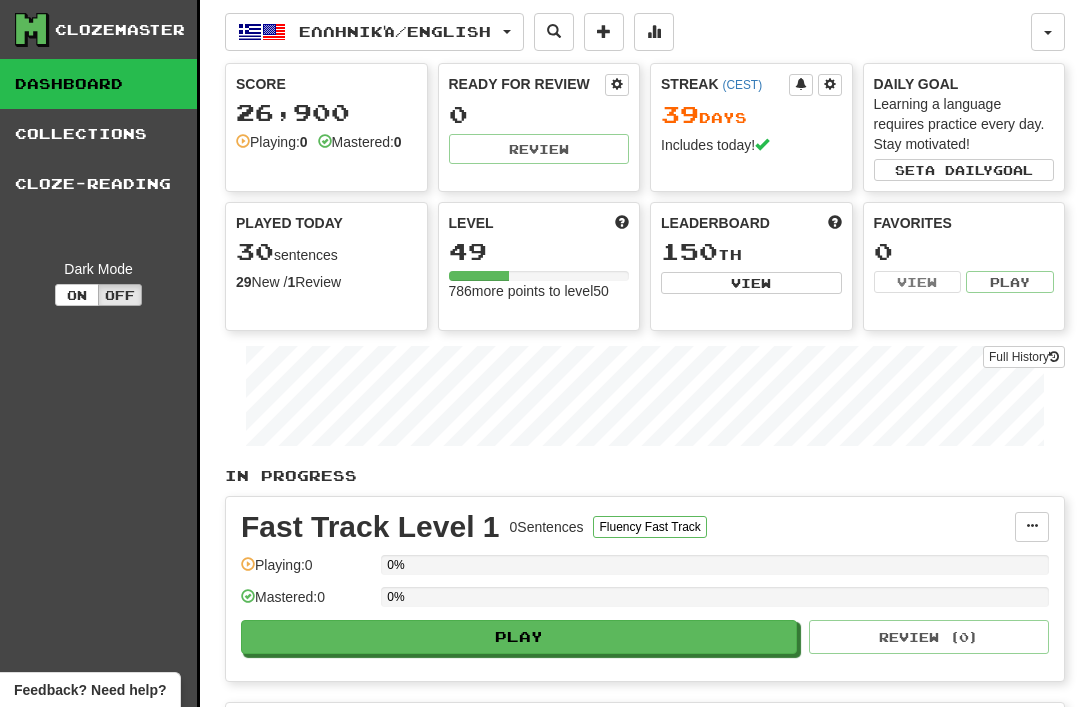 scroll, scrollTop: 0, scrollLeft: 0, axis: both 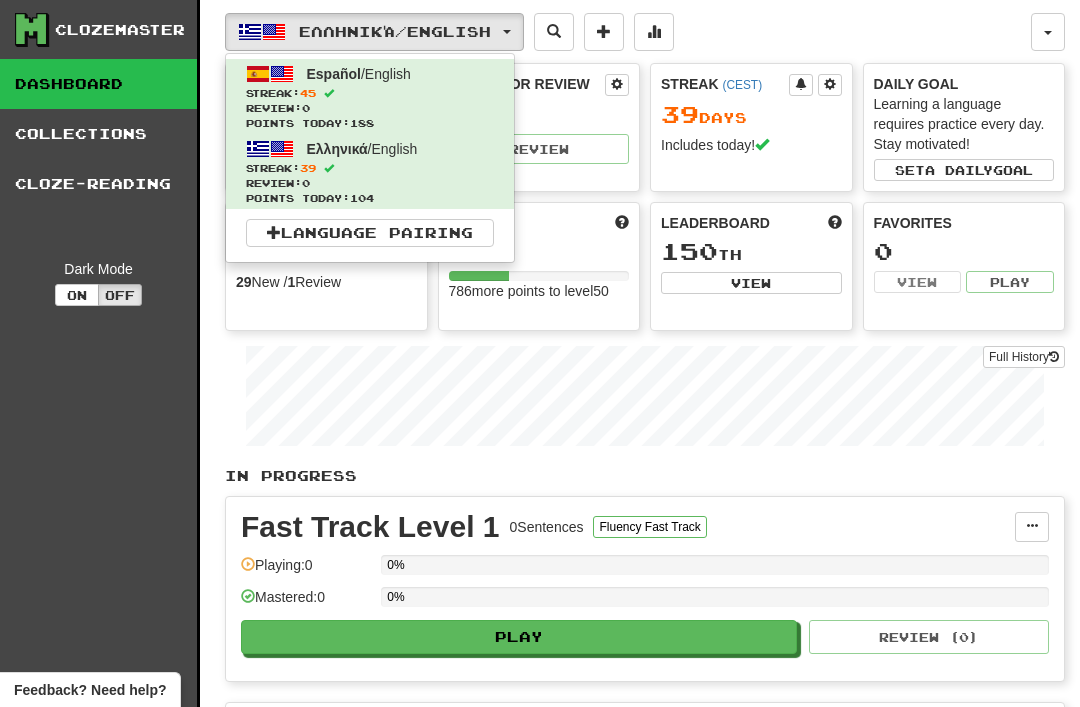click on "Streak:  45" at bounding box center (370, 93) 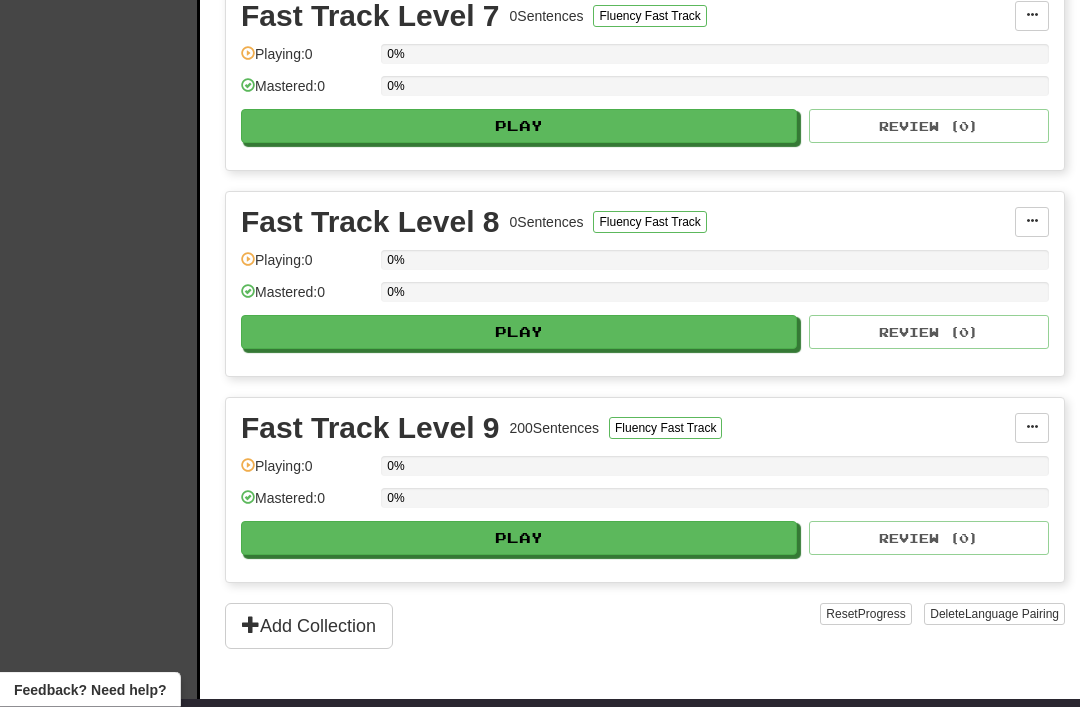 scroll, scrollTop: 1747, scrollLeft: 0, axis: vertical 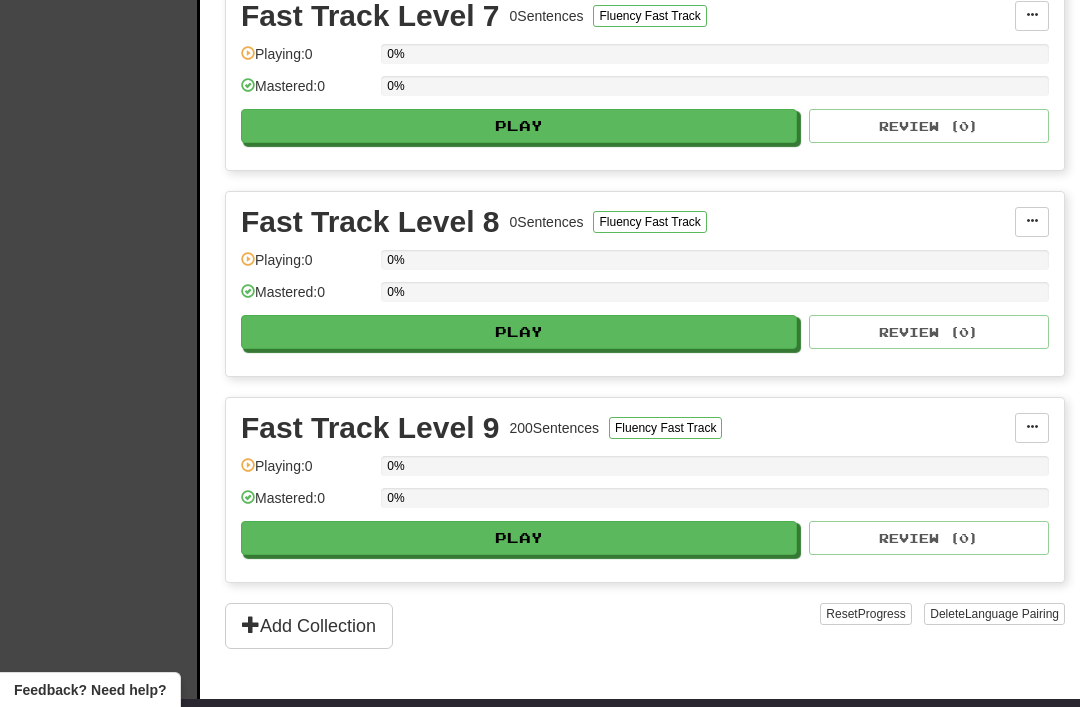 click on "Play" at bounding box center [519, 538] 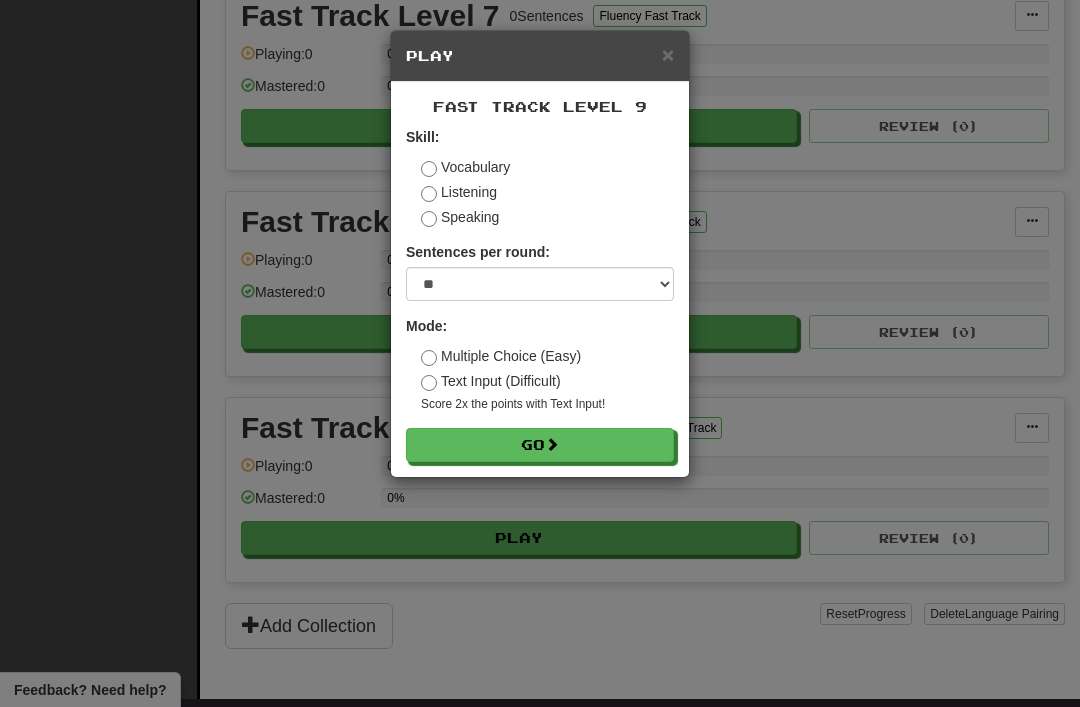click on "Go" at bounding box center (540, 445) 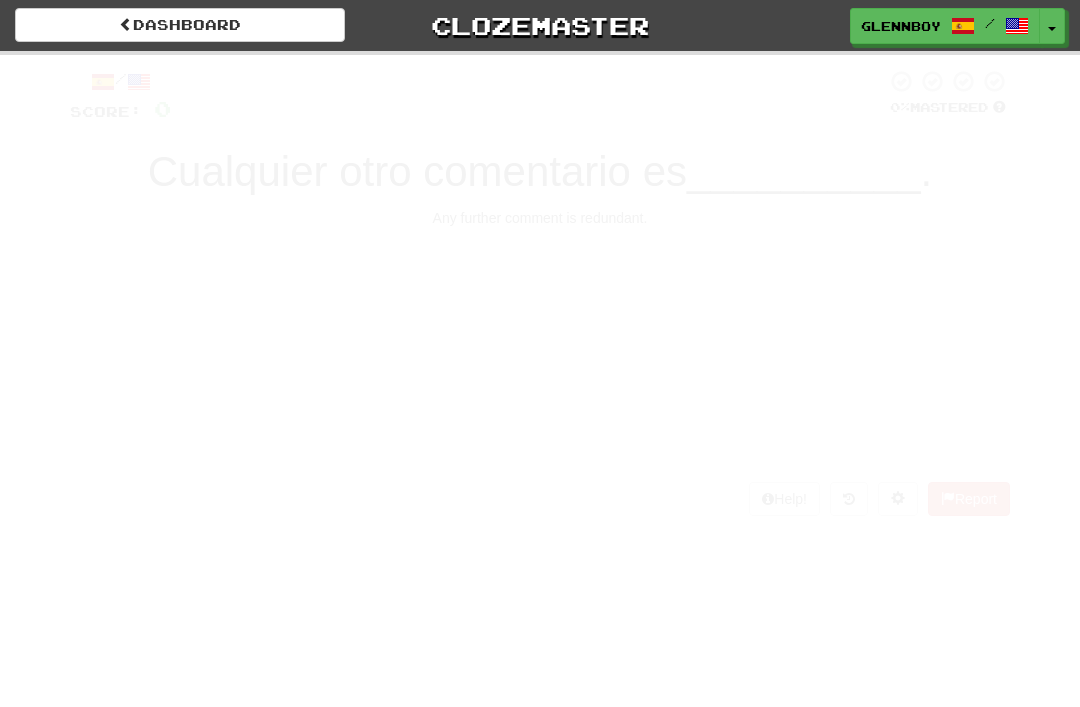 scroll, scrollTop: 0, scrollLeft: 0, axis: both 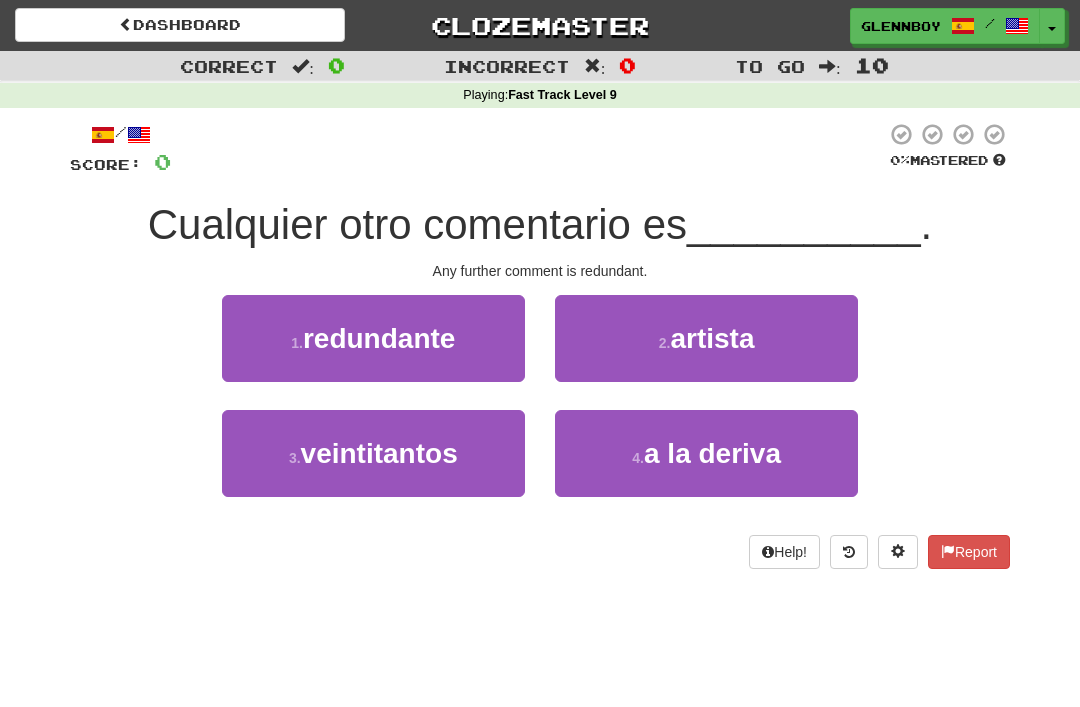 click on "redundante" at bounding box center [379, 338] 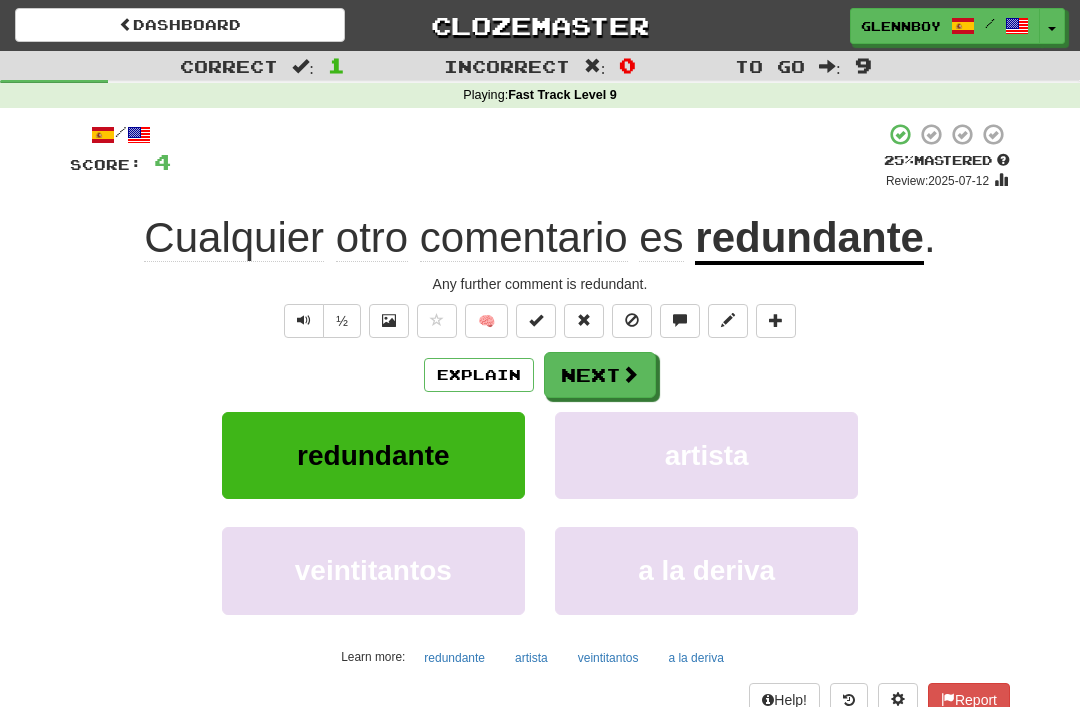 click at bounding box center (632, 320) 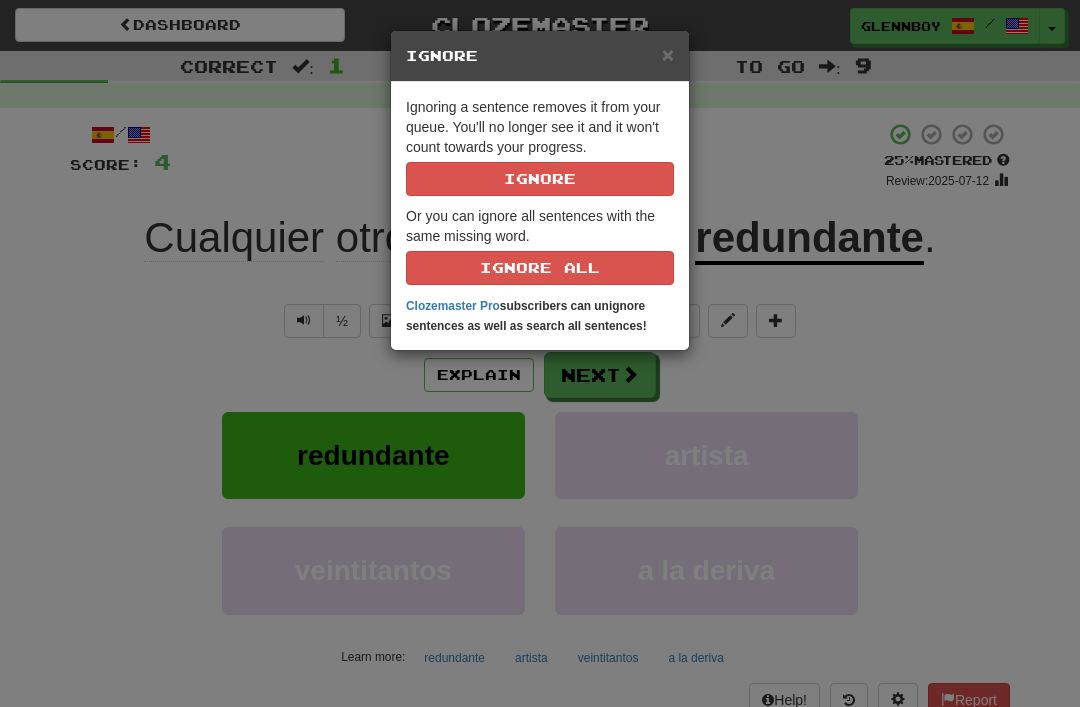 click on "Ignore" at bounding box center (540, 179) 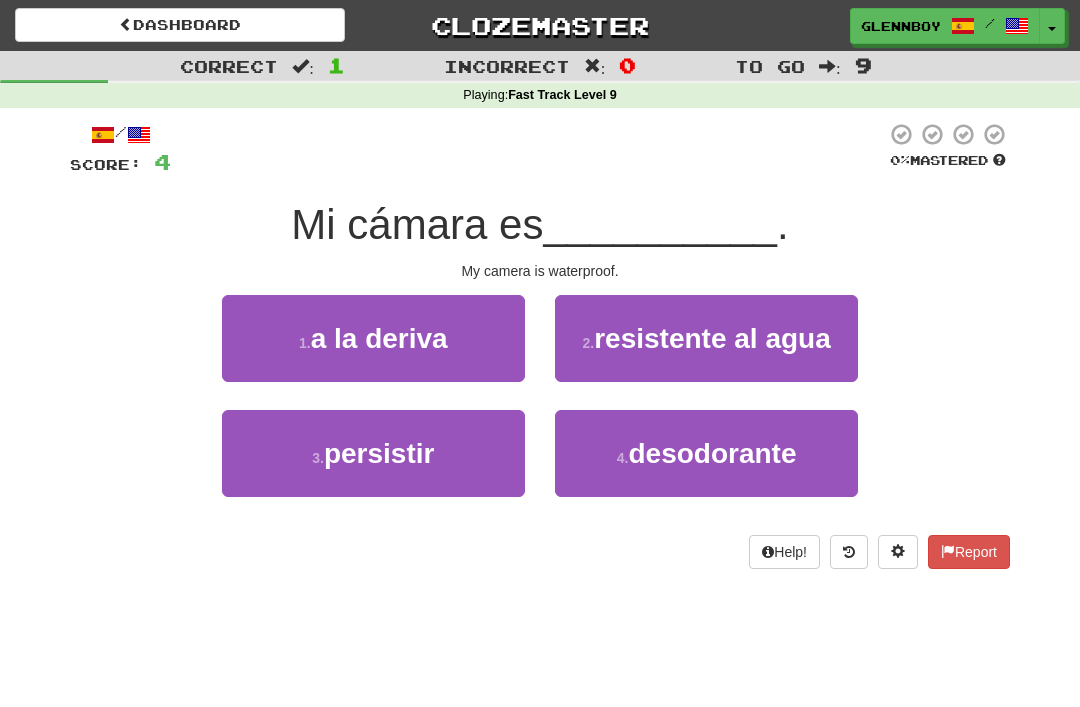 click on "resistente al agua" at bounding box center (712, 338) 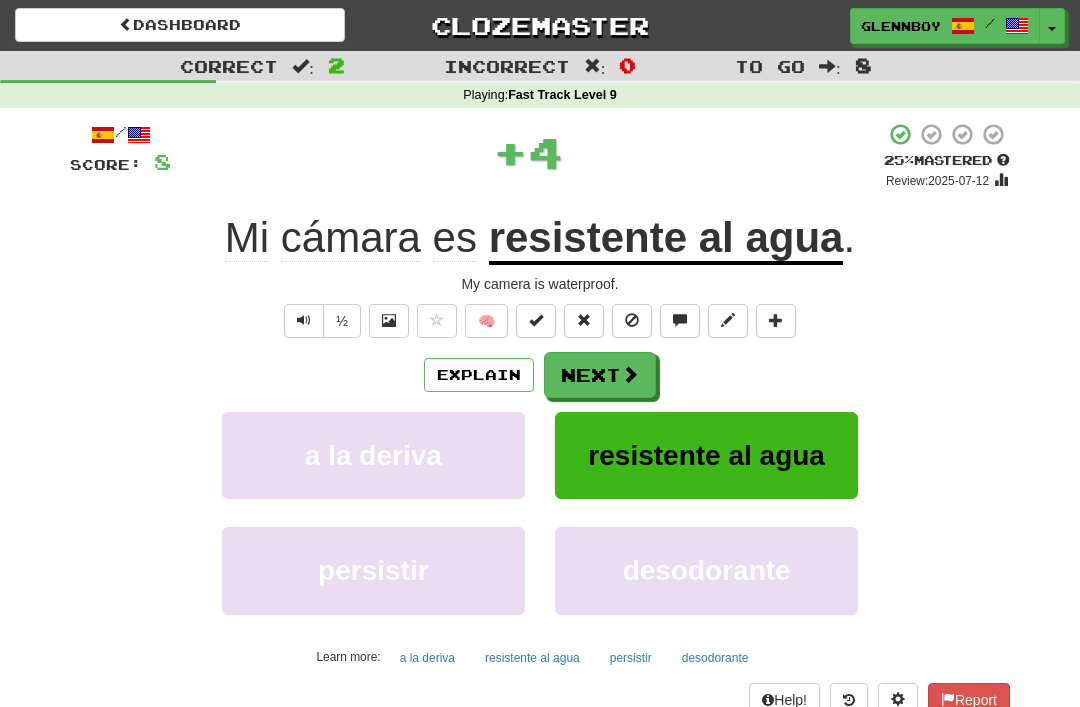 click at bounding box center [632, 320] 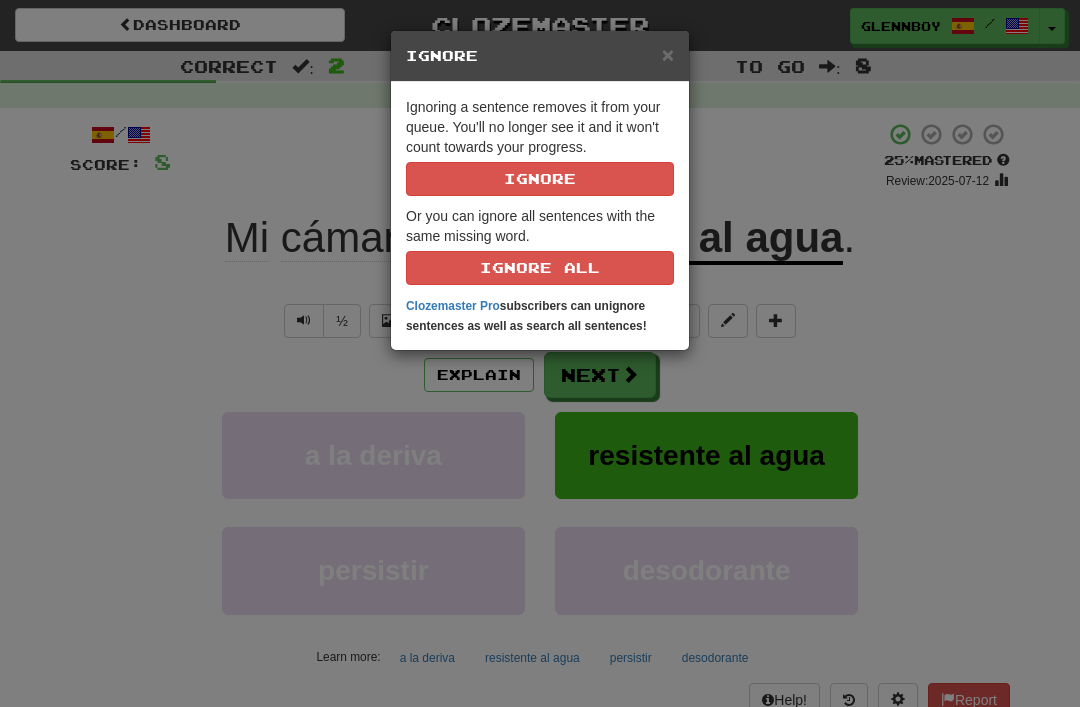 click on "Ignore" at bounding box center (540, 179) 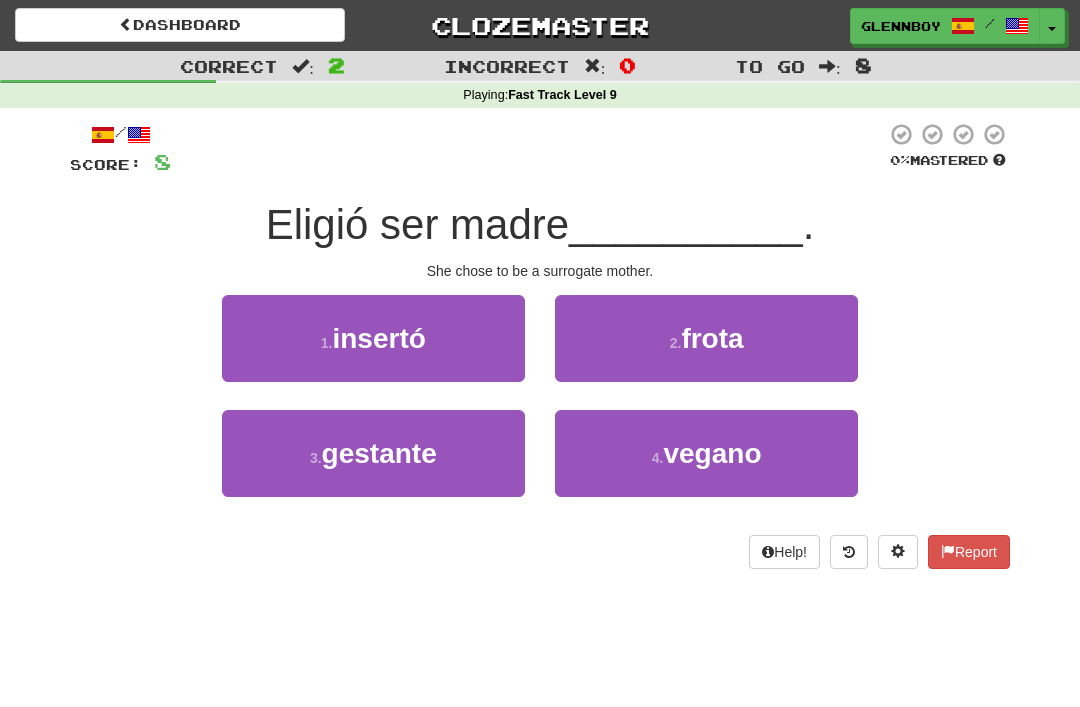 click on "gestante" at bounding box center (379, 453) 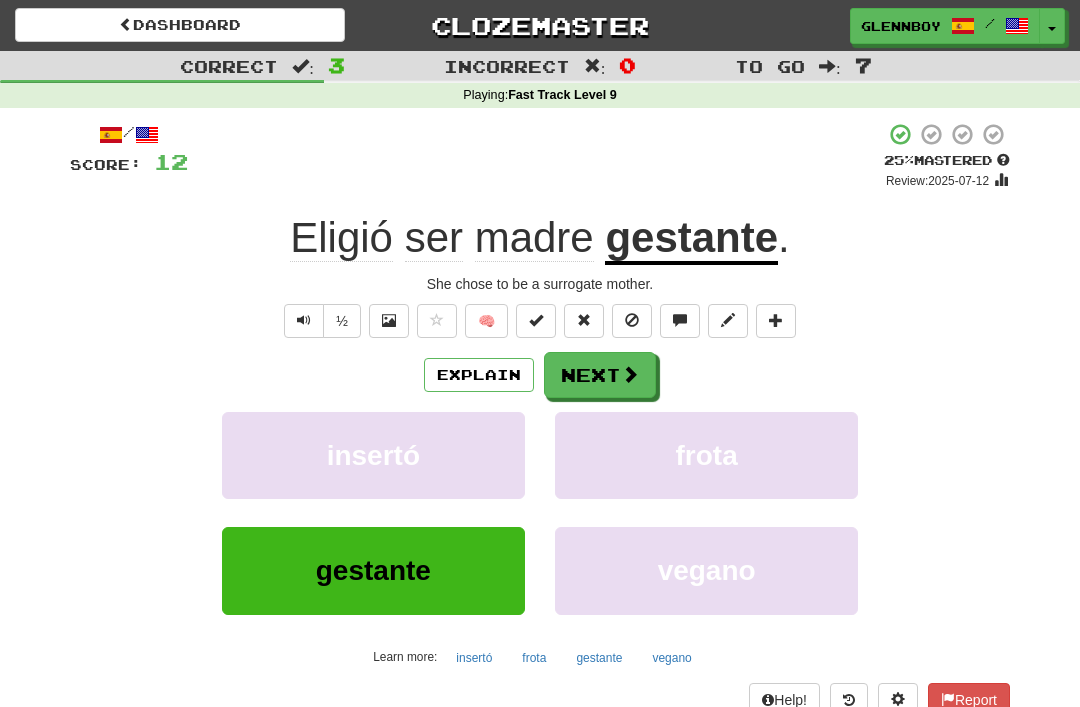 click at bounding box center [632, 320] 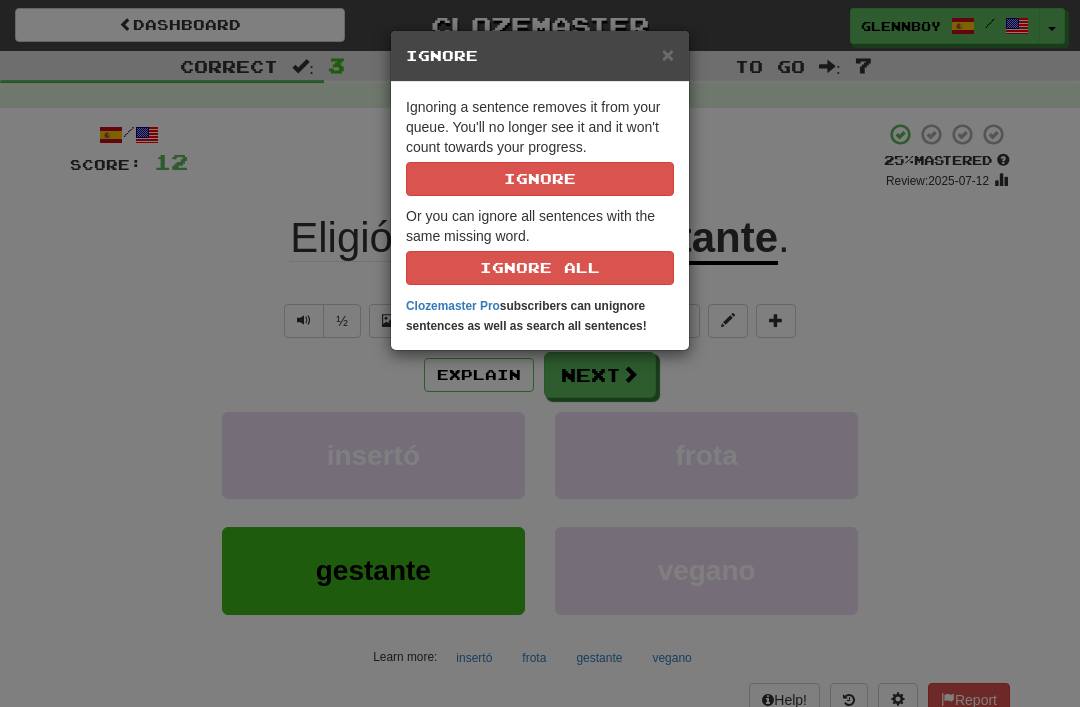 click on "Ignore" at bounding box center (540, 179) 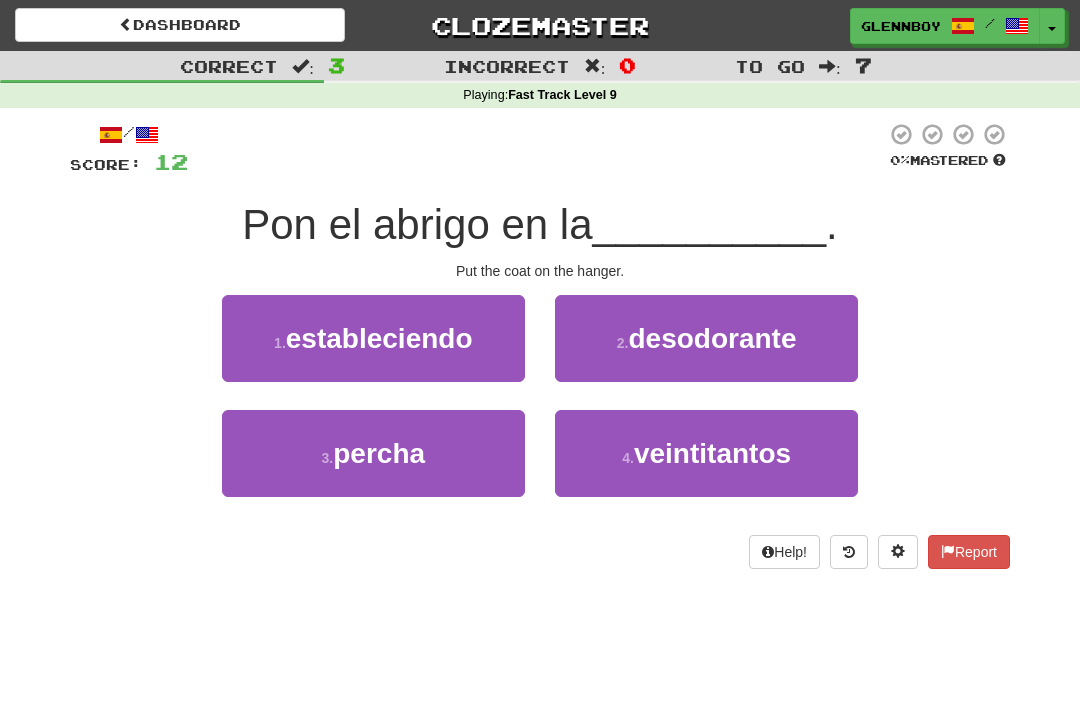 click on "percha" at bounding box center (379, 453) 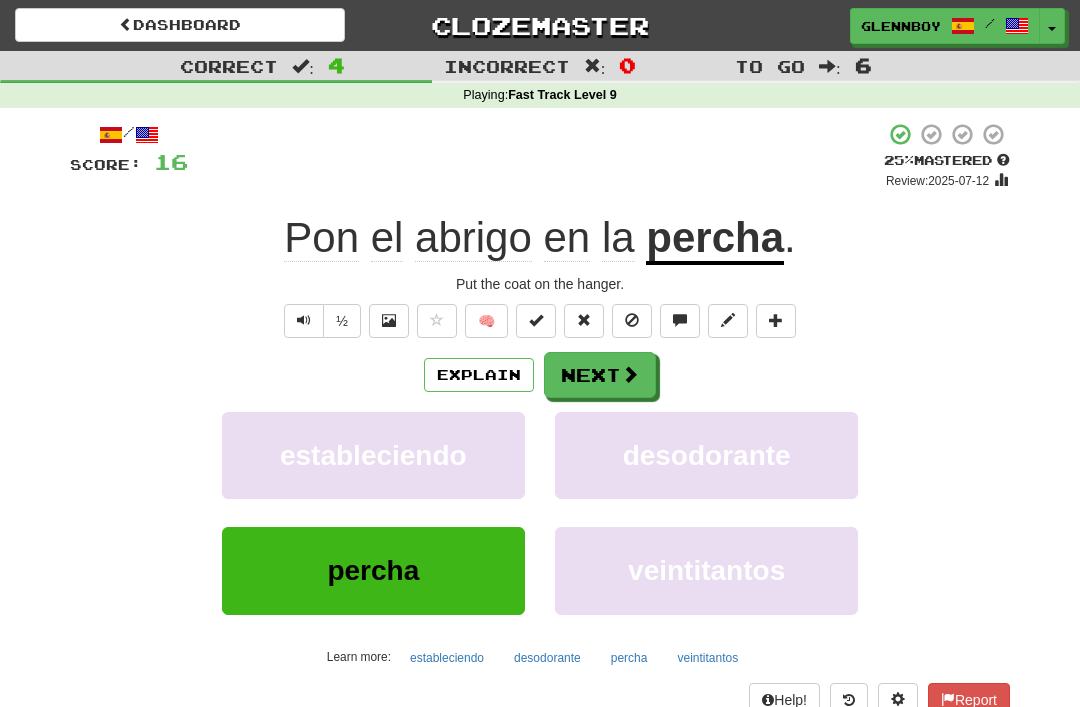 click on "Explain" at bounding box center [479, 375] 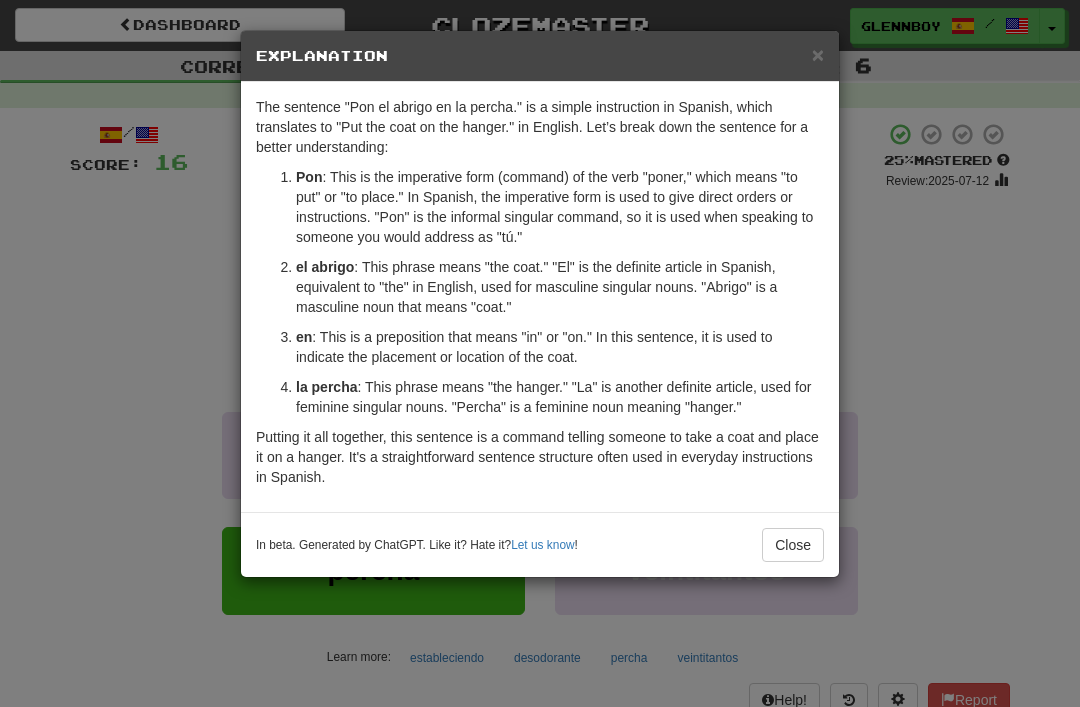 click on "Close" at bounding box center [793, 545] 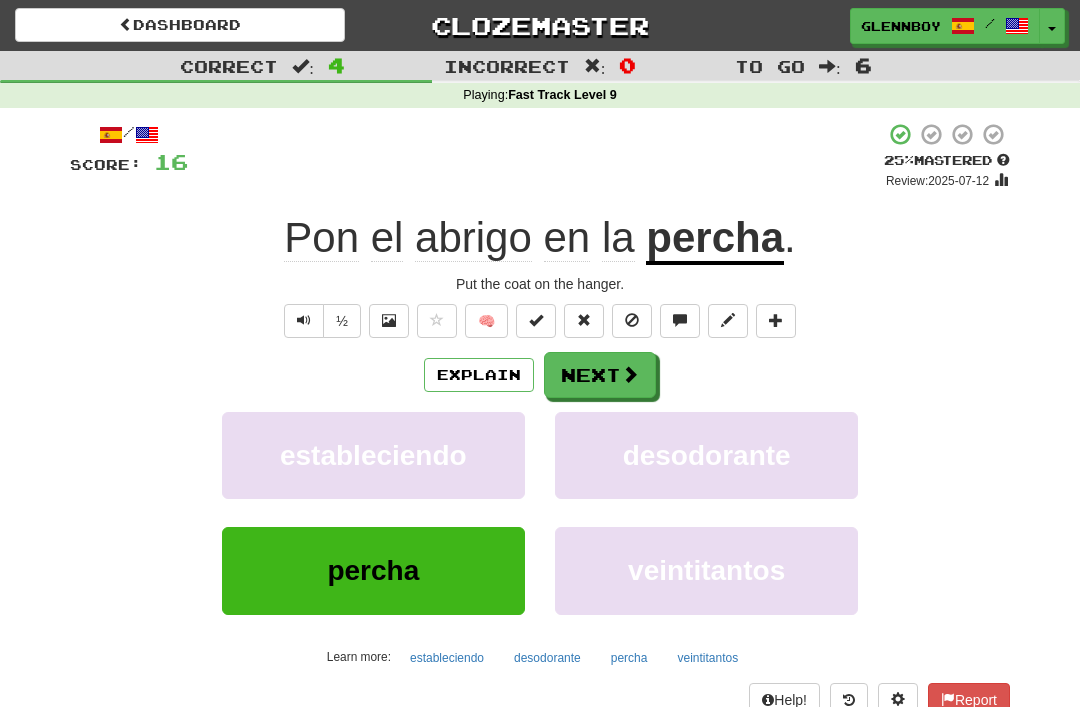 click at bounding box center (632, 320) 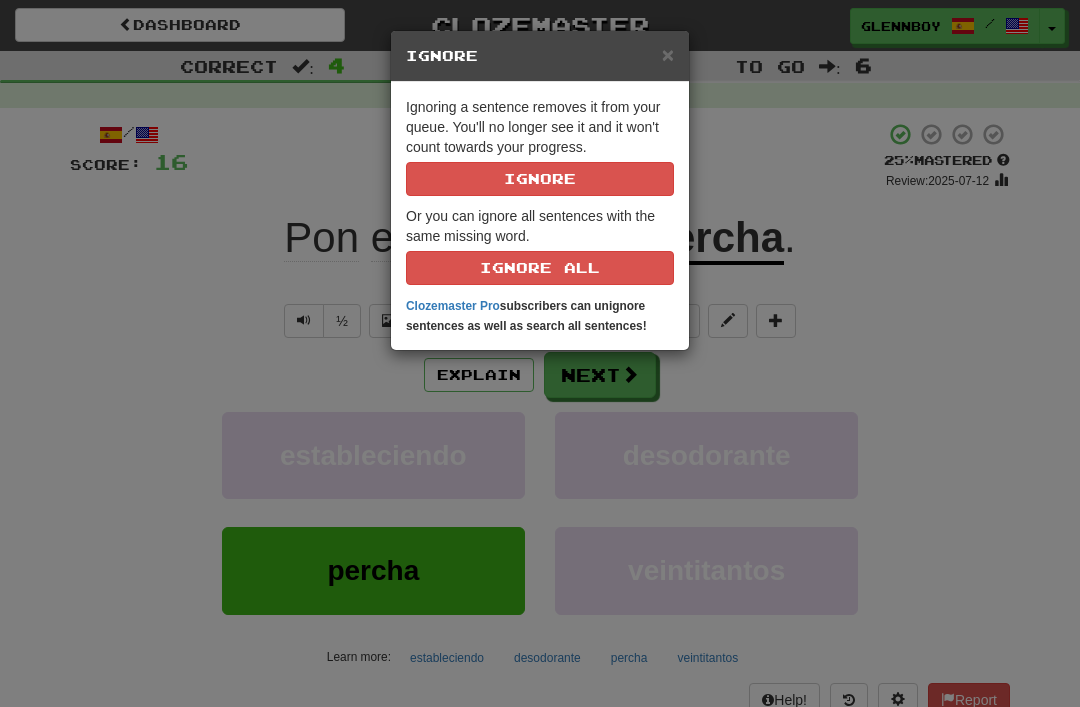 click on "Ignore" at bounding box center [540, 179] 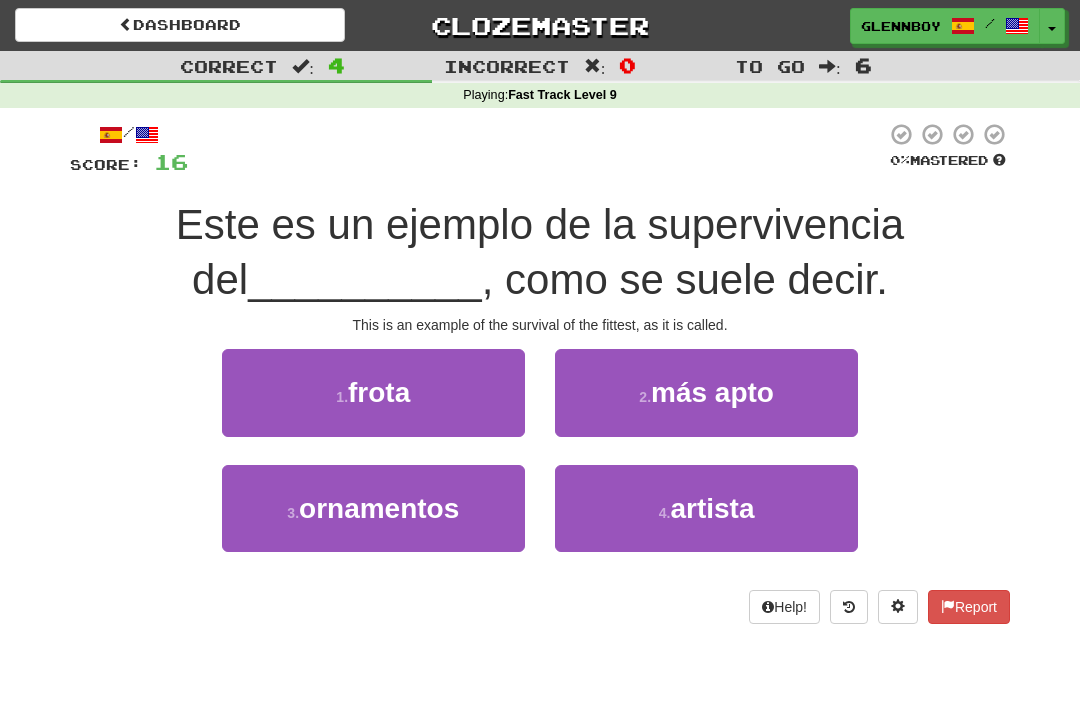 click on "2 ." at bounding box center (645, 397) 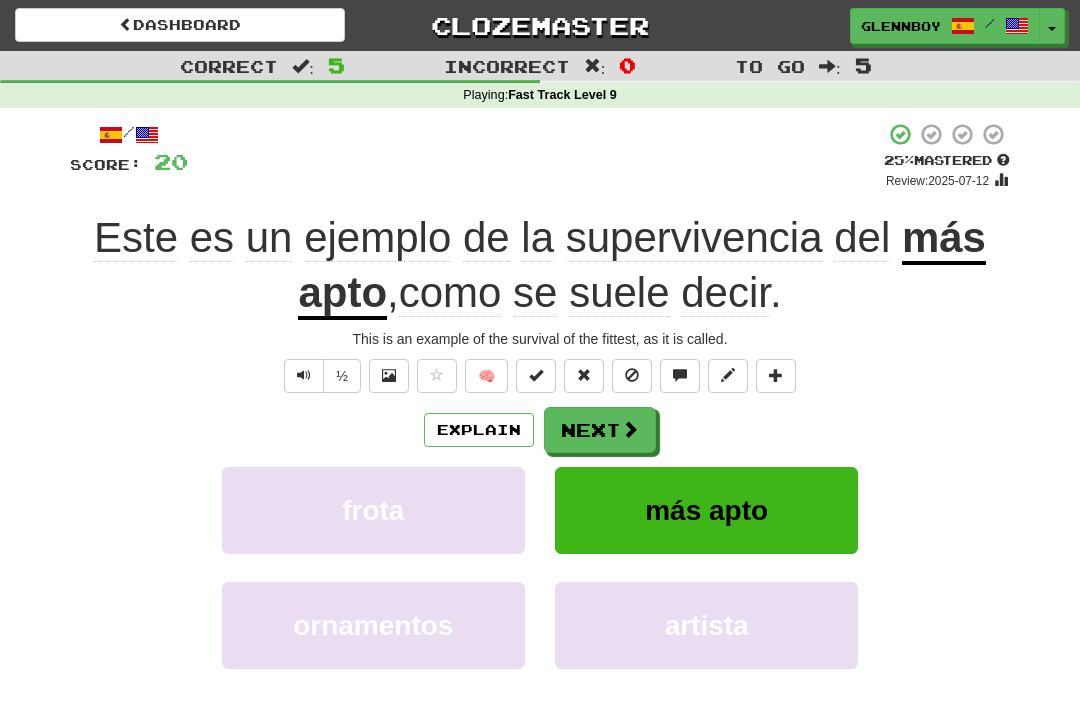 click on "Explain" at bounding box center [479, 430] 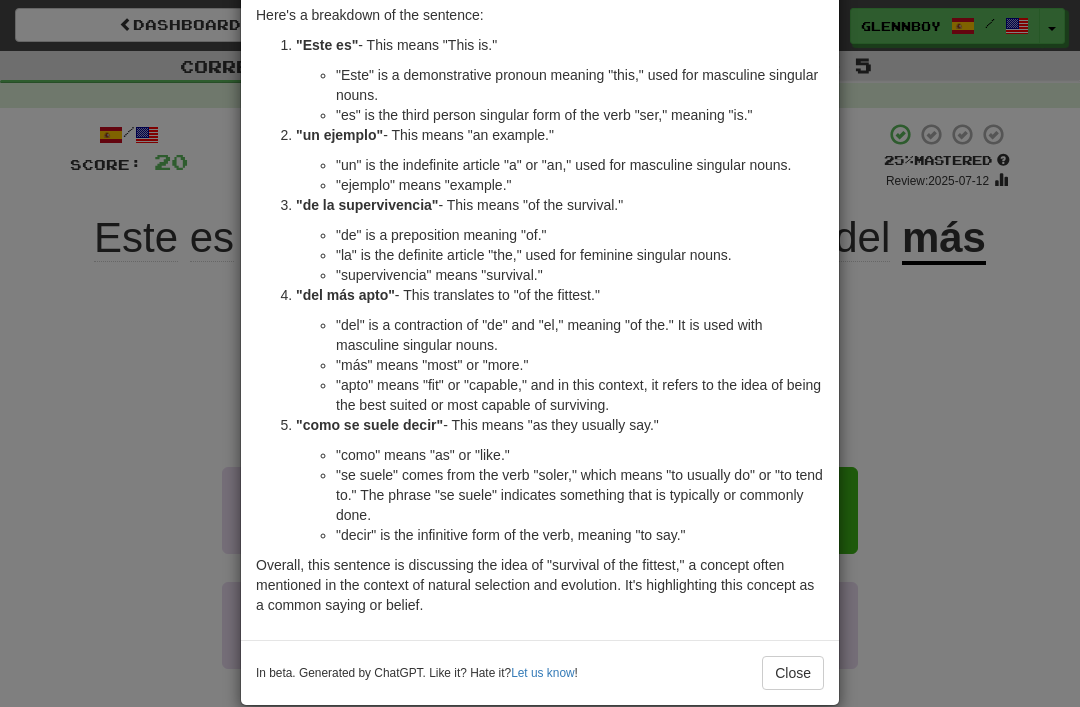 scroll, scrollTop: 176, scrollLeft: 0, axis: vertical 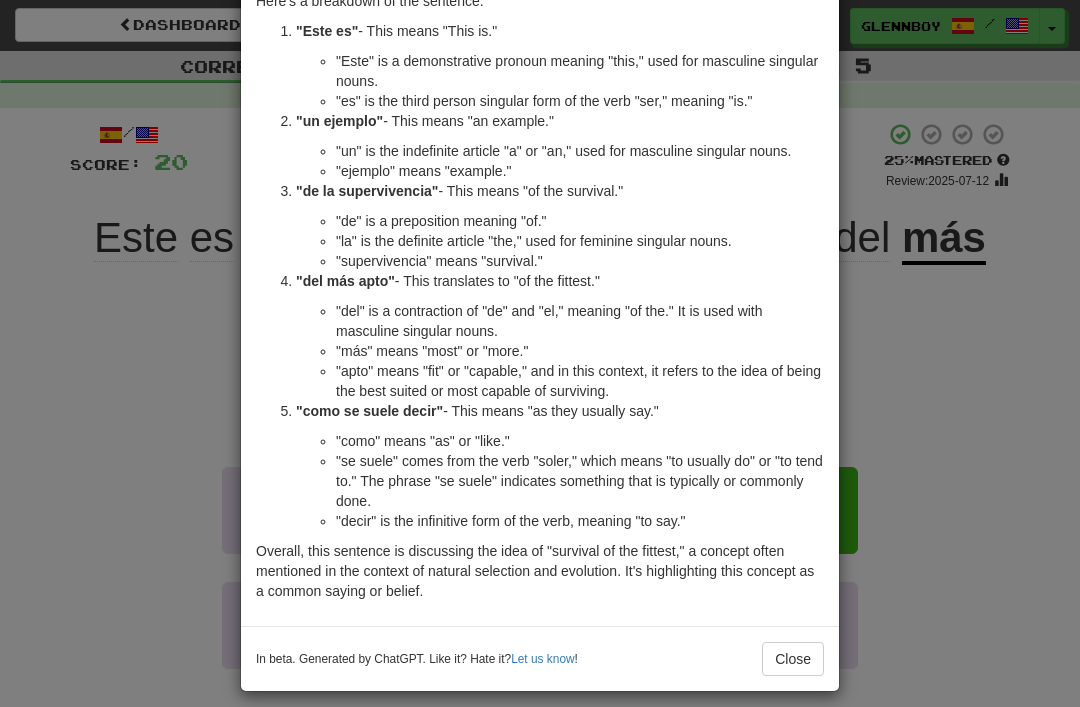 click on "In beta. Generated by ChatGPT. Like it? Hate it?  Let us know ! Close" at bounding box center [540, 658] 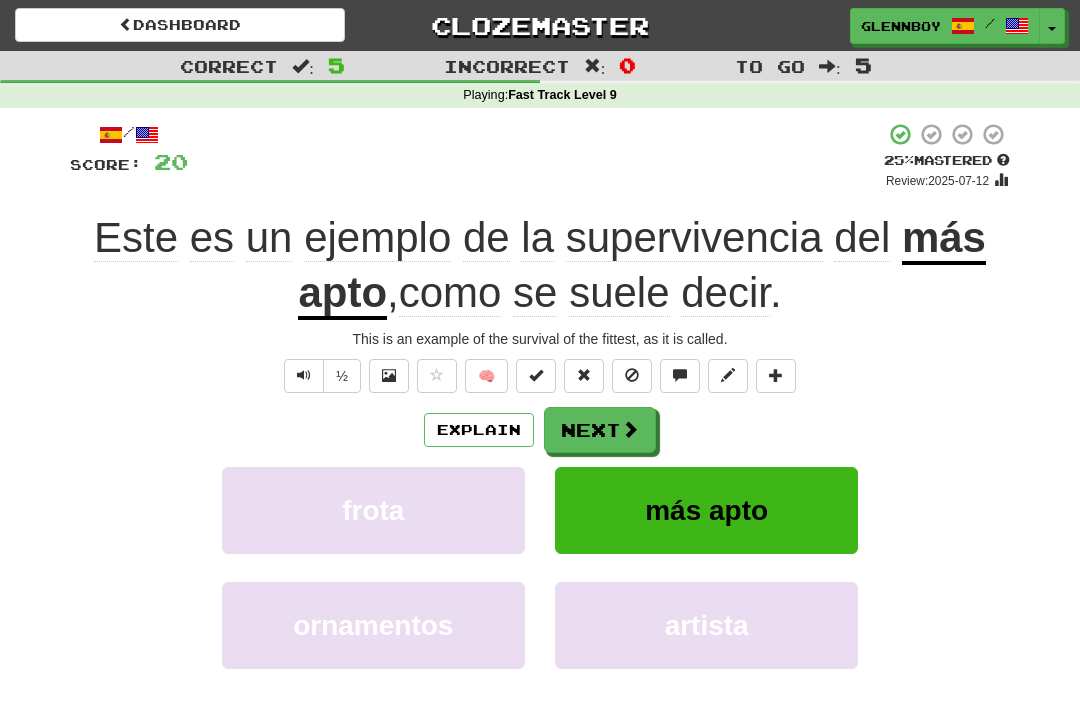 click at bounding box center (632, 375) 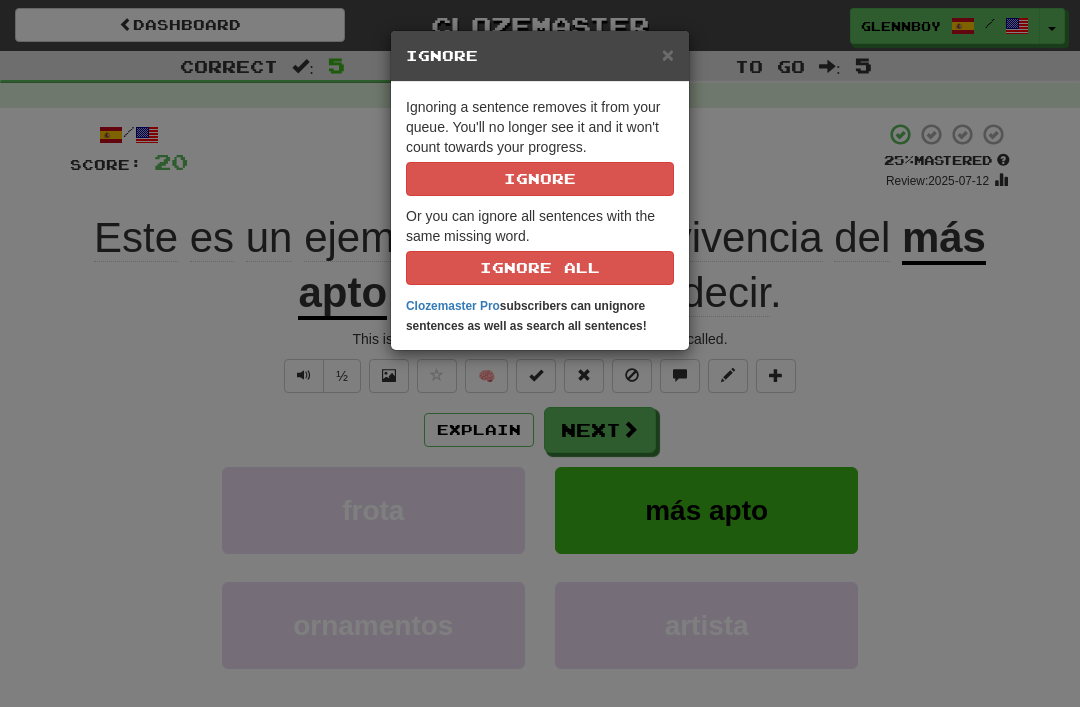 click on "Ignore" at bounding box center [540, 179] 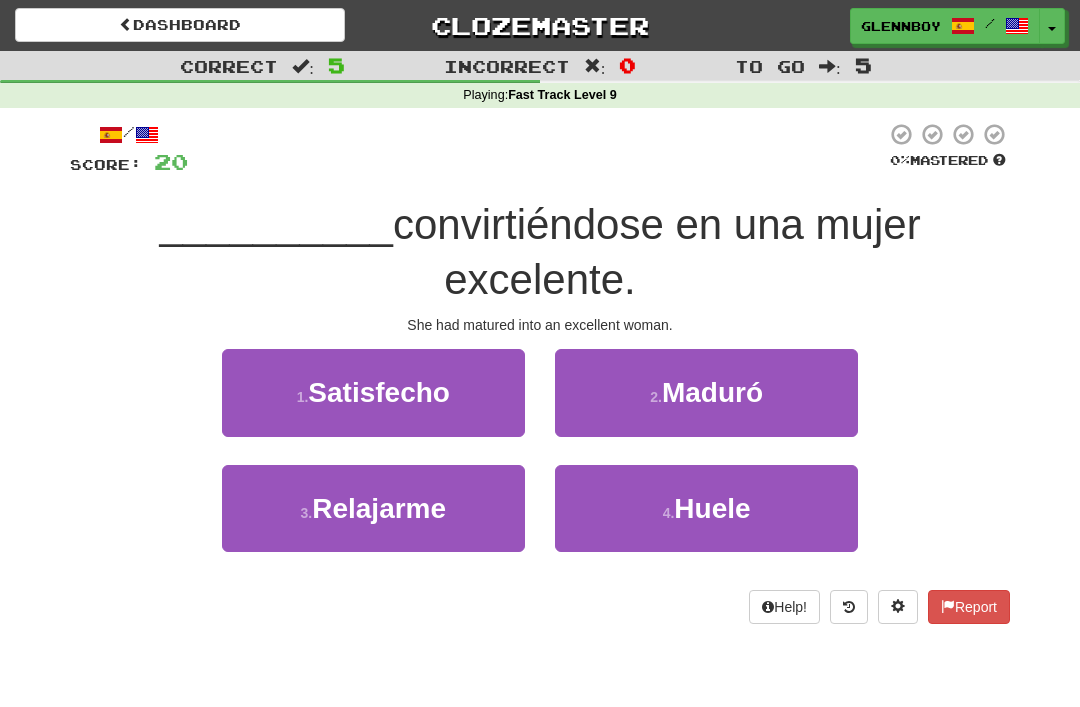click on "2 . Maduró" at bounding box center (706, 392) 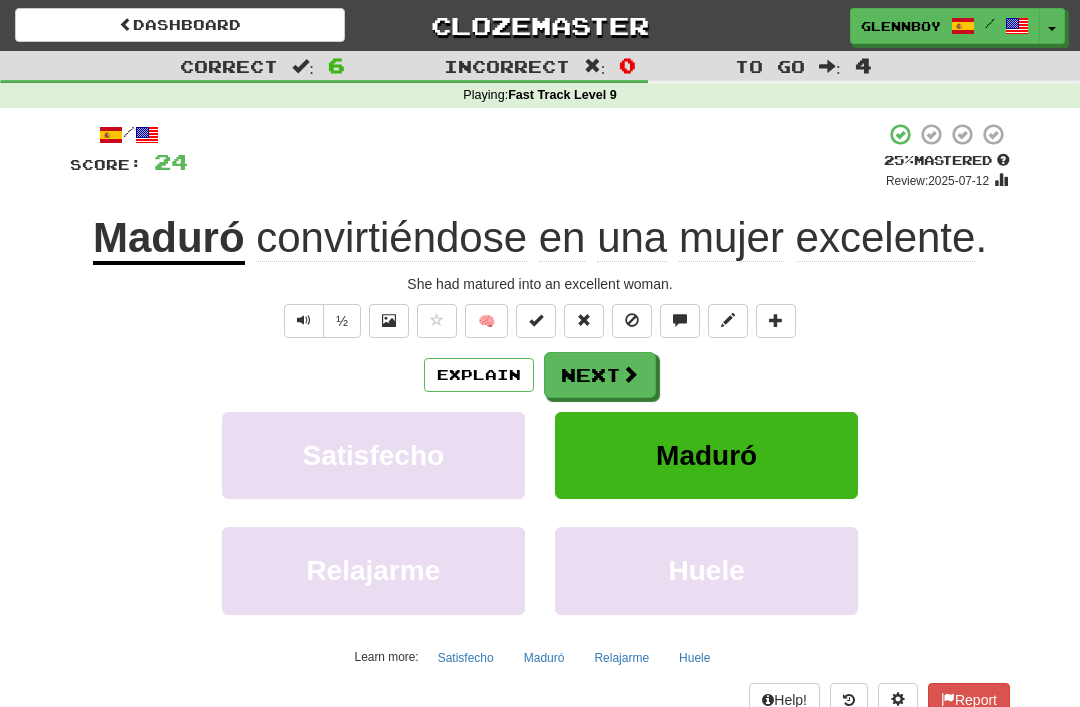 click at bounding box center (632, 320) 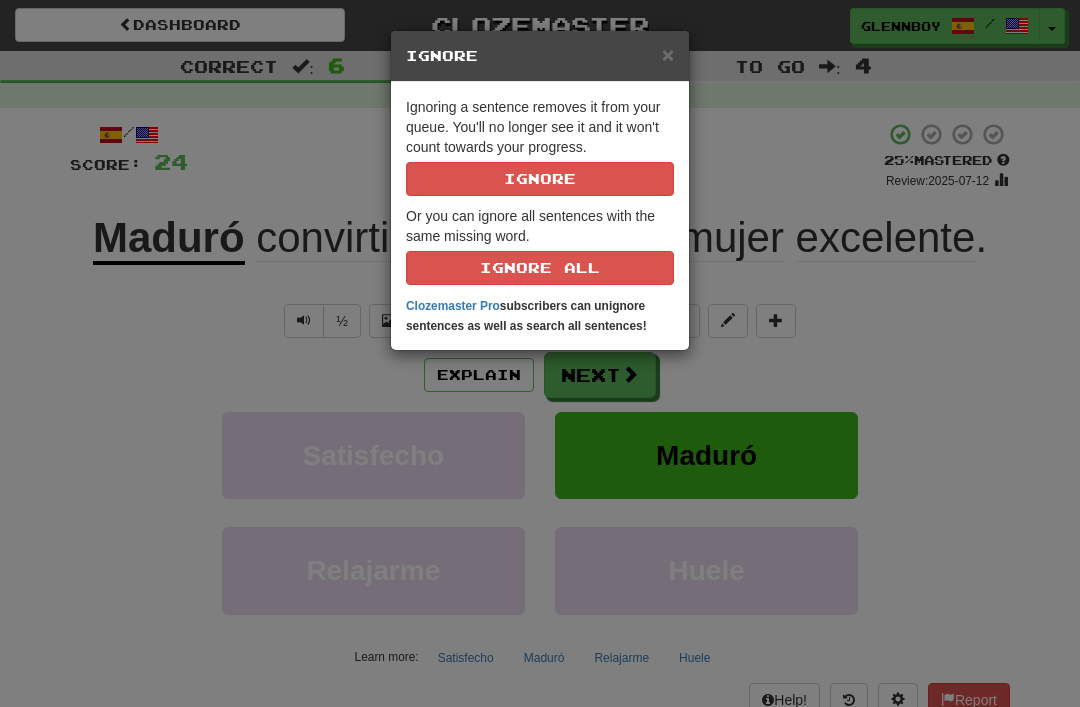 click on "Ignore" at bounding box center (540, 179) 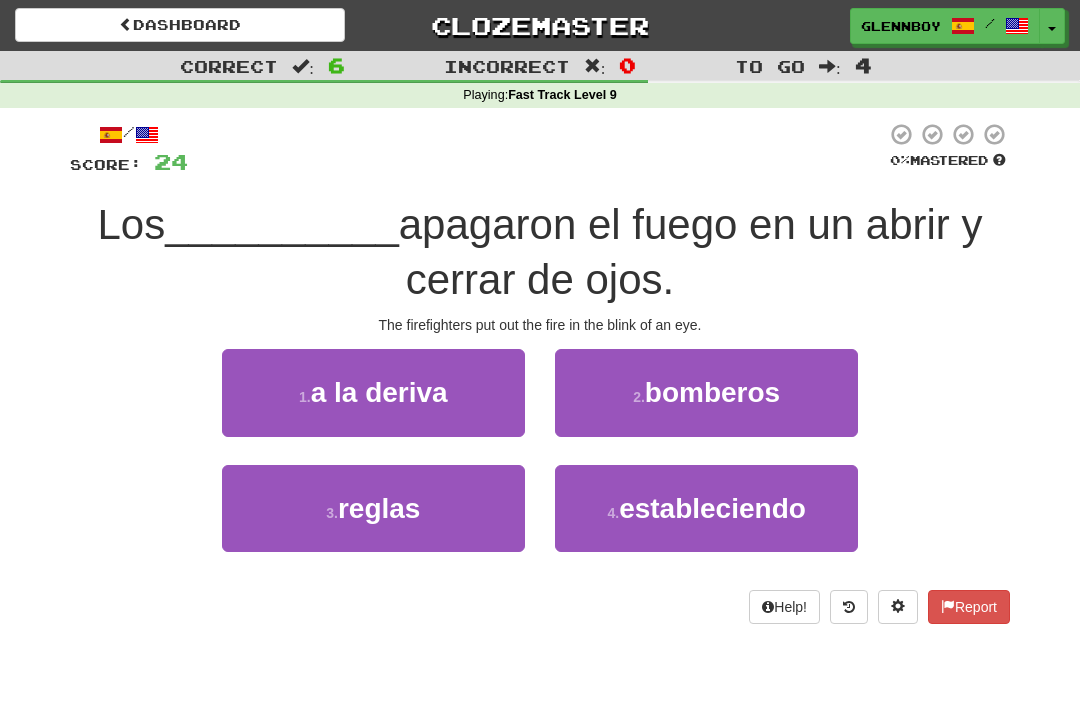 click on "2 ." at bounding box center [639, 397] 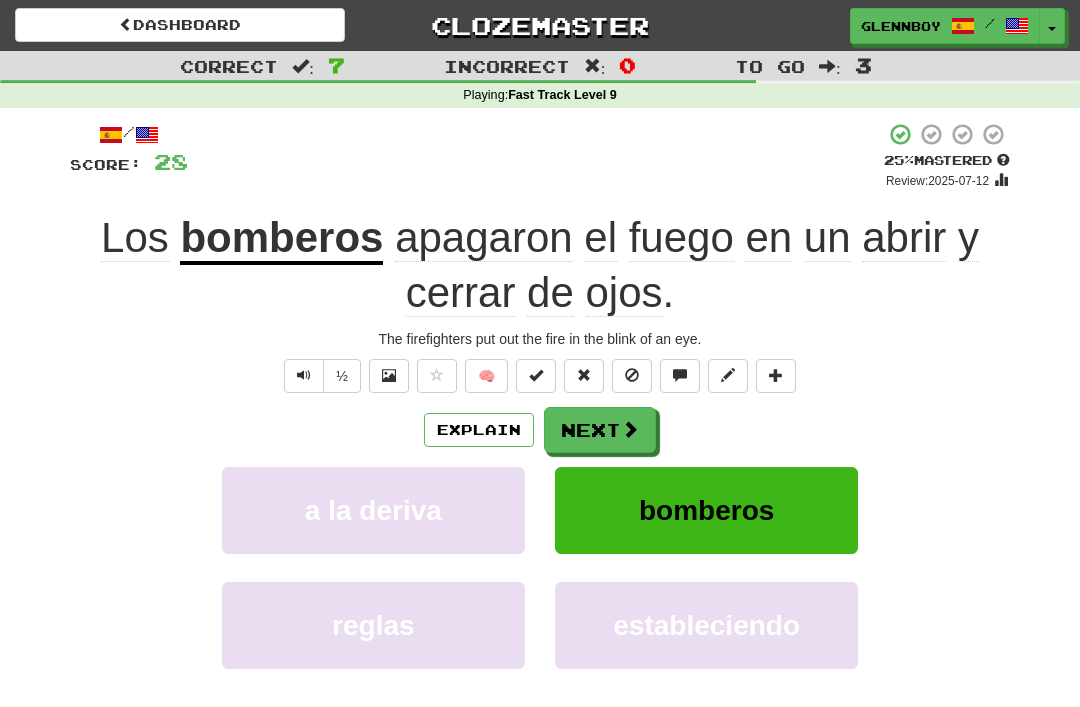 click at bounding box center (632, 375) 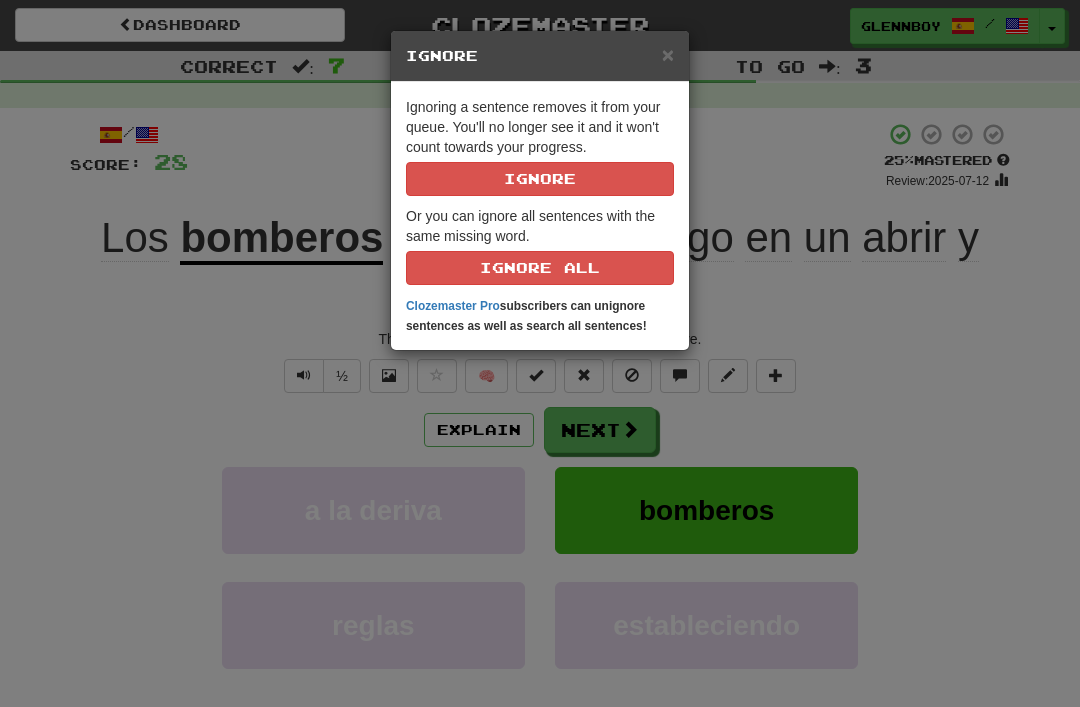 click on "Ignore" at bounding box center [540, 179] 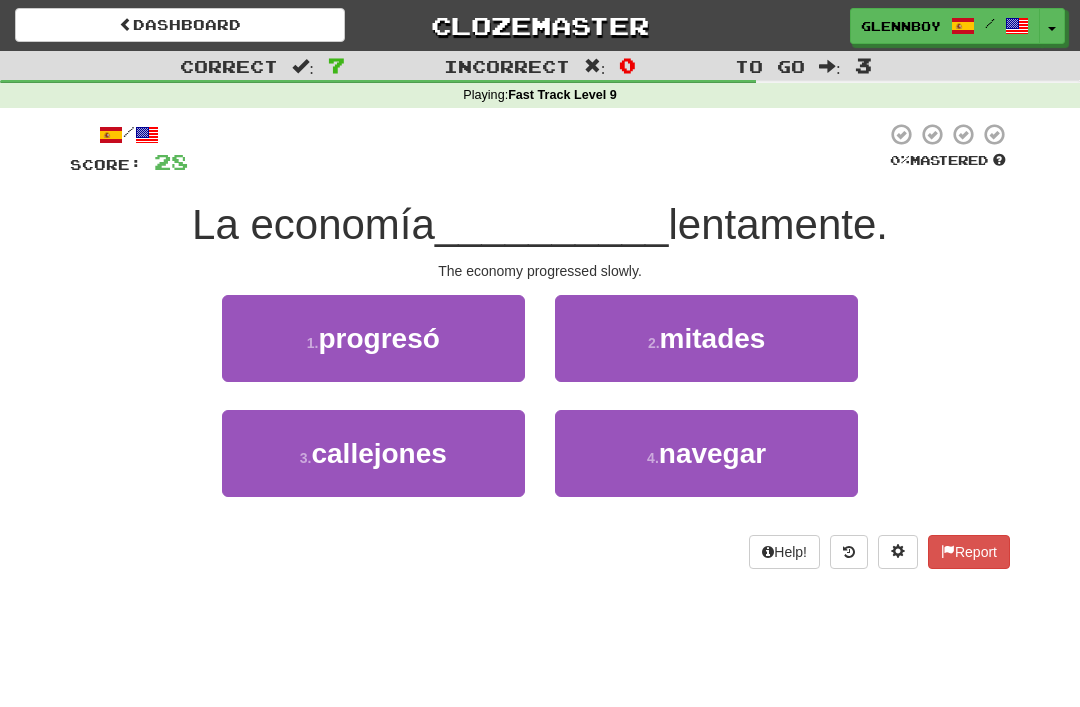 click on "progresó" at bounding box center (378, 338) 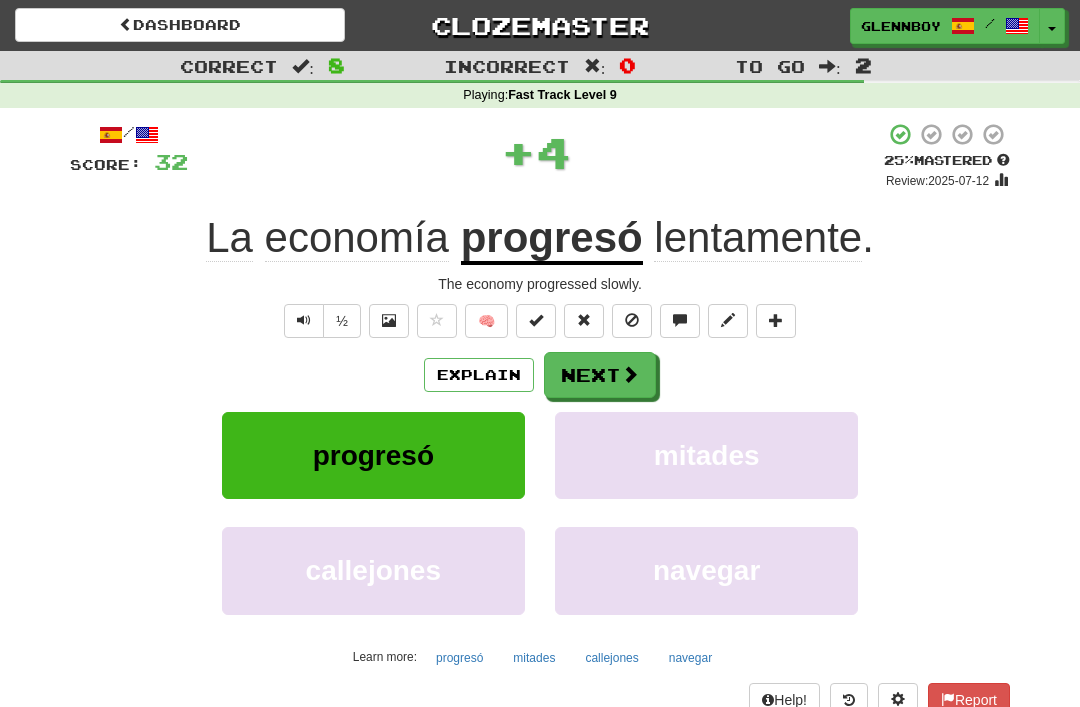 click at bounding box center [632, 320] 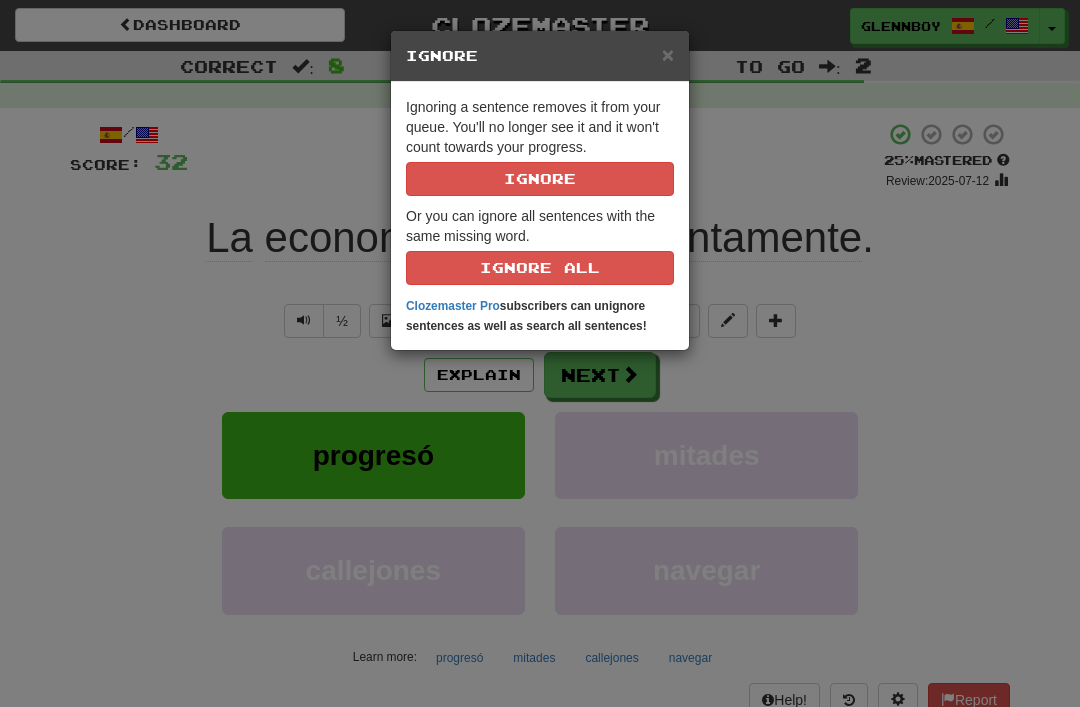 click on "Ignore" at bounding box center [540, 179] 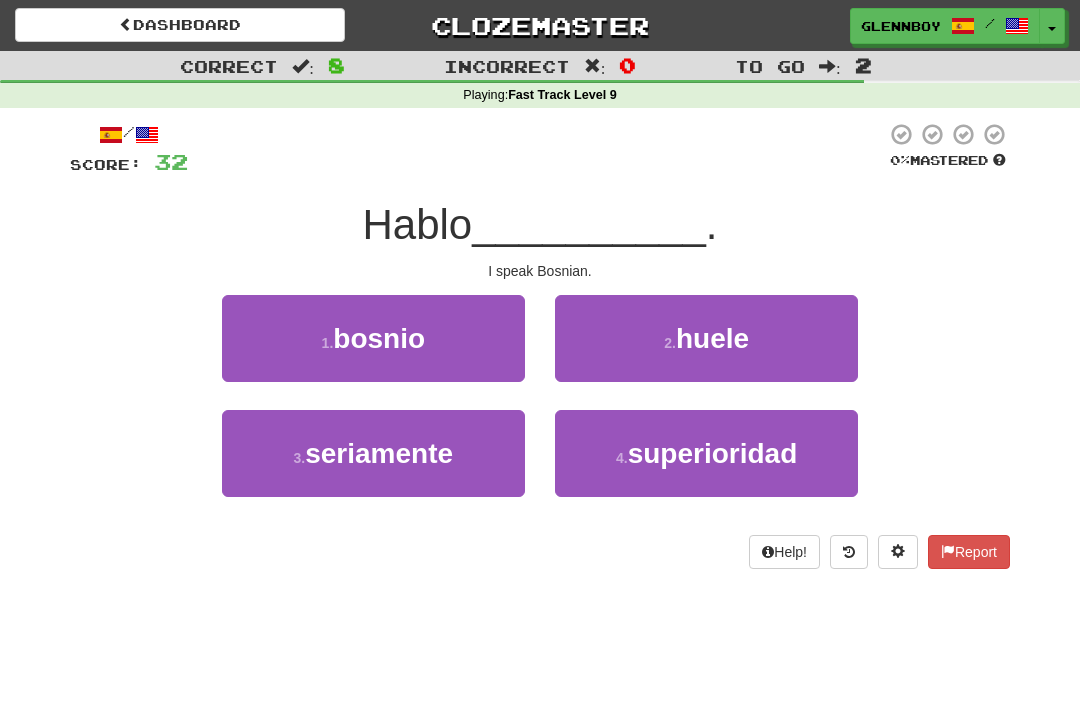 click on "bosnio" at bounding box center (379, 338) 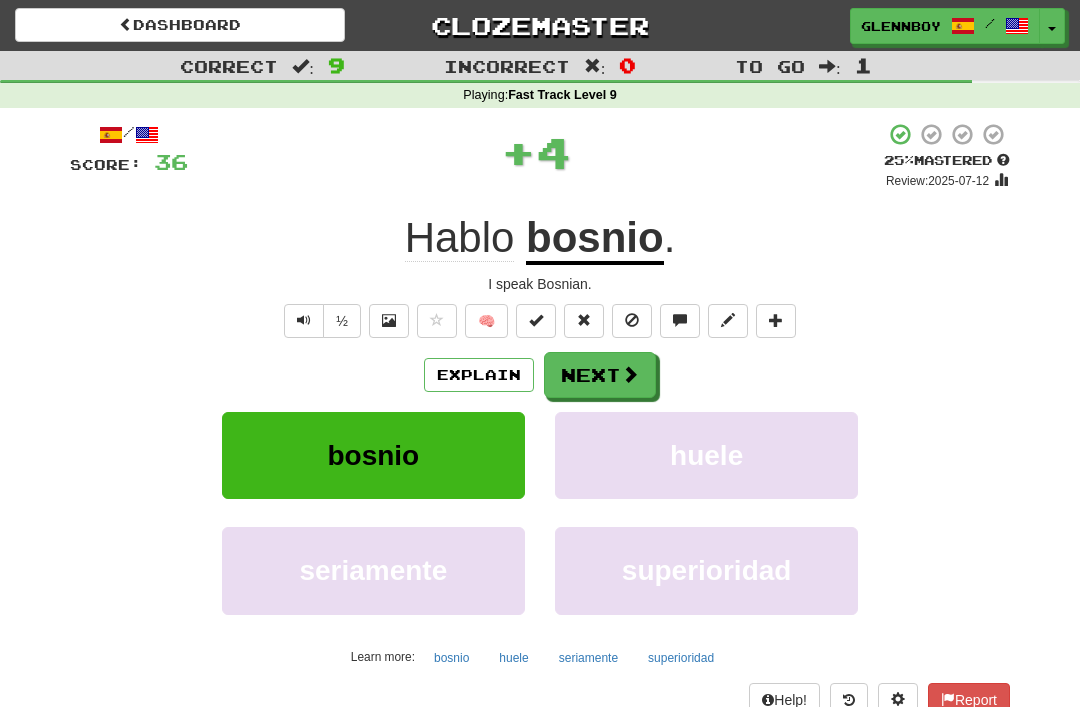 click at bounding box center [632, 320] 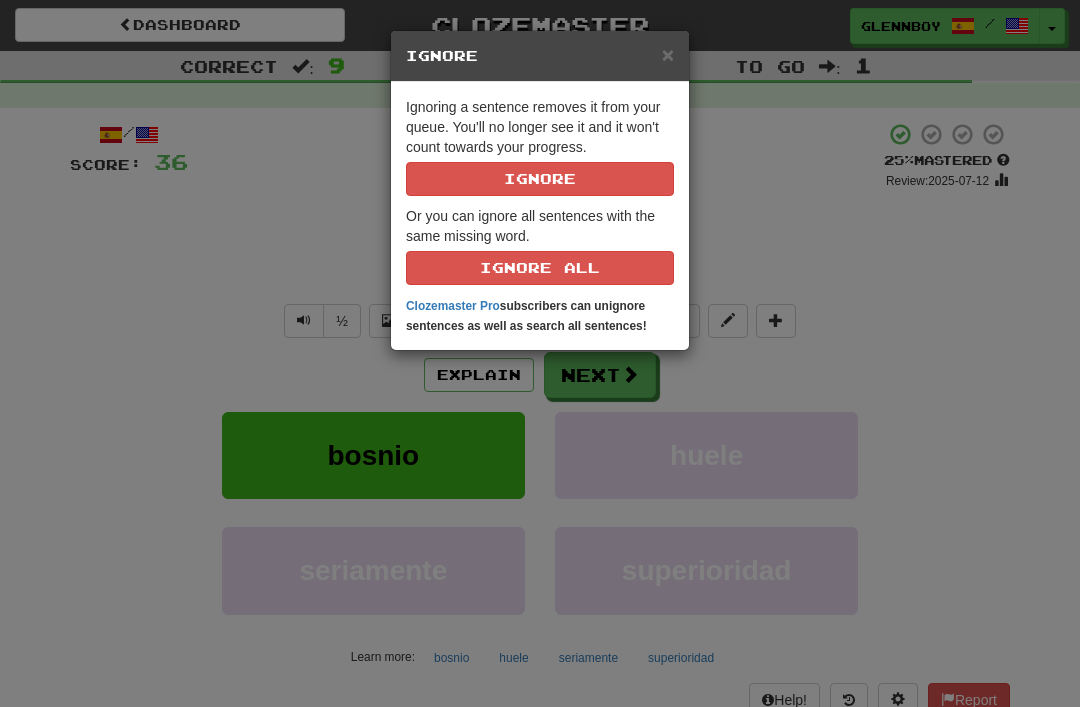 click on "Ignore" at bounding box center [540, 179] 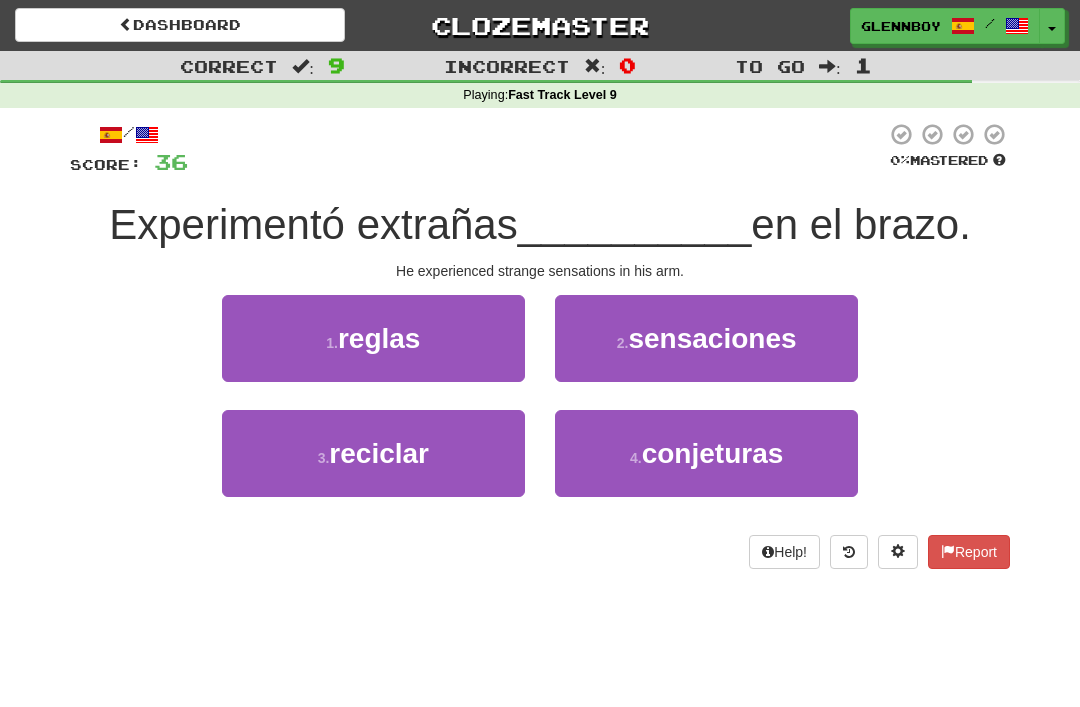 click on "sensaciones" at bounding box center (712, 338) 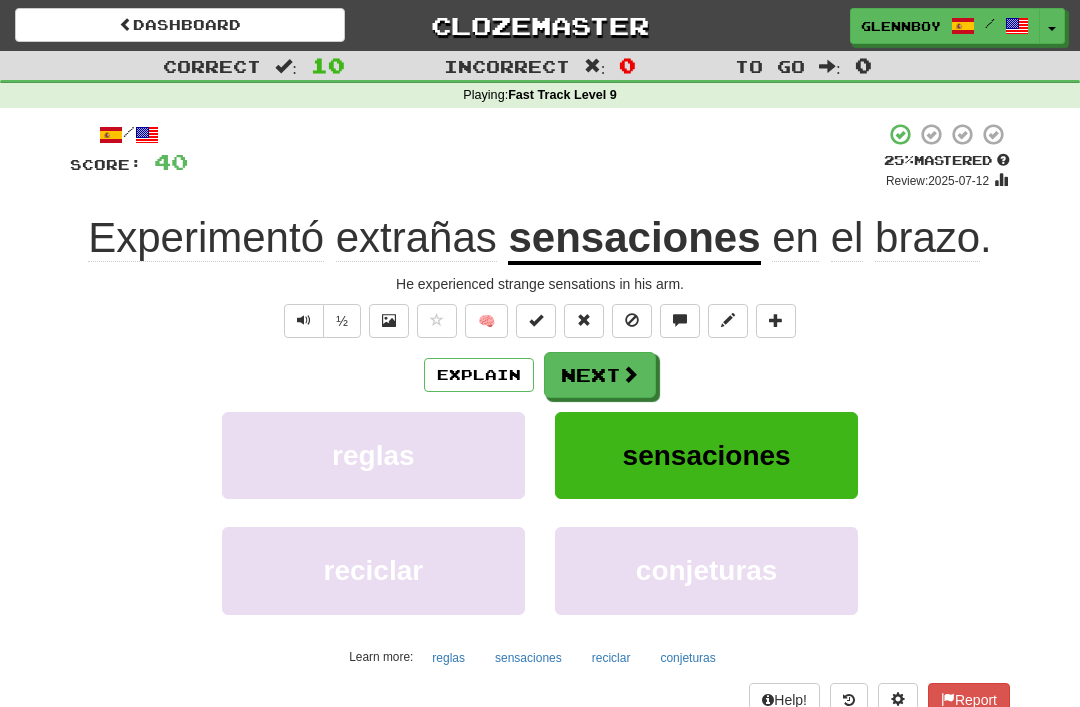 click at bounding box center (632, 320) 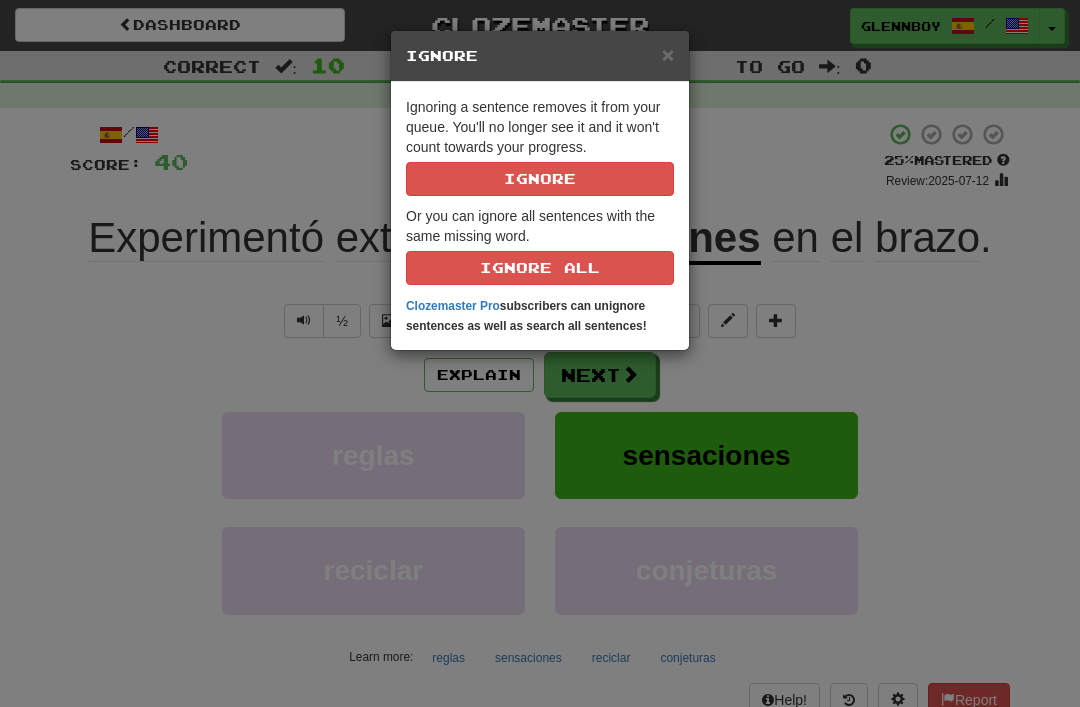 click on "Ignore" at bounding box center (540, 179) 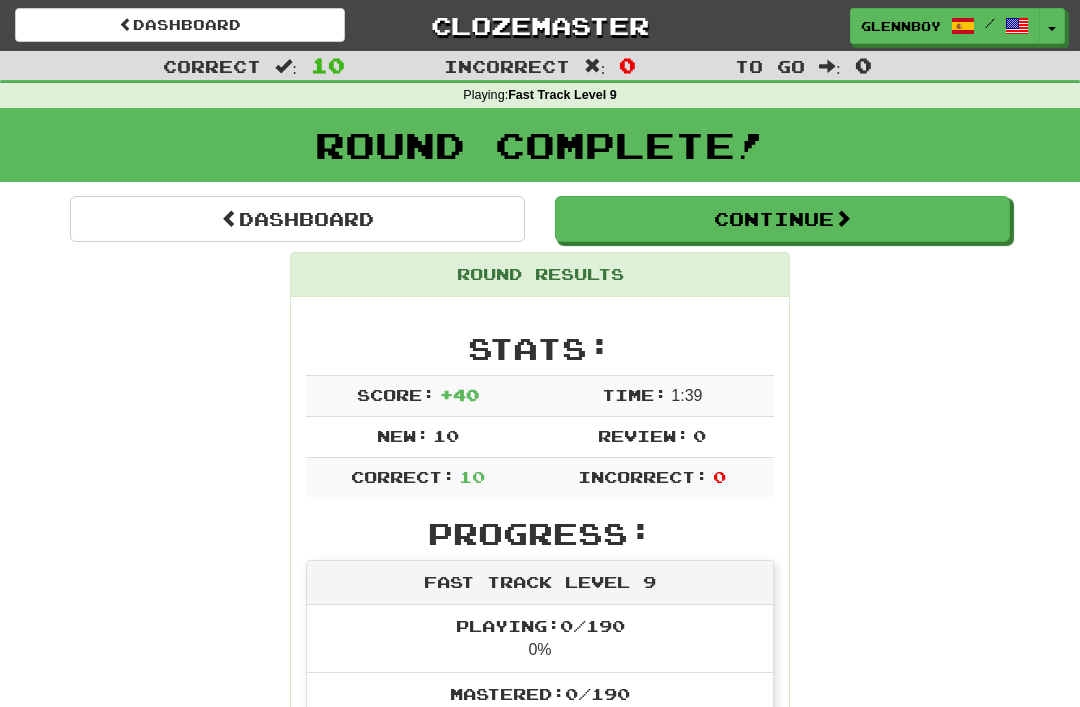 click on "Continue" at bounding box center (782, 219) 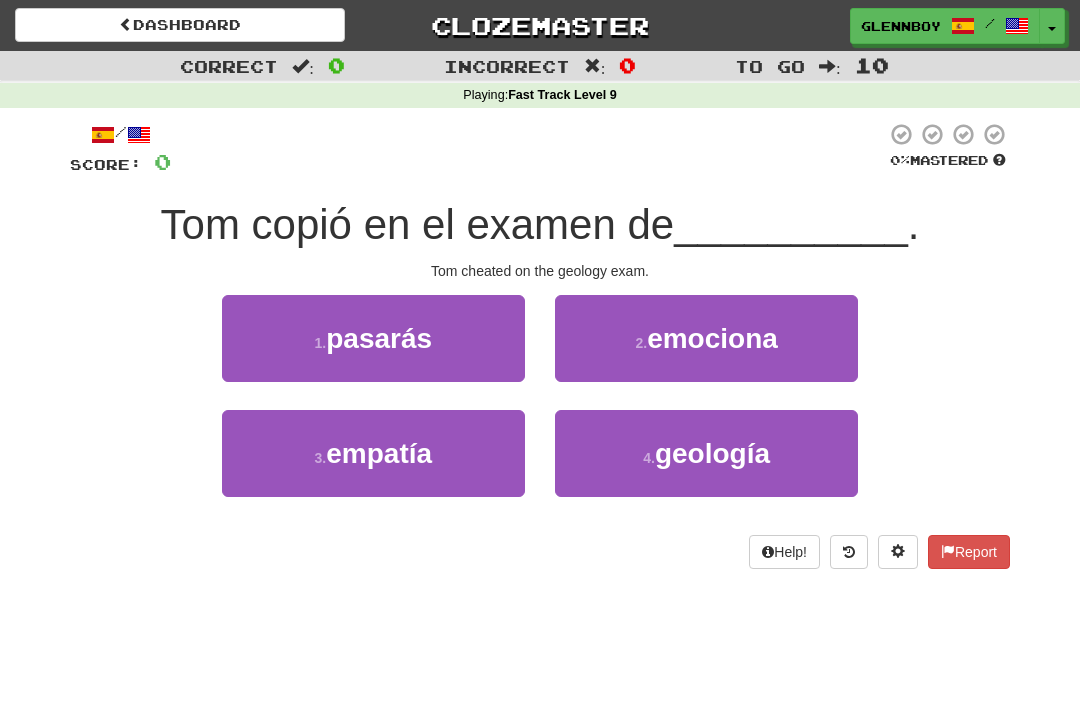 click on "4 .  geología" at bounding box center (706, 453) 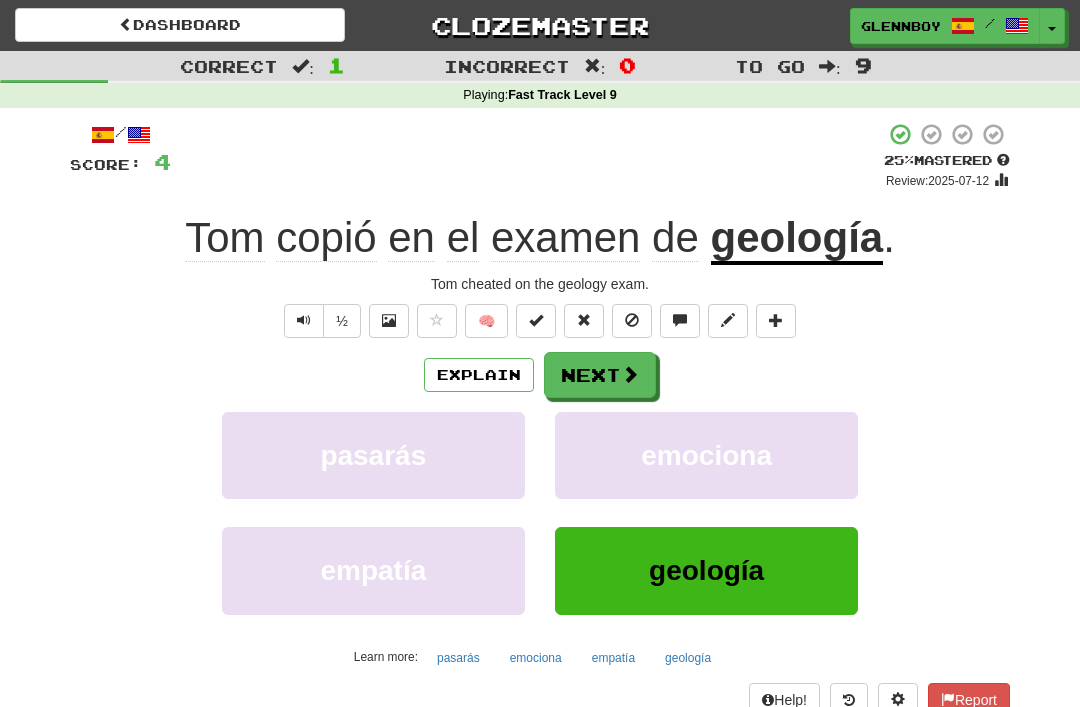 click at bounding box center [632, 320] 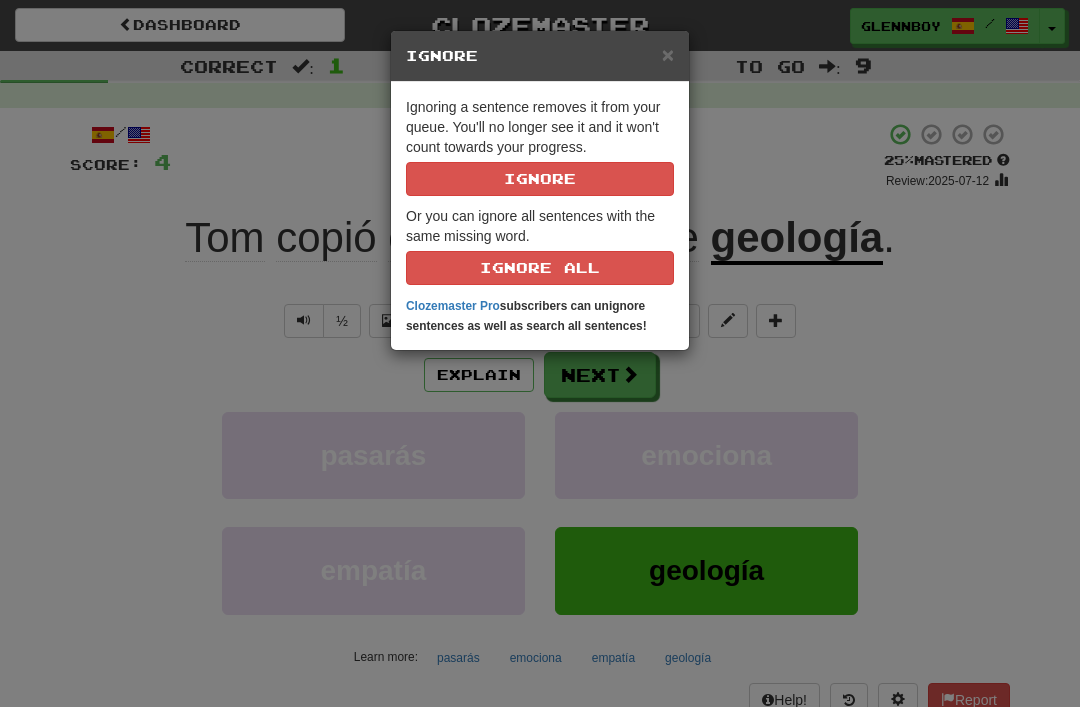 click on "Ignore" at bounding box center (540, 179) 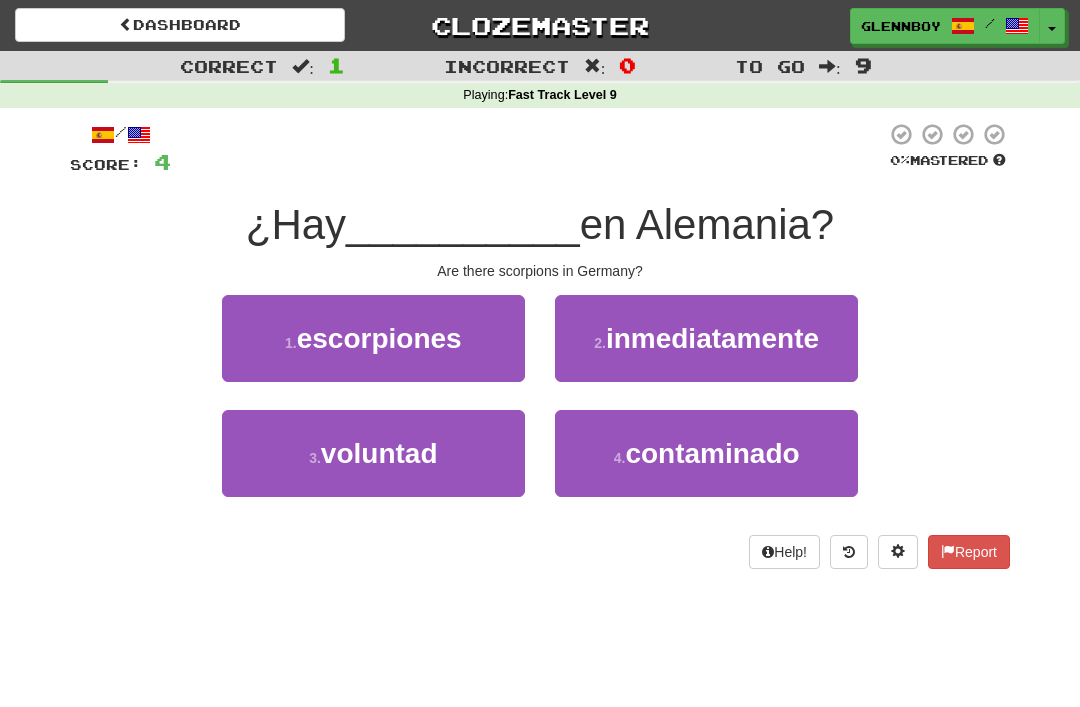 click on "1 . escorpiones" at bounding box center [373, 338] 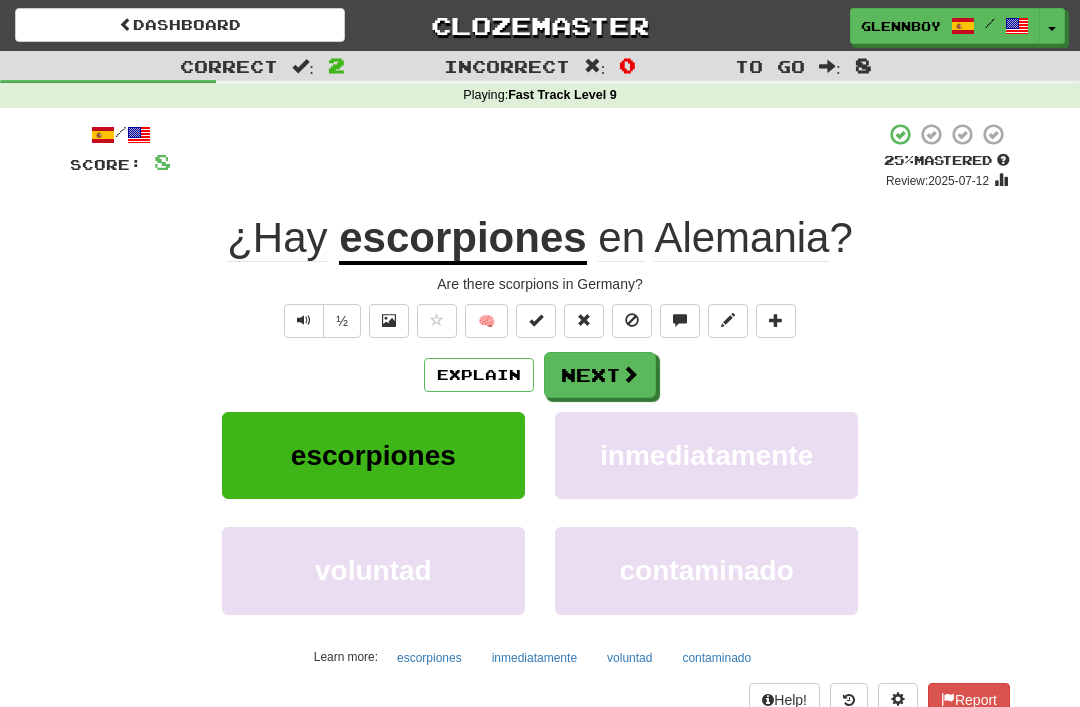 click at bounding box center (632, 320) 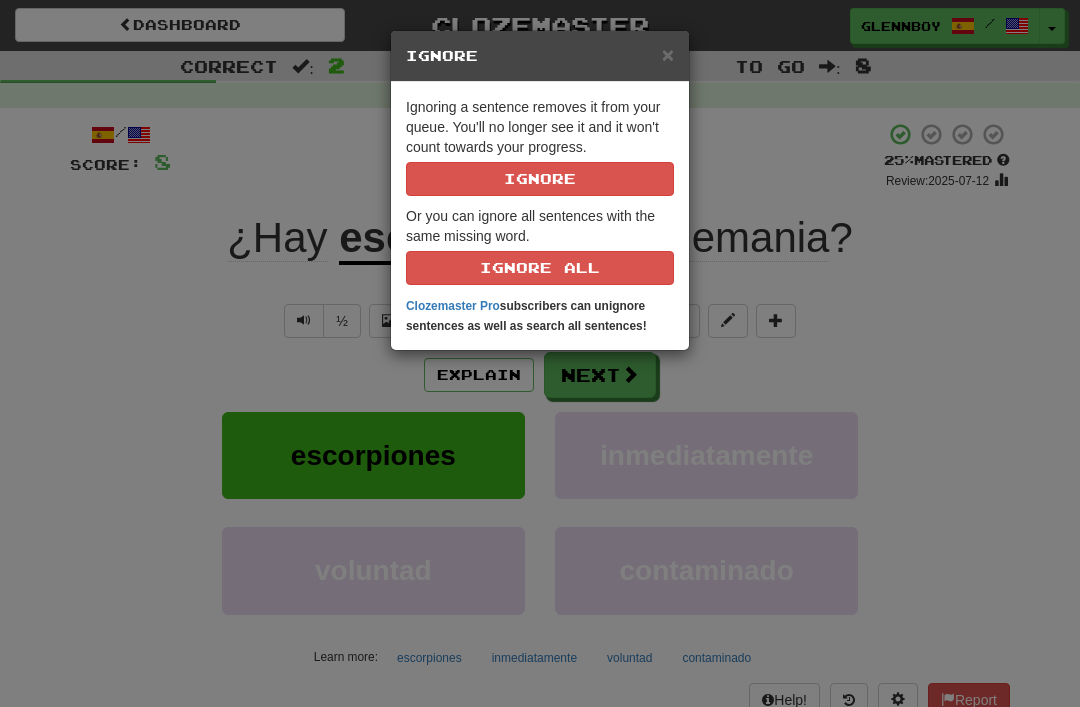 click on "Ignore" at bounding box center [540, 179] 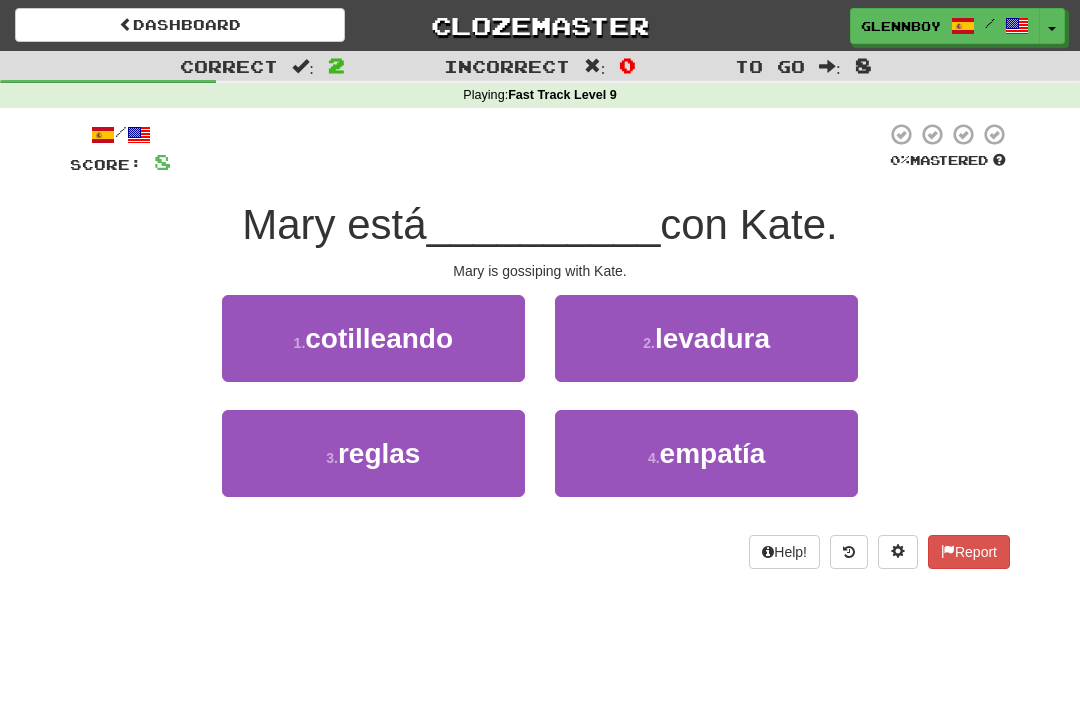 click on "cotilleando" at bounding box center [379, 338] 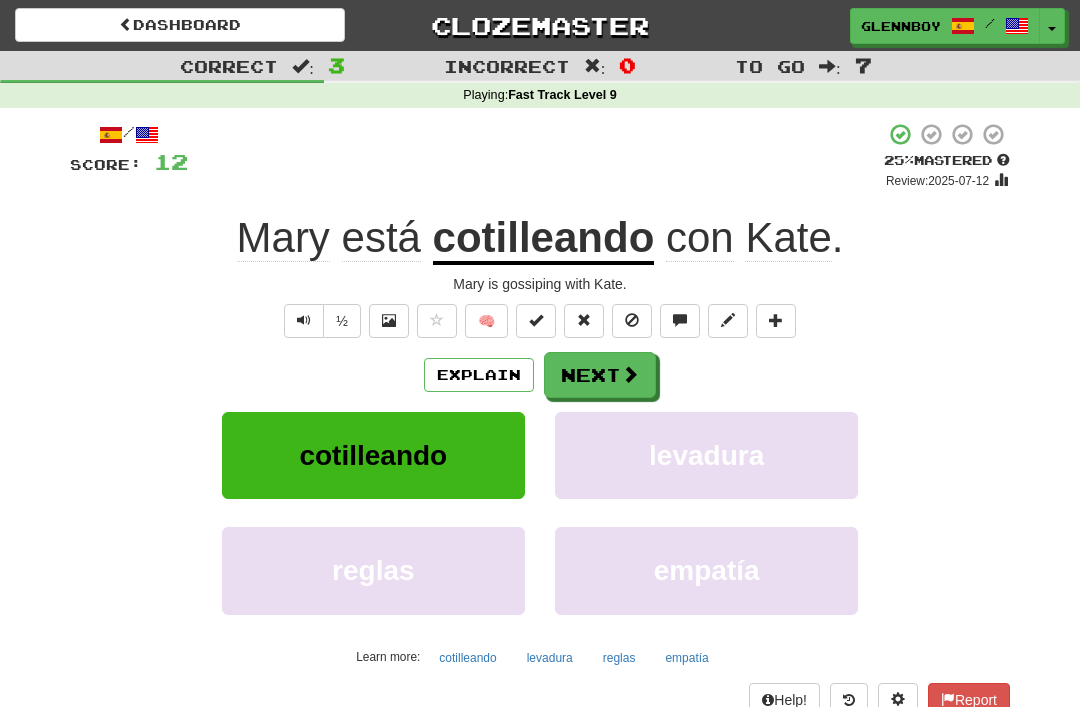 click at bounding box center (632, 321) 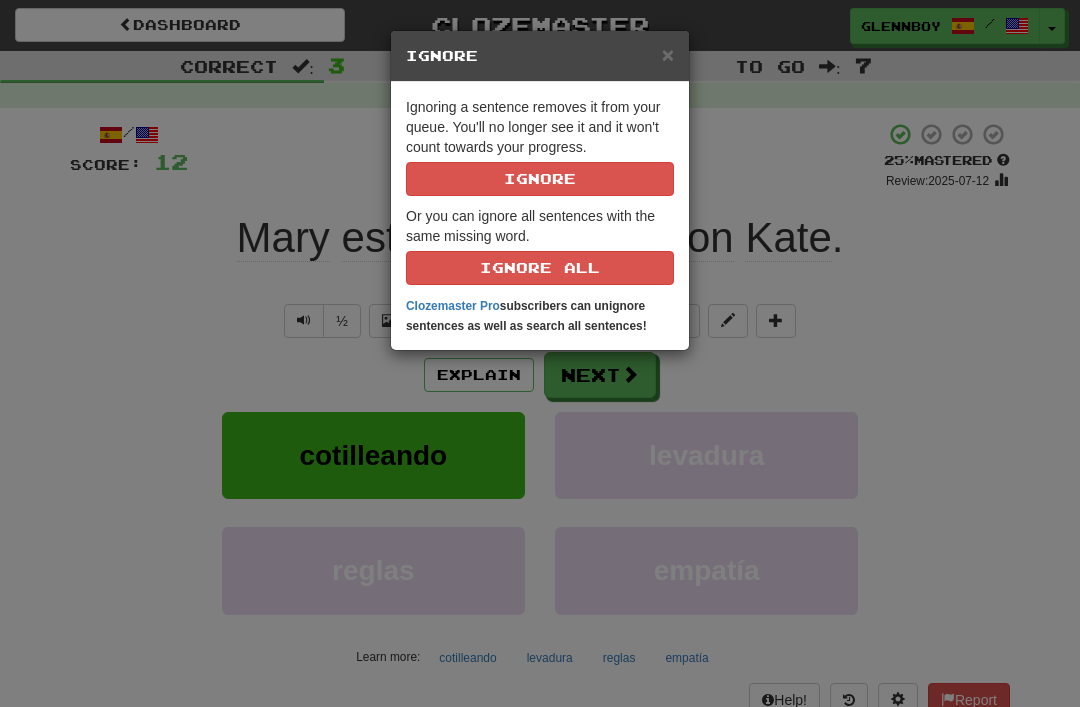 click on "Ignore" at bounding box center (540, 179) 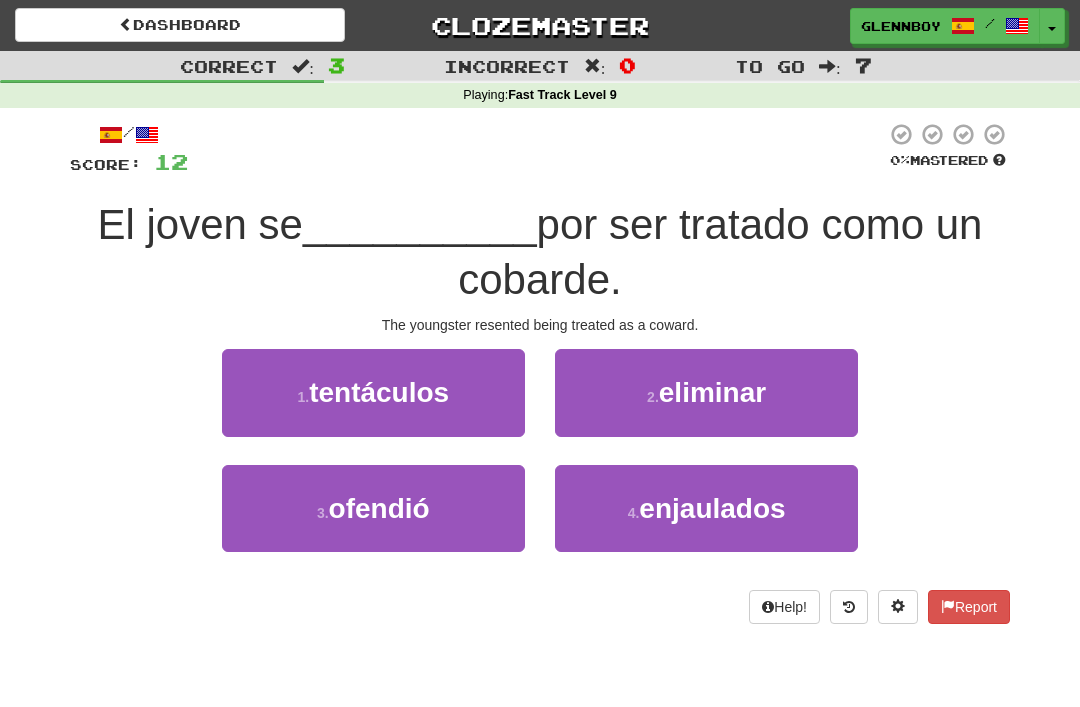 click on "ofendió" at bounding box center (379, 508) 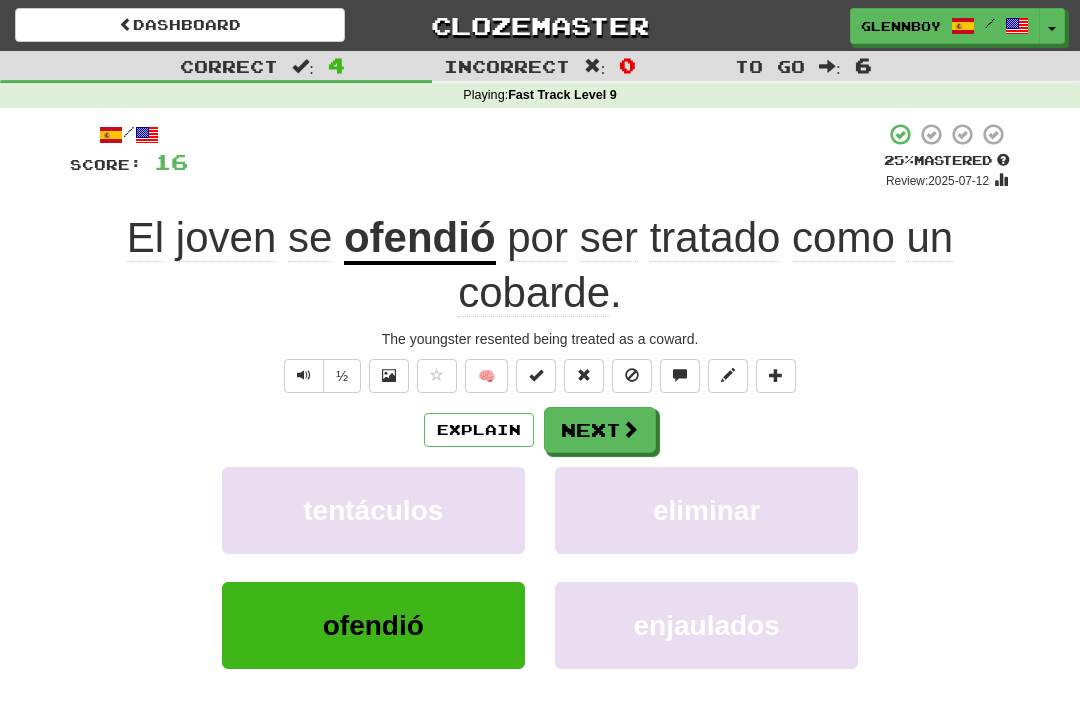 click on "Explain" at bounding box center (479, 430) 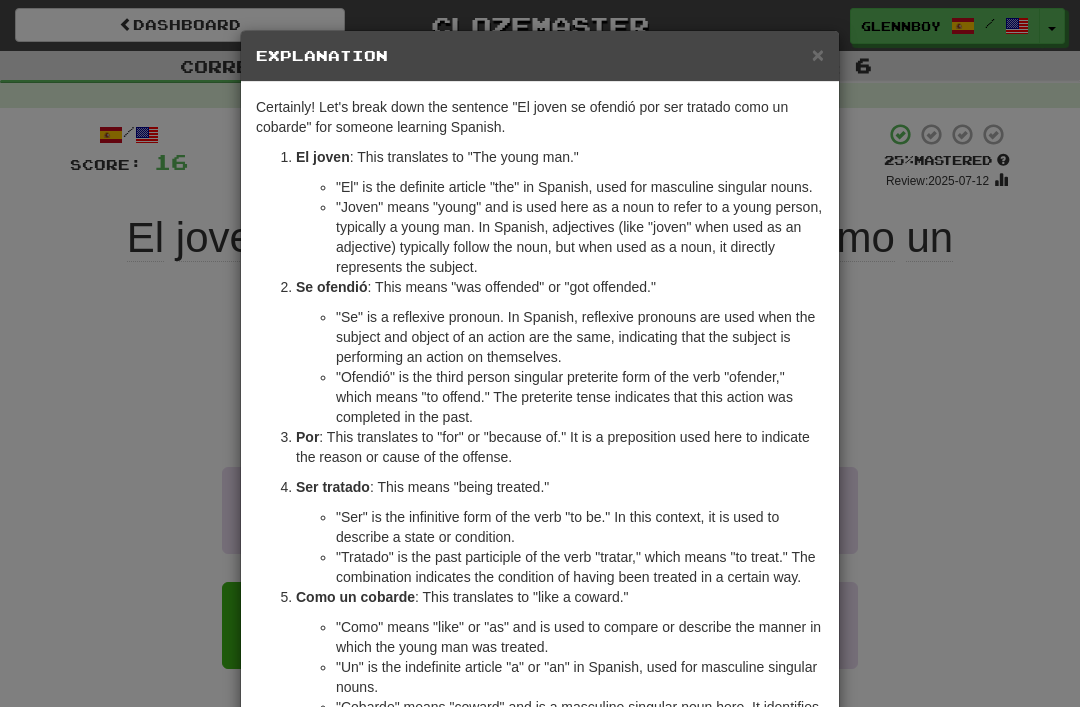 click on "× Explanation" at bounding box center (540, 56) 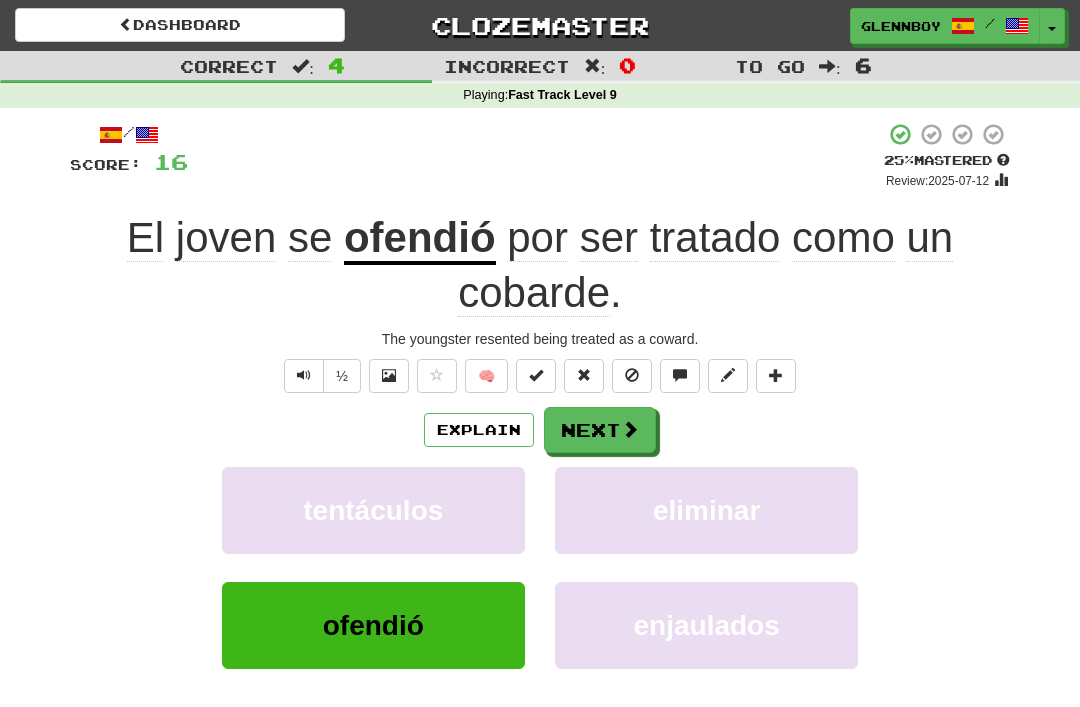 click at bounding box center [632, 375] 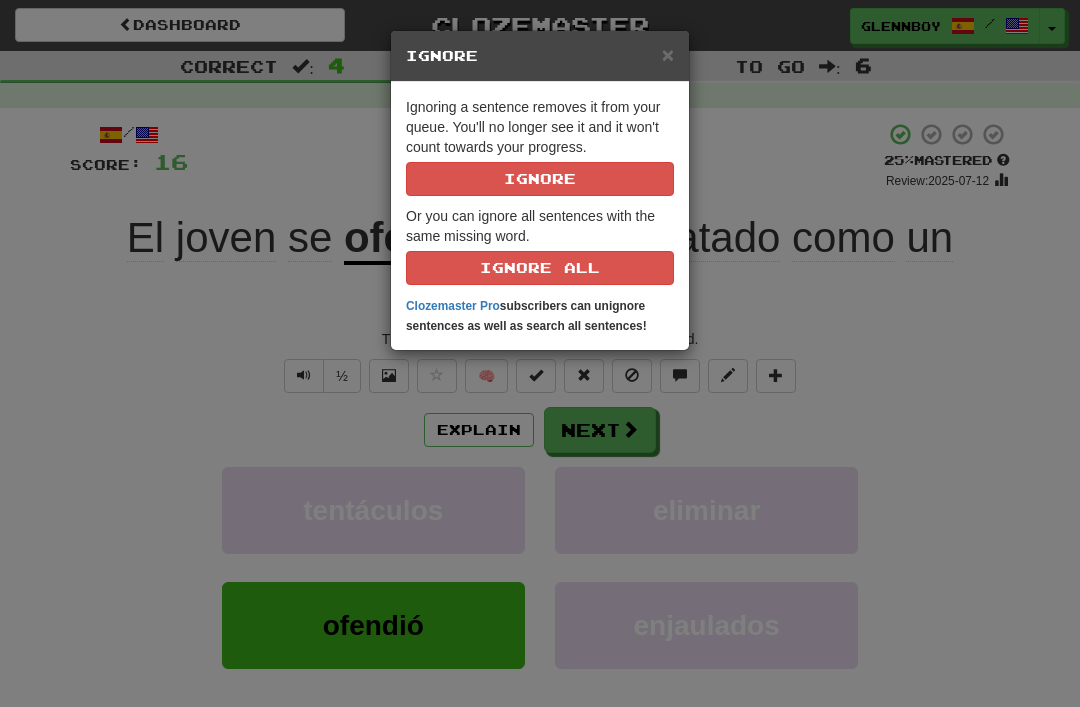 click on "Ignore" at bounding box center (540, 179) 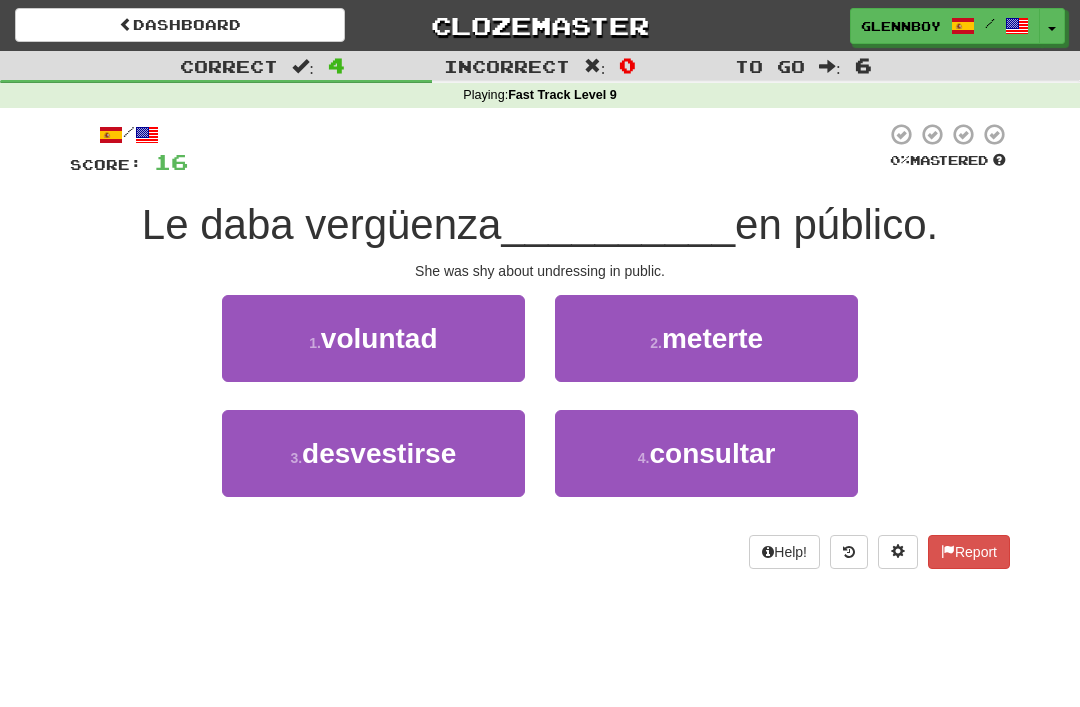 click on "desvestirse" at bounding box center (379, 453) 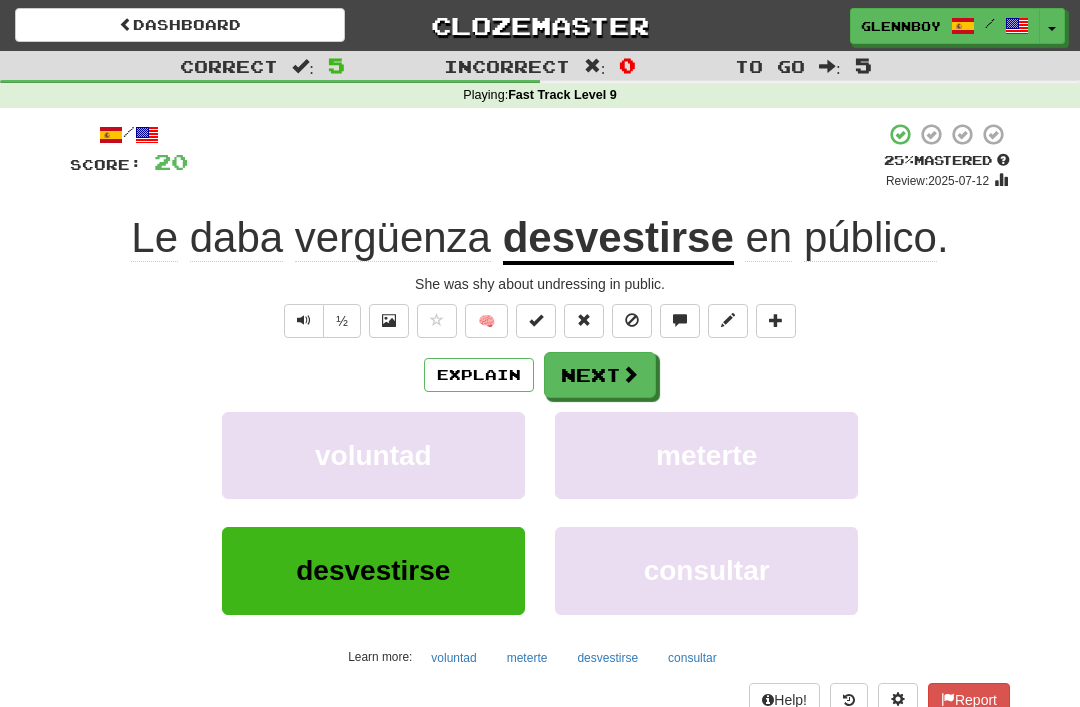 click on "Explain" at bounding box center [479, 375] 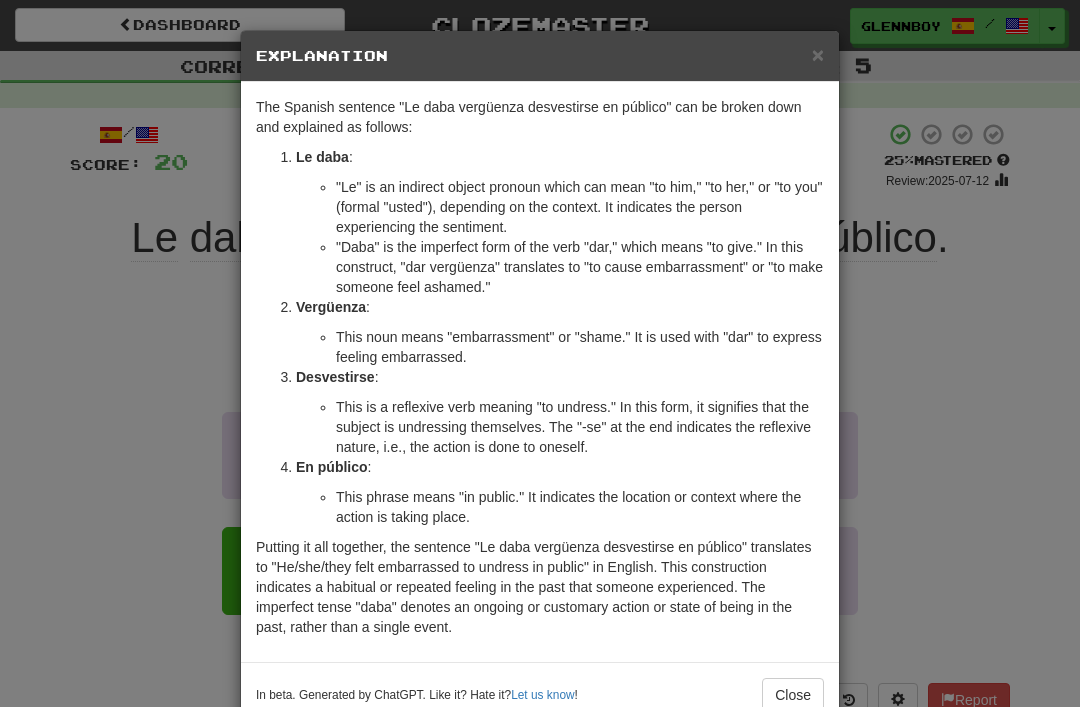 click on "× Explanation" at bounding box center [540, 56] 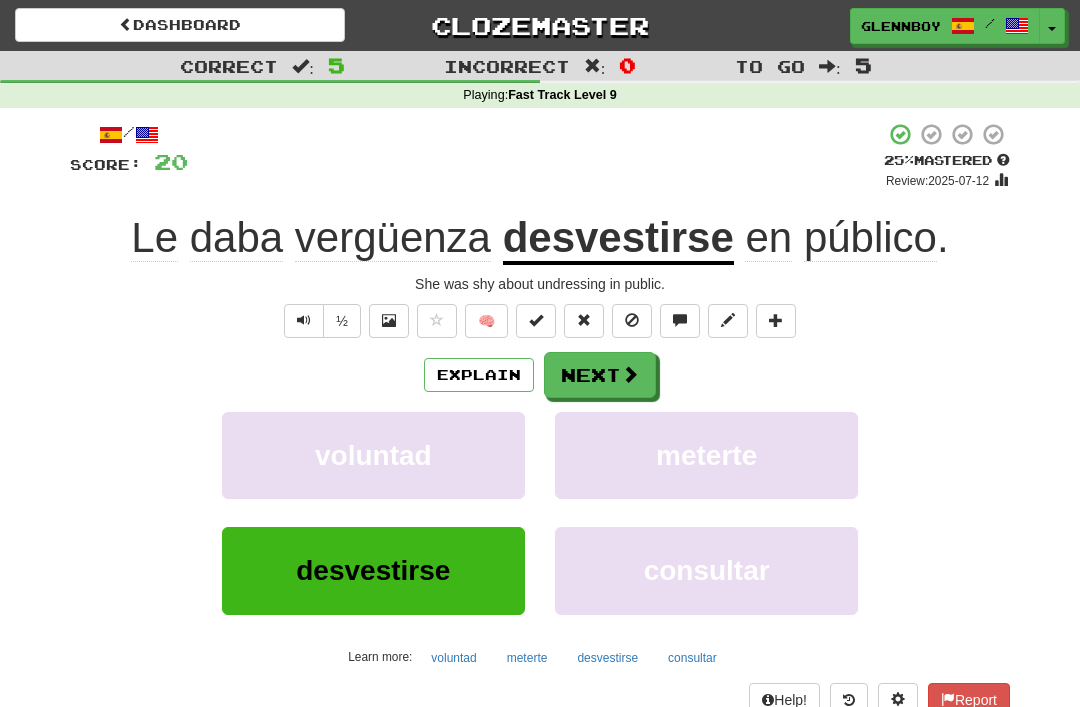 click at bounding box center [632, 320] 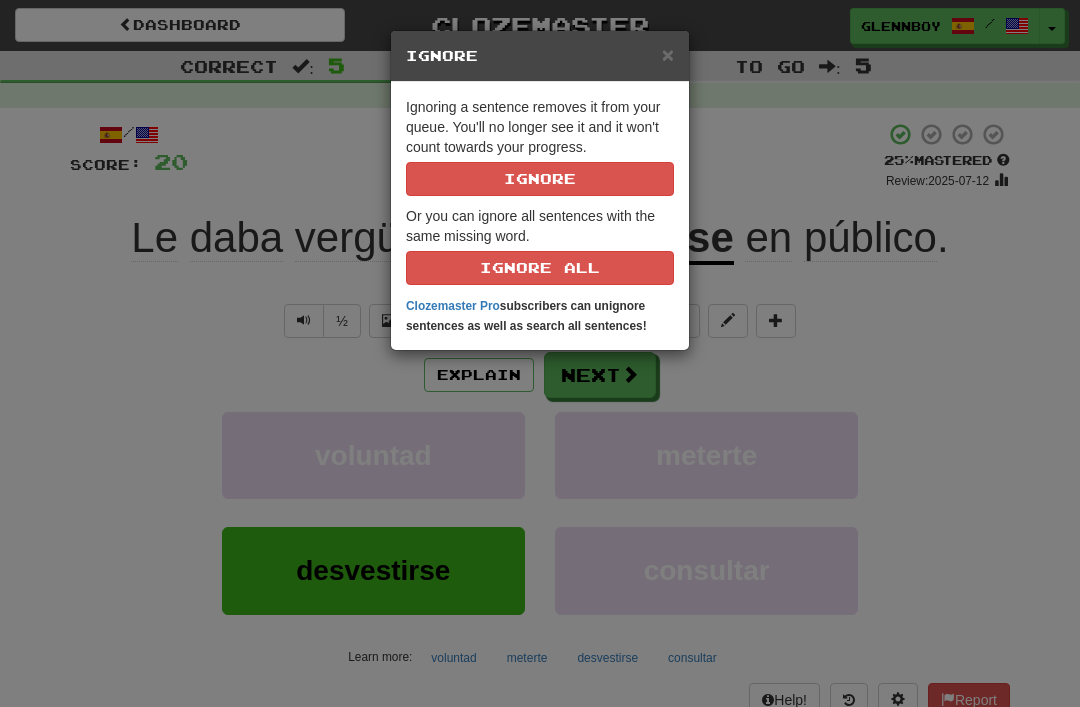 click on "Ignore" at bounding box center [540, 179] 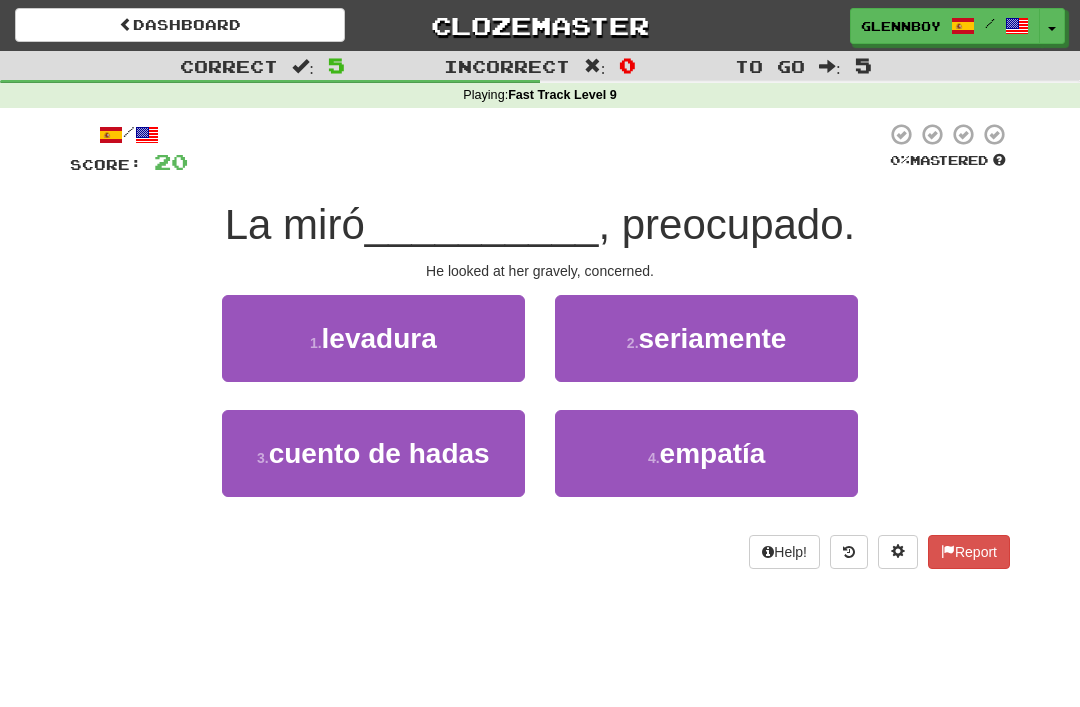 click on "seriamente" at bounding box center [713, 338] 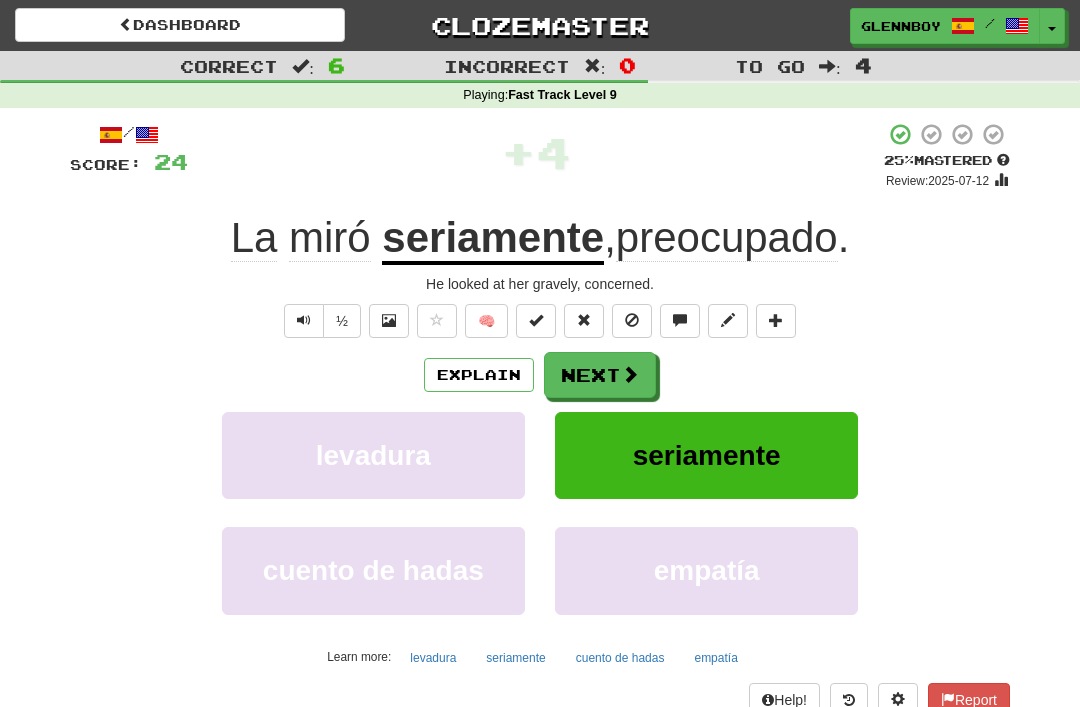 click at bounding box center [632, 320] 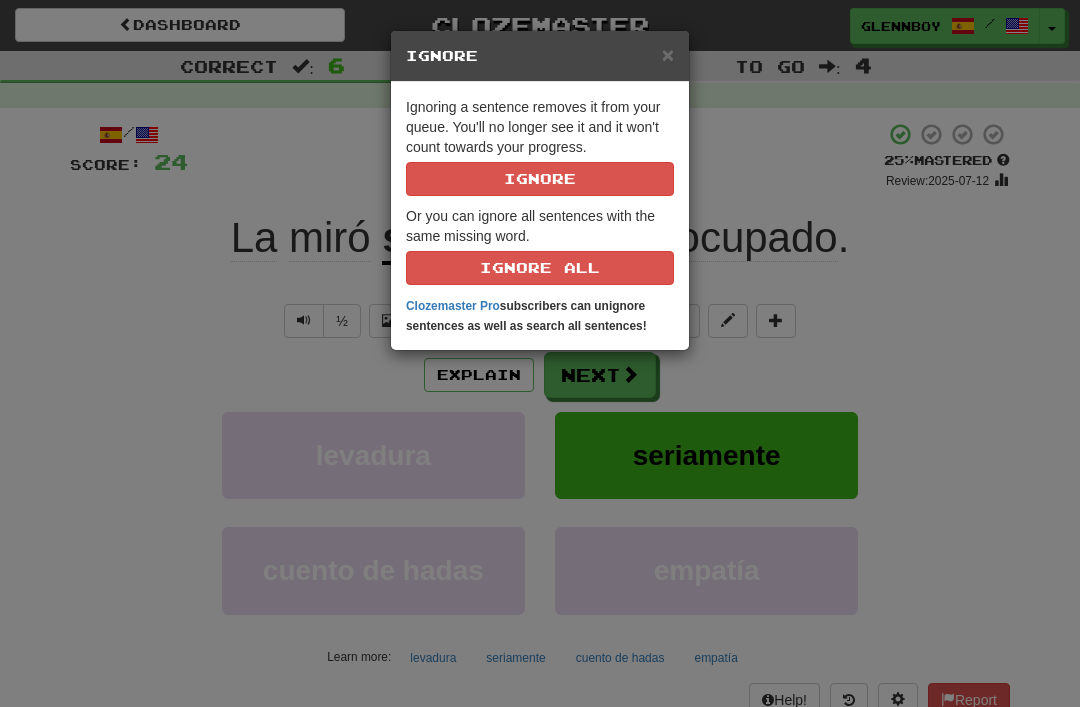 click on "Ignore" at bounding box center (540, 179) 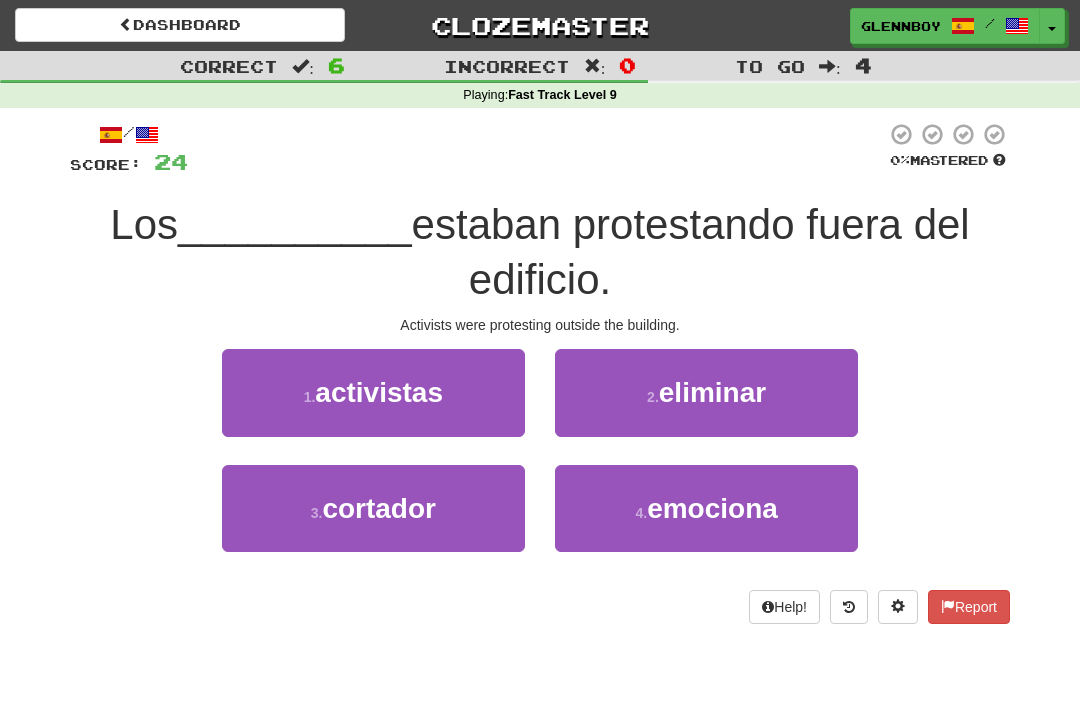 click on "activistas" at bounding box center (379, 392) 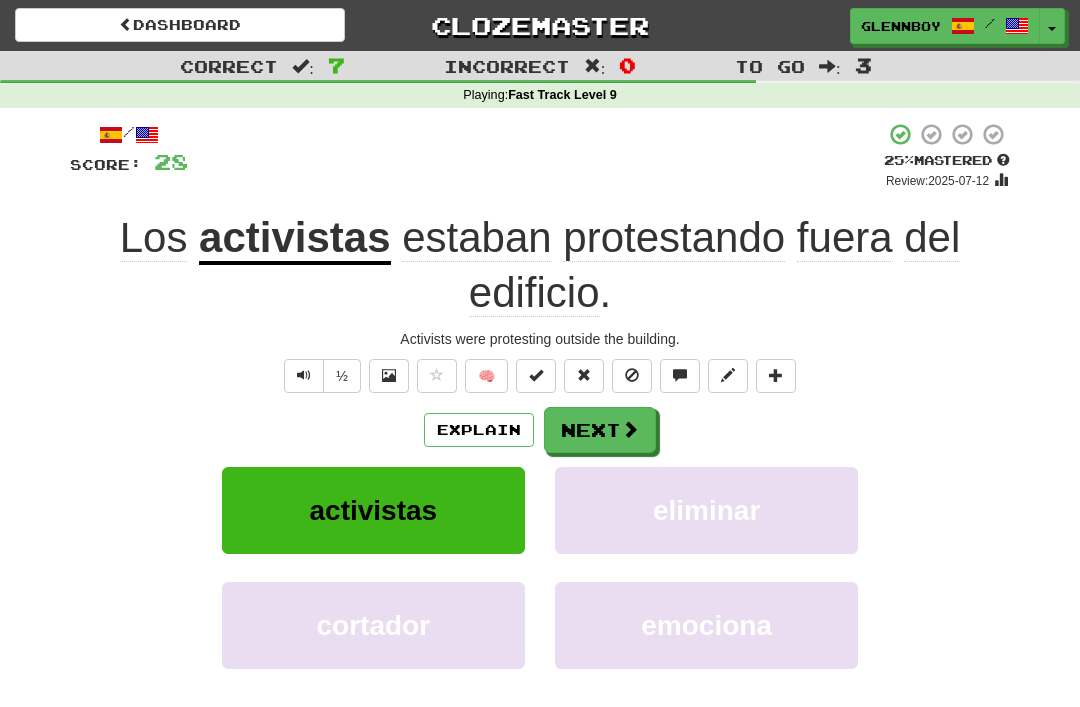 click at bounding box center (632, 375) 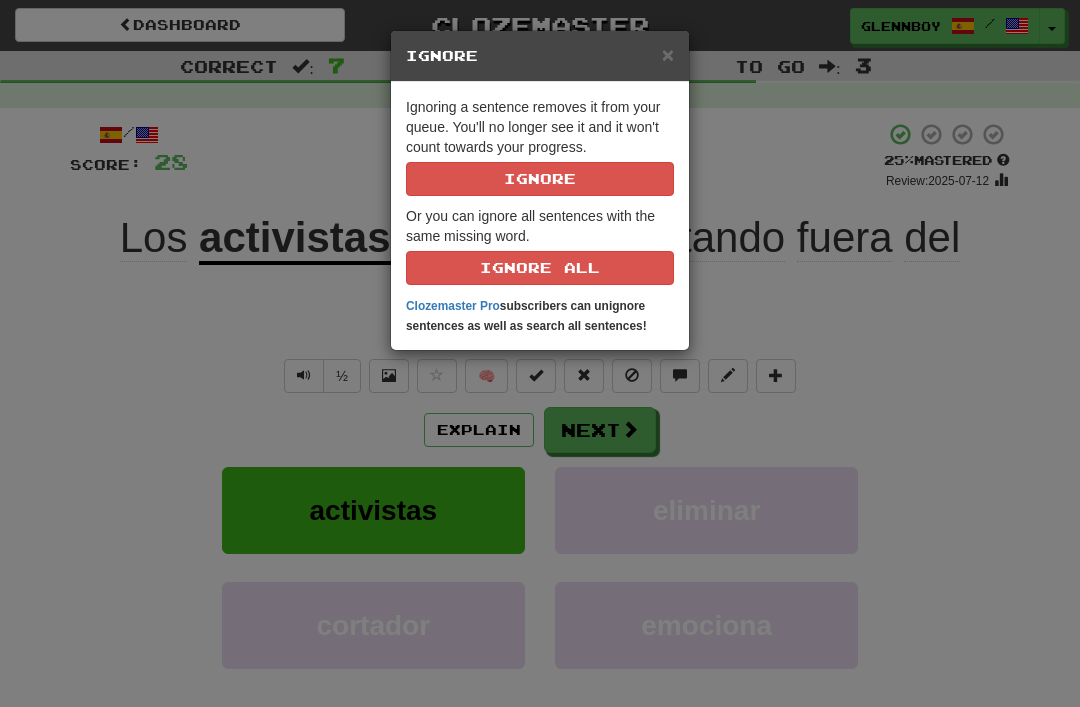click on "Ignore" at bounding box center (540, 179) 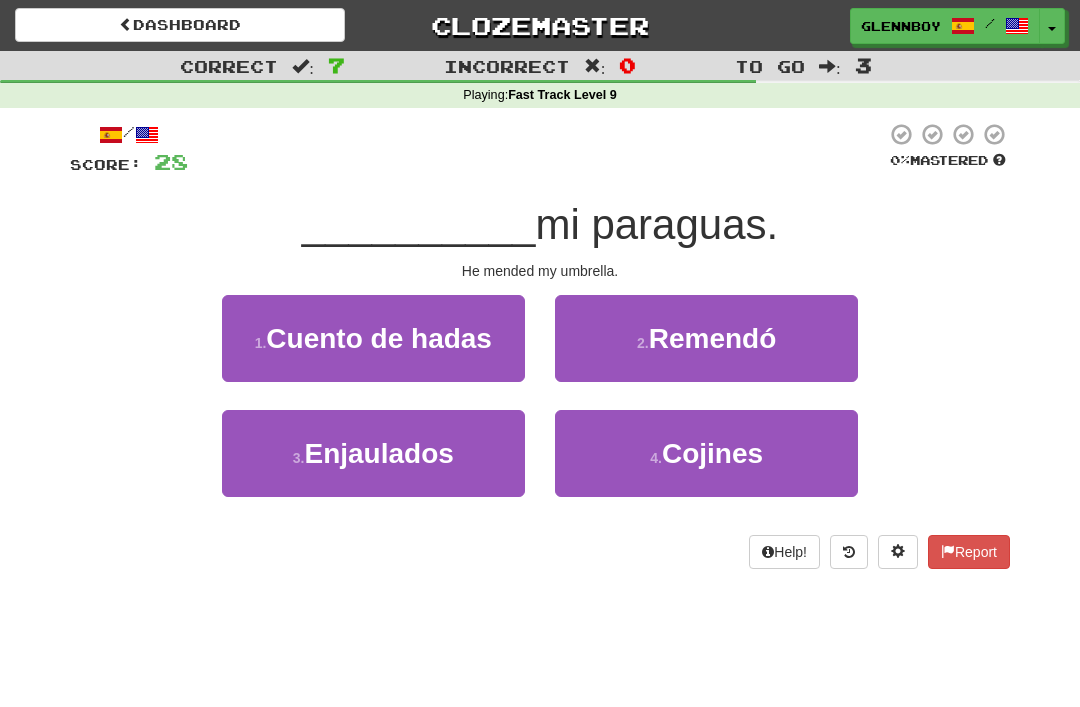 click on "Remendó" at bounding box center (713, 338) 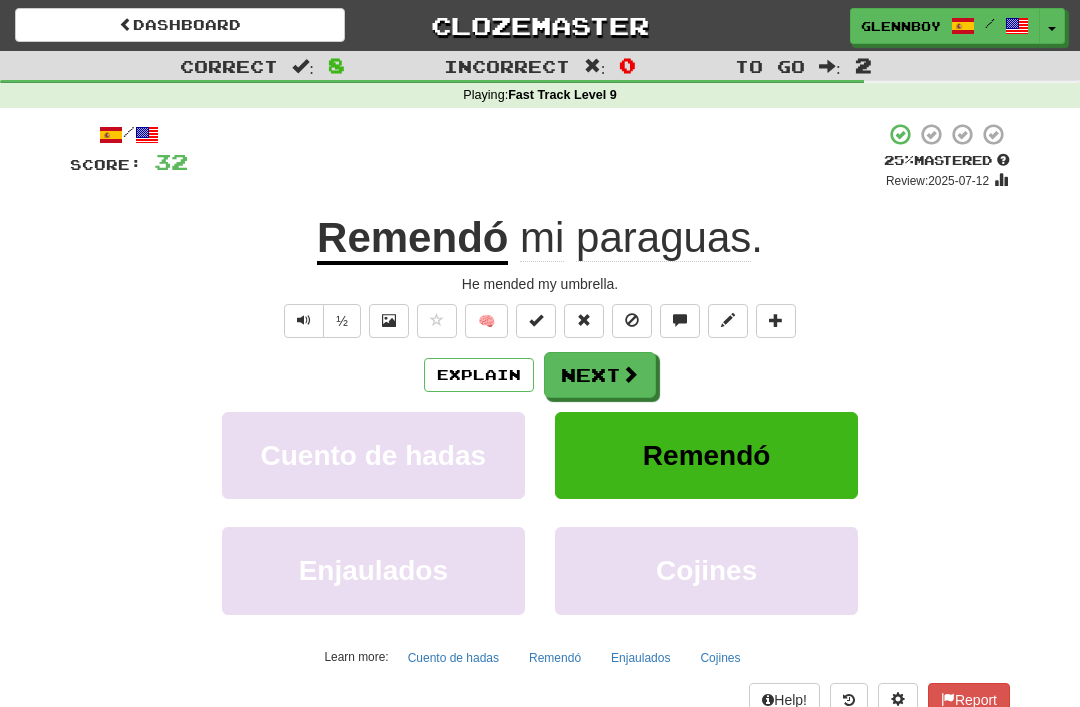 click on "Explain" at bounding box center [479, 375] 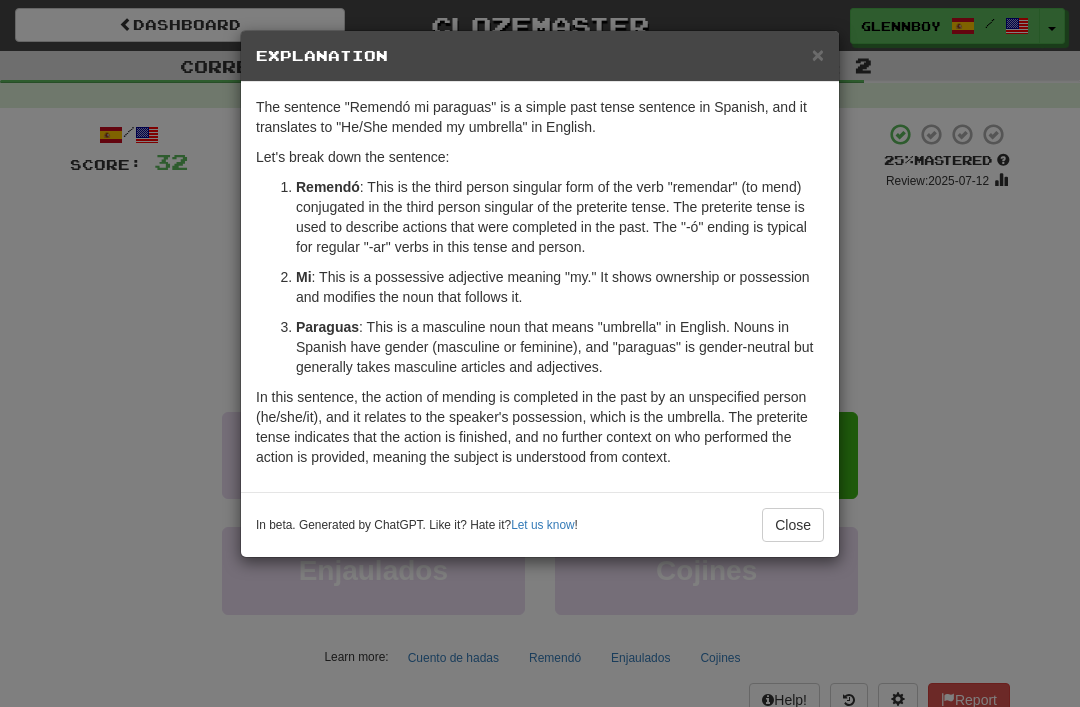 click on "Close" at bounding box center (793, 525) 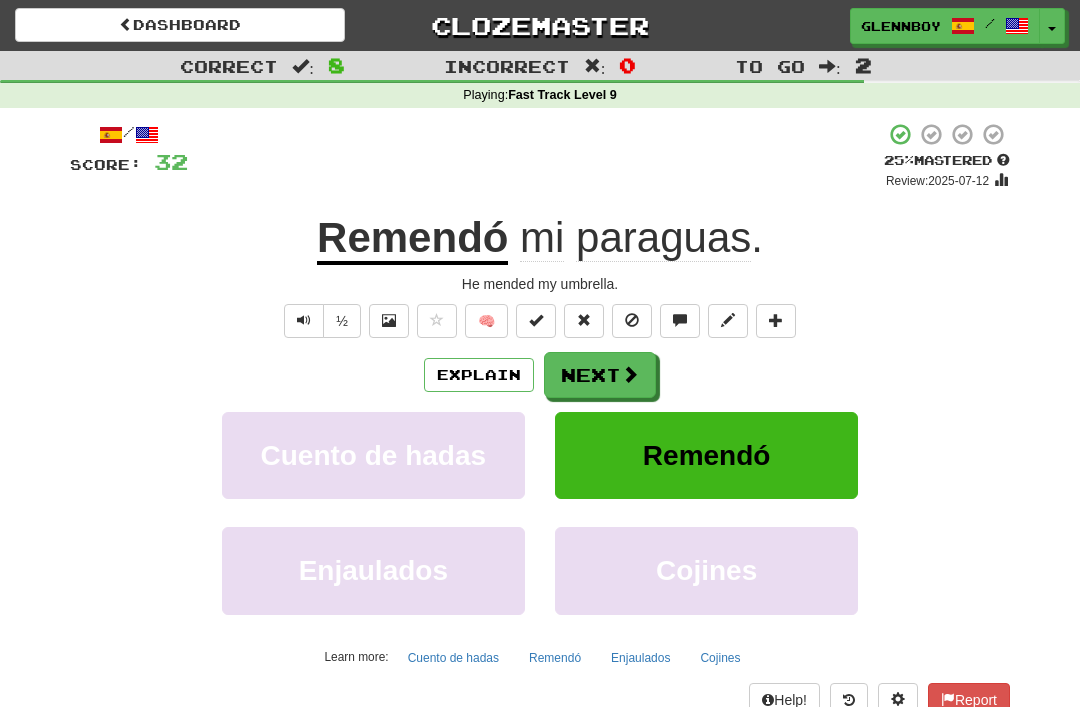 click at bounding box center [632, 321] 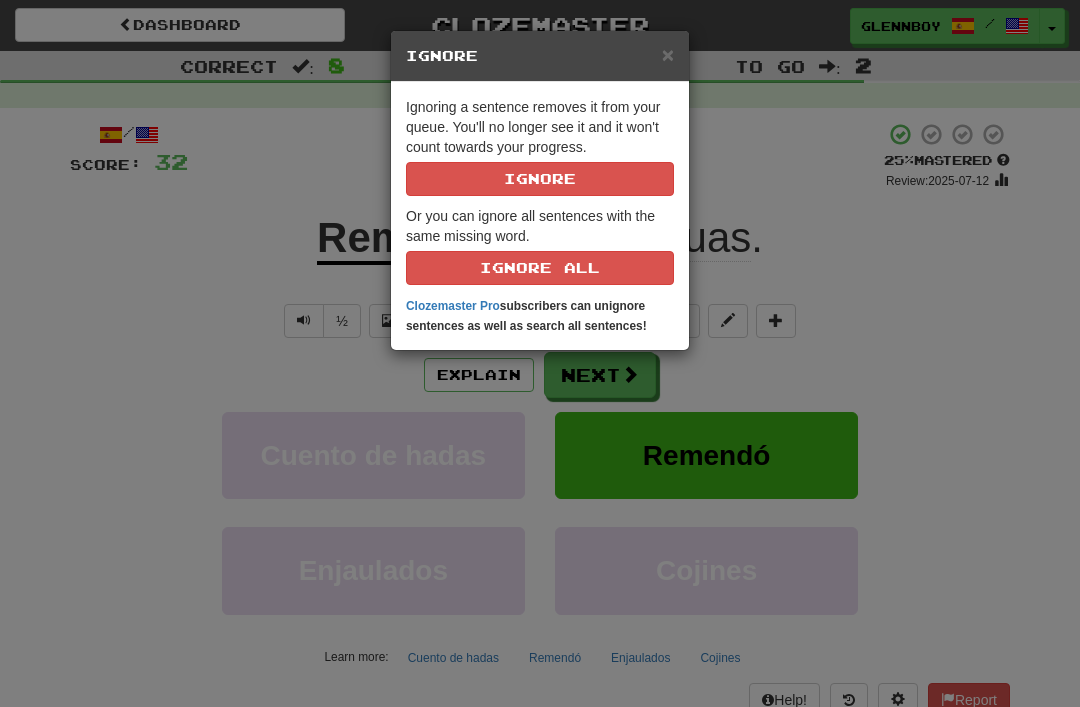 click on "Ignore" at bounding box center [540, 179] 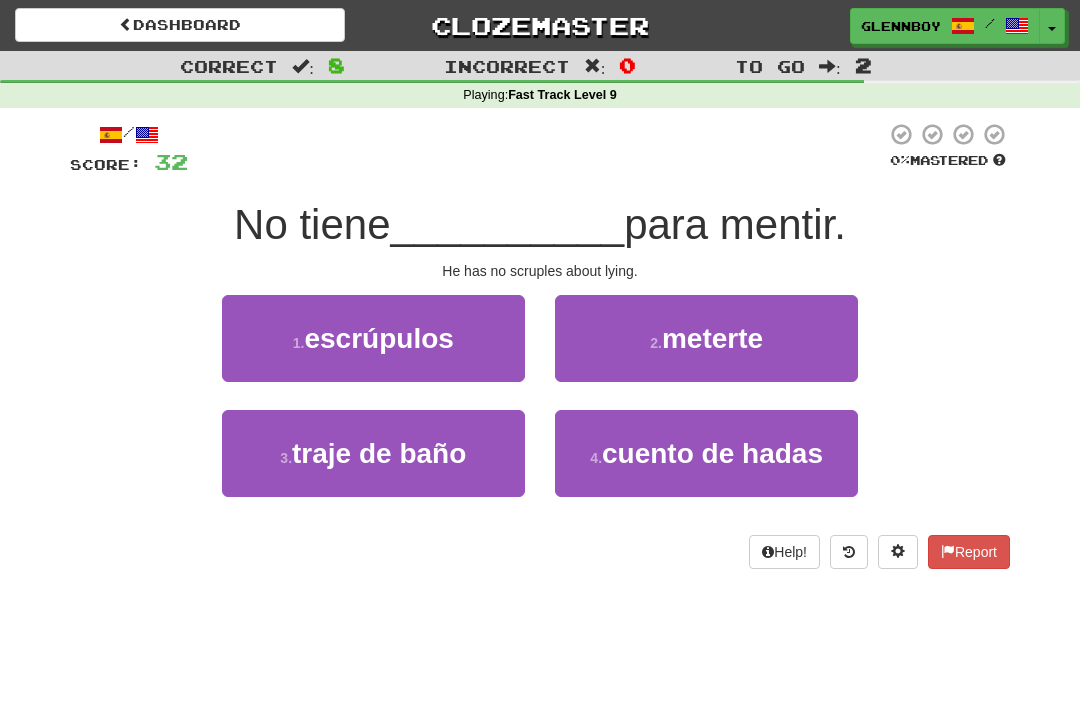 click on "escrúpulos" at bounding box center [378, 338] 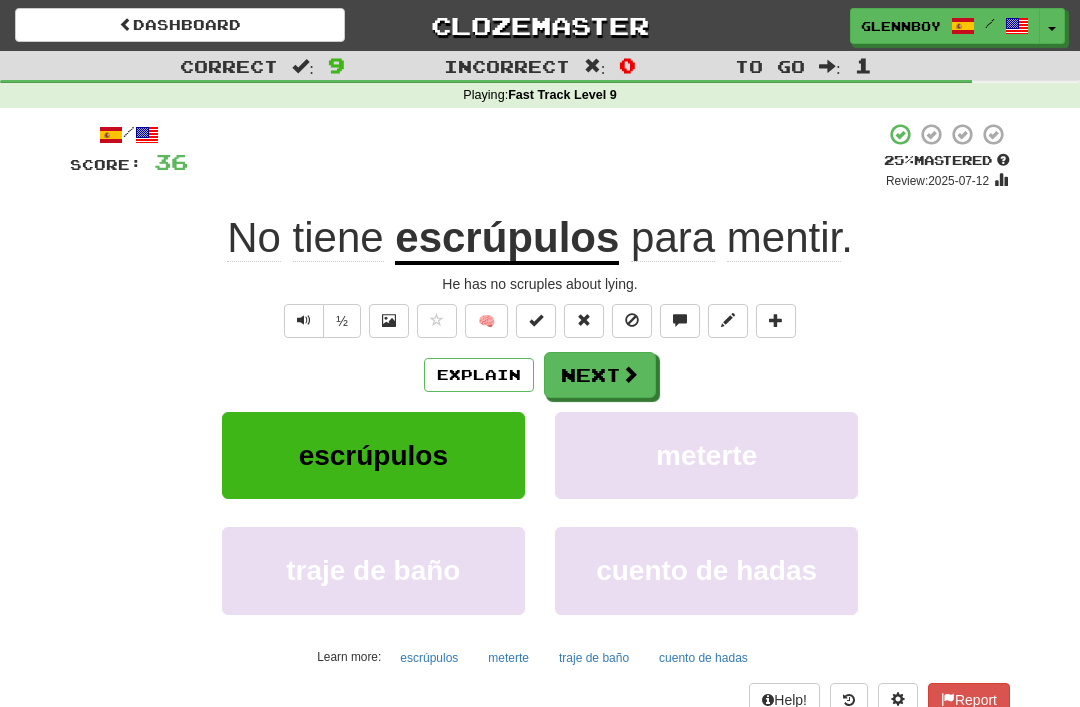 click at bounding box center (632, 320) 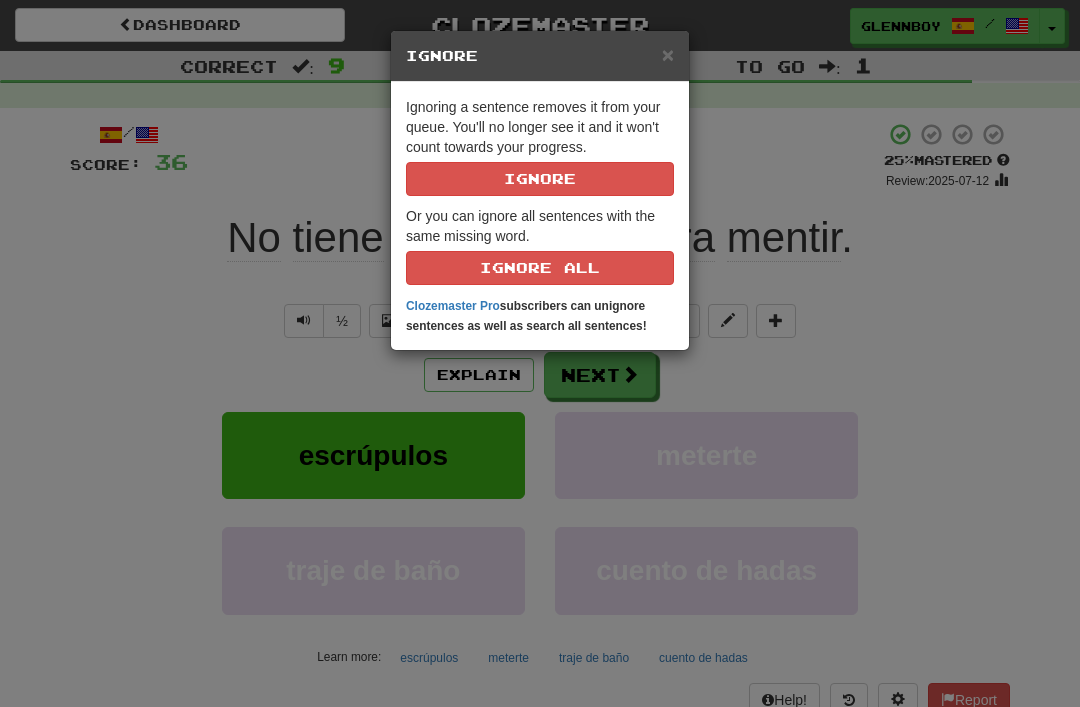 click on "Ignore" at bounding box center (540, 179) 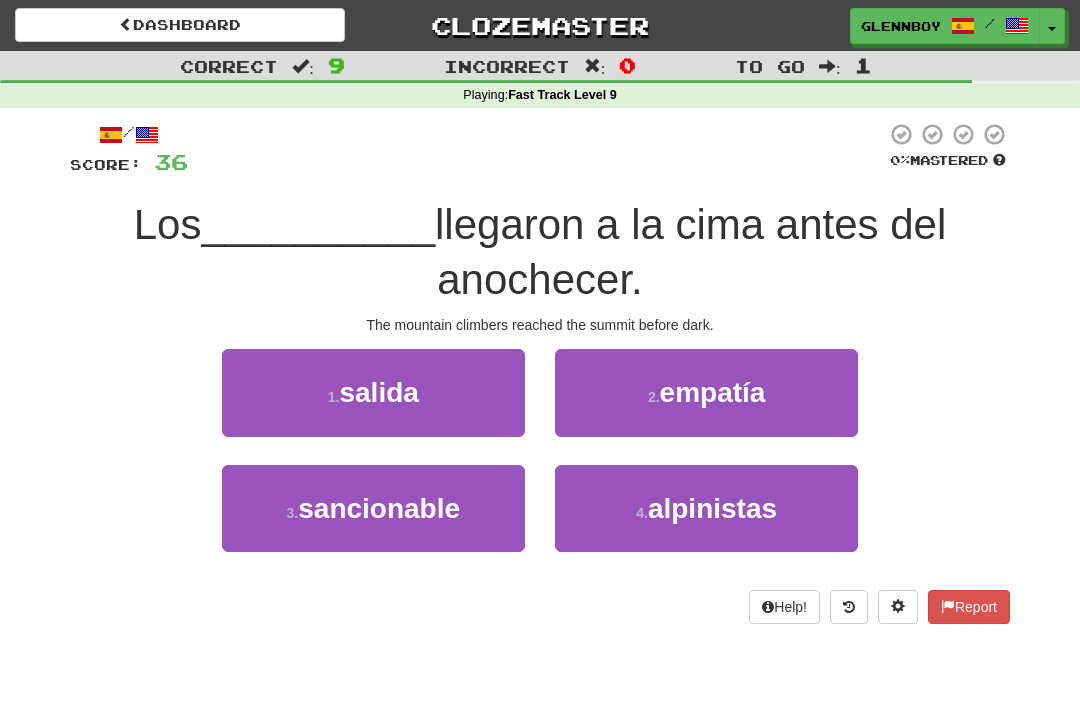 click on "alpinistas" at bounding box center [712, 508] 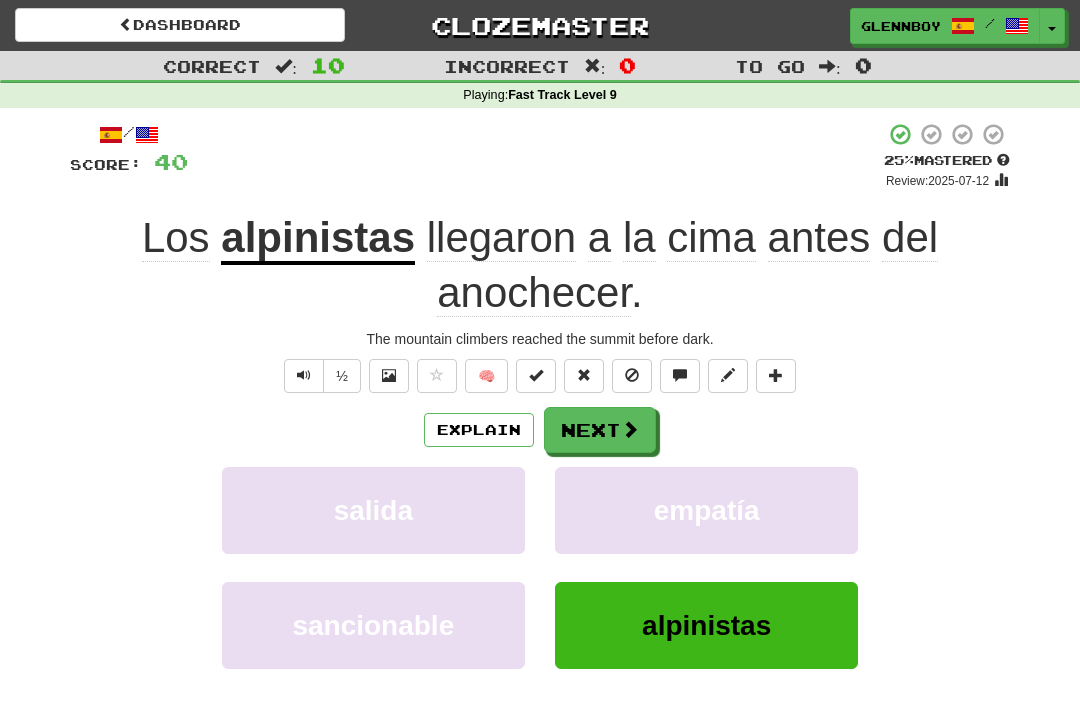 click at bounding box center [632, 375] 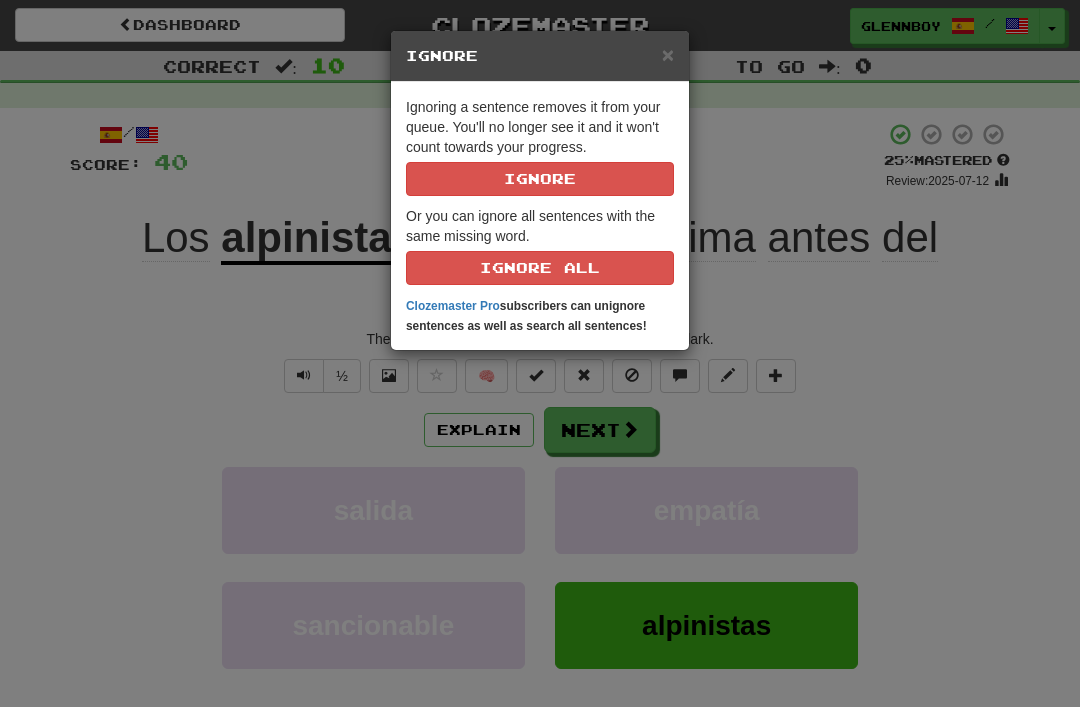 click on "Ignore" at bounding box center [540, 179] 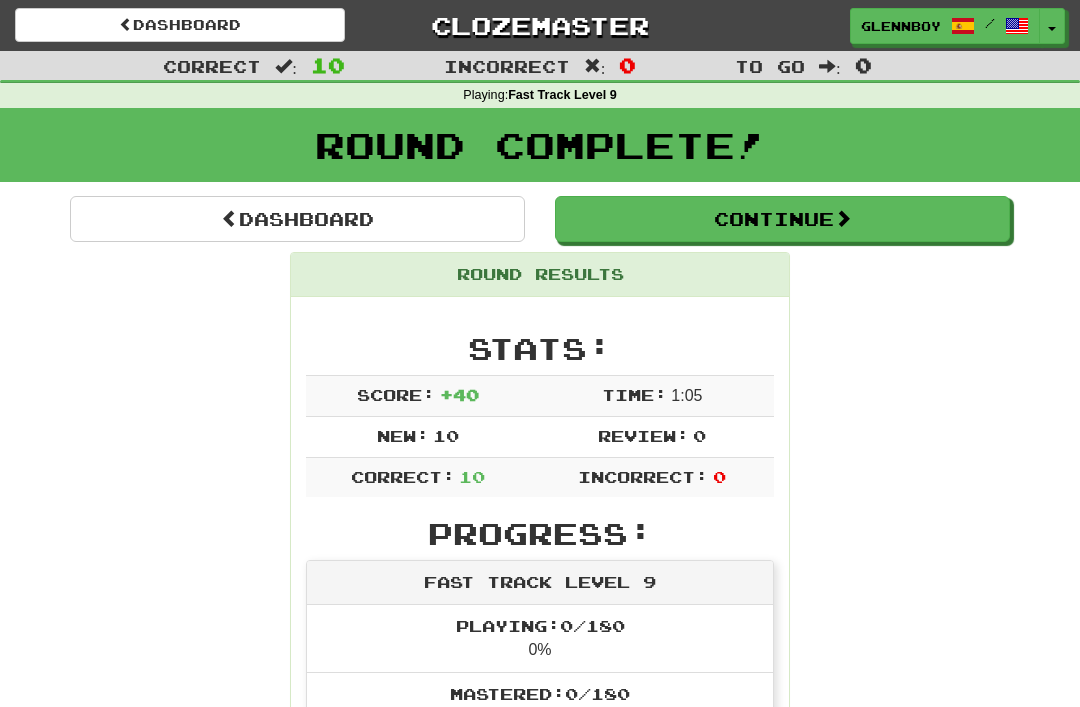 click on "Continue" at bounding box center (782, 219) 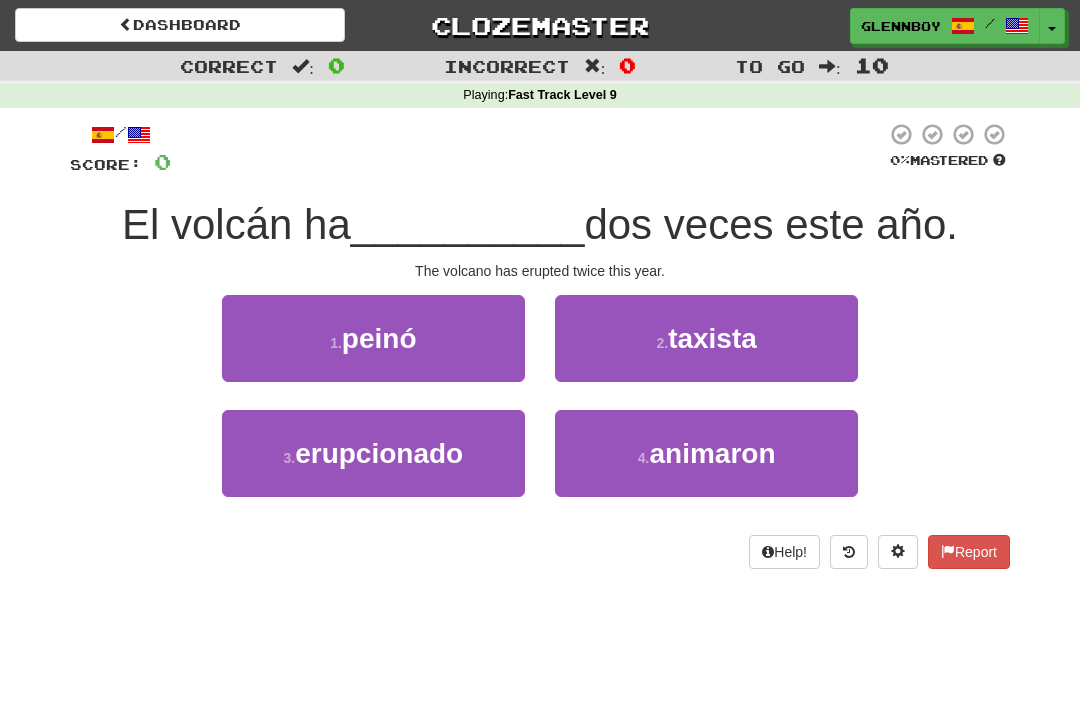 click on "erupcionado" at bounding box center (379, 453) 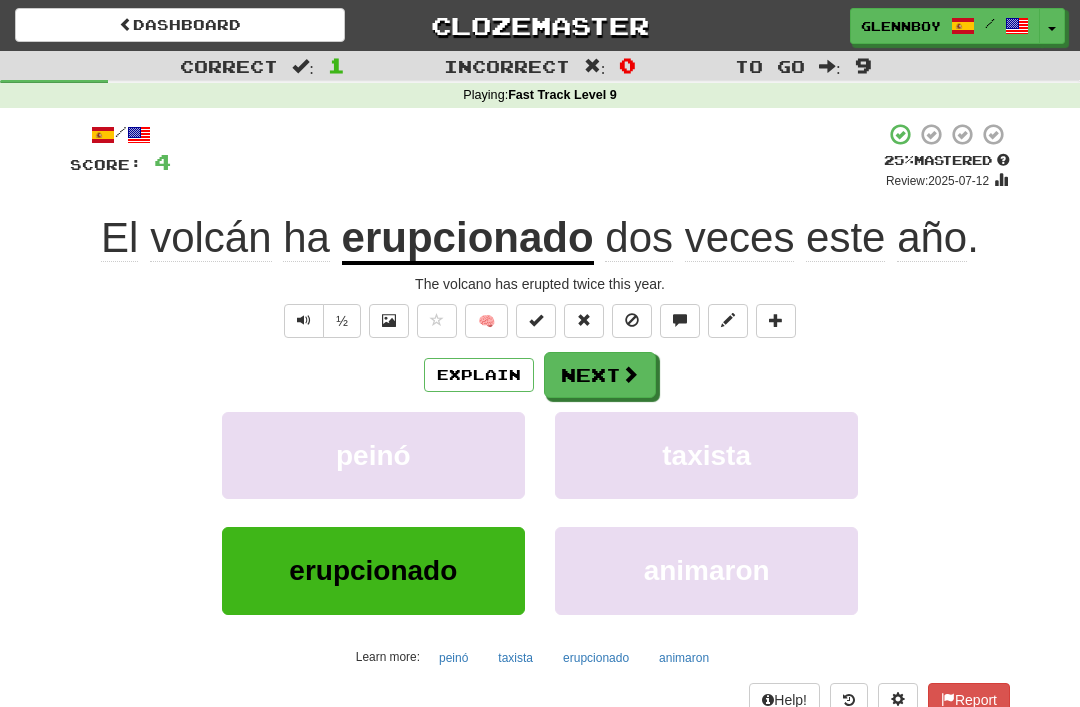 click at bounding box center (632, 321) 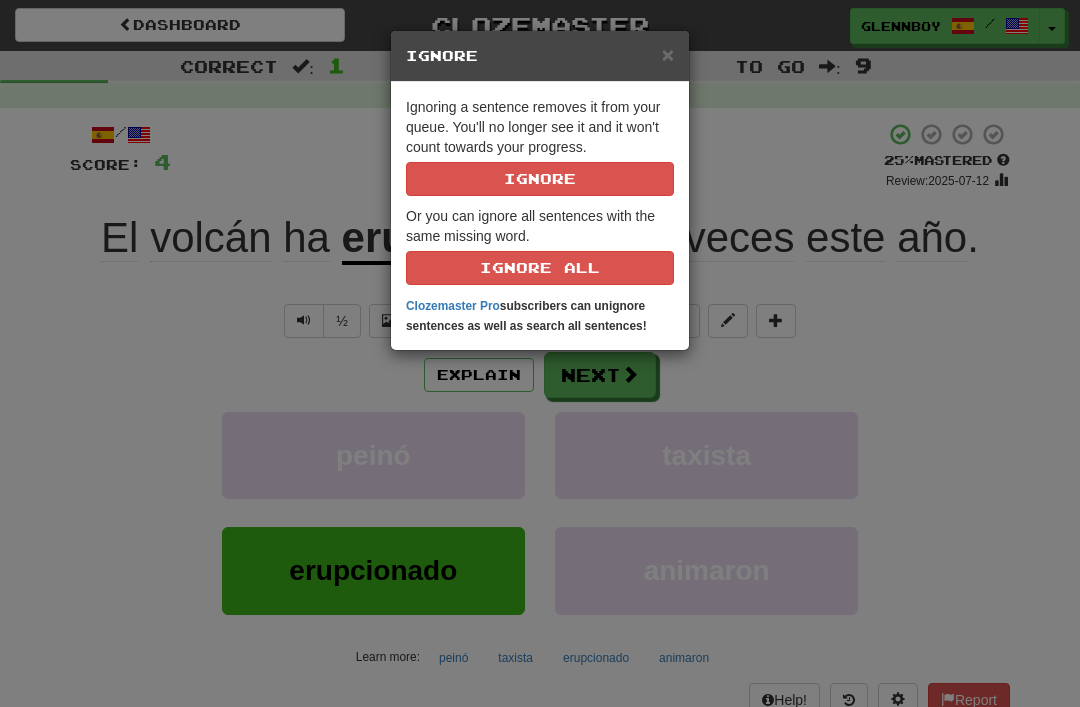 click on "Ignore" at bounding box center [540, 179] 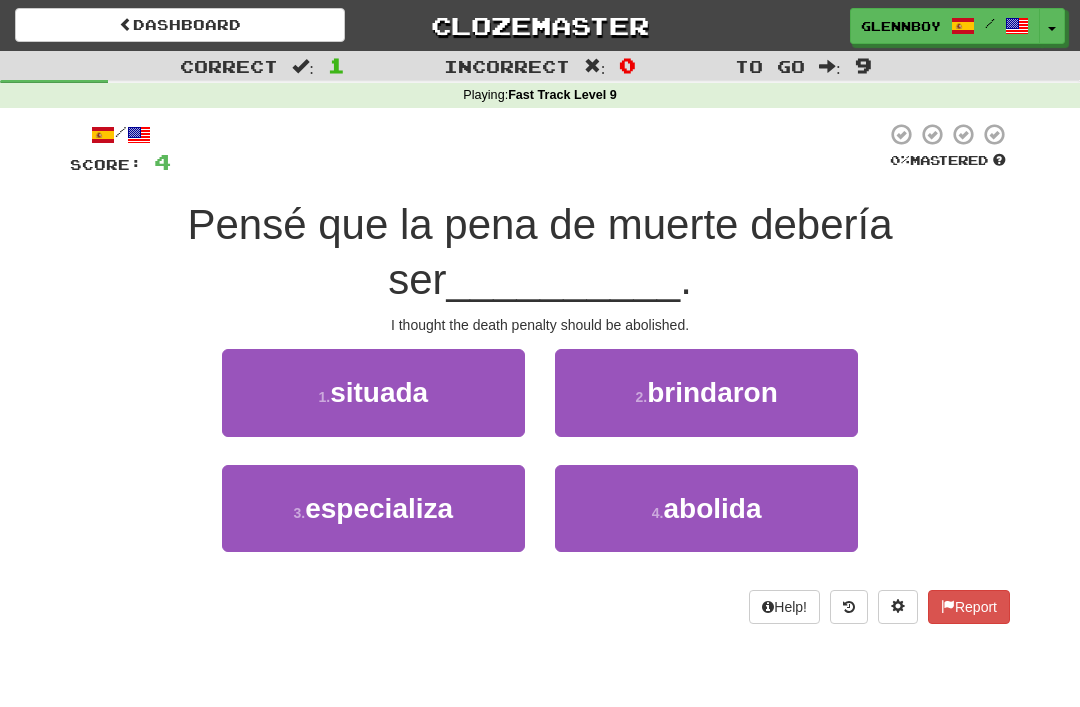 click on "abolida" at bounding box center [712, 508] 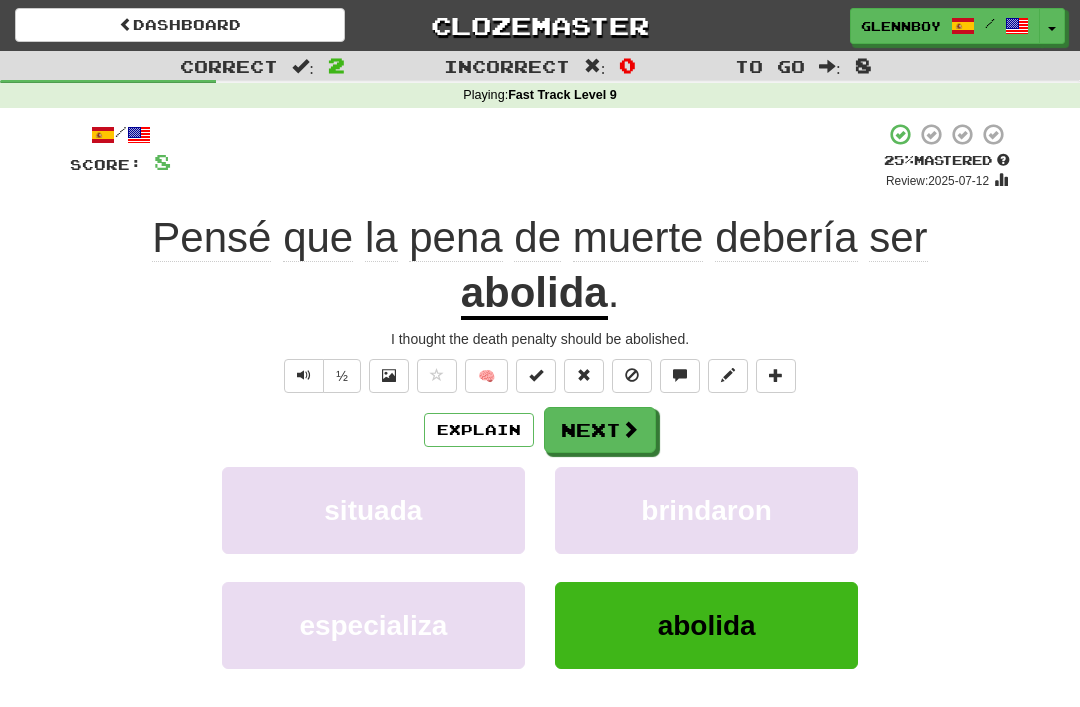 click at bounding box center [632, 375] 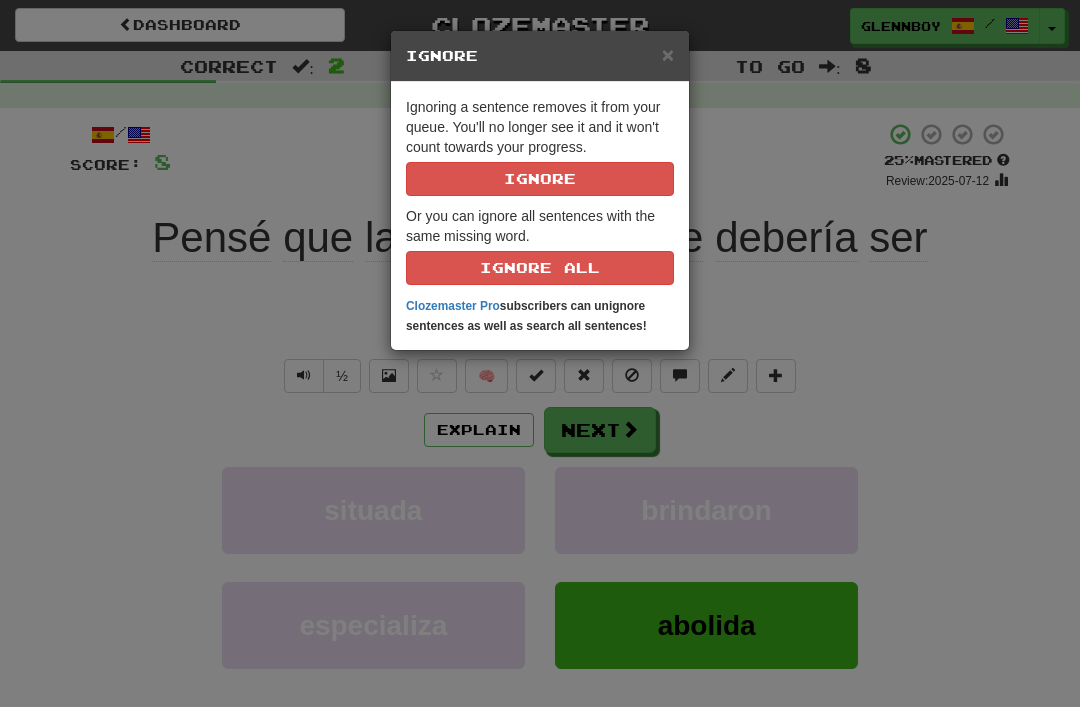 click on "Ignore" at bounding box center (540, 179) 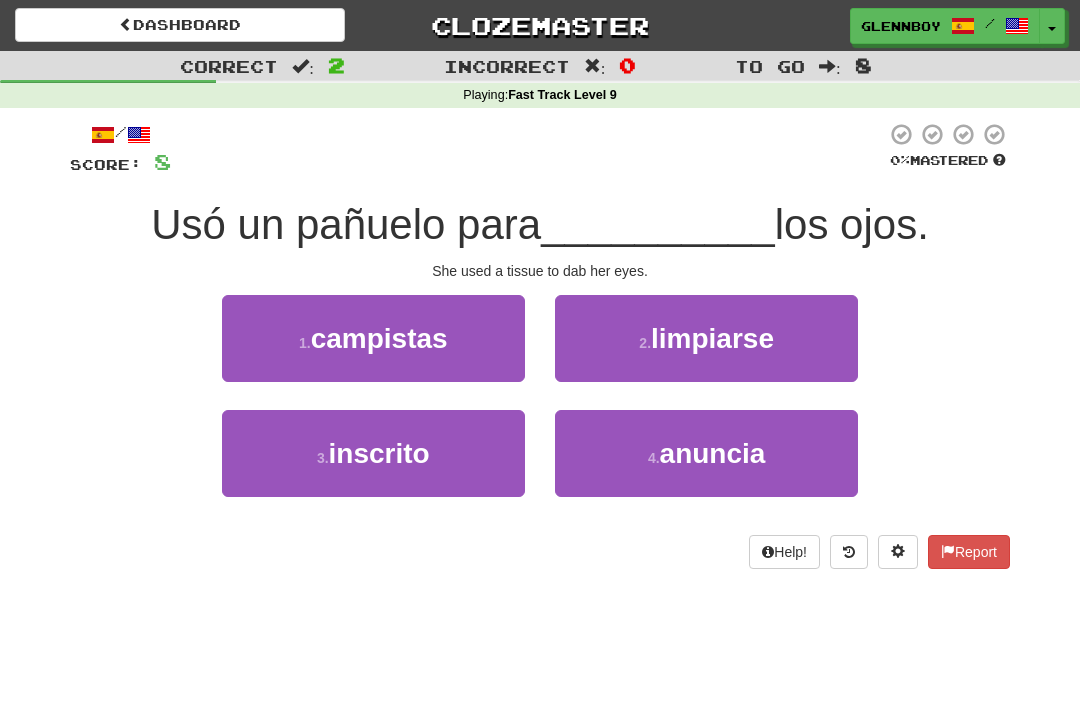 click on "2 .  limpiarse" at bounding box center (706, 338) 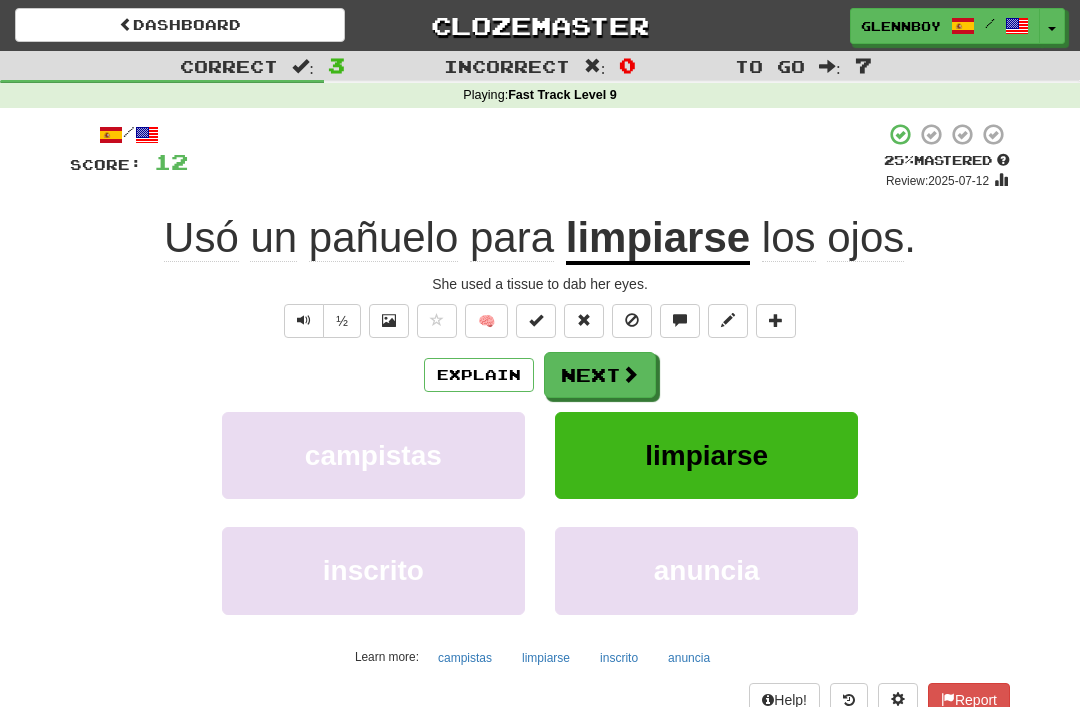 click at bounding box center (632, 321) 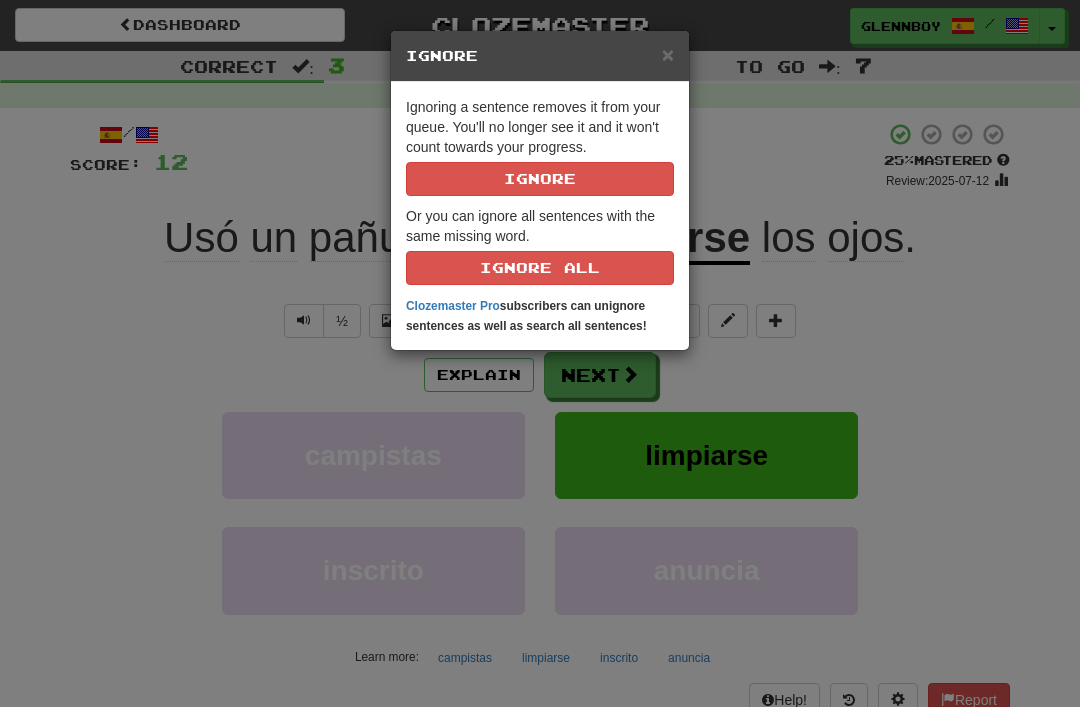click on "Ignore" at bounding box center (540, 179) 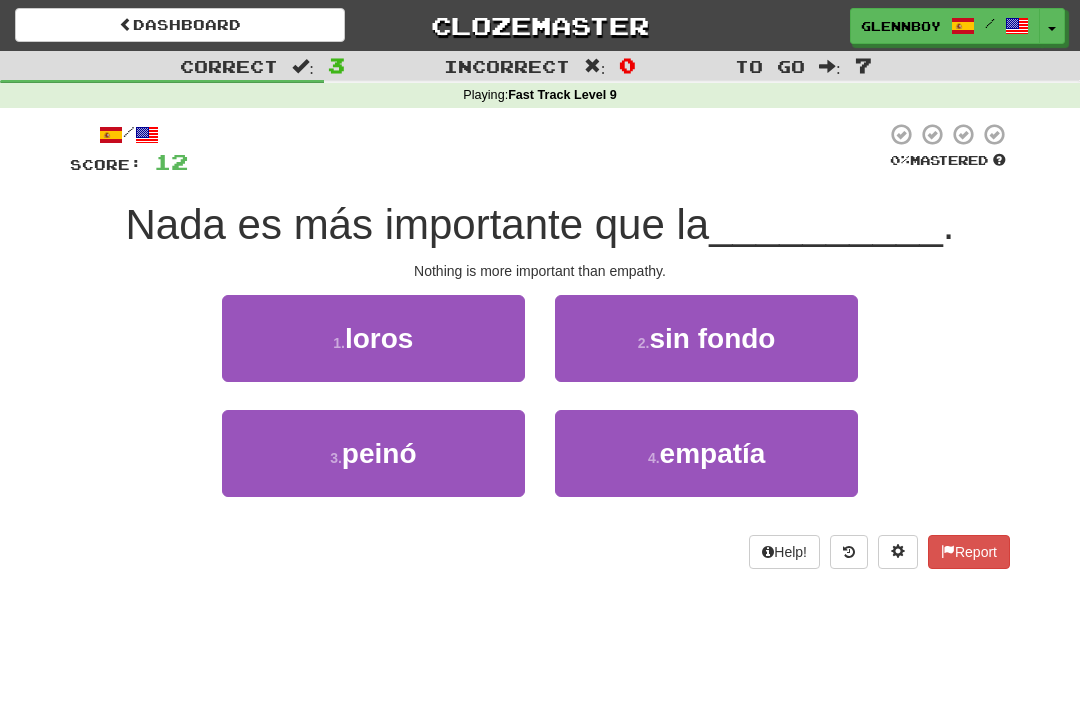 click on "empatía" at bounding box center (713, 453) 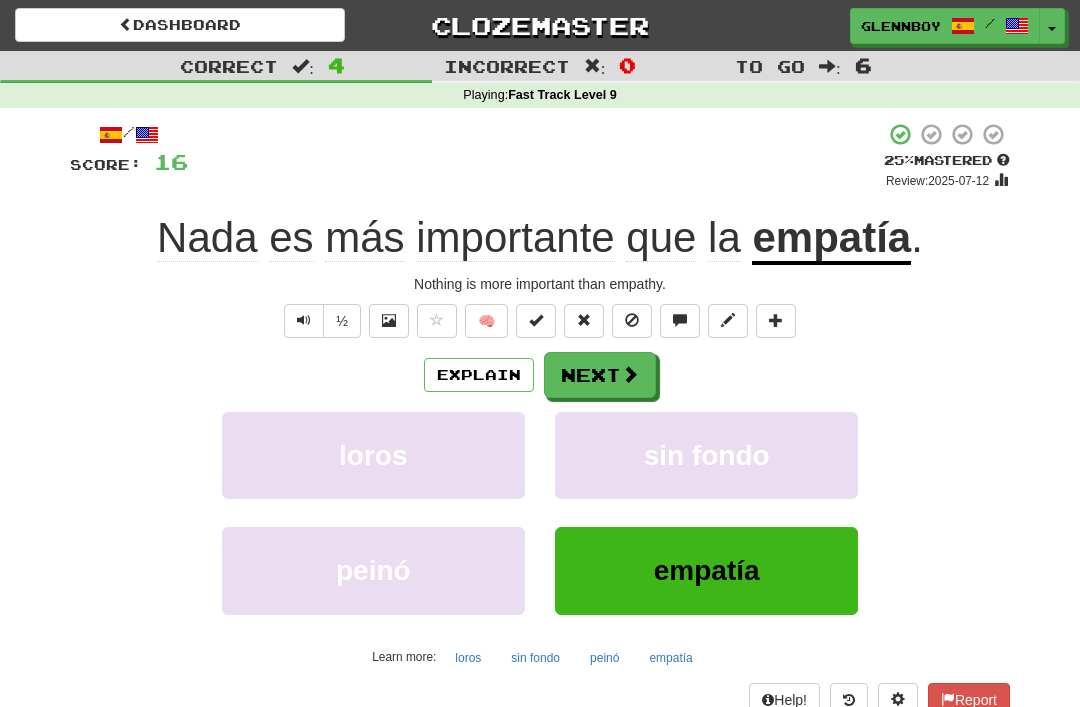 click at bounding box center (632, 321) 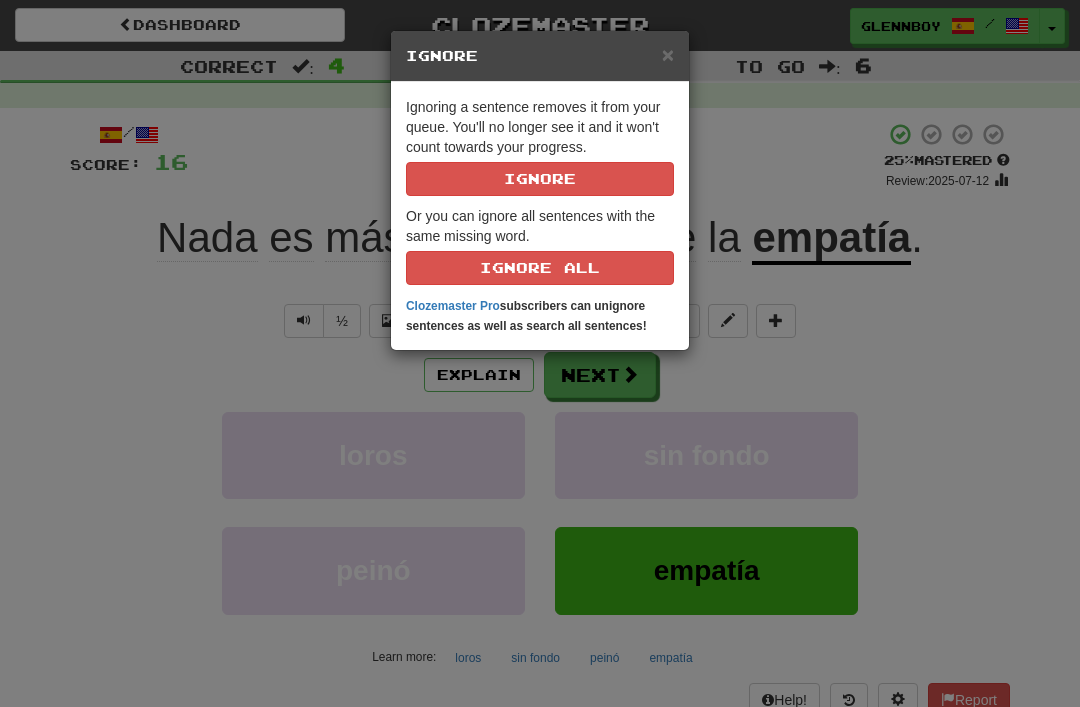 click on "Ignore" at bounding box center (540, 179) 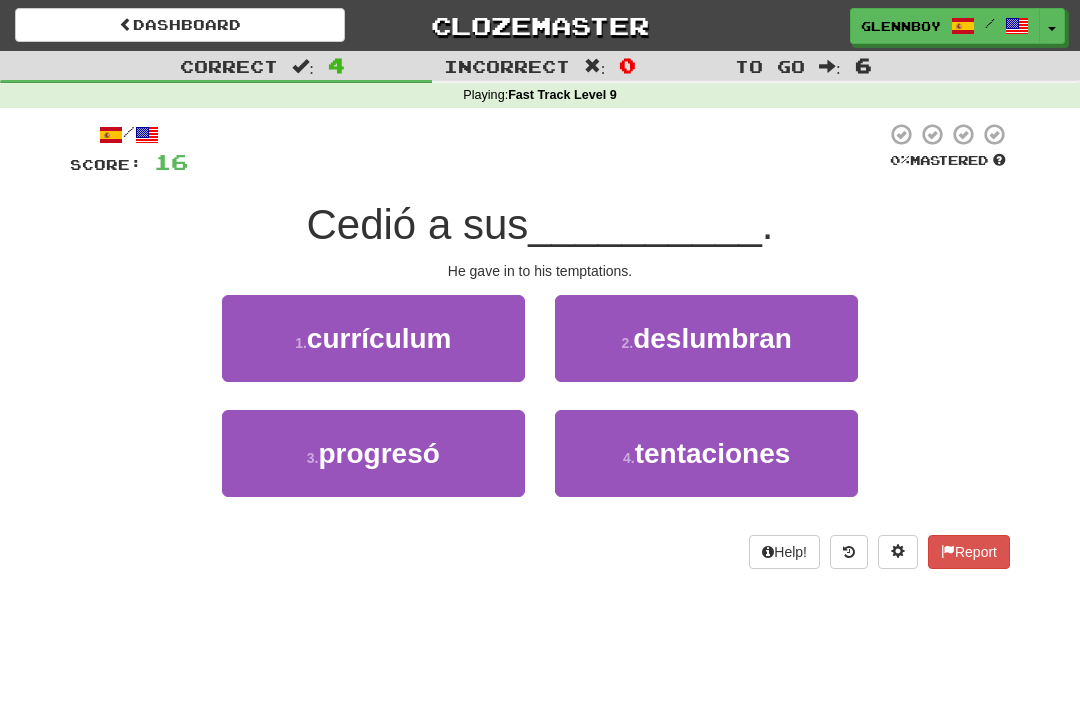 click on "tentaciones" at bounding box center (713, 453) 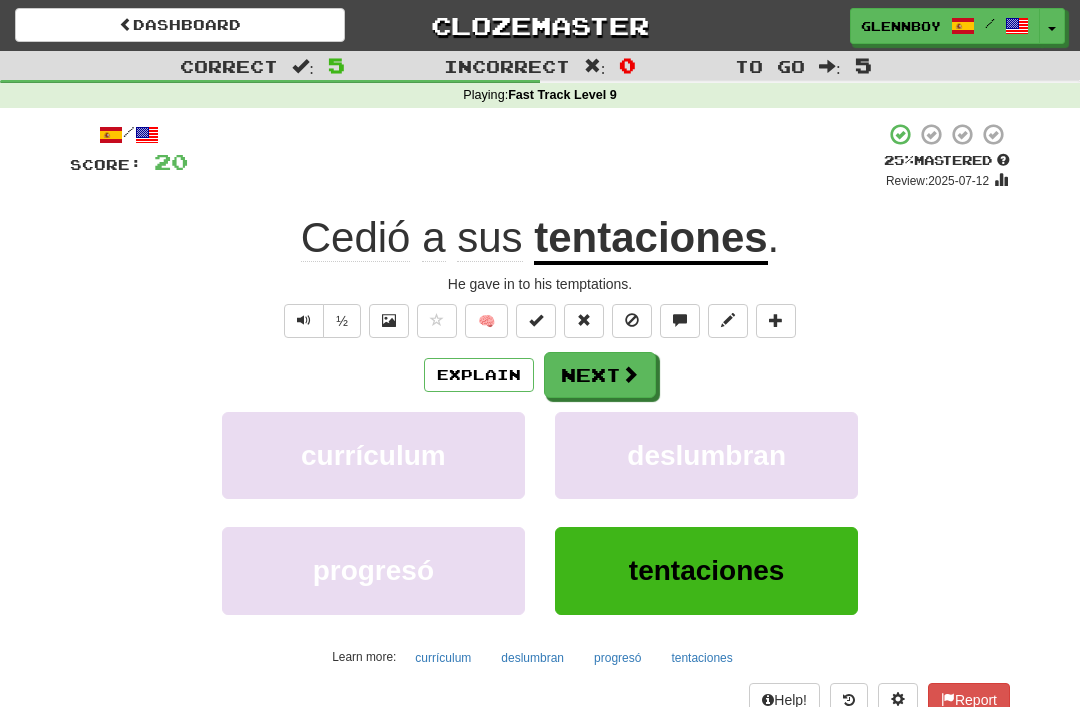 click at bounding box center [632, 321] 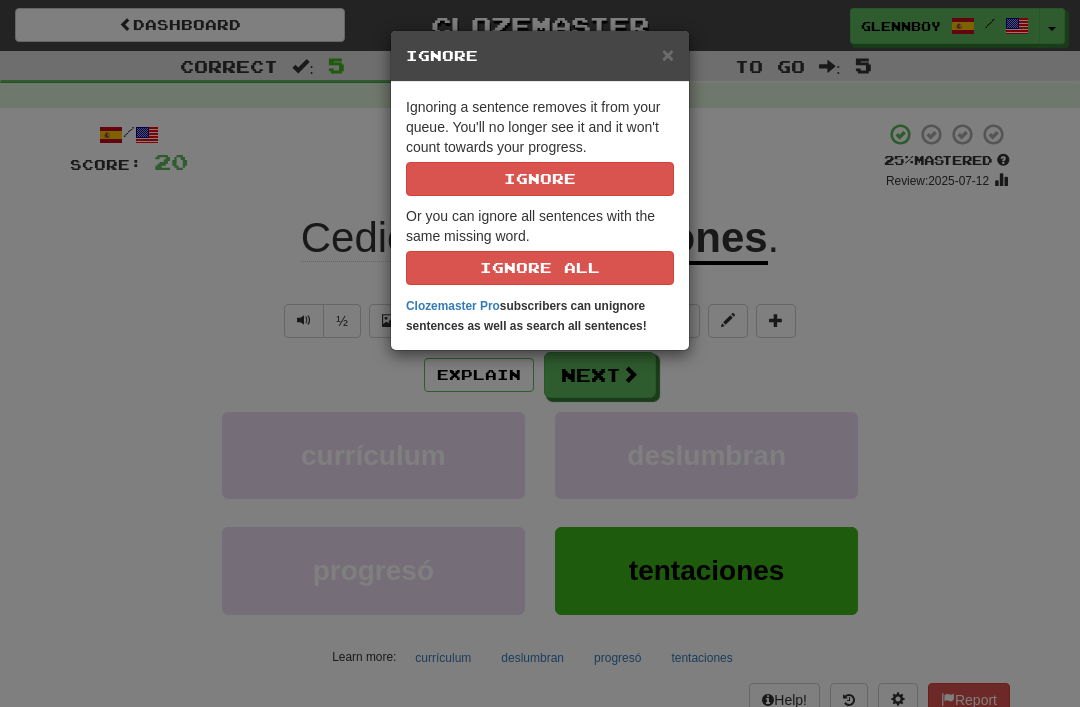 click on "Ignore" at bounding box center [540, 179] 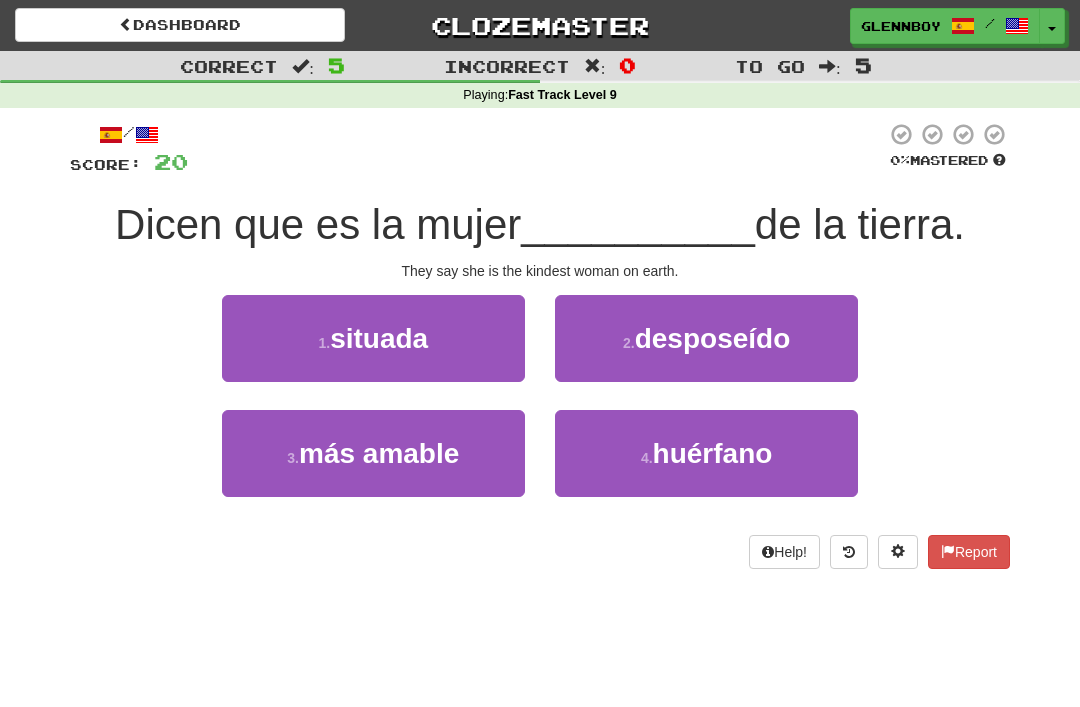 click on "más amable" at bounding box center (379, 453) 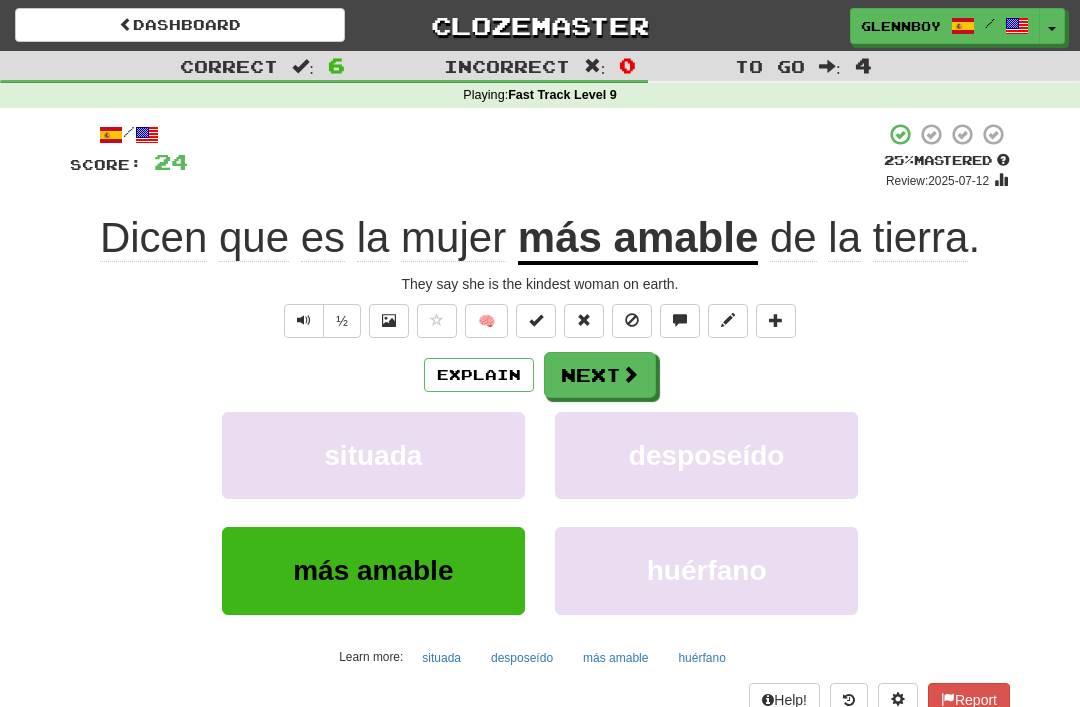 click at bounding box center (632, 320) 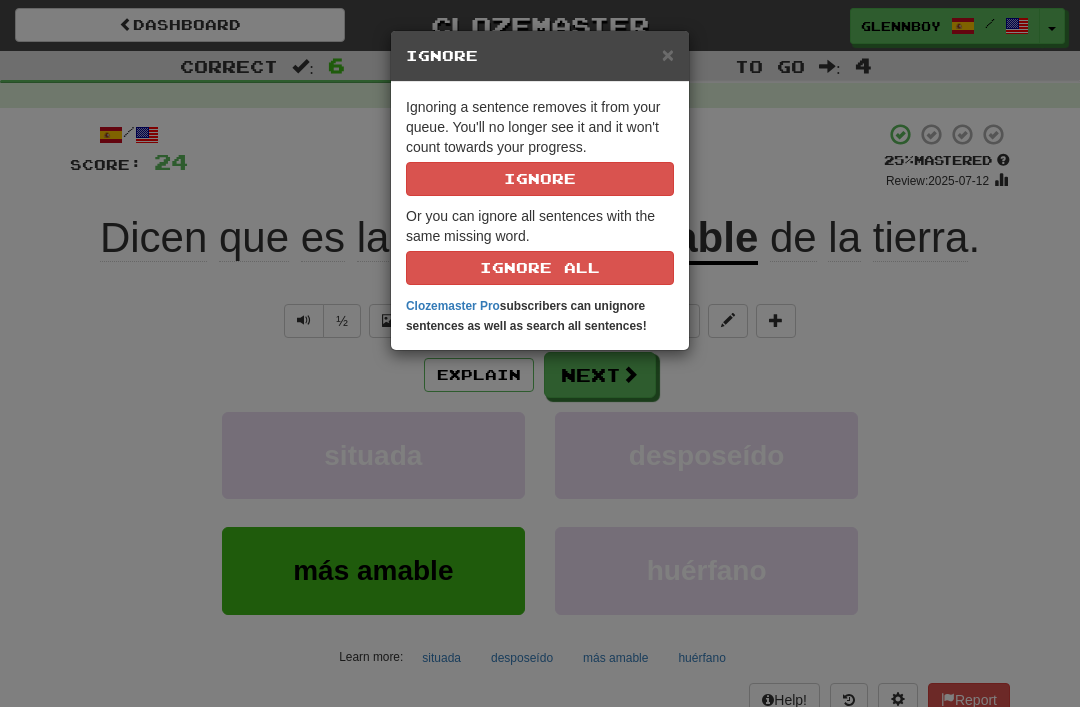 click on "Ignore" at bounding box center [540, 179] 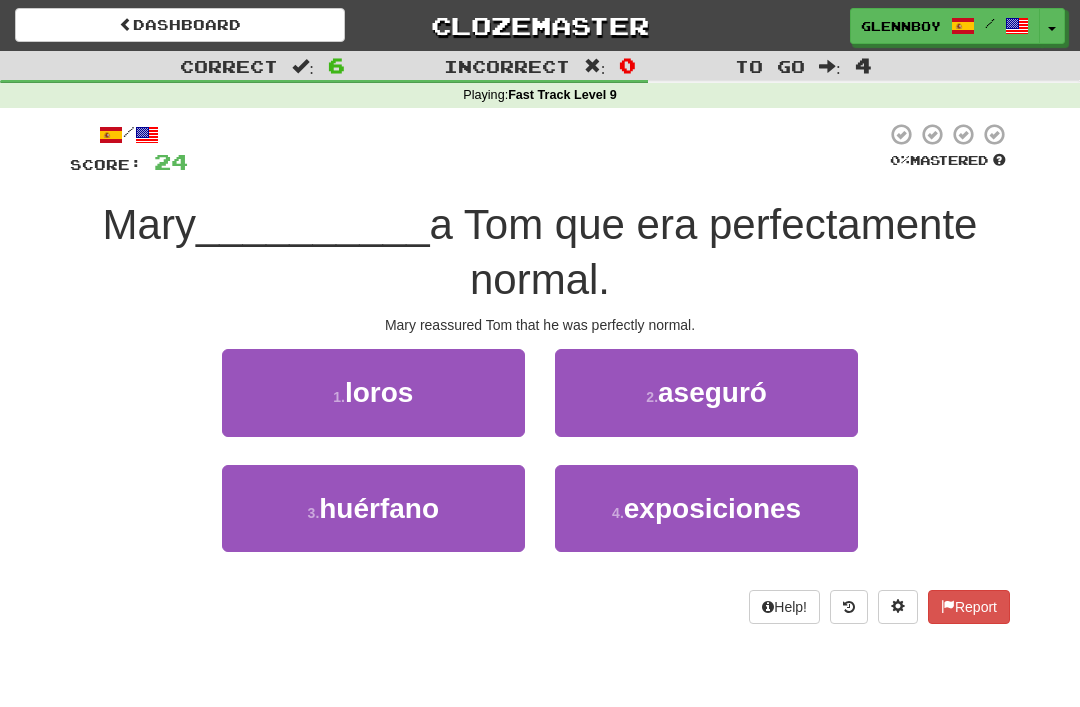 click on "aseguró" at bounding box center (712, 392) 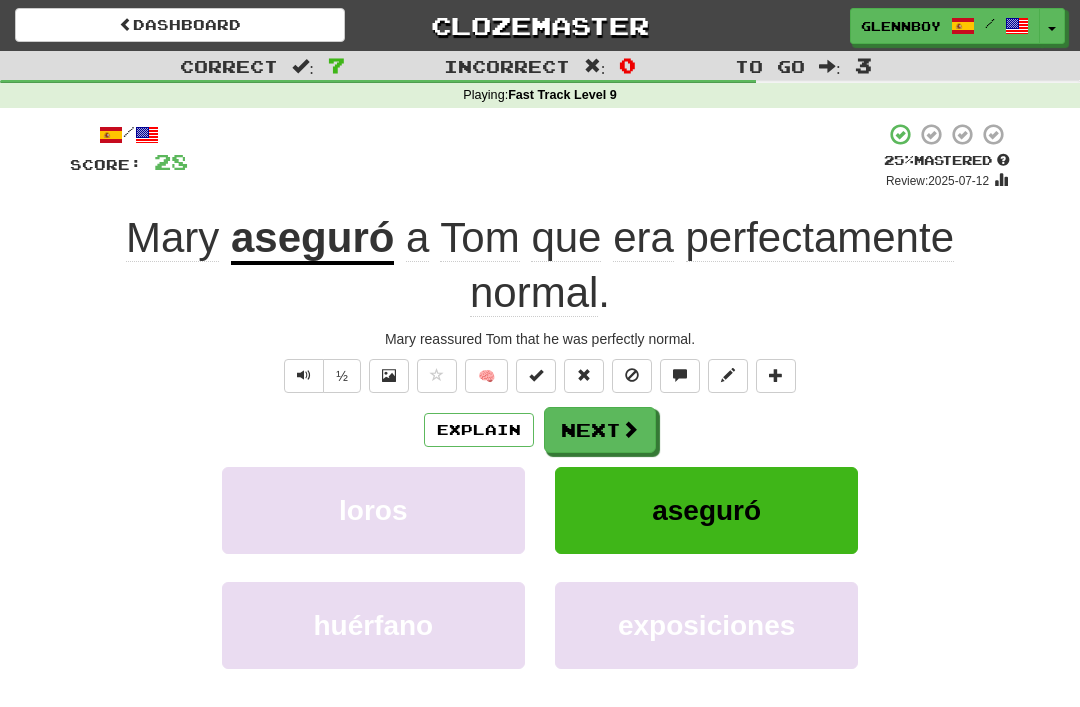 click at bounding box center (632, 375) 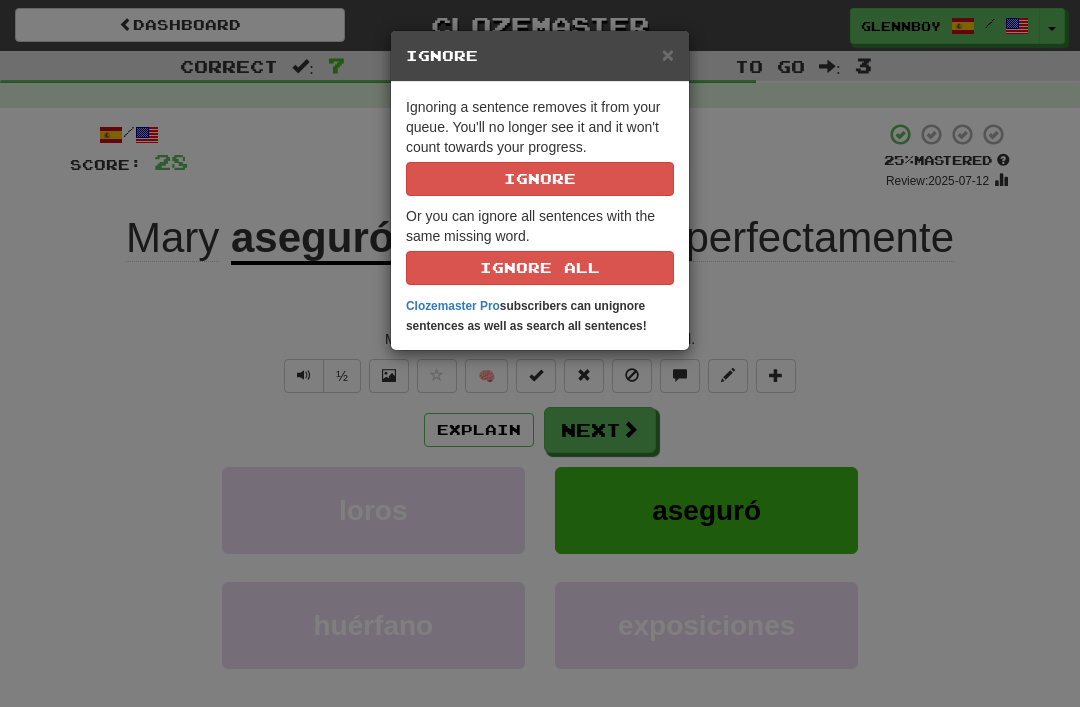click on "Ignore" at bounding box center [540, 179] 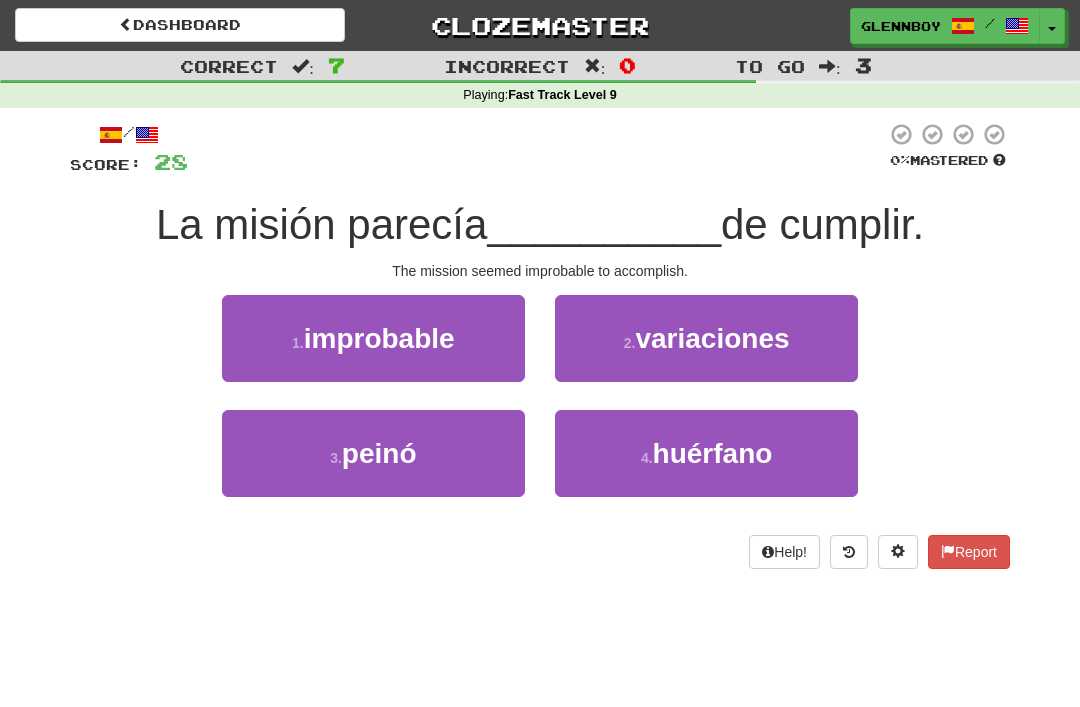 click on "improbable" at bounding box center [379, 338] 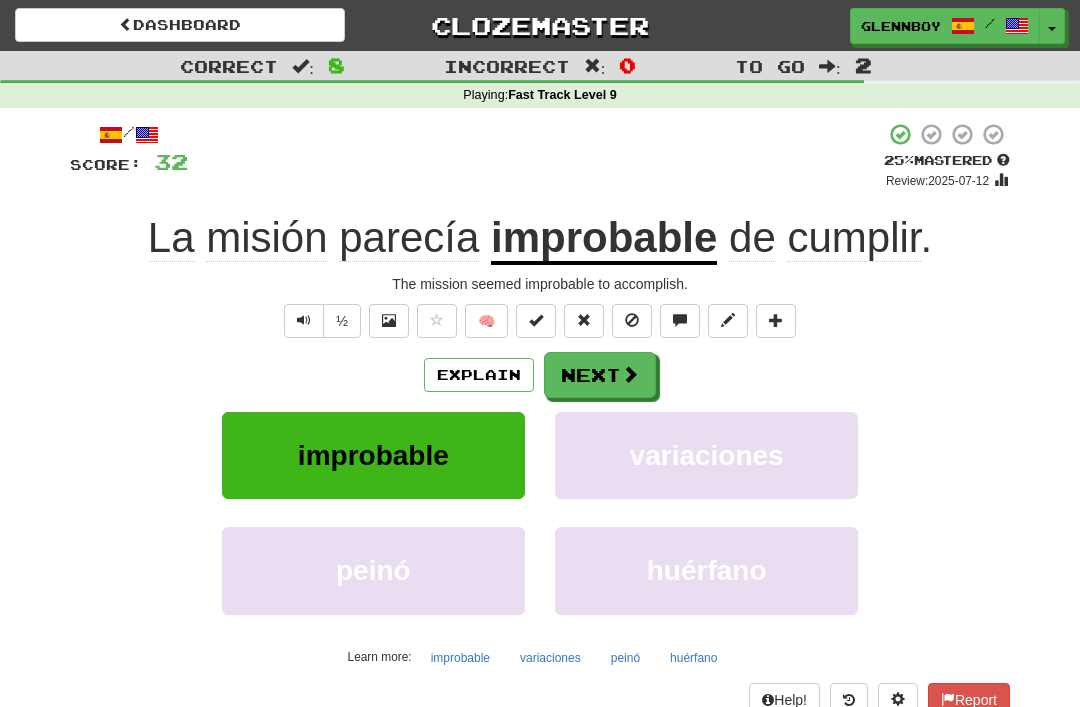 click at bounding box center [632, 320] 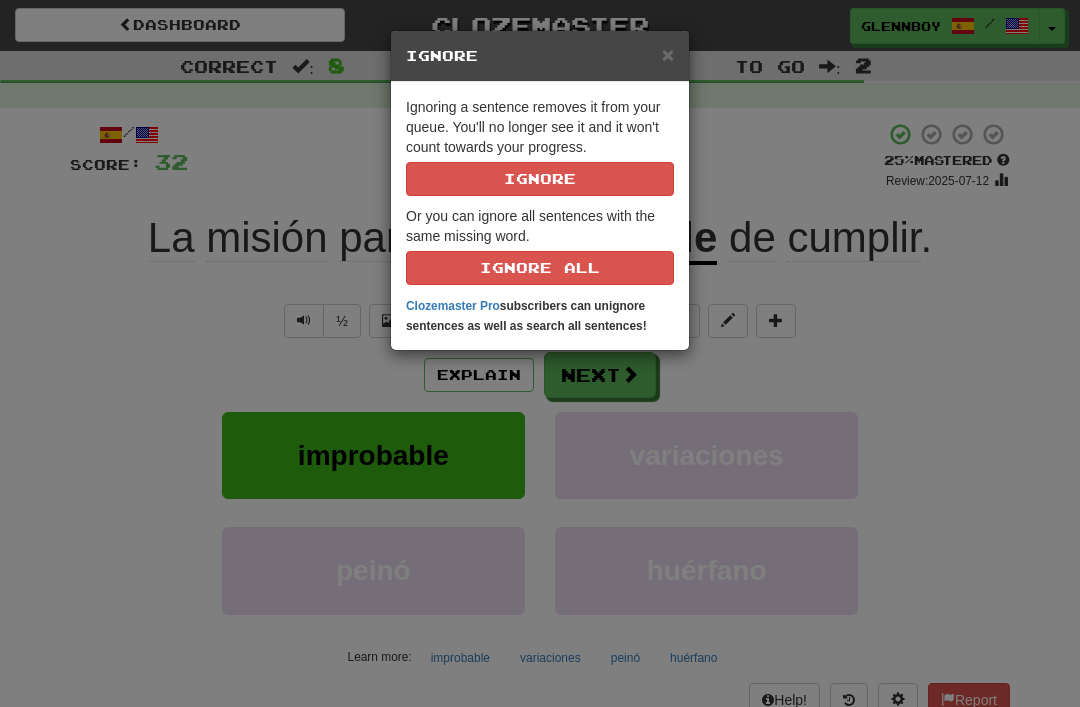 click on "Ignore" at bounding box center [540, 179] 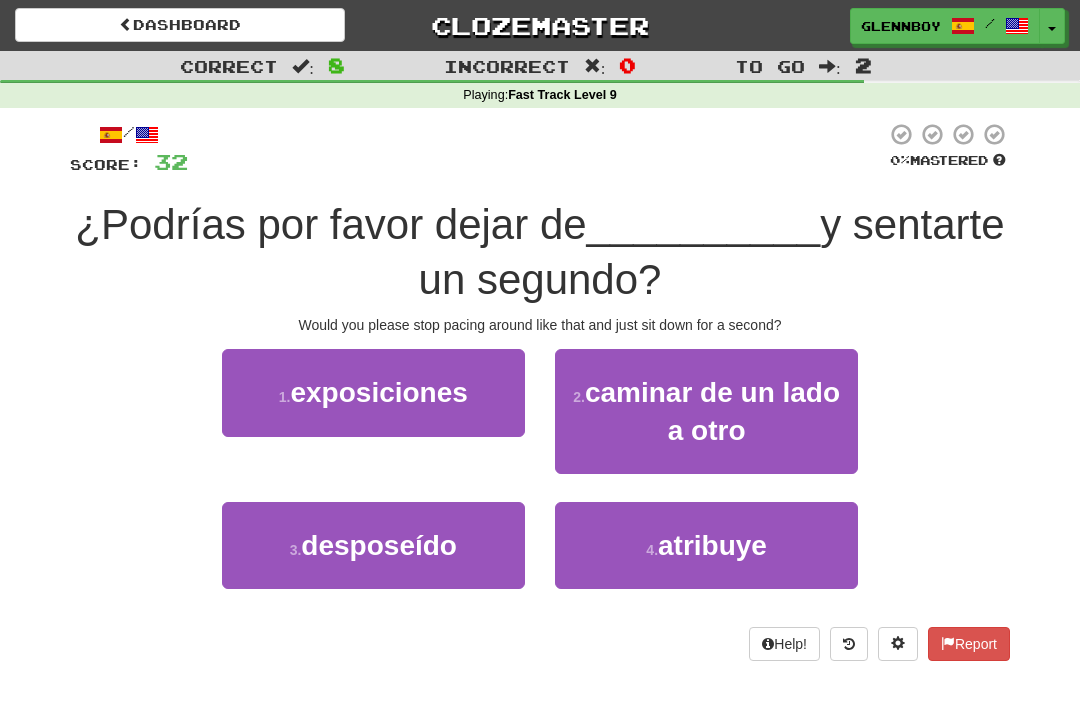 click on "2 . caminar de un lado a otro" at bounding box center [706, 411] 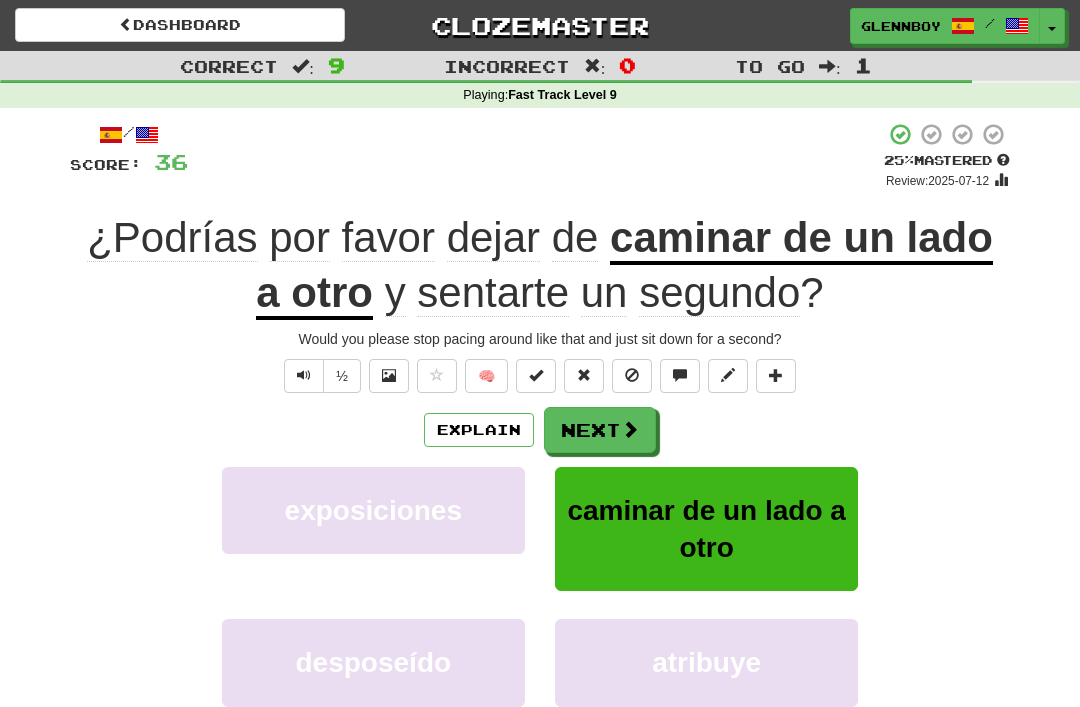 click at bounding box center [632, 375] 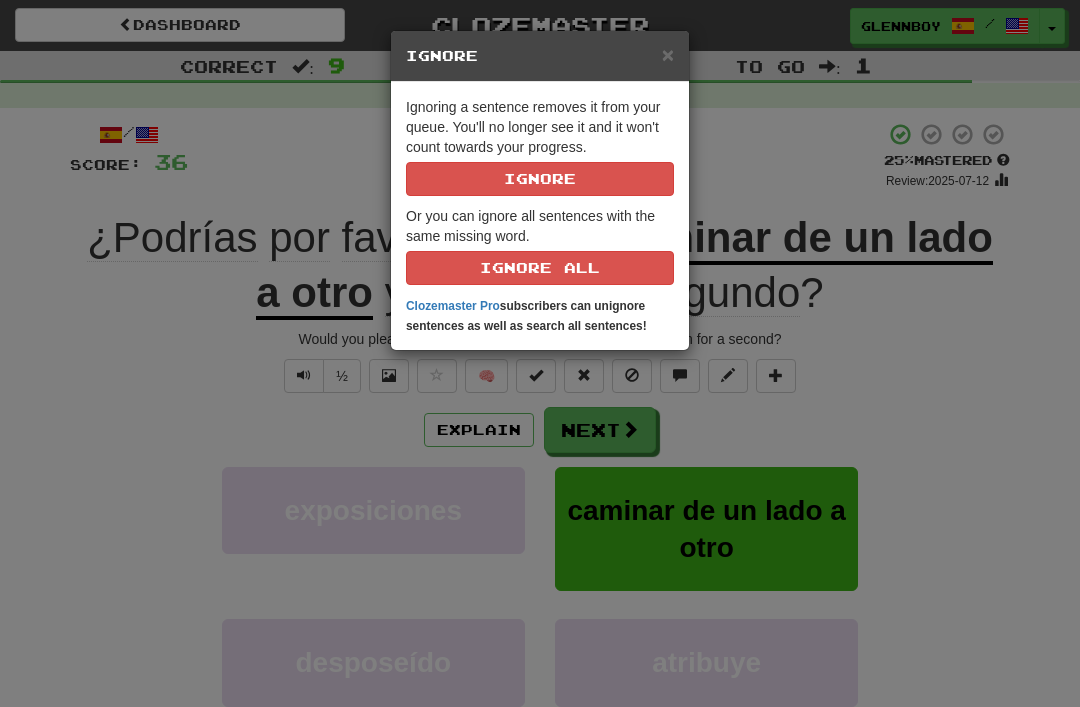 click on "Ignore" at bounding box center (540, 179) 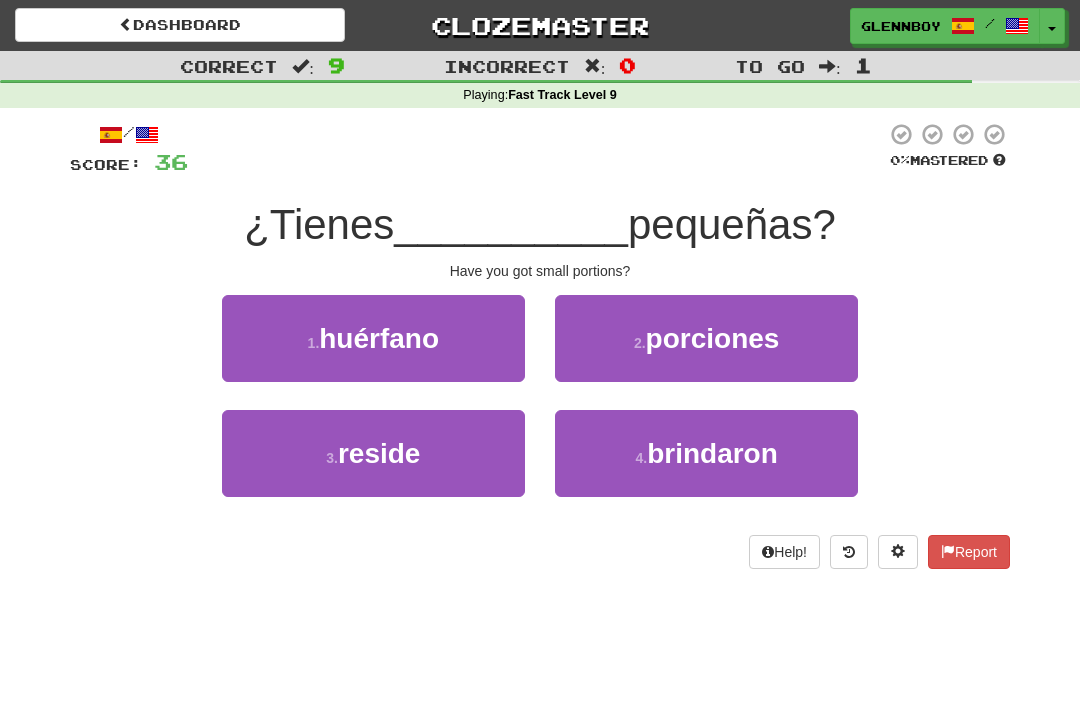 click at bounding box center [849, 552] 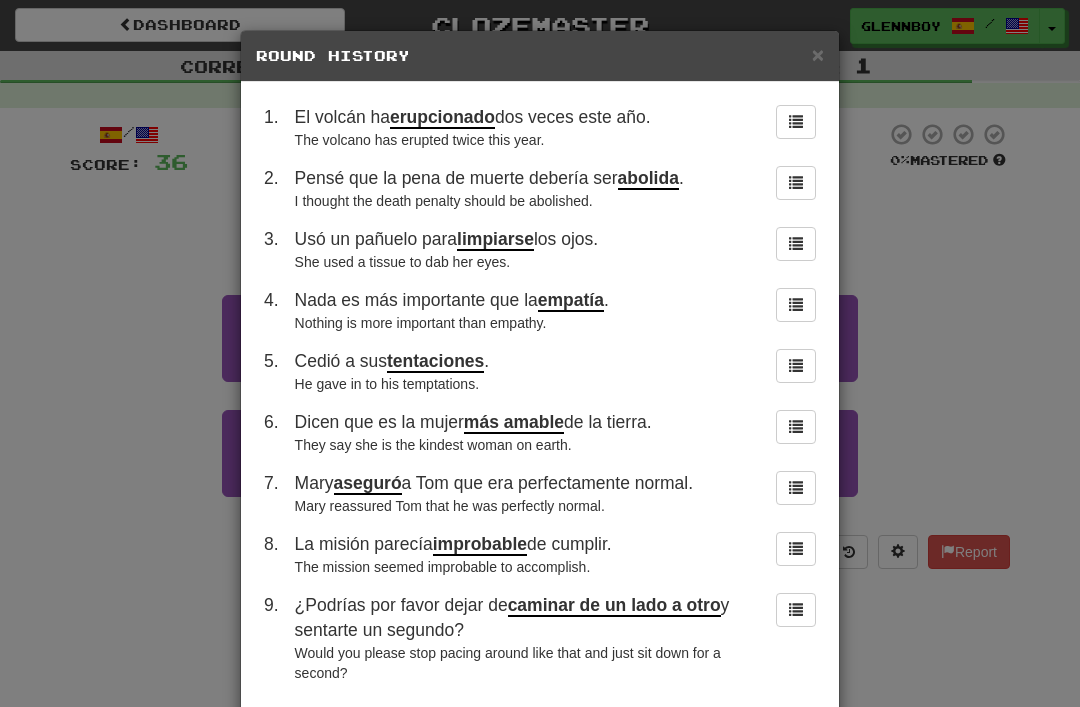 click at bounding box center [792, 638] 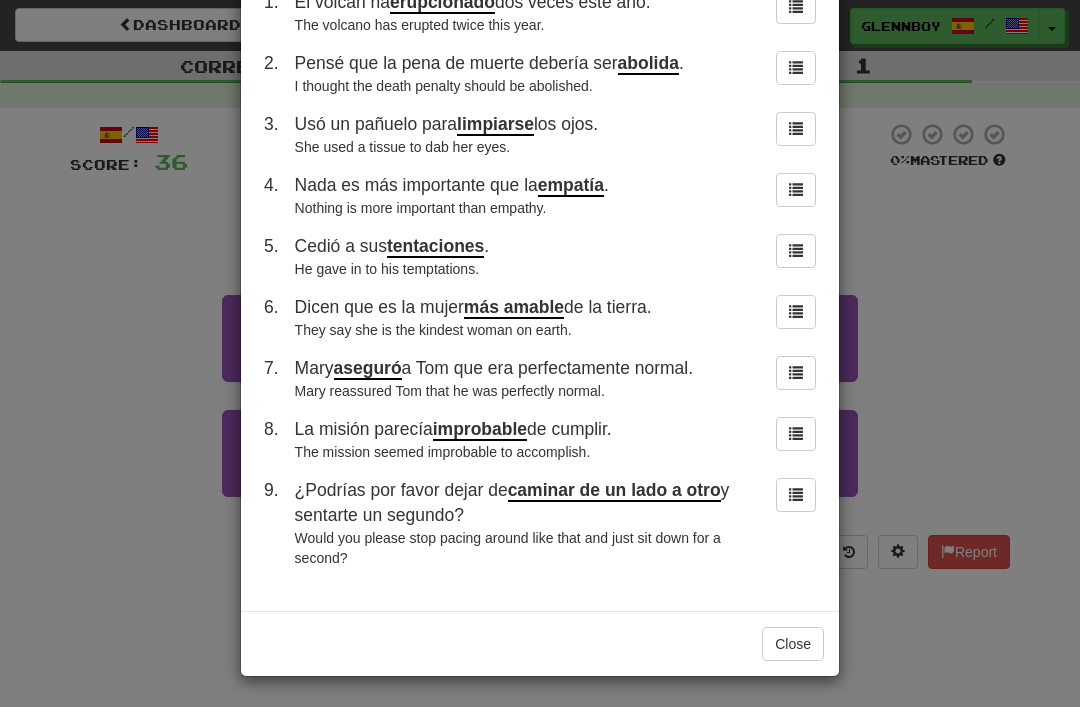 scroll, scrollTop: 115, scrollLeft: 0, axis: vertical 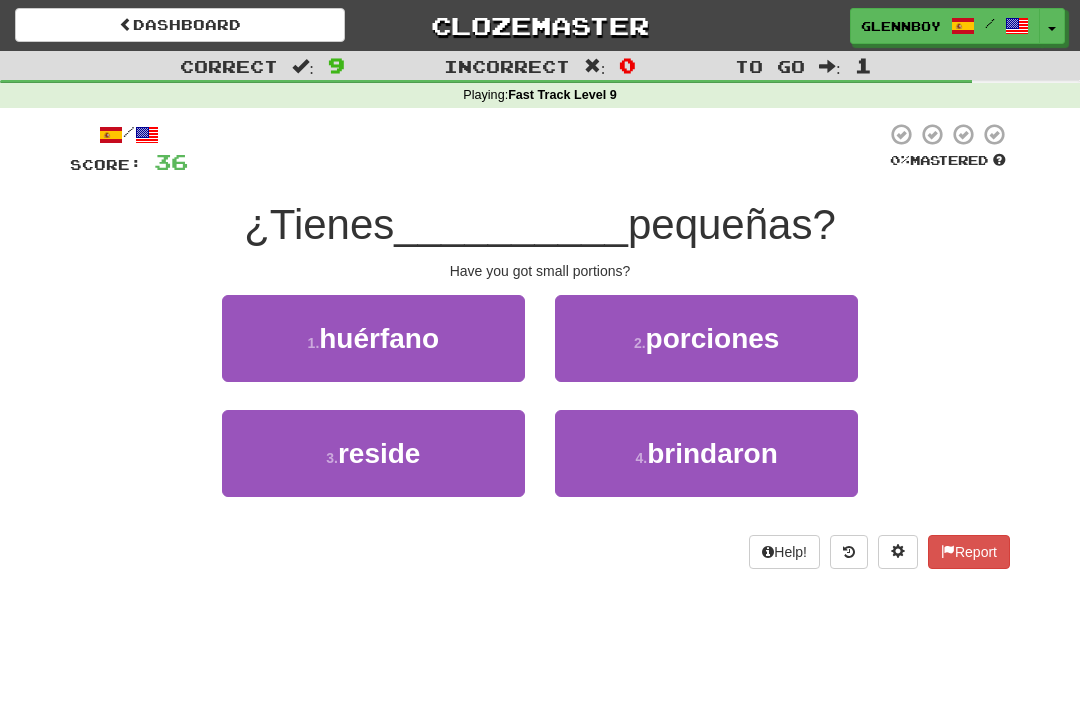 click on "porciones" at bounding box center [713, 338] 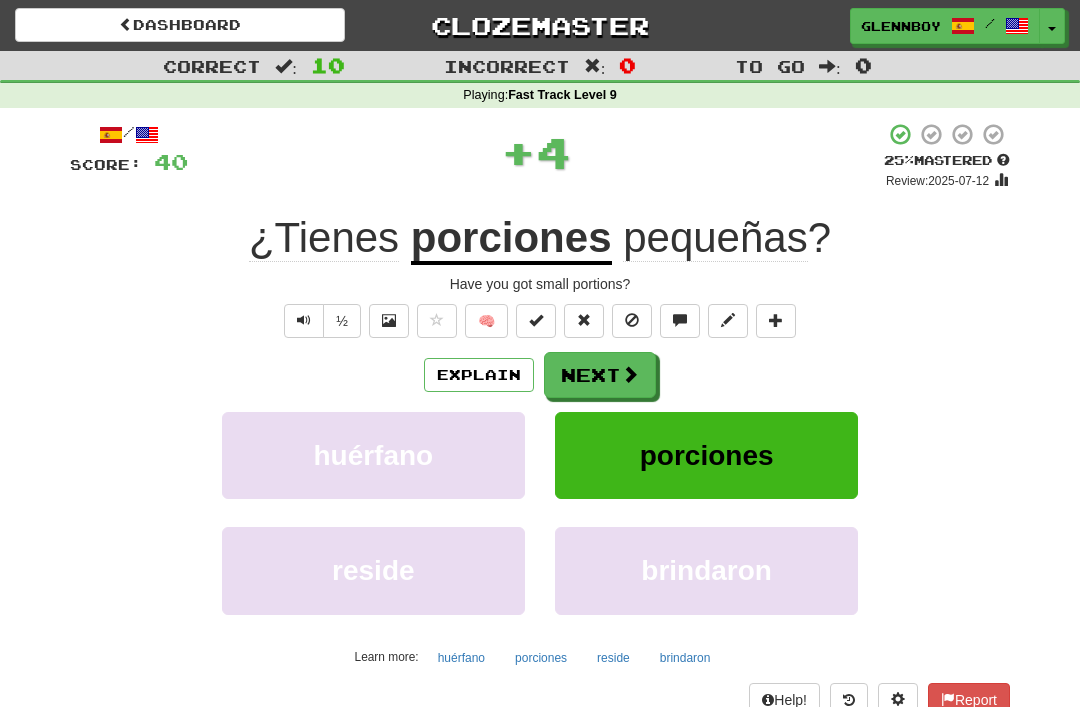 click at bounding box center [632, 321] 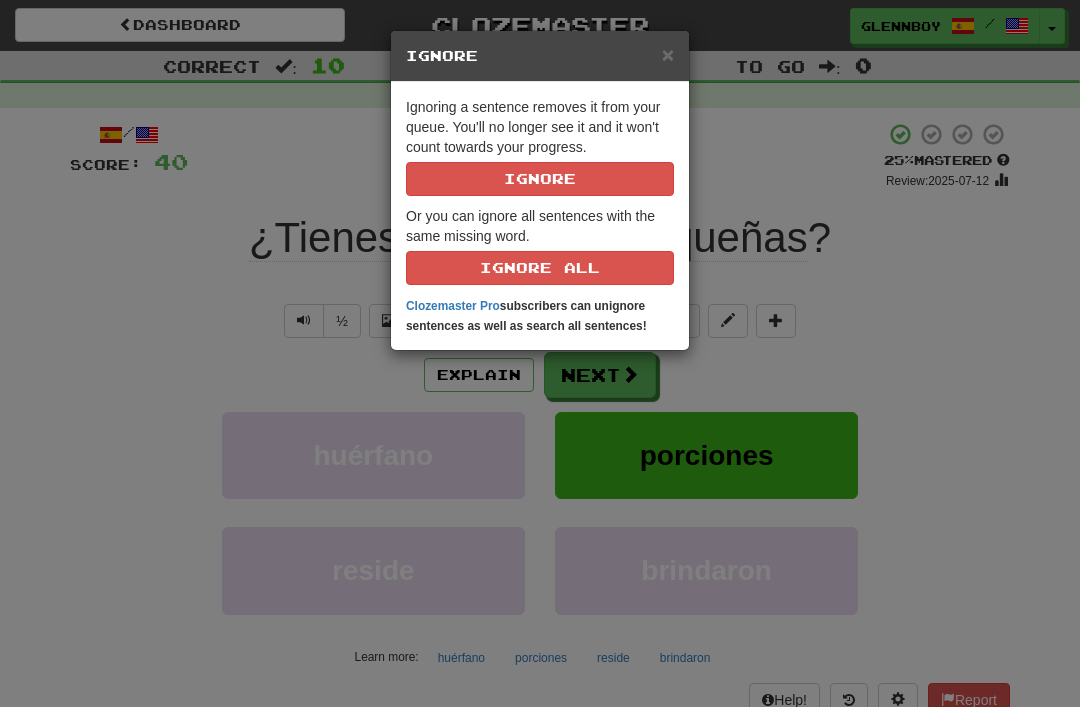 click on "Ignore" at bounding box center [540, 179] 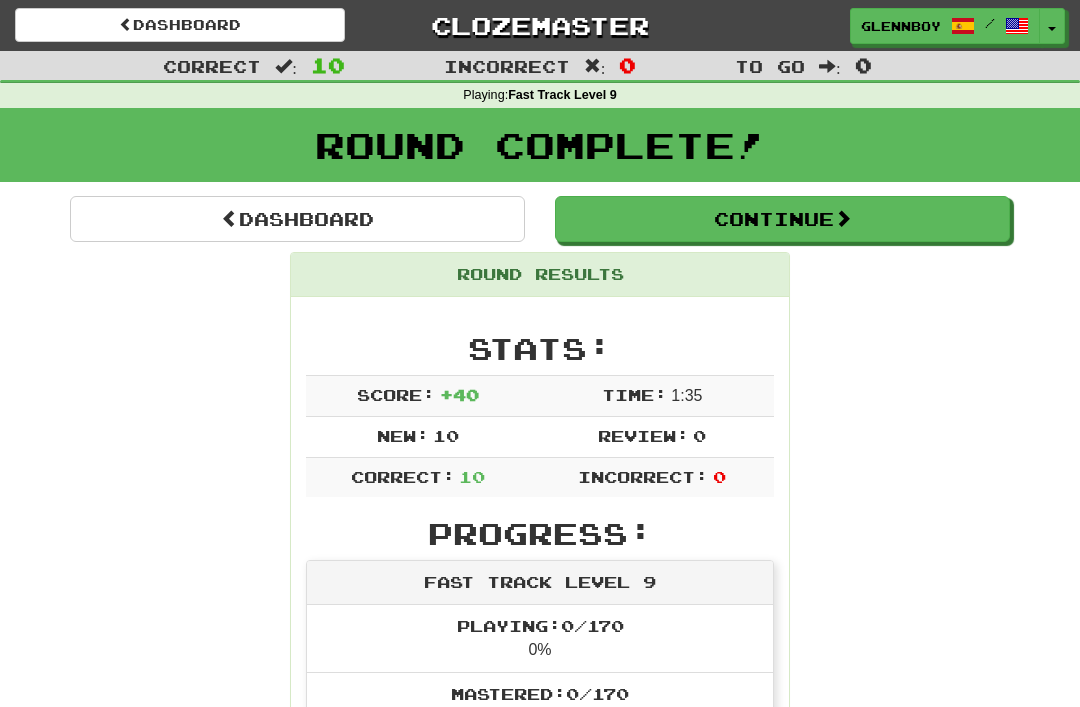 click on "Continue" at bounding box center [782, 219] 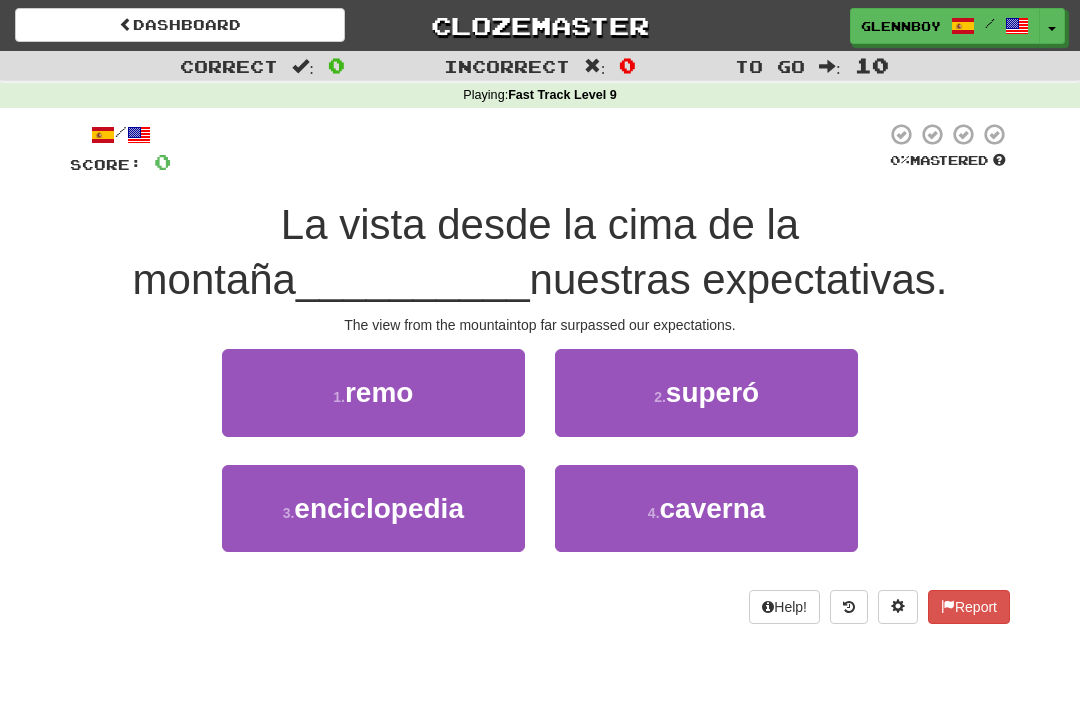 click on "2 .  superó" at bounding box center (706, 392) 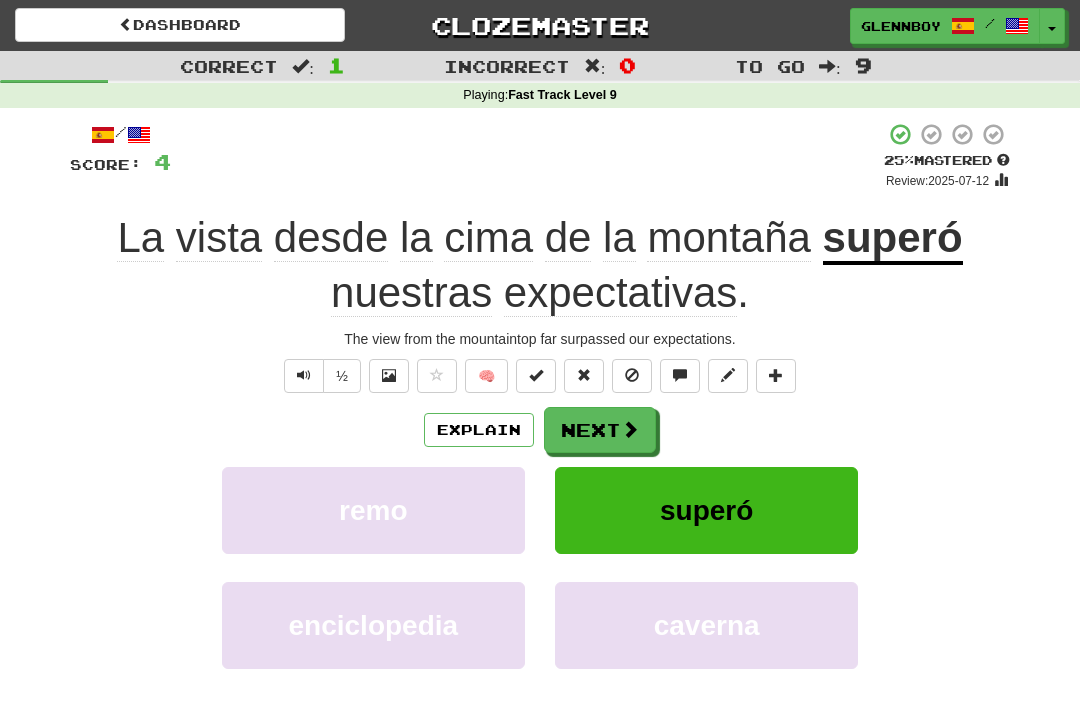 click at bounding box center [632, 376] 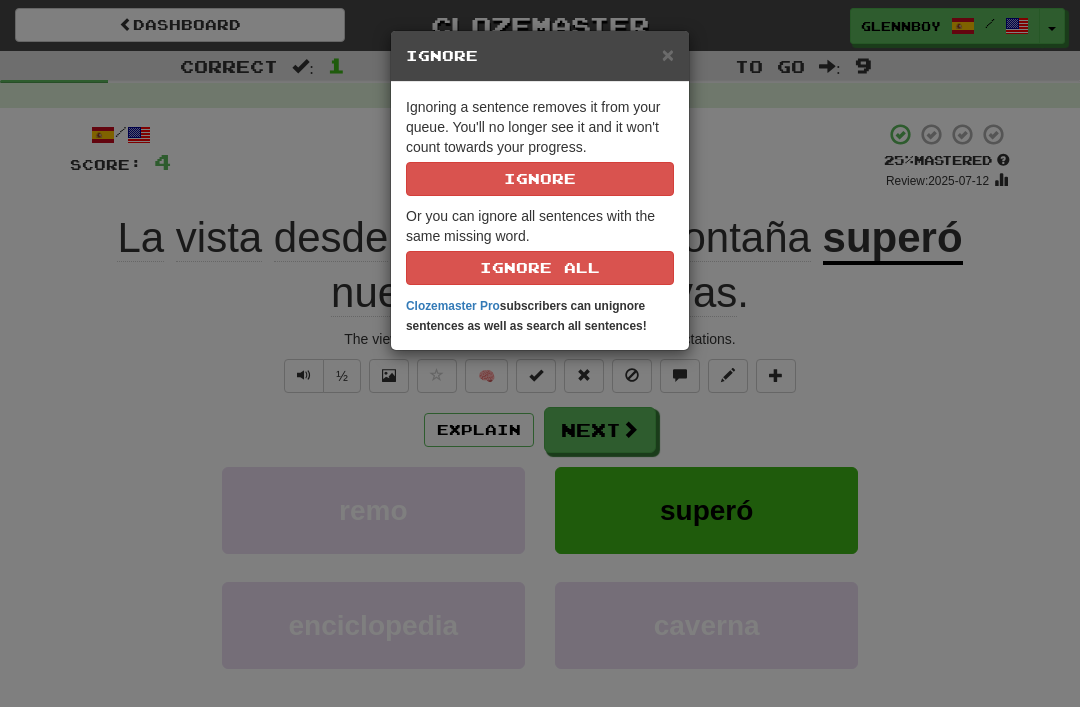 click on "Ignore" at bounding box center (540, 179) 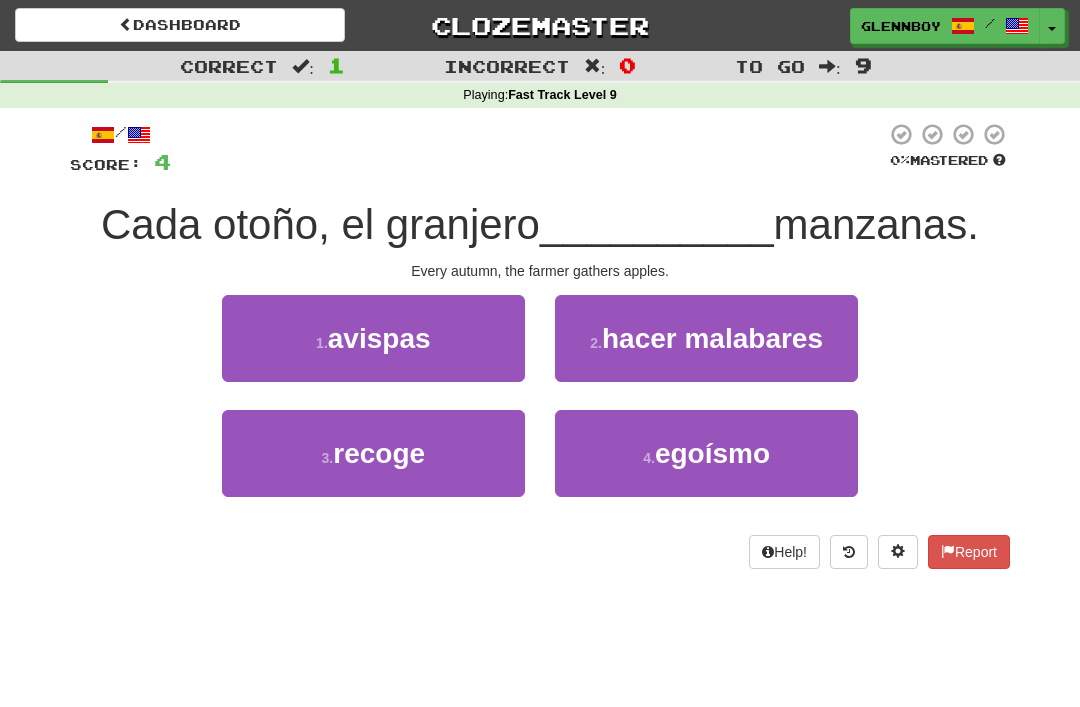 click on "recoge" at bounding box center (379, 453) 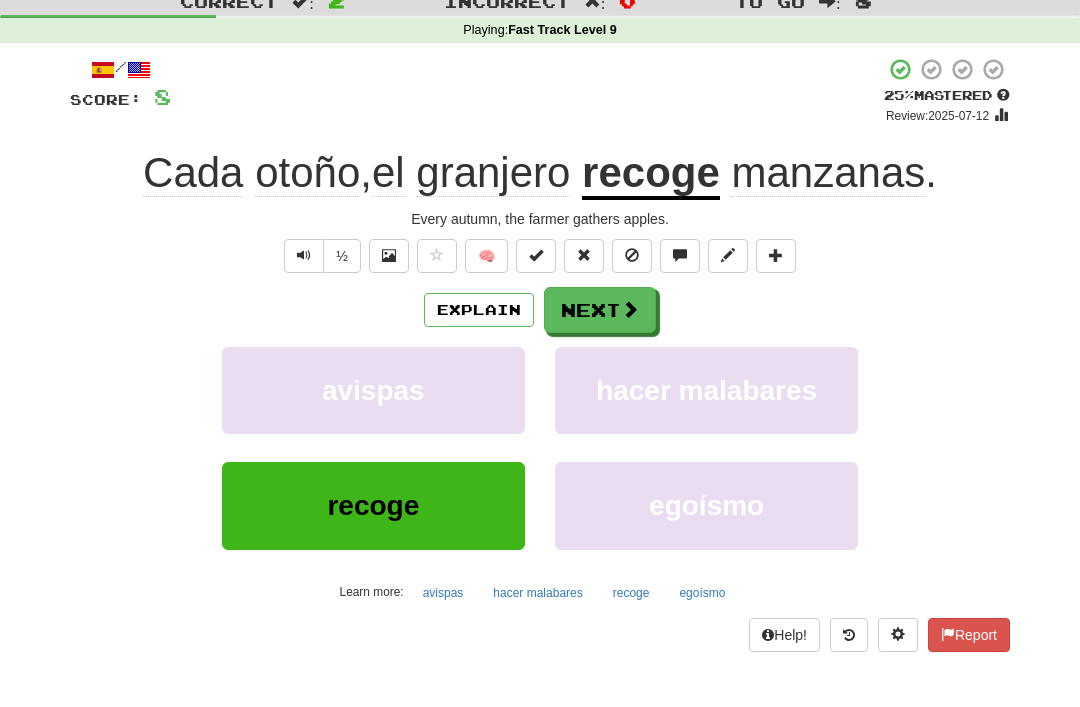 scroll, scrollTop: 0, scrollLeft: 0, axis: both 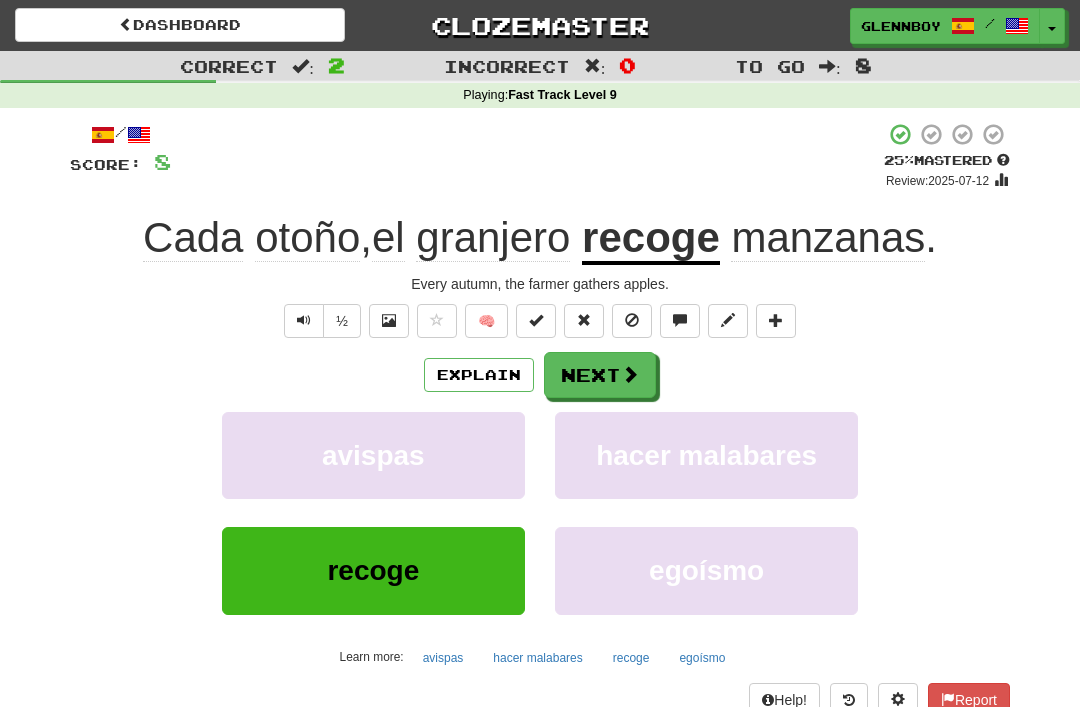 click at bounding box center (632, 320) 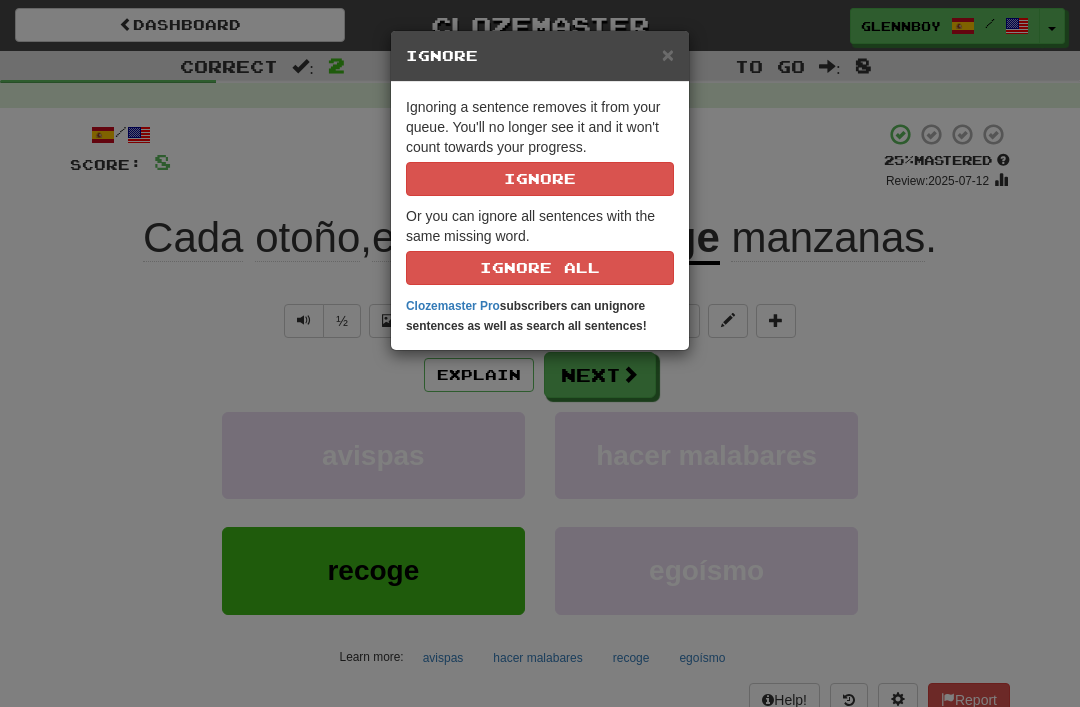 click on "Ignore" at bounding box center [540, 179] 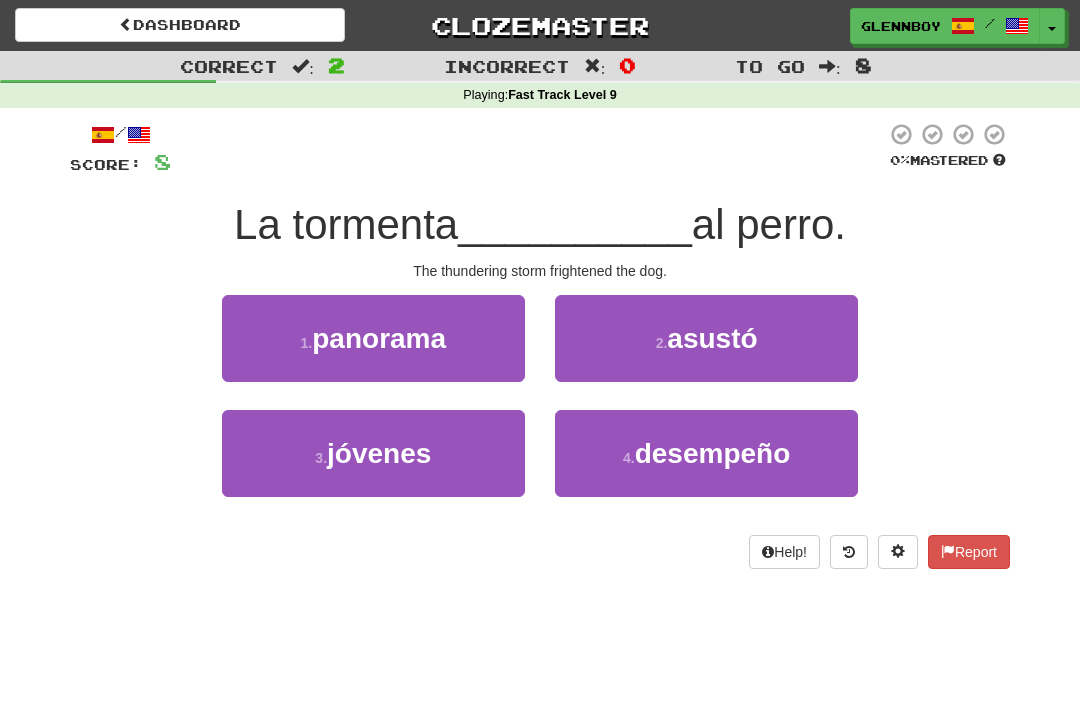 click on "asustó" at bounding box center [712, 338] 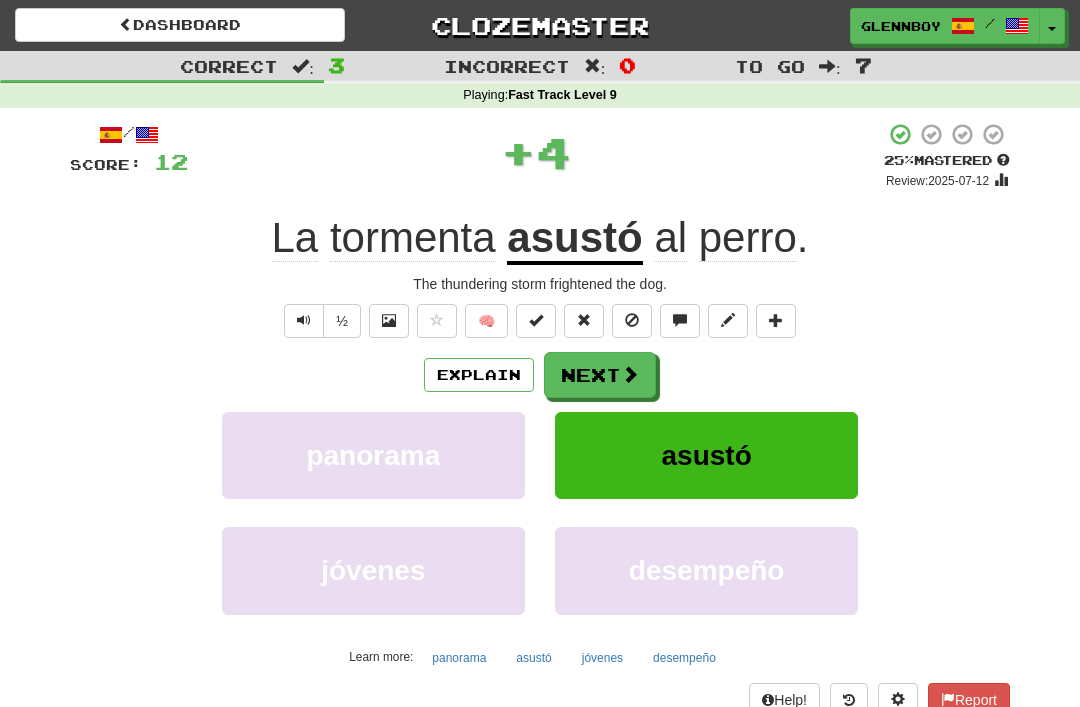 click at bounding box center [632, 320] 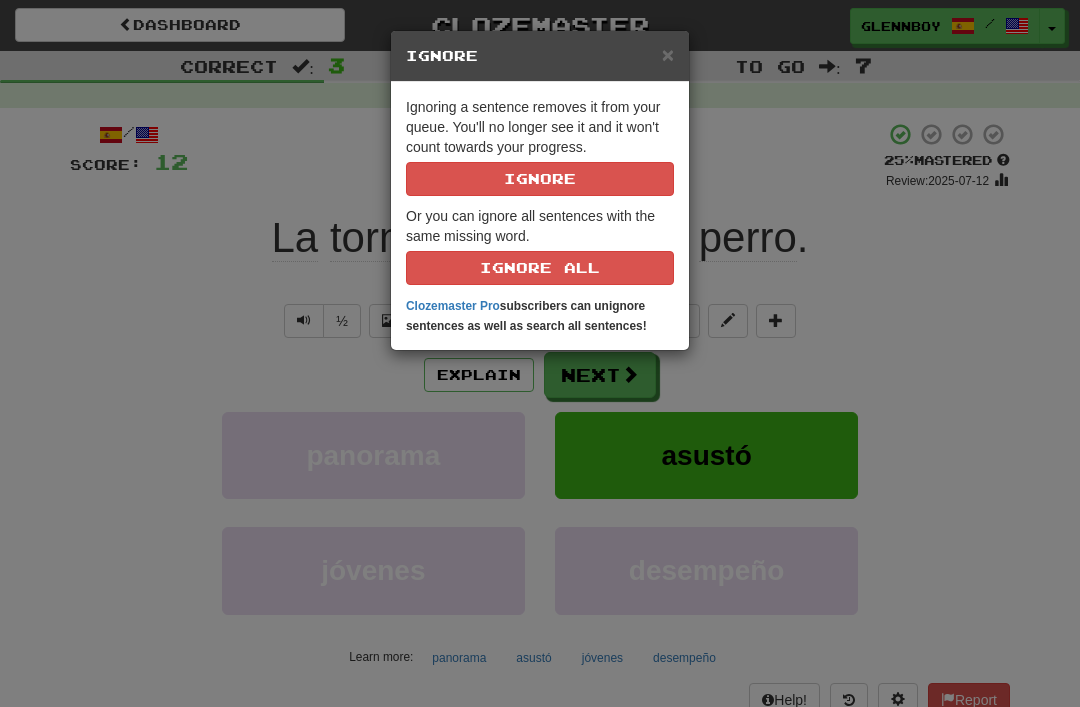 click on "Ignore" at bounding box center [540, 179] 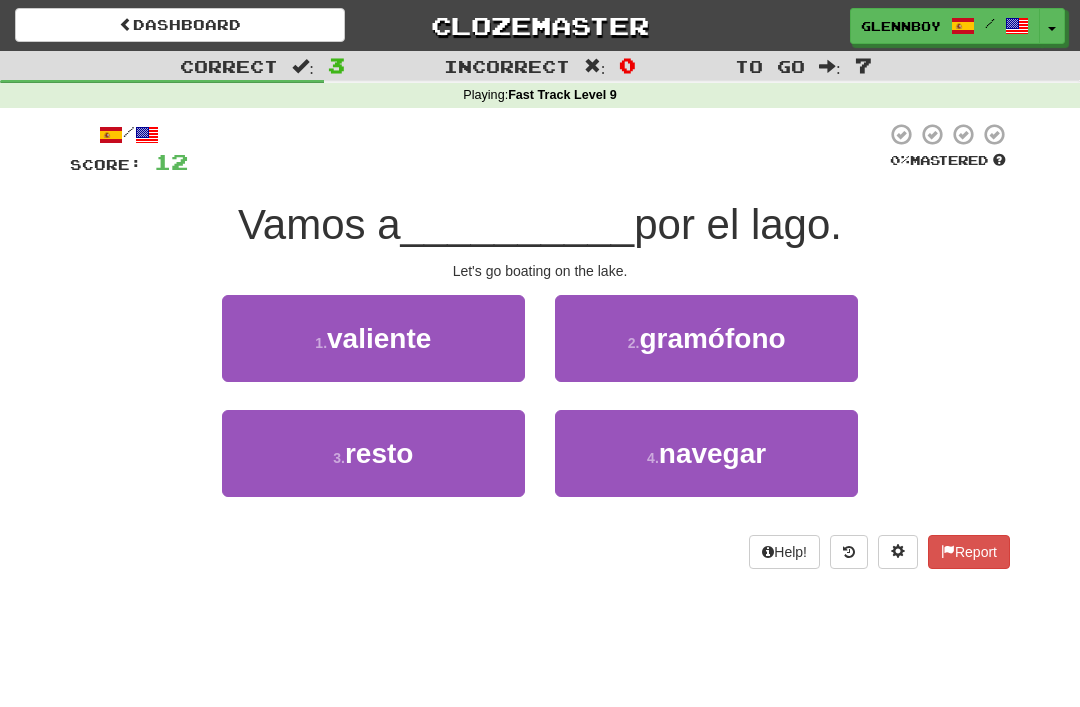 click on "navegar" at bounding box center (712, 453) 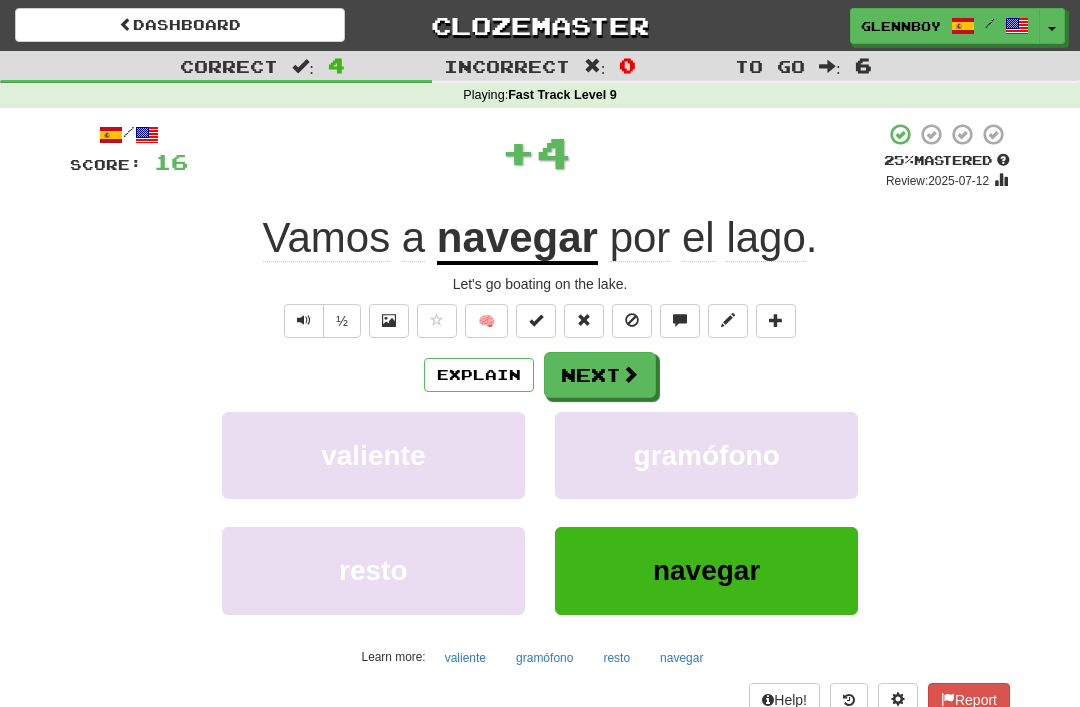 click at bounding box center [632, 320] 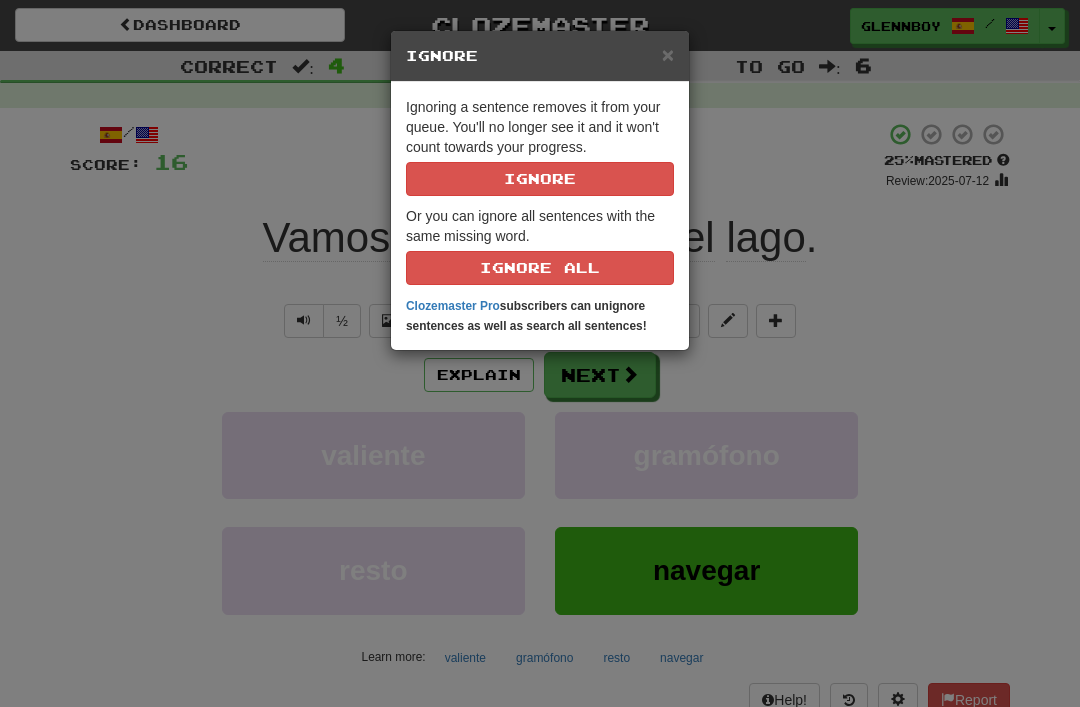 click on "Ignore" at bounding box center [540, 179] 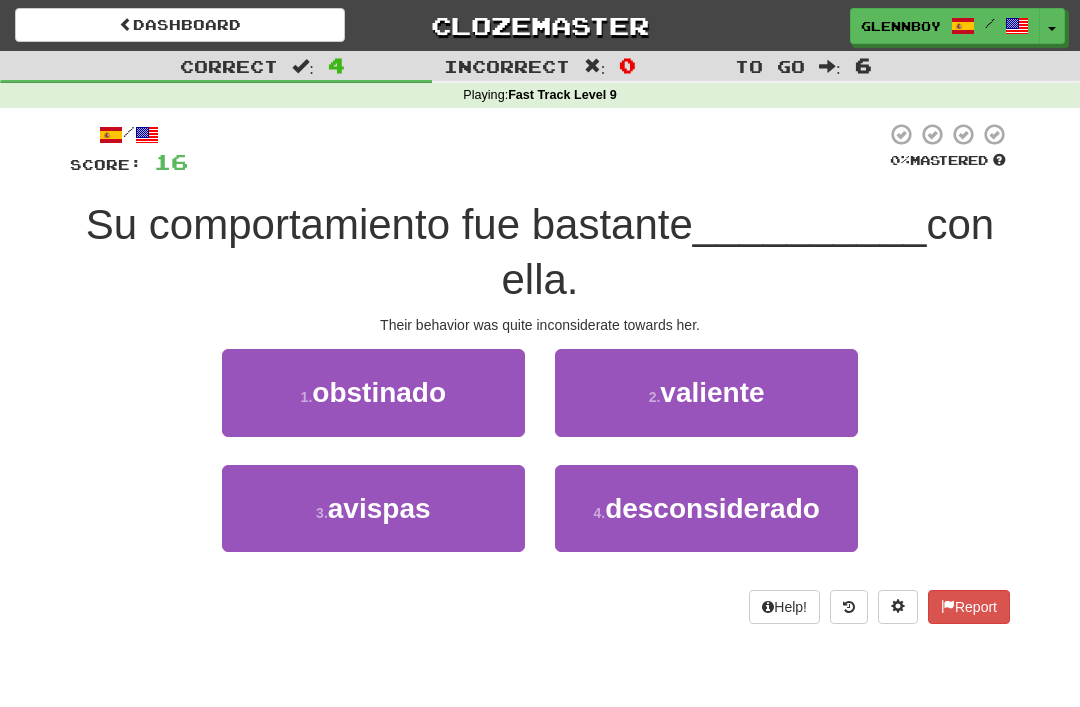click on "desconsiderado" at bounding box center [712, 508] 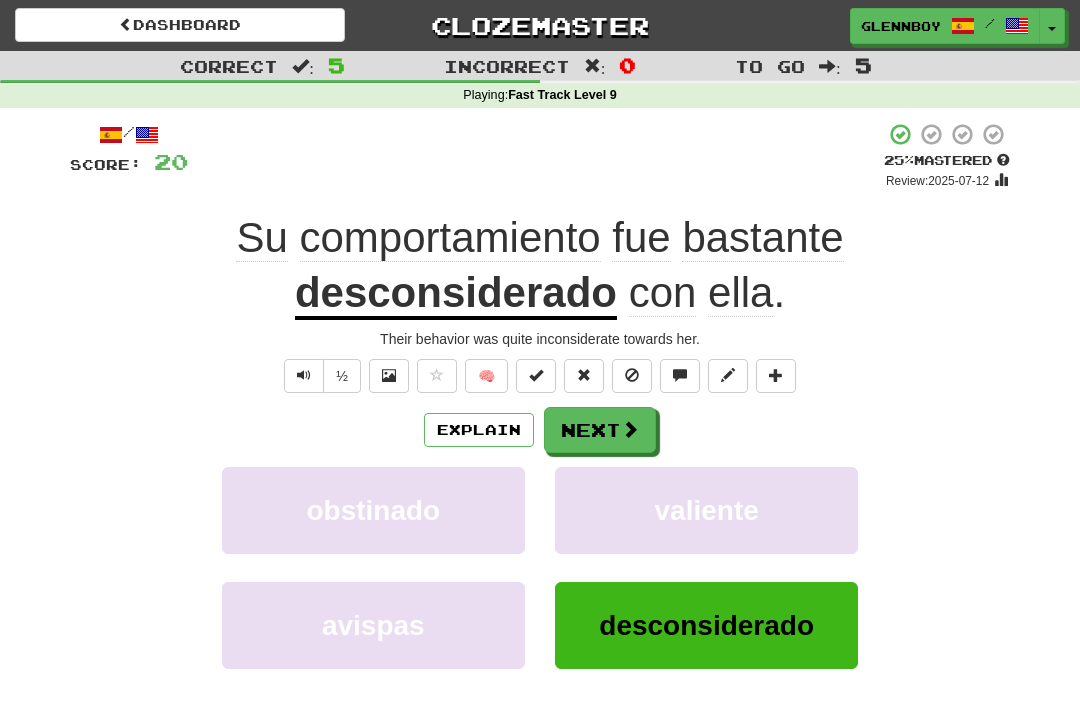 click at bounding box center (632, 376) 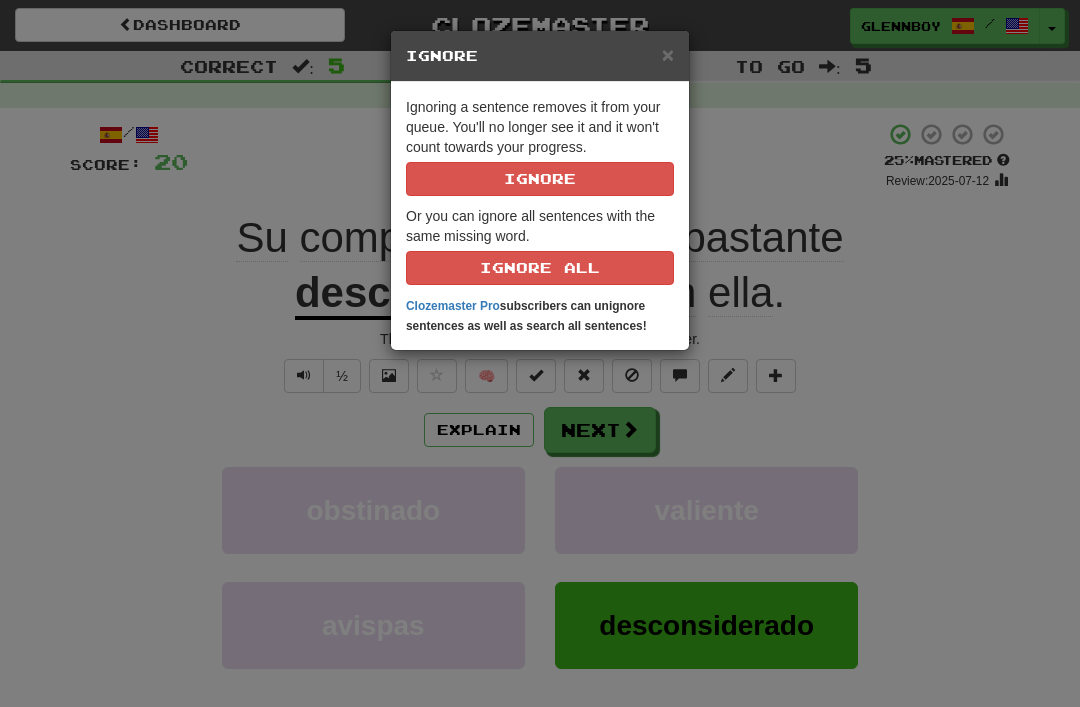 click on "Ignore" at bounding box center (540, 179) 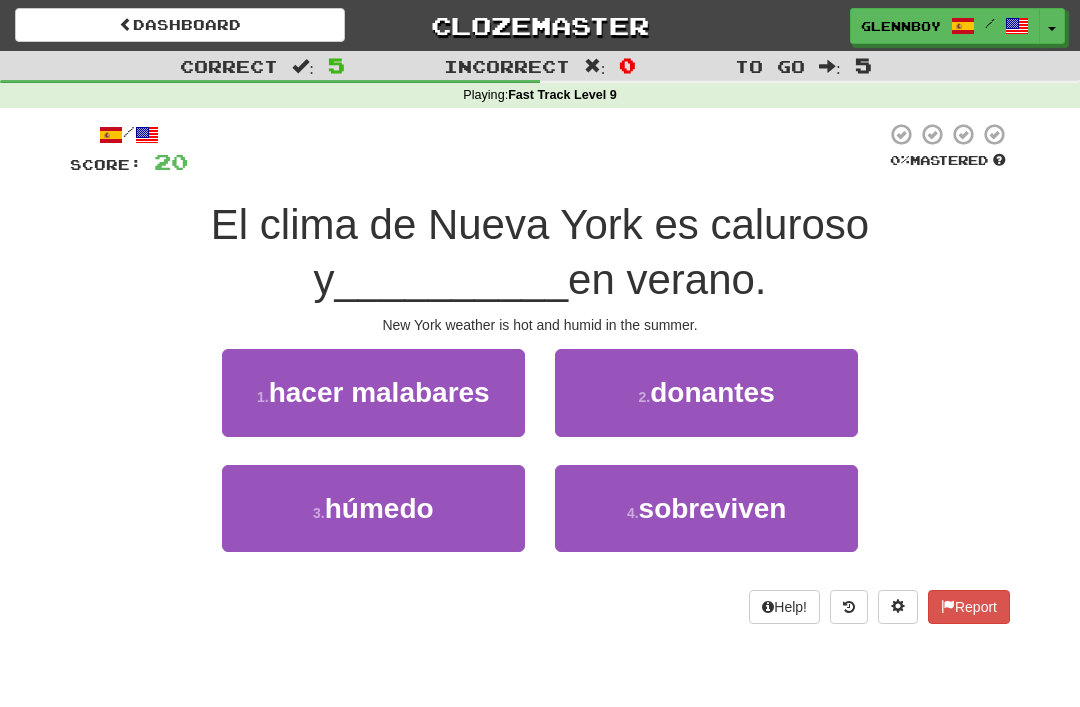 click on "húmedo" at bounding box center (379, 508) 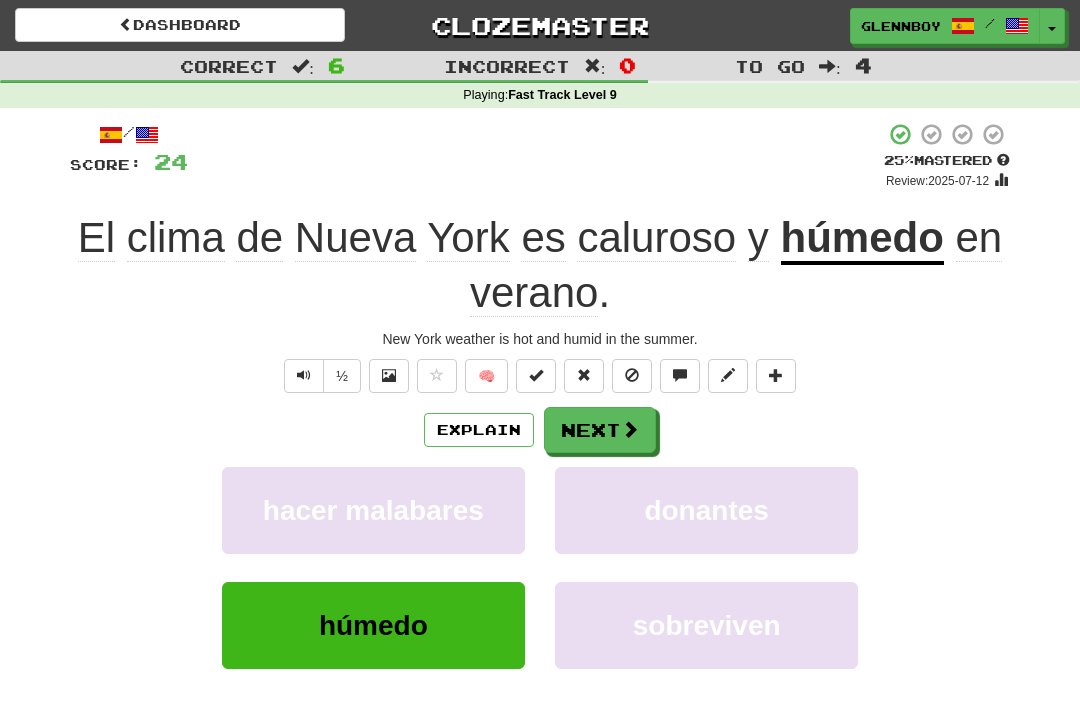 click at bounding box center [632, 375] 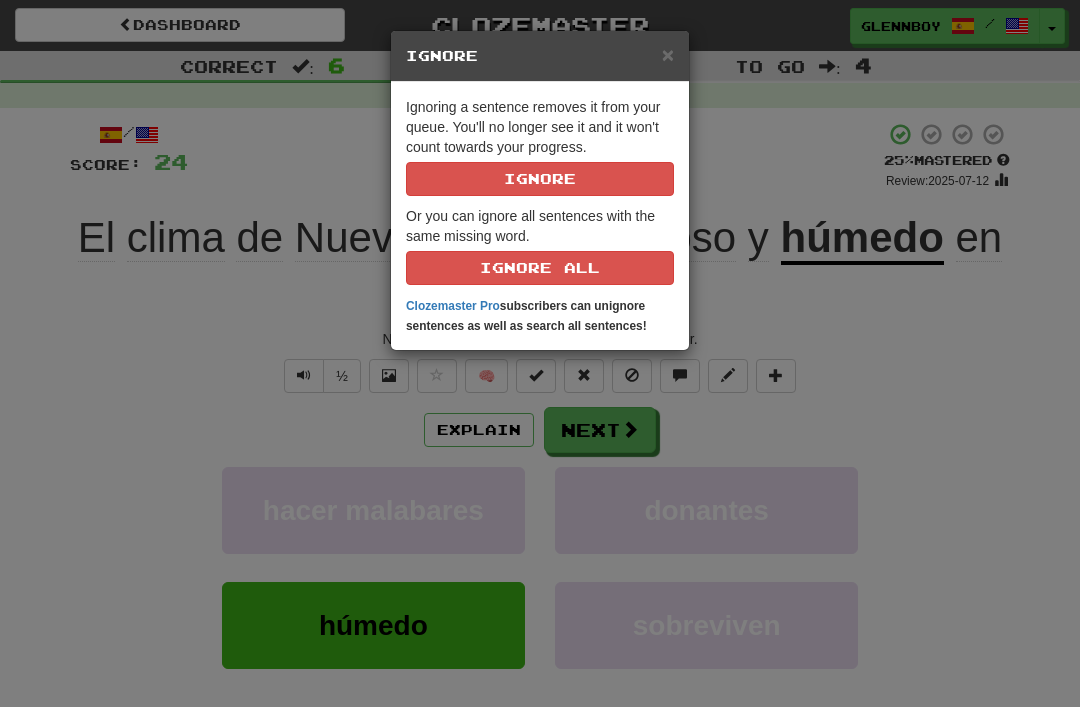 click on "Ignore" at bounding box center (540, 179) 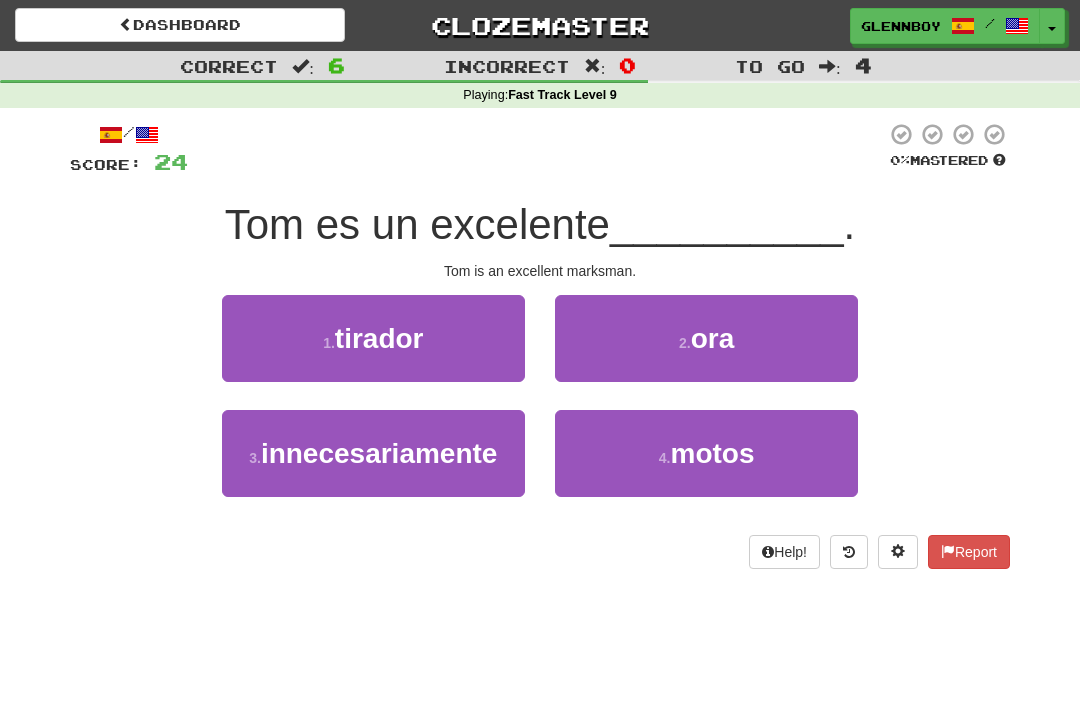 click on "tirador" at bounding box center [379, 338] 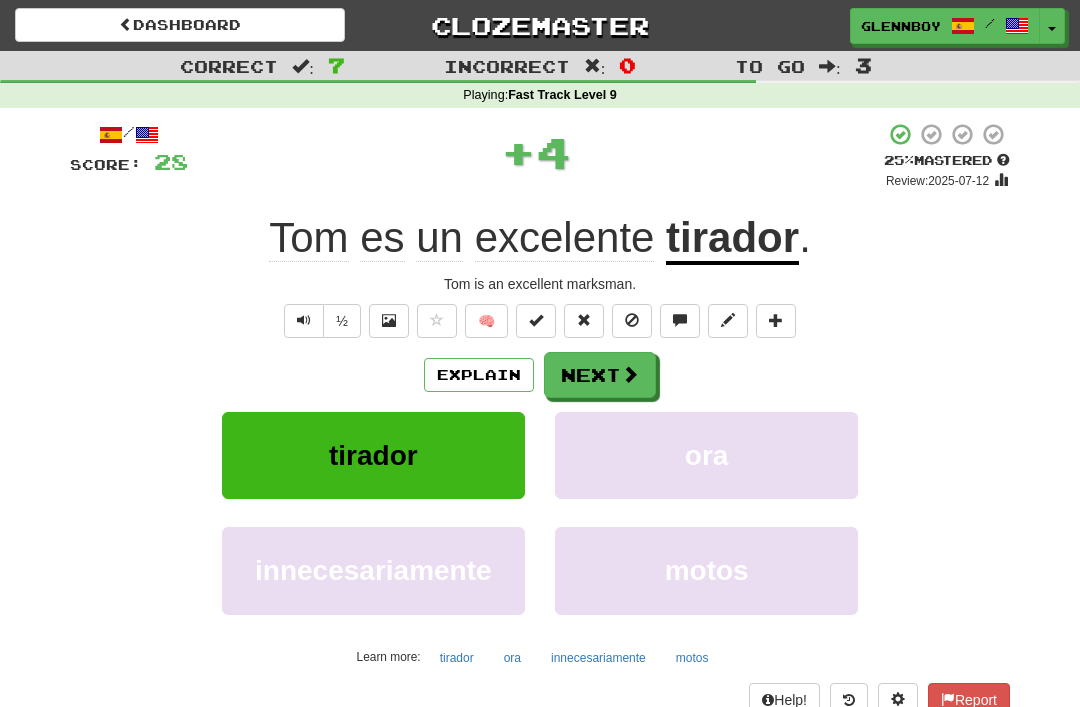 click at bounding box center (632, 321) 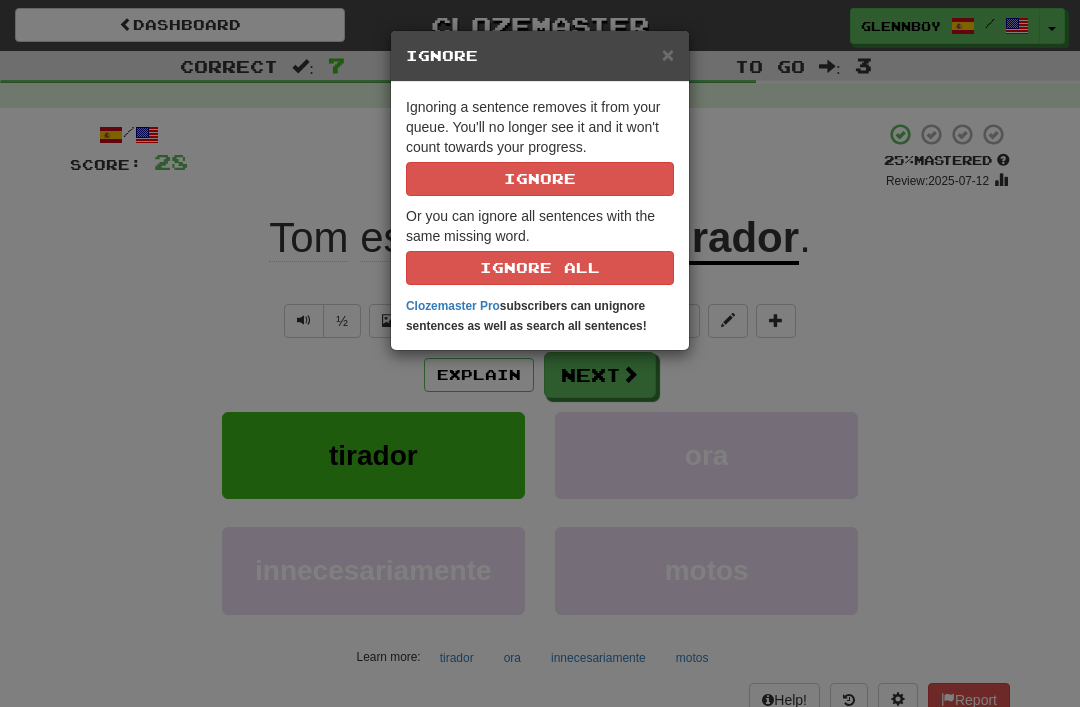 click on "Ignore" at bounding box center (540, 179) 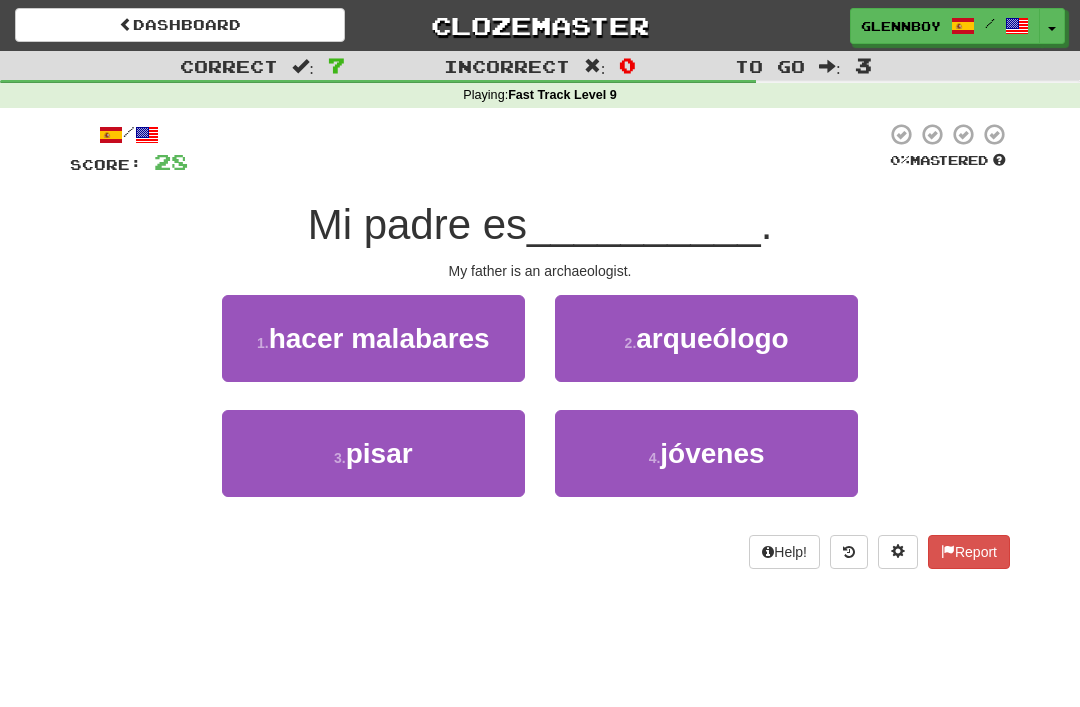 click on "2 ." at bounding box center [631, 343] 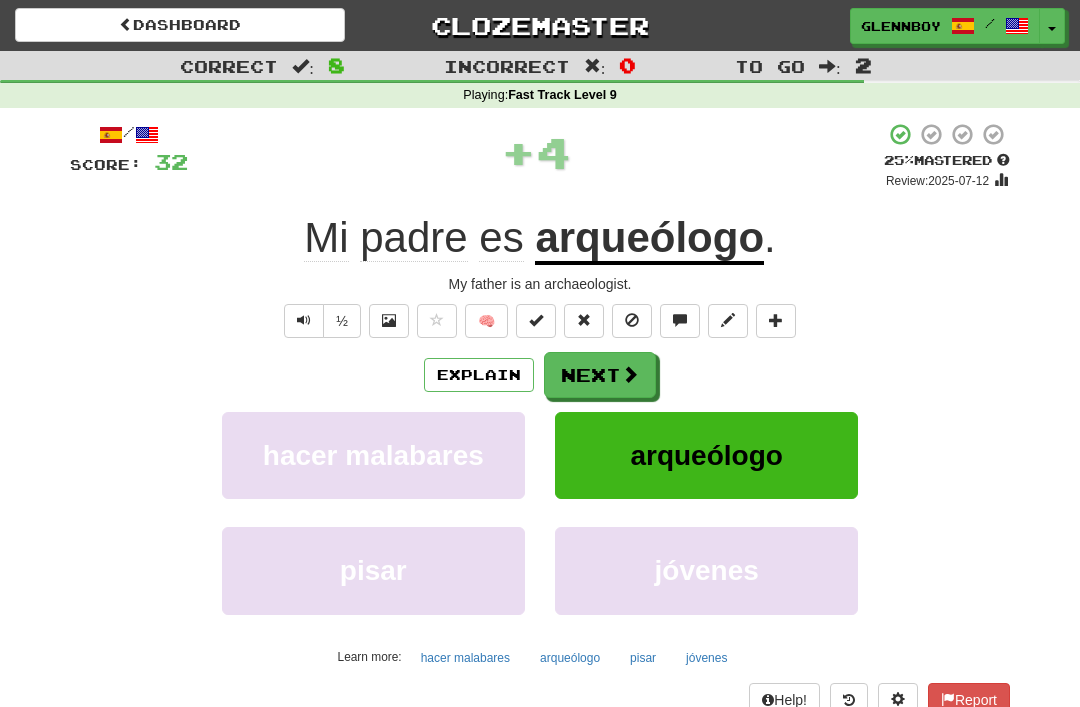 click at bounding box center (632, 320) 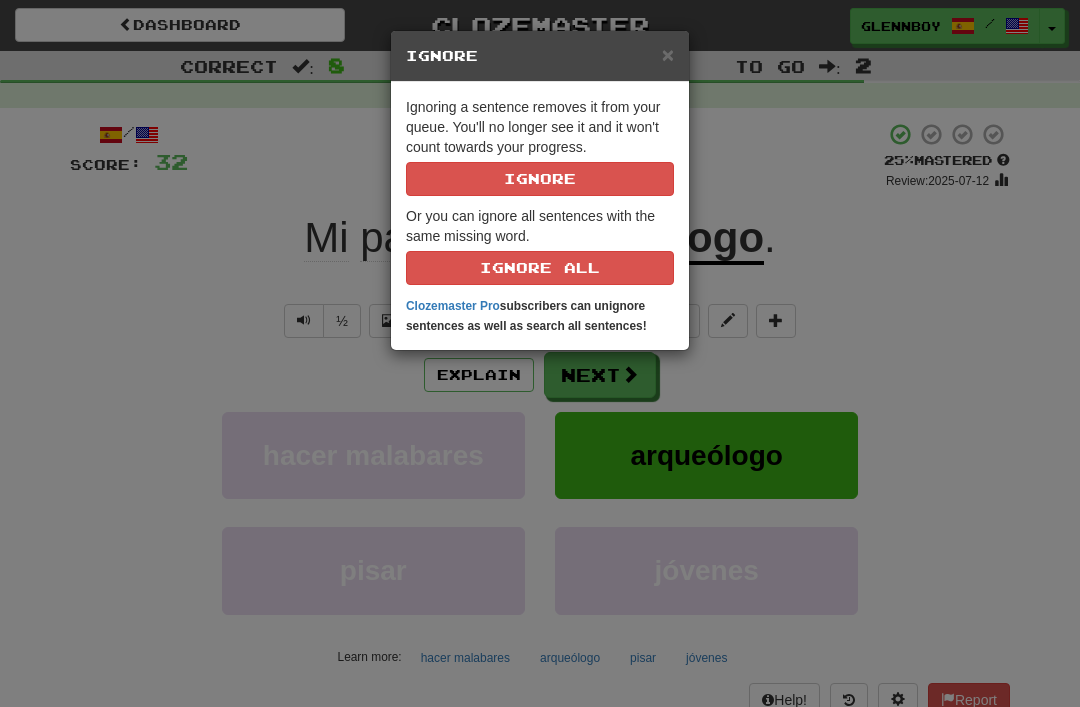 click on "Ignore" at bounding box center (540, 179) 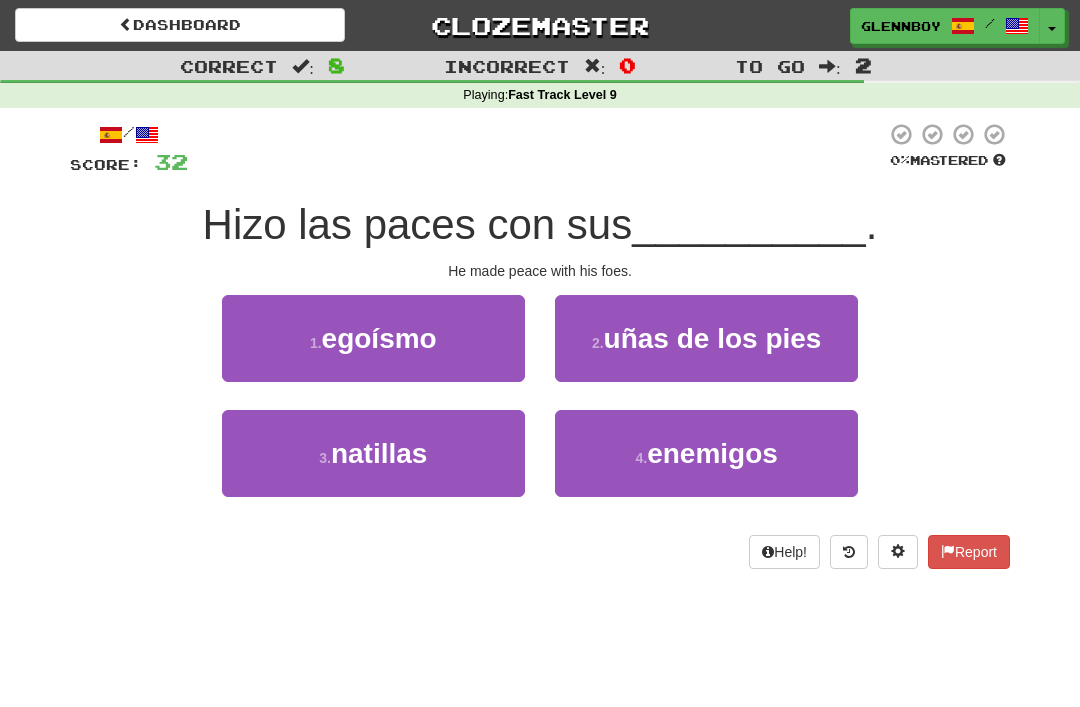 click on "enemigos" at bounding box center (712, 453) 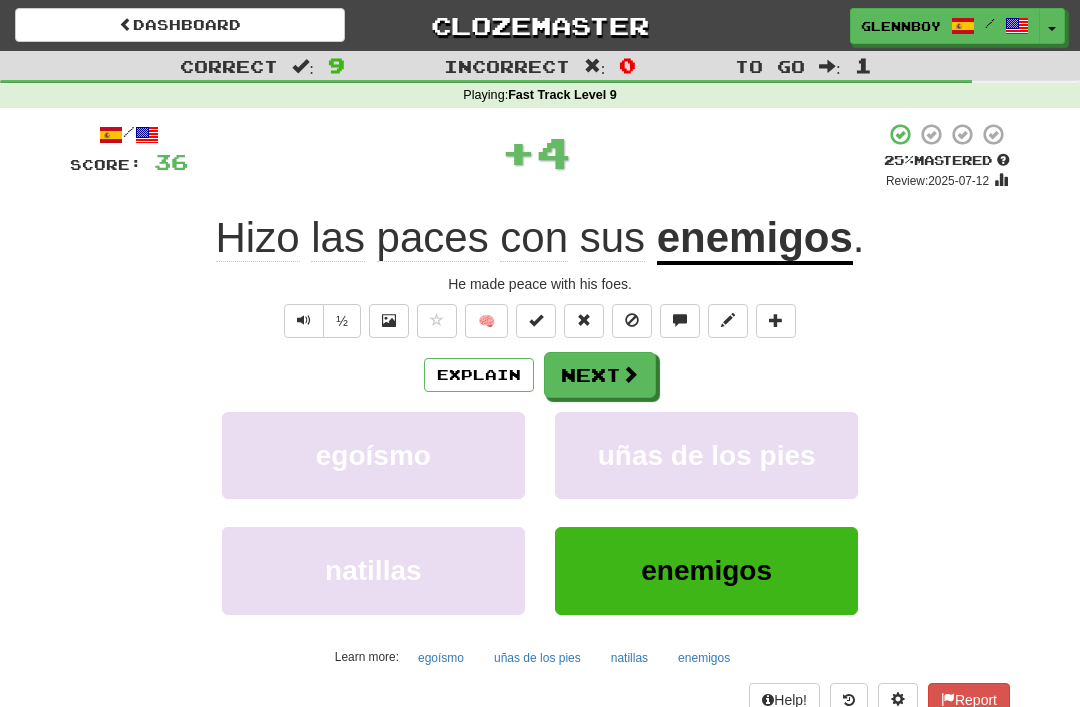 click at bounding box center [632, 321] 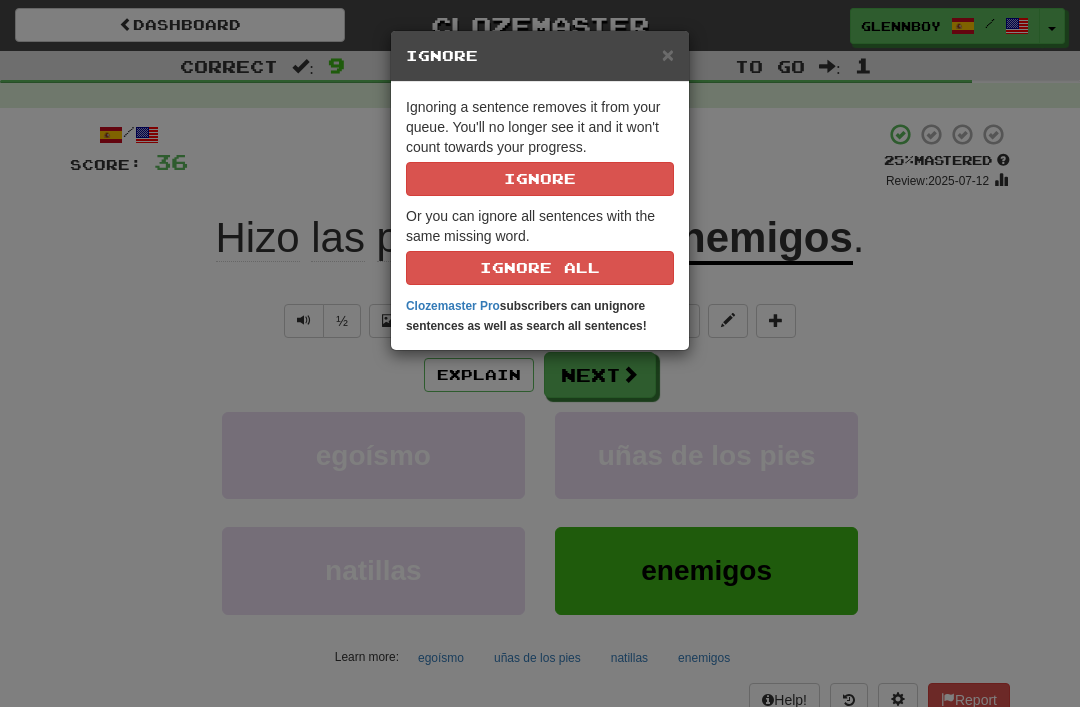 click on "Ignore" at bounding box center [540, 179] 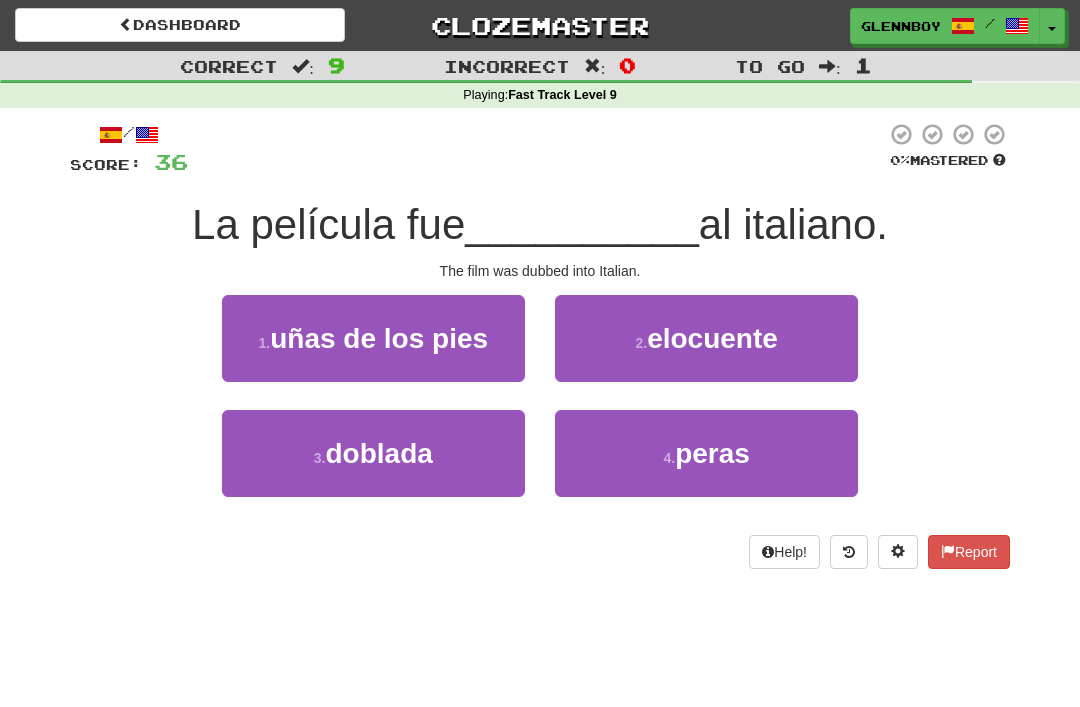 click on "doblada" at bounding box center [378, 453] 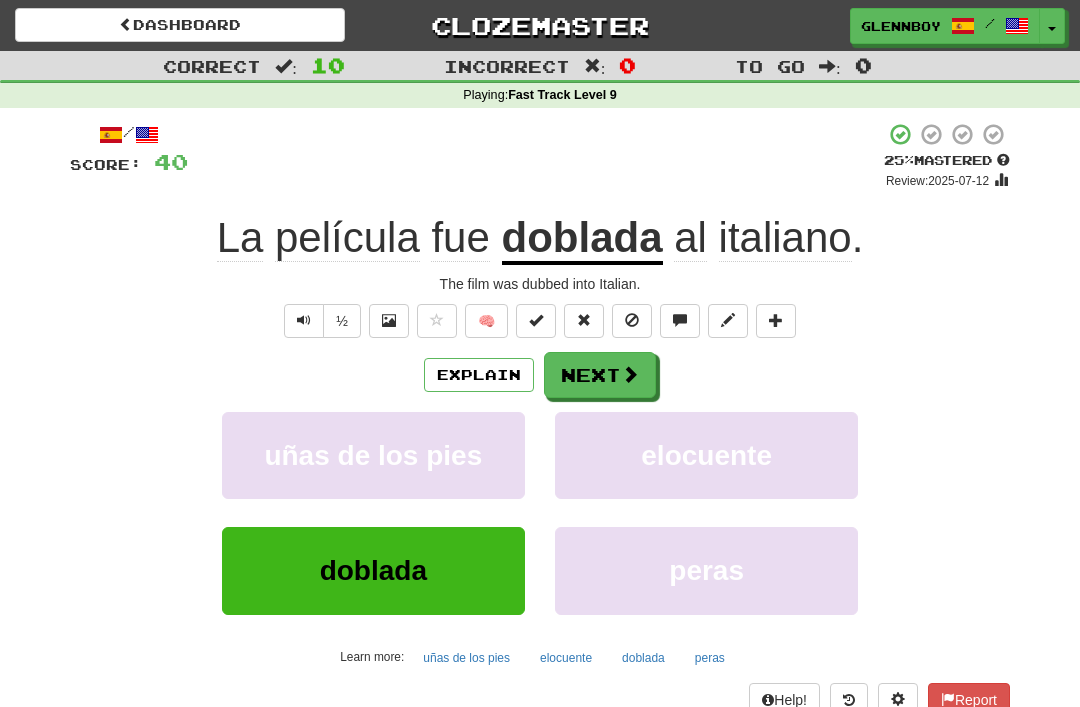 click at bounding box center (632, 320) 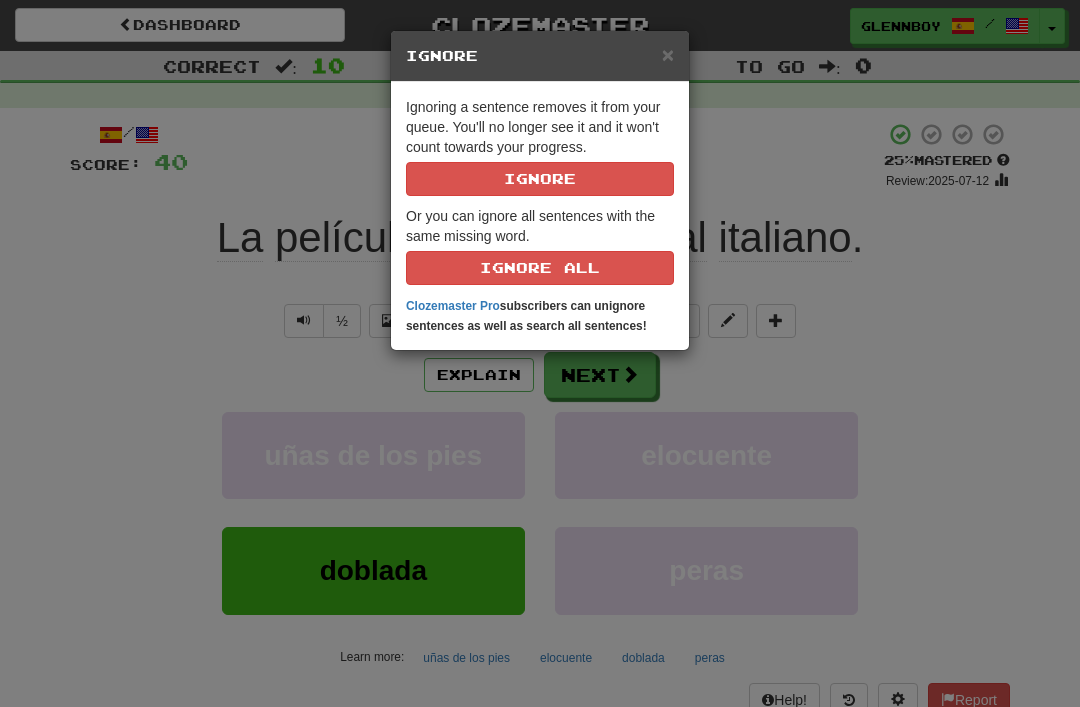 click on "Ignore" at bounding box center (540, 179) 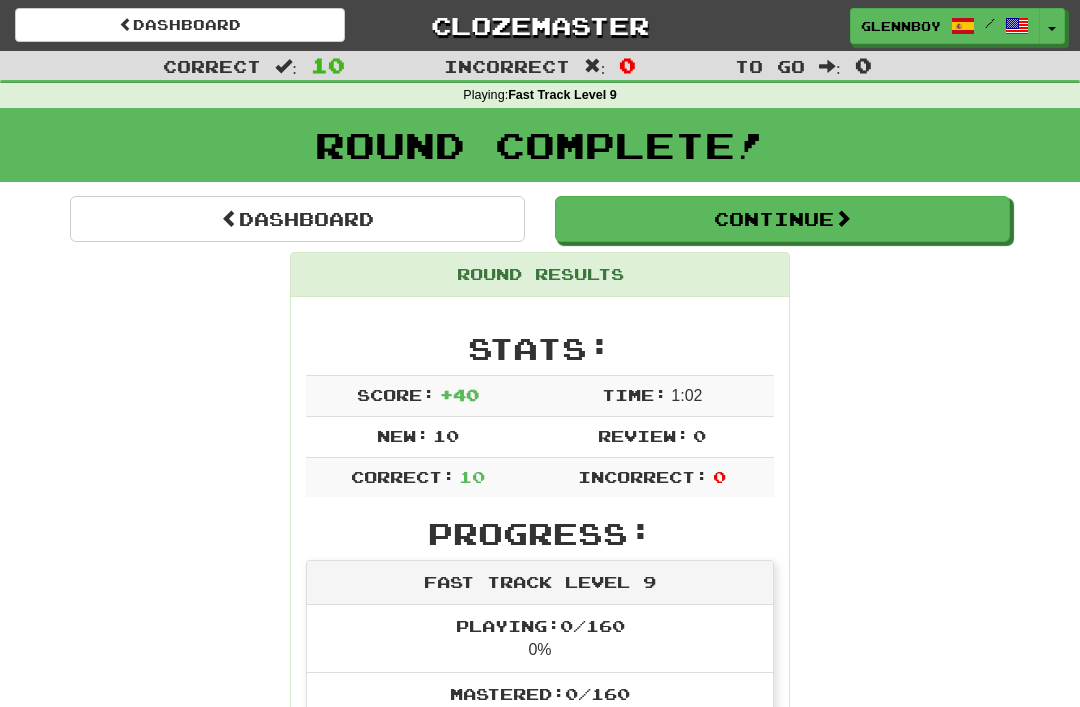 click on "Continue" at bounding box center (782, 219) 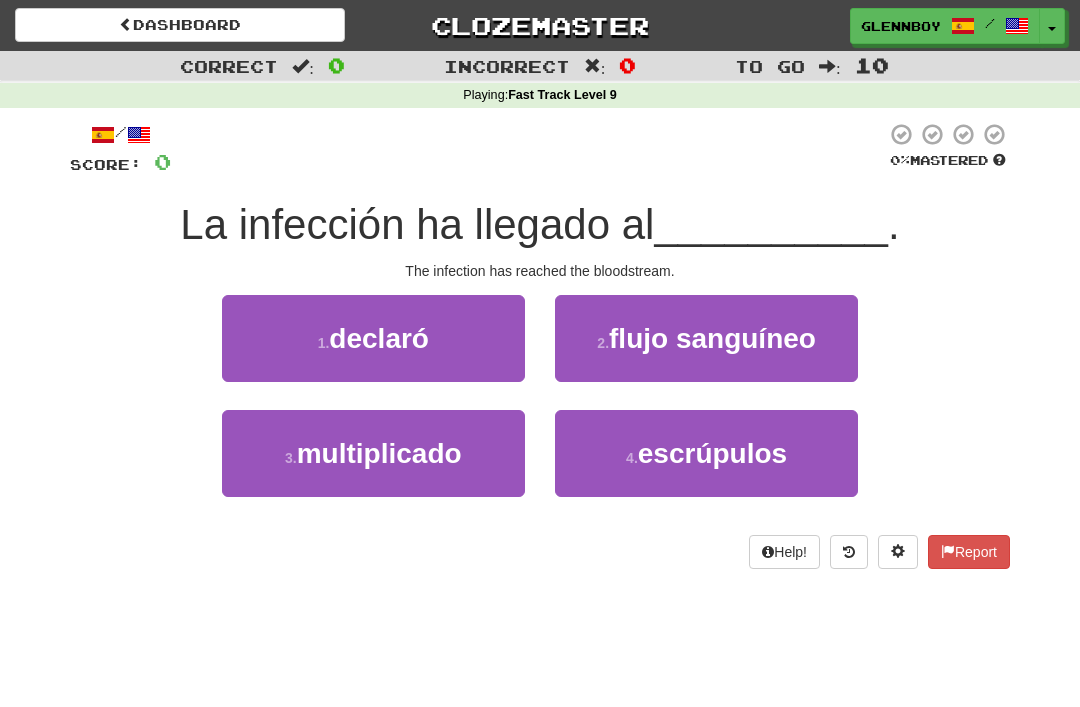click on "flujo sanguíneo" at bounding box center [712, 338] 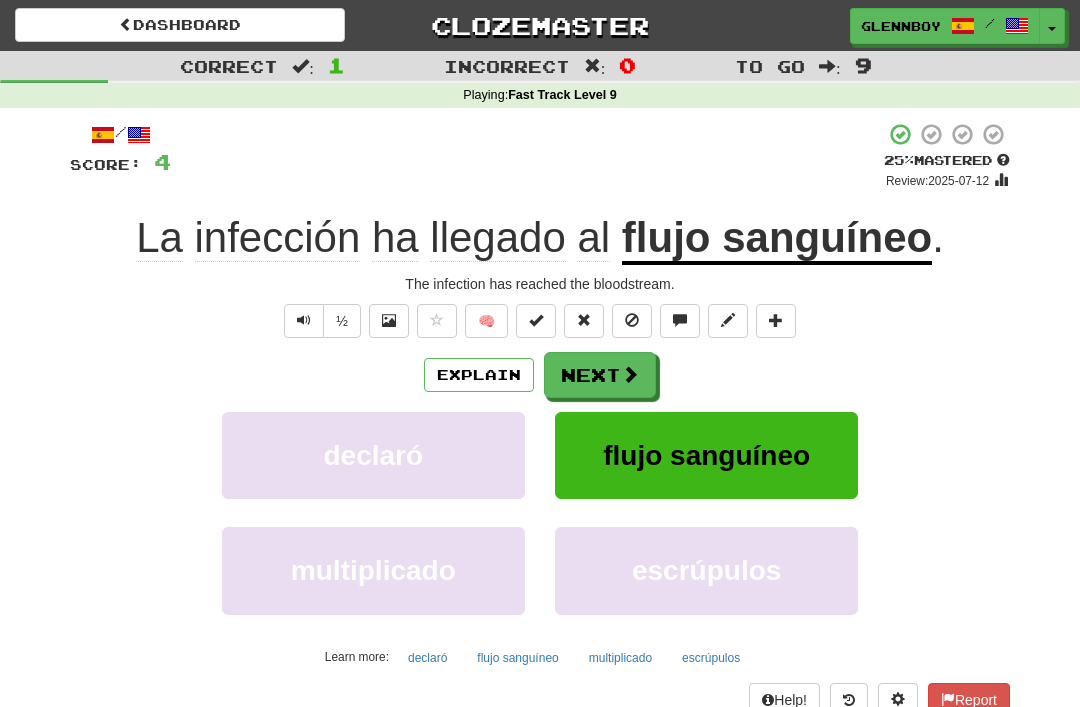 click on "Correct   :   1 Incorrect   :   0 To go   :   9 Playing :  Fast Track Level 9  /  Score:   4 + 4 25 %  Mastered Review:  2025-07-12 La   infección   ha   llegado   al   flujo sanguíneo . The infection has reached the bloodstream. ½ 🧠 Explain Next declaró flujo sanguíneo multiplicado escrúpulos Learn more: declaró flujo sanguíneo multiplicado escrúpulos  Help!  Report" at bounding box center [540, 398] 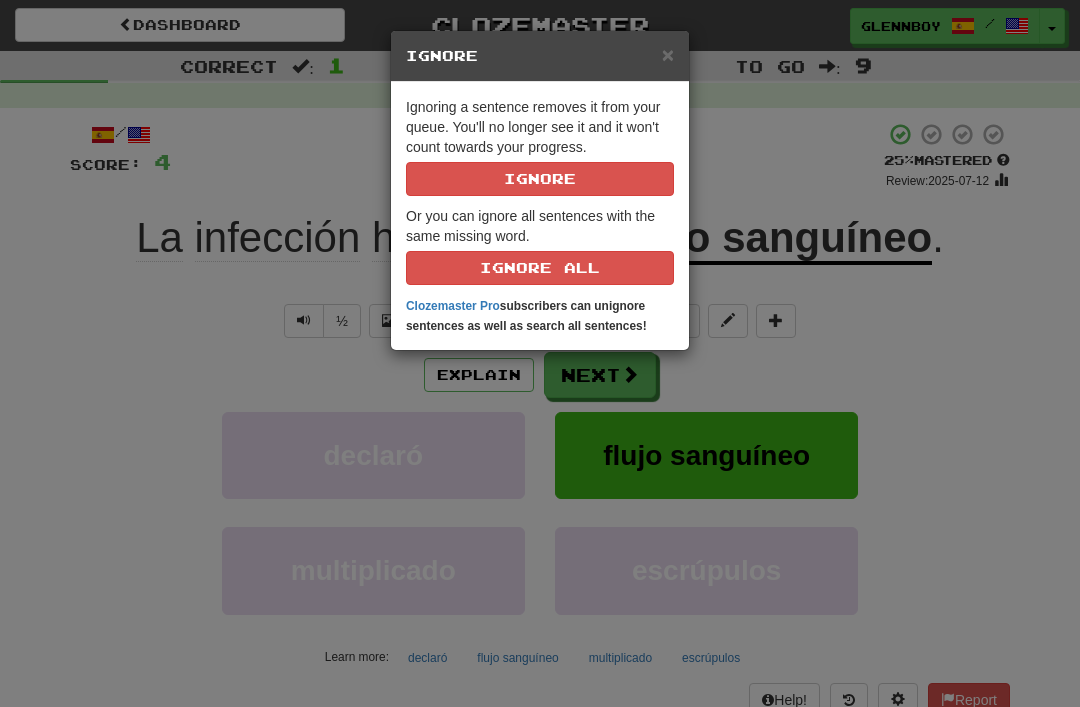 click on "Ignore" at bounding box center (540, 179) 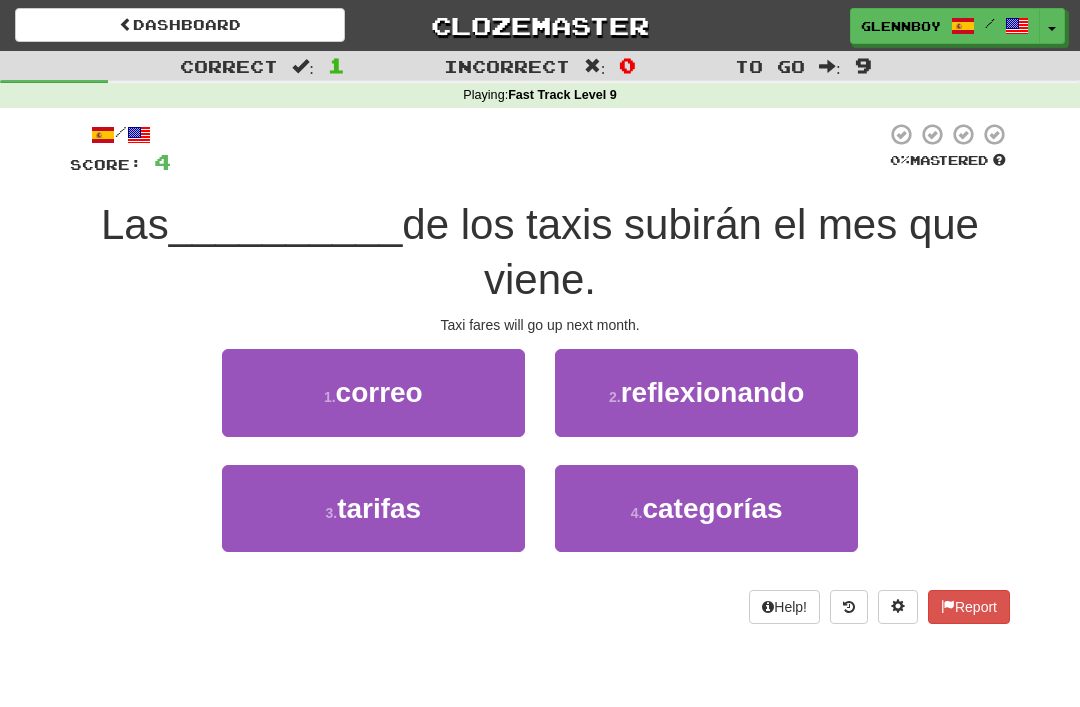 click on "tarifas" at bounding box center [379, 508] 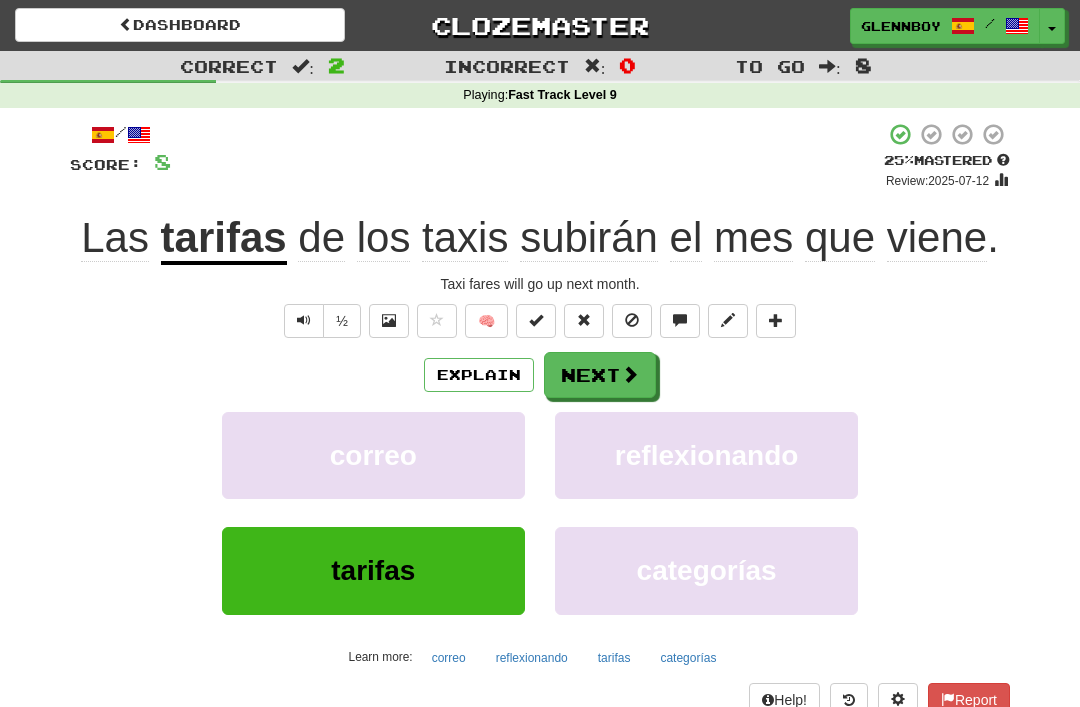 click at bounding box center [632, 321] 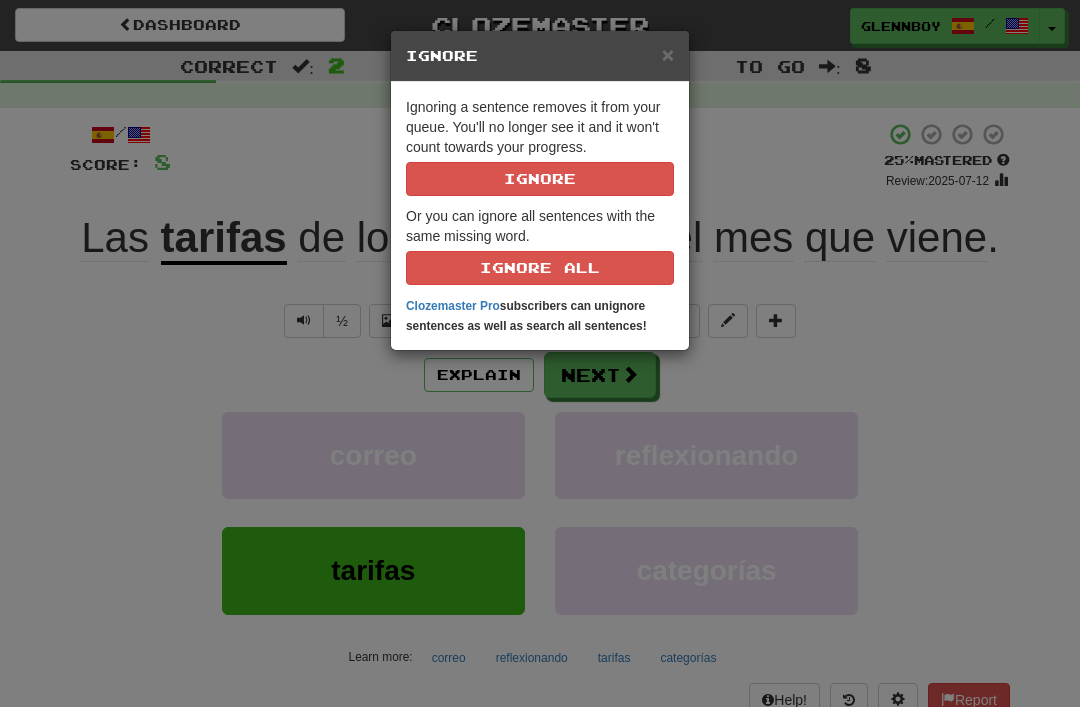 click on "Ignore" at bounding box center (540, 179) 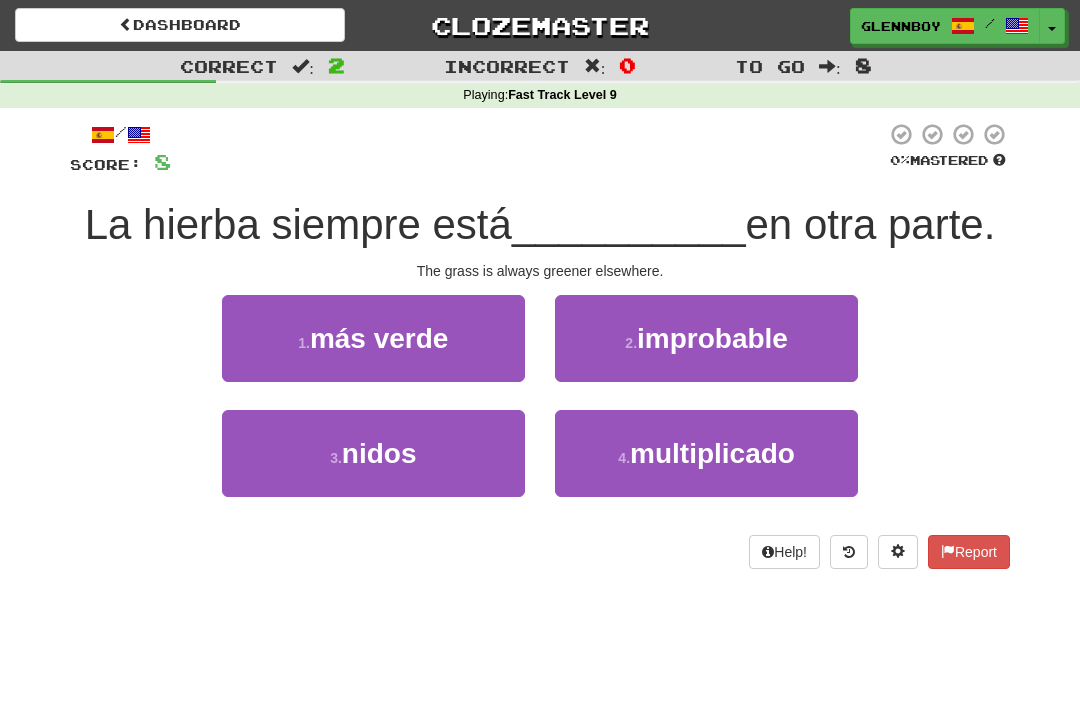 click on "más verde" at bounding box center [379, 338] 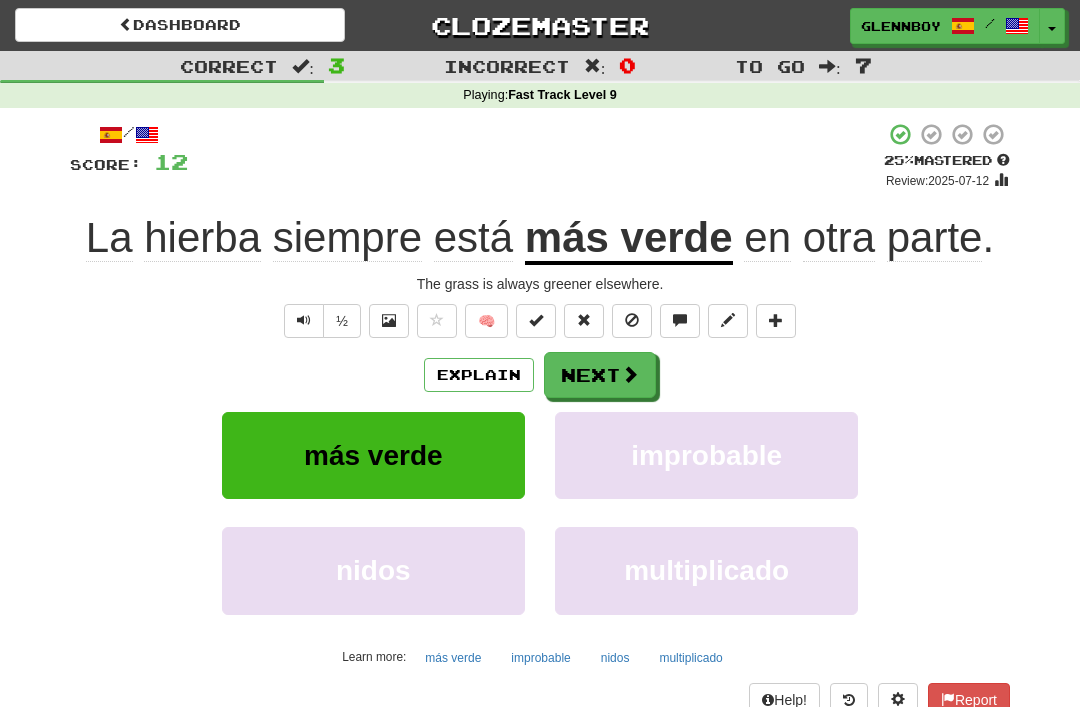 click at bounding box center (632, 321) 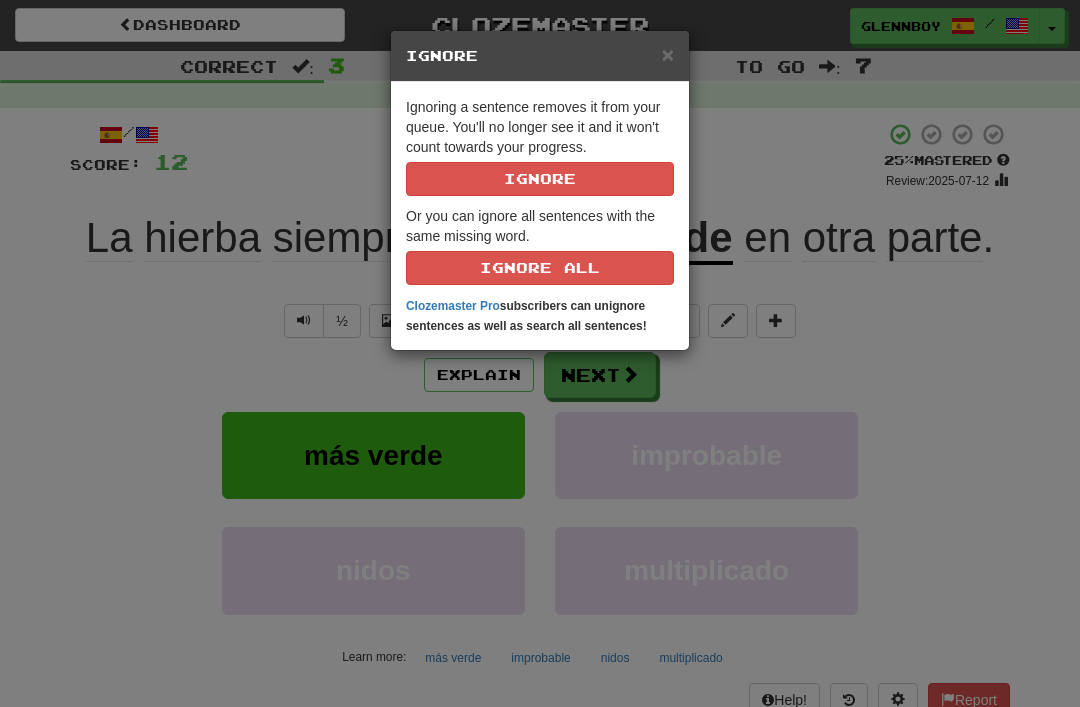 click on "Ignore" at bounding box center (540, 179) 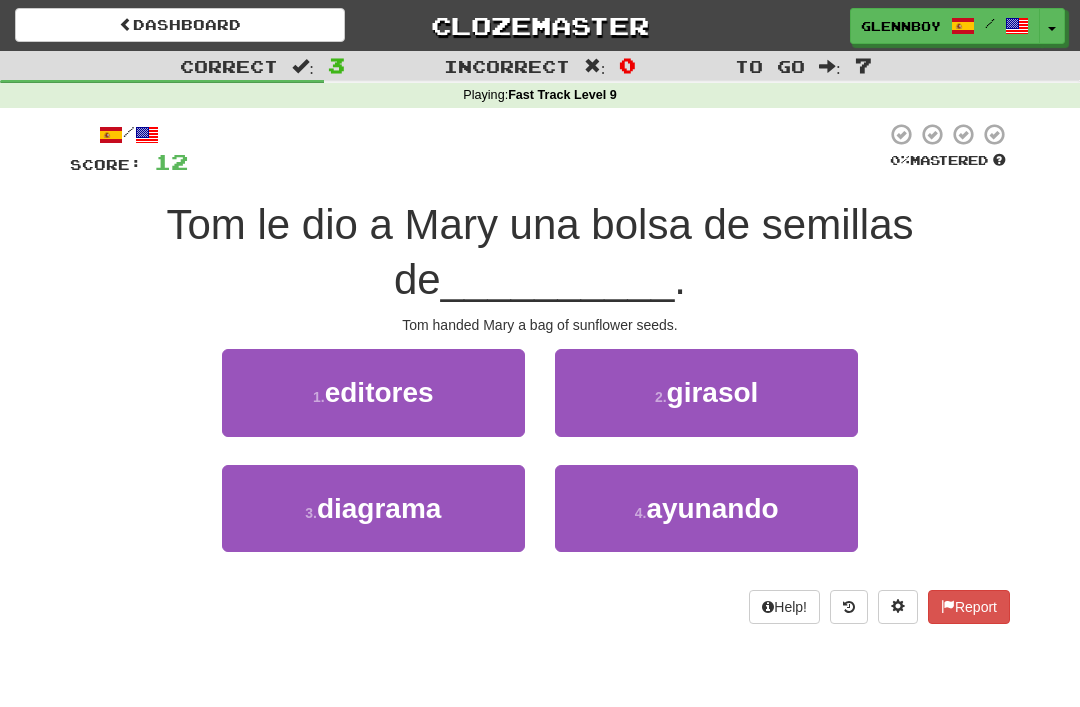 click on "2 . girasol" at bounding box center (706, 392) 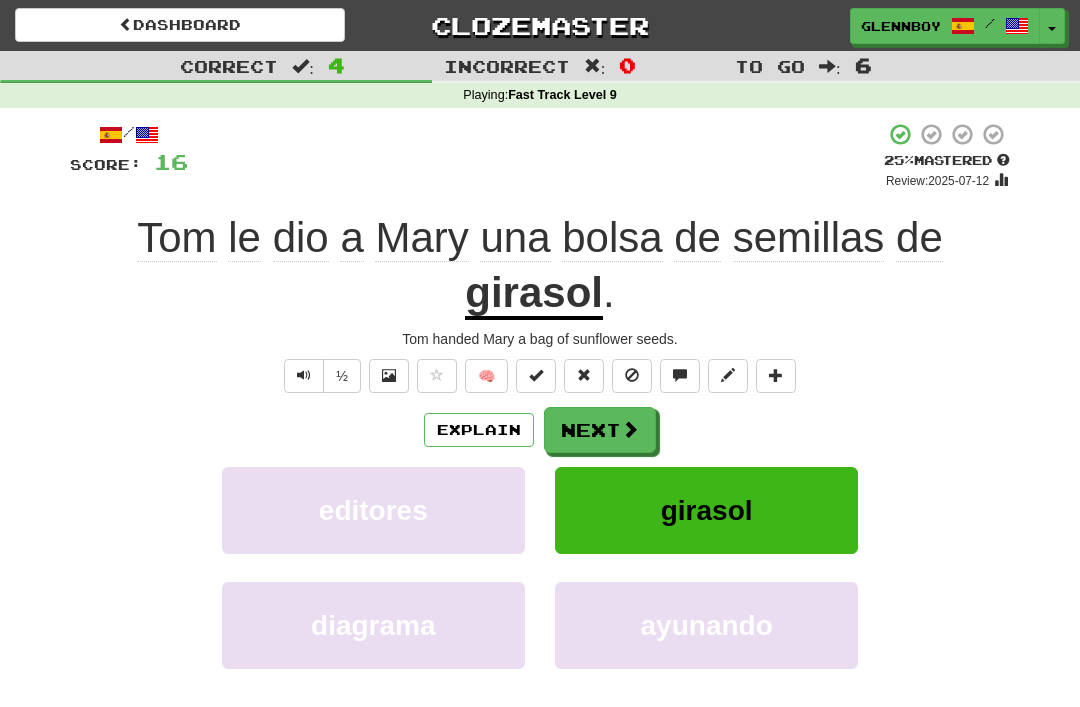 click at bounding box center [632, 375] 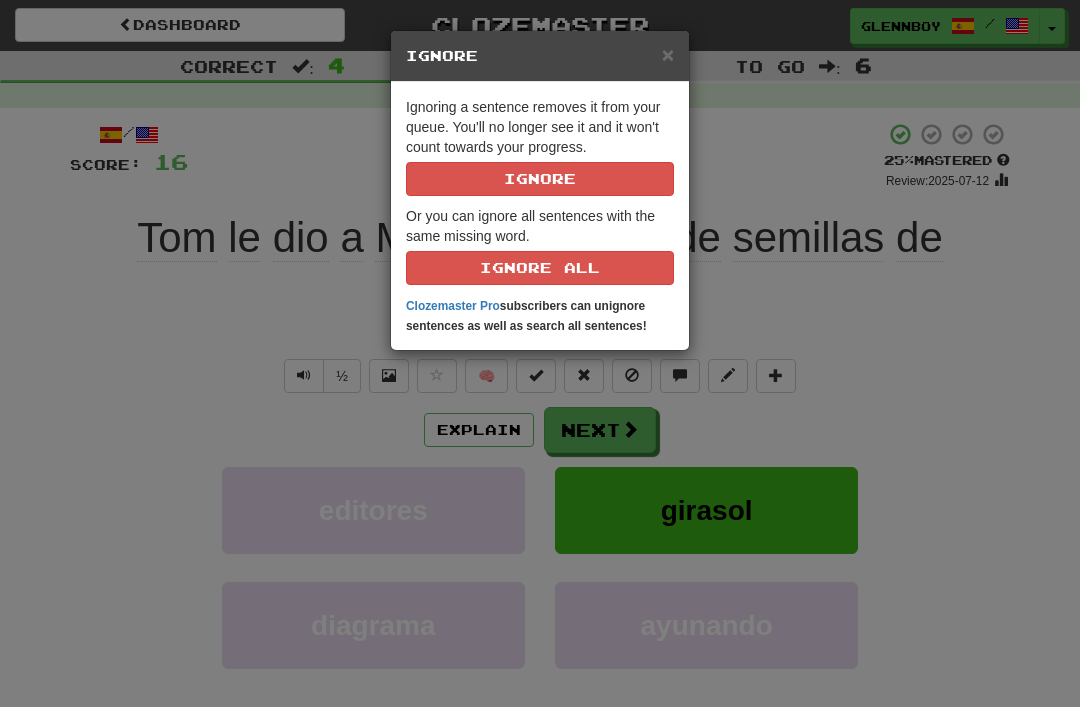click on "Ignore" at bounding box center (540, 179) 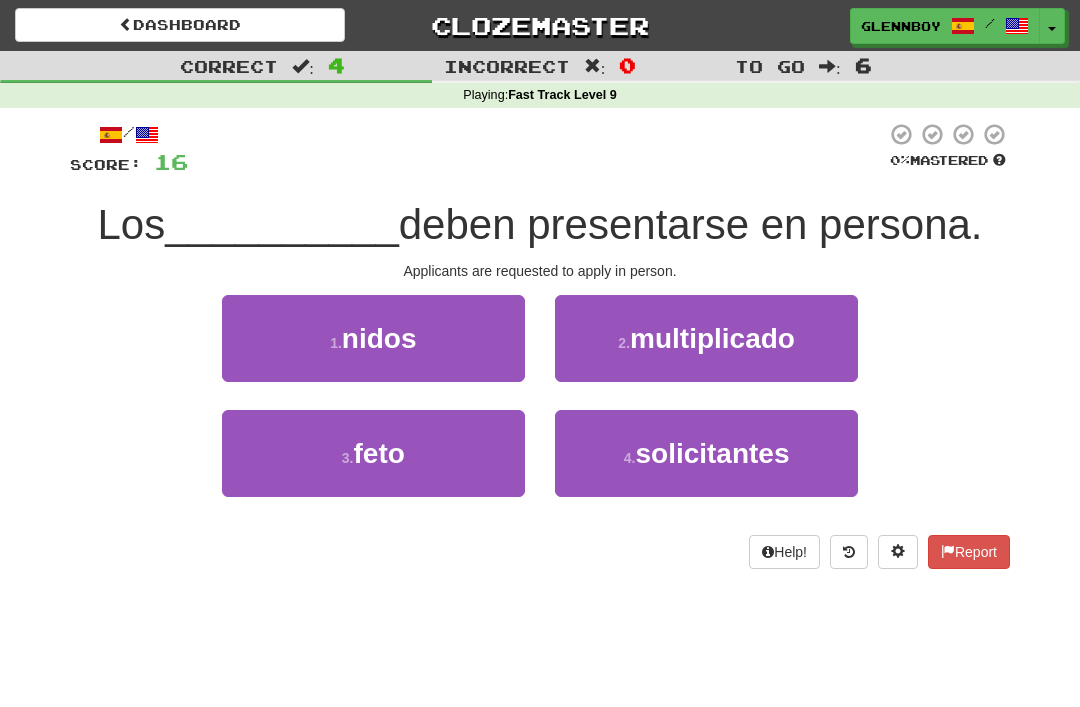 click on "4 .  solicitantes" at bounding box center [706, 453] 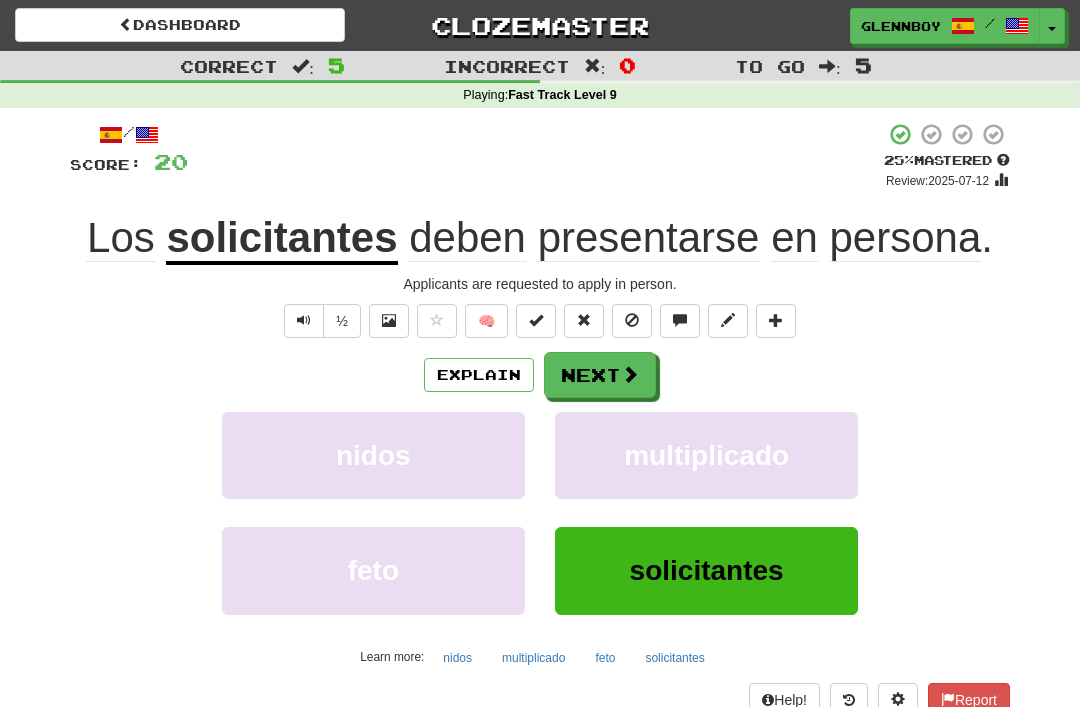 click at bounding box center (632, 321) 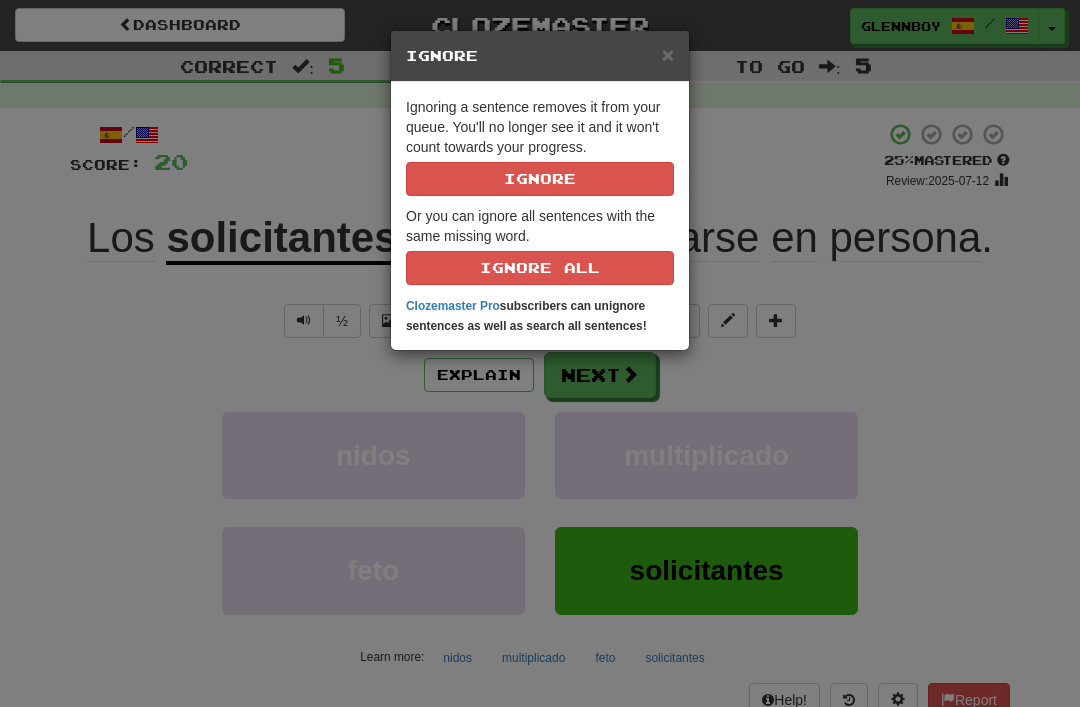 click on "Ignore" at bounding box center [540, 179] 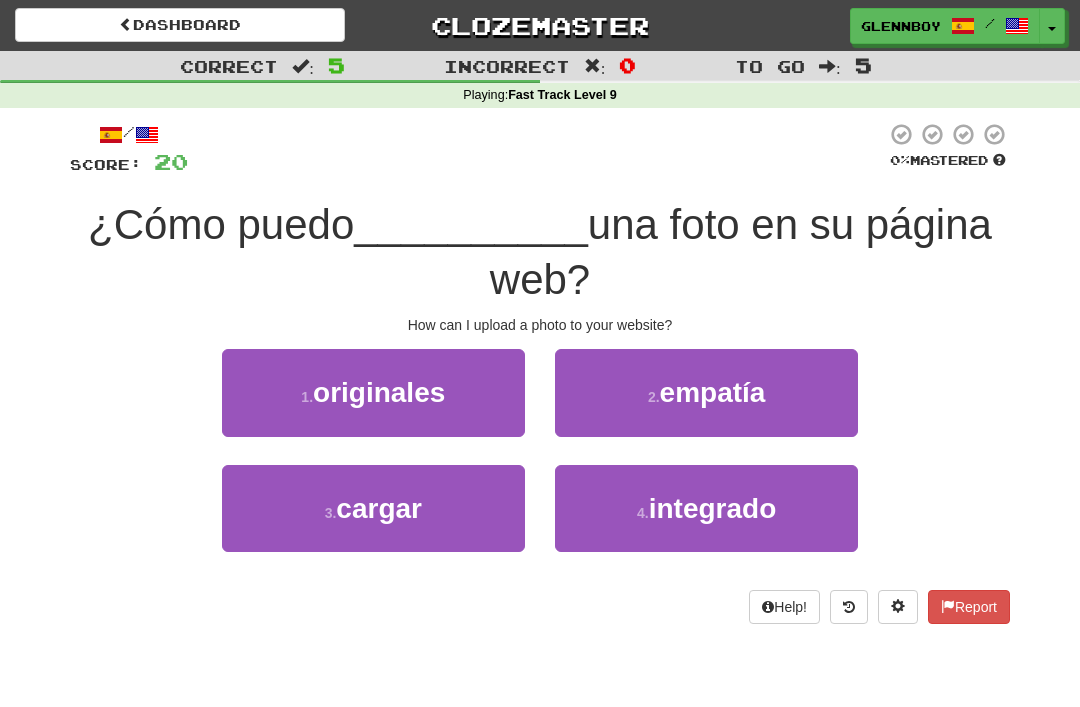 click on "cargar" at bounding box center (379, 508) 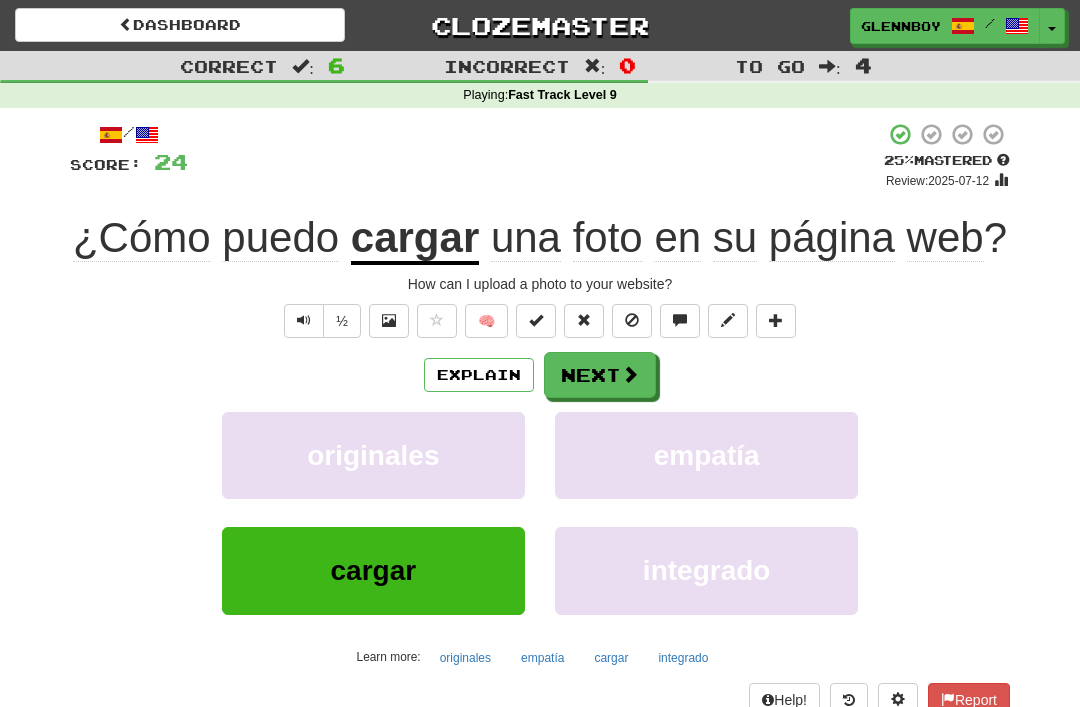 click at bounding box center [632, 320] 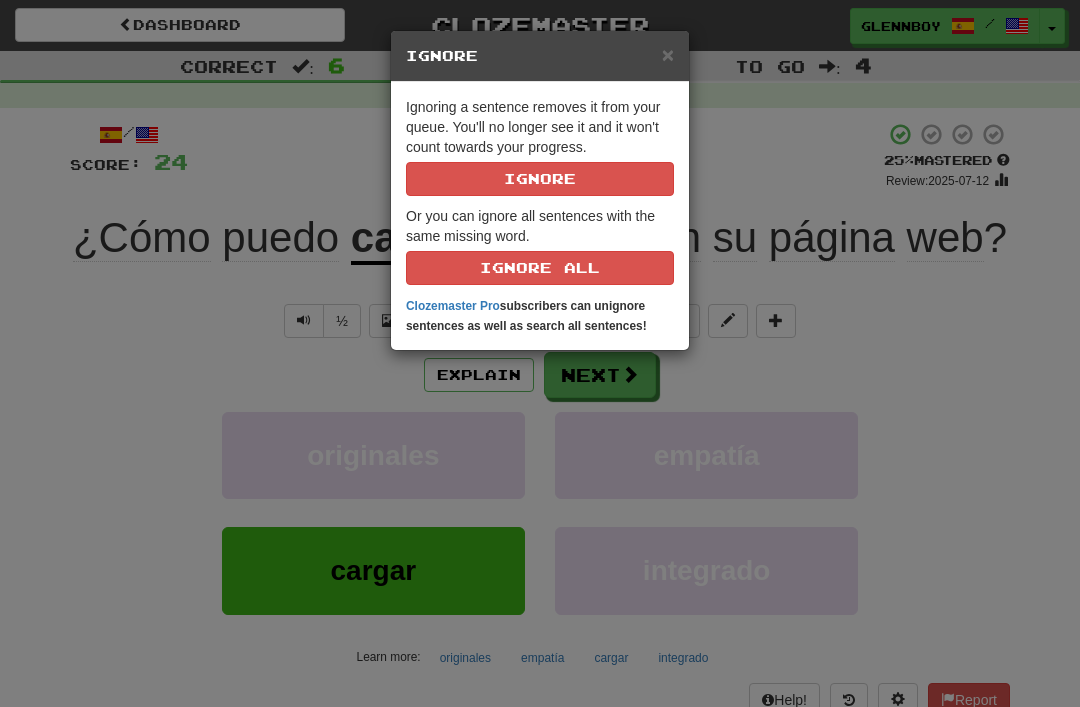 click on "Ignore" at bounding box center (540, 179) 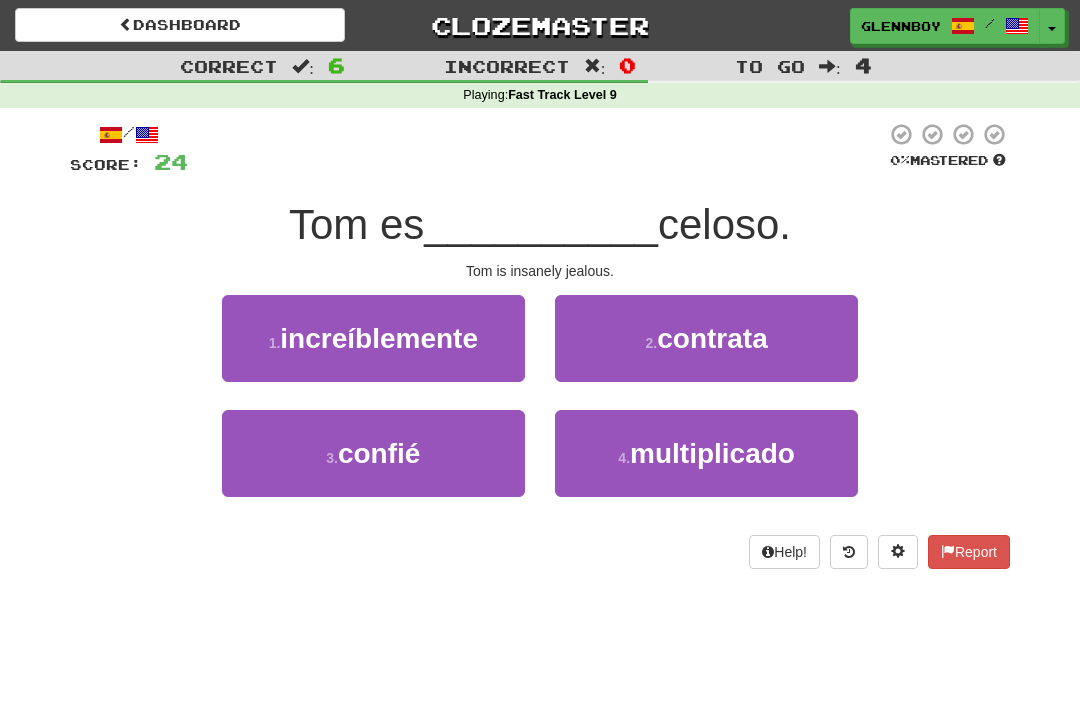 click on "increíblemente" at bounding box center [379, 338] 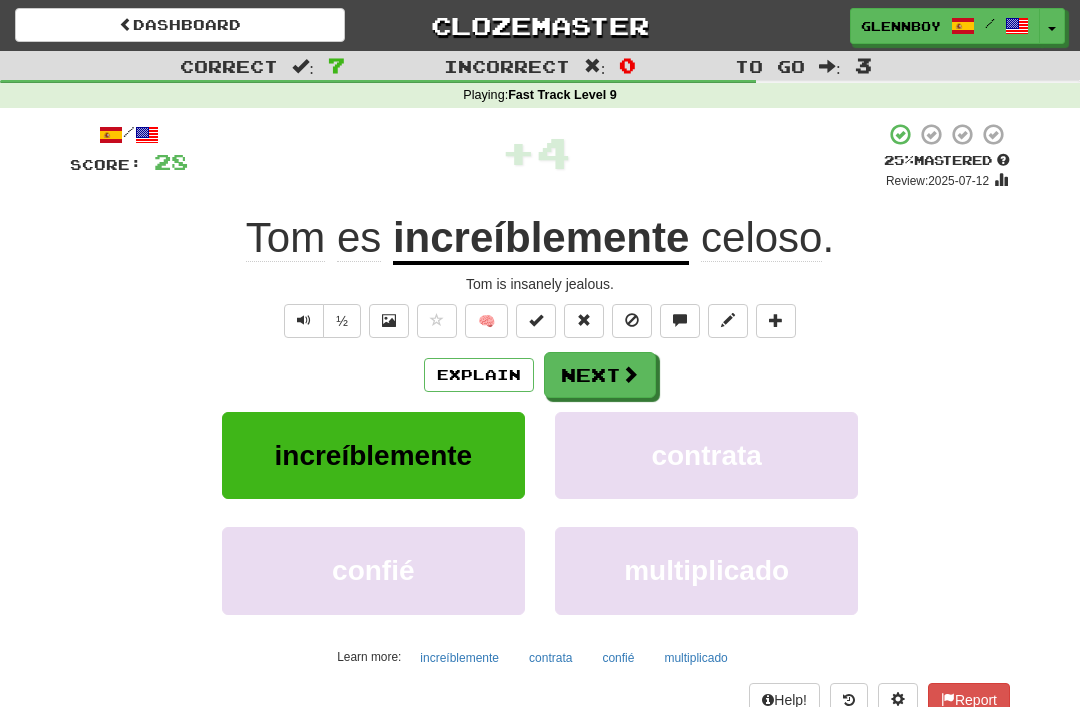 click at bounding box center [632, 320] 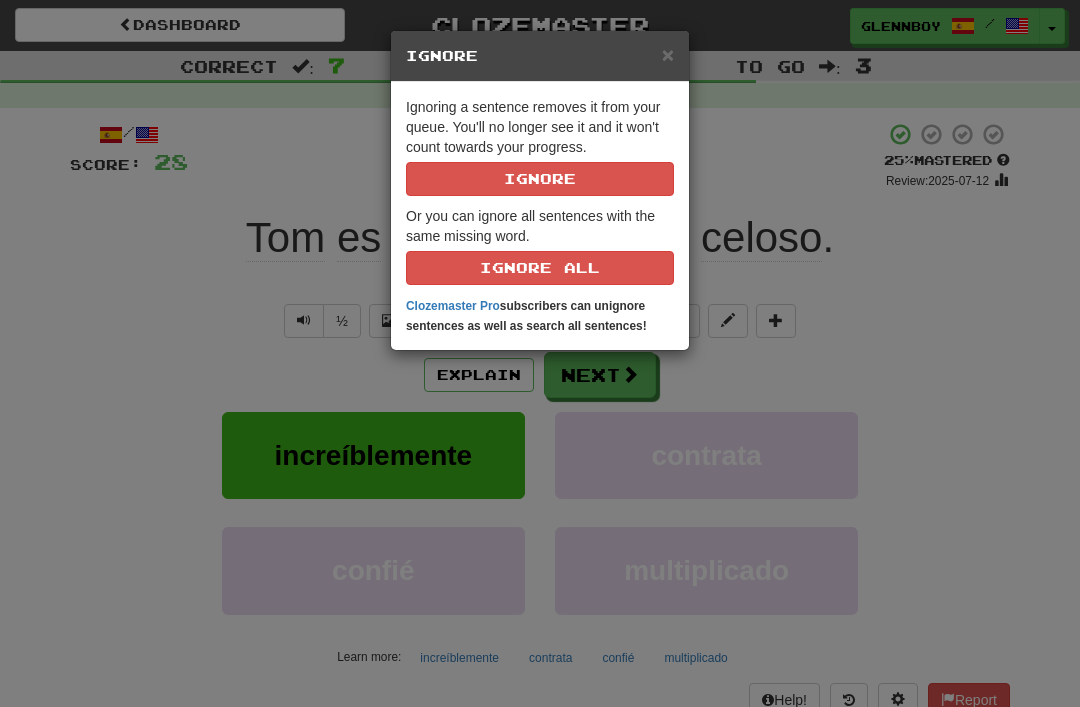 click on "Ignore" at bounding box center [540, 179] 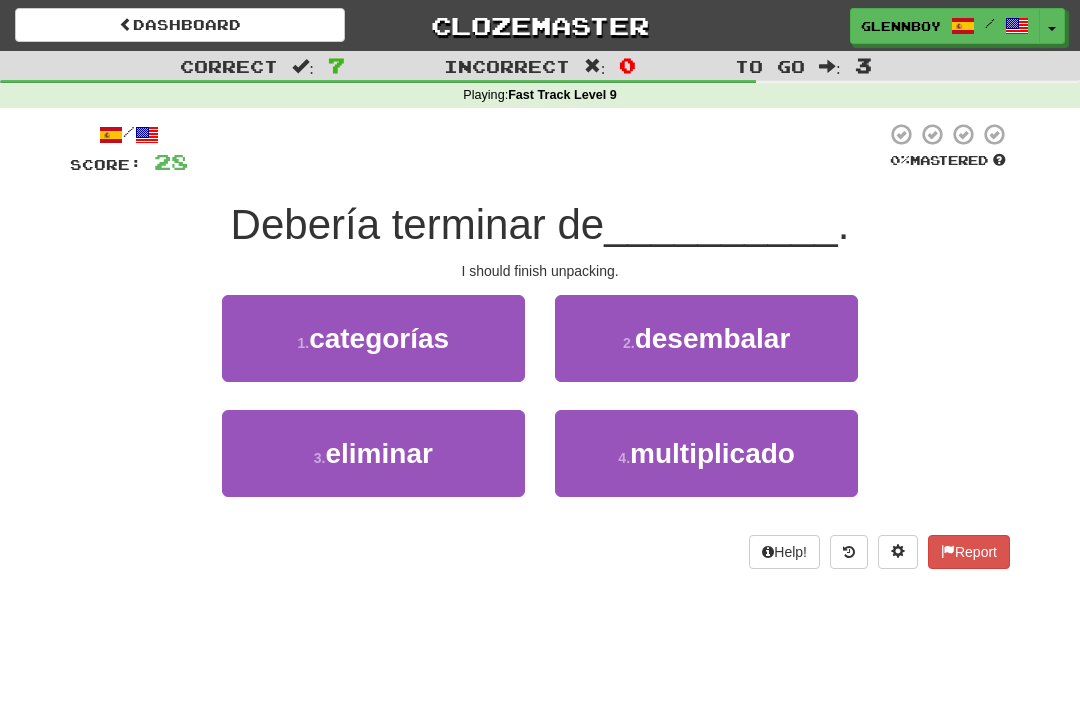 click on "2 .  desembalar" at bounding box center (706, 338) 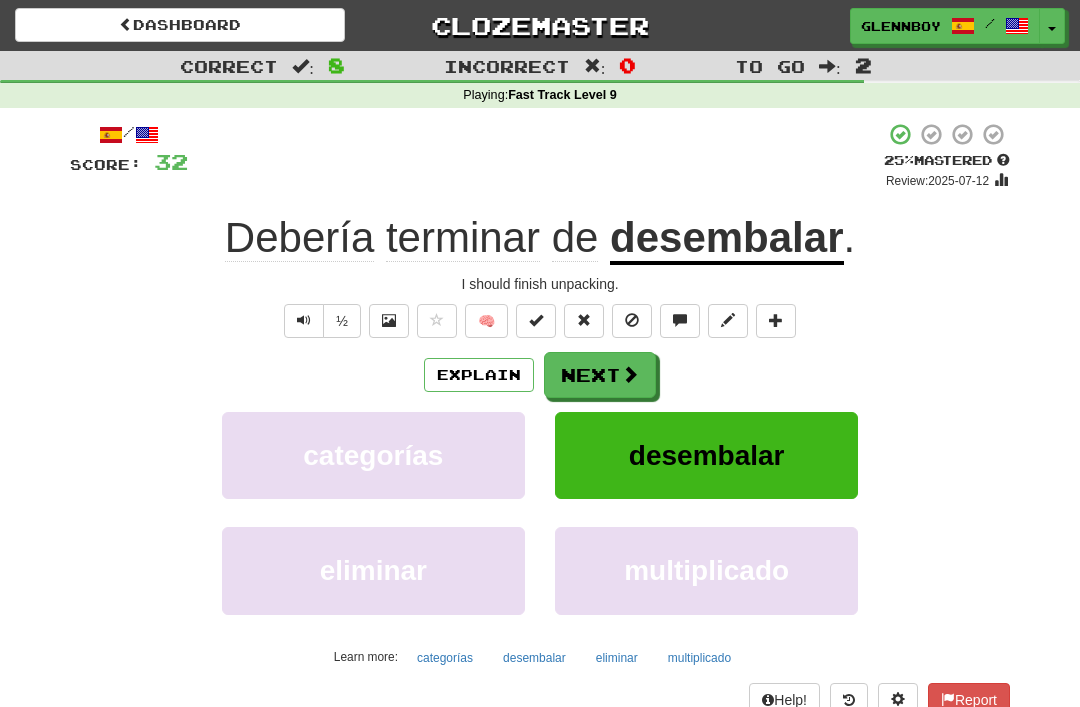 click on "Explain" at bounding box center [479, 375] 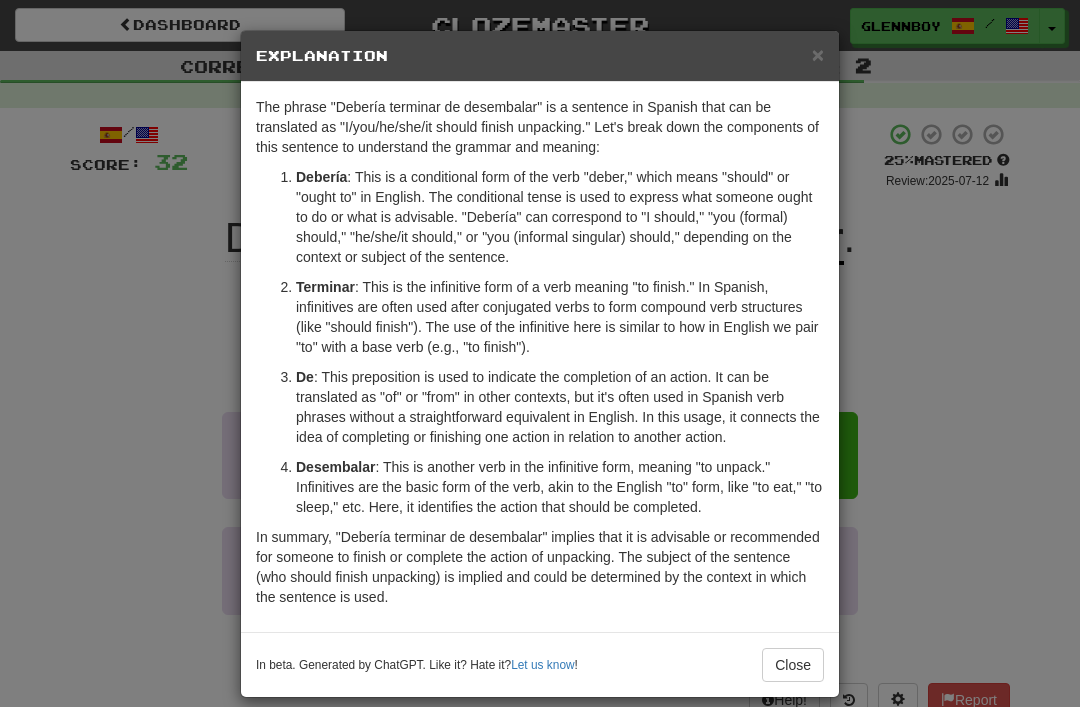 click on "Close" at bounding box center (793, 665) 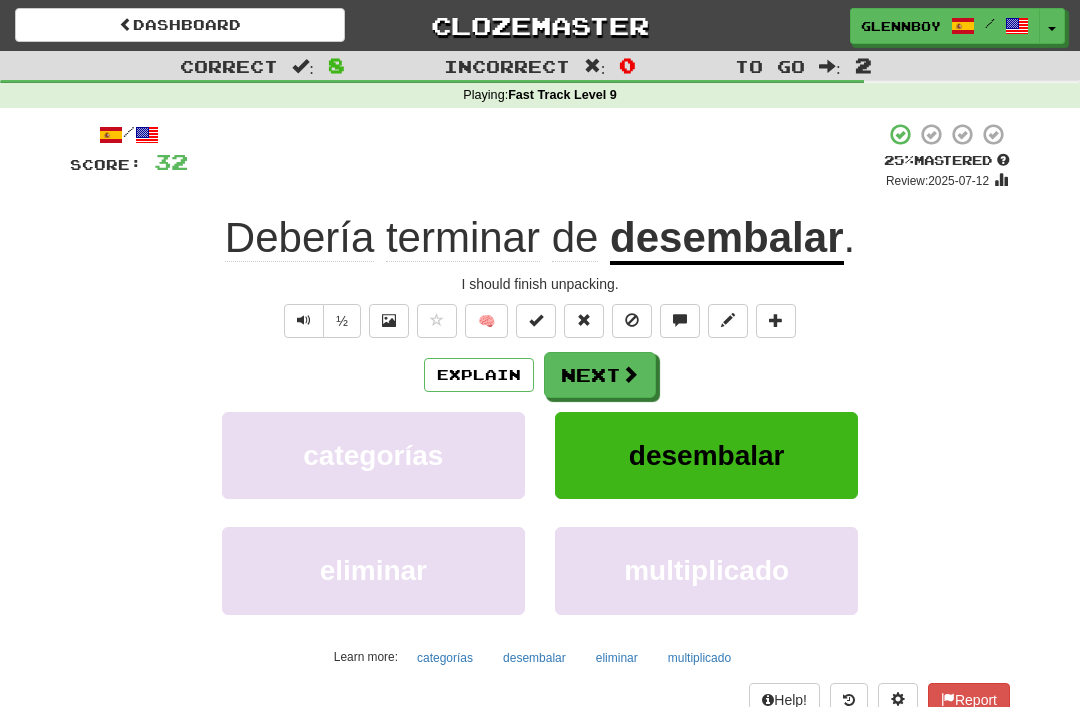 click at bounding box center (632, 321) 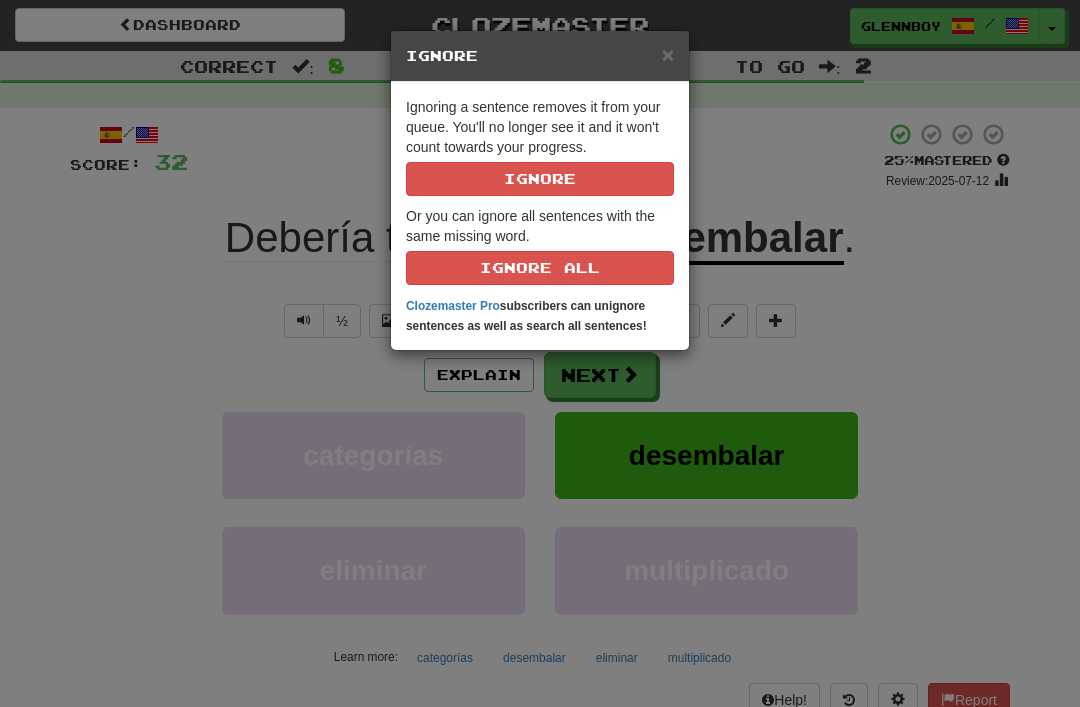 click on "Ignore" at bounding box center [540, 179] 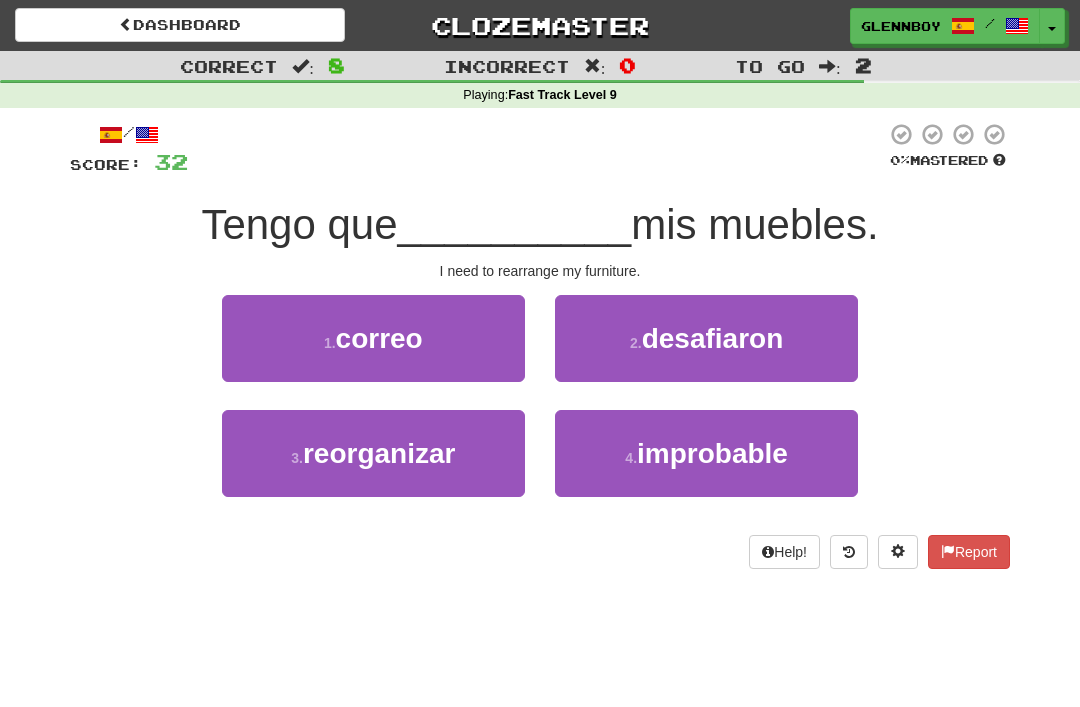 click on "reorganizar" at bounding box center [379, 453] 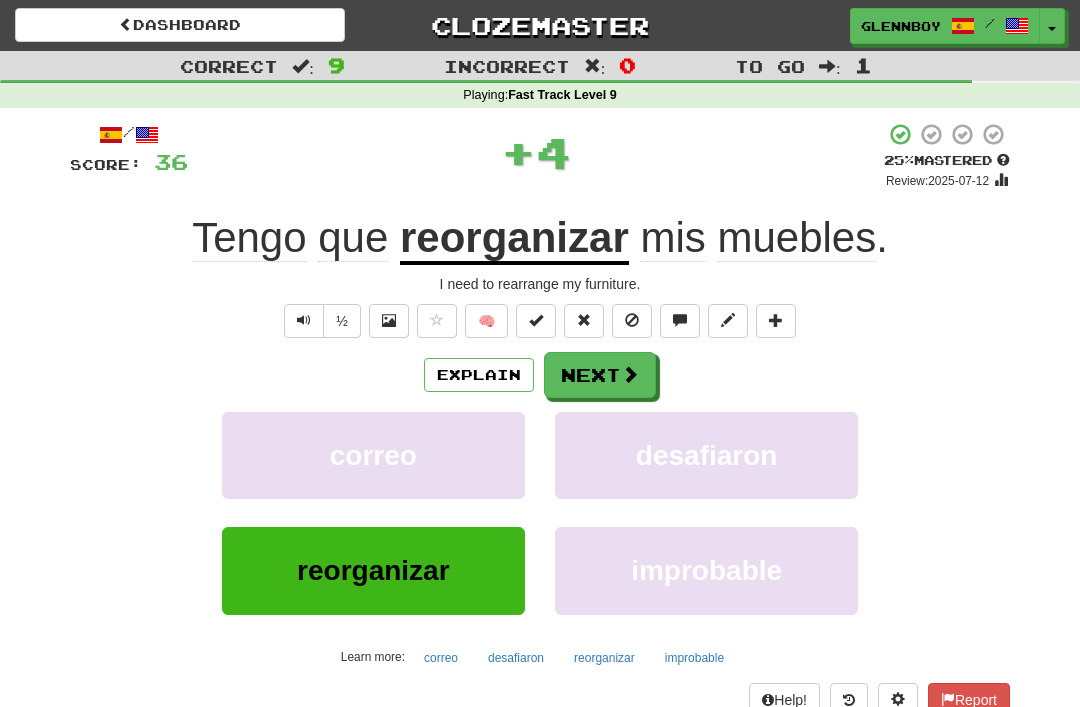 click at bounding box center (632, 320) 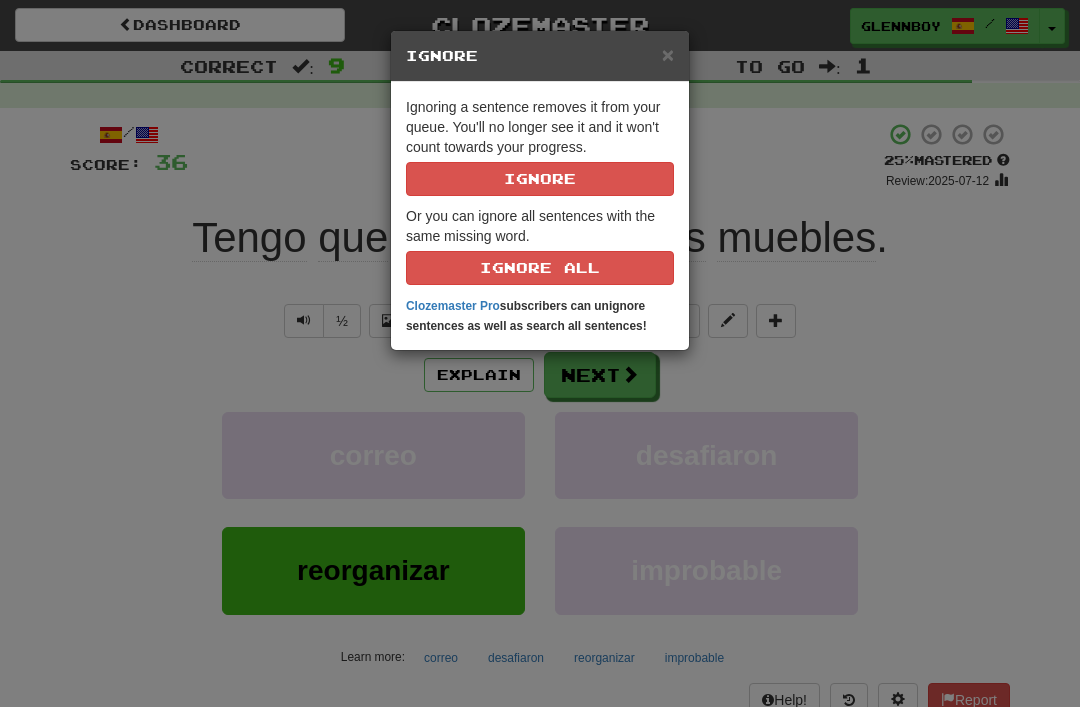 click on "Ignore" at bounding box center (540, 179) 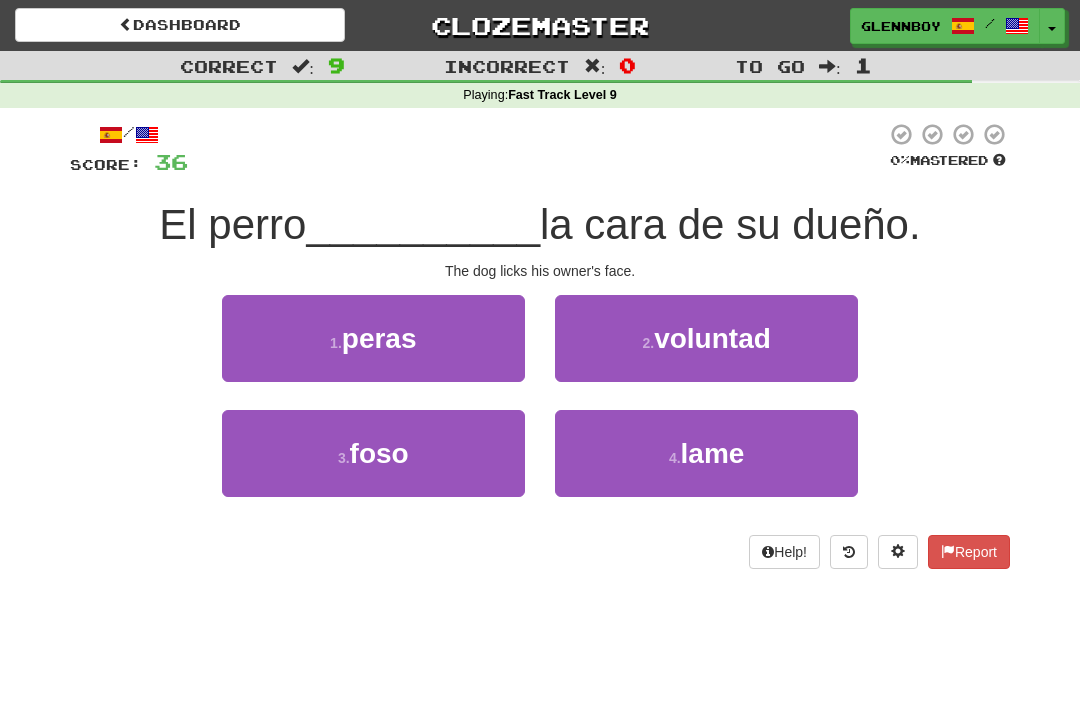 click on "lame" at bounding box center (713, 453) 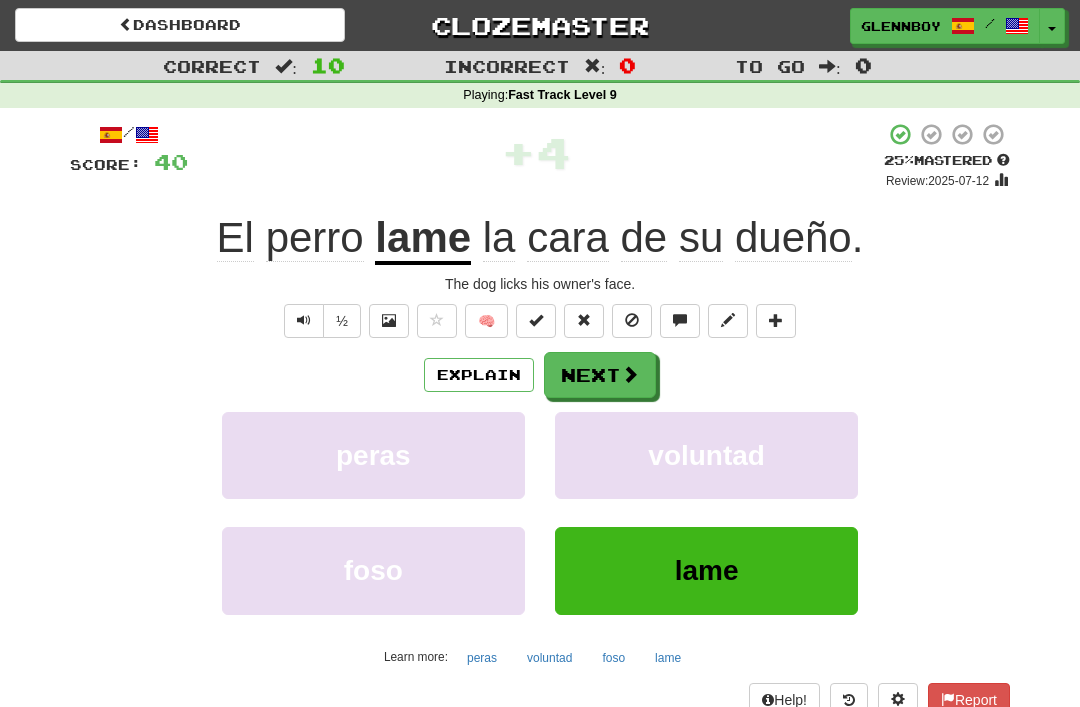 click at bounding box center [632, 320] 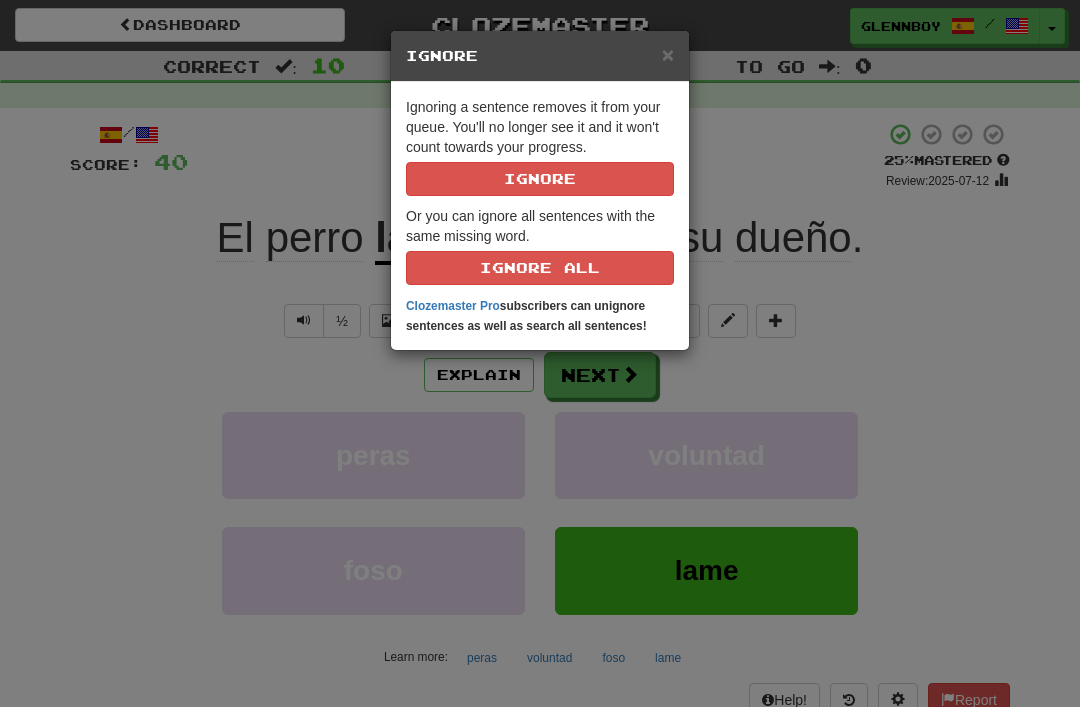 click on "Ignore" at bounding box center (540, 179) 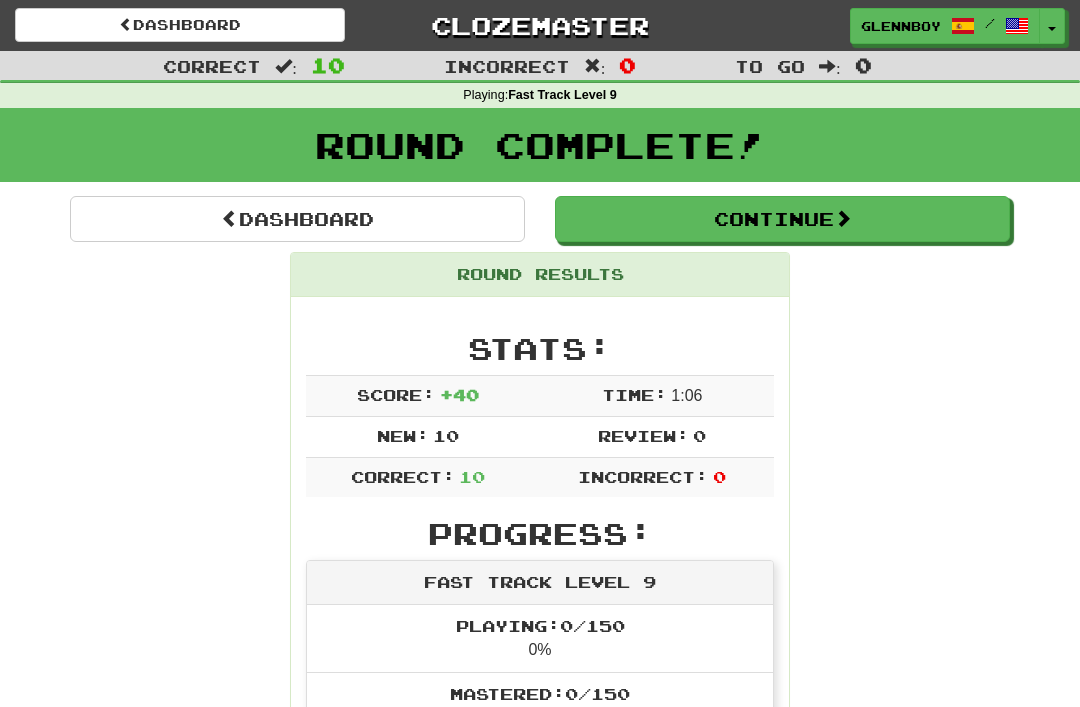 click on "Continue" at bounding box center (782, 219) 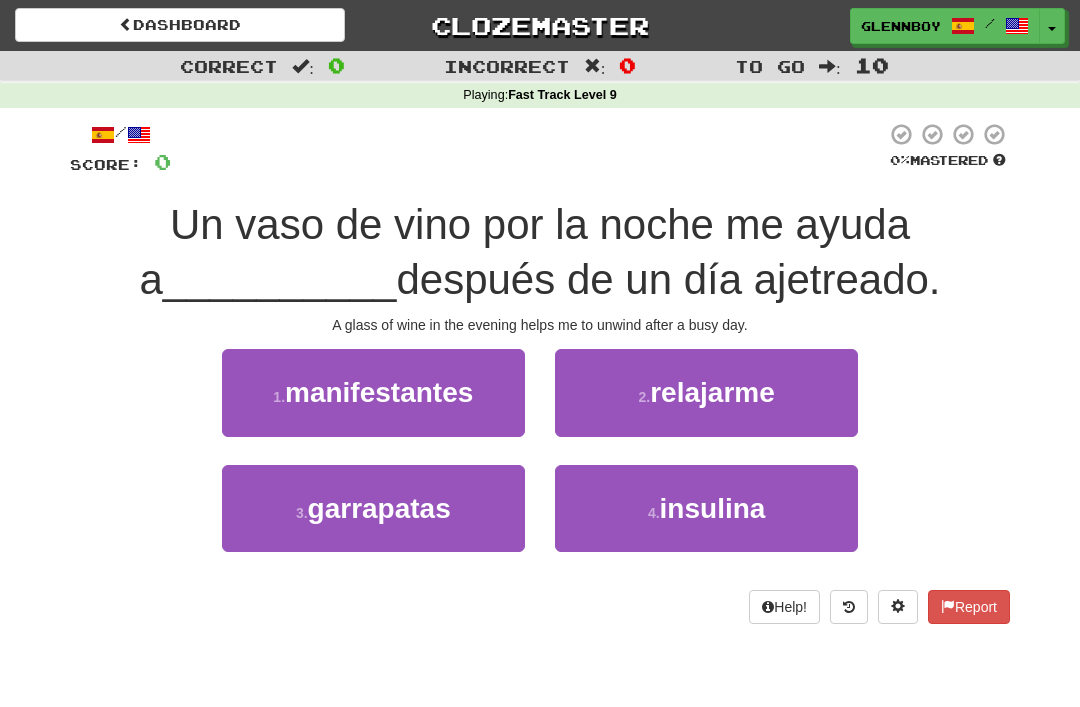 click on "2 . relajarme" at bounding box center (706, 392) 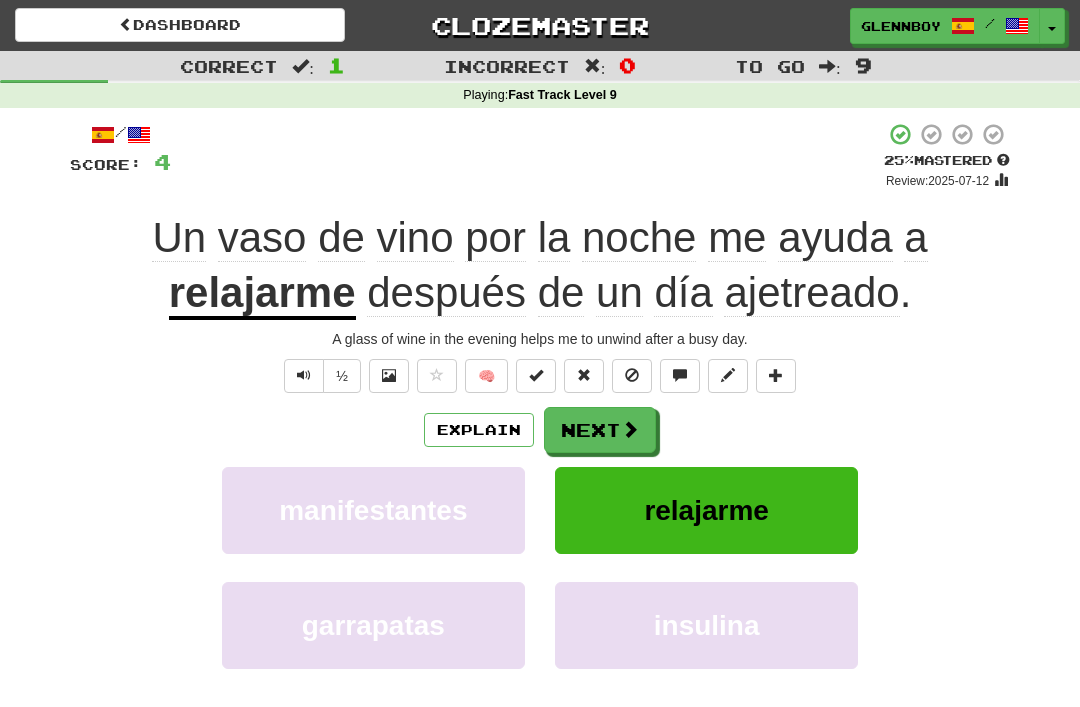 click on "Explain" at bounding box center [479, 430] 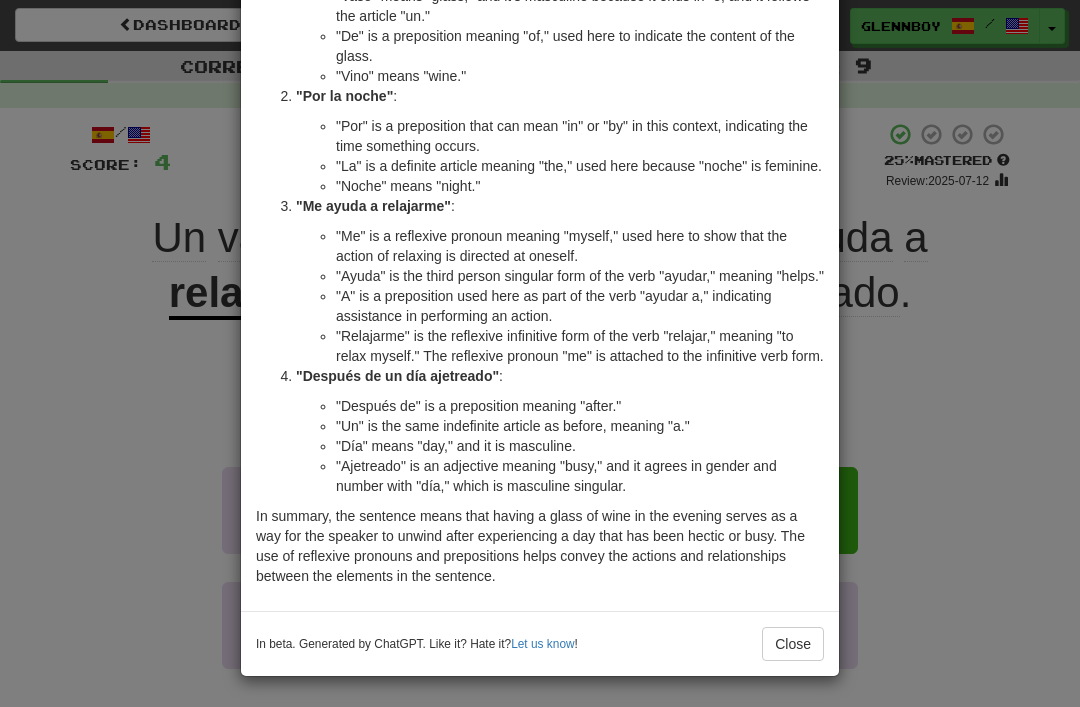 scroll, scrollTop: 287, scrollLeft: 0, axis: vertical 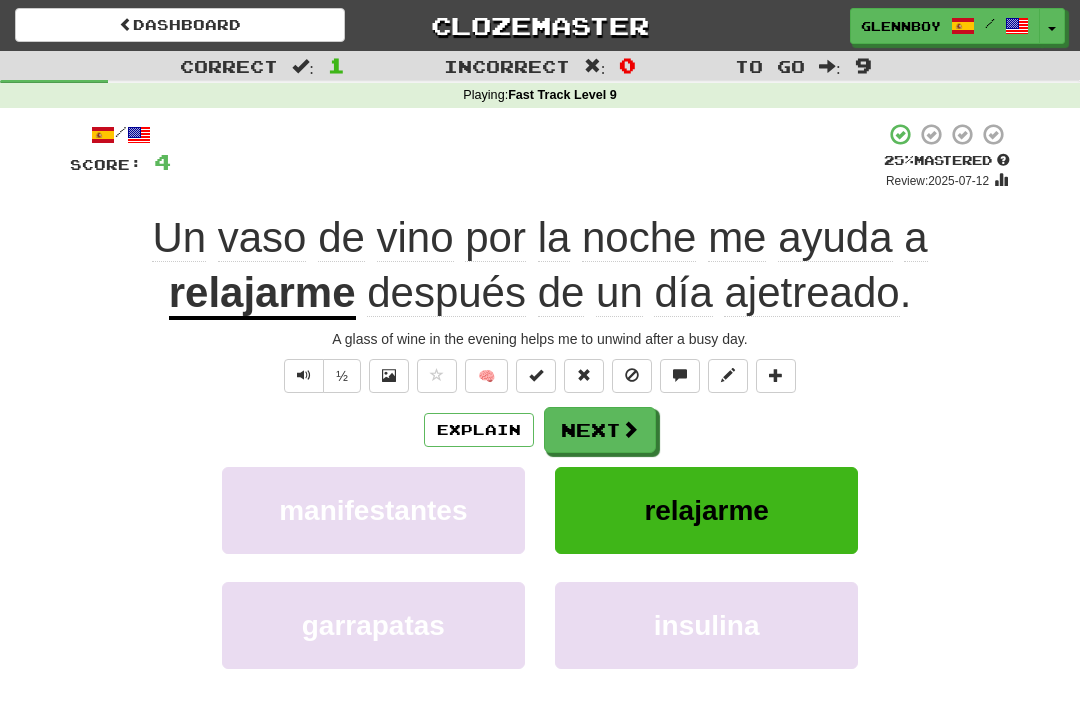 click at bounding box center (632, 376) 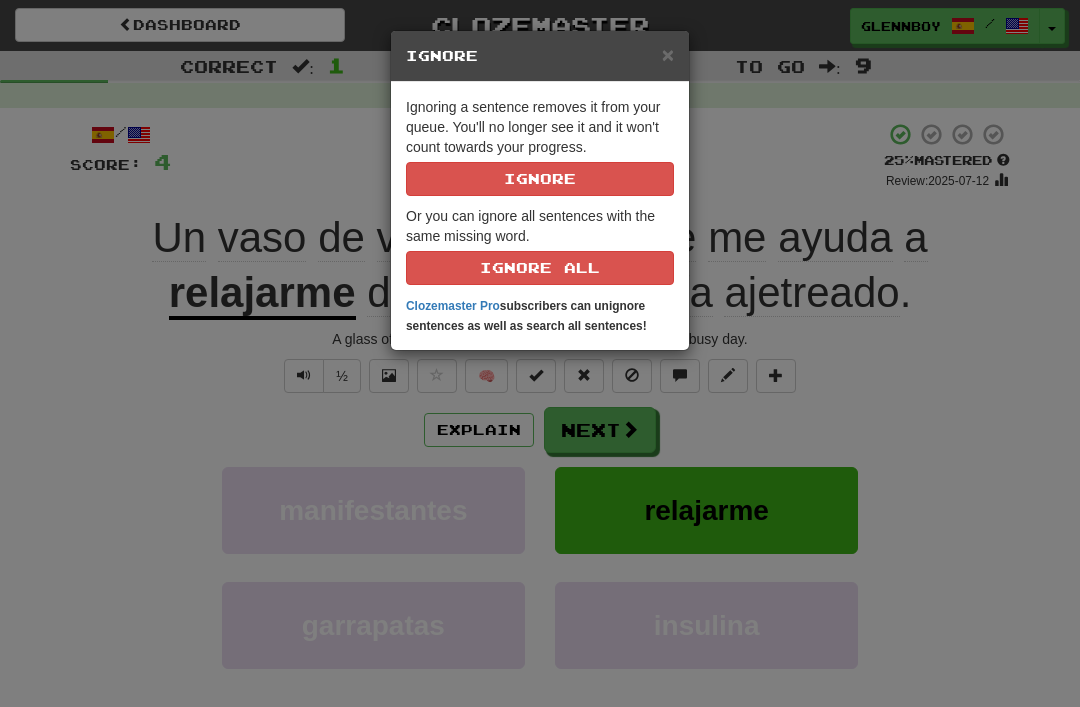 click on "Ignore" at bounding box center [540, 179] 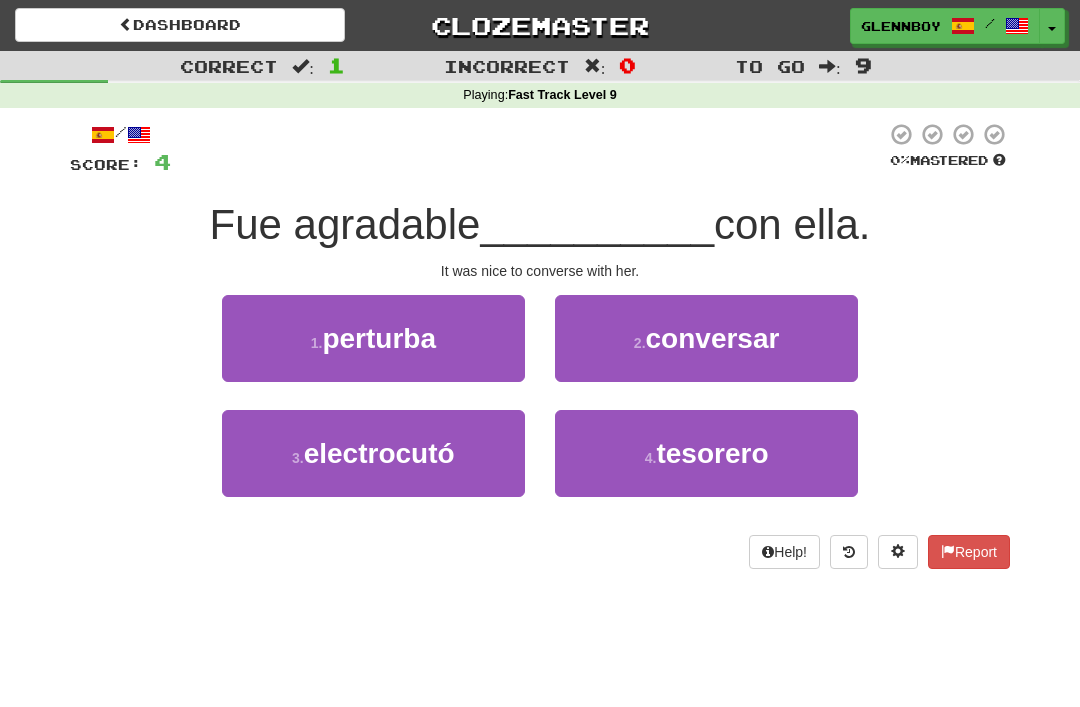 click on "2 .  conversar" at bounding box center [706, 338] 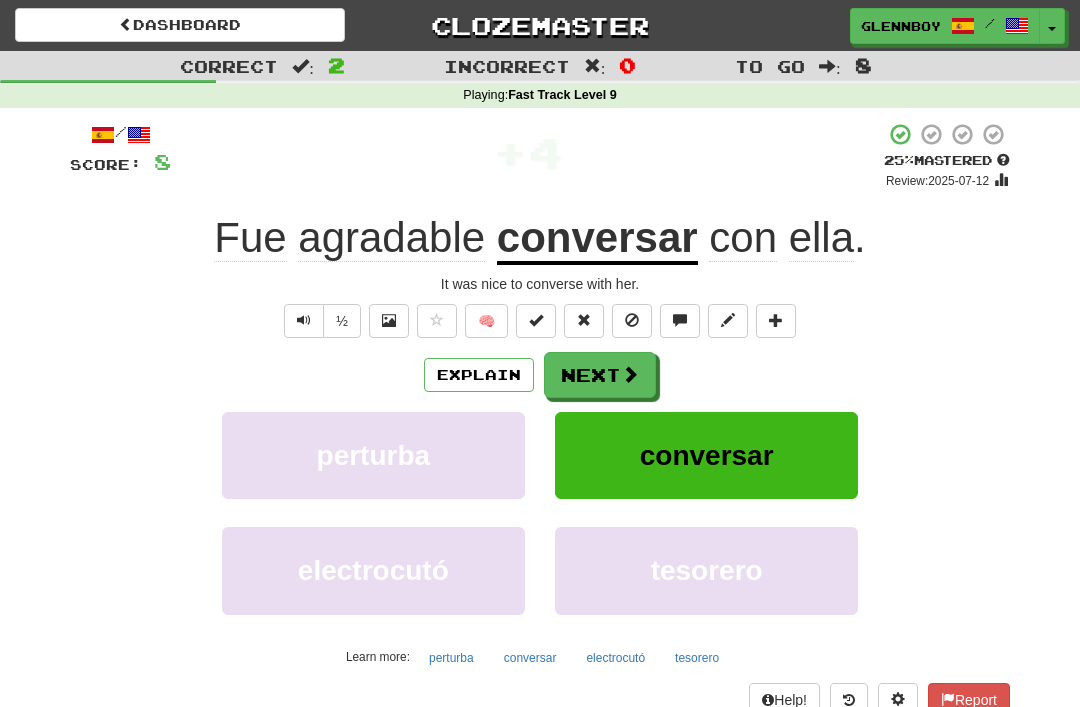 click on "/ Score: 8 + 4 25 % Mastered Review: 2025-07-12 Fue agradable conversar con ella . It was nice to converse with her. ½ 🧠 Explain Next perturba conversar electrocutó tesorero Learn more: perturba conversar electrocutó tesorero Help! Report" at bounding box center [540, 419] 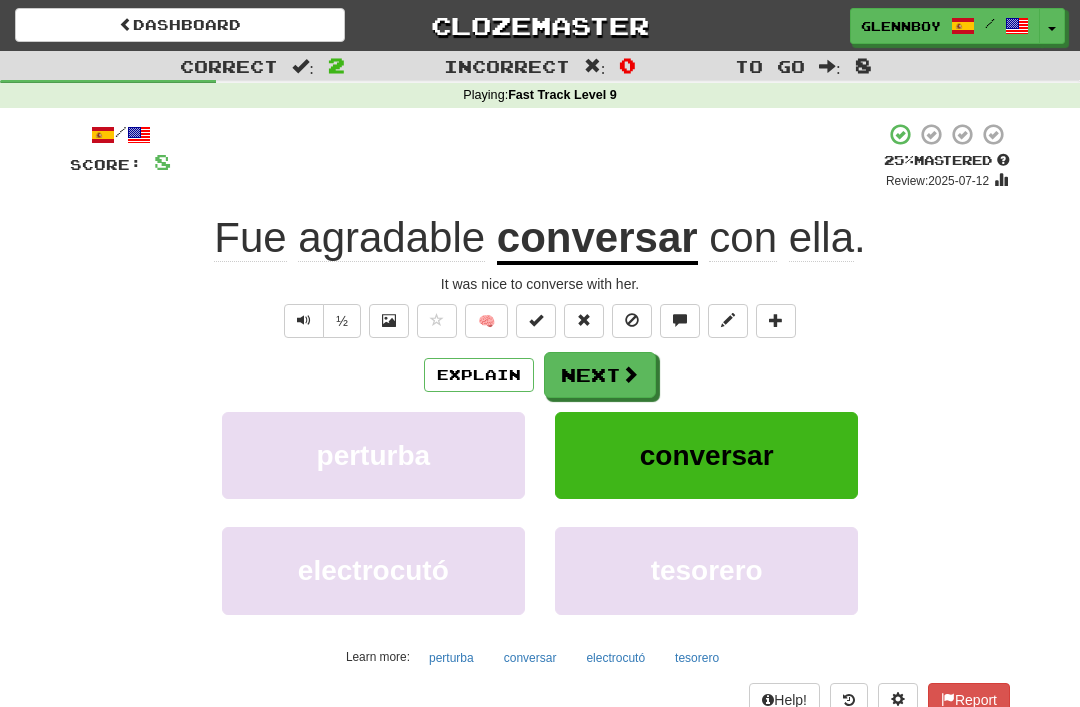 click at bounding box center [632, 320] 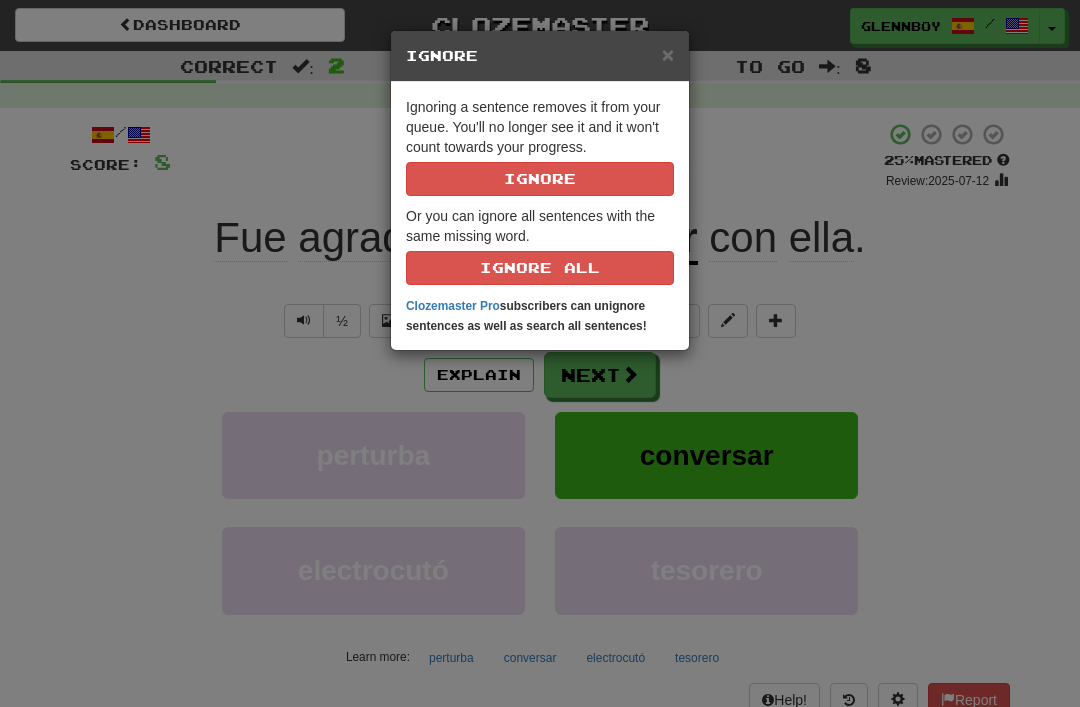 click on "Ignore" at bounding box center (540, 179) 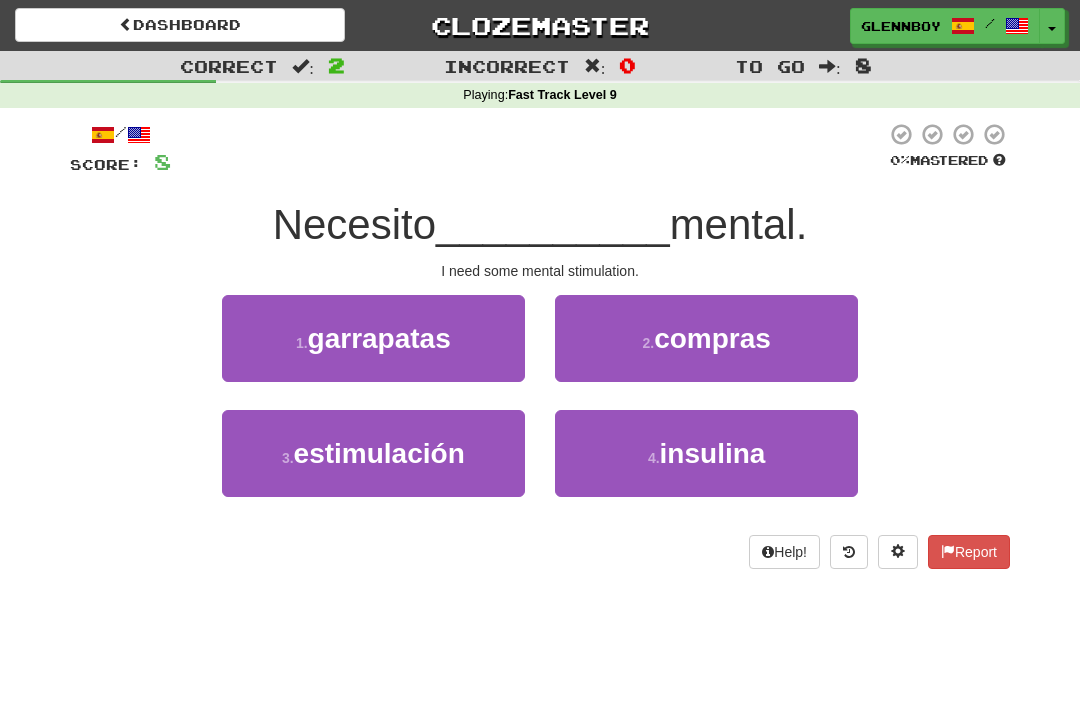 click on "estimulación" at bounding box center (379, 453) 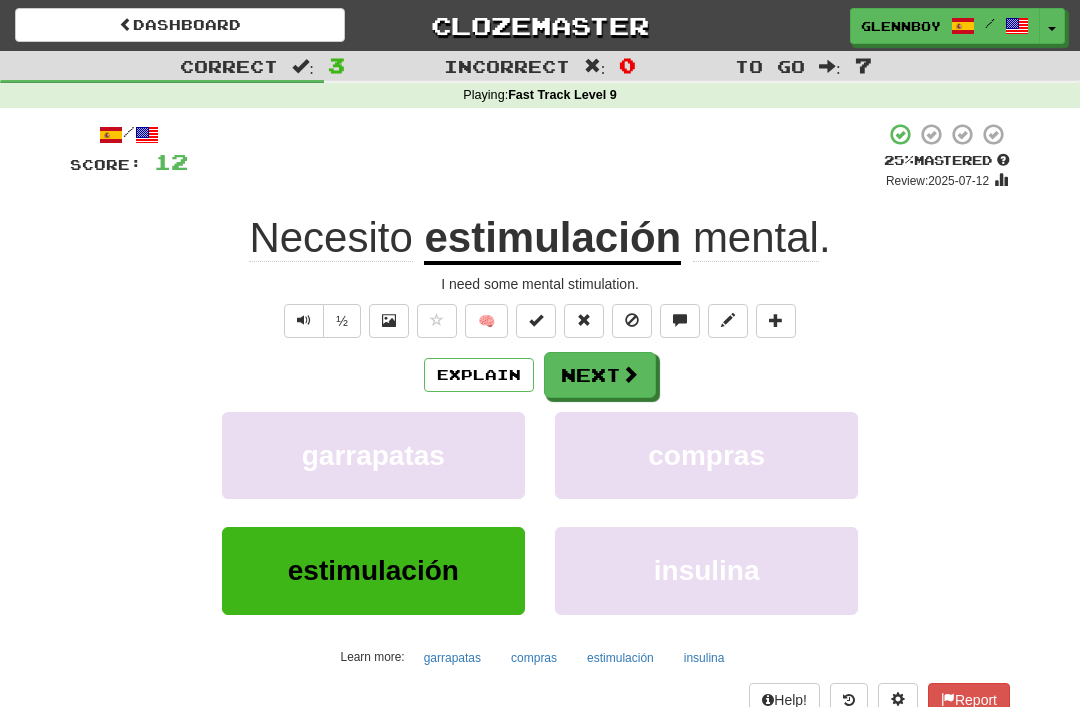 click at bounding box center (632, 321) 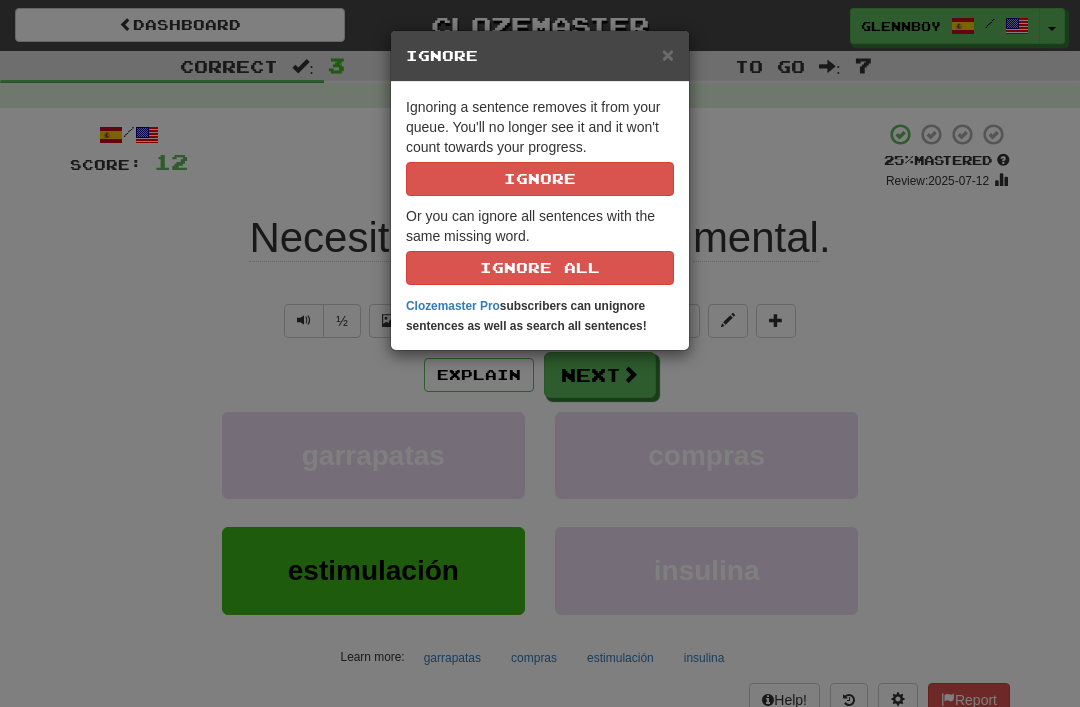 click on "Ignore" at bounding box center [540, 179] 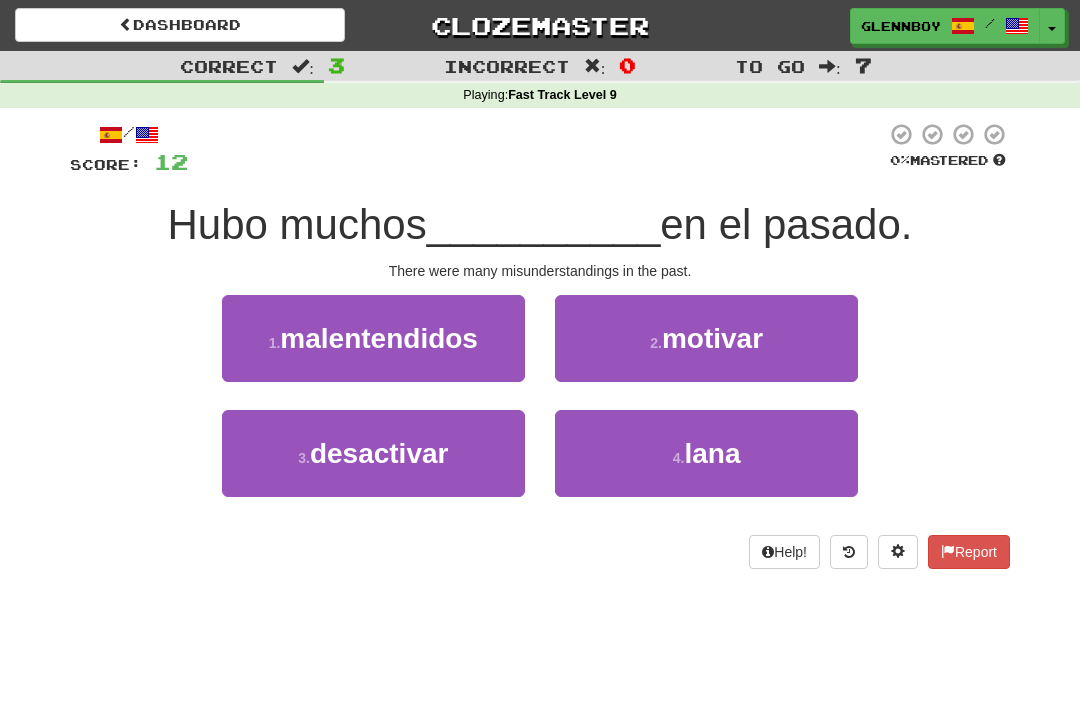 click on "malentendidos" at bounding box center (379, 338) 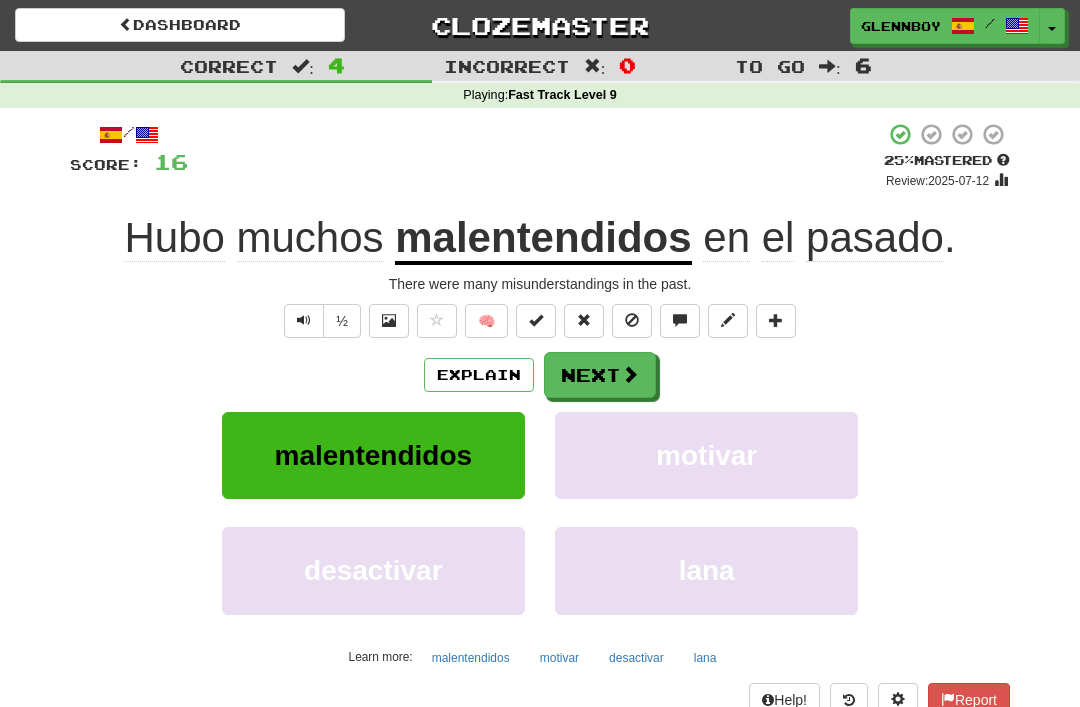 click at bounding box center [632, 321] 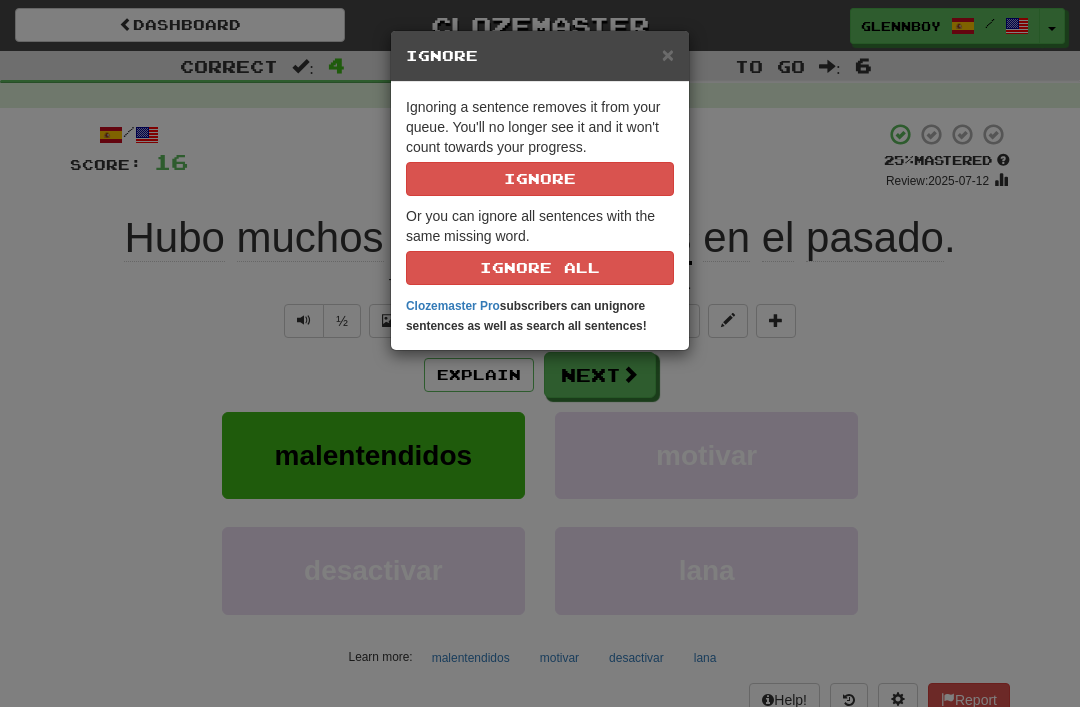 click on "Ignore" at bounding box center (540, 179) 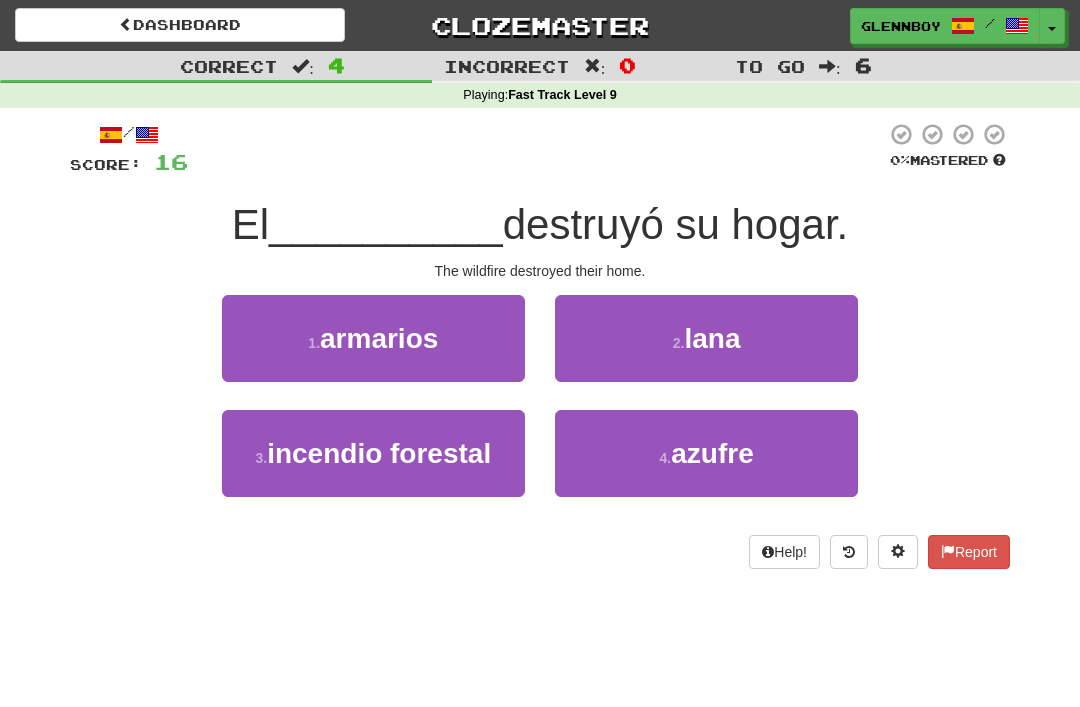 click on "3 .  incendio forestal" at bounding box center [373, 453] 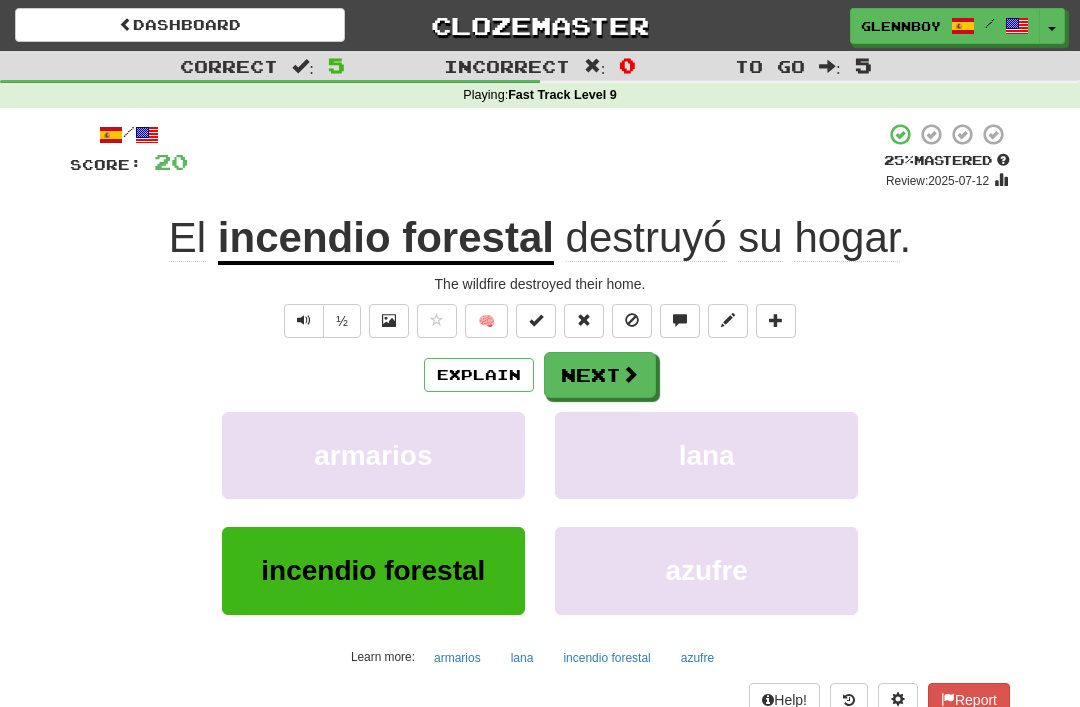 click at bounding box center [632, 321] 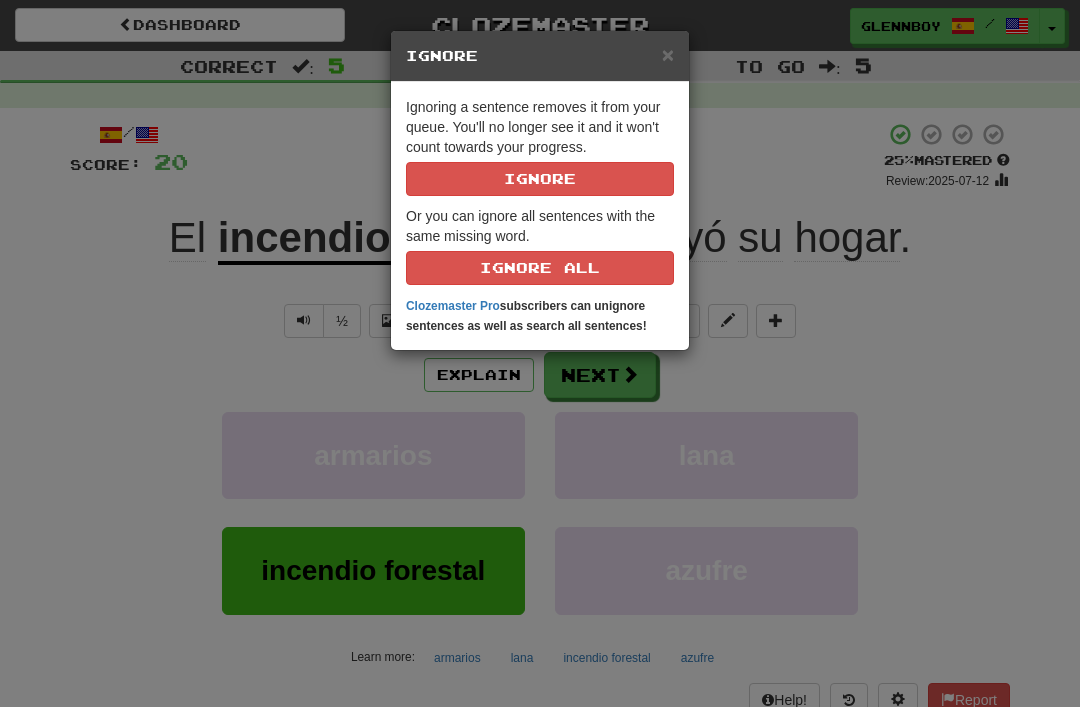 click on "Ignore" at bounding box center (540, 179) 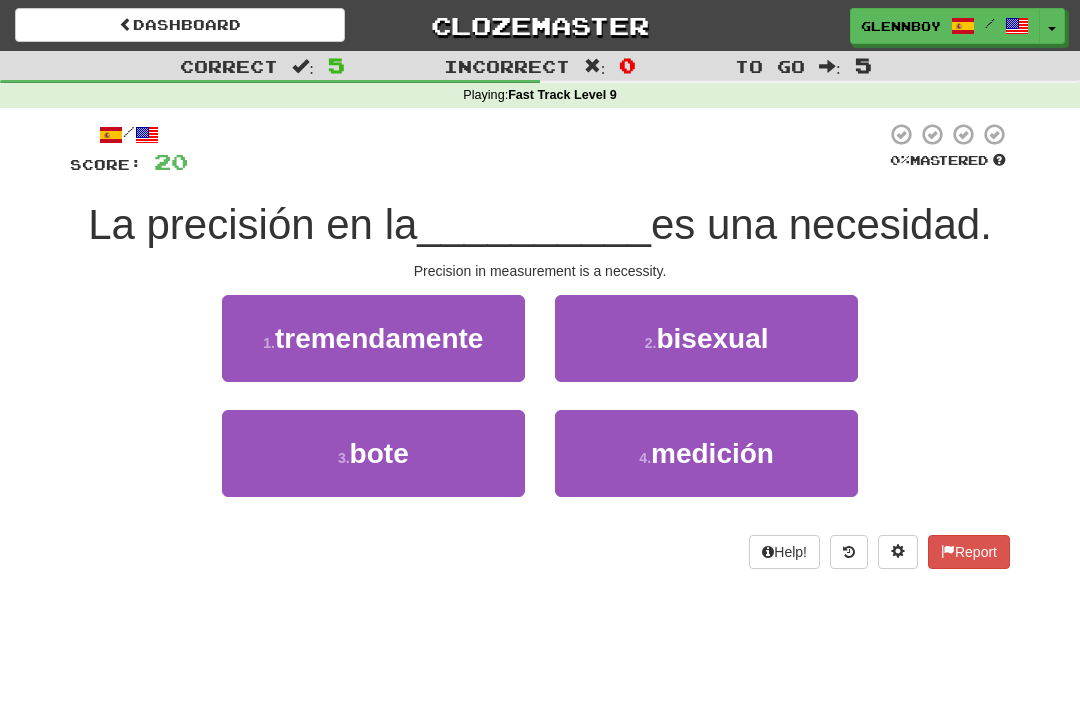 click on "4 .  medición" at bounding box center [706, 453] 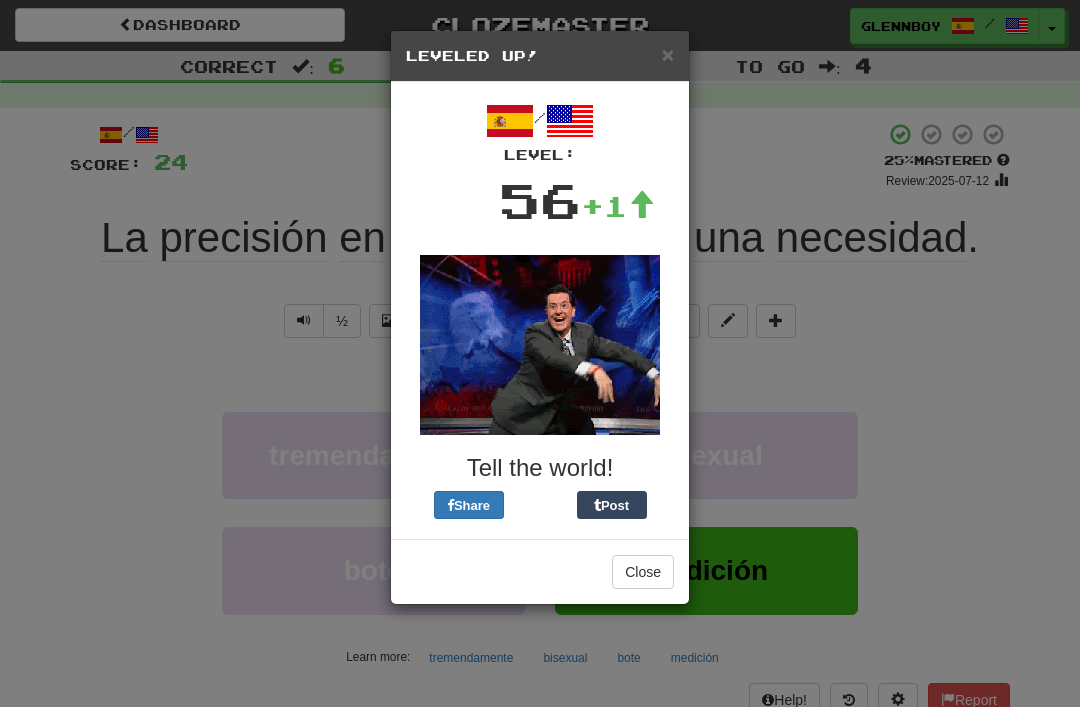 click on "Close" at bounding box center (643, 572) 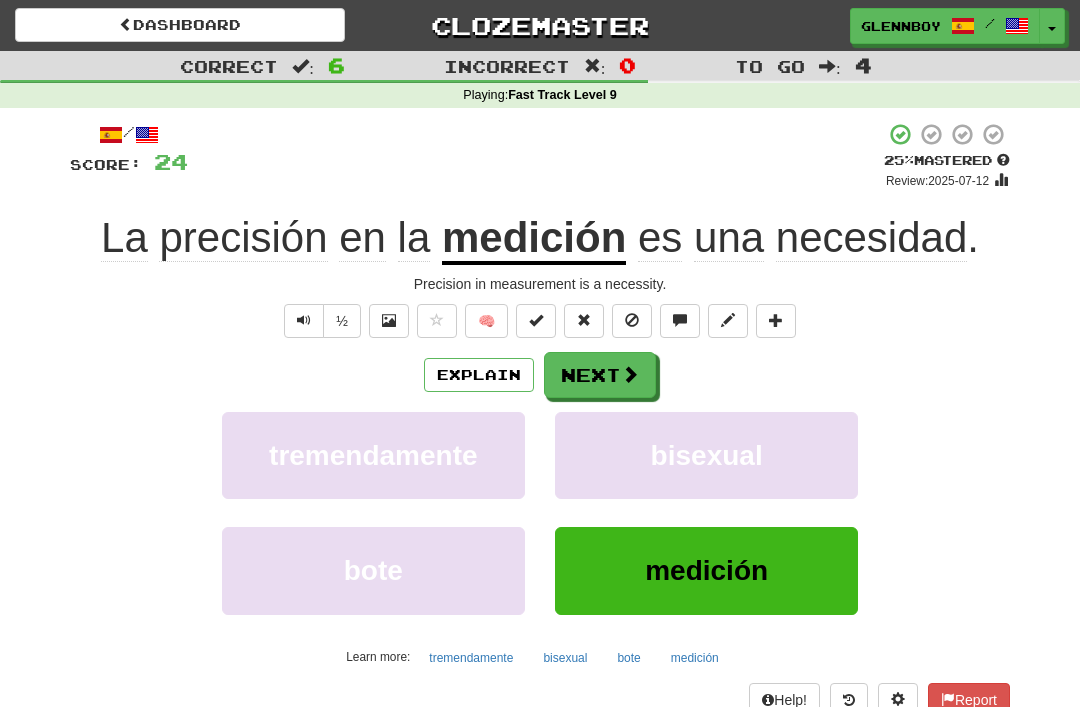 click at bounding box center (632, 321) 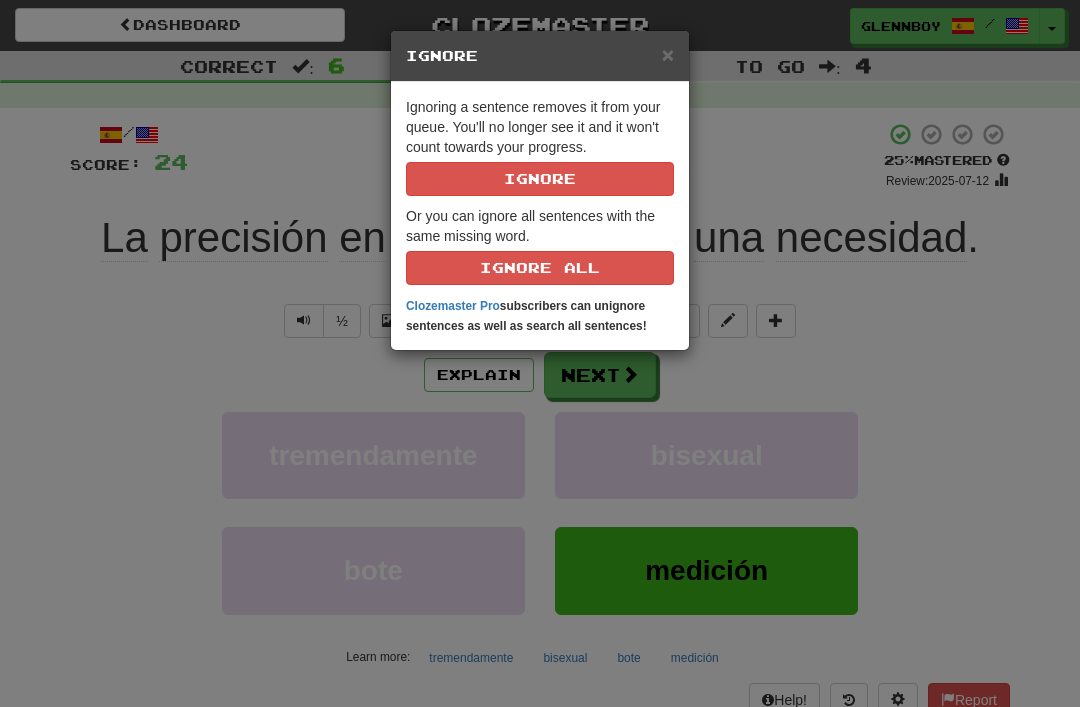 click on "Ignore" at bounding box center [540, 179] 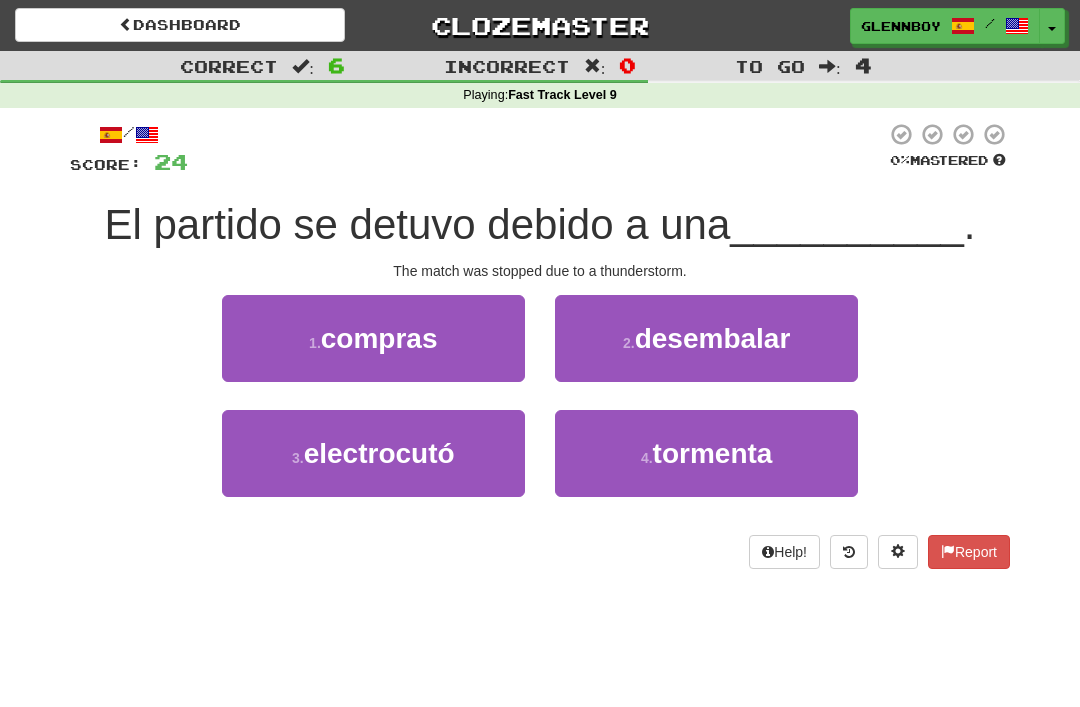 click on "4 ." at bounding box center (647, 458) 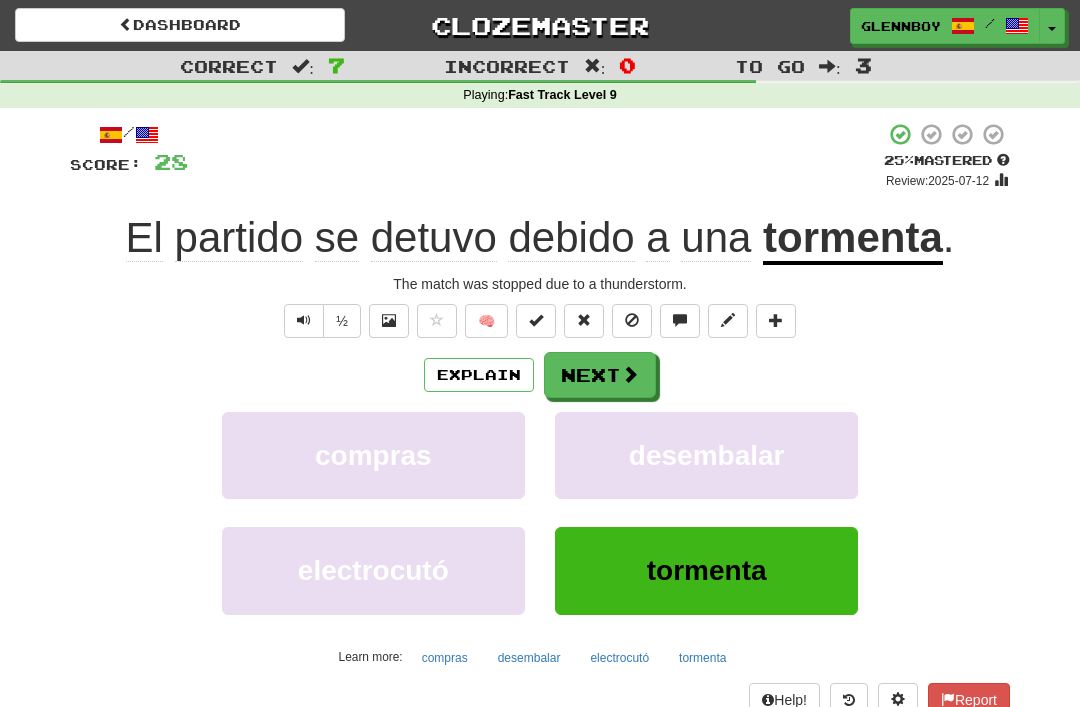 click at bounding box center [632, 321] 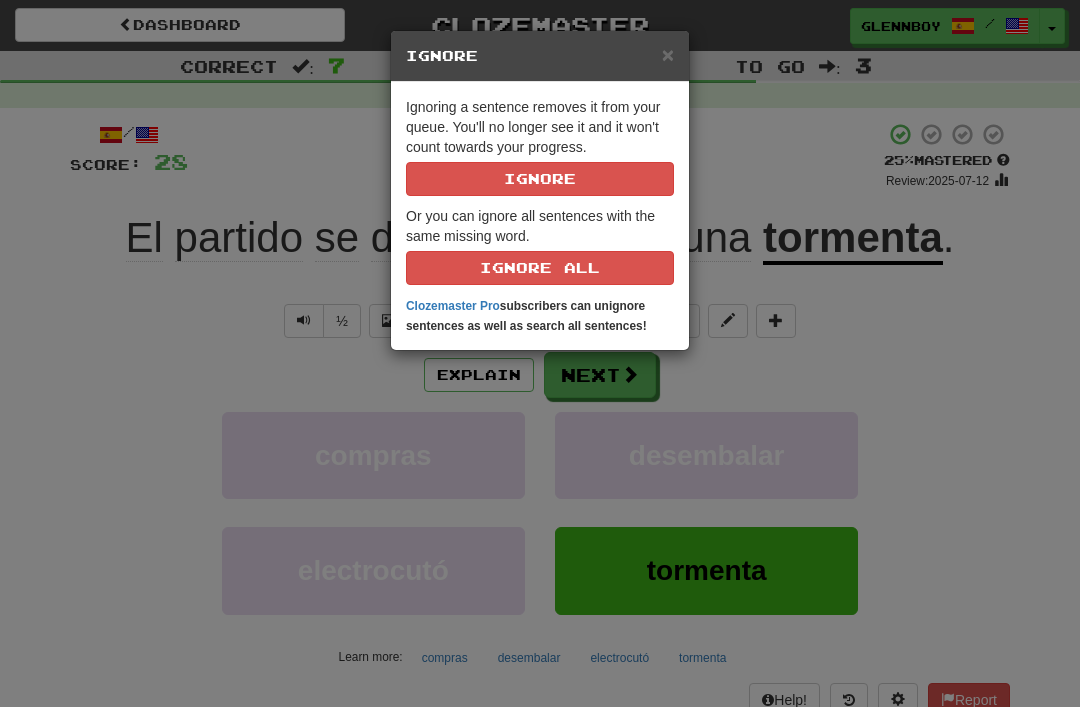 click on "Ignore" at bounding box center (540, 179) 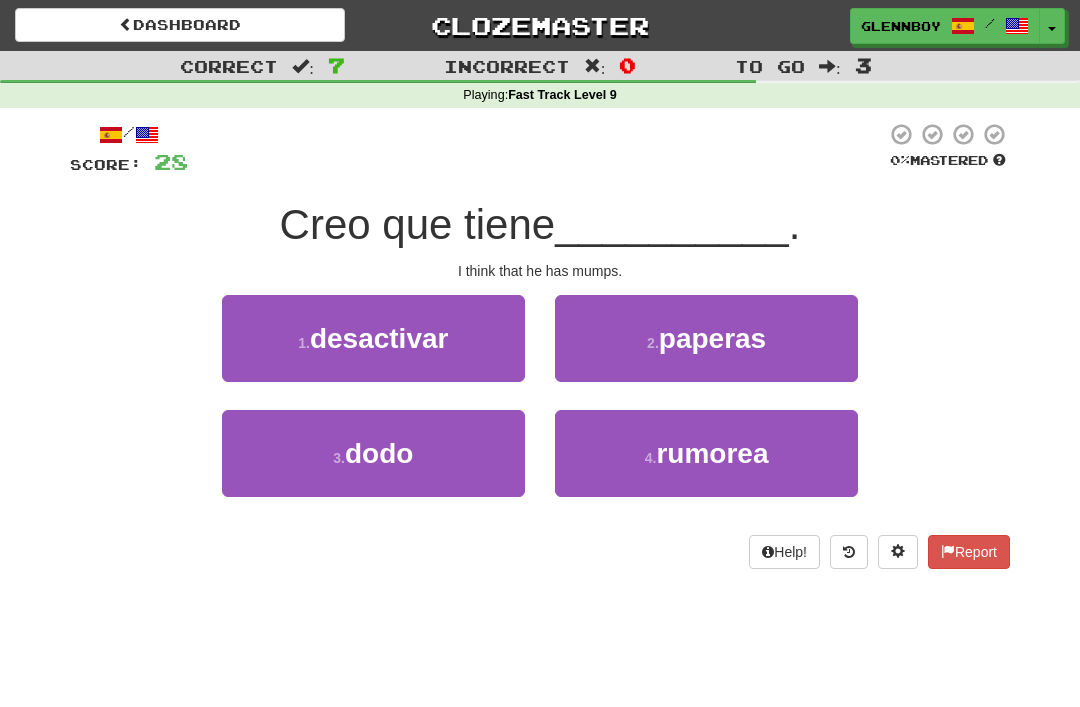 click on "2 .  paperas" at bounding box center [706, 338] 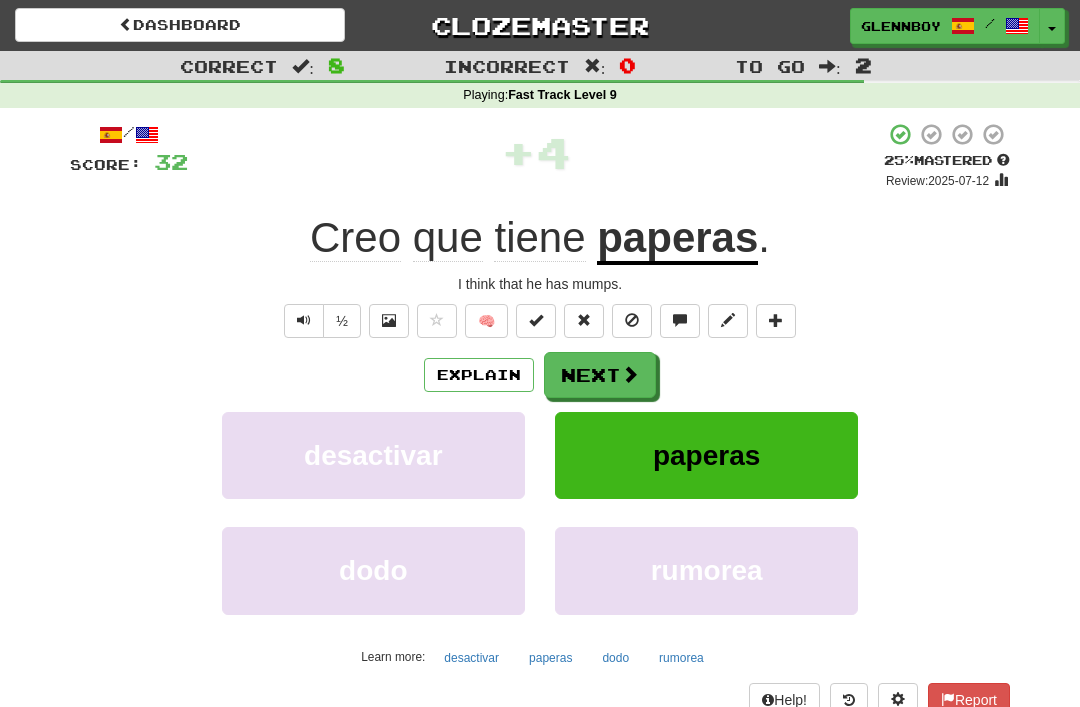 click at bounding box center (632, 321) 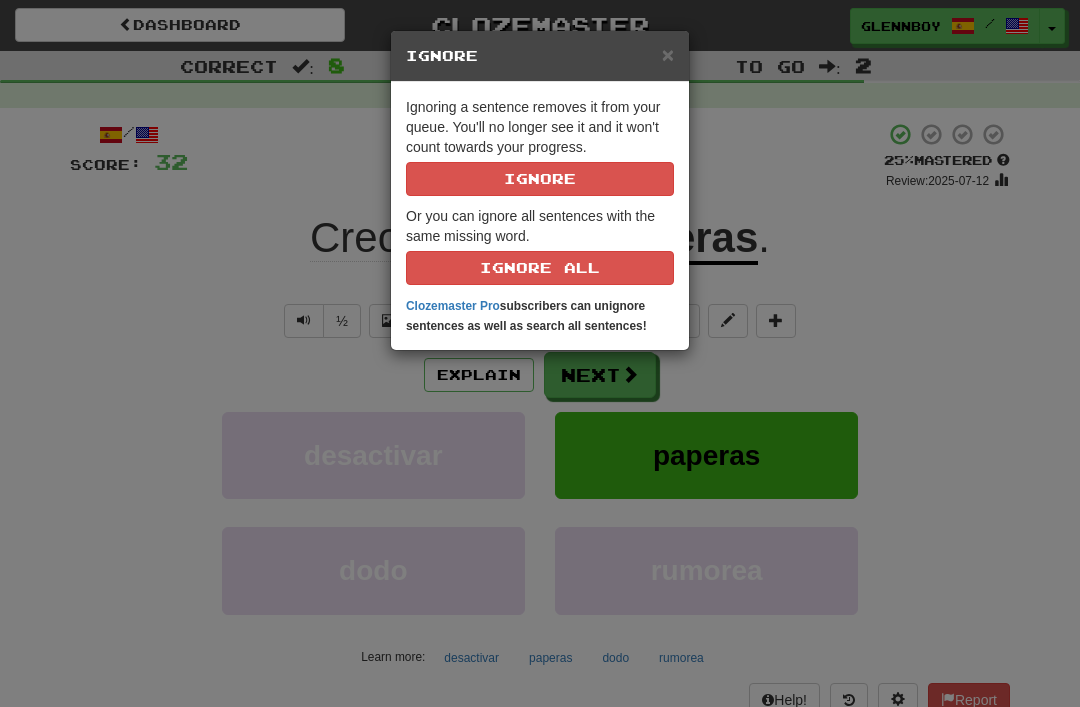 click on "Ignore" at bounding box center (540, 179) 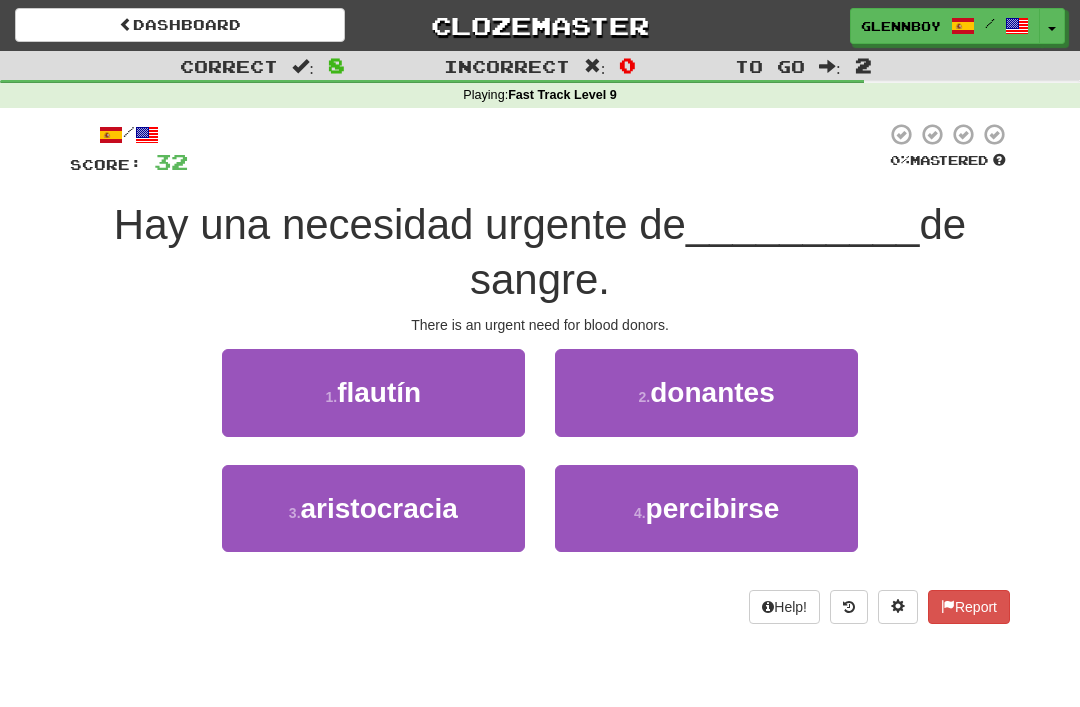 click on "2 .  donantes" at bounding box center (706, 392) 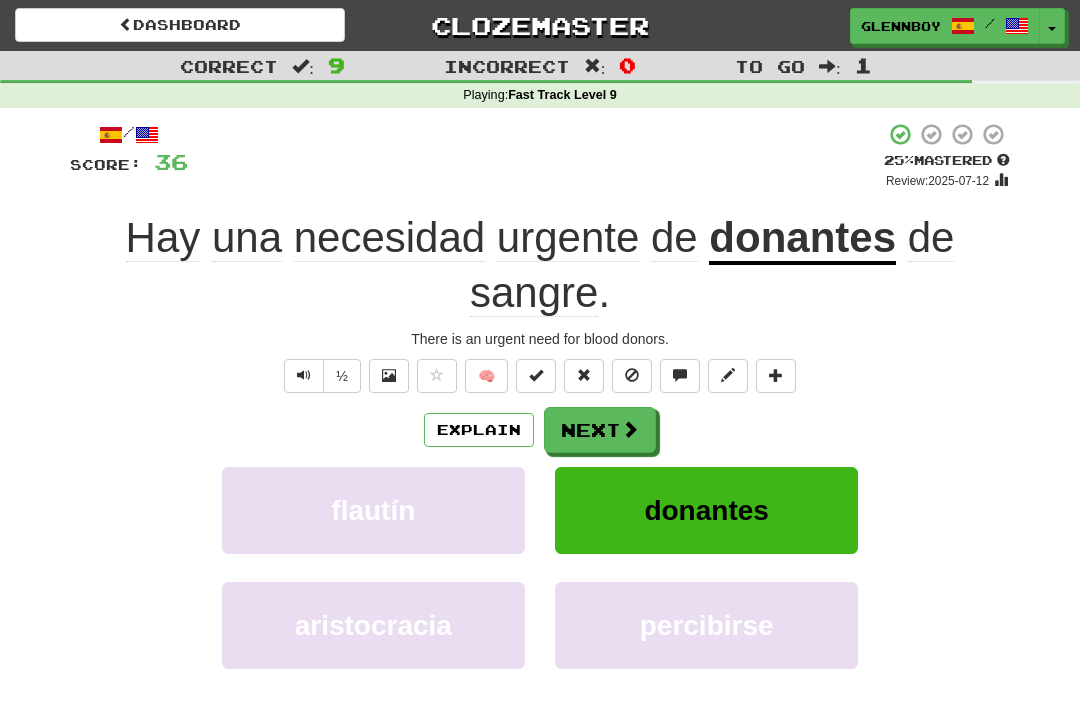 click at bounding box center [632, 376] 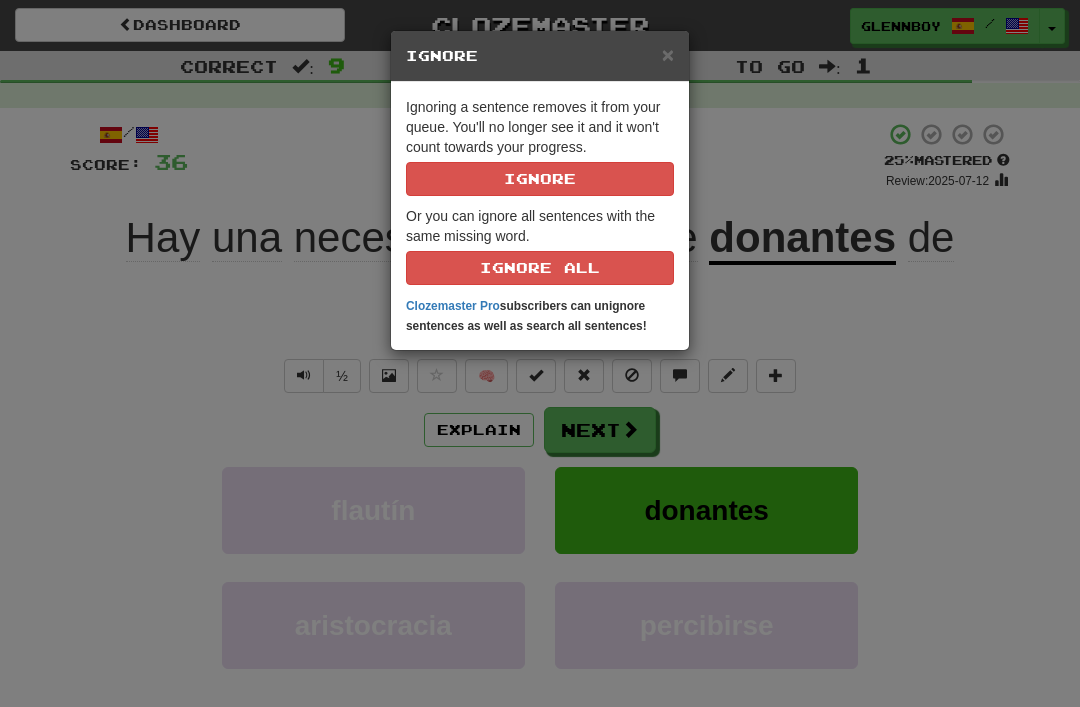 click on "Ignore" at bounding box center (540, 179) 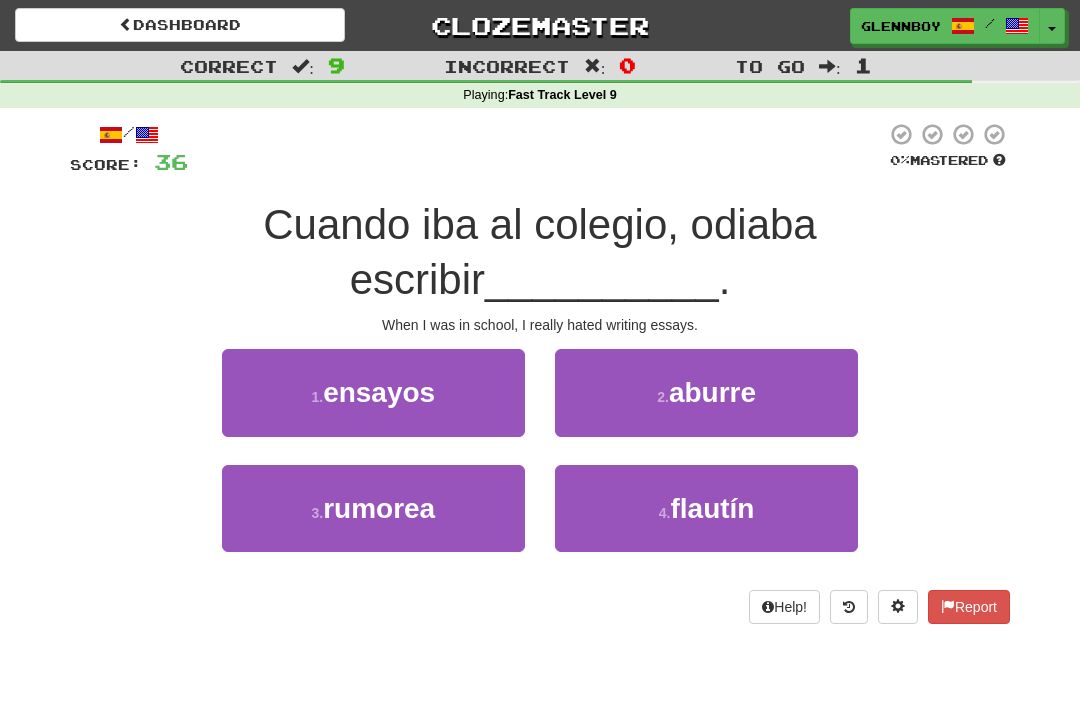 click on "ensayos" at bounding box center [379, 392] 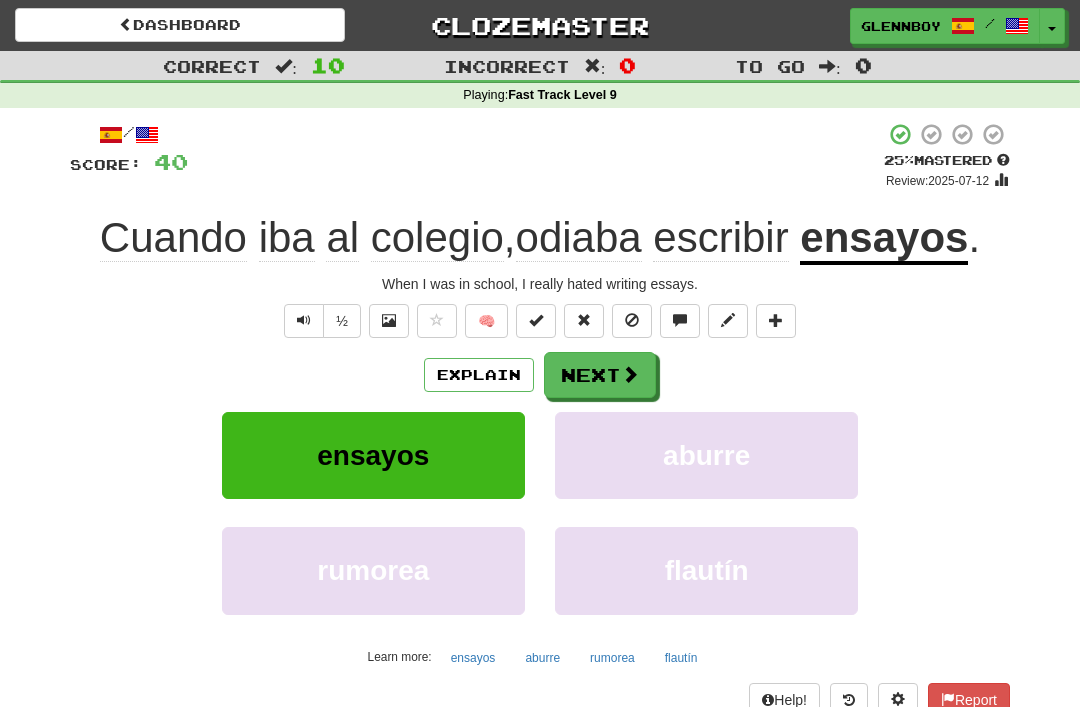 click at bounding box center [632, 320] 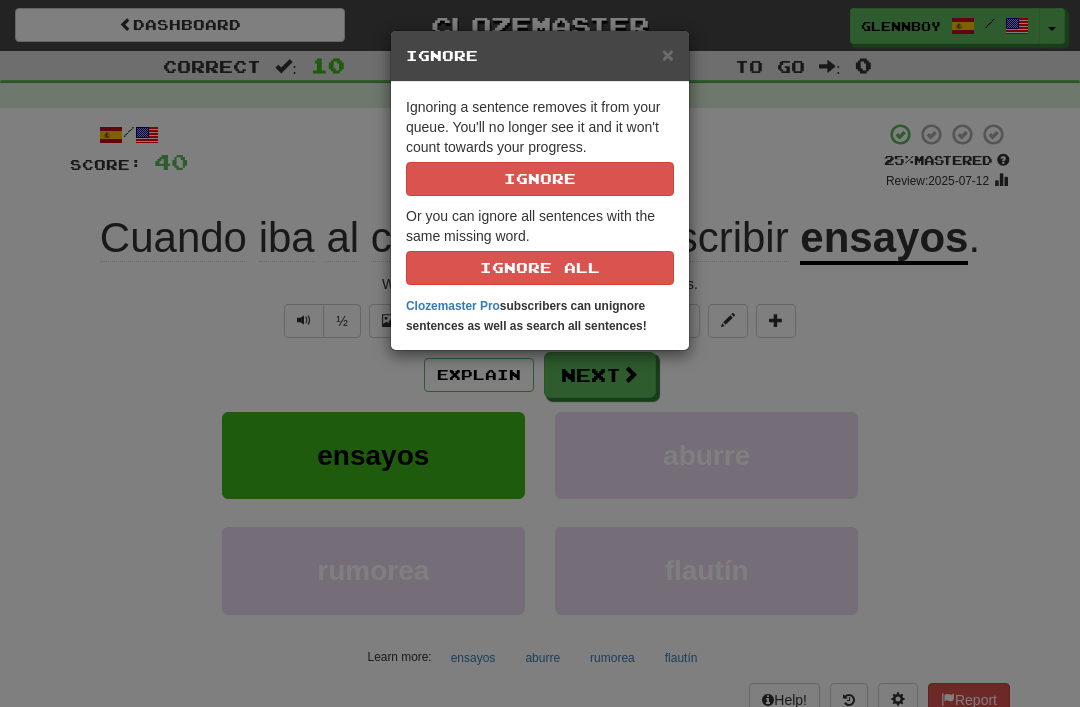 click on "Ignore" at bounding box center [540, 179] 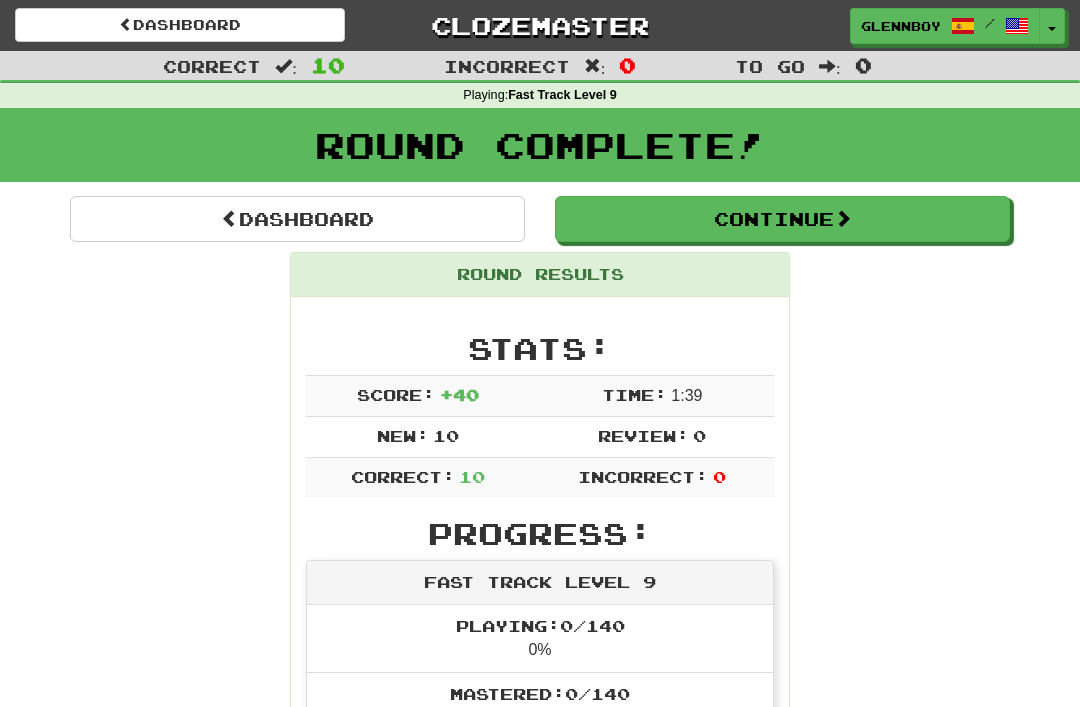 click on "Continue" at bounding box center (782, 219) 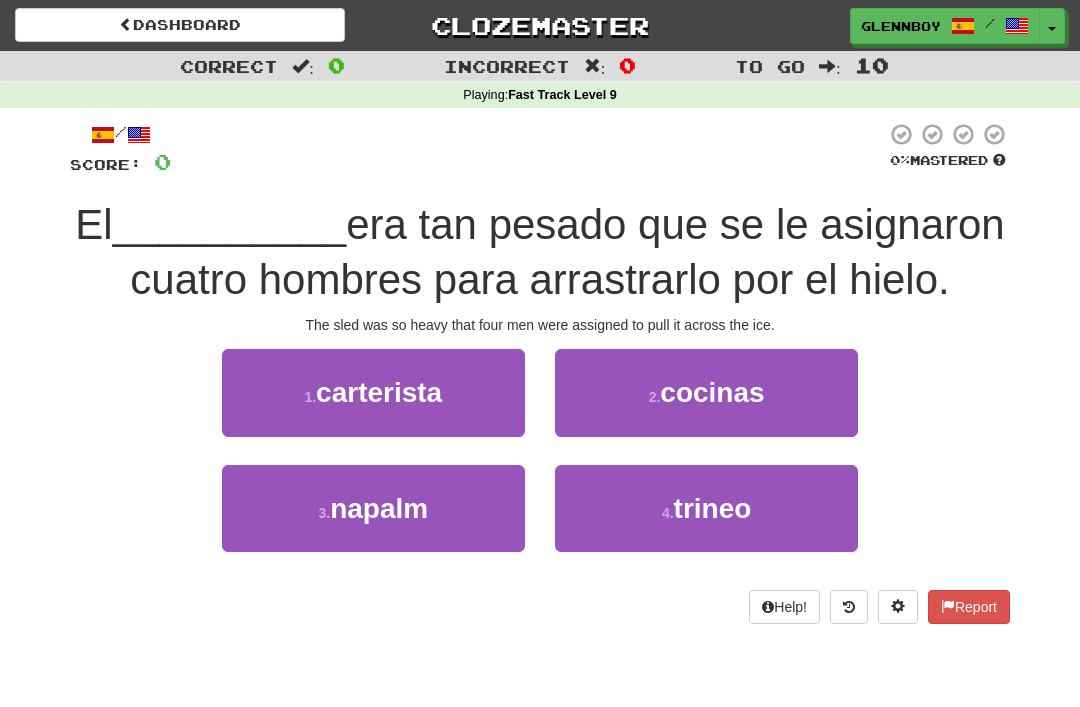 click on "4 . trineo" at bounding box center [706, 508] 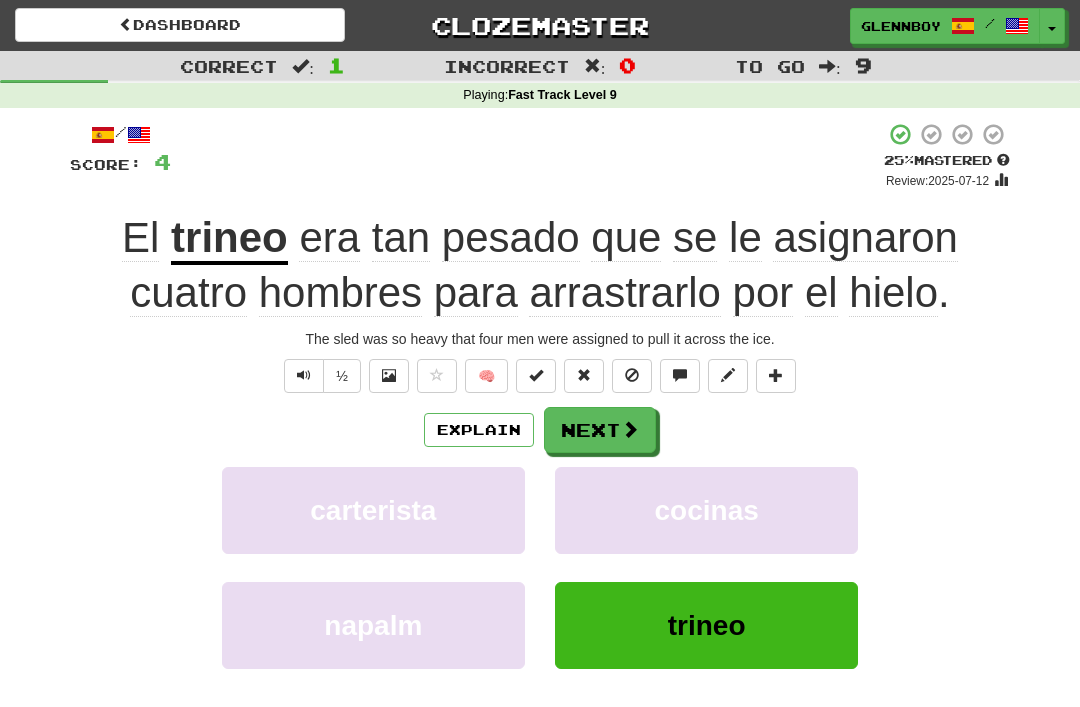 click at bounding box center [632, 375] 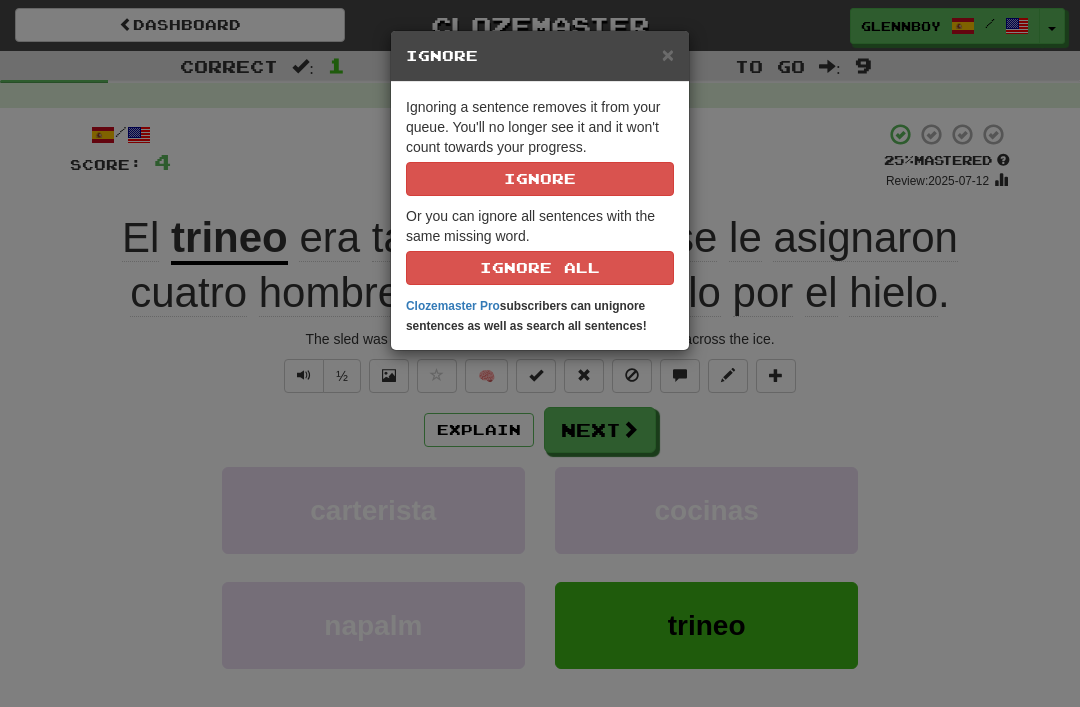 click on "Ignore" at bounding box center [540, 179] 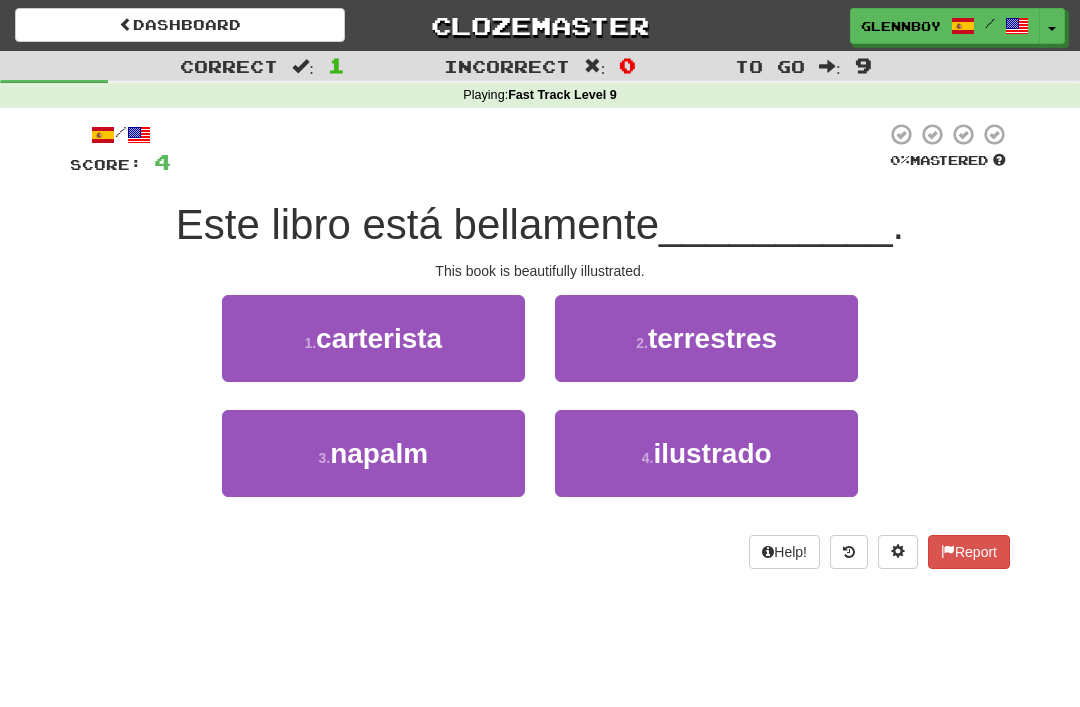 click on "ilustrado" at bounding box center [712, 453] 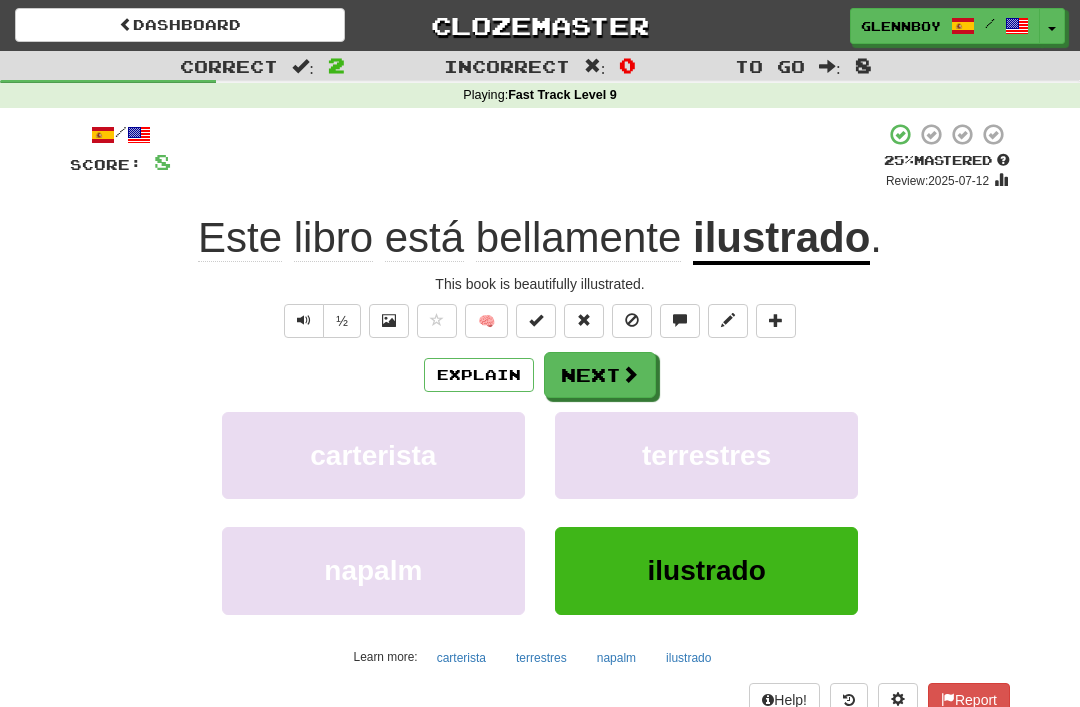click at bounding box center [632, 320] 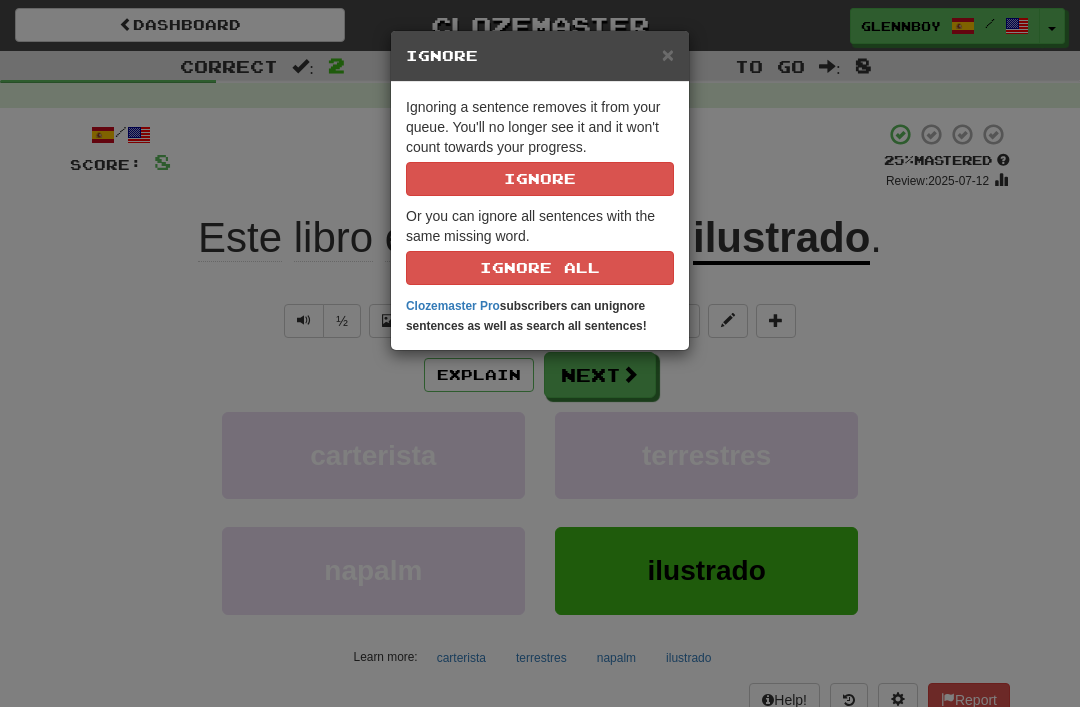 click on "Ignore" at bounding box center [540, 179] 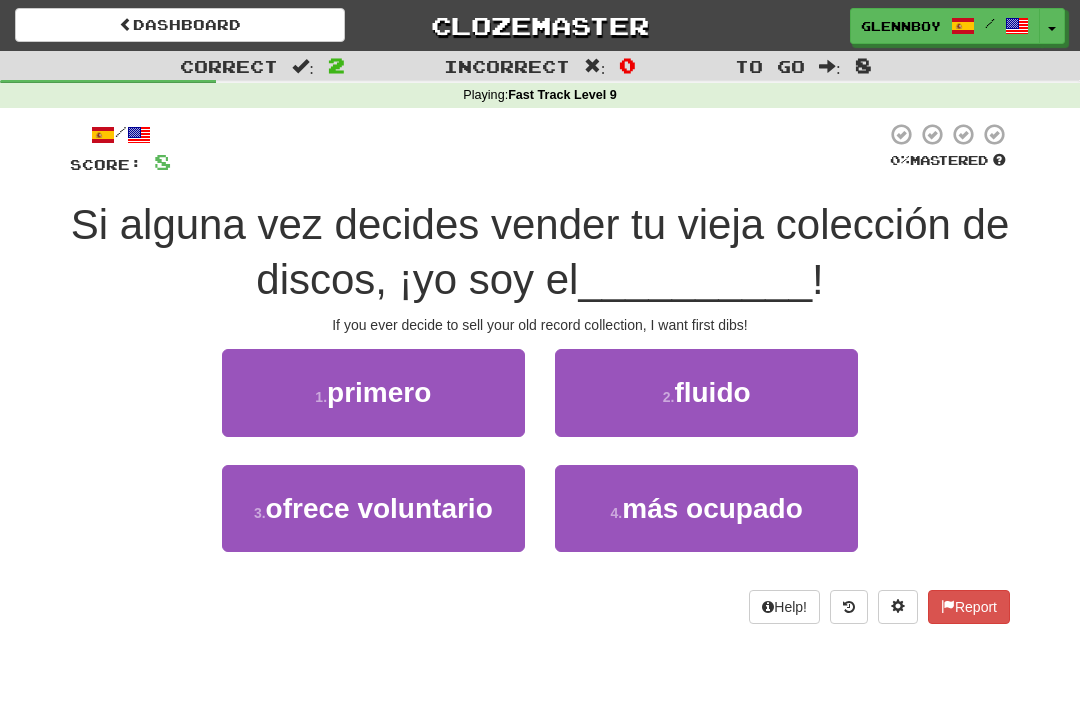 click on "primero" at bounding box center [379, 392] 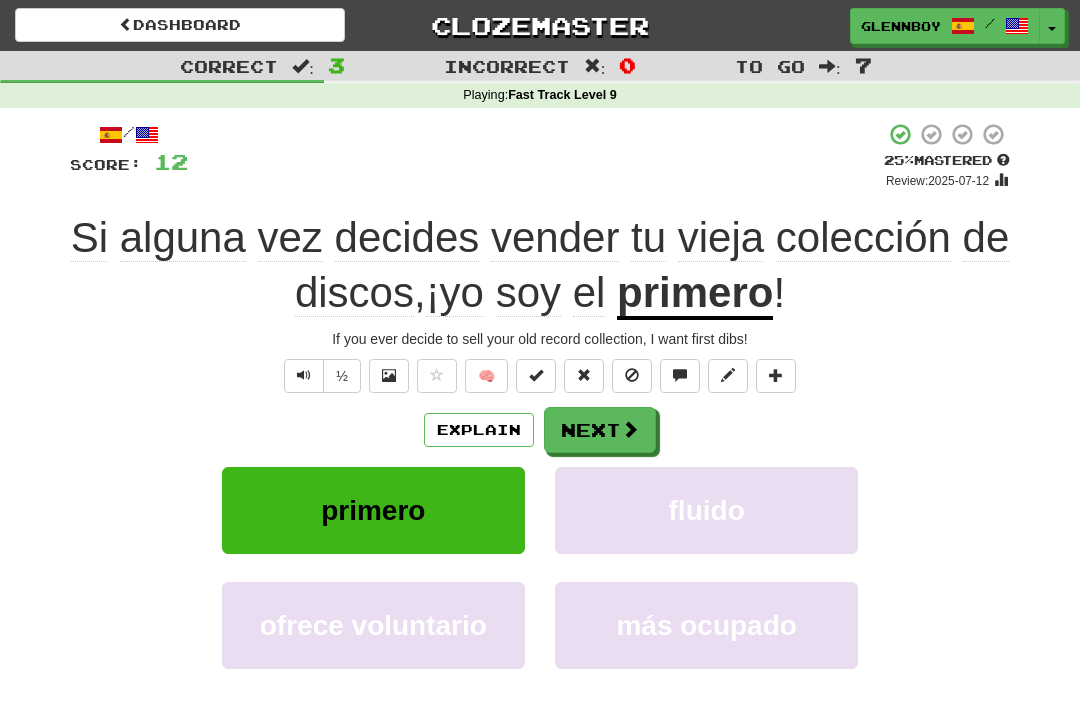 click at bounding box center (632, 375) 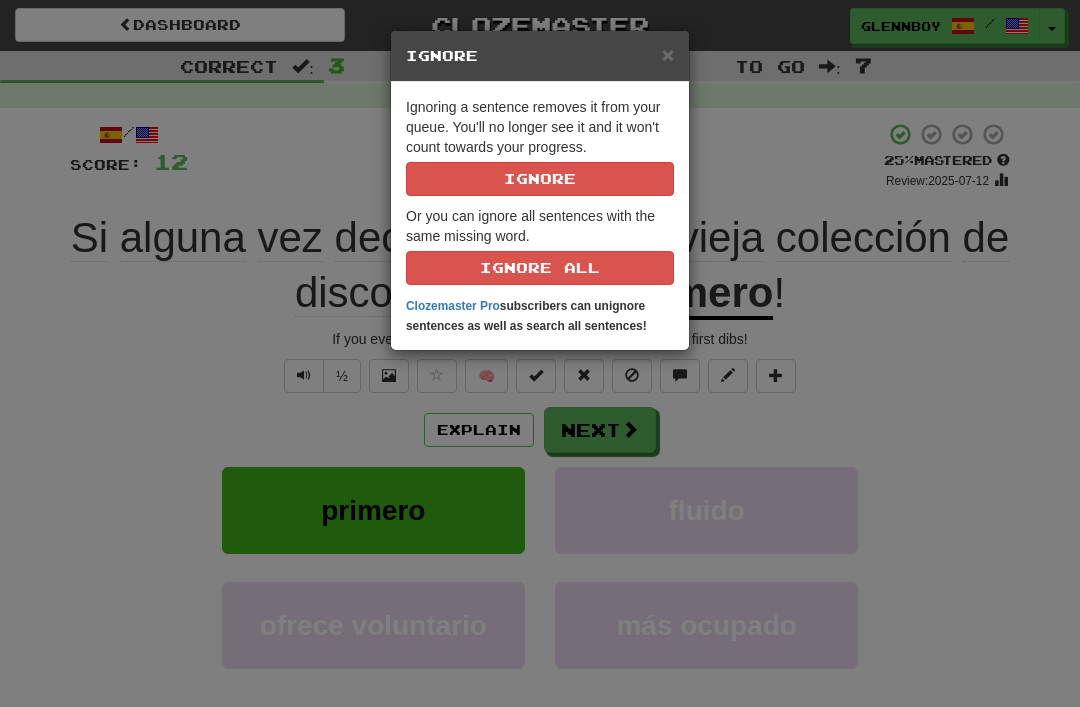 click on "Ignore" at bounding box center (540, 179) 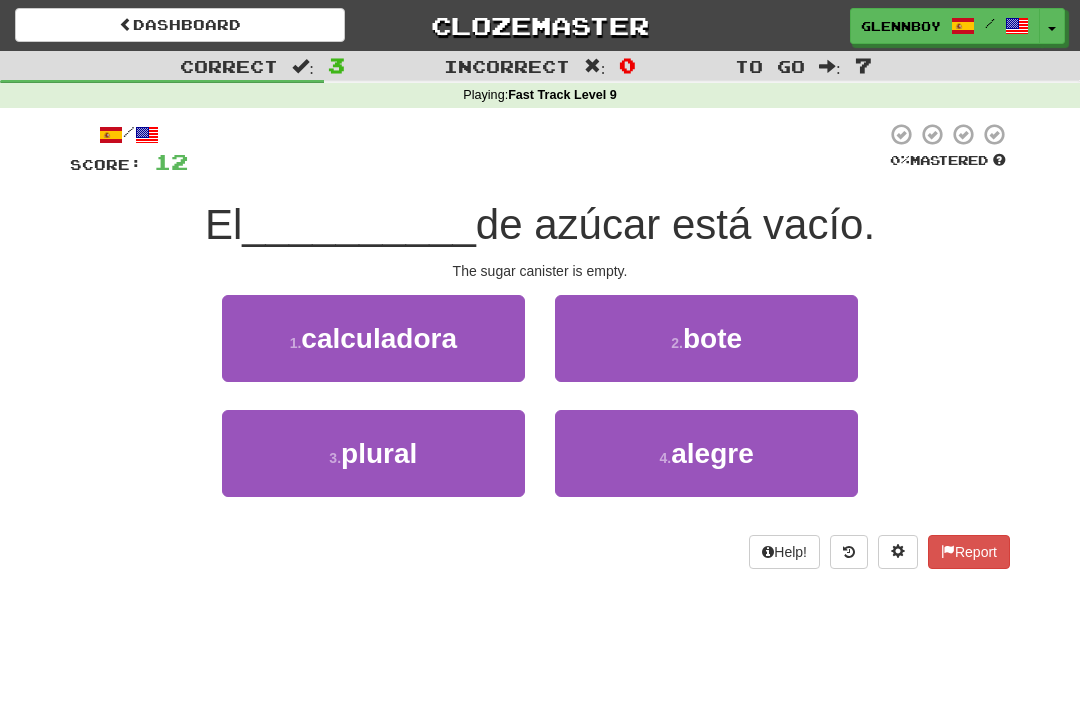 click on "2 .  bote" at bounding box center (706, 338) 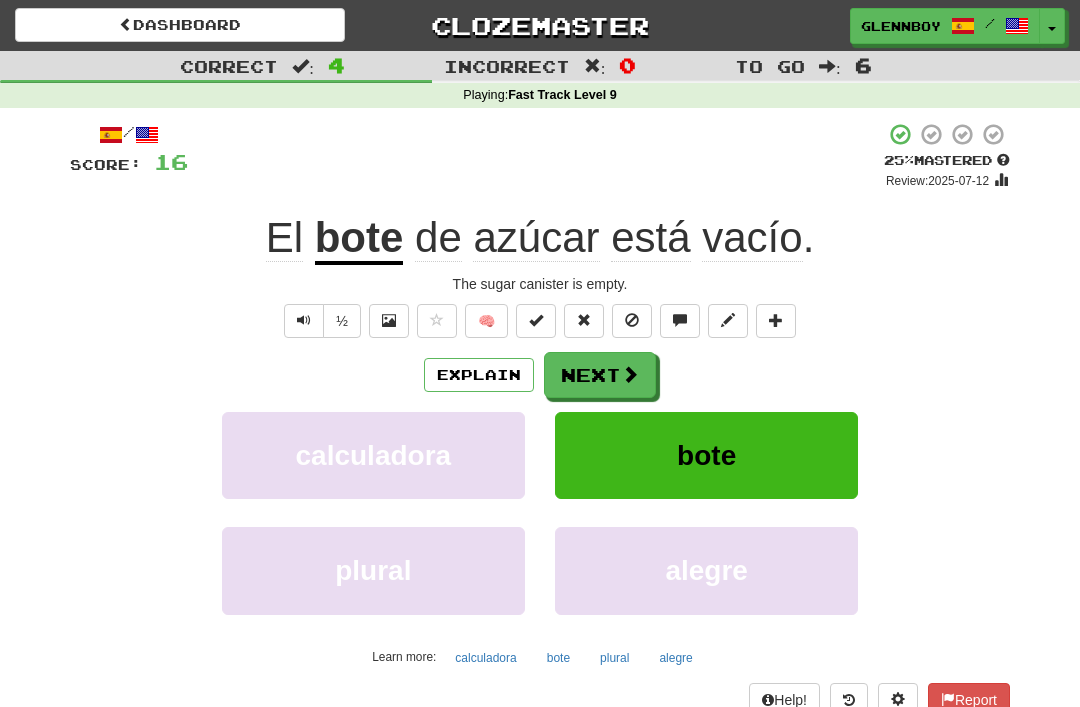 click on "Explain" at bounding box center [479, 375] 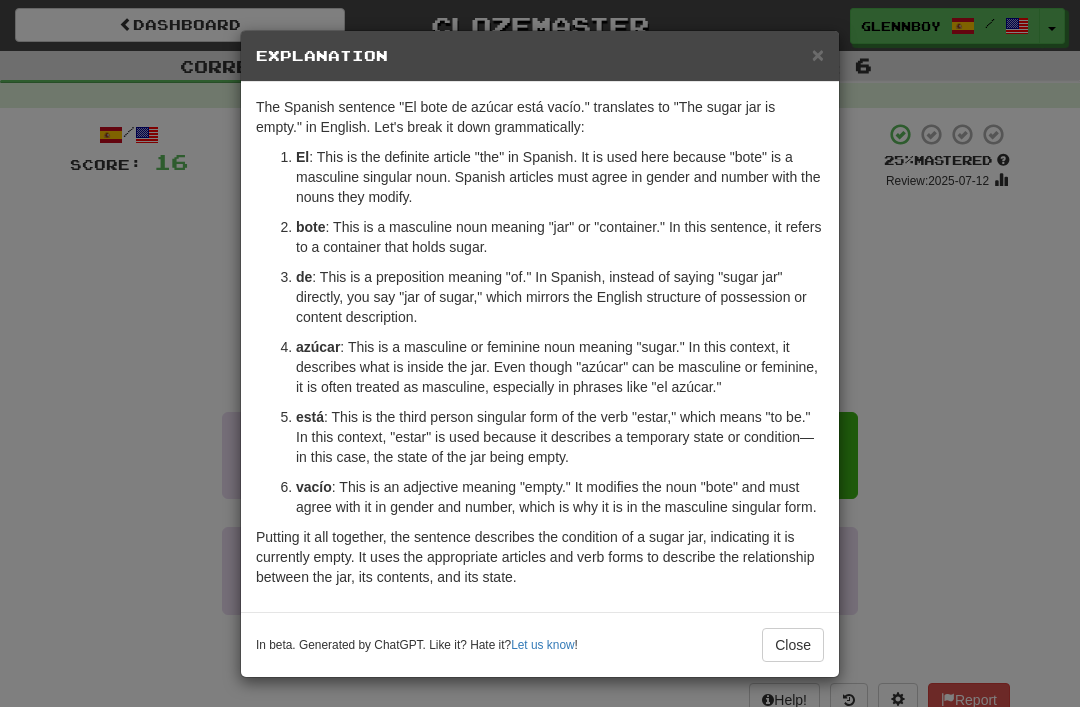 click on "Close" at bounding box center [793, 645] 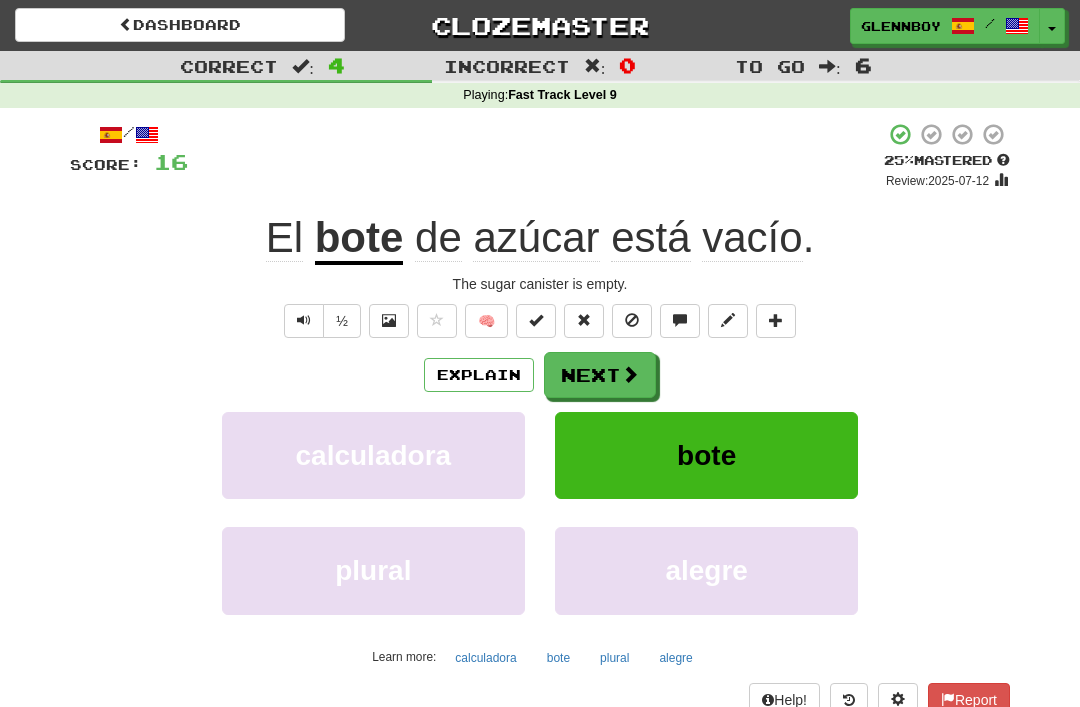 click at bounding box center (632, 321) 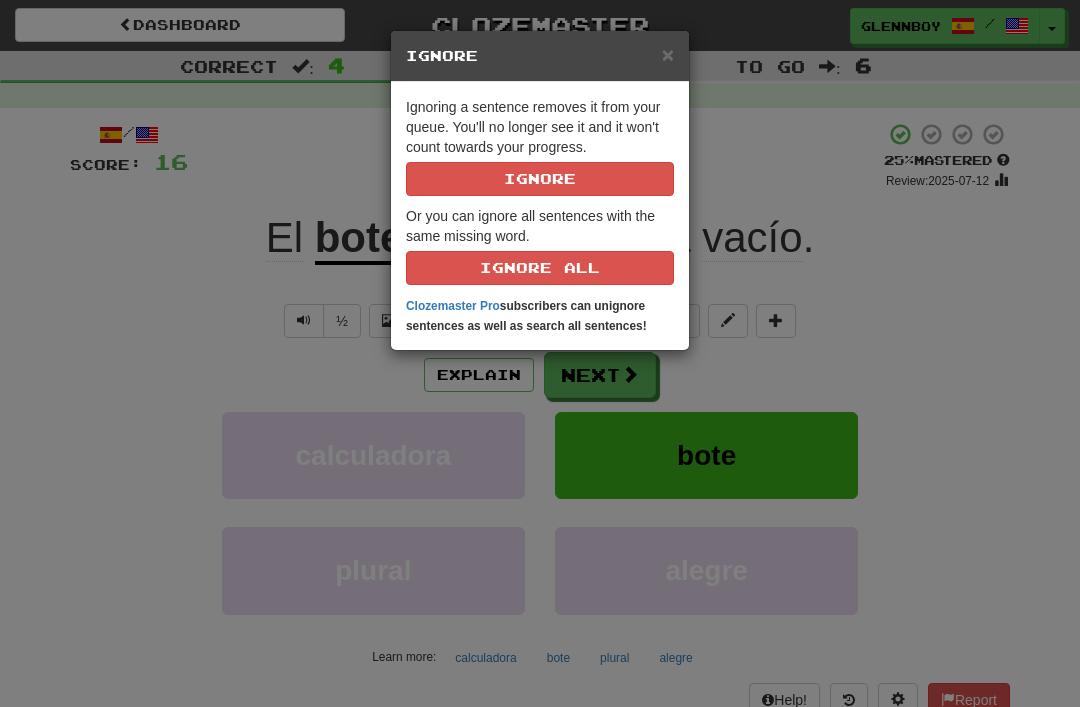 click on "Ignore" at bounding box center (540, 179) 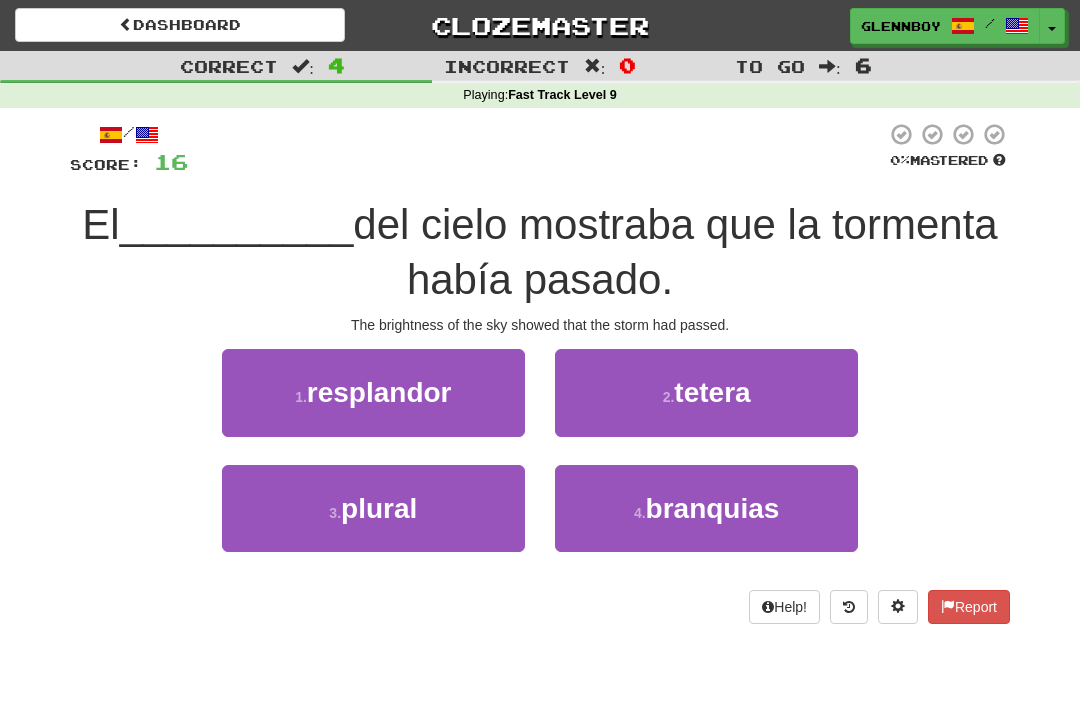click on "resplandor" at bounding box center (379, 392) 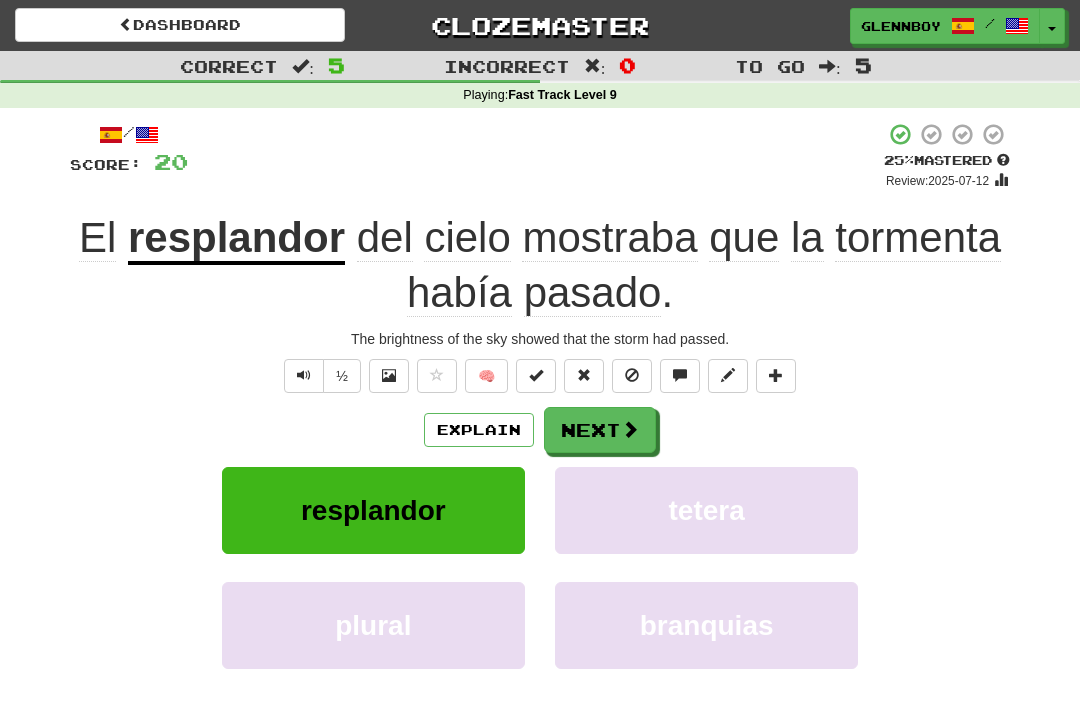 click on "Explain" at bounding box center (479, 430) 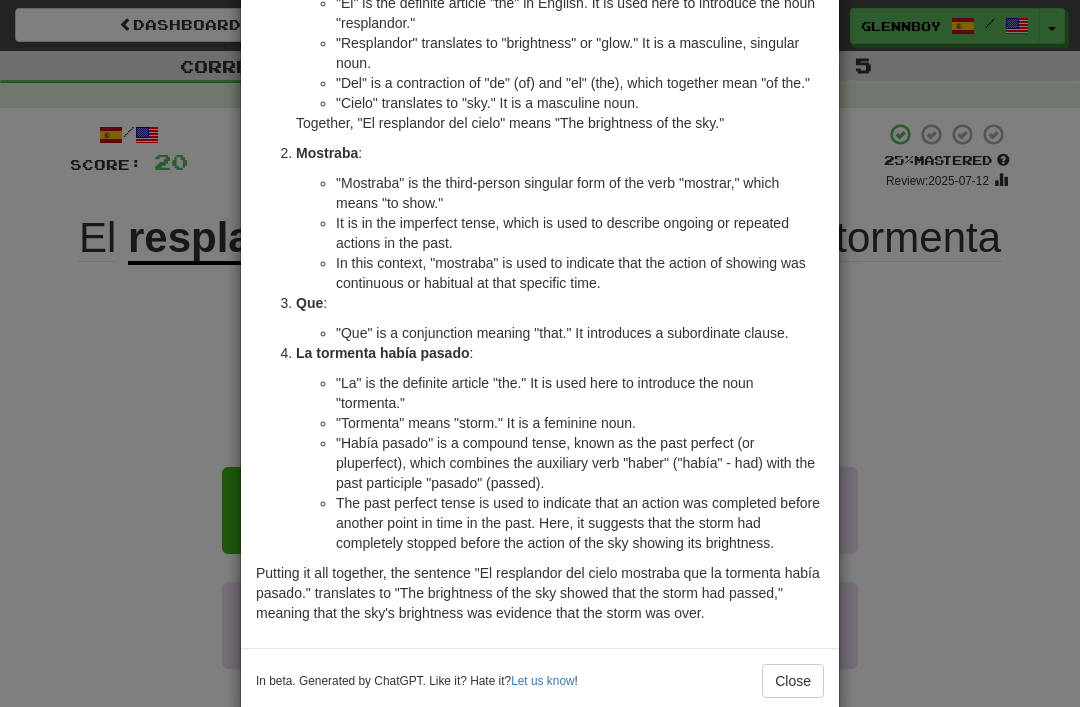 scroll, scrollTop: 187, scrollLeft: 0, axis: vertical 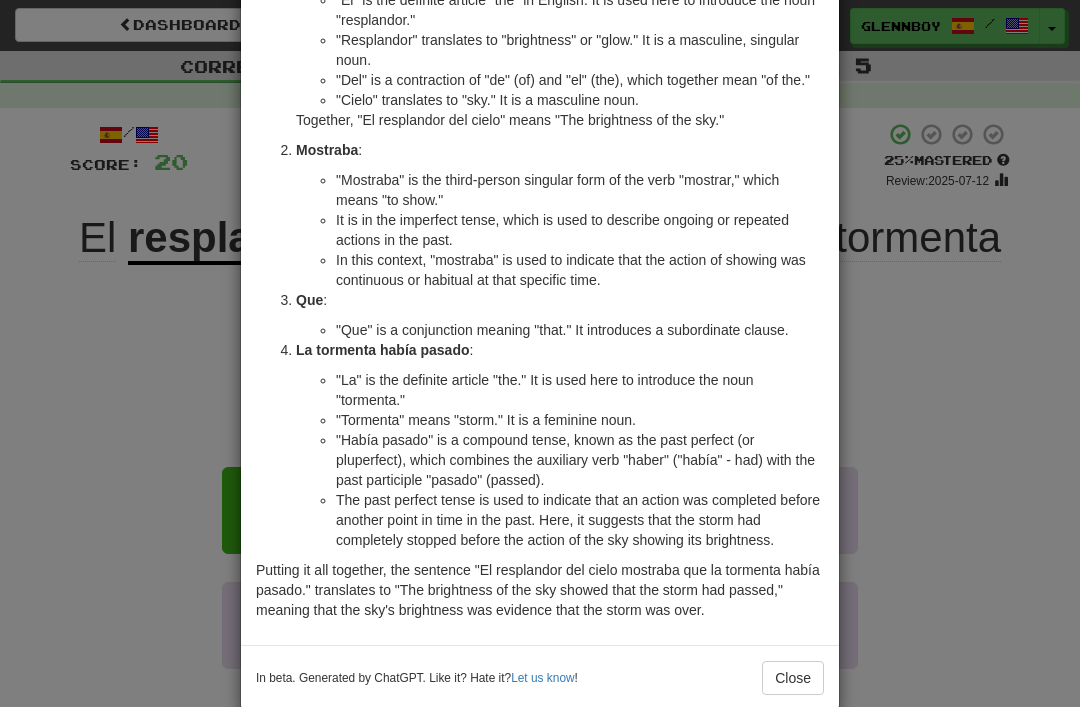 click on "Close" at bounding box center [793, 678] 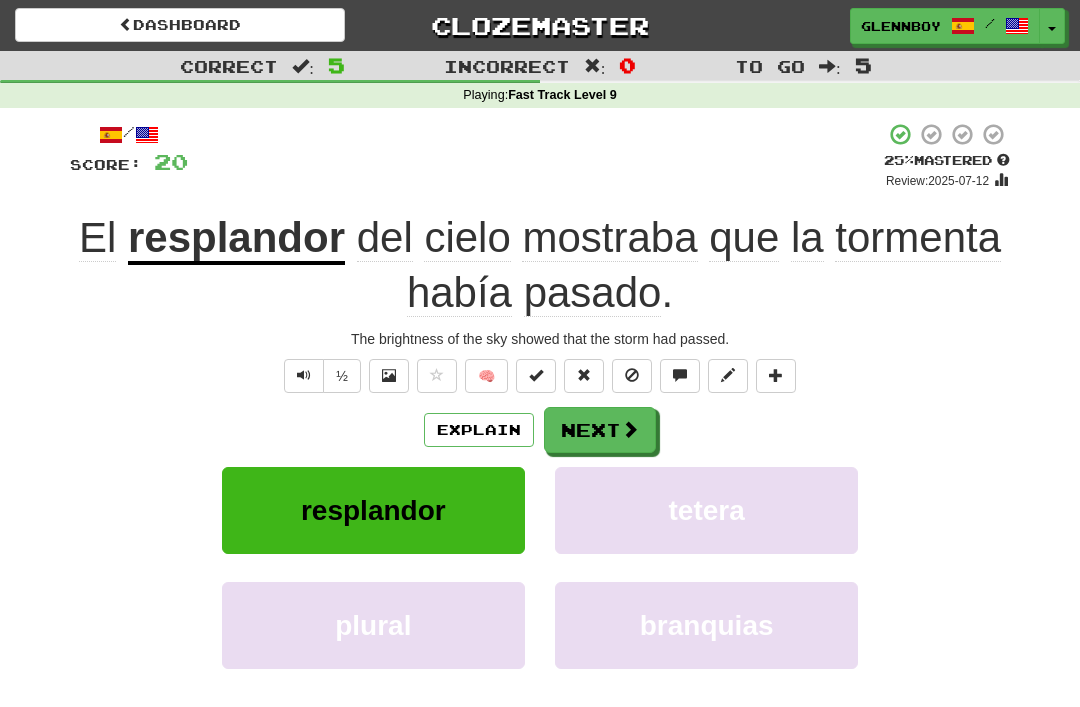 click at bounding box center (632, 375) 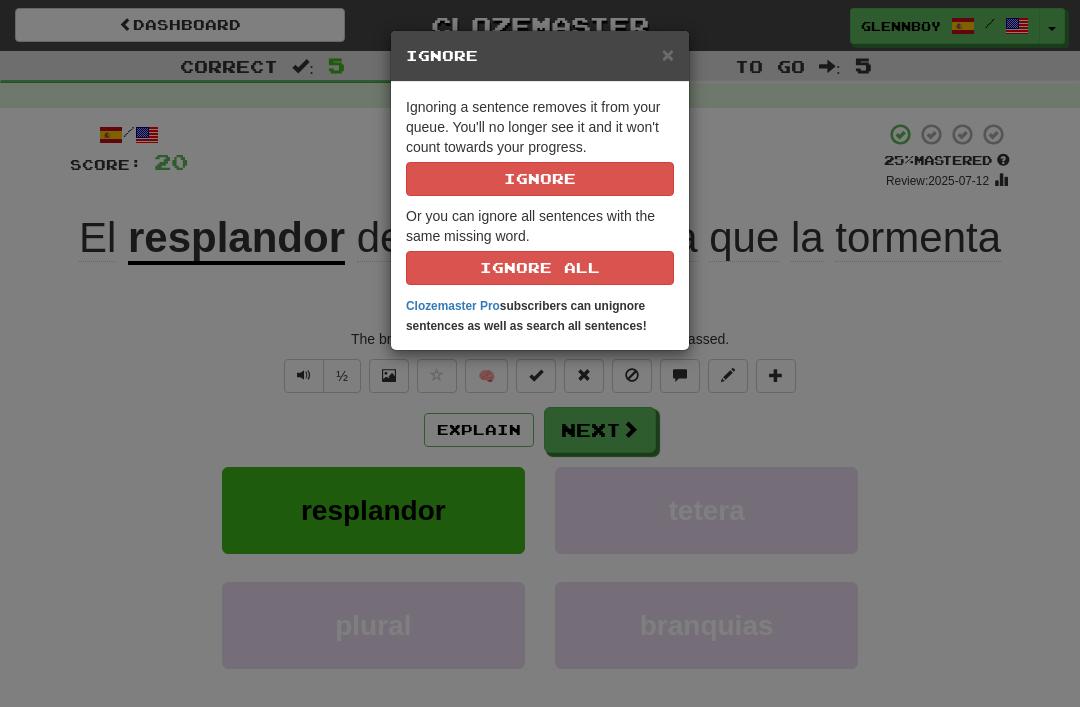 click on "Ignore" at bounding box center [540, 179] 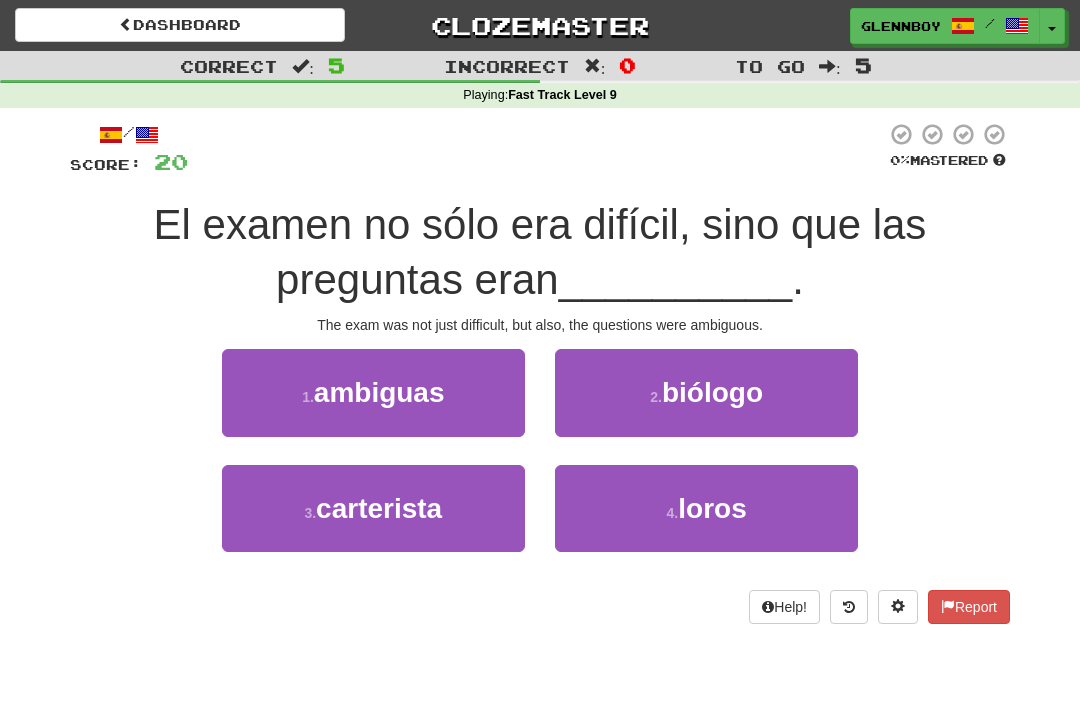click on "ambiguas" at bounding box center (379, 392) 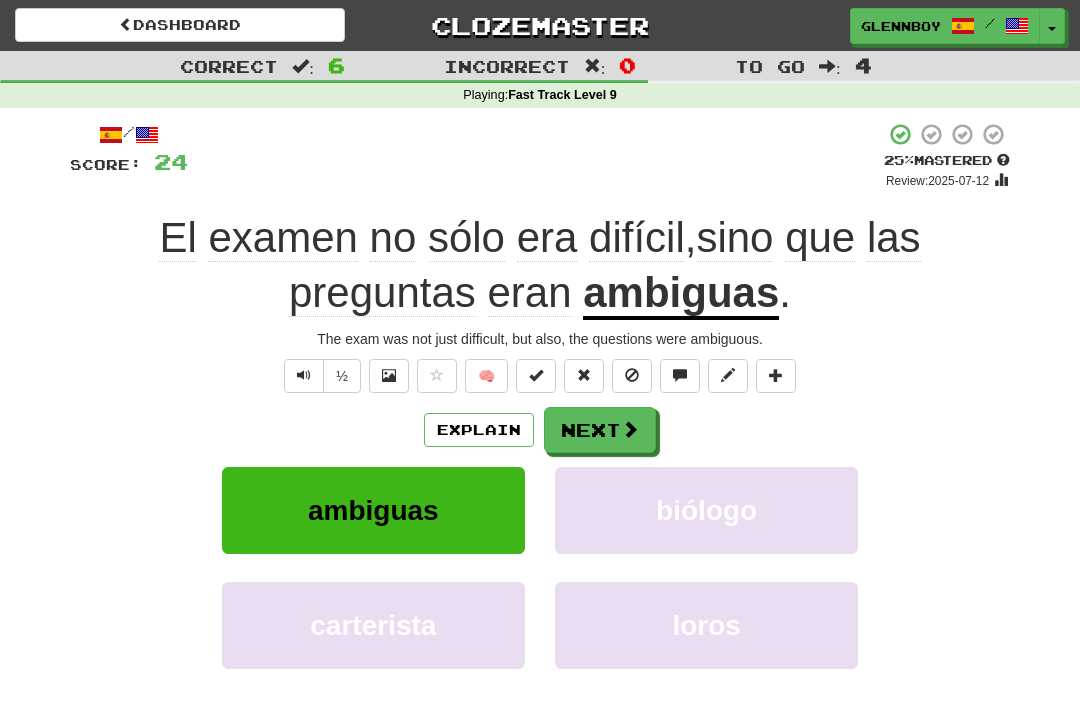 click at bounding box center [632, 375] 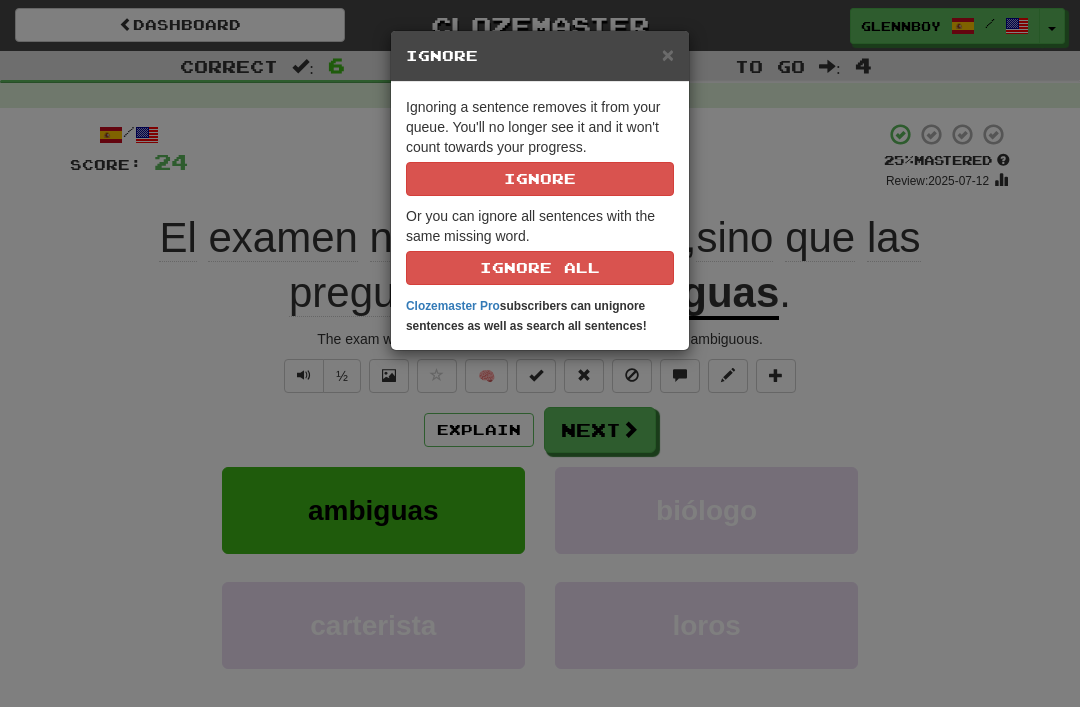 click on "Ignore" at bounding box center (540, 179) 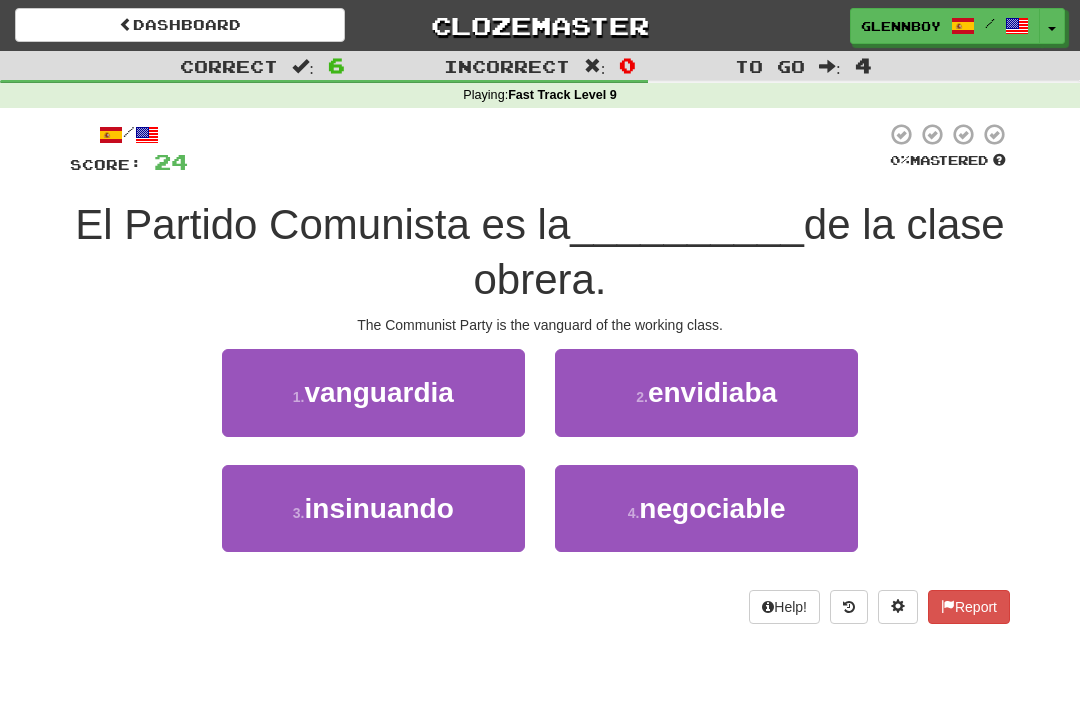 click on "vanguardia" at bounding box center [378, 392] 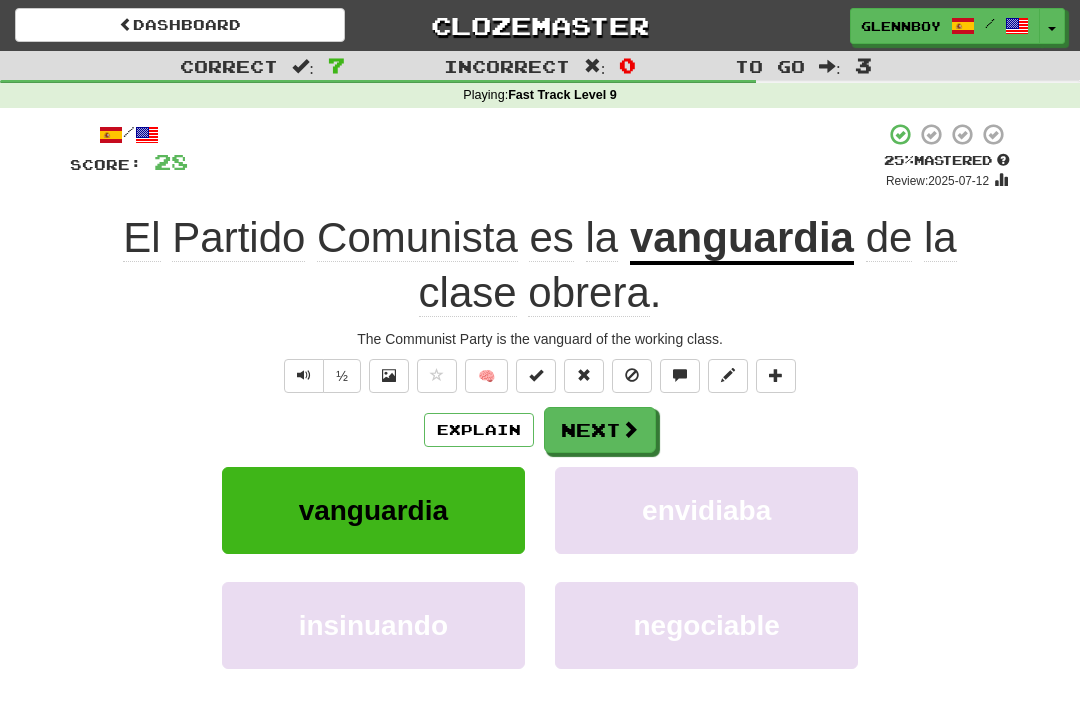 click at bounding box center (632, 376) 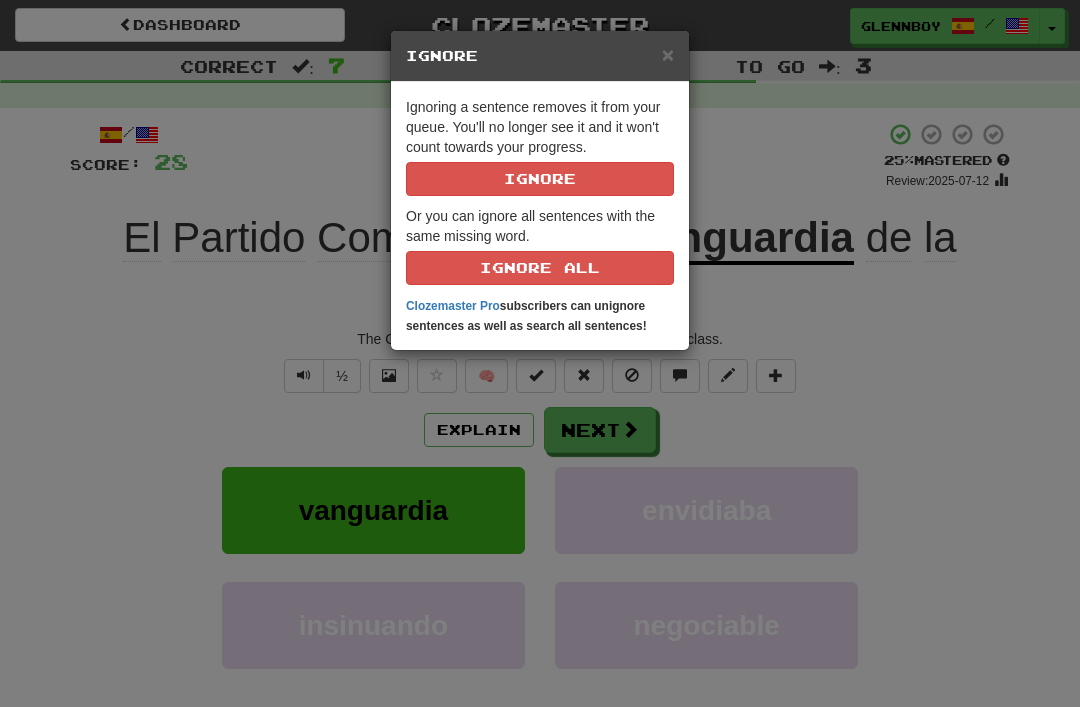 click on "Ignore" at bounding box center (540, 179) 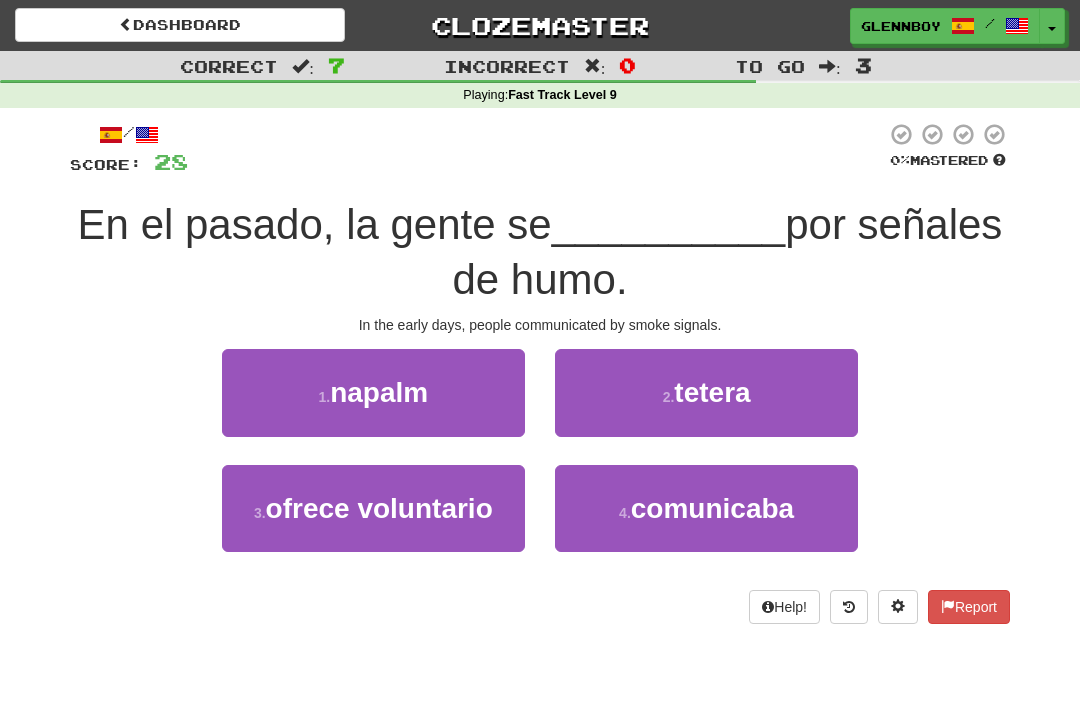 click on "comunicaba" at bounding box center (712, 508) 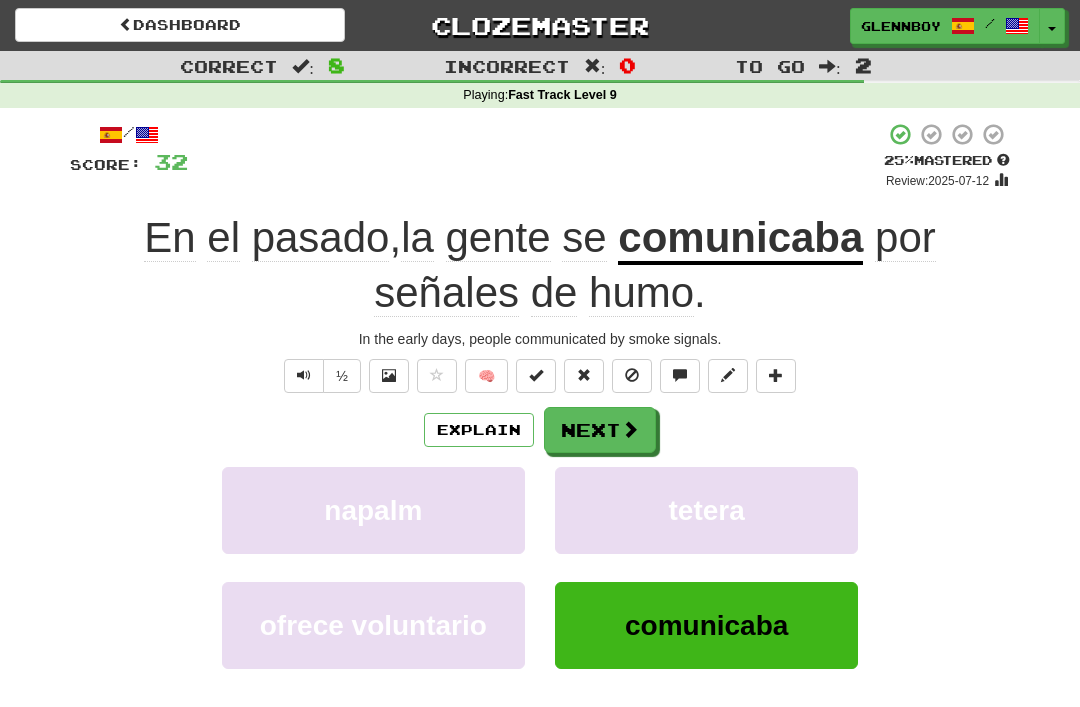 click at bounding box center (632, 376) 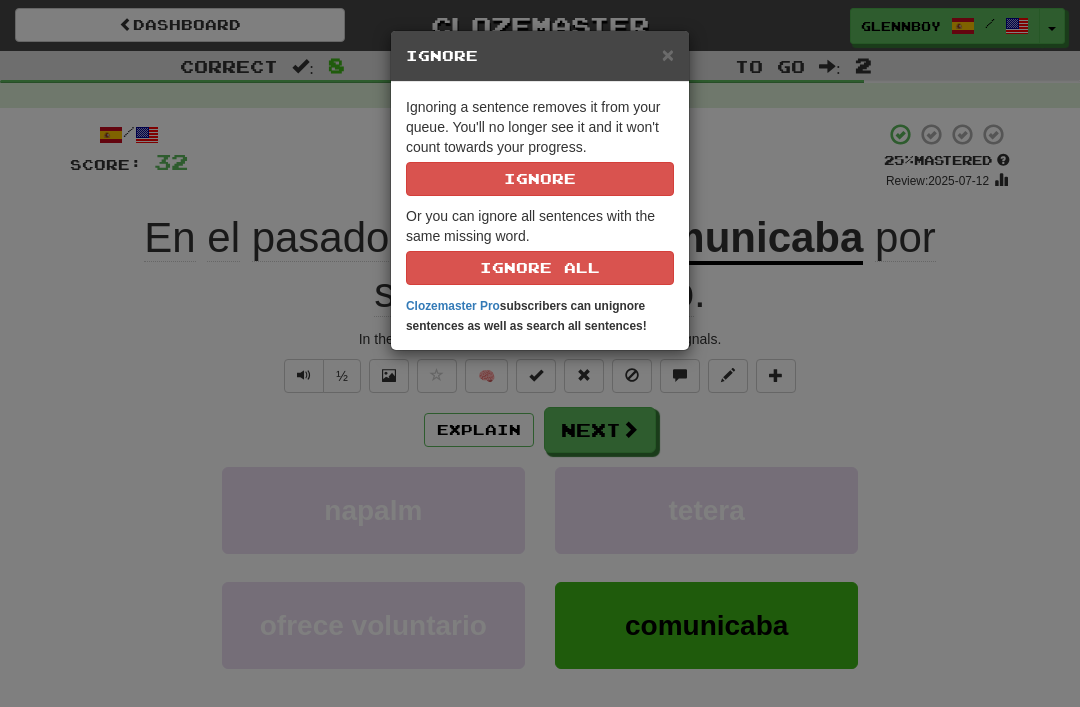 click on "Ignore" at bounding box center [540, 179] 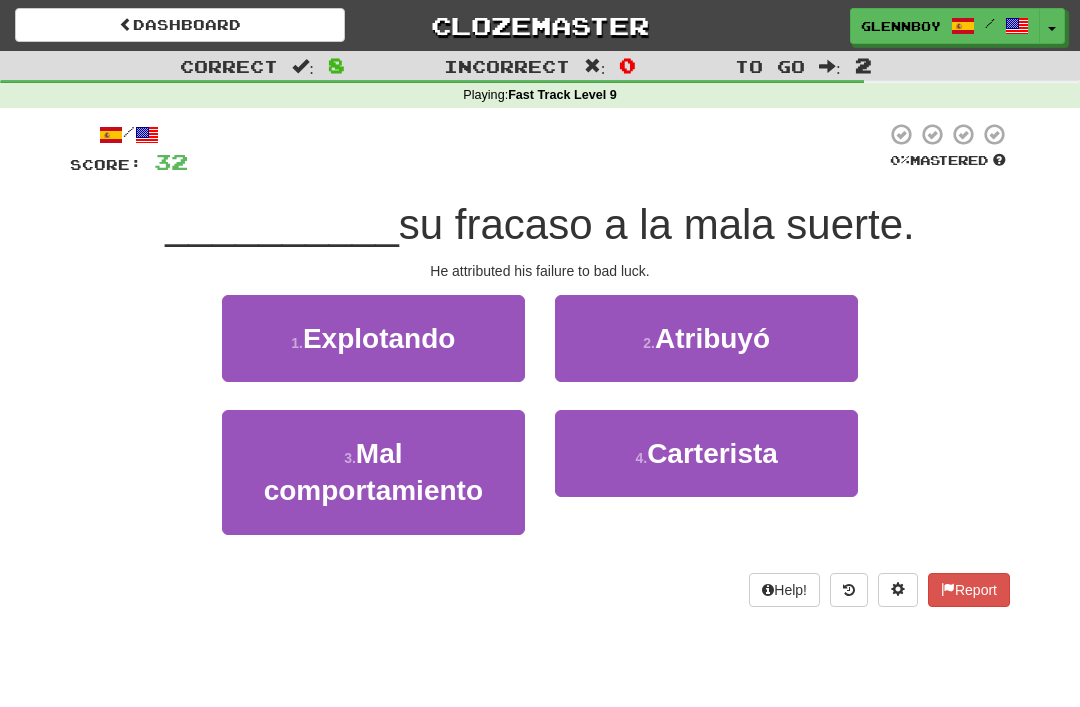 click on "2 .  Atribuyó" at bounding box center (706, 338) 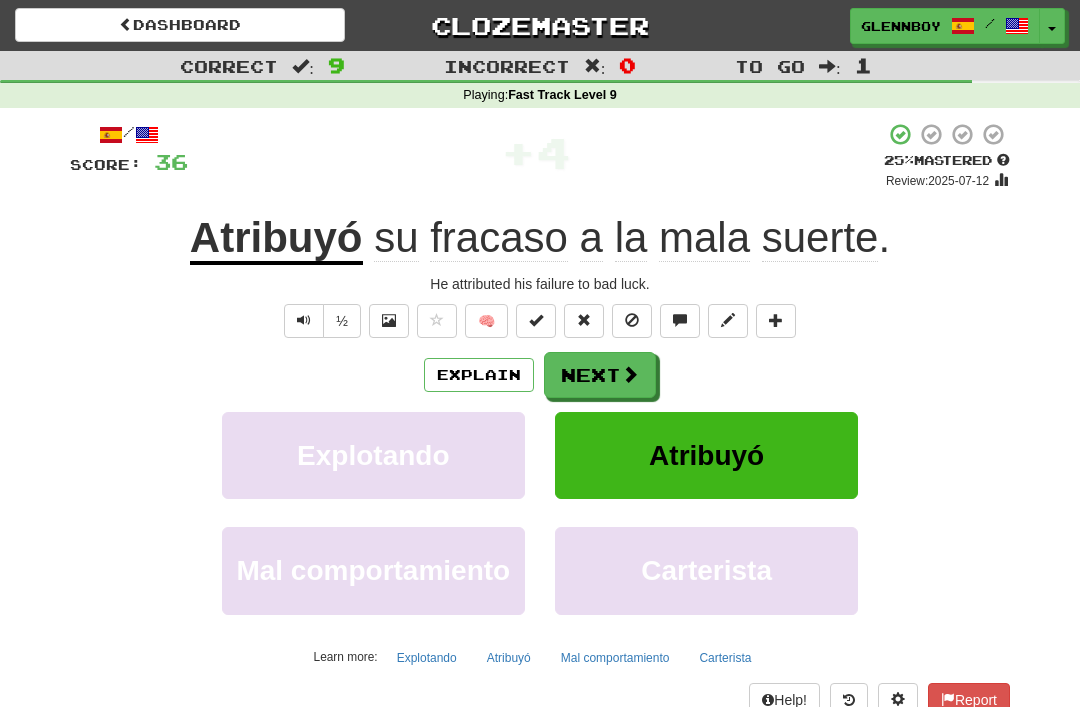 click at bounding box center [632, 320] 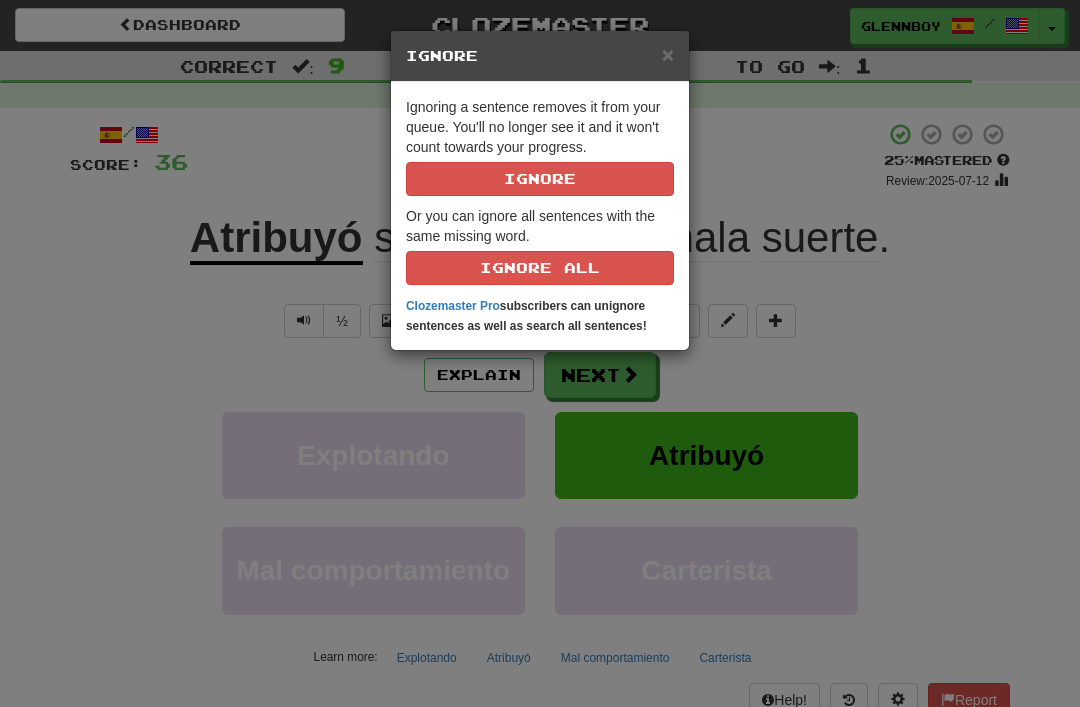 click on "Ignore" at bounding box center [540, 179] 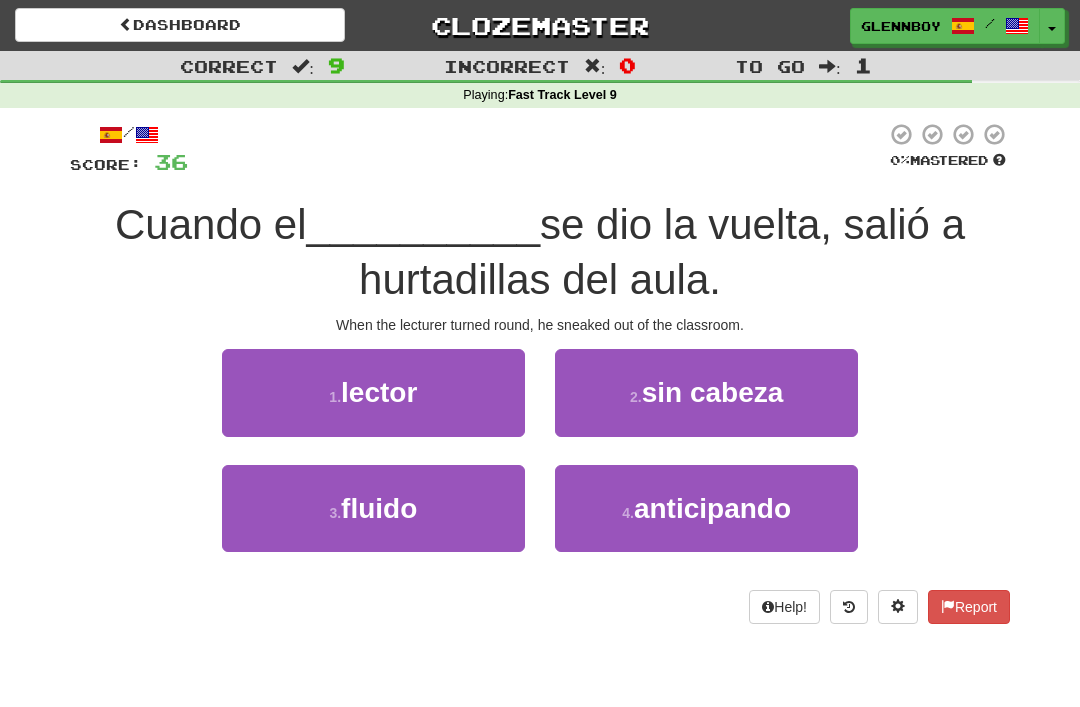 click on "1 ." at bounding box center [335, 397] 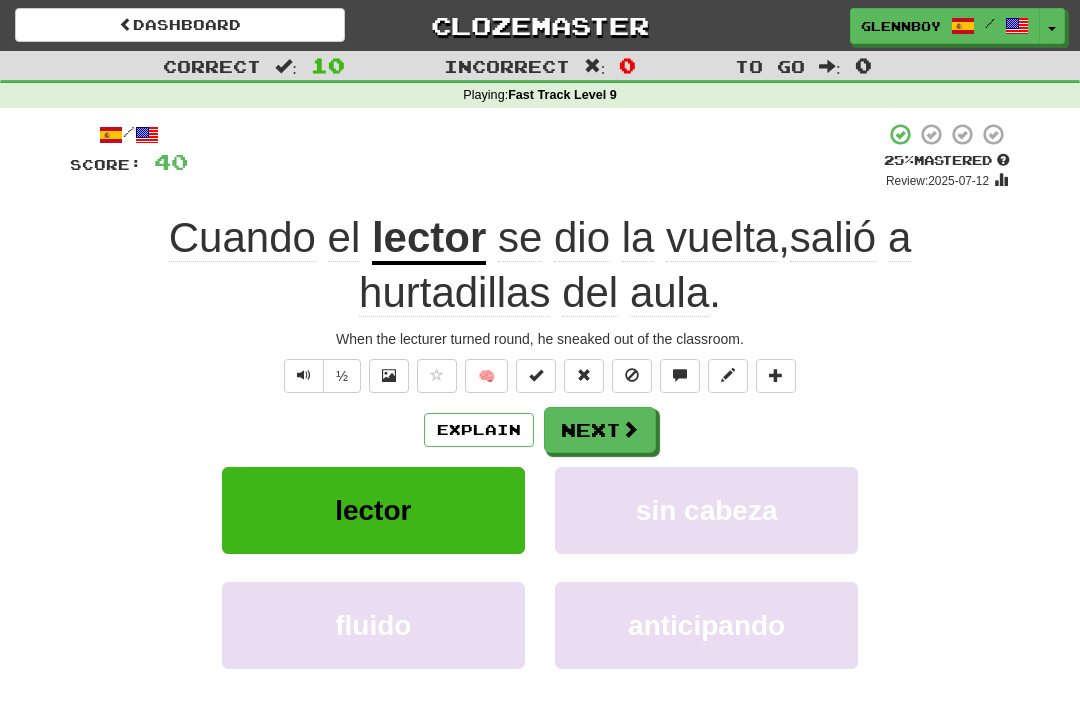 click on "Explain" at bounding box center (479, 430) 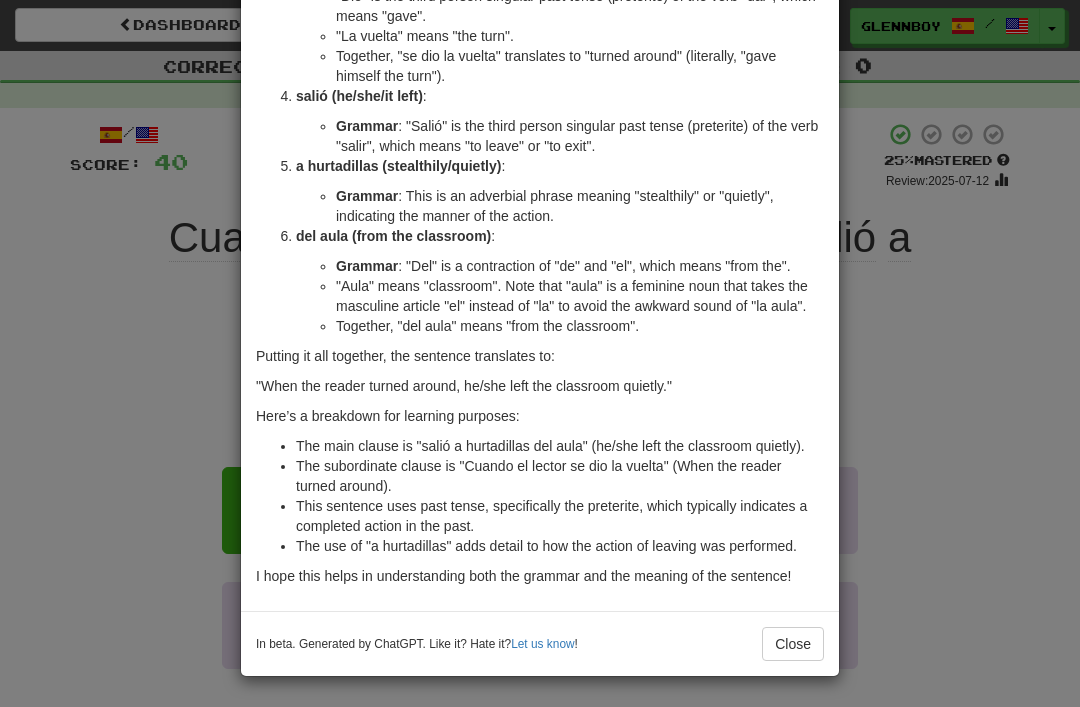 scroll, scrollTop: 411, scrollLeft: 0, axis: vertical 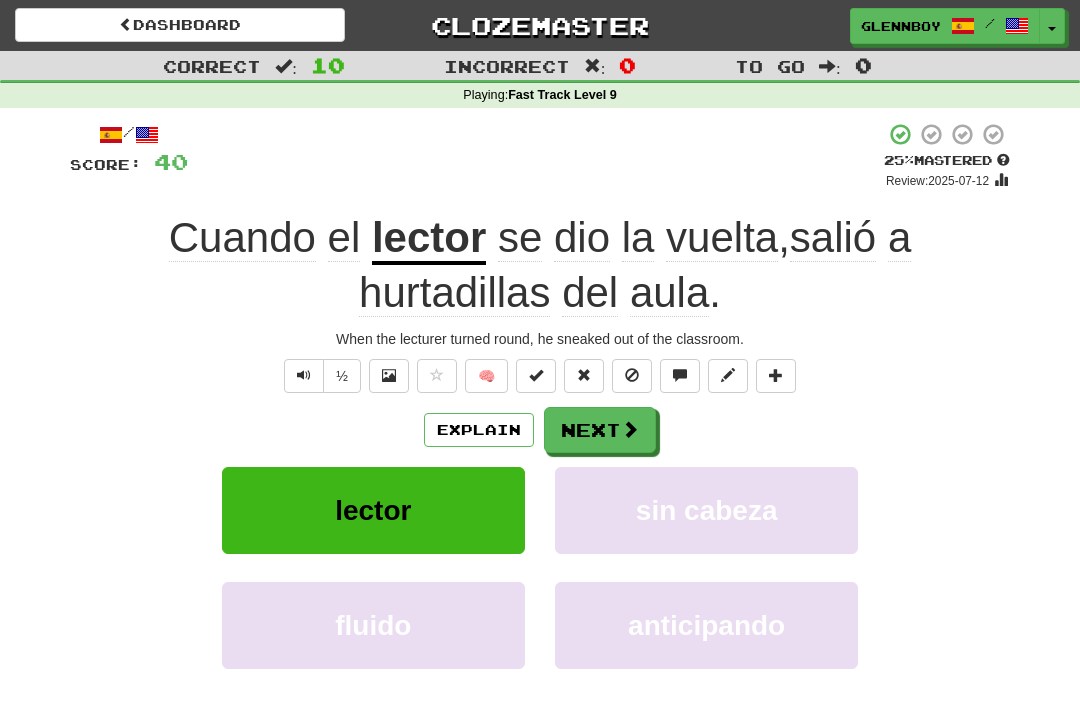 click at bounding box center [632, 376] 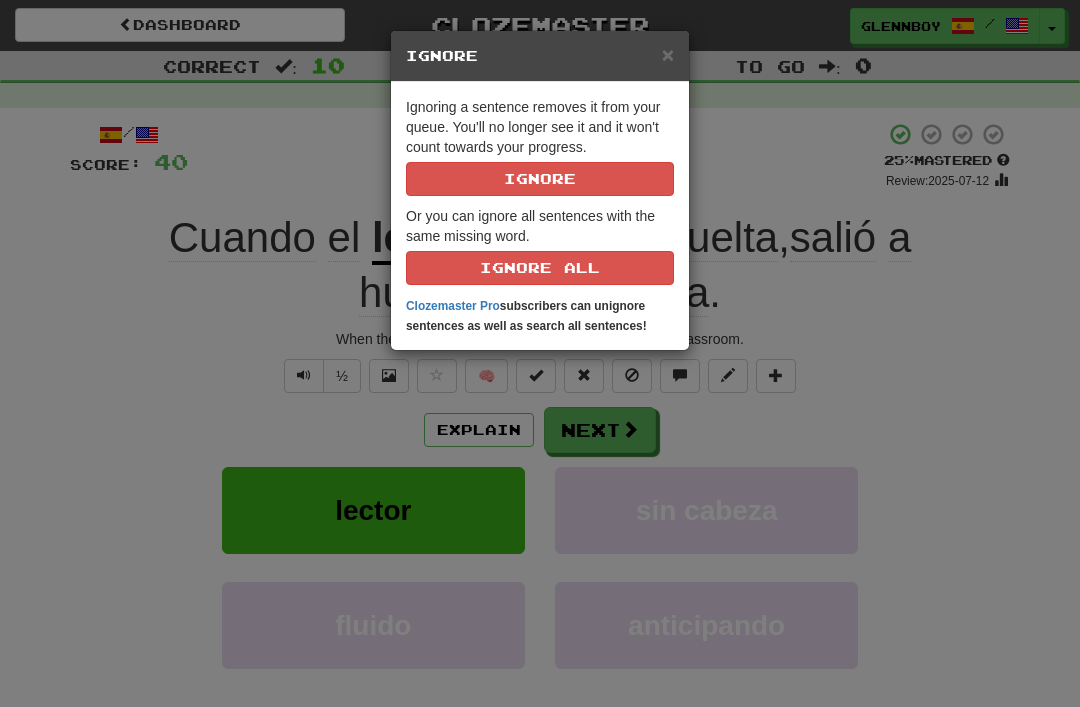 click on "Ignore" at bounding box center [540, 179] 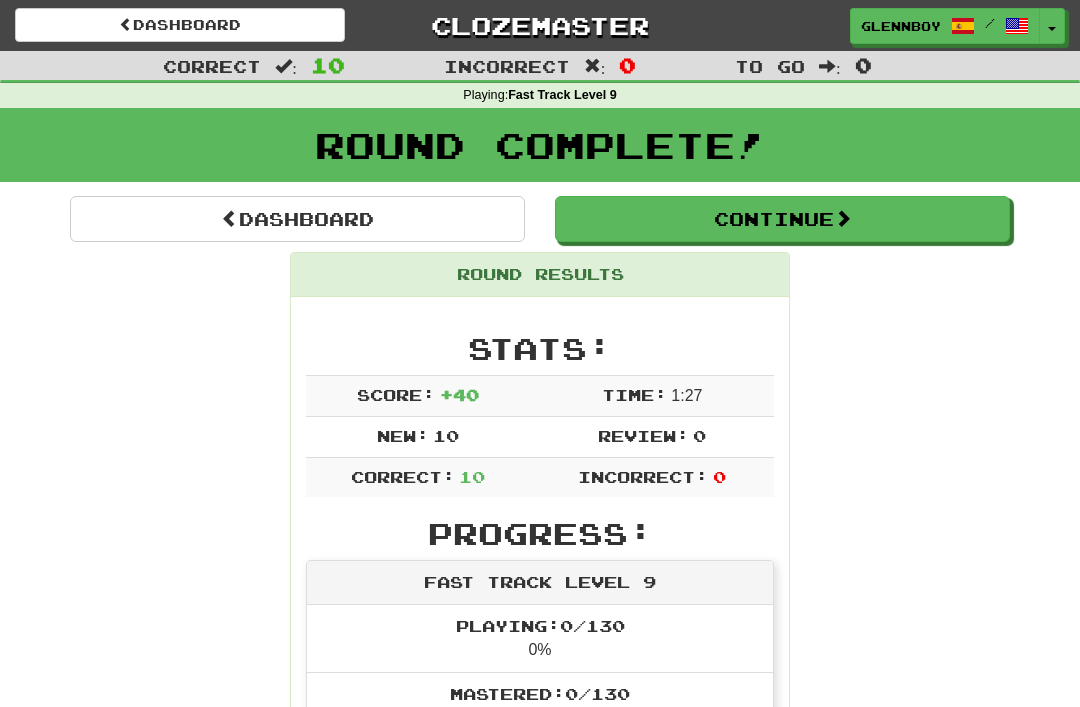 click on "Continue" at bounding box center [782, 219] 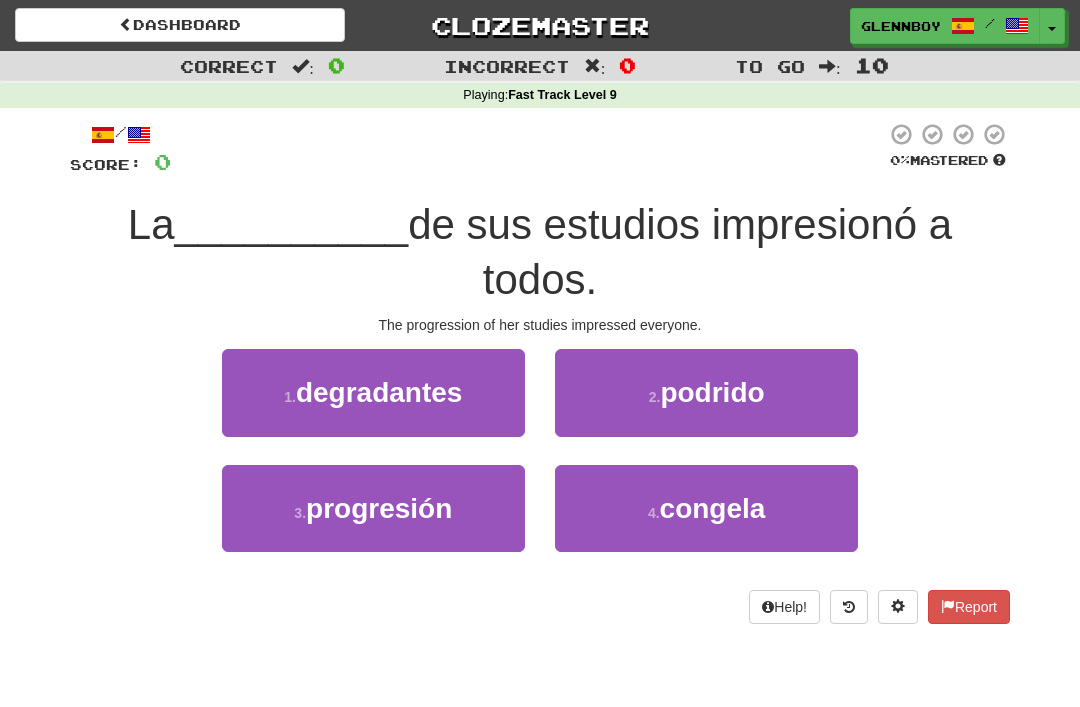 click on "progresión" at bounding box center (379, 508) 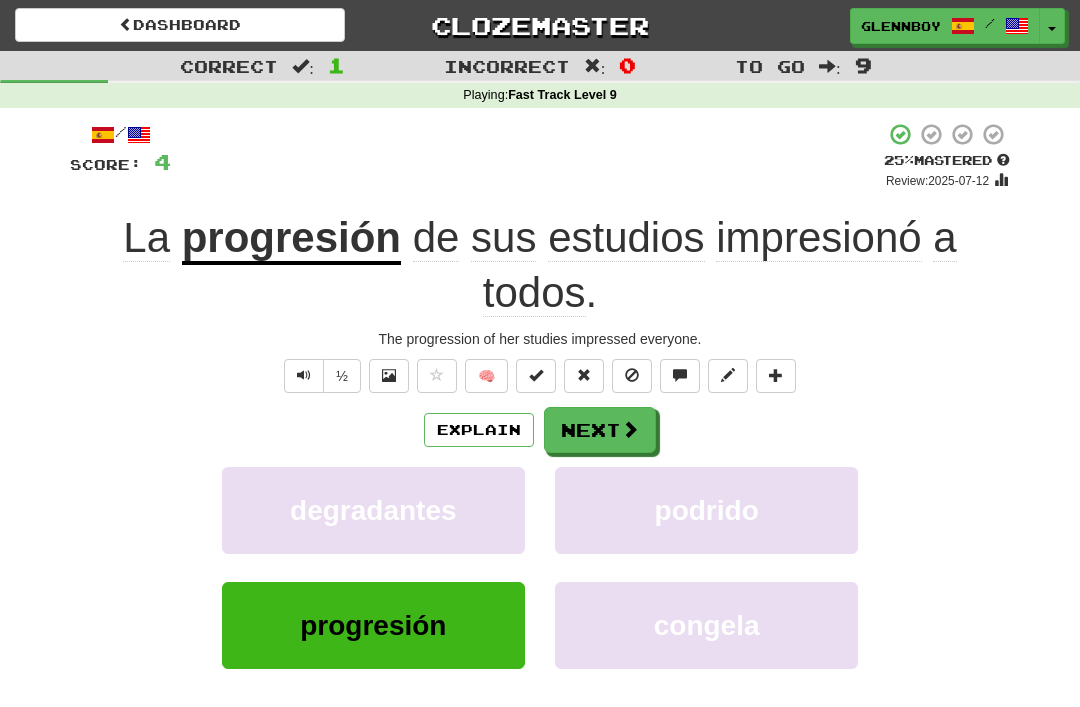 click at bounding box center (632, 375) 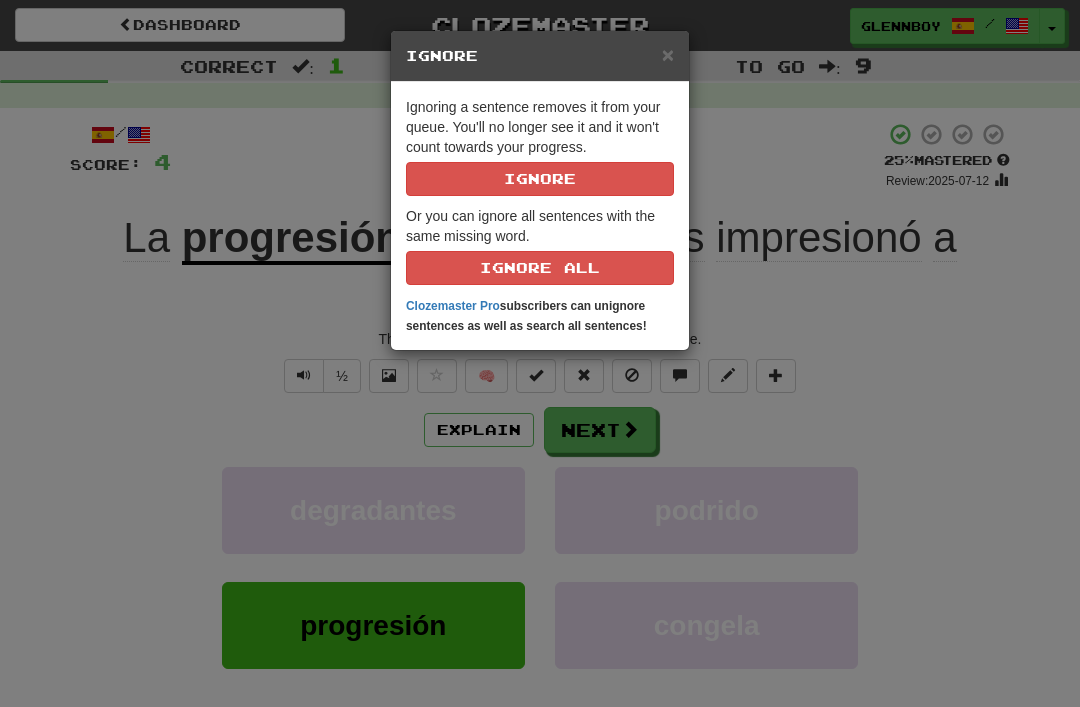 click on "Ignore" at bounding box center [540, 179] 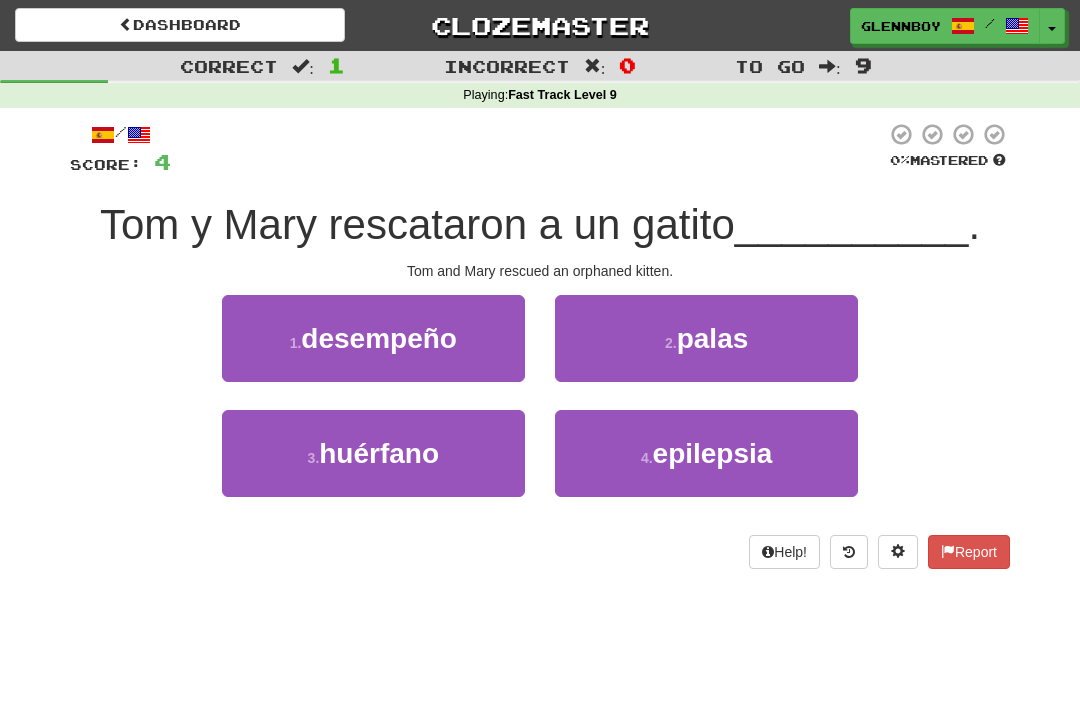 click on "huérfano" at bounding box center (379, 453) 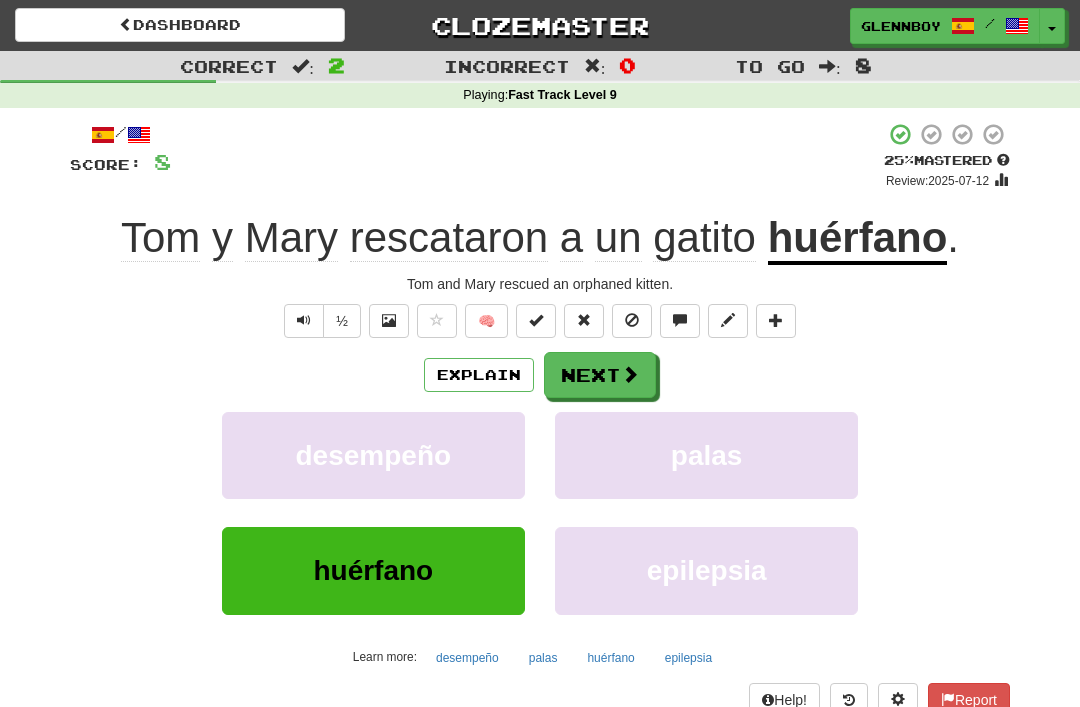 click at bounding box center [632, 320] 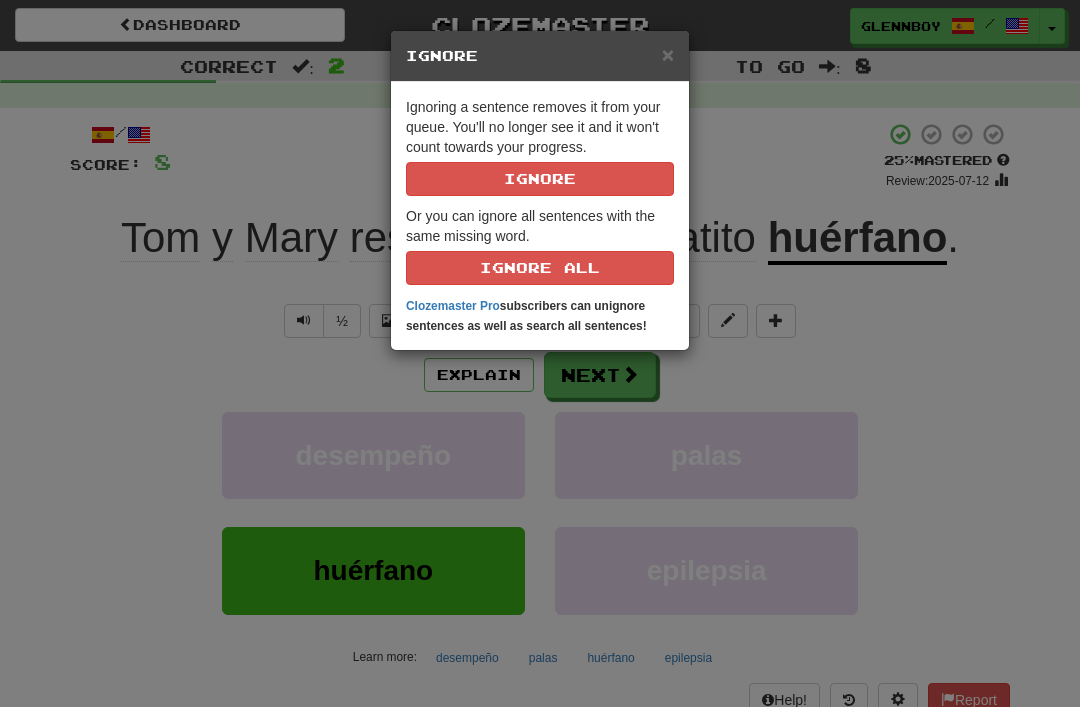 click on "Ignore" at bounding box center (540, 179) 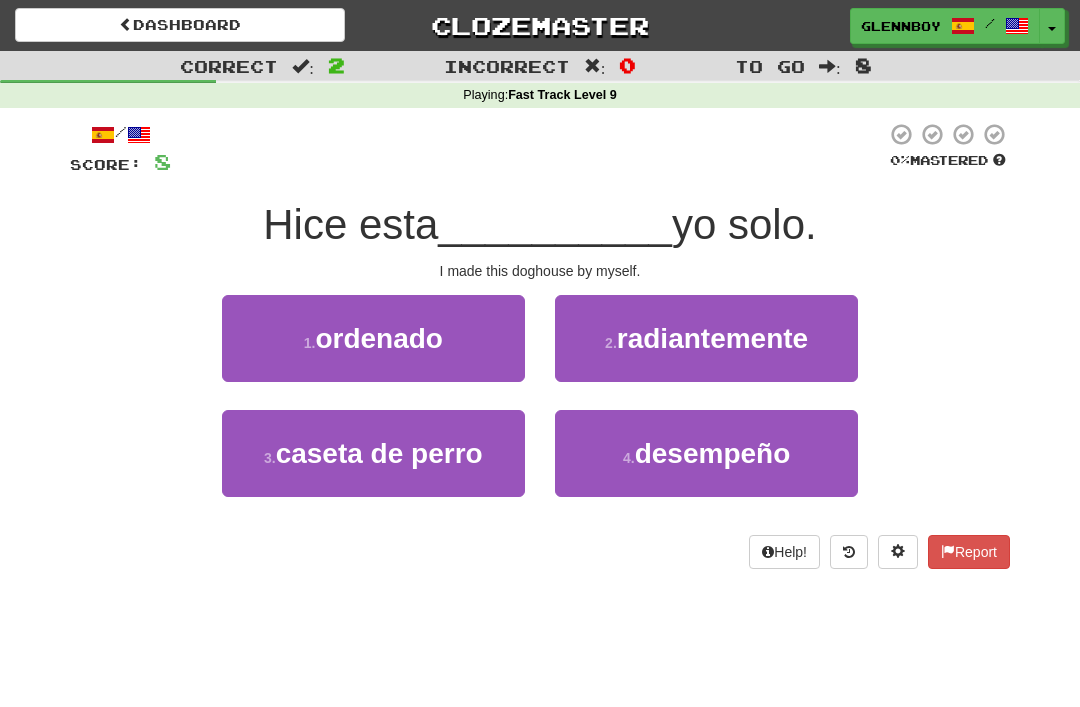 click on "caseta de perro" at bounding box center (379, 453) 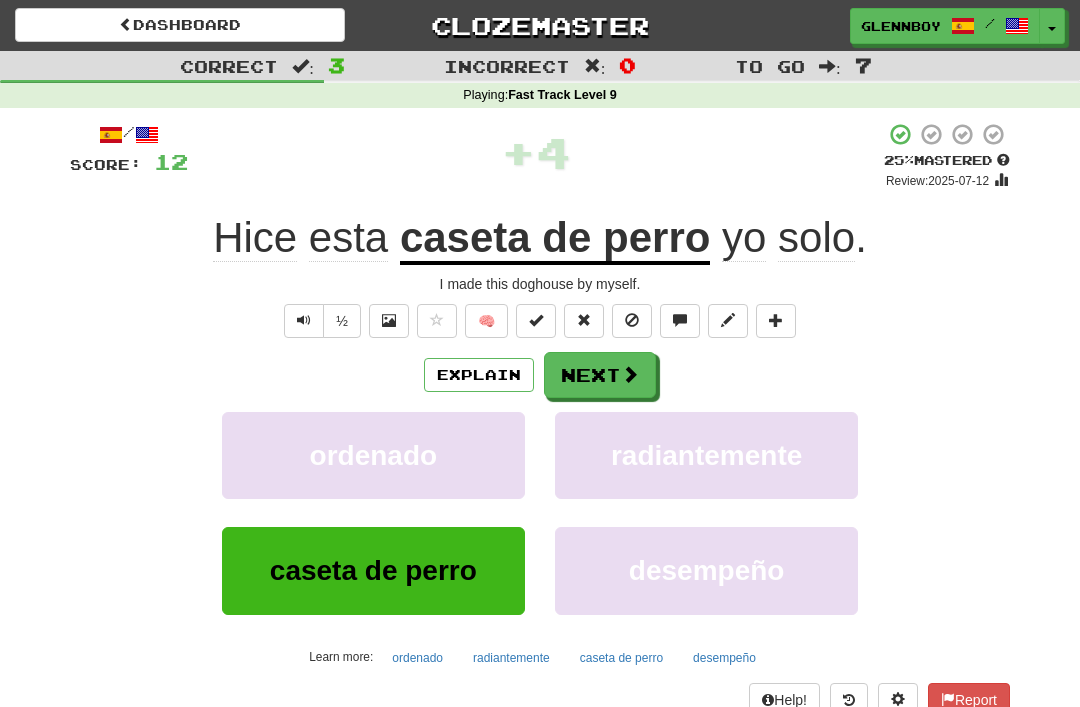 click at bounding box center (632, 320) 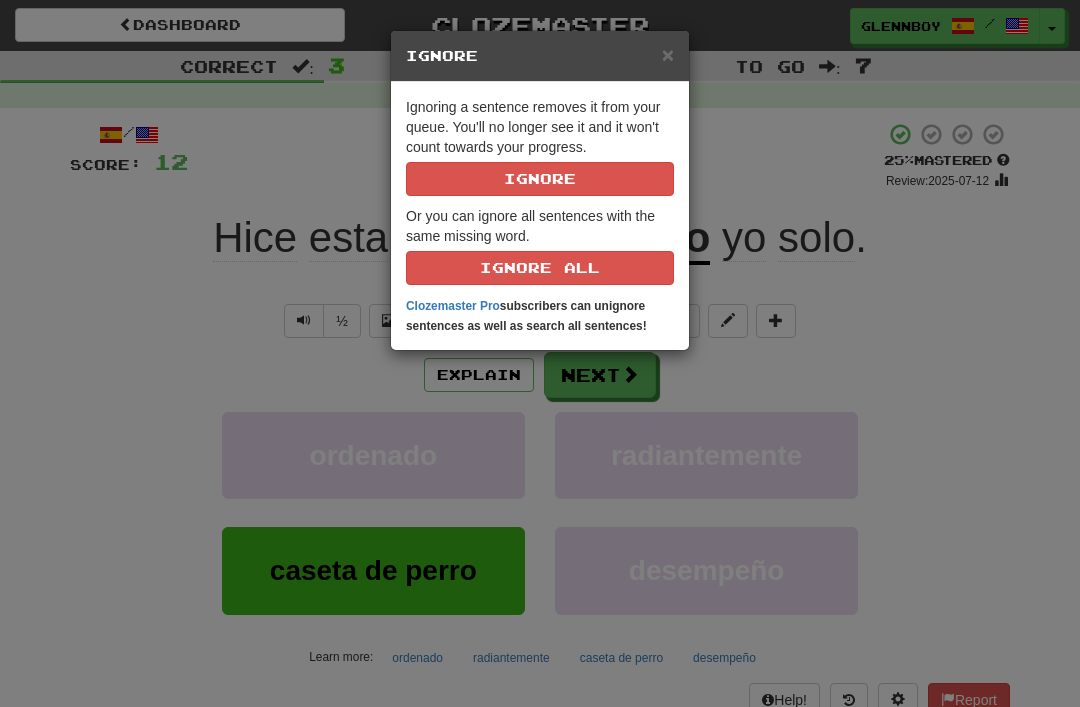 click on "Ignore" at bounding box center [540, 179] 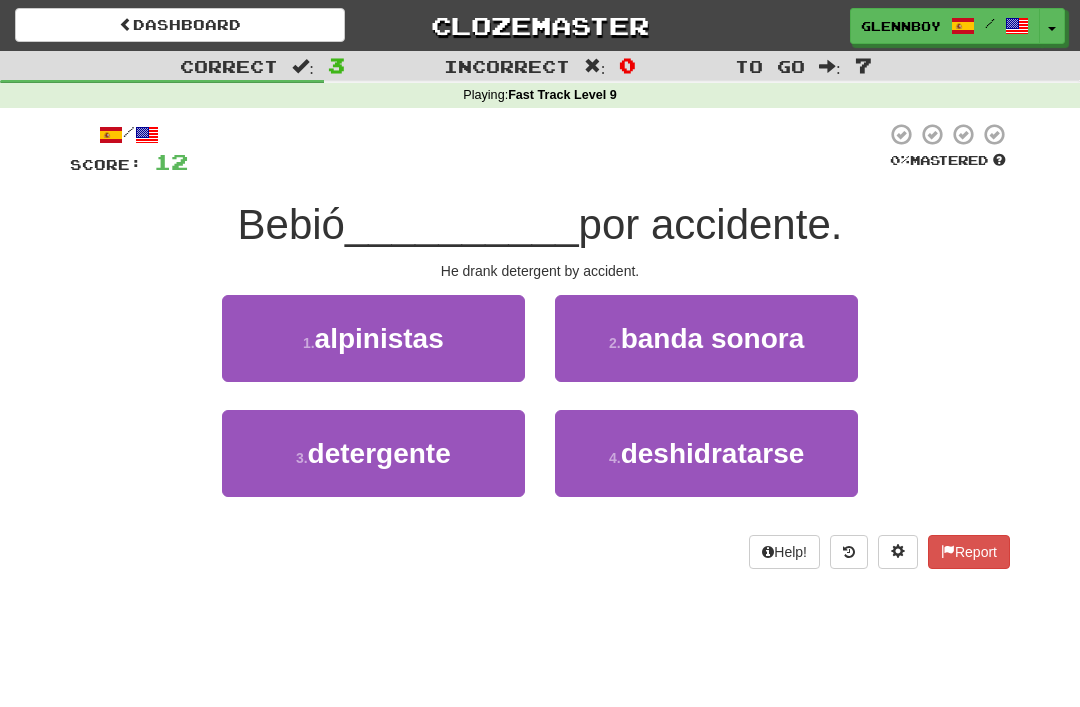 click on "detergente" at bounding box center (379, 453) 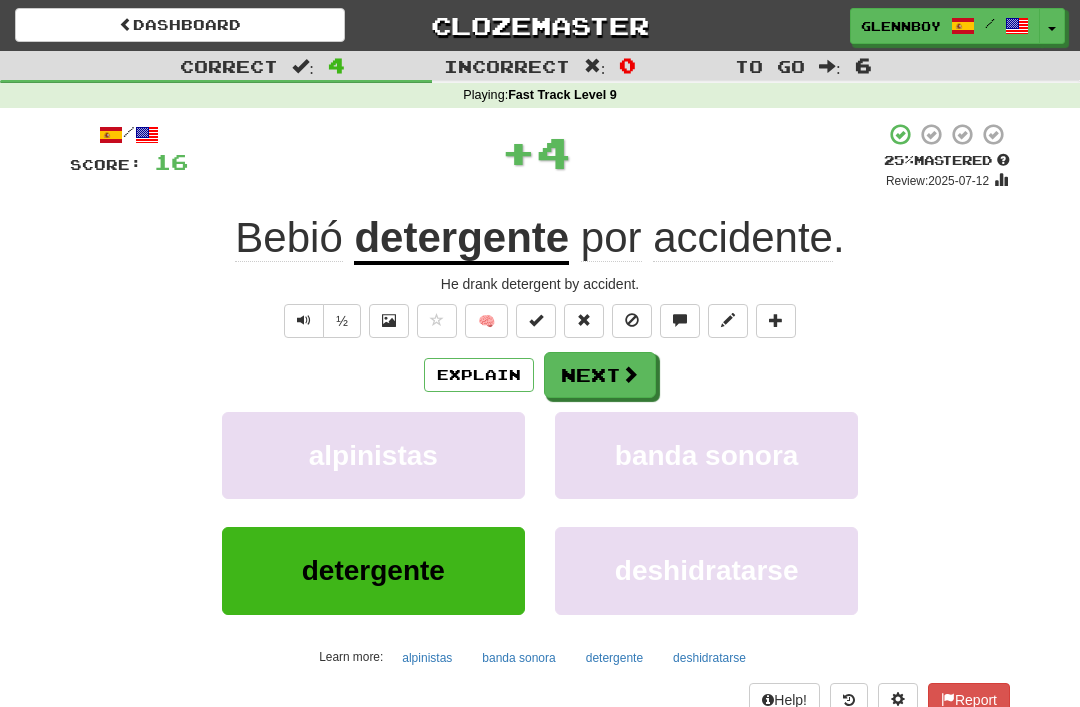 click at bounding box center (632, 321) 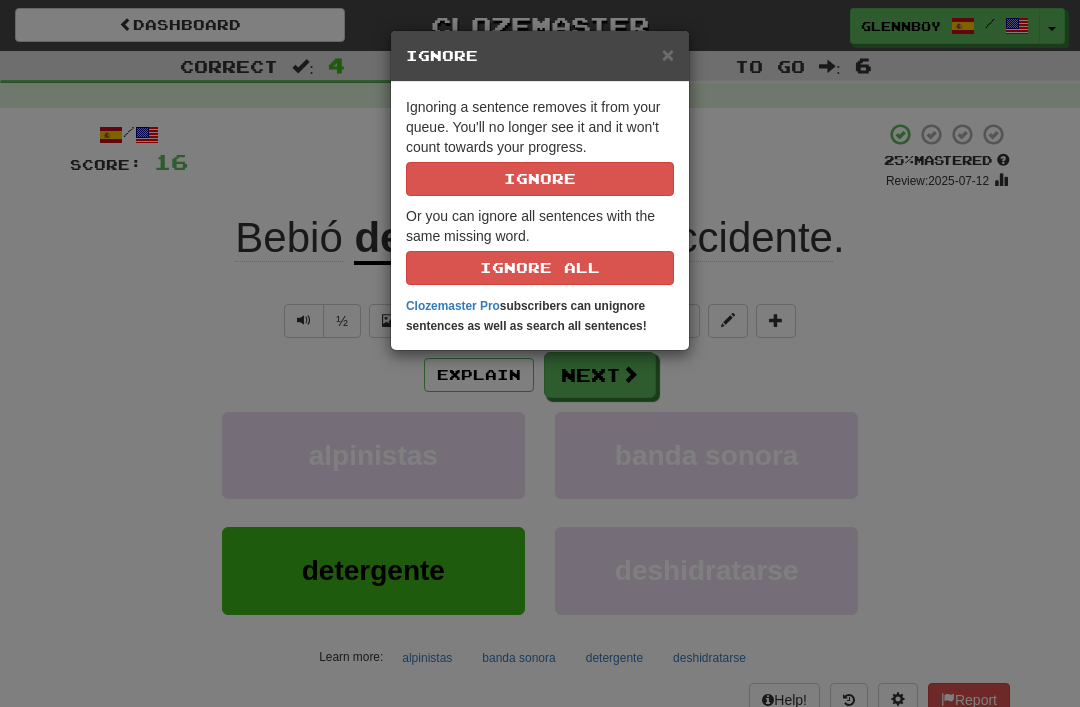 click on "Ignore" at bounding box center [540, 179] 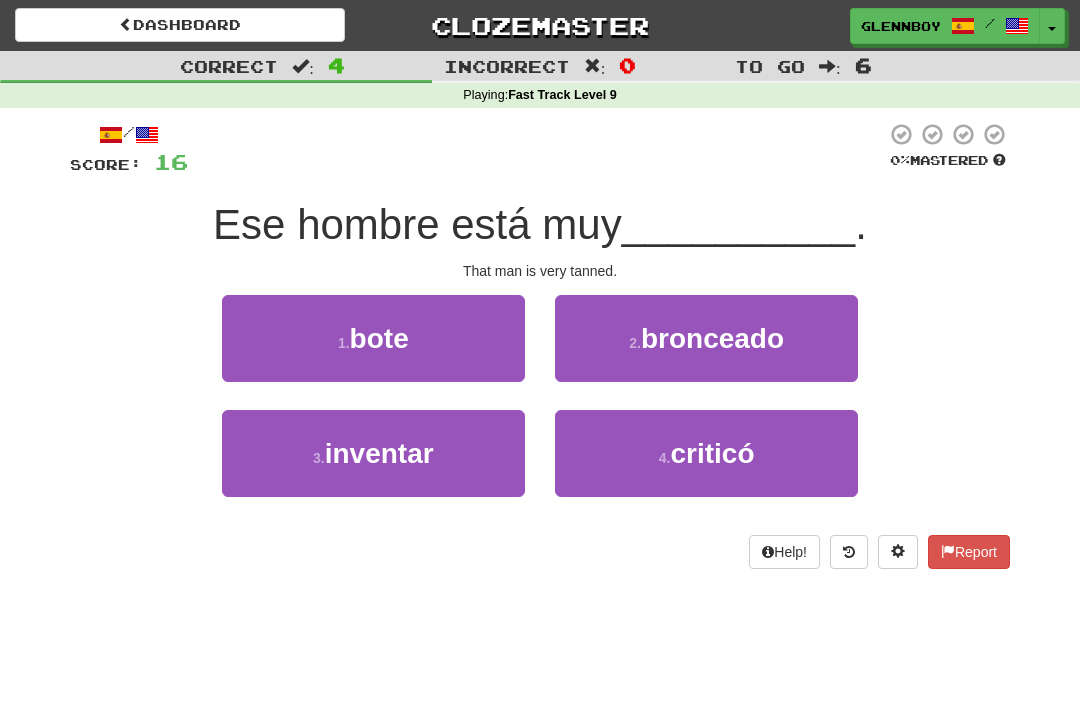 click on "bronceado" at bounding box center [712, 338] 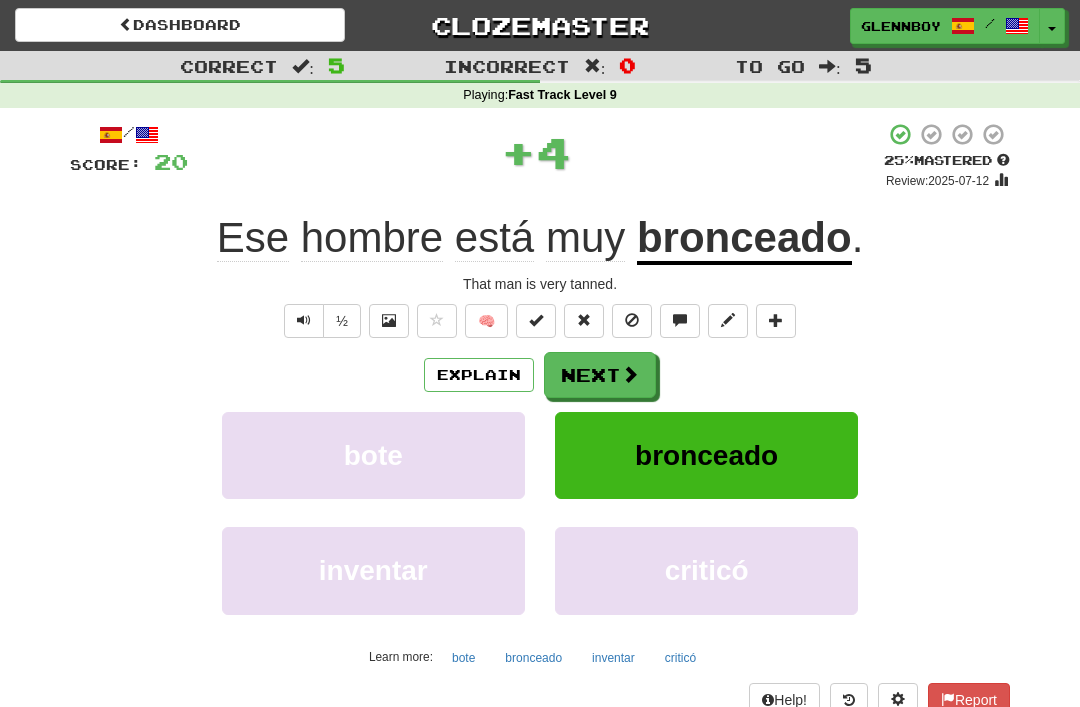 click at bounding box center (632, 320) 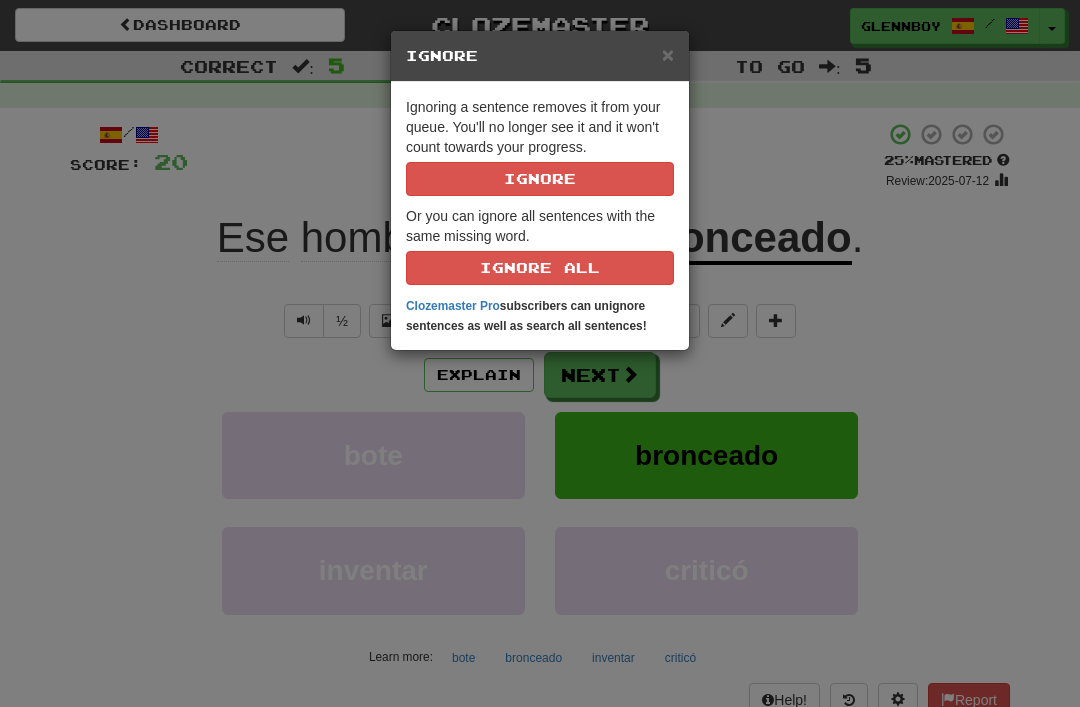 click on "Ignore" at bounding box center (540, 179) 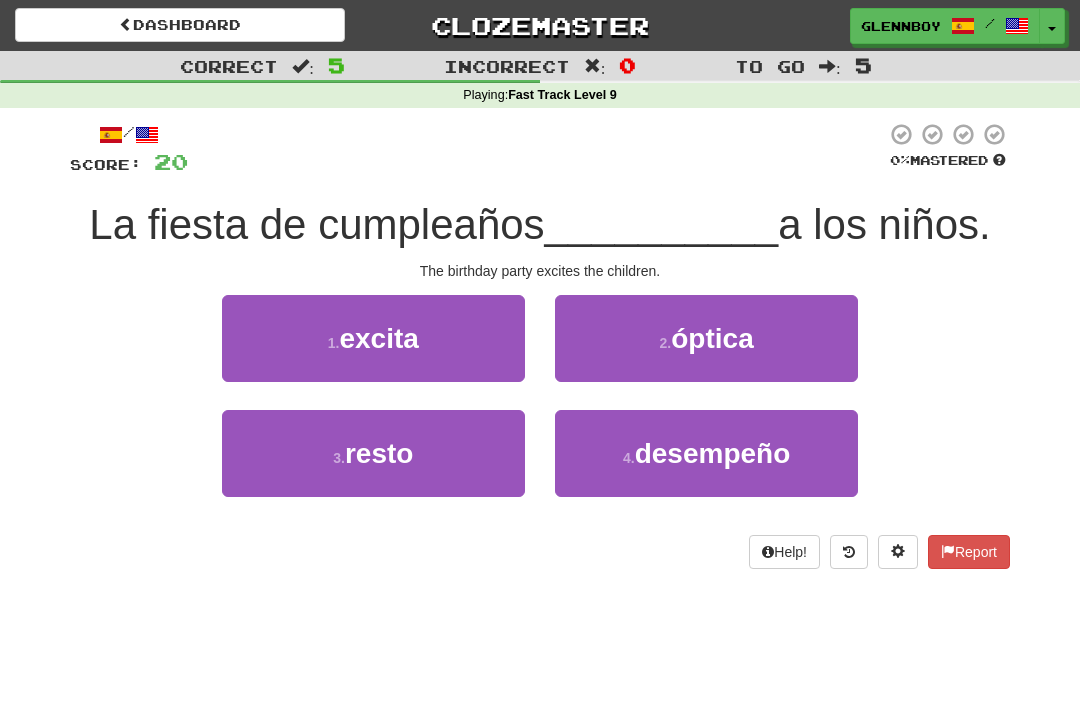 click on "excita" at bounding box center [378, 338] 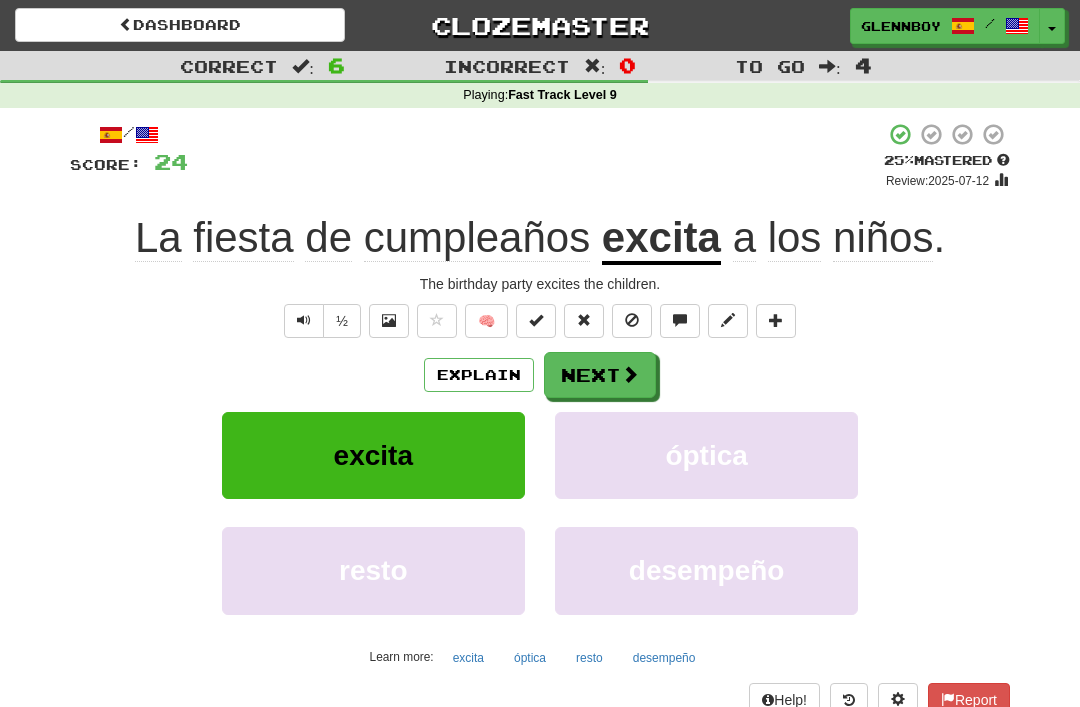 click at bounding box center [632, 320] 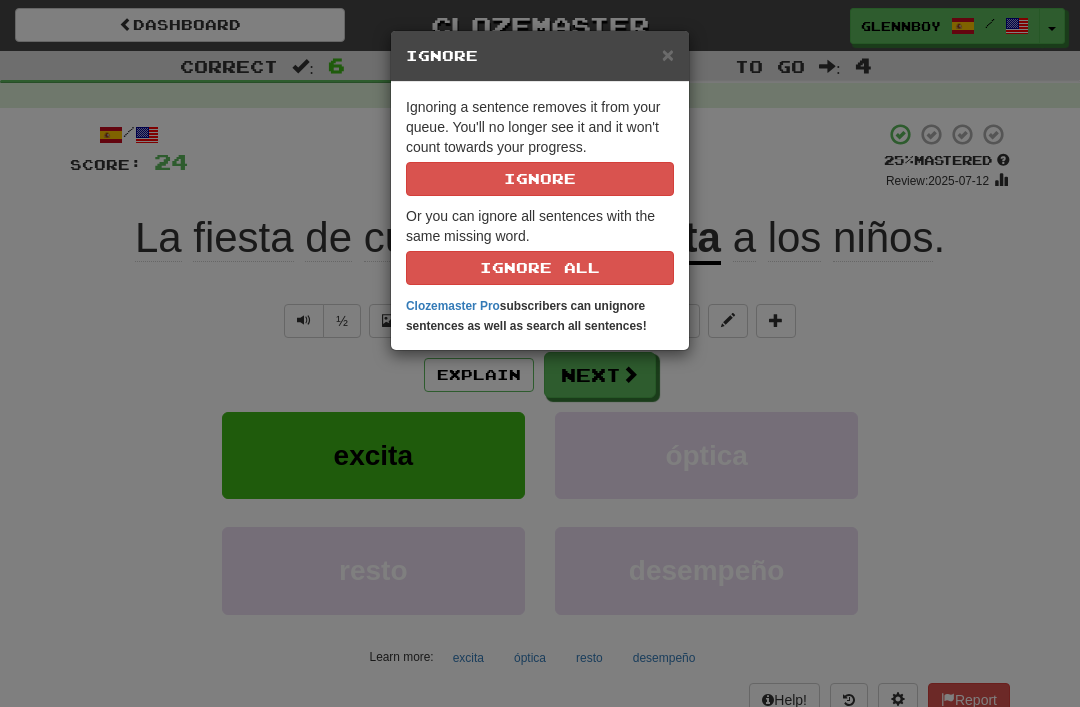click on "Ignore" at bounding box center (540, 179) 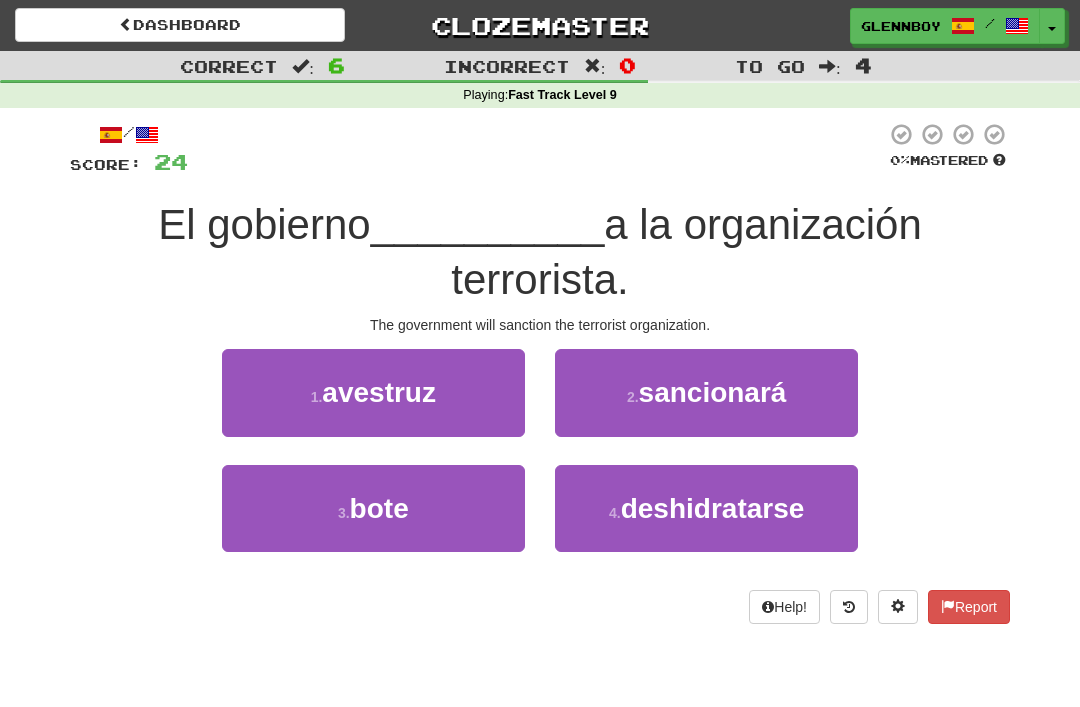 click on "sancionará" at bounding box center (713, 392) 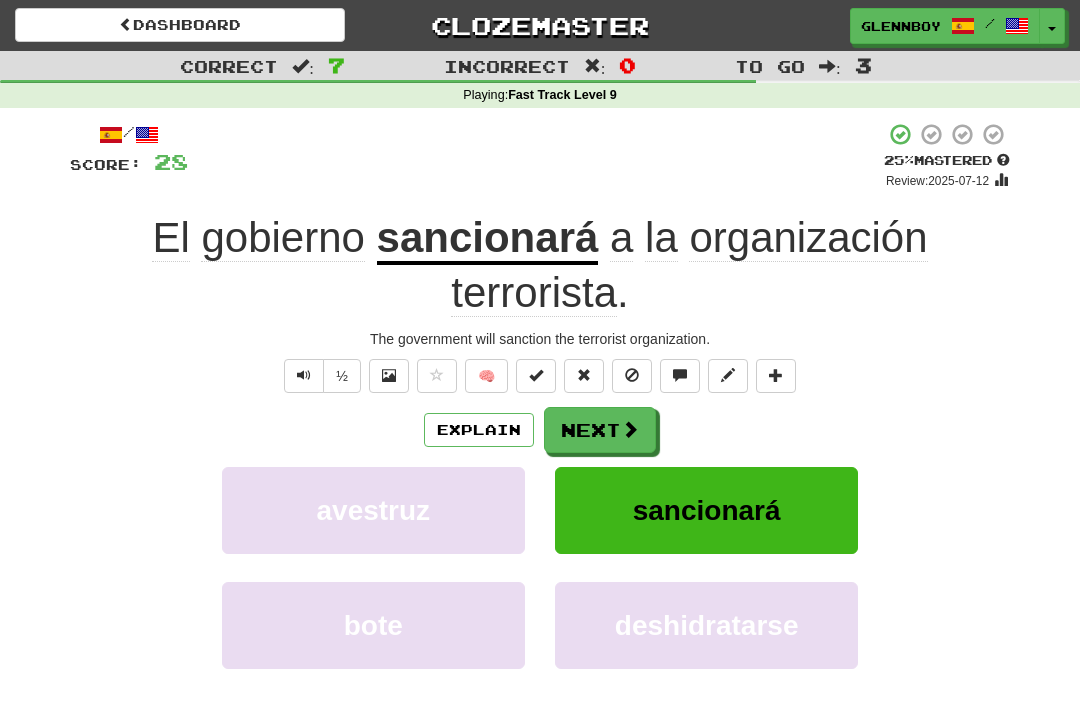 click at bounding box center (632, 375) 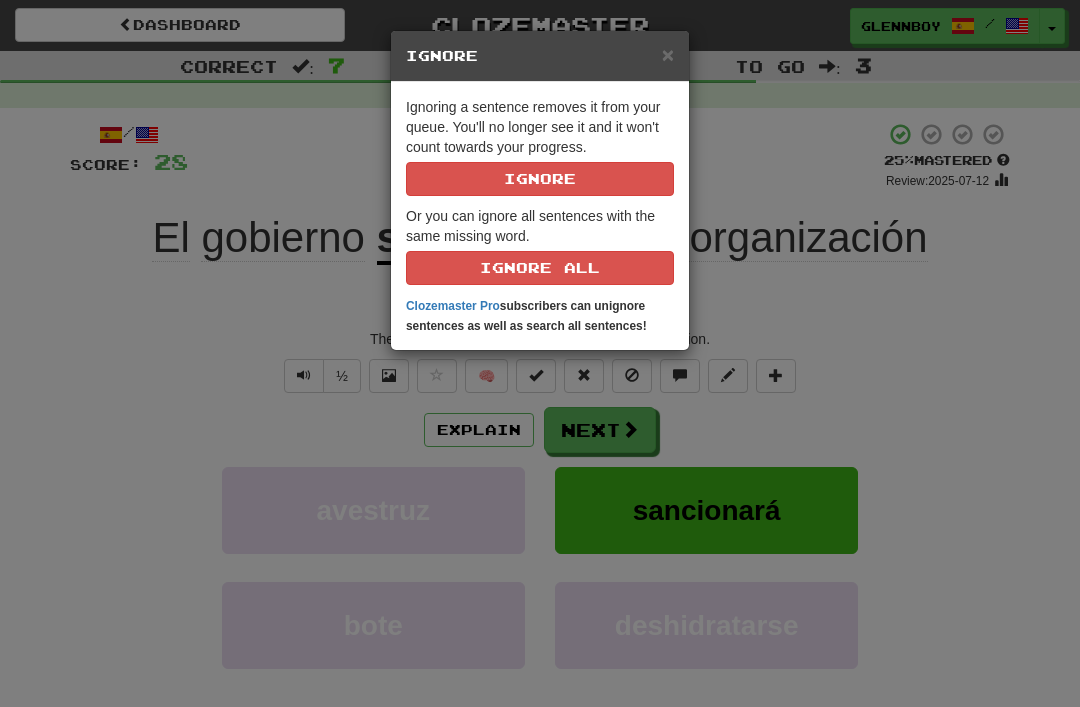 click on "Ignore" at bounding box center (540, 179) 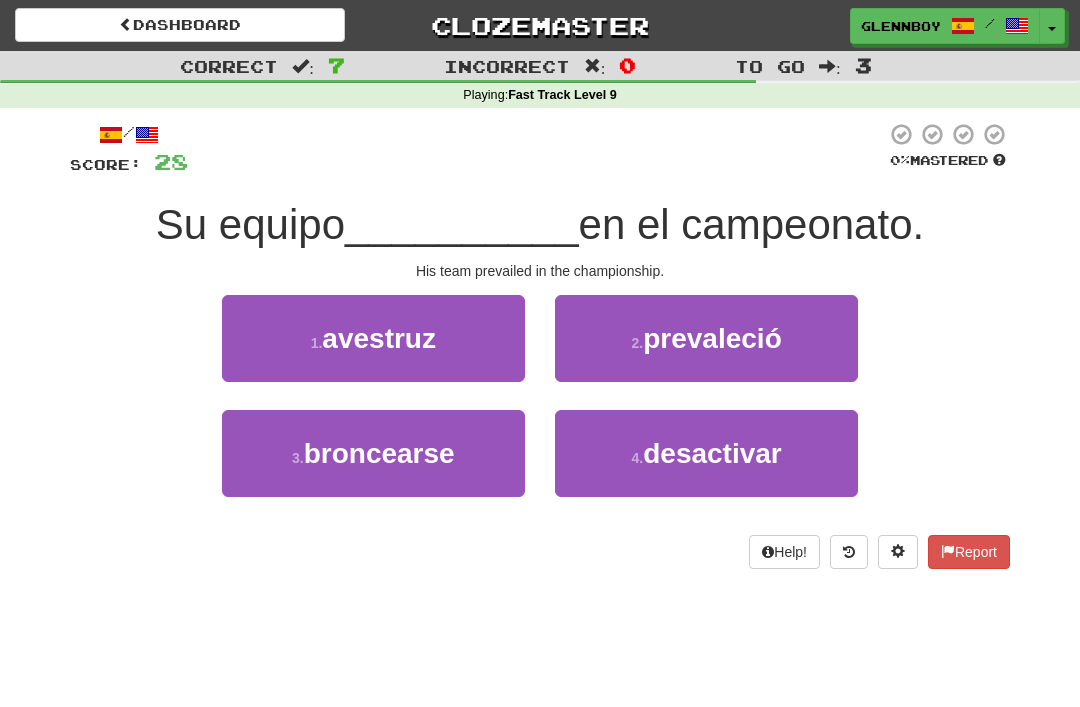 click on "prevaleció" at bounding box center [712, 338] 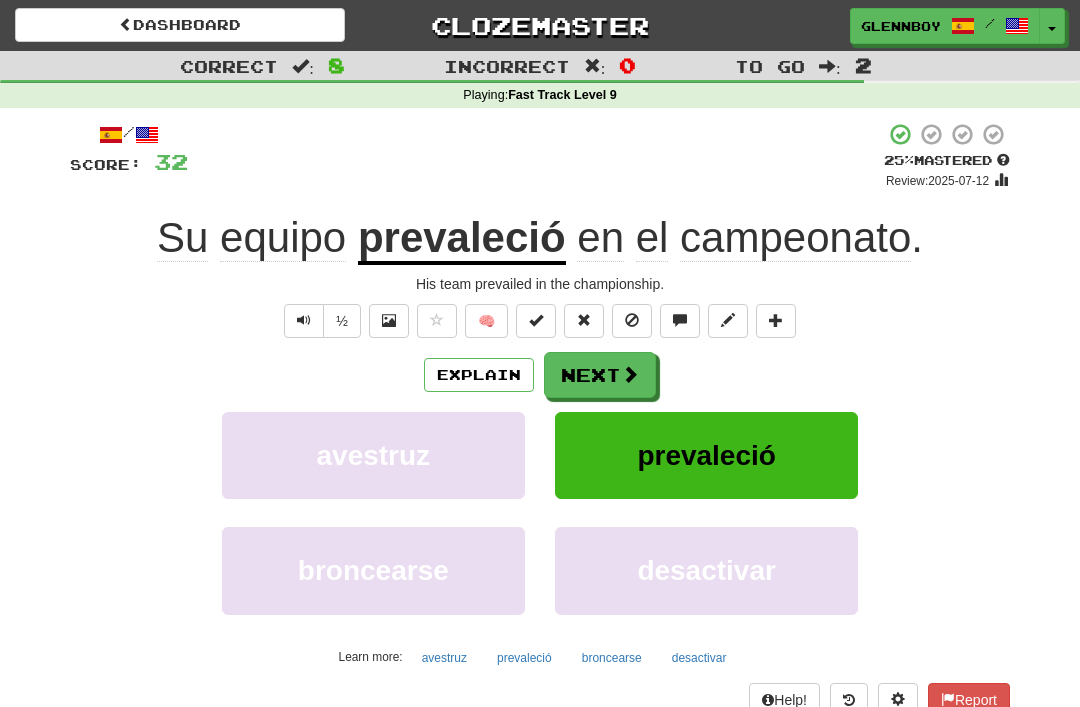 click on "Explain" at bounding box center (479, 375) 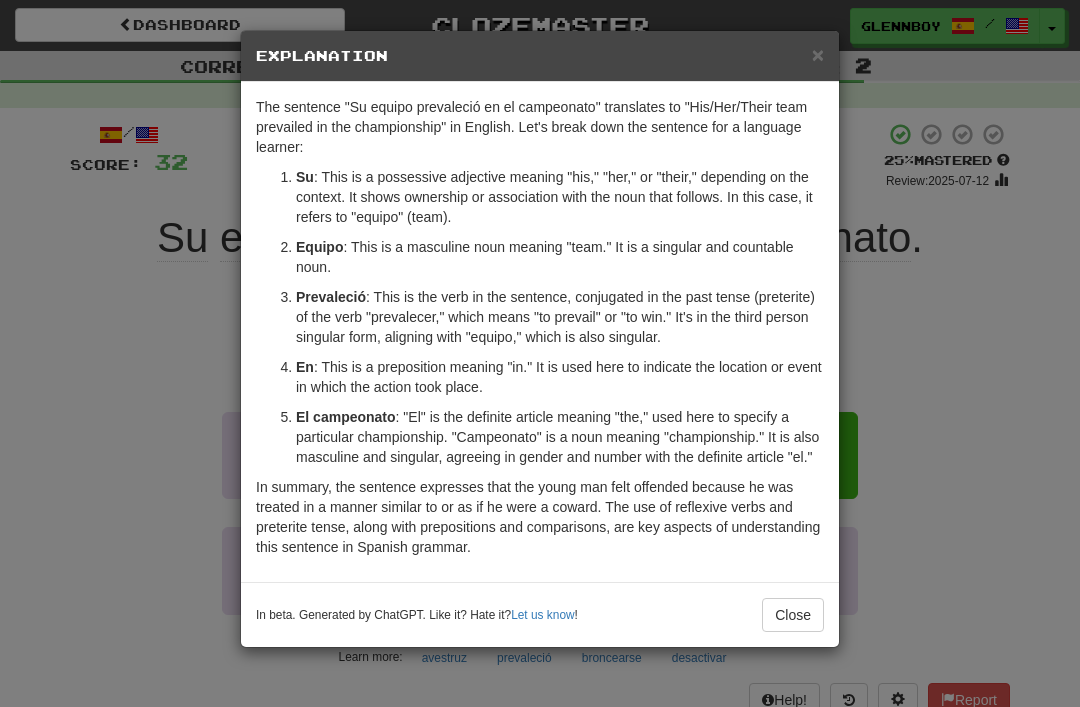 click on "Close" at bounding box center (793, 615) 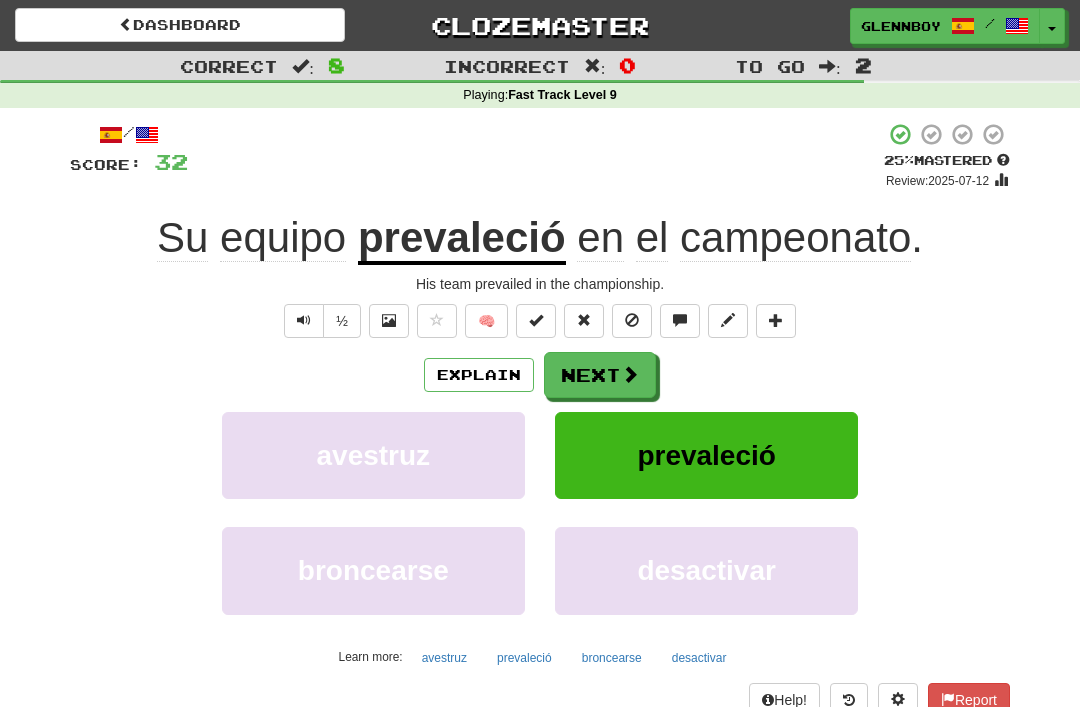 click at bounding box center [632, 321] 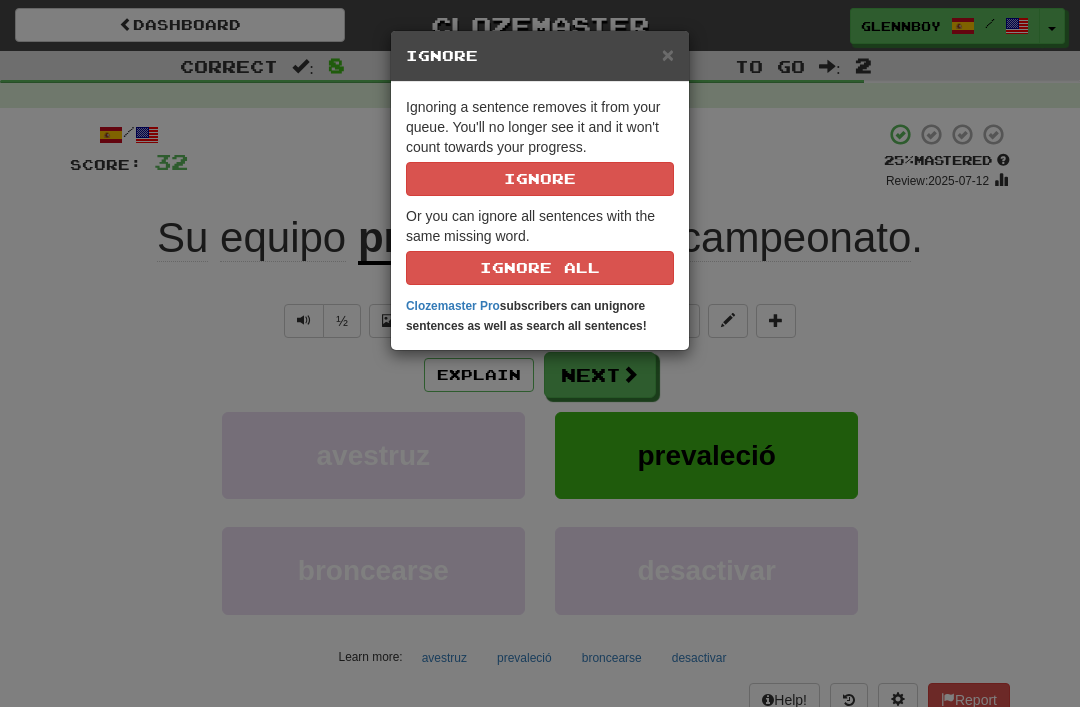 click on "Ignore" at bounding box center [540, 179] 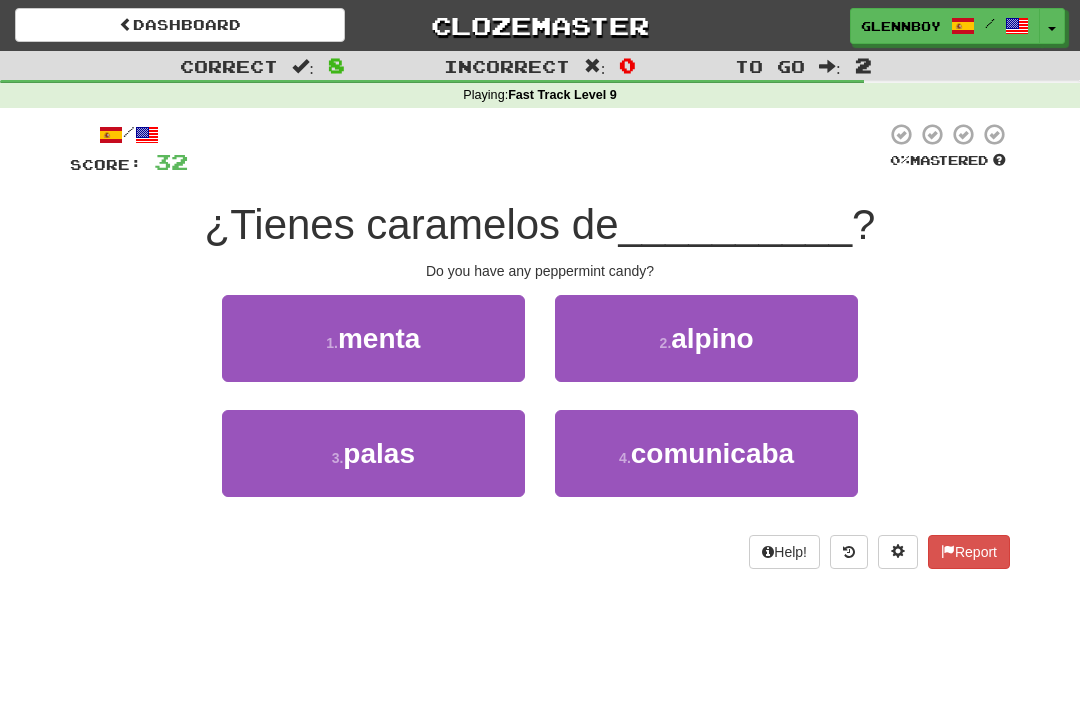 click on "1 .  menta" at bounding box center [373, 338] 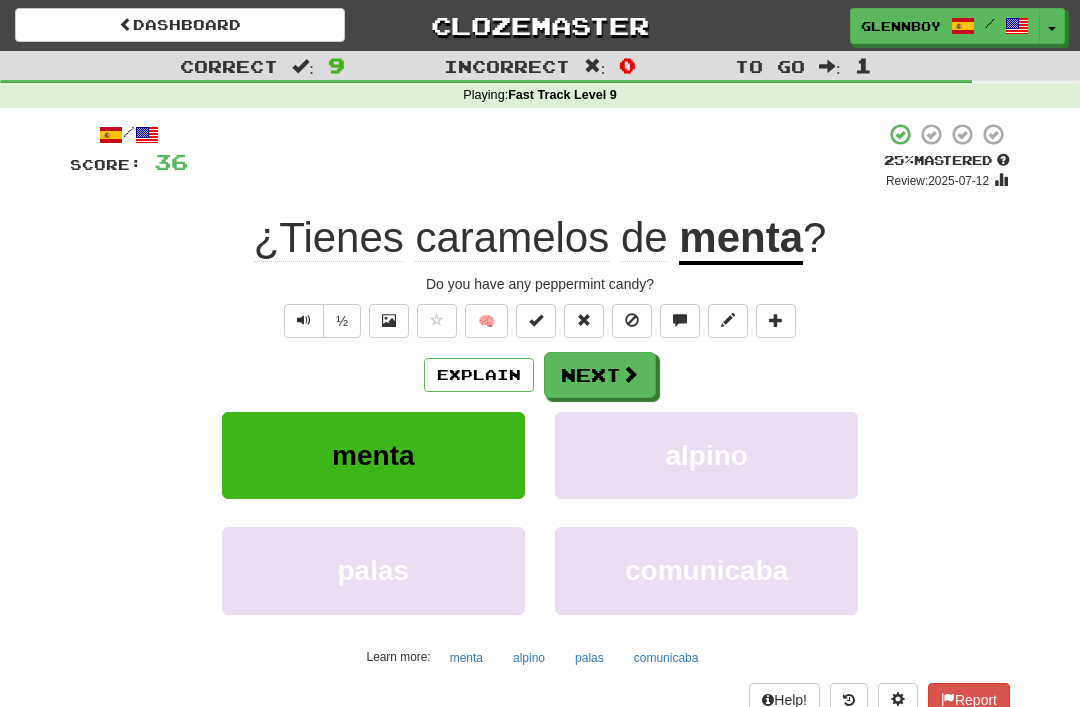 click at bounding box center [632, 321] 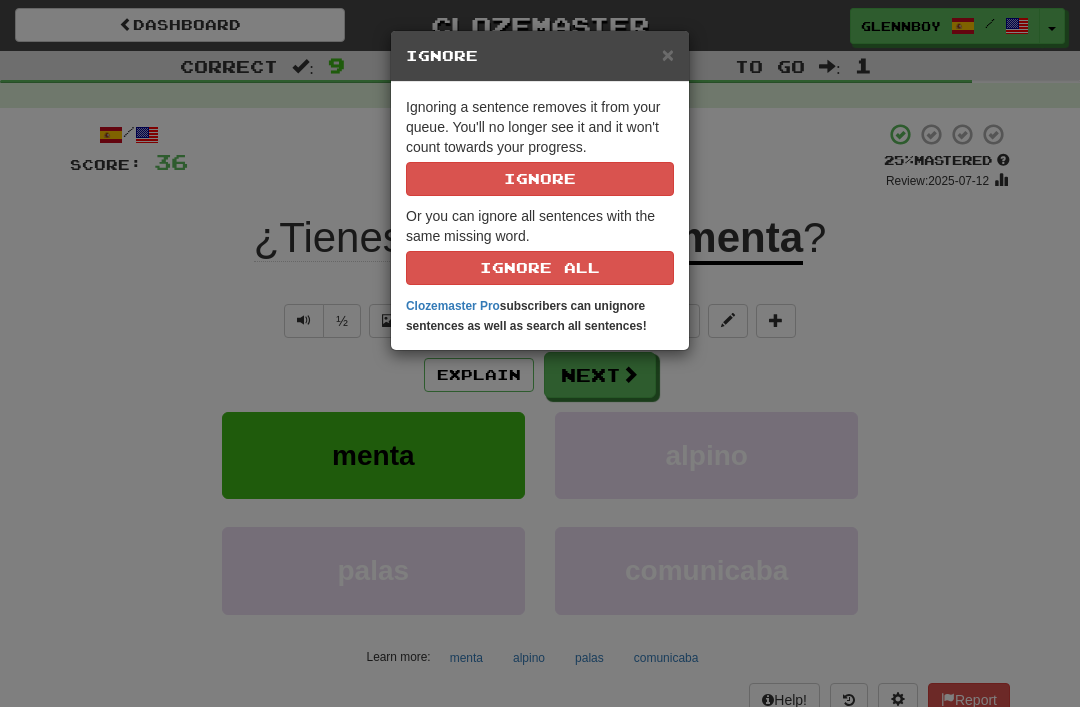 click on "Ignore" at bounding box center (540, 179) 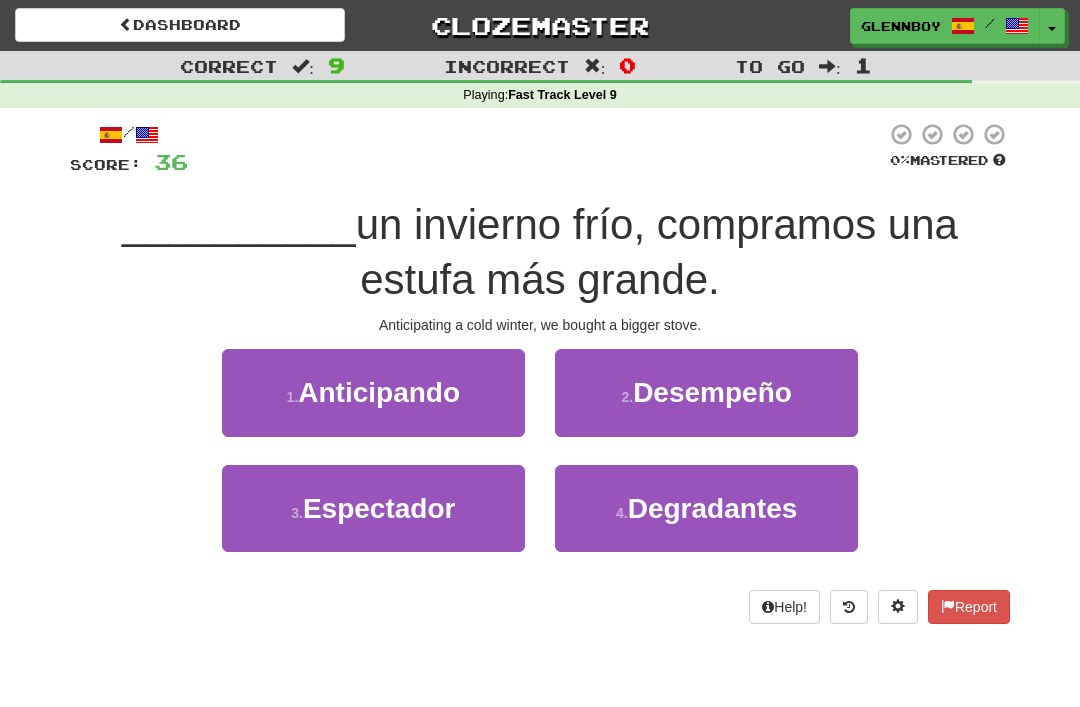 click on "Anticipando" at bounding box center (379, 392) 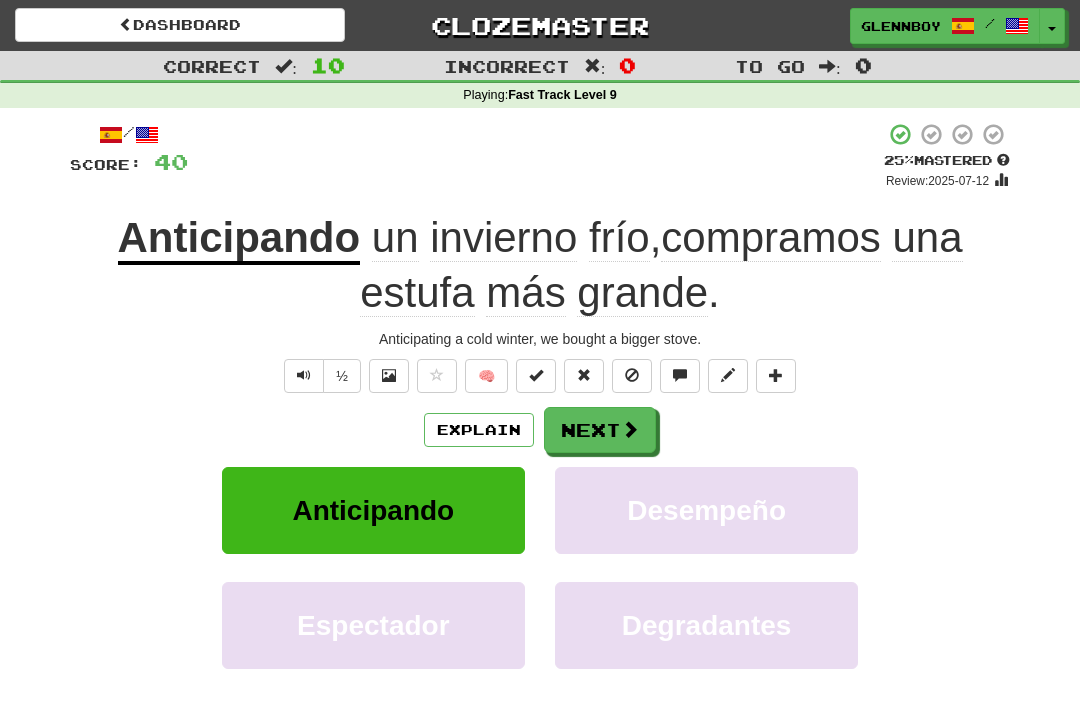 click at bounding box center (632, 376) 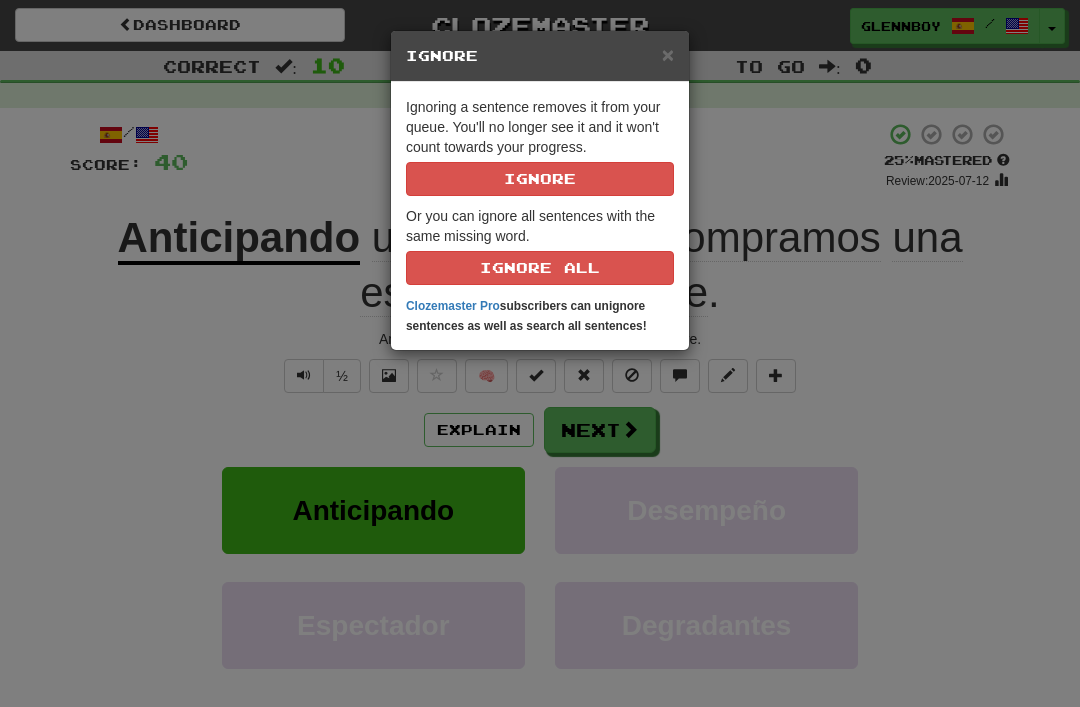 click on "Ignore" at bounding box center [540, 179] 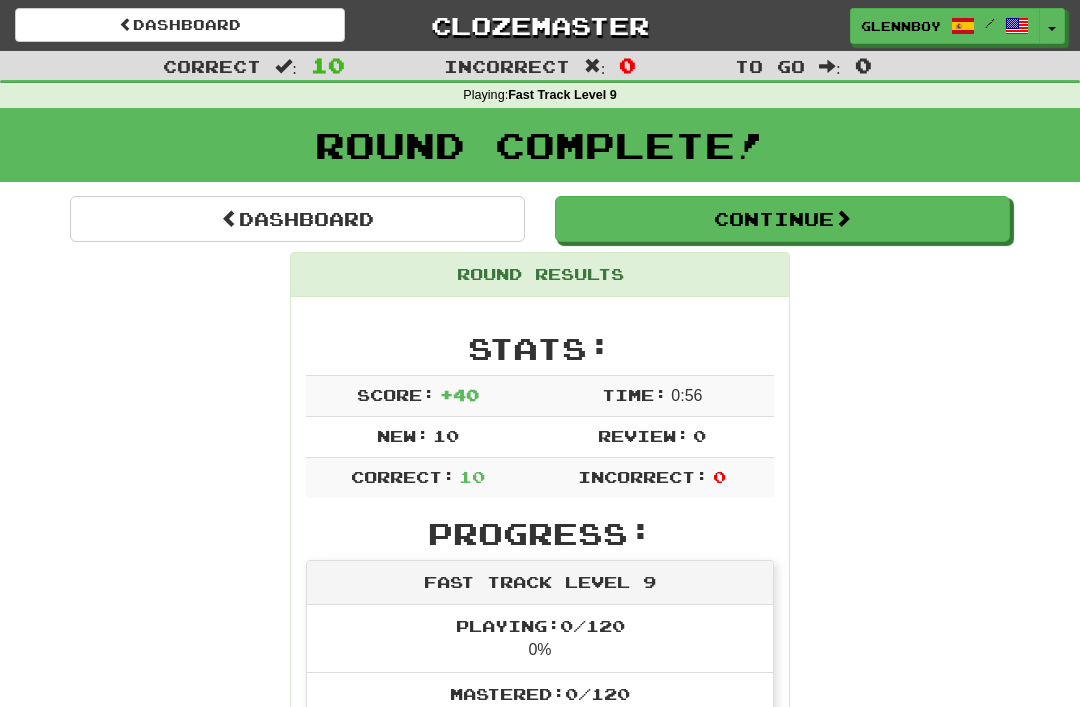 click on "Continue" at bounding box center (782, 219) 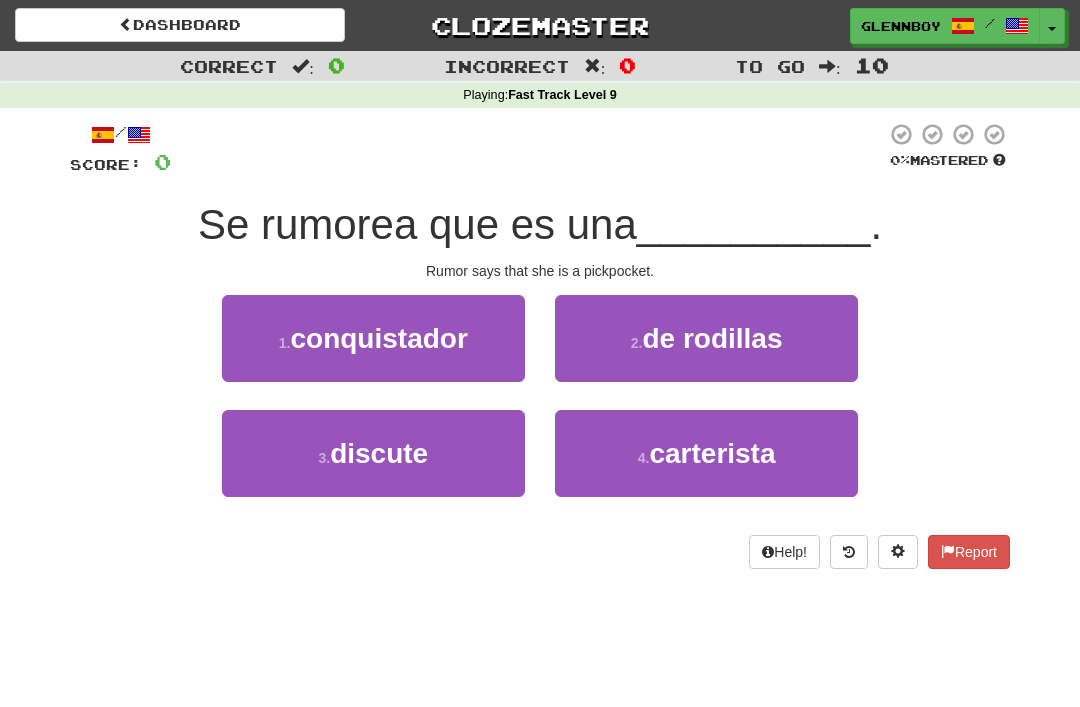 click on "carterista" at bounding box center [712, 453] 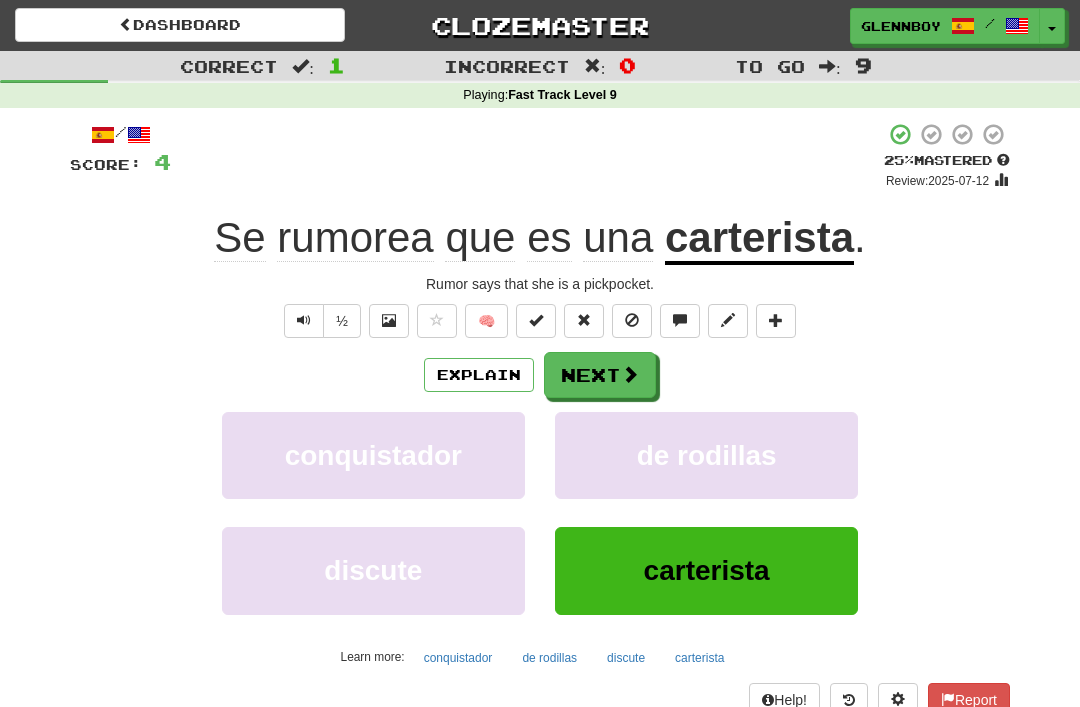 click at bounding box center [632, 321] 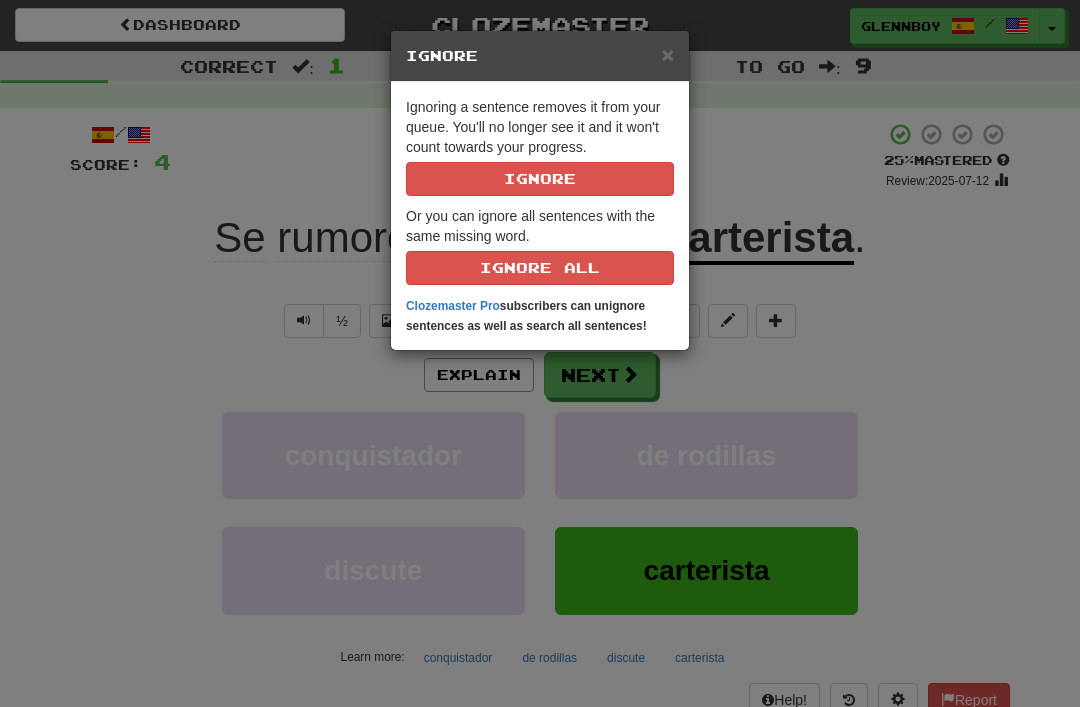 click on "Ignore" at bounding box center [540, 179] 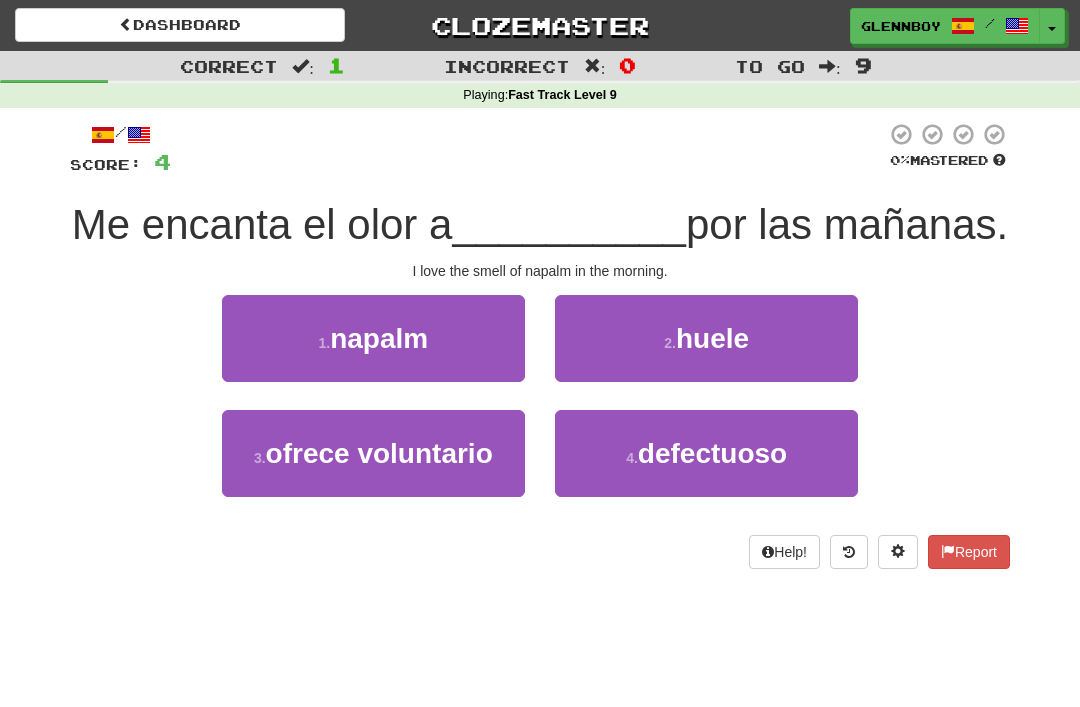 click on "napalm" at bounding box center [379, 338] 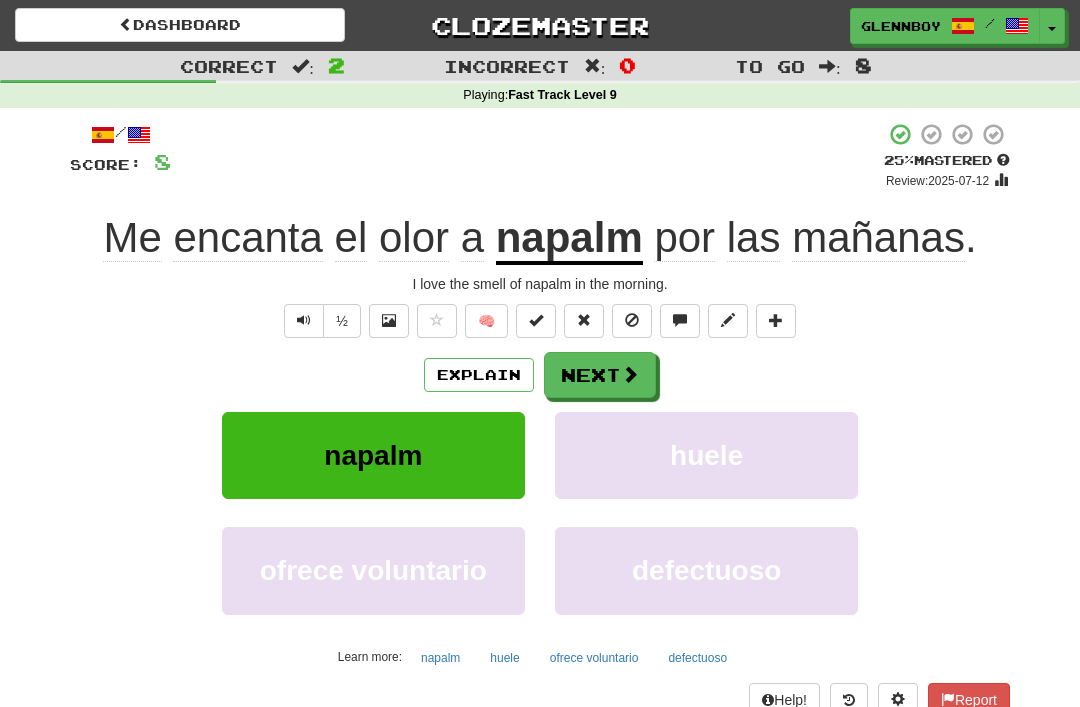 click on "Explain" at bounding box center (479, 375) 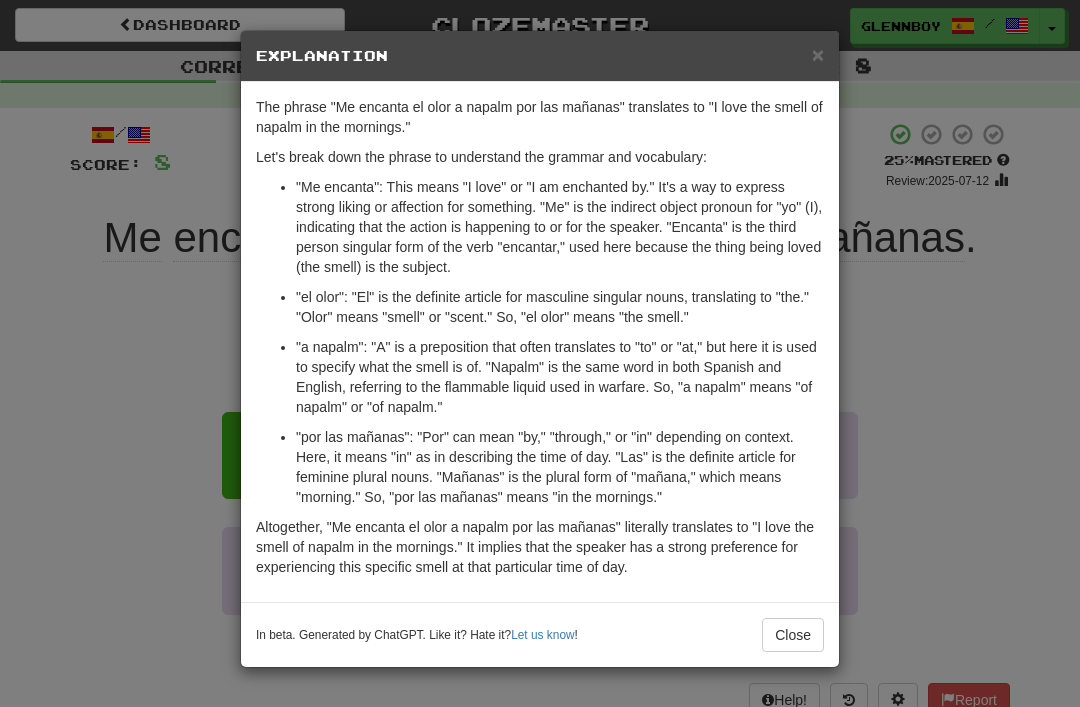 click on "Close" at bounding box center [793, 635] 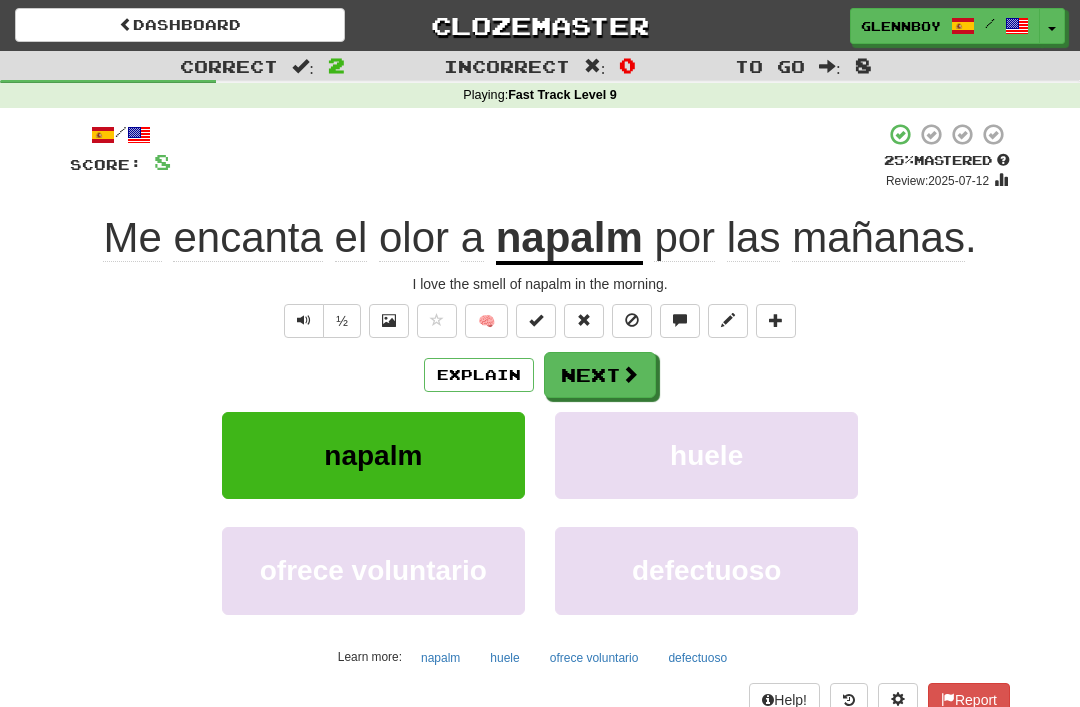 click at bounding box center (632, 321) 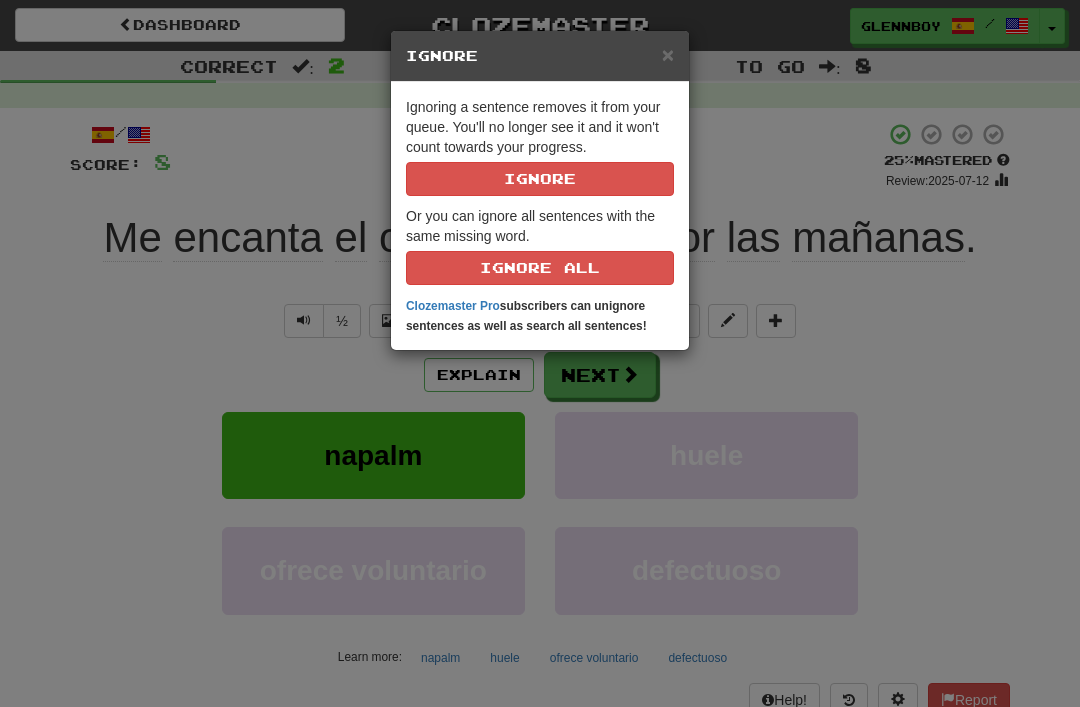 click on "Ignore" at bounding box center [540, 179] 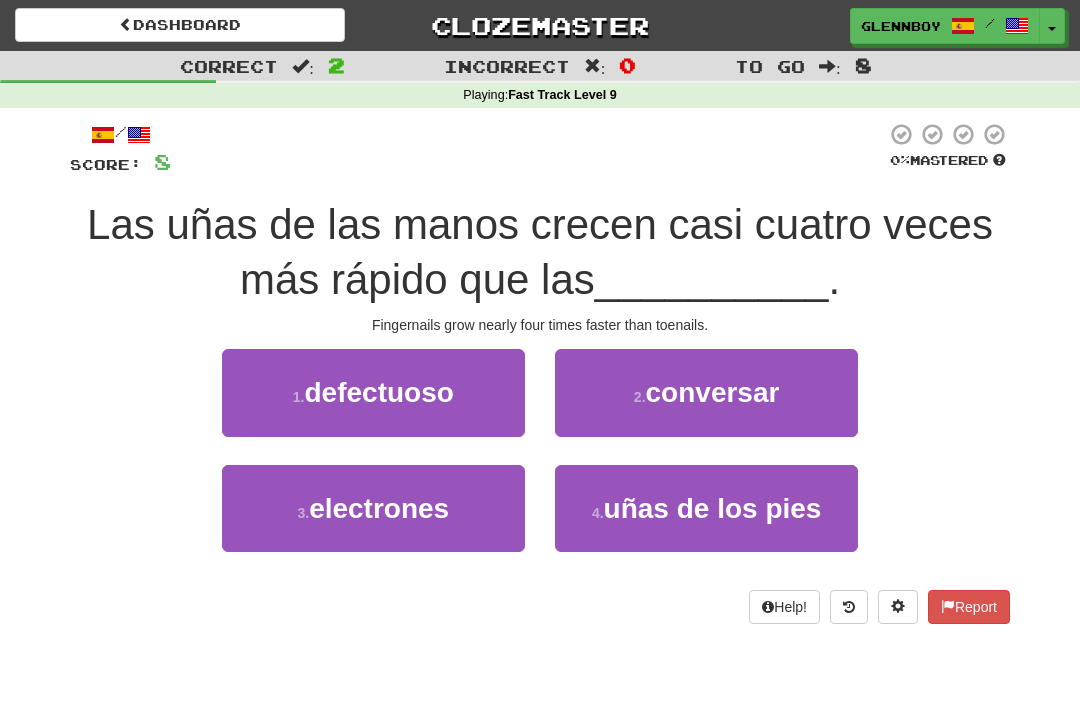 click on "uñas de los pies" at bounding box center (713, 508) 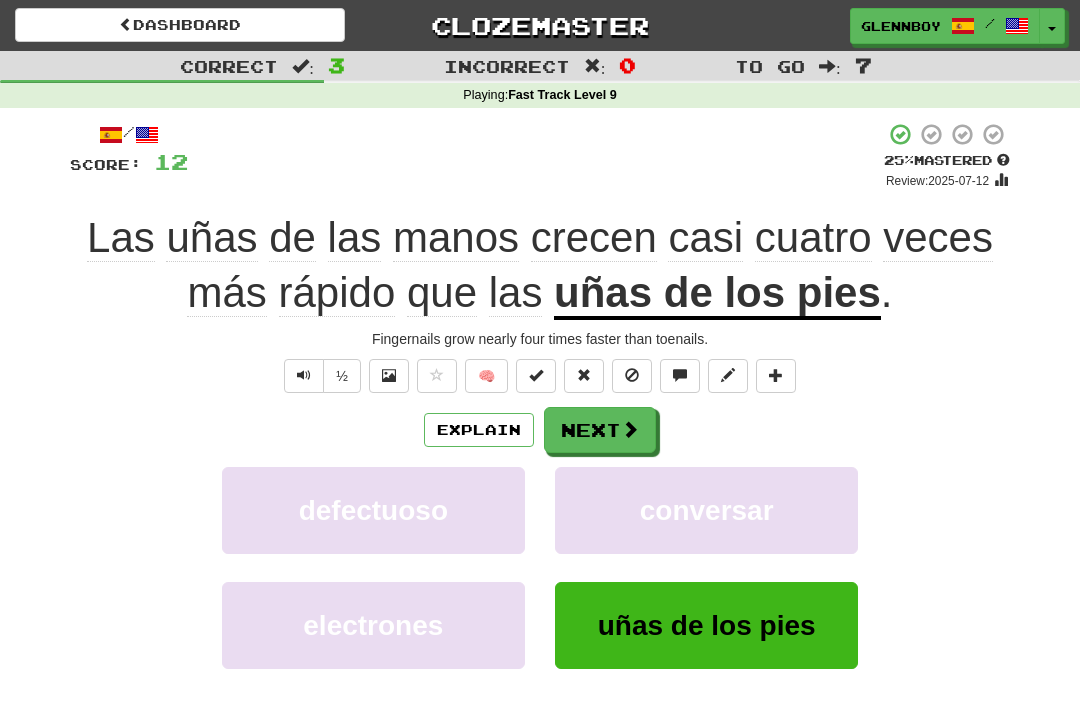 click at bounding box center (632, 375) 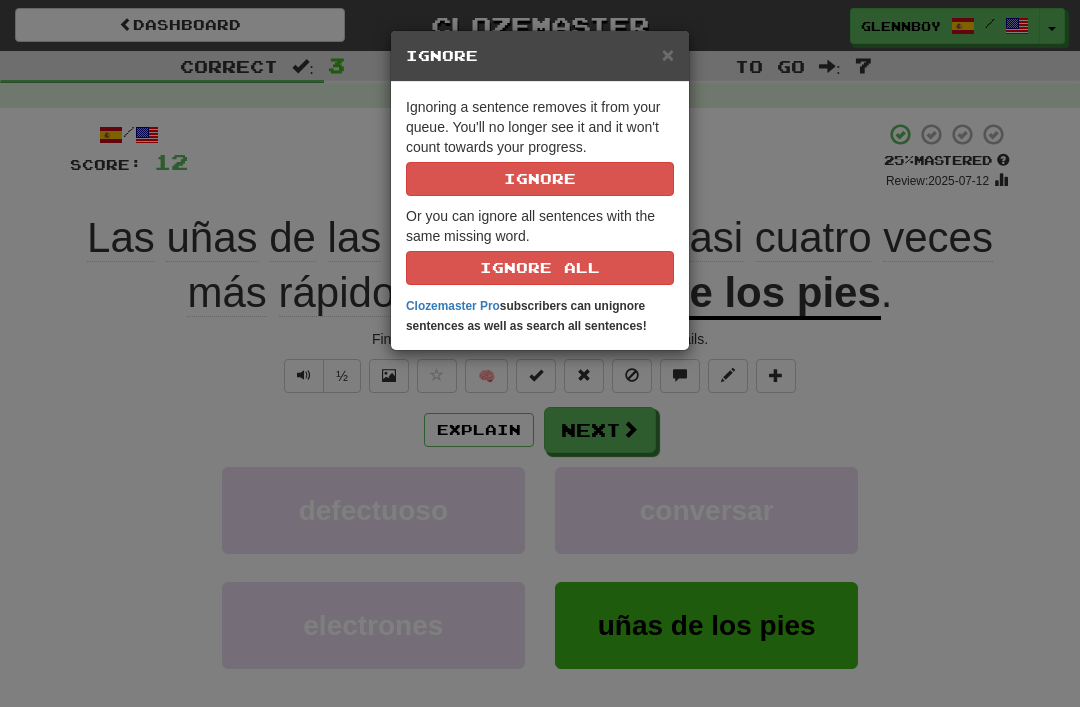 click on "Ignore" at bounding box center (540, 179) 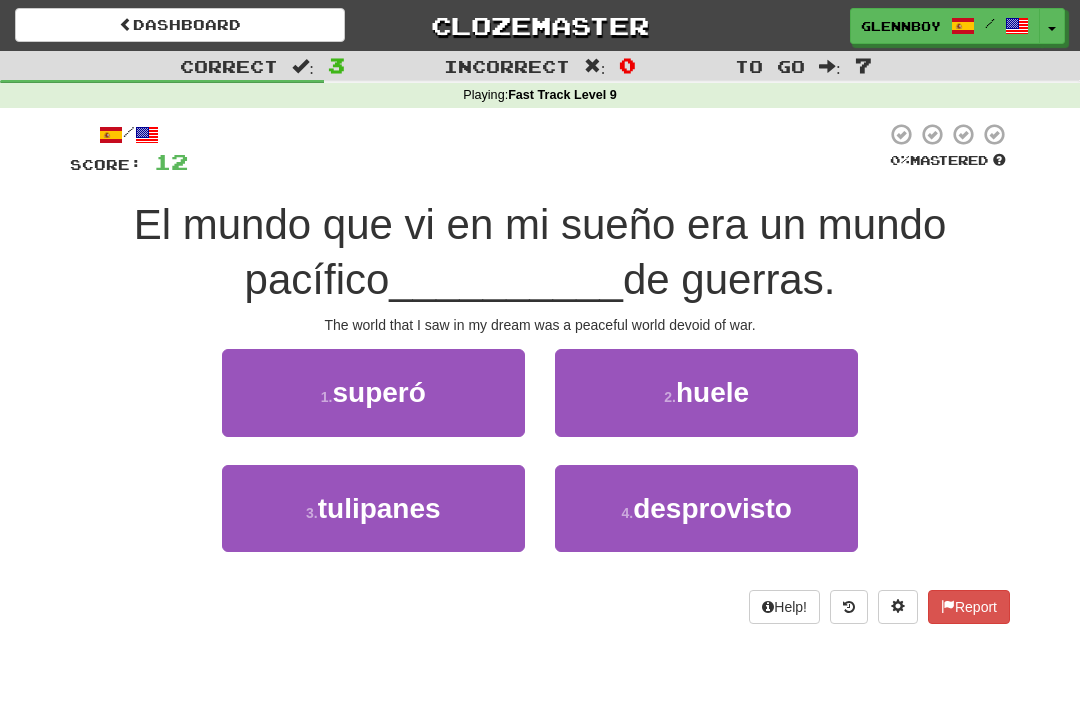 click on "desprovisto" at bounding box center (712, 508) 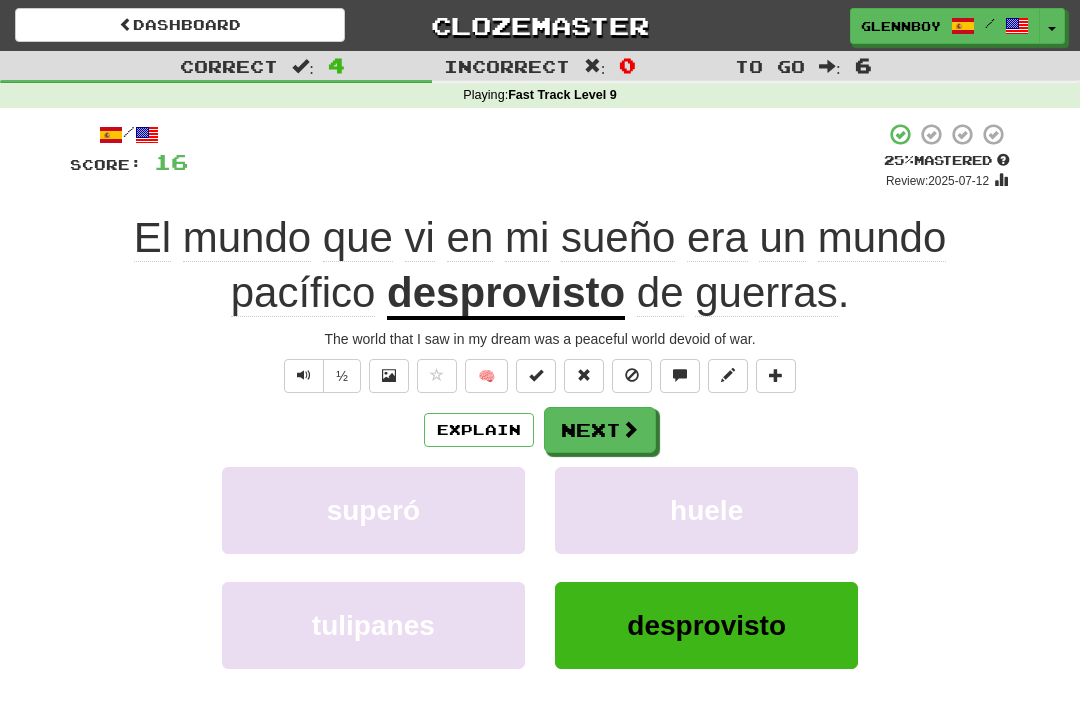 click at bounding box center [632, 376] 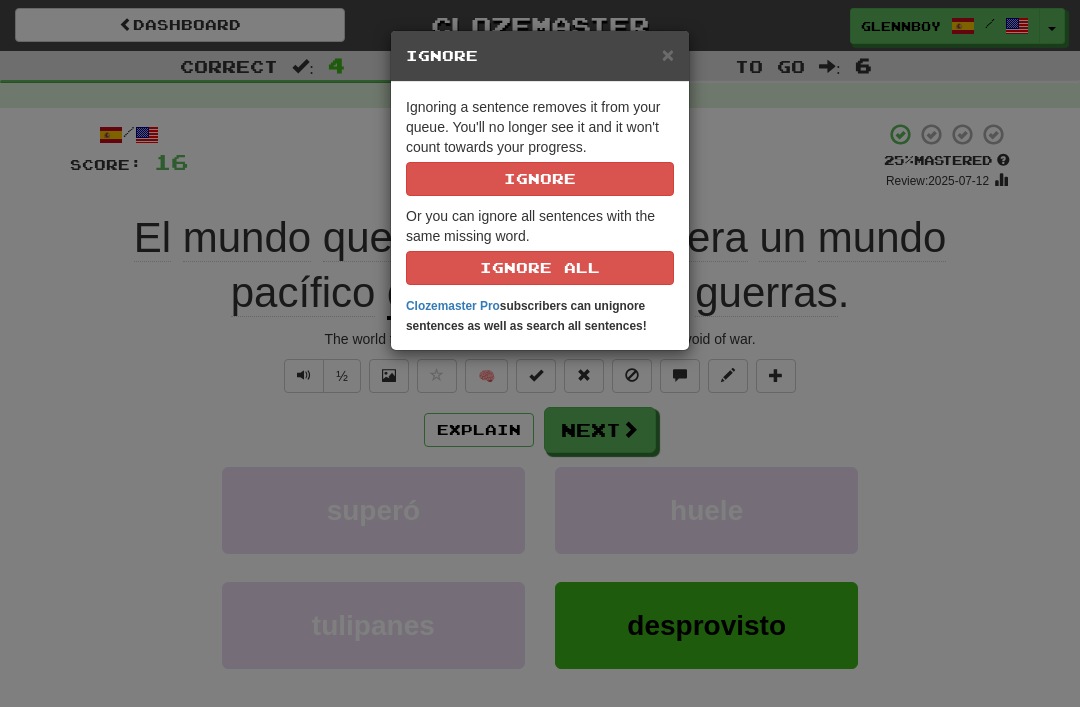 click on "Ignore" at bounding box center [540, 179] 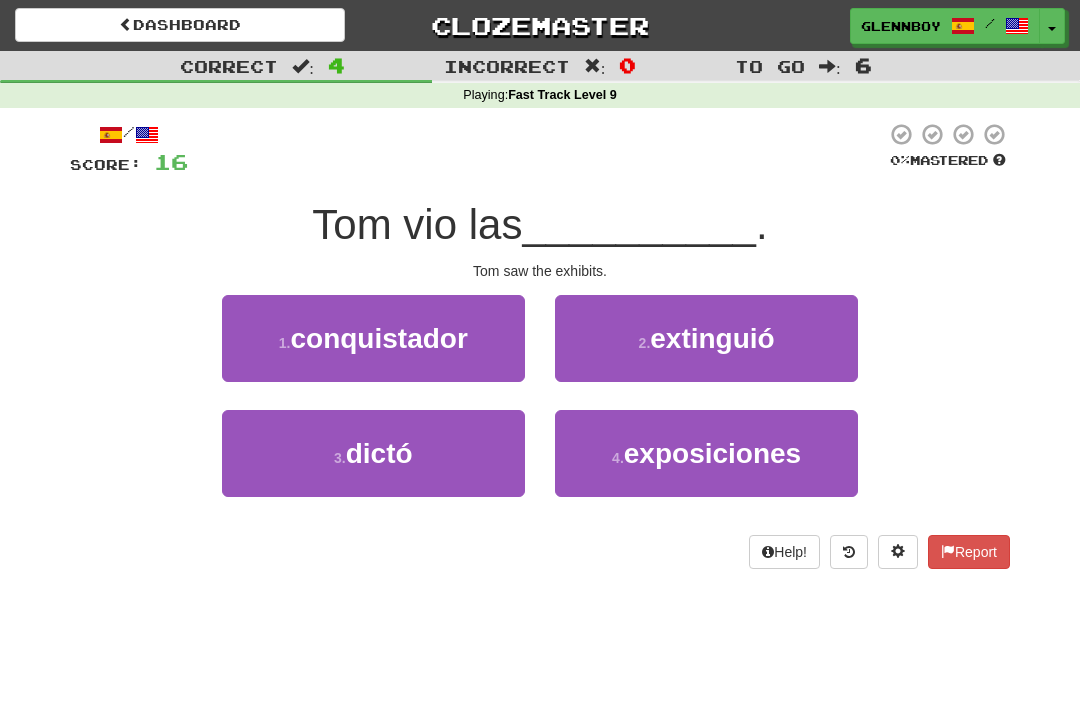 click on "exposiciones" at bounding box center [712, 453] 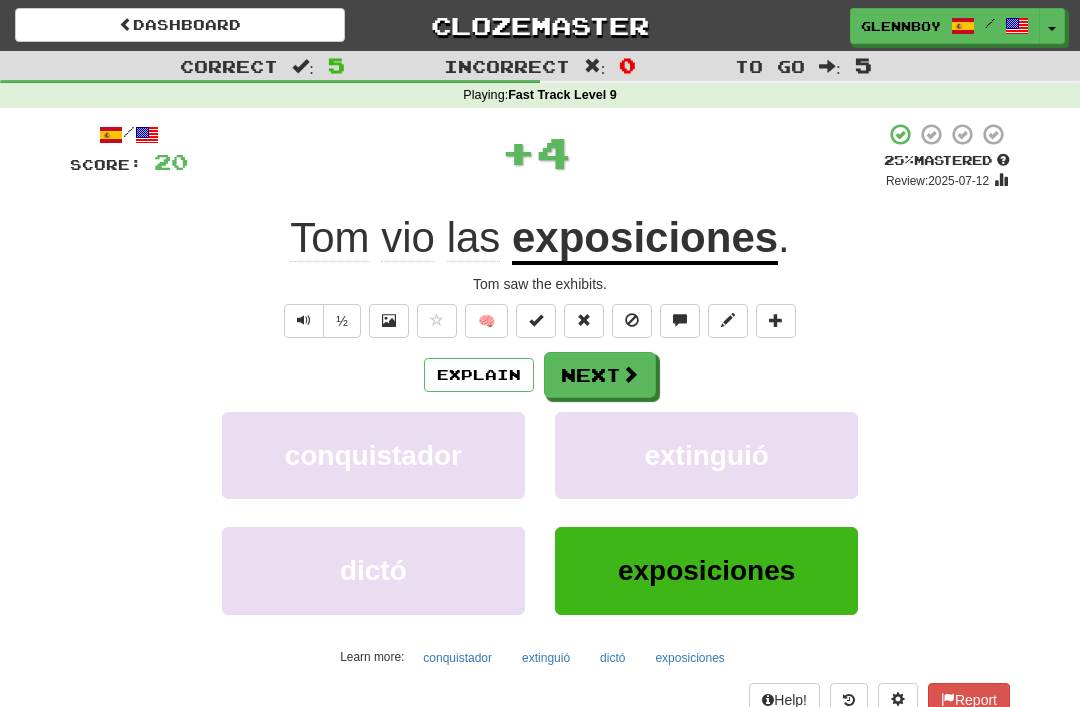 click at bounding box center [632, 321] 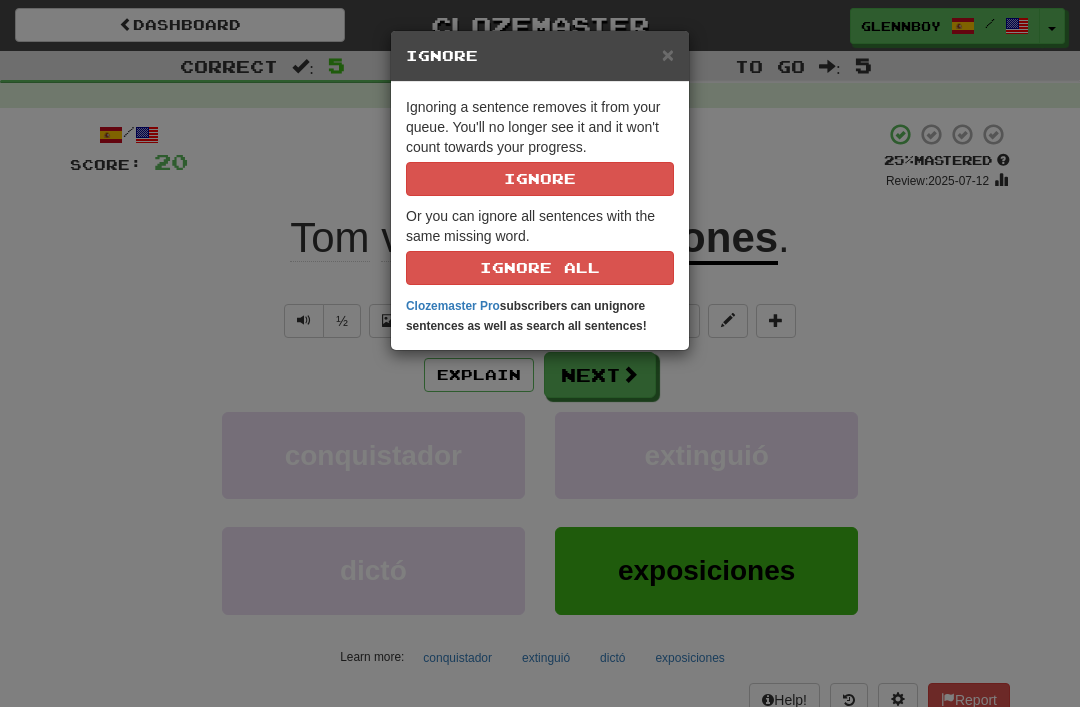 click on "Ignoring a sentence removes it from your queue. You'll no longer see it and it won't count towards your progress. Ignore" at bounding box center (540, 146) 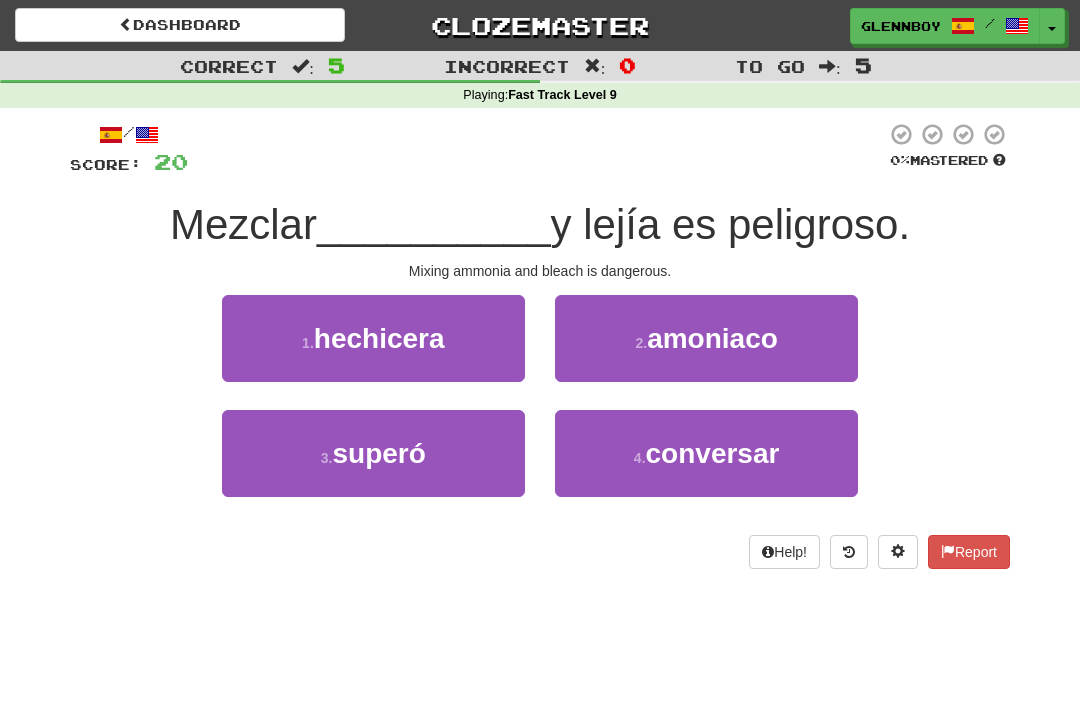 click on "amoniaco" at bounding box center (712, 338) 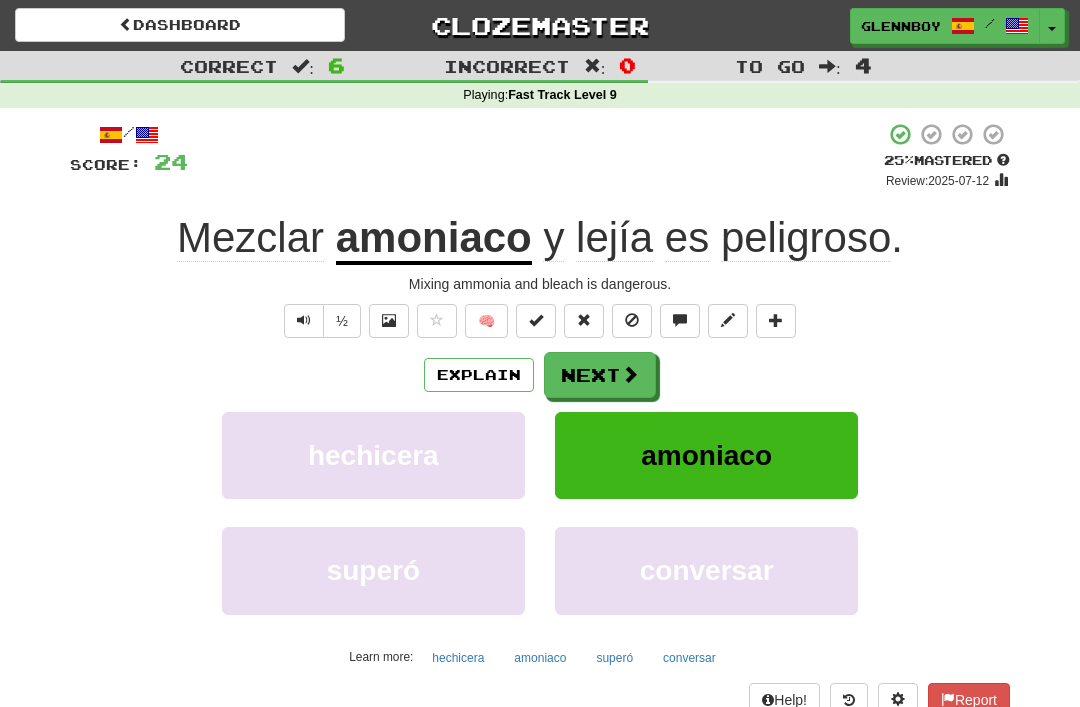 click on "Explain" at bounding box center (479, 375) 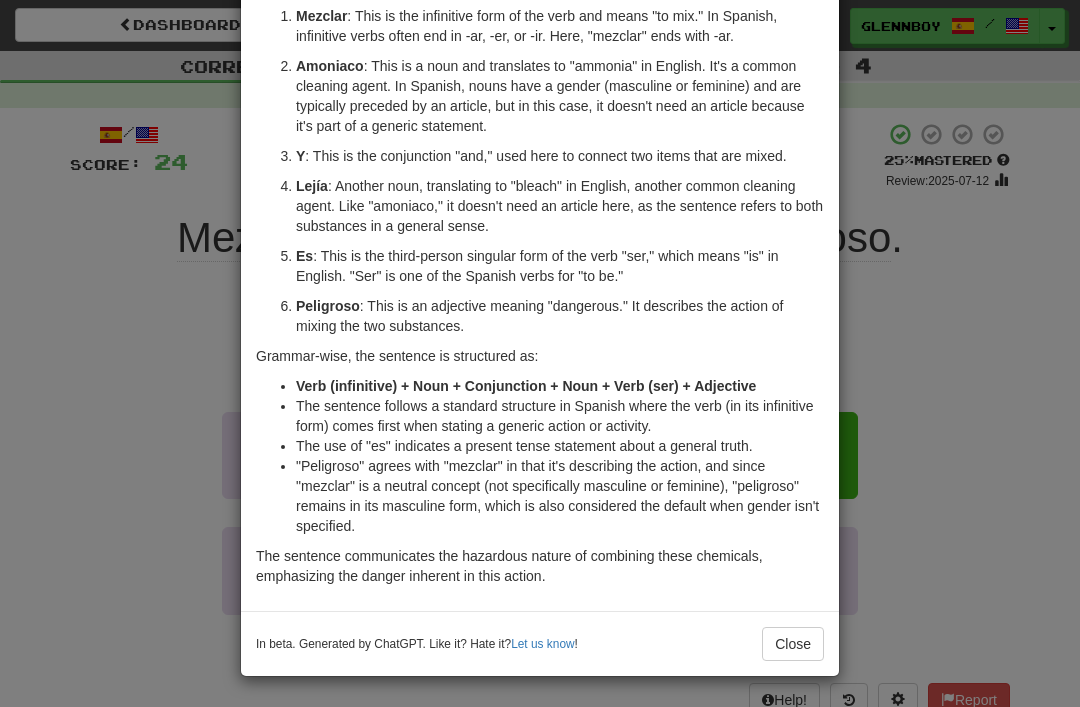 scroll, scrollTop: 141, scrollLeft: 0, axis: vertical 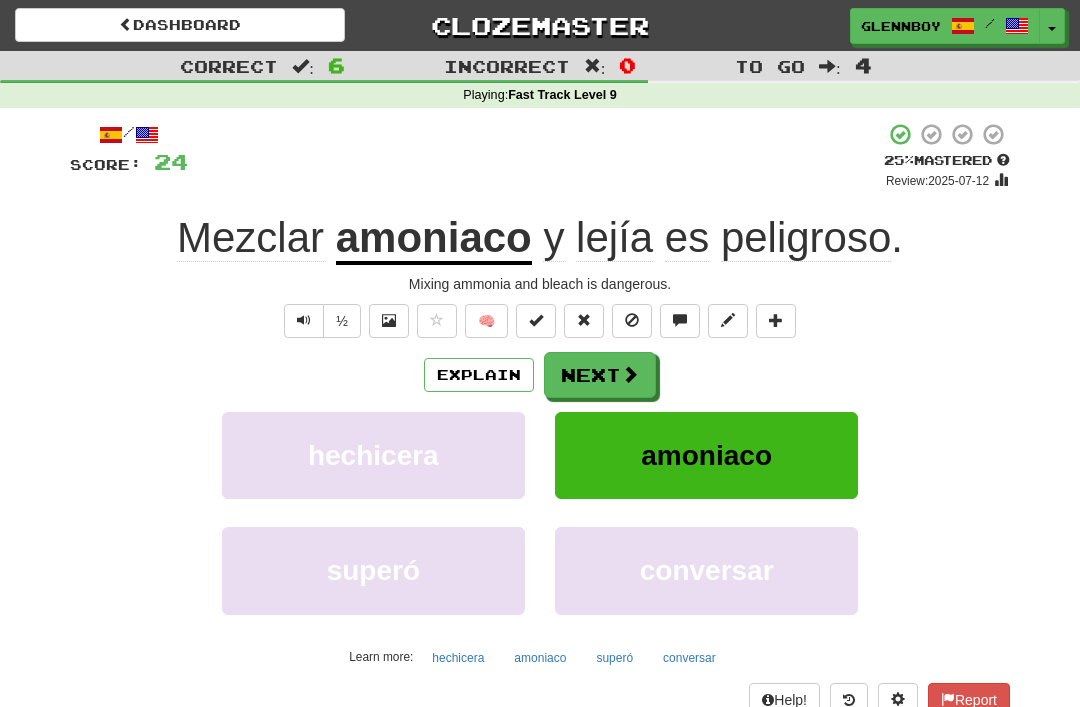 click at bounding box center (632, 321) 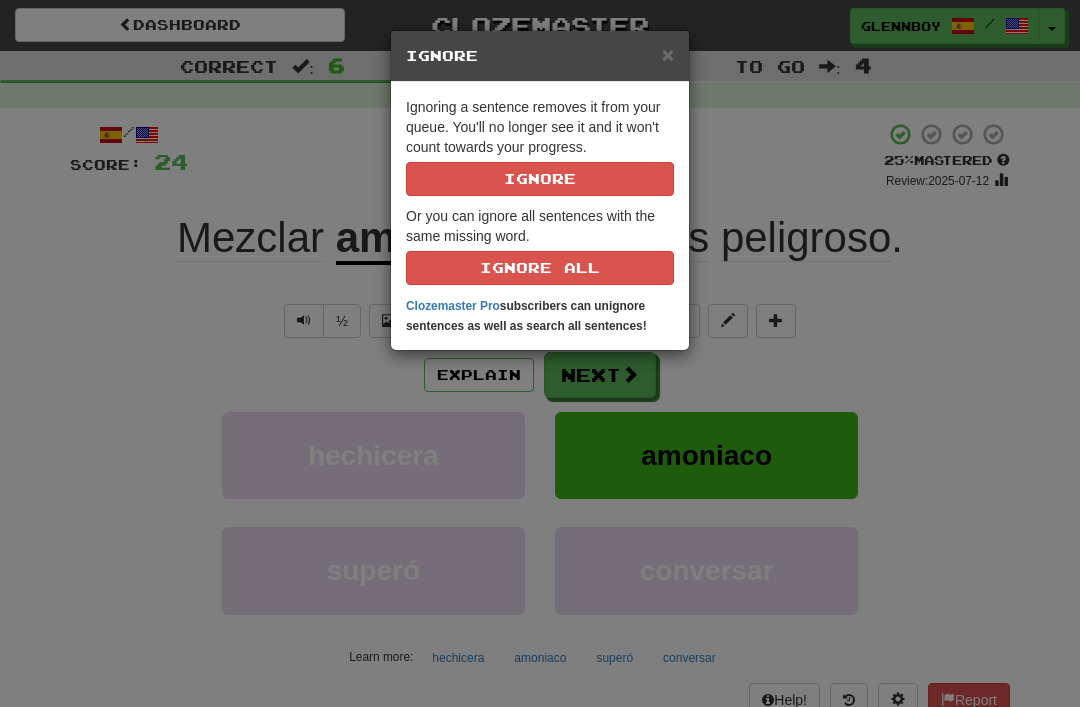 click on "Ignore" at bounding box center (540, 179) 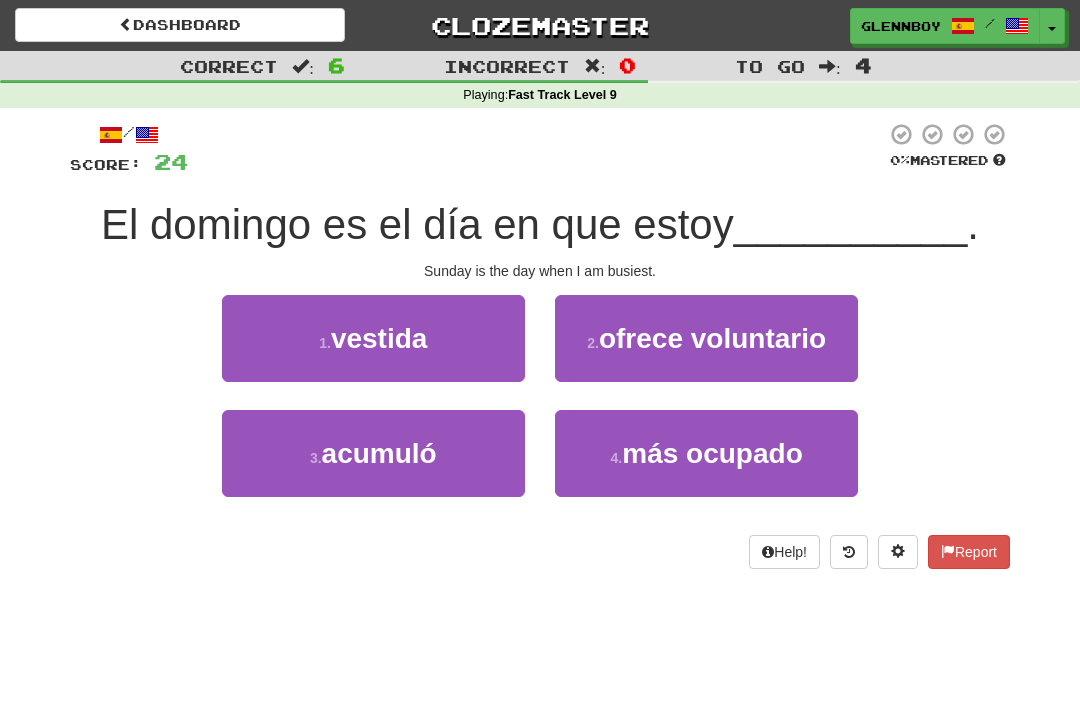 click on "más ocupado" at bounding box center (712, 453) 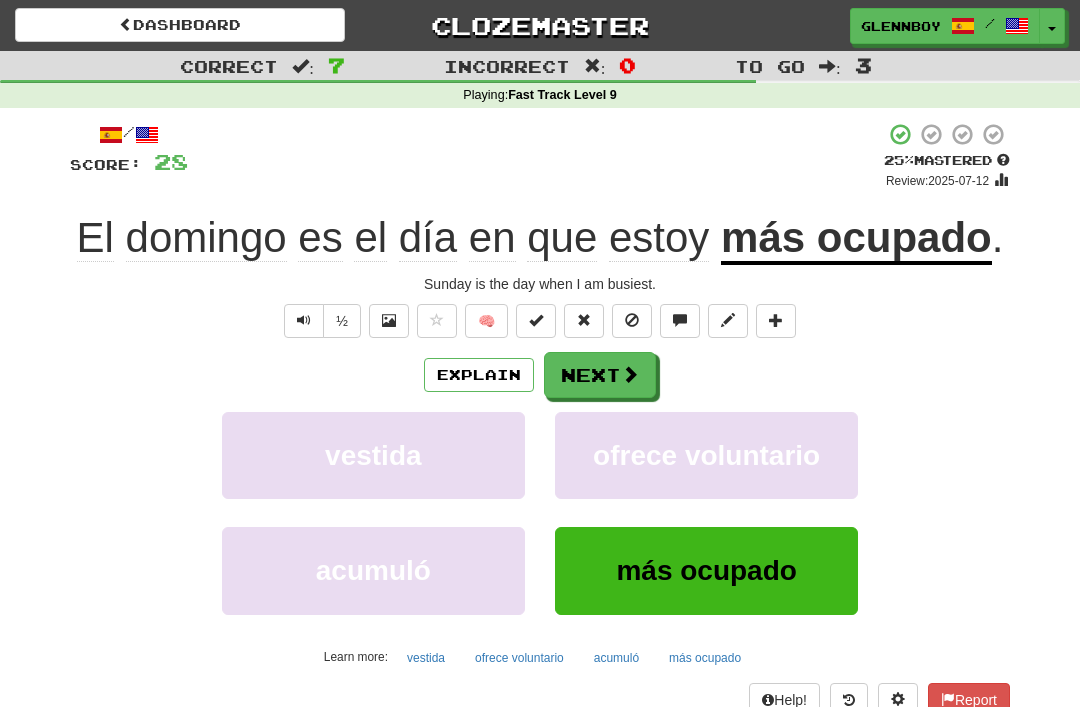 click at bounding box center [632, 320] 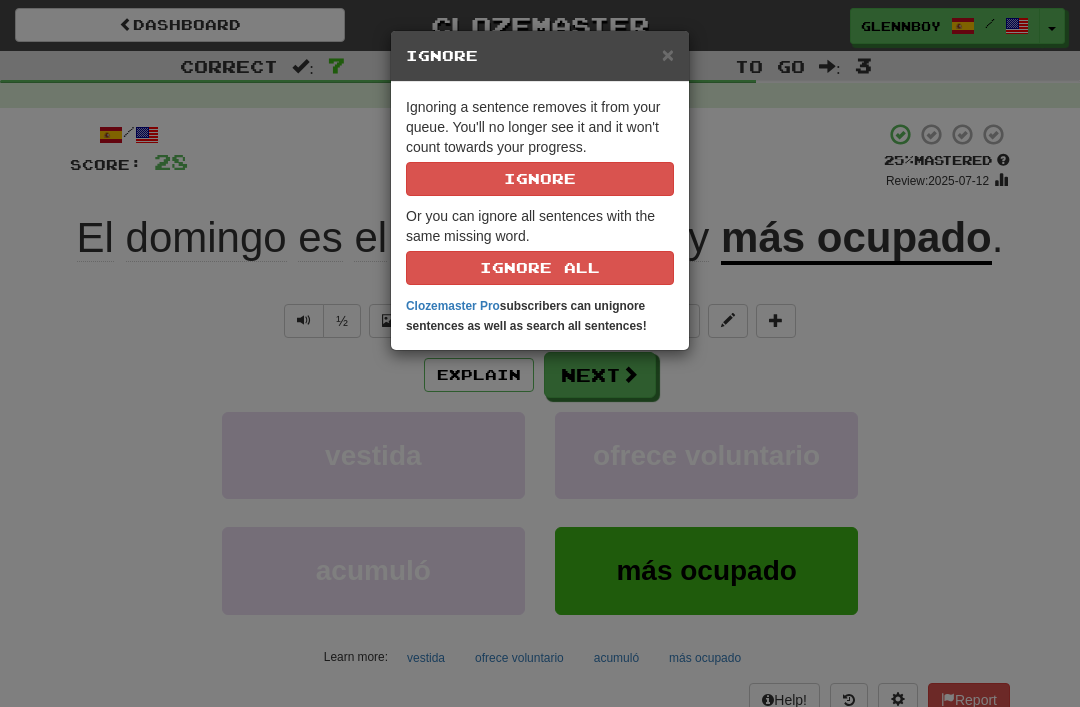 click on "Ignore" at bounding box center (540, 179) 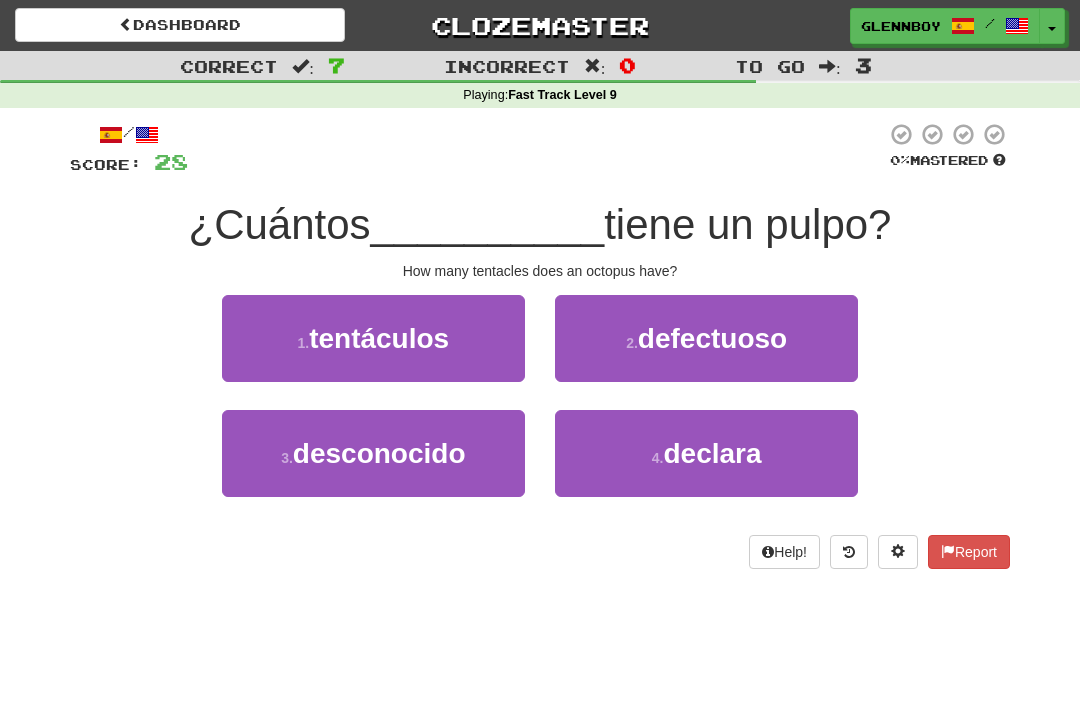 click on "tentáculos" at bounding box center (379, 338) 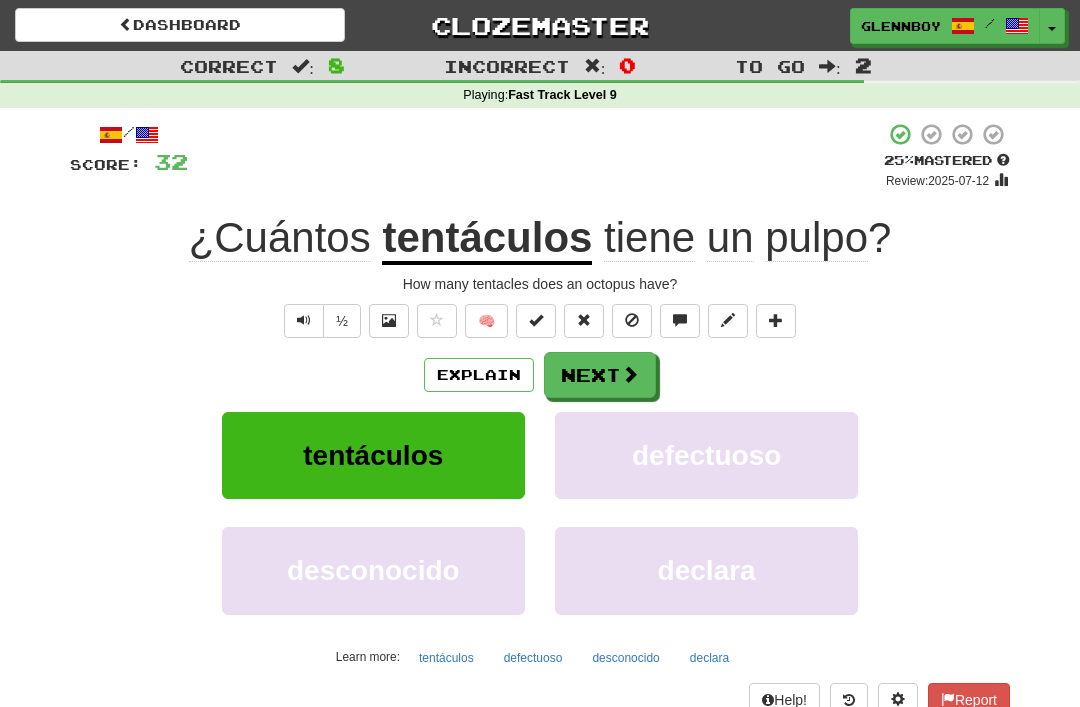 click at bounding box center (632, 321) 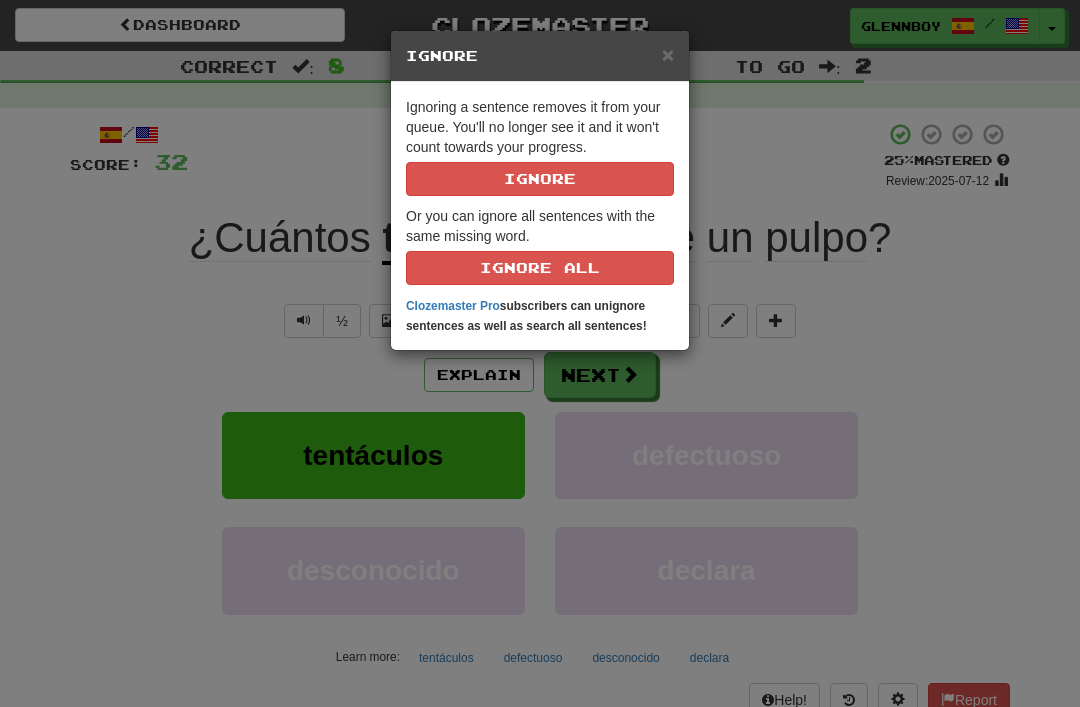 click on "Ignore" at bounding box center [540, 179] 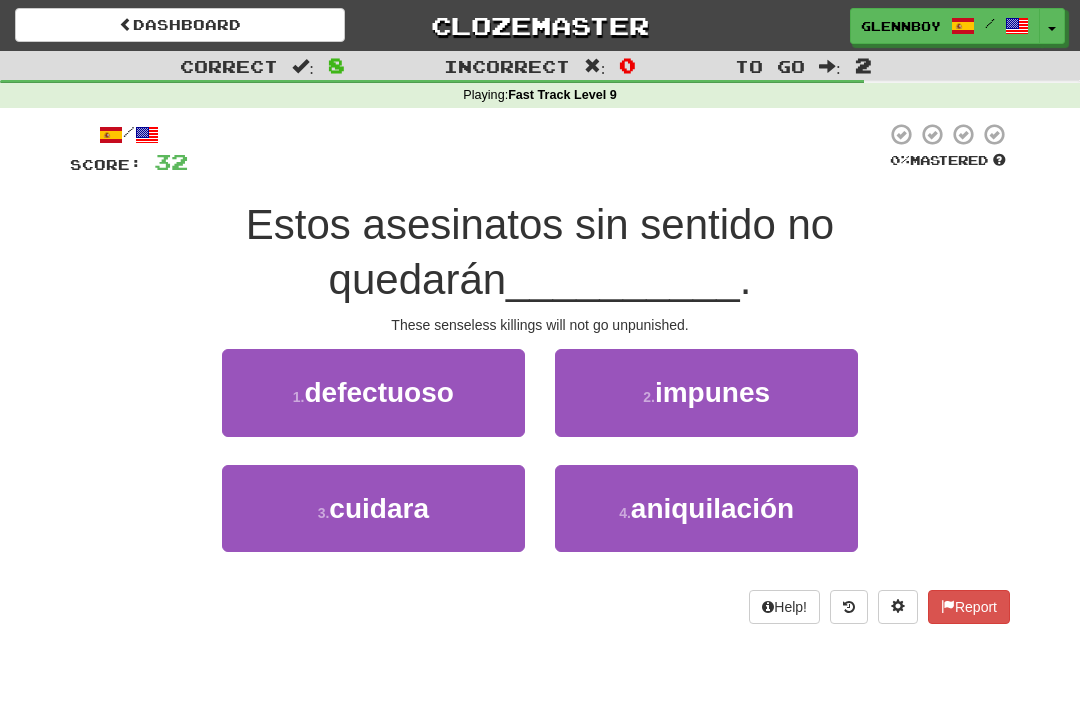 click on "2 . impunes" at bounding box center [706, 392] 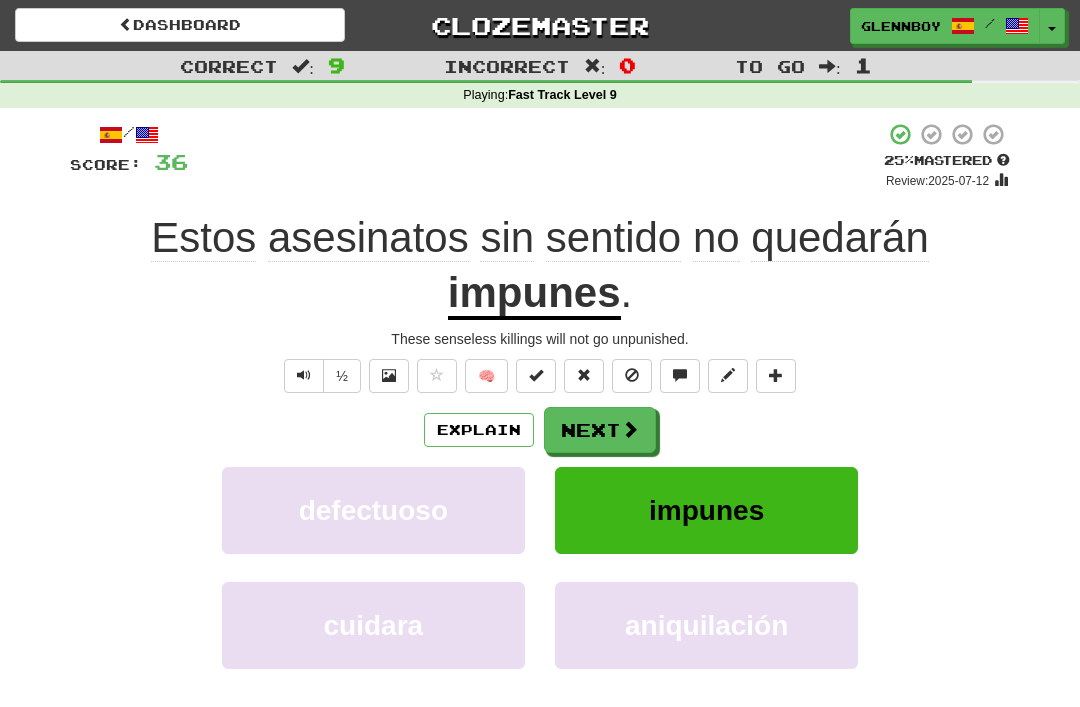 click on "Explain Next" at bounding box center (540, 430) 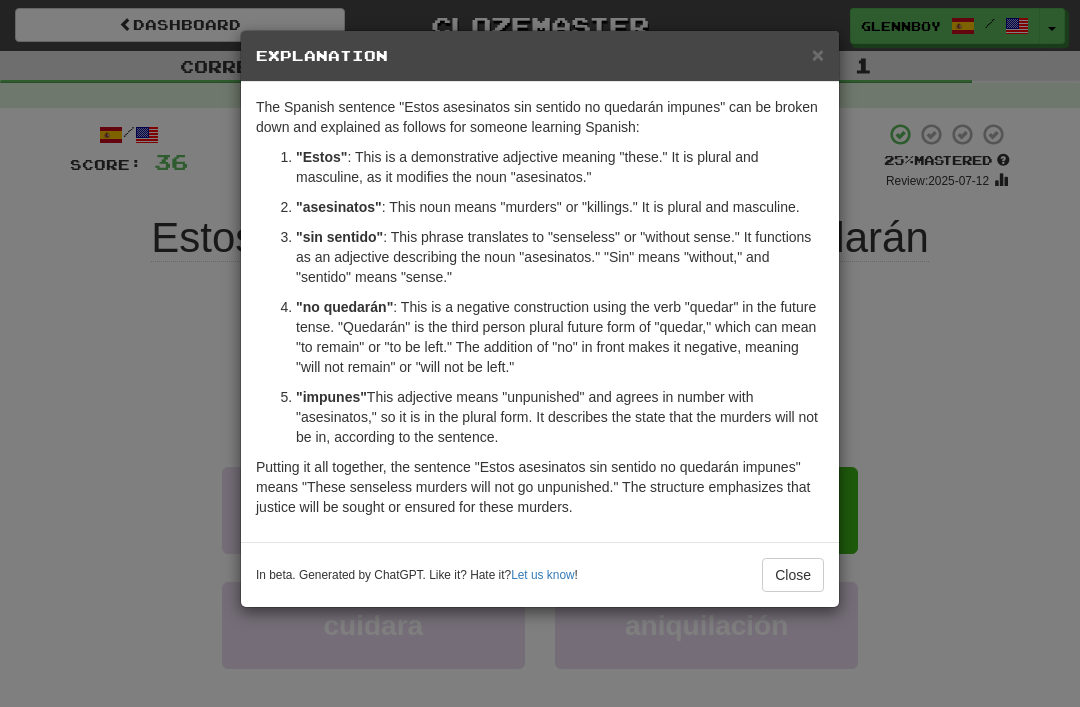 click on "Close" at bounding box center [793, 575] 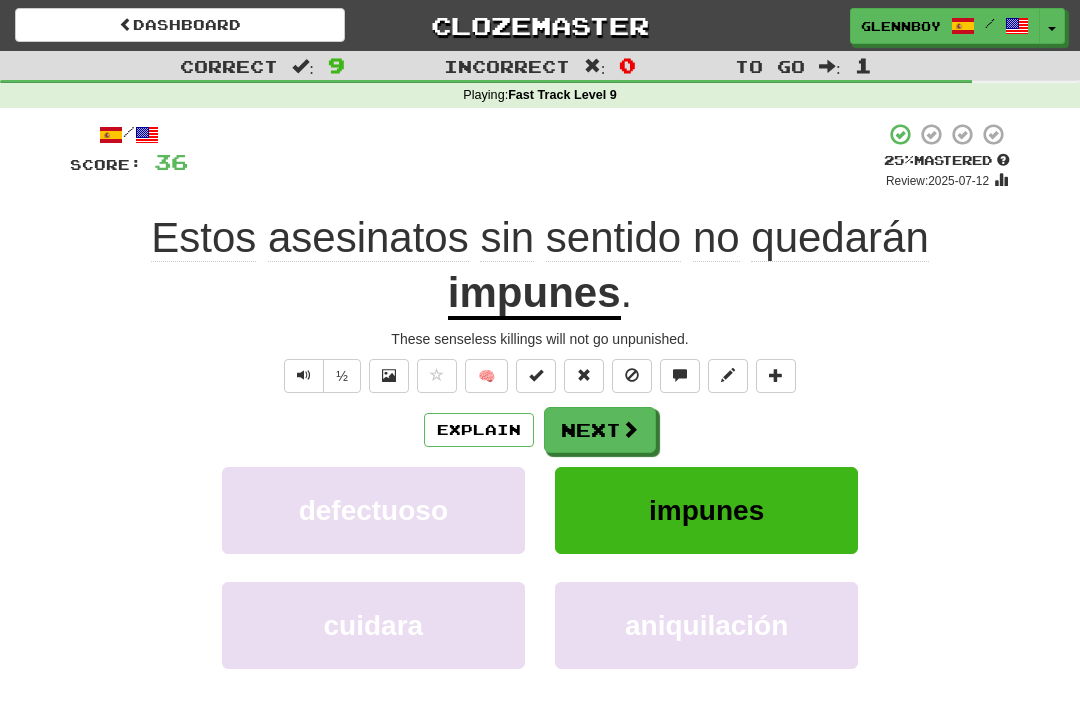 click at bounding box center (632, 375) 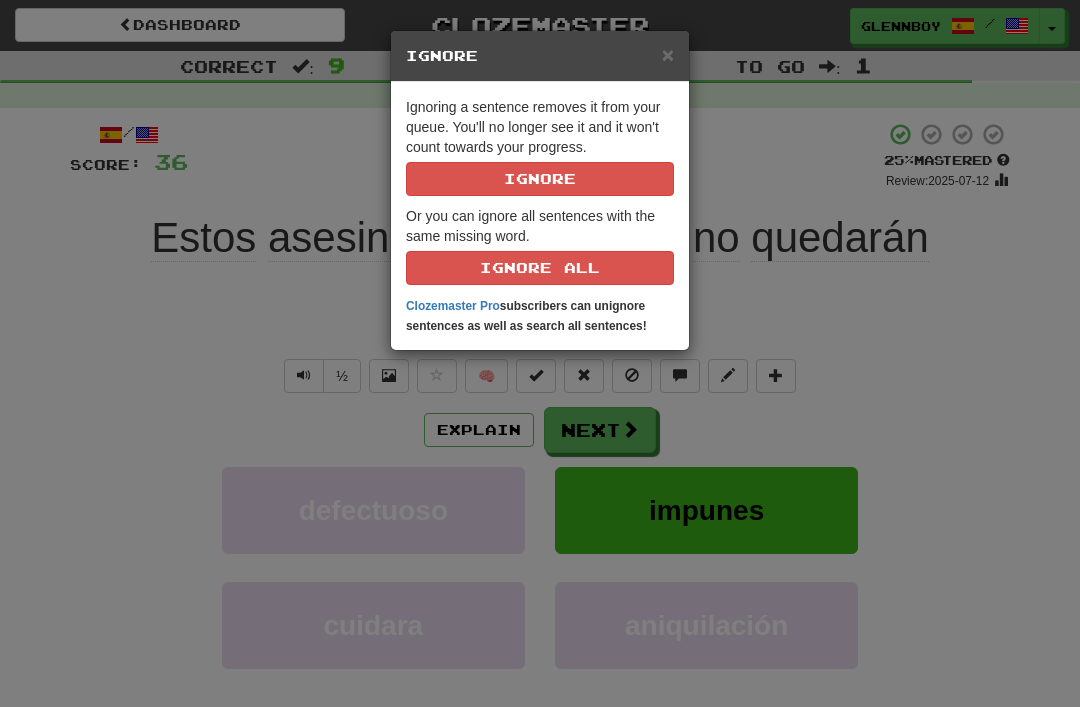 click on "Ignore" at bounding box center [540, 179] 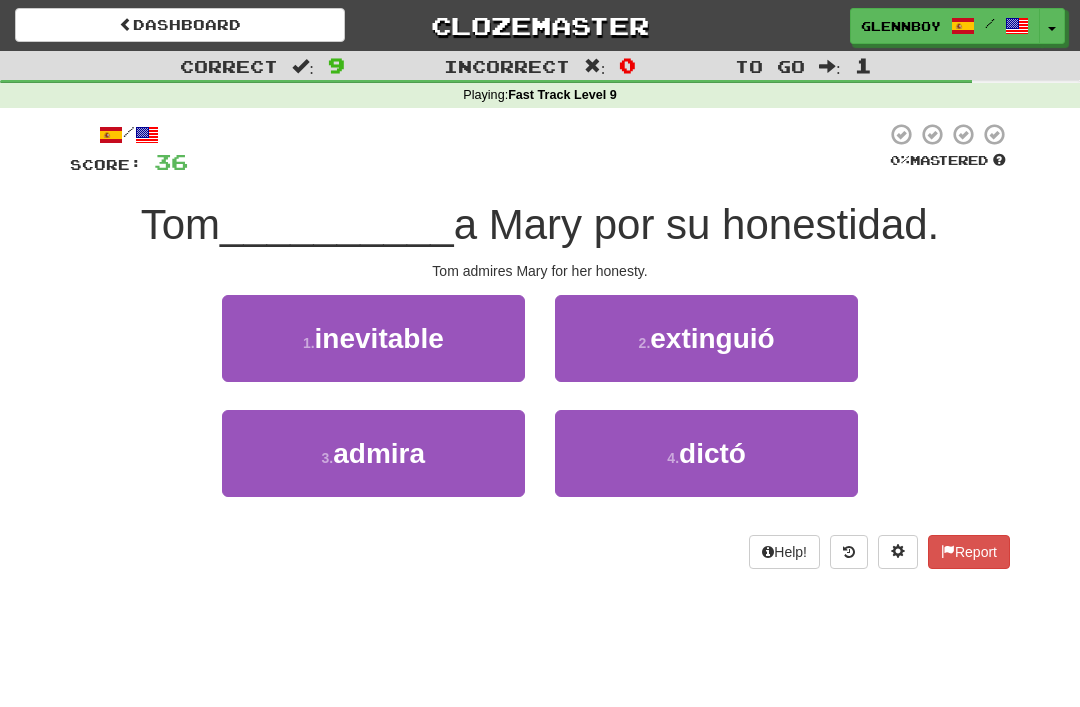 click on "admira" at bounding box center (379, 453) 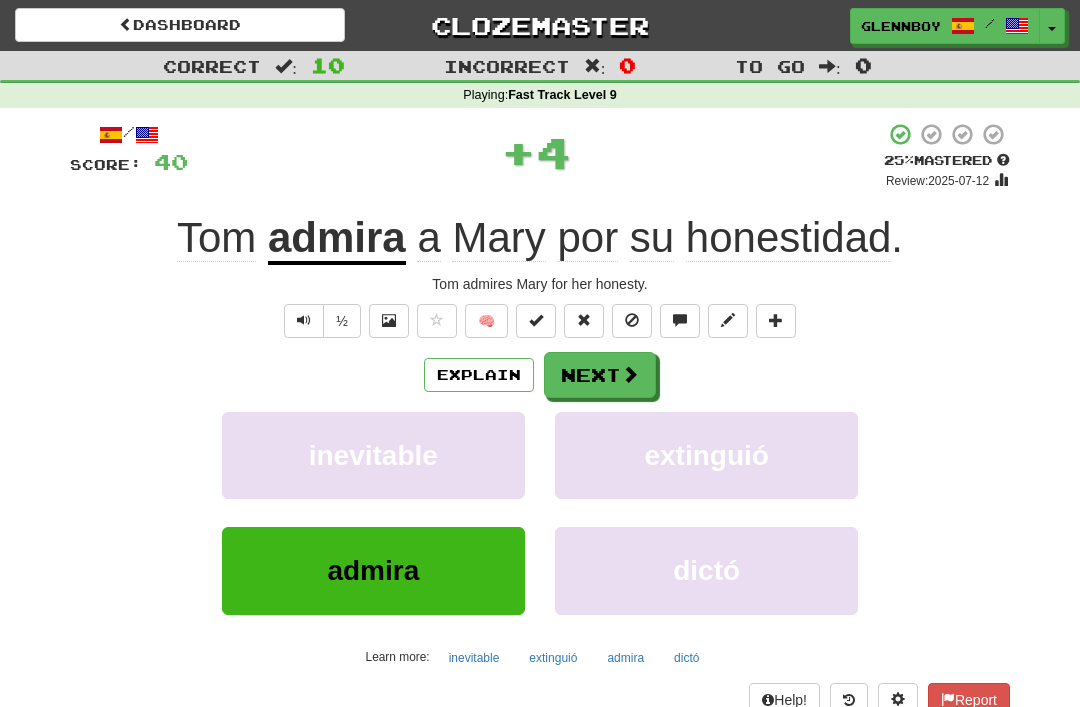 click at bounding box center [632, 321] 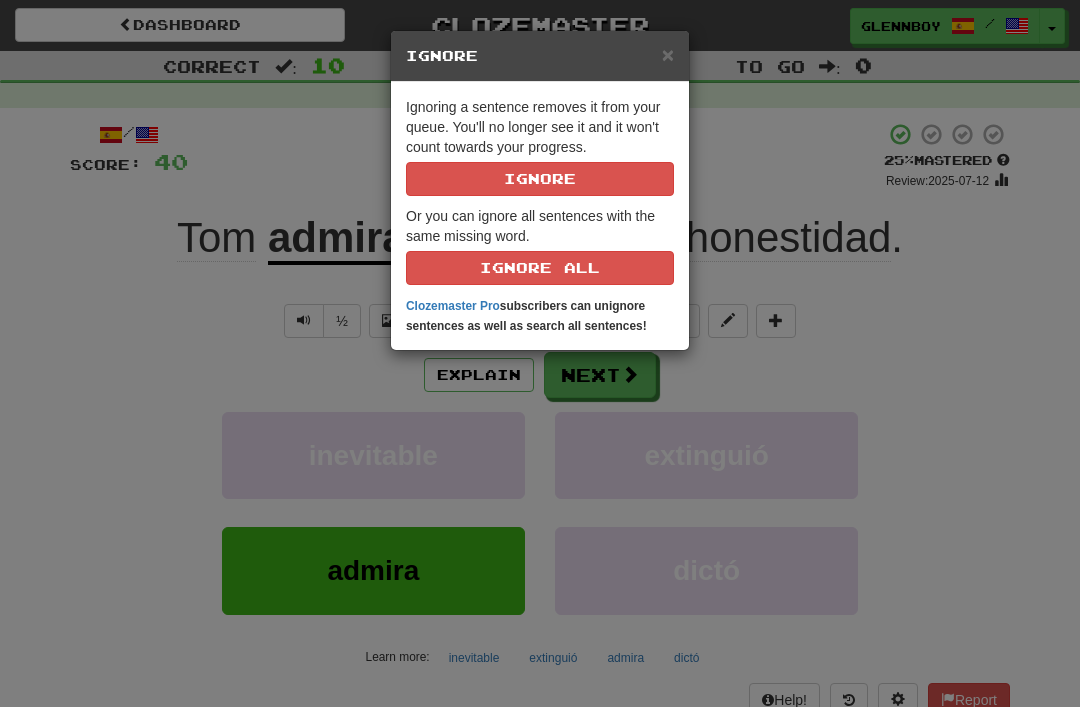 click on "Ignore" at bounding box center (540, 179) 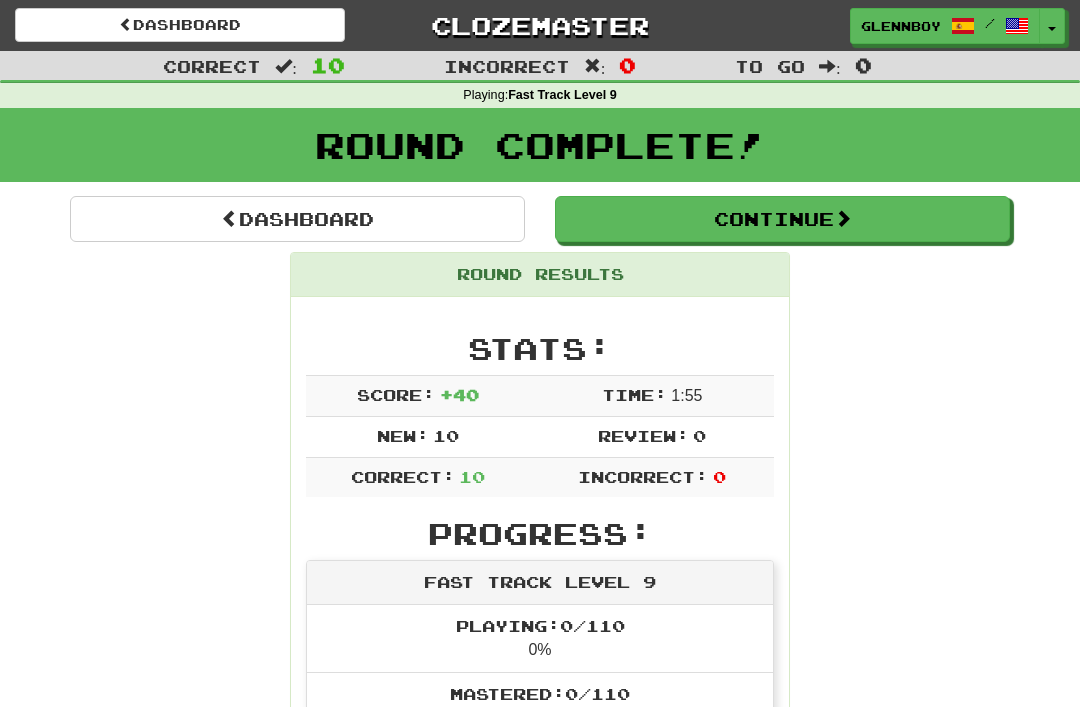 click on "Continue" at bounding box center [782, 219] 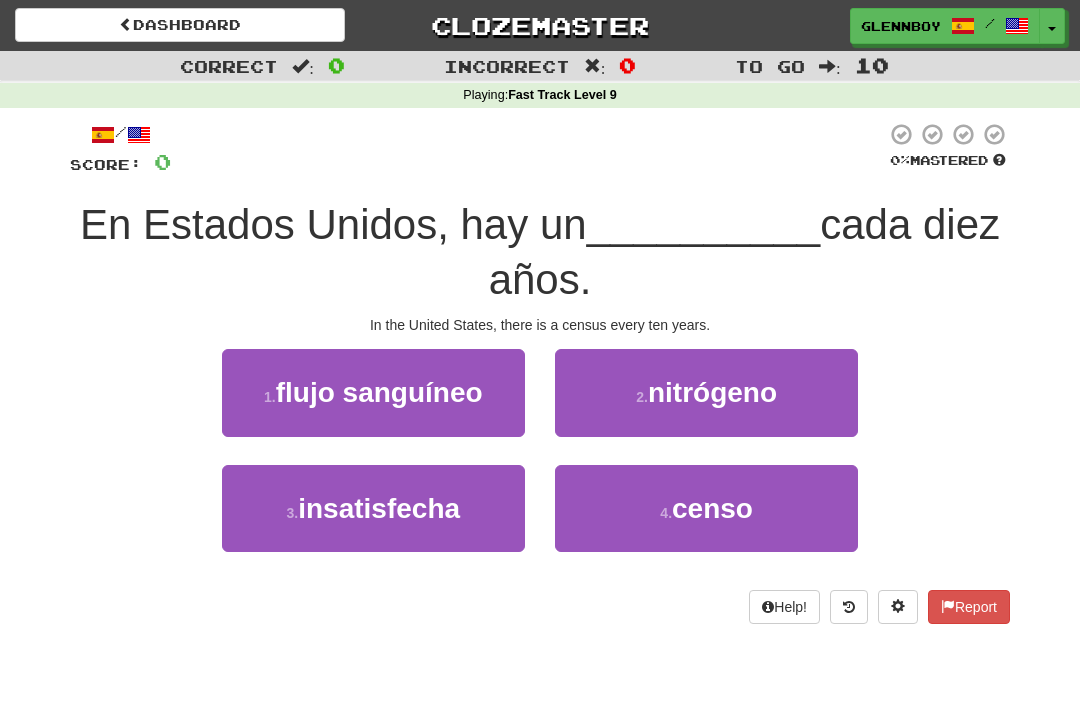 click on "censo" at bounding box center [712, 508] 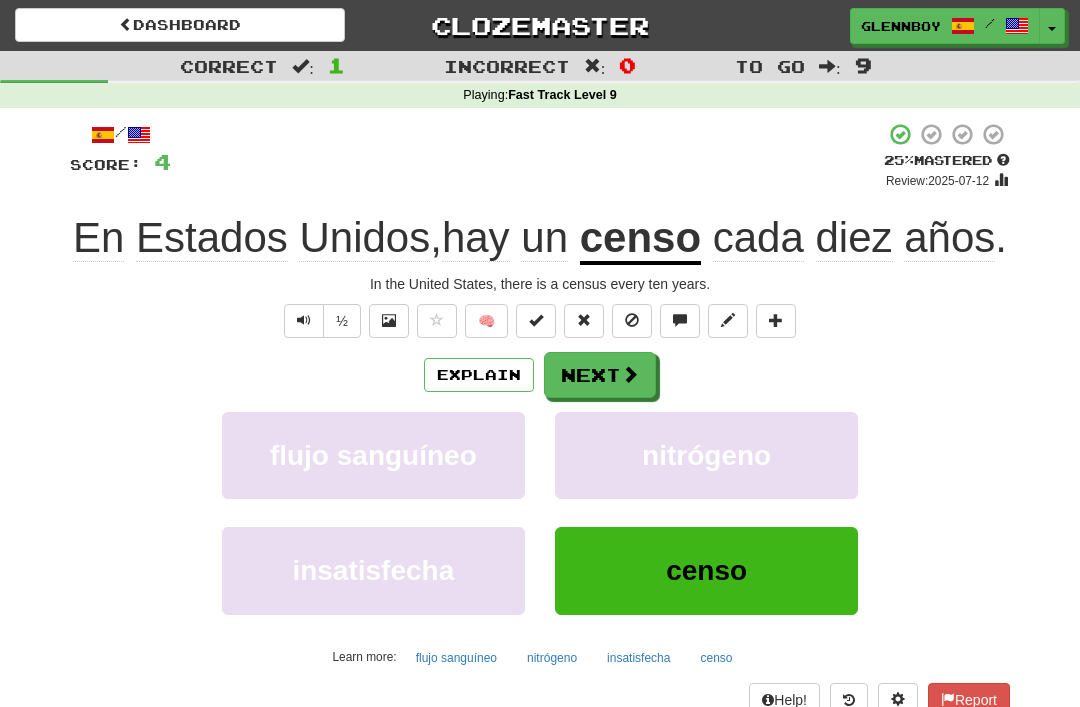 click at bounding box center (632, 320) 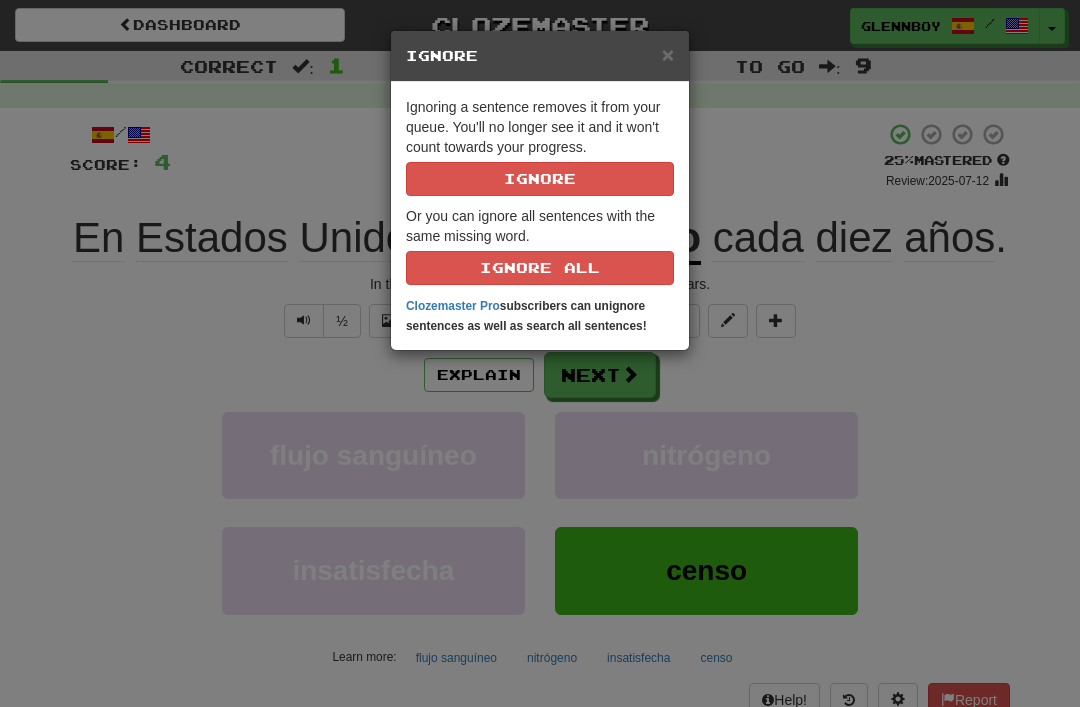 click on "Ignore" at bounding box center (540, 179) 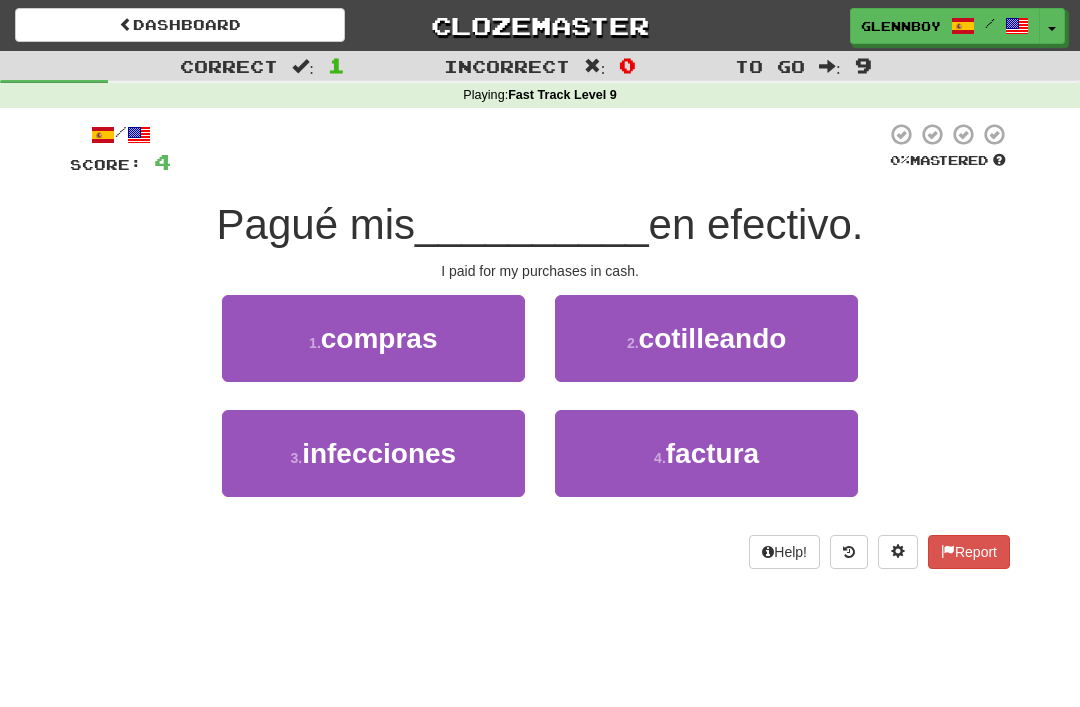click on "compras" at bounding box center (379, 338) 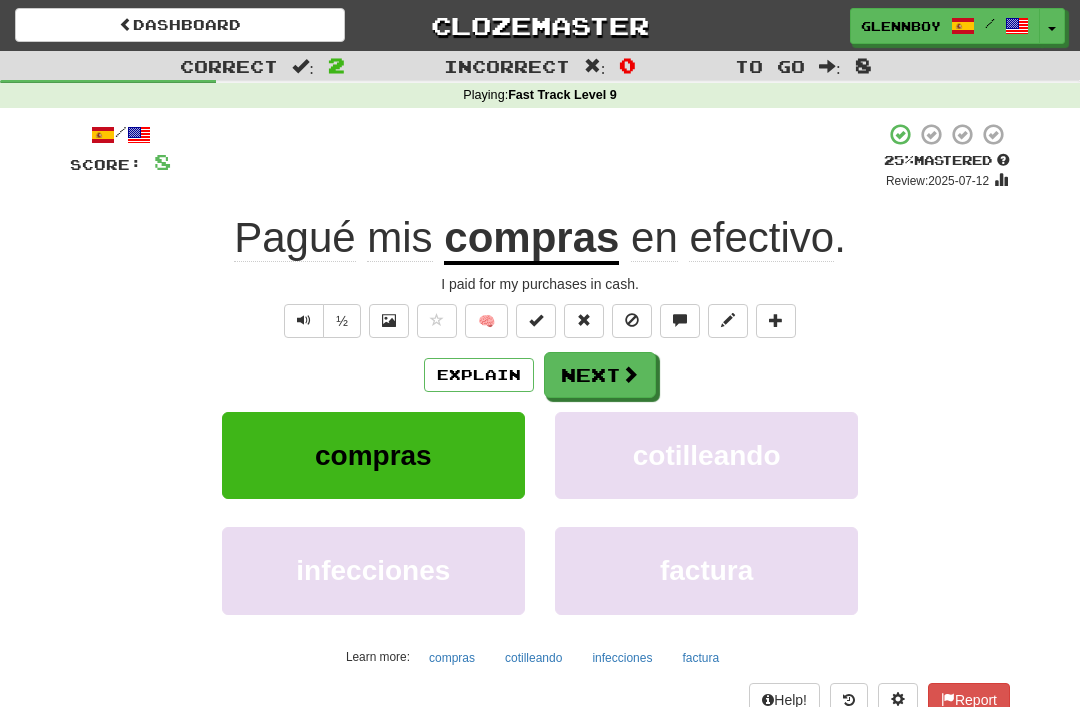 click at bounding box center [632, 320] 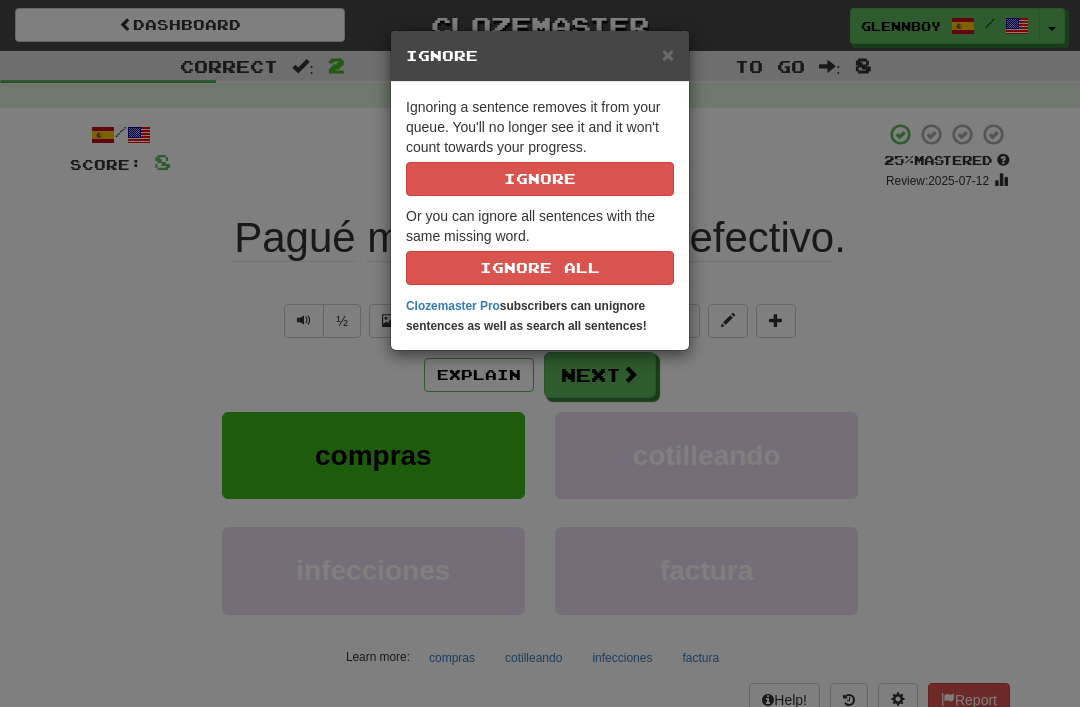 click on "Ignoring a sentence removes it from your queue. You'll no longer see it and it won't count towards your progress. Ignore" at bounding box center (540, 146) 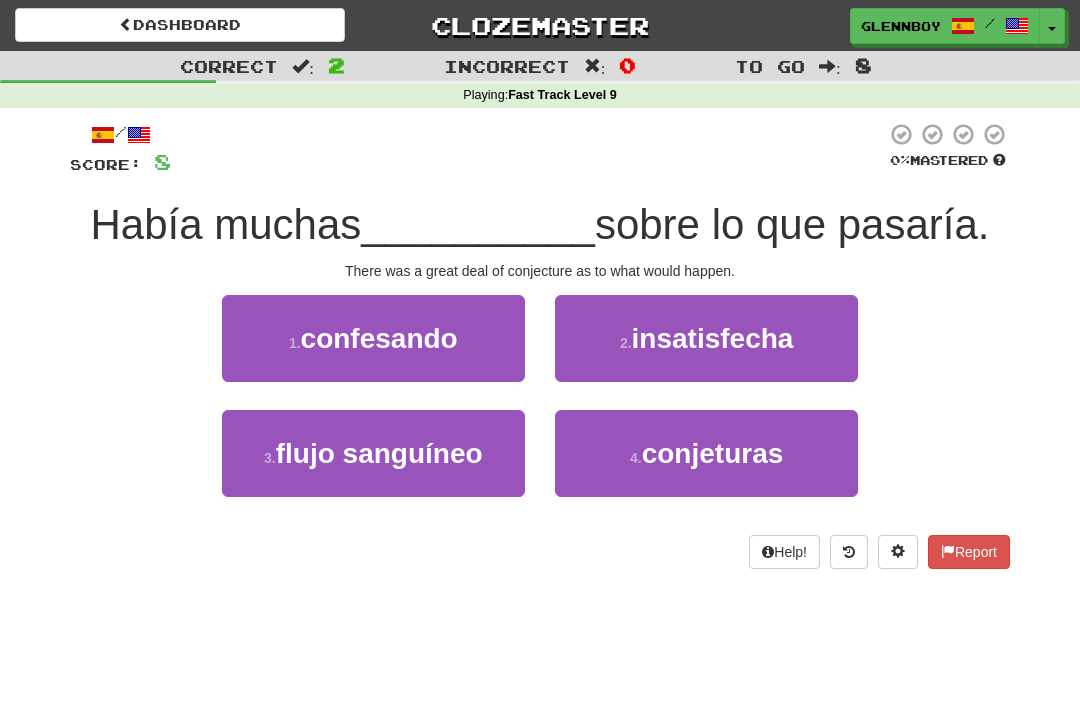 click on "conjeturas" at bounding box center [713, 453] 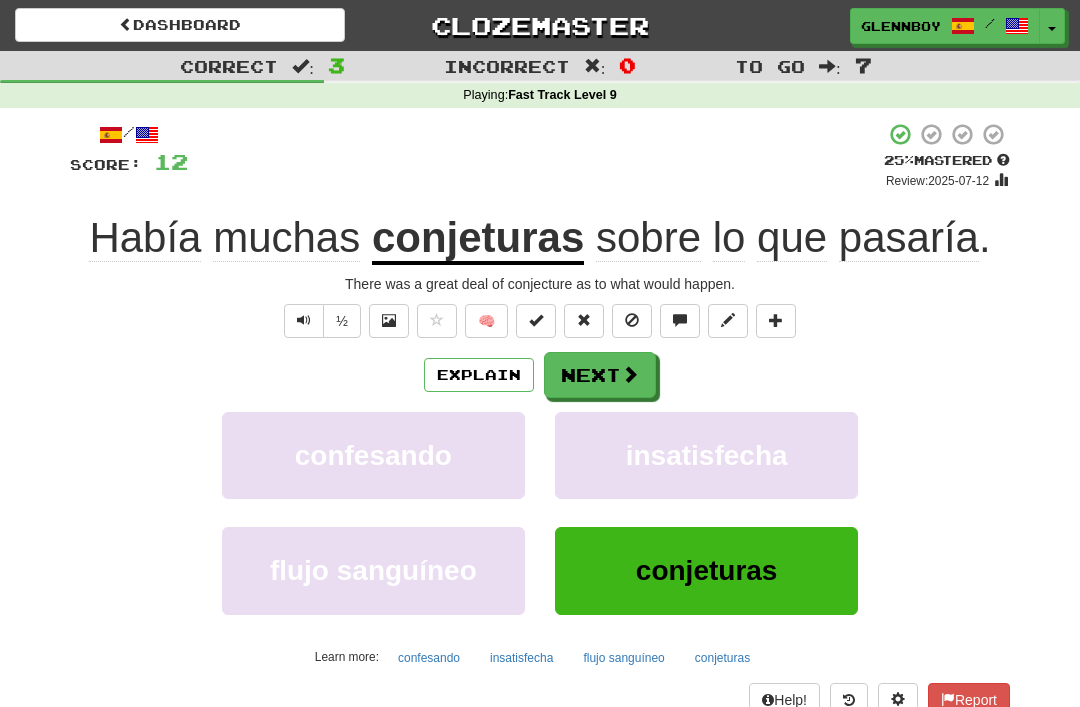 click at bounding box center [632, 321] 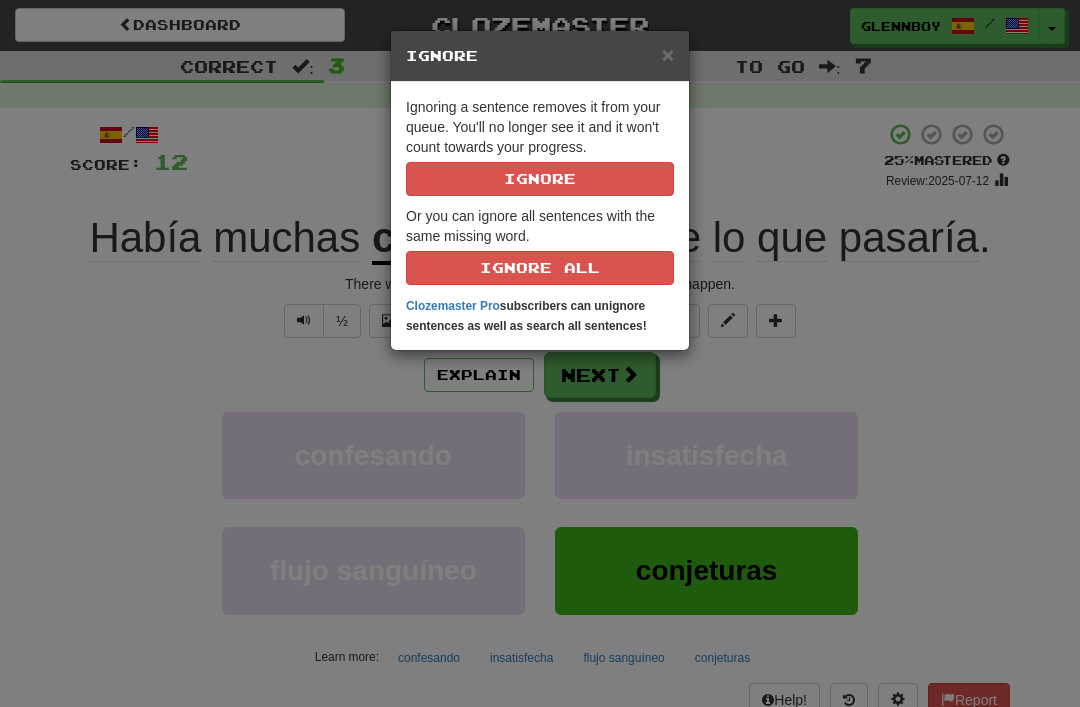 click on "Ignore" at bounding box center [540, 179] 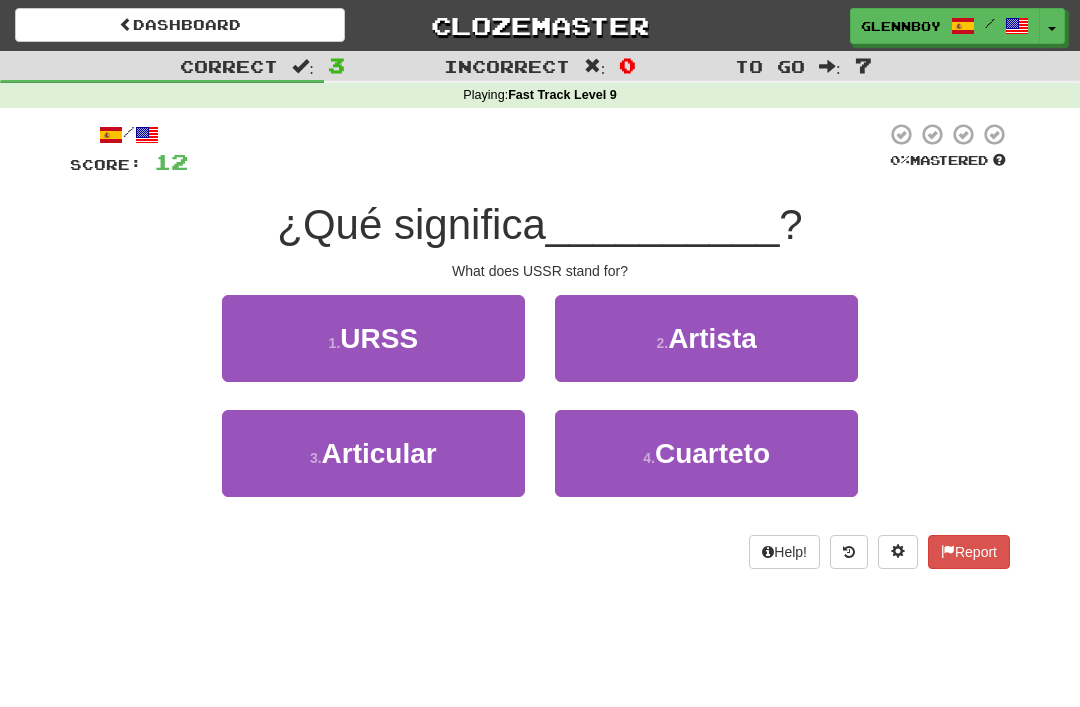 click on "1 ." at bounding box center [335, 343] 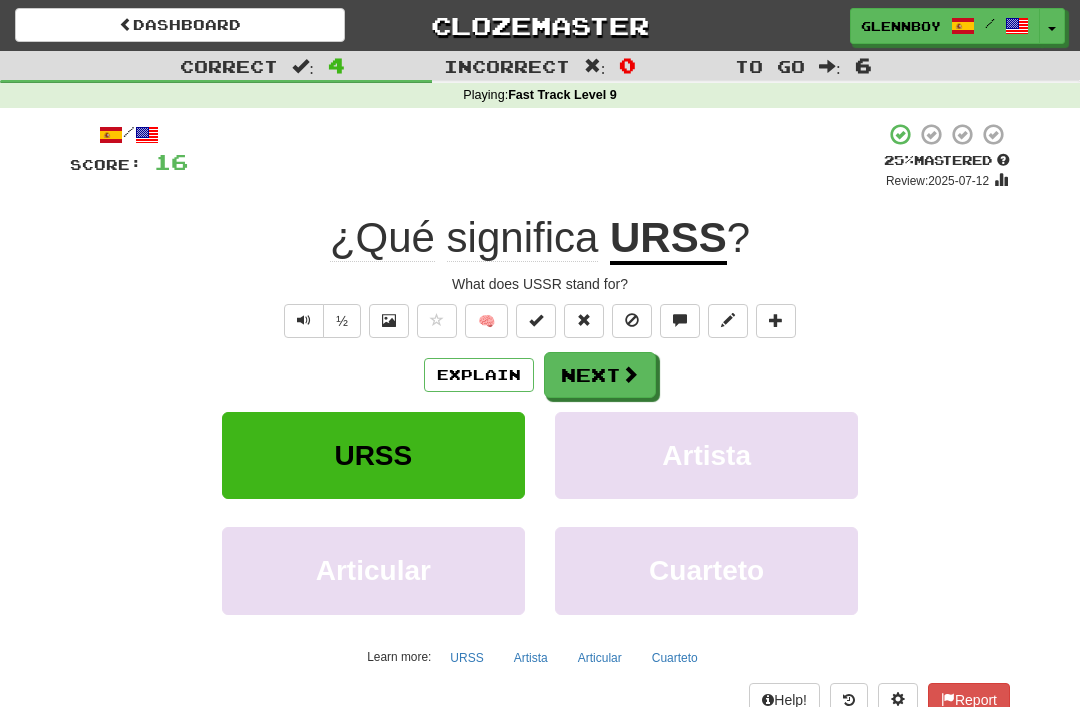 click at bounding box center (304, 320) 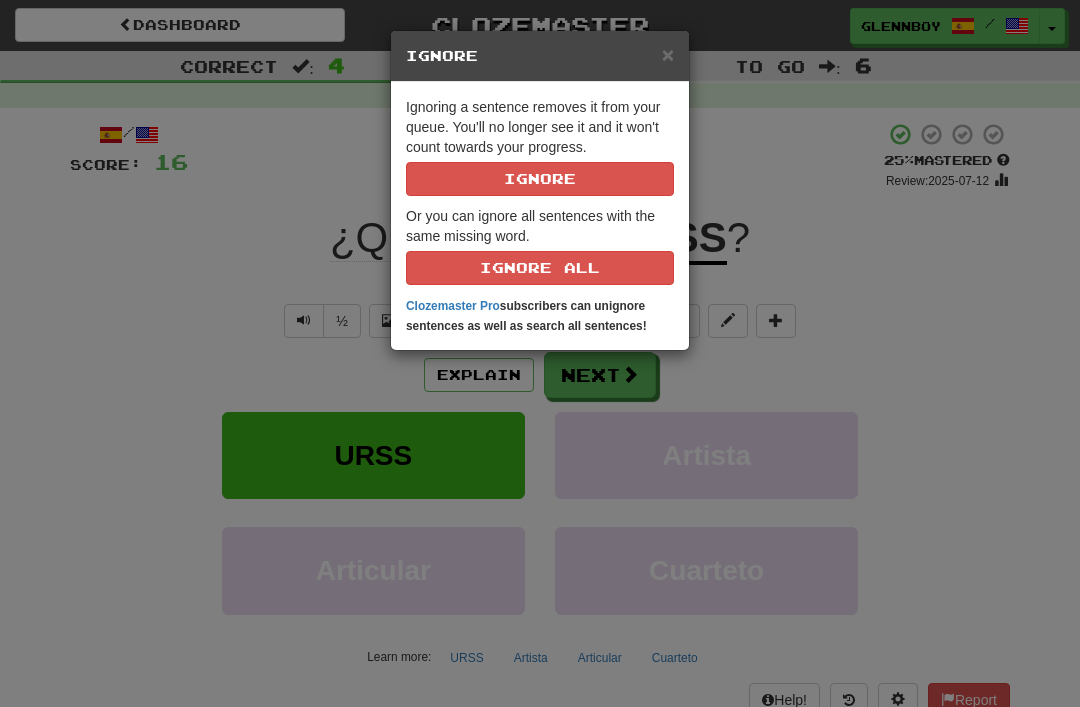 click on "Ignore" at bounding box center [540, 179] 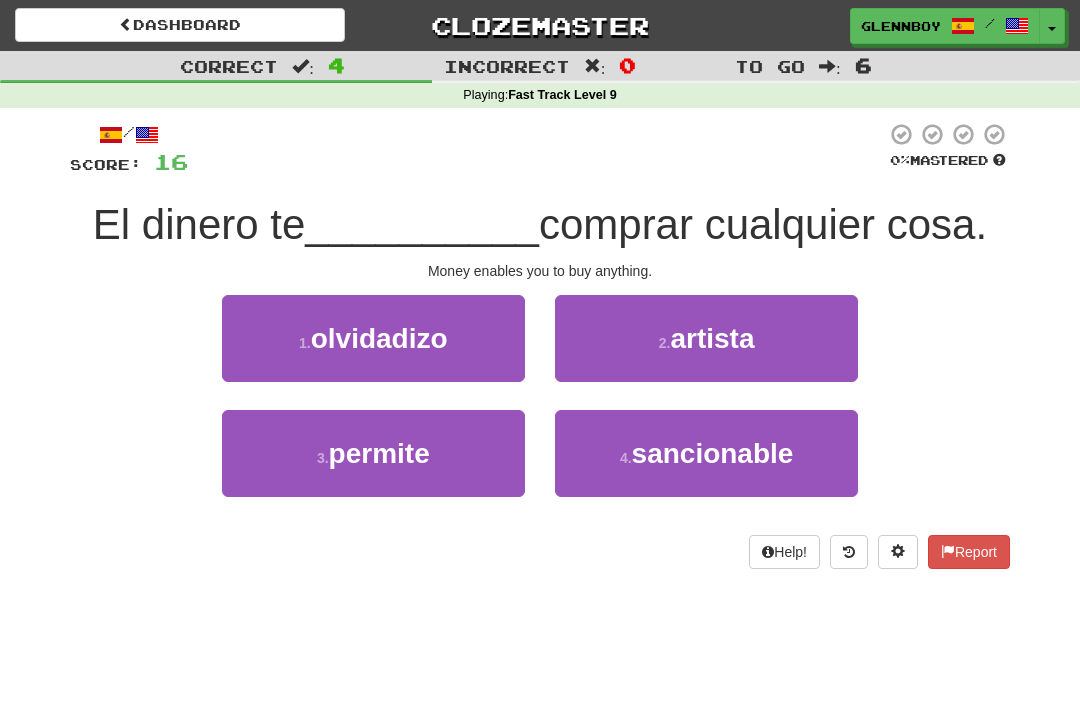 click on "permite" at bounding box center (379, 453) 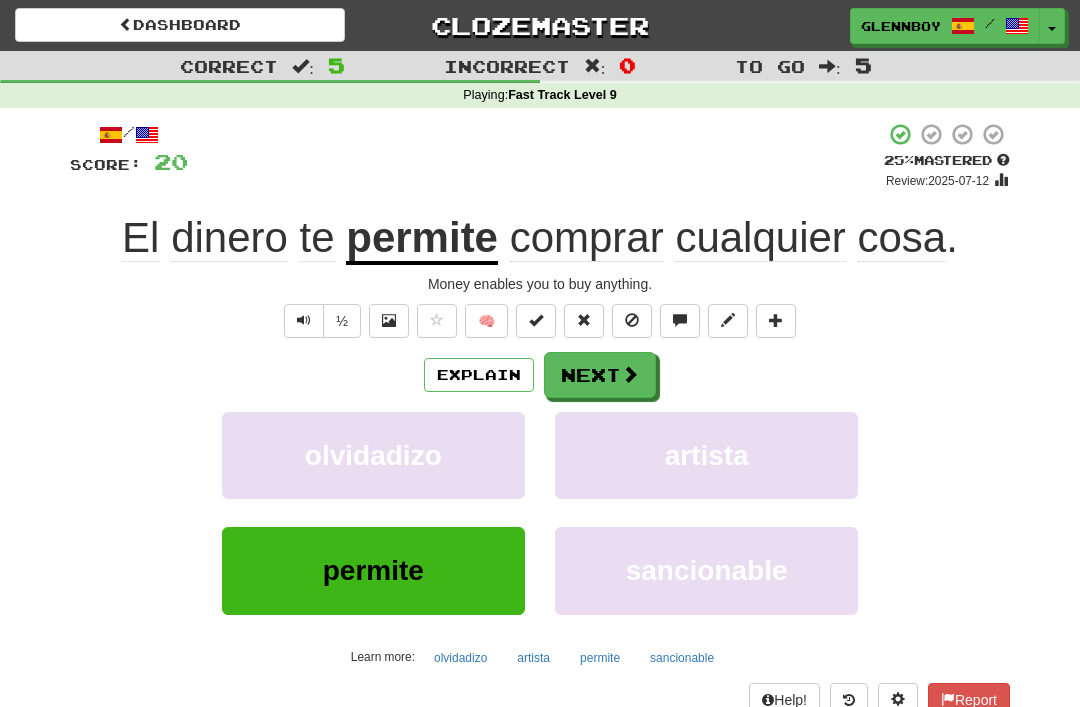 click at bounding box center [632, 320] 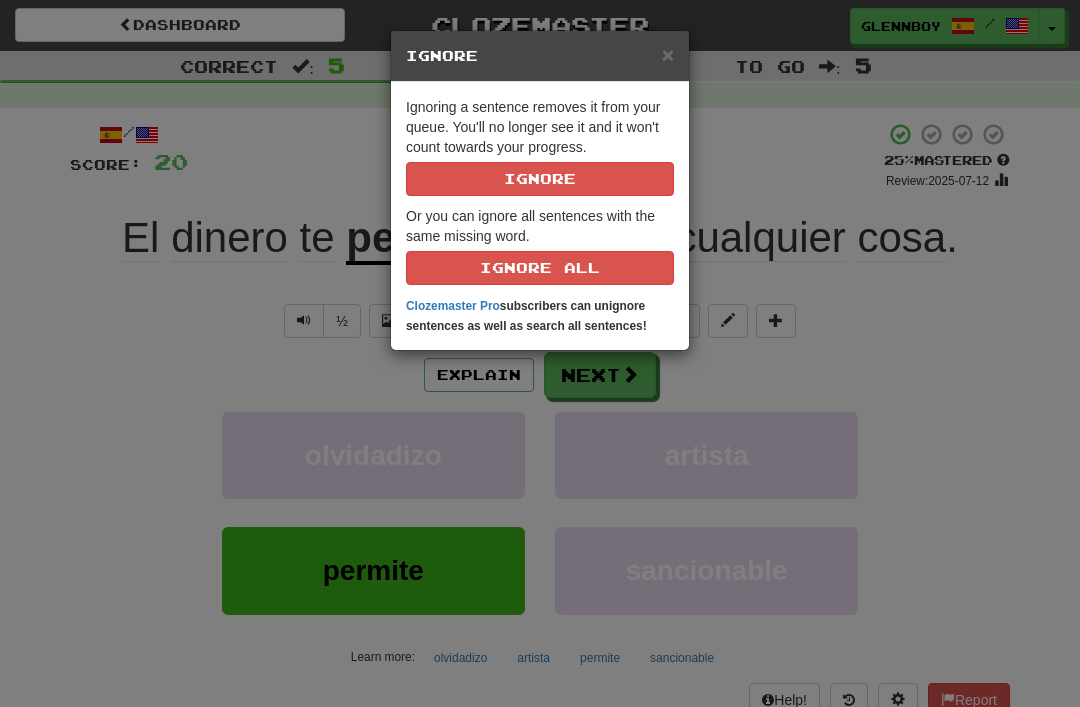 click on "Ignore" at bounding box center (540, 179) 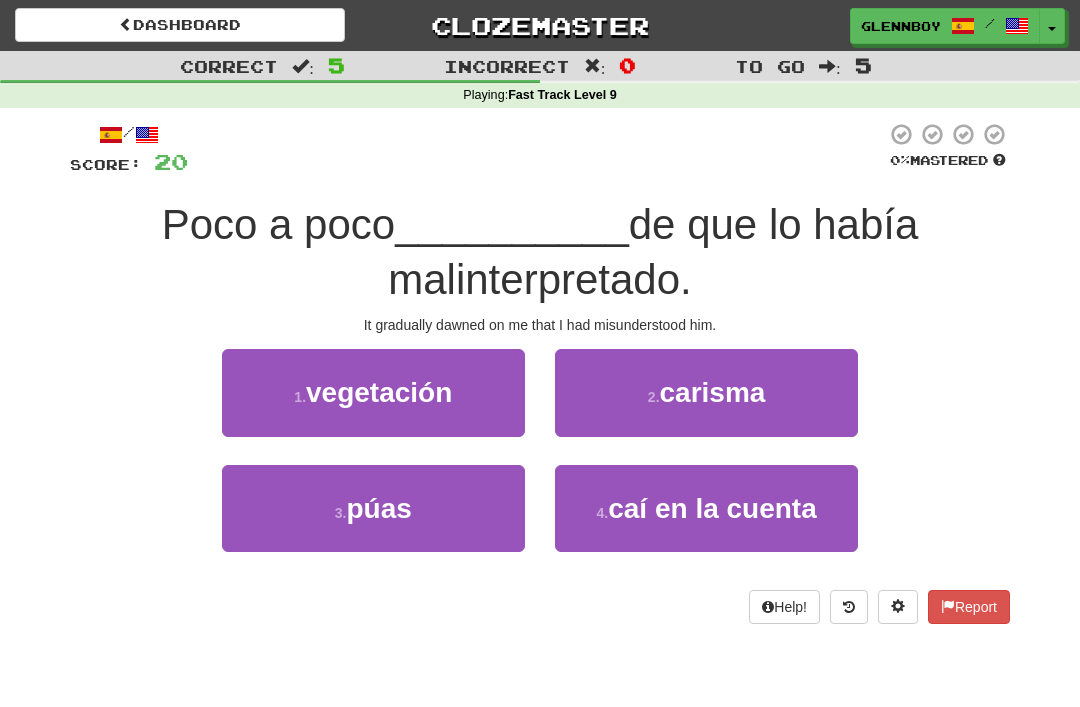 click on "caí en la cuenta" at bounding box center [712, 508] 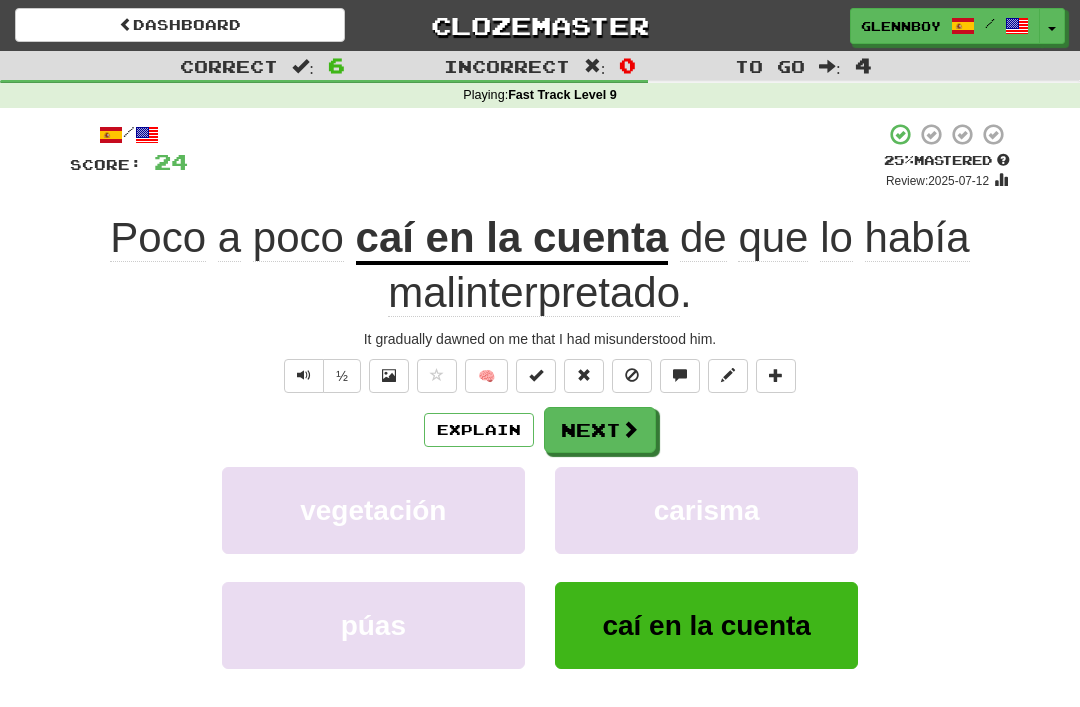 click on "Explain" at bounding box center [479, 430] 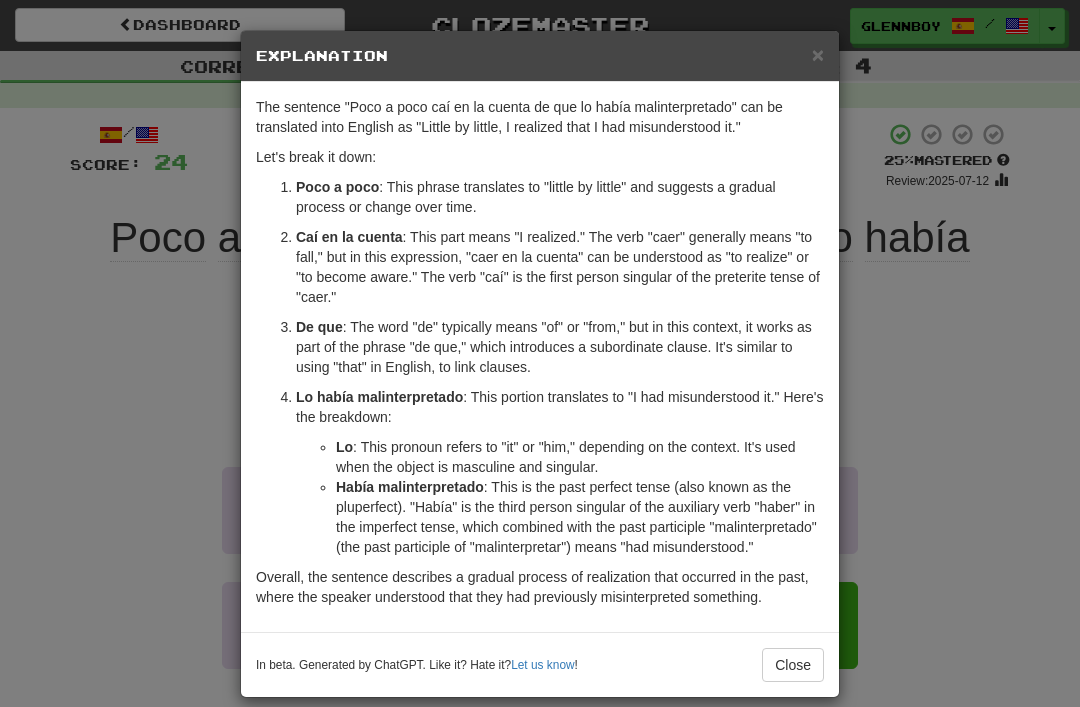 click on "×" at bounding box center [818, 54] 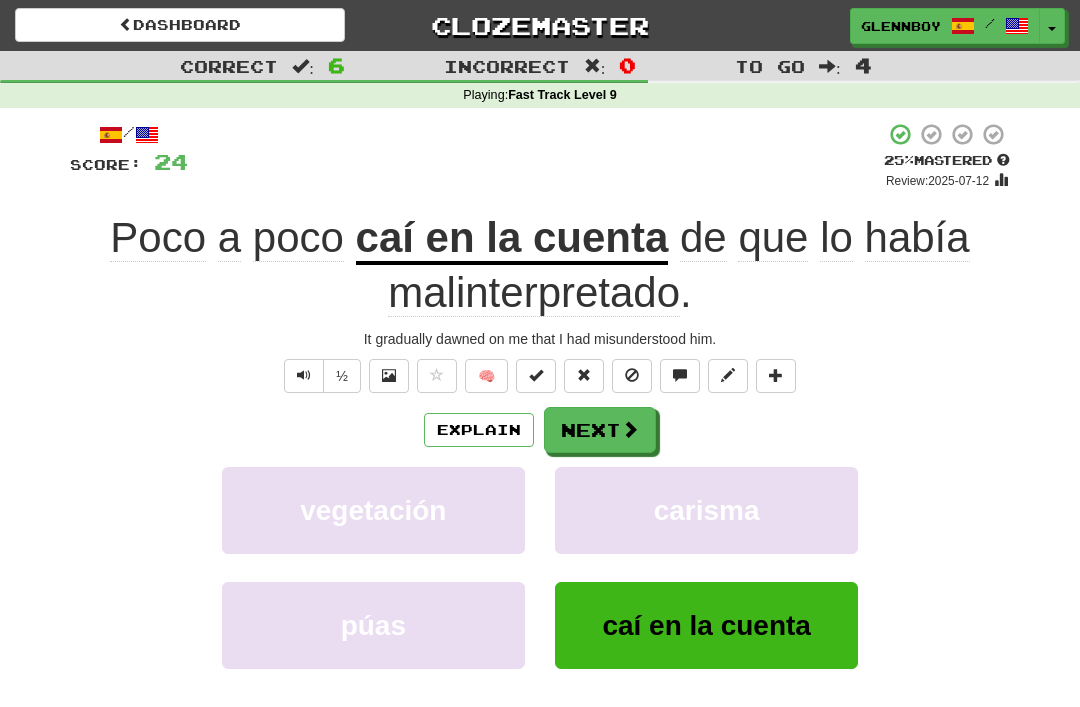 click at bounding box center (632, 375) 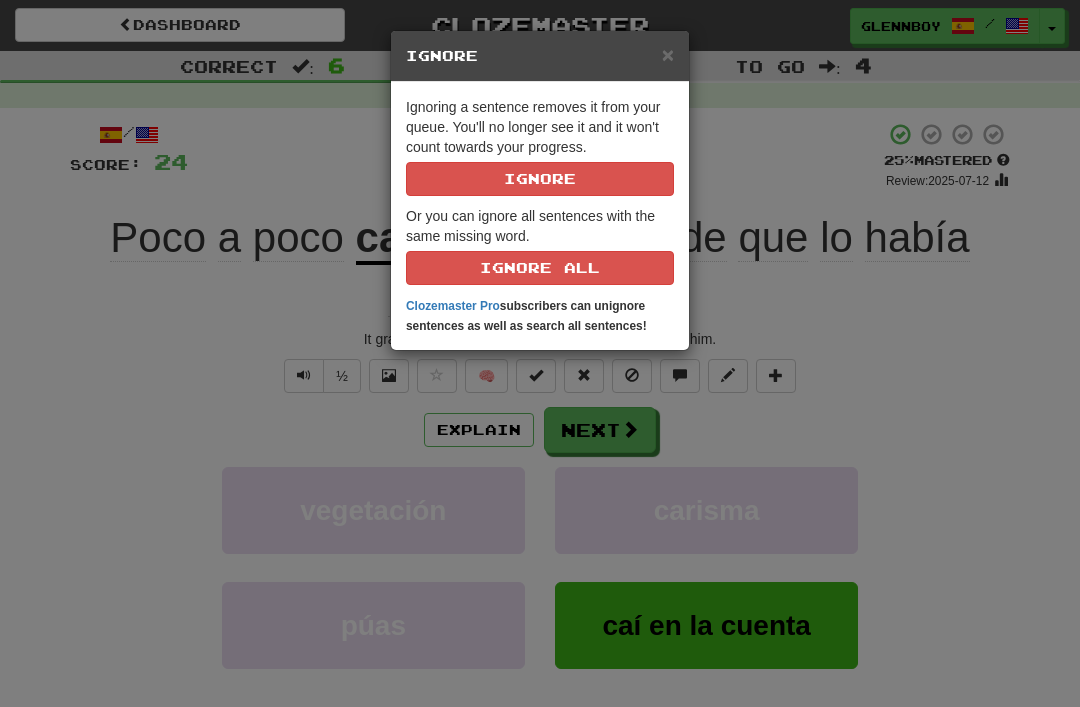 click on "Ignore" at bounding box center (540, 179) 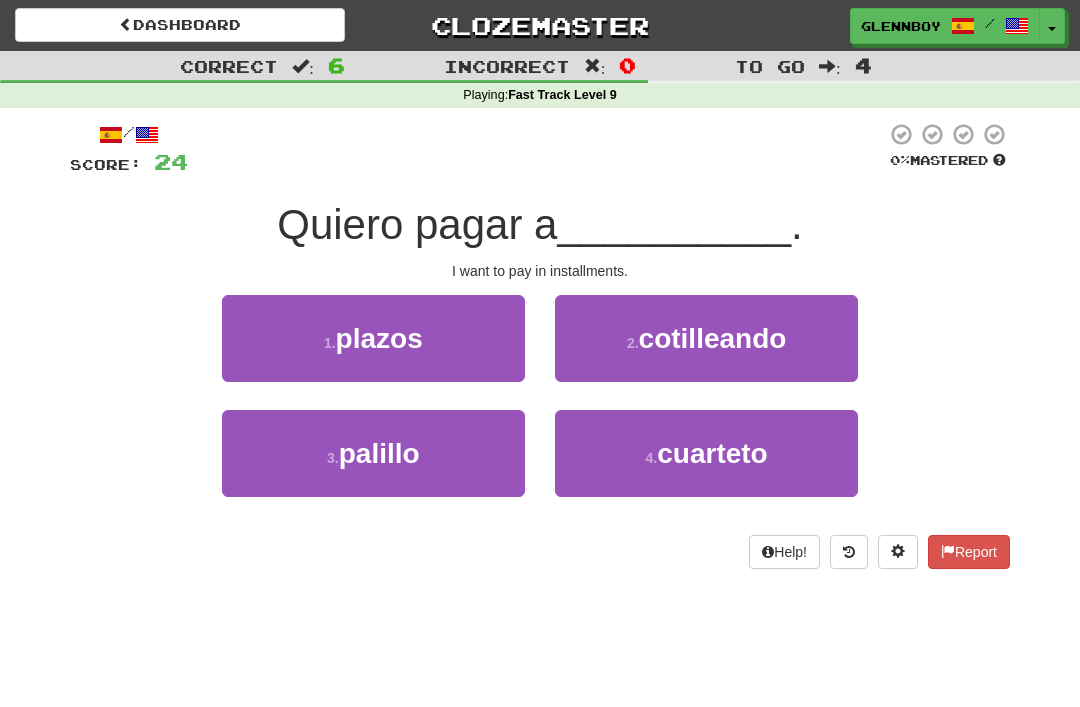 click on "plazos" at bounding box center (379, 338) 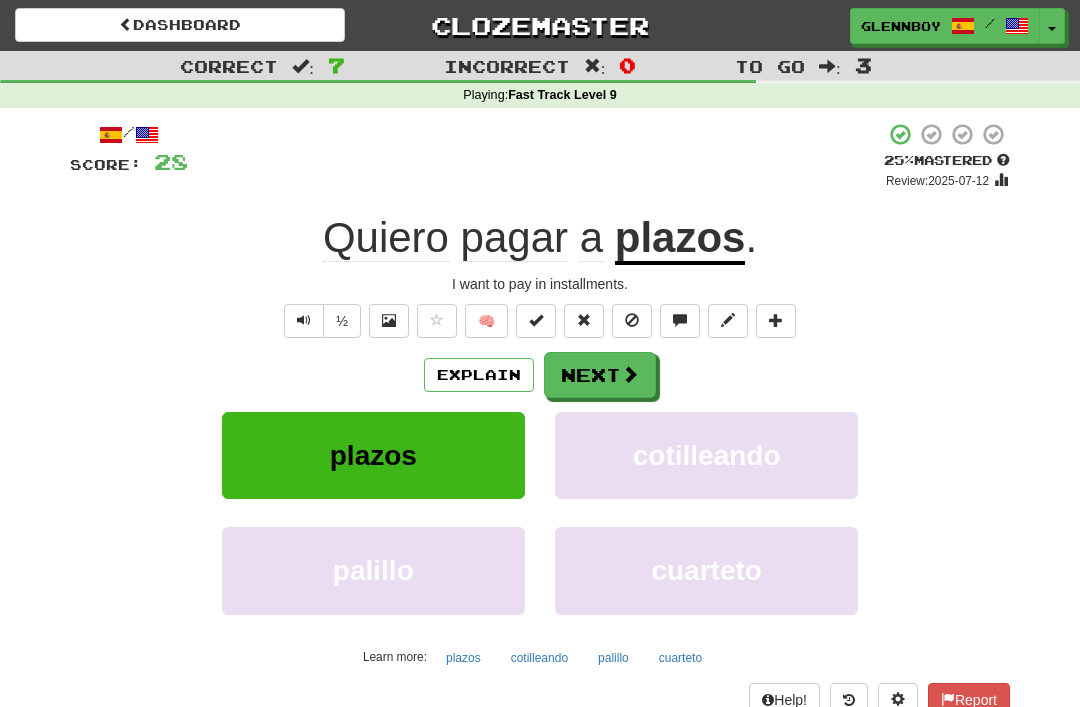 click on "Score: 28 + 4 25 % Mastered Review: 2025-07-12 Quiero pagar a plazos. I want to pay in installments. ½ 🧠 Explain Next plazos cotilleando palillo cuarteto Learn more: plazos cotilleando palillo cuarteto Help! Report" at bounding box center [540, 419] 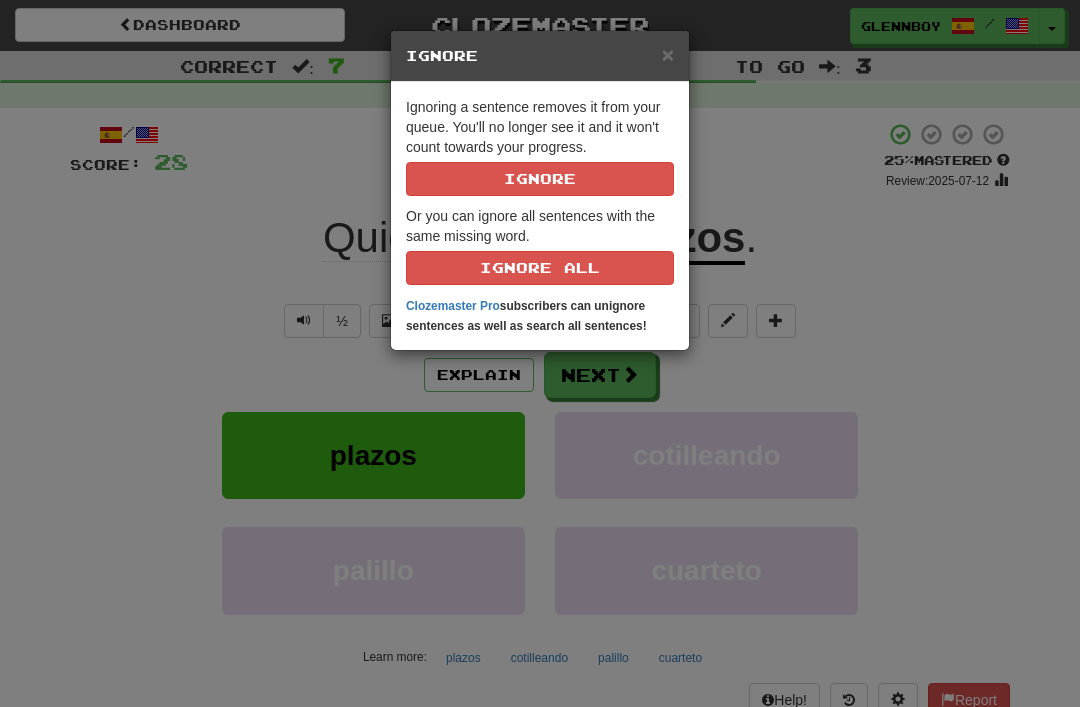 click on "Ignore" at bounding box center [540, 179] 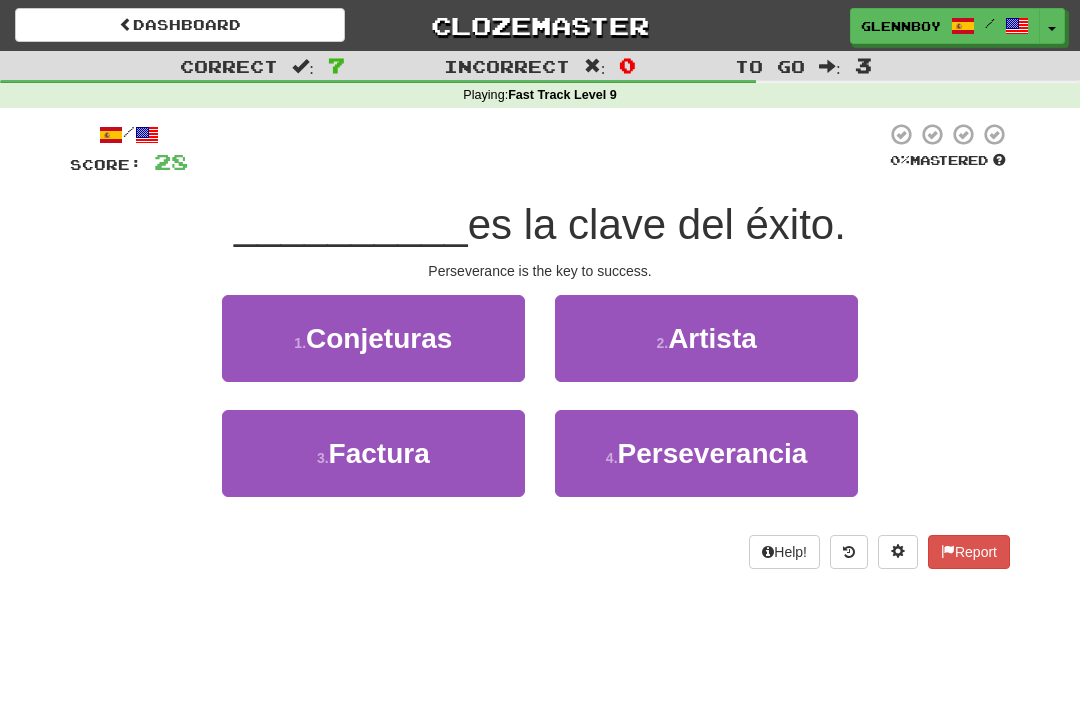 click on "Perseverancia" at bounding box center [713, 453] 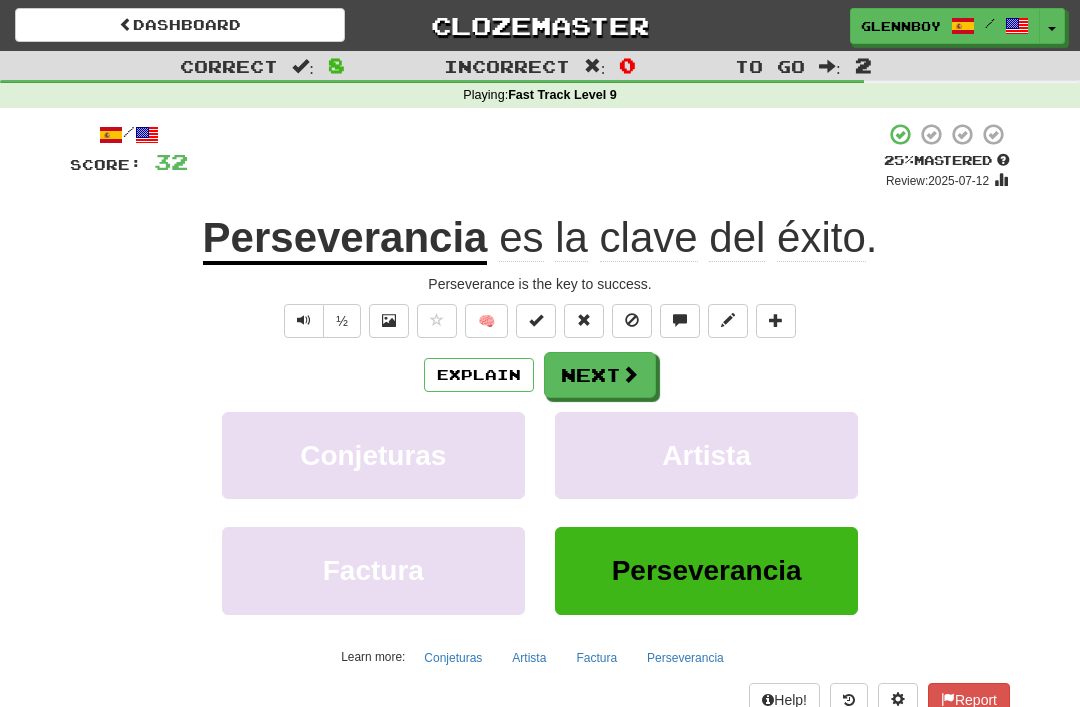 click at bounding box center [632, 320] 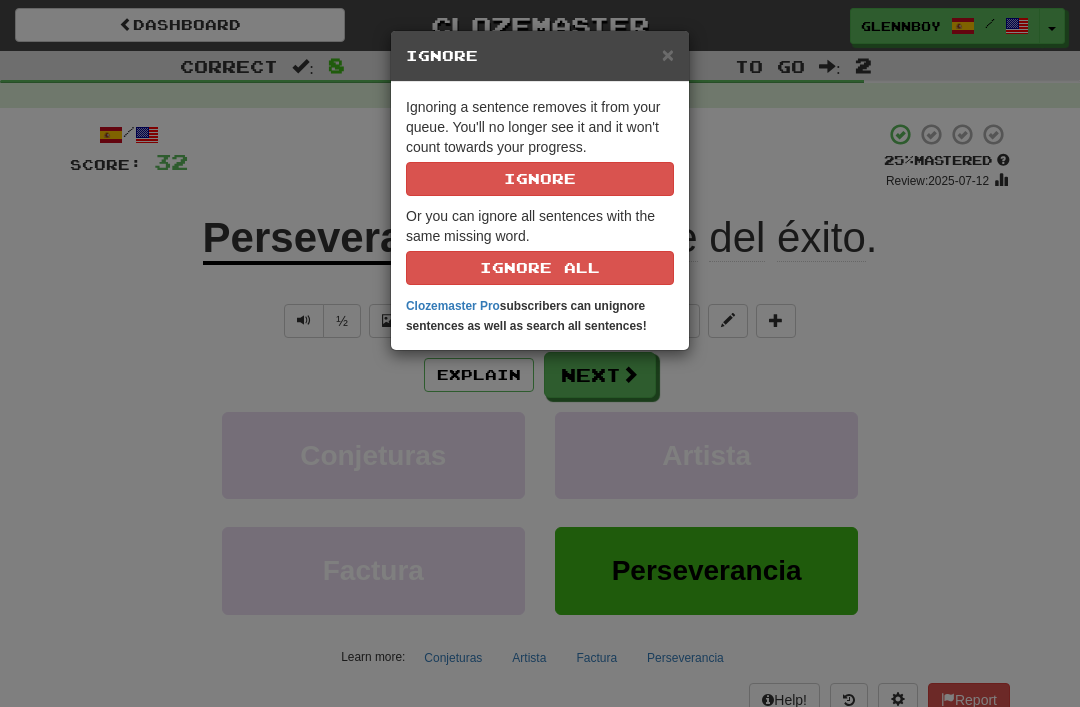 click on "Ignore" at bounding box center [540, 179] 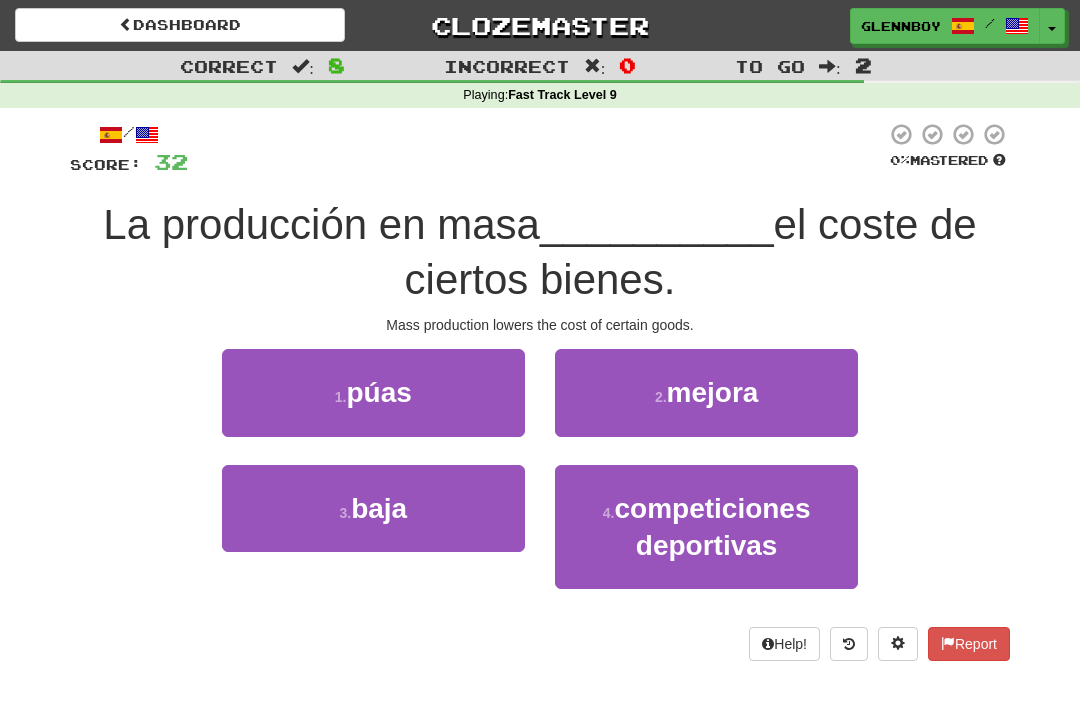 click on "baja" at bounding box center [379, 508] 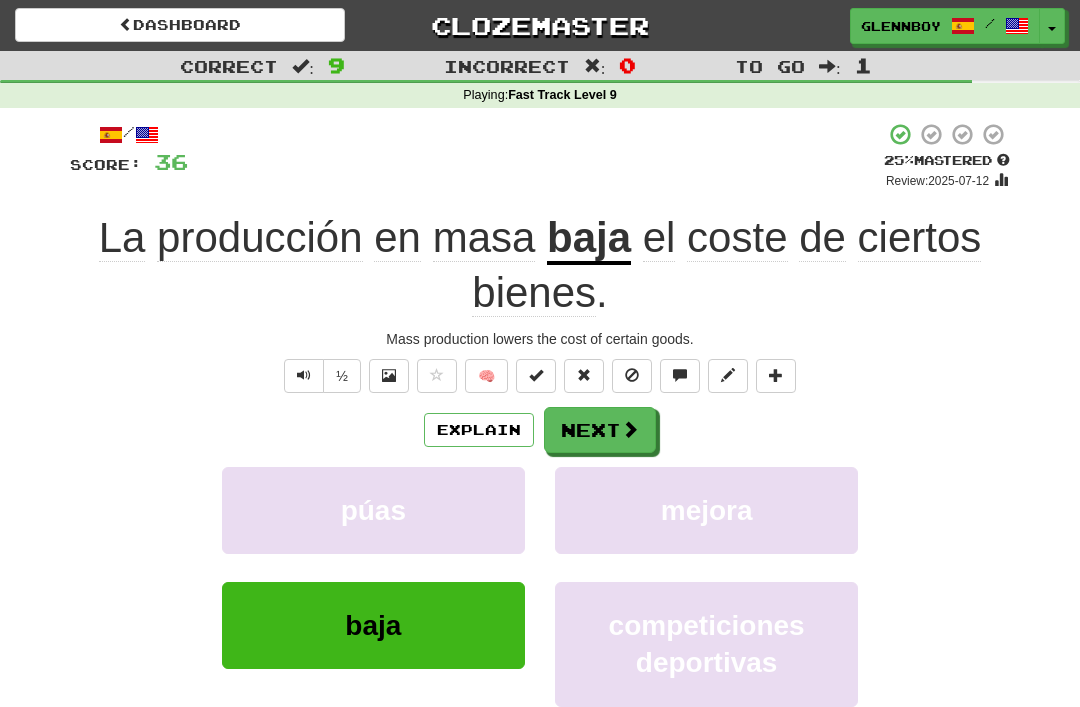 click at bounding box center (632, 375) 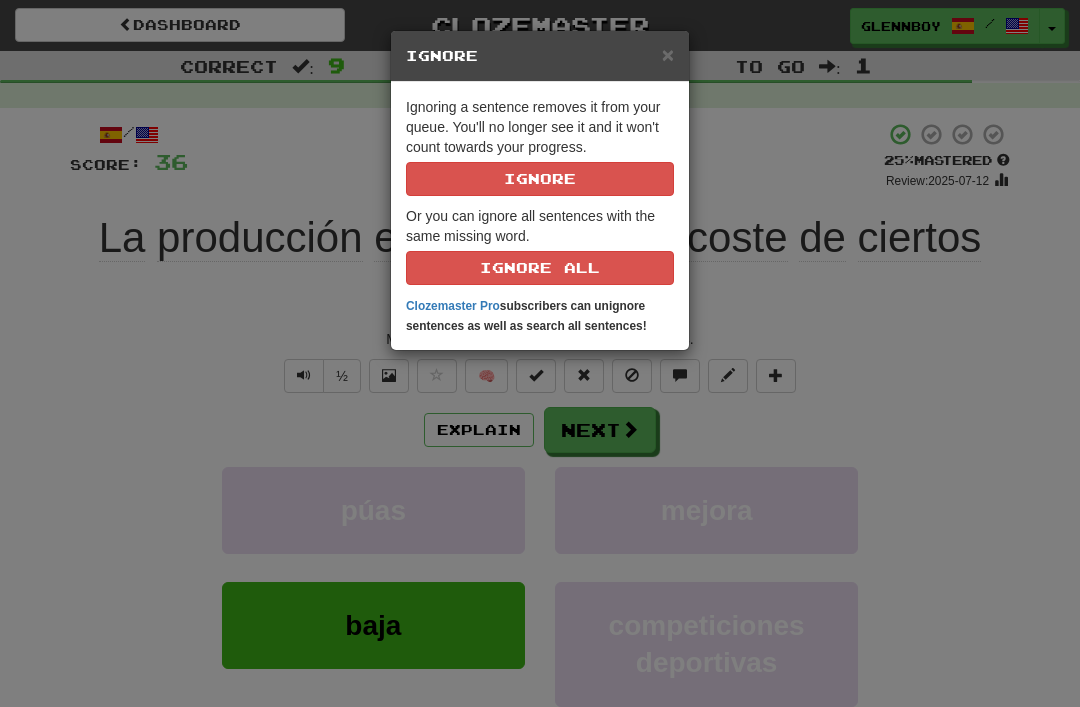 click on "Ignore" at bounding box center (540, 179) 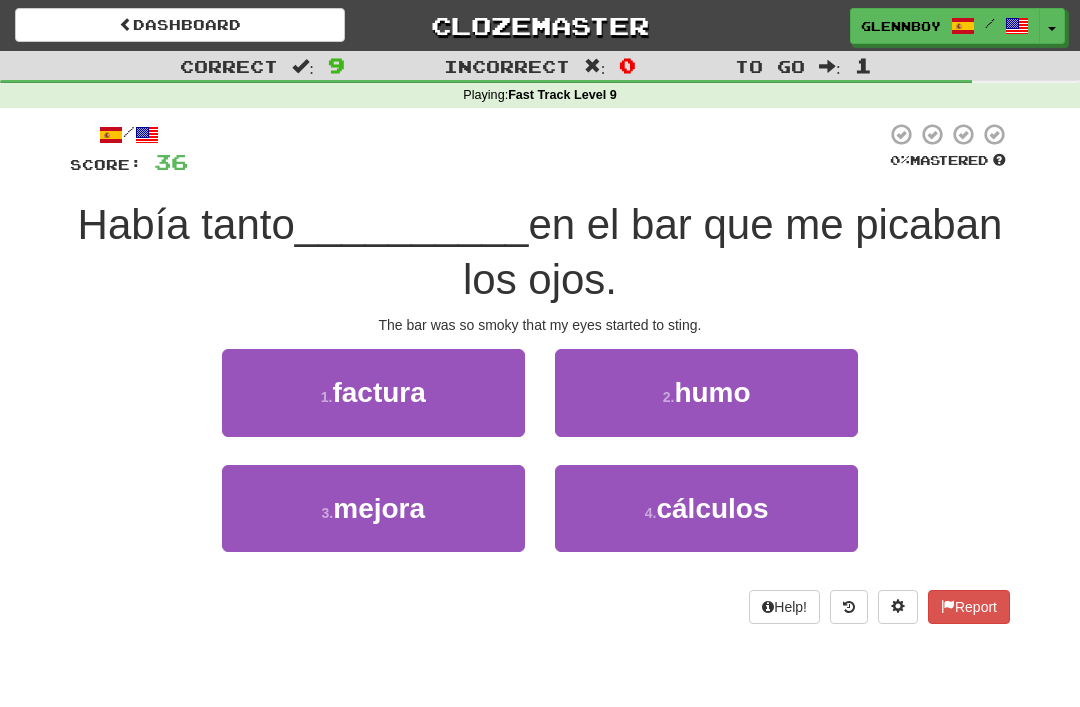 click on "2 .  humo" at bounding box center (706, 392) 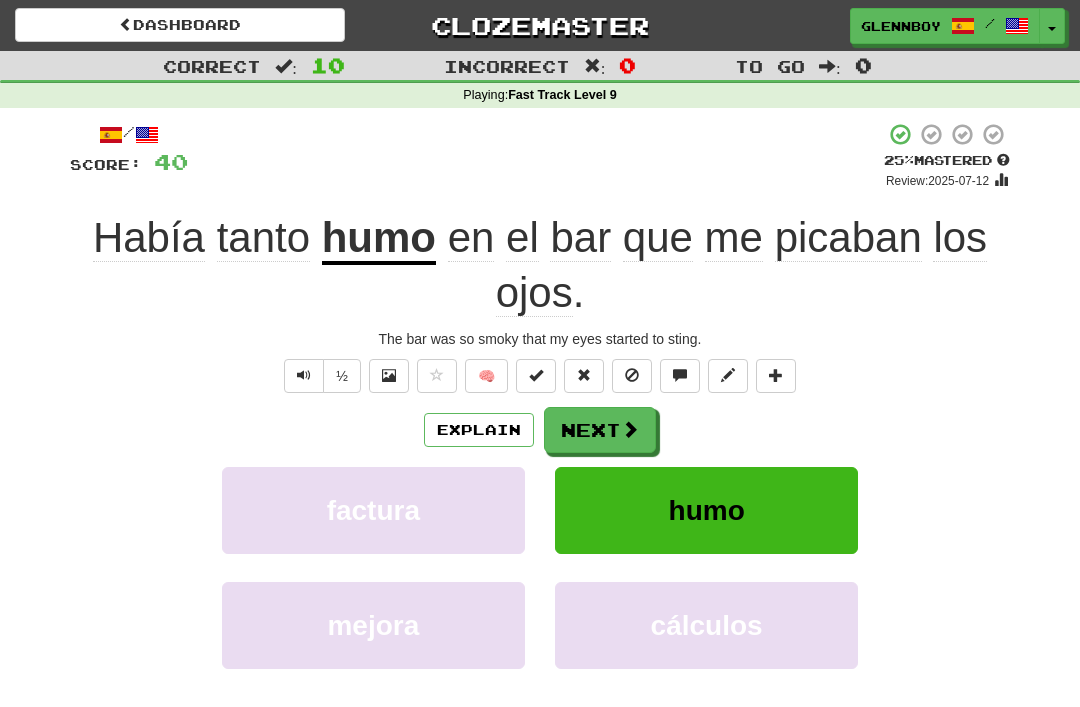 click at bounding box center (632, 375) 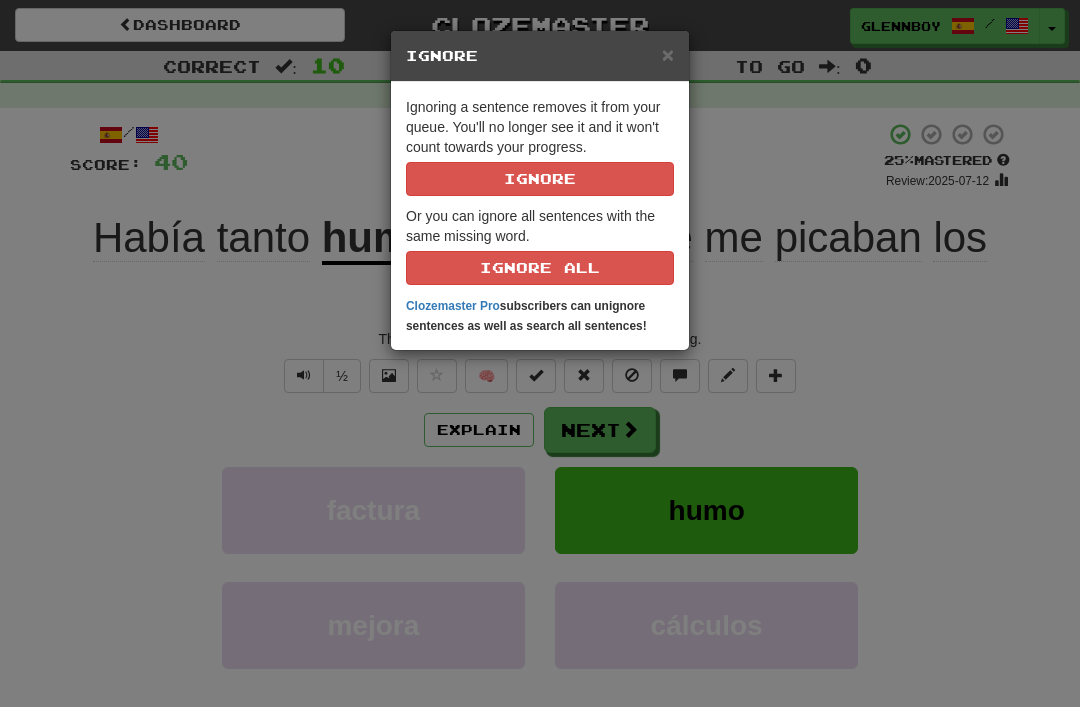 click on "Ignore" at bounding box center [540, 179] 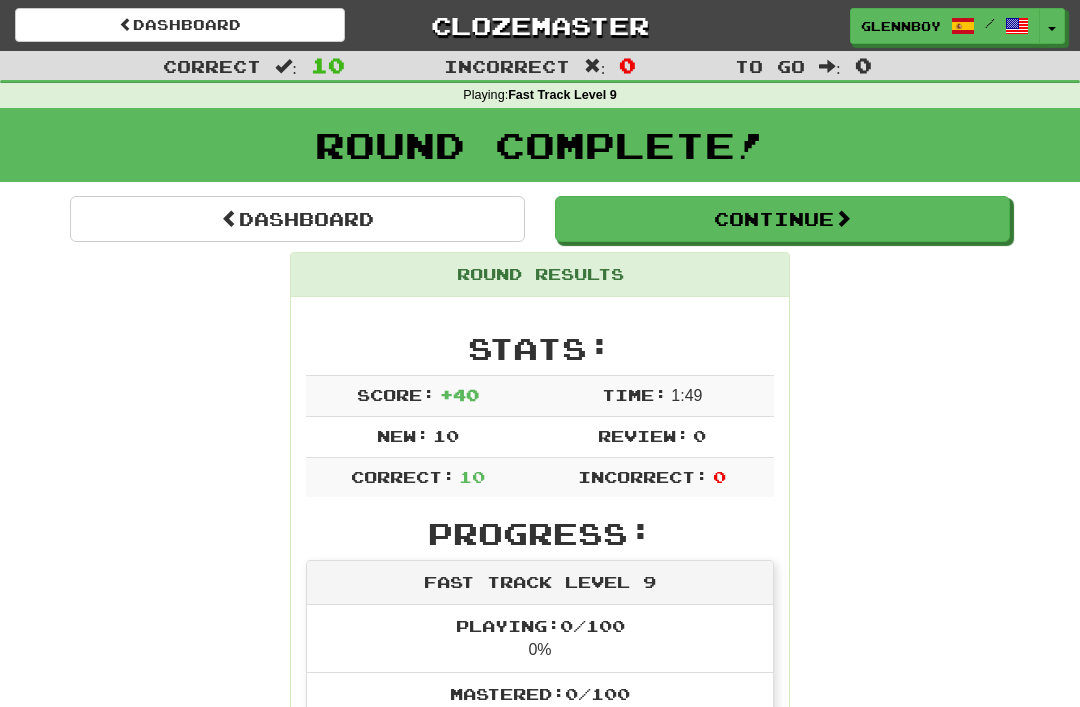 click on "Continue" at bounding box center [782, 219] 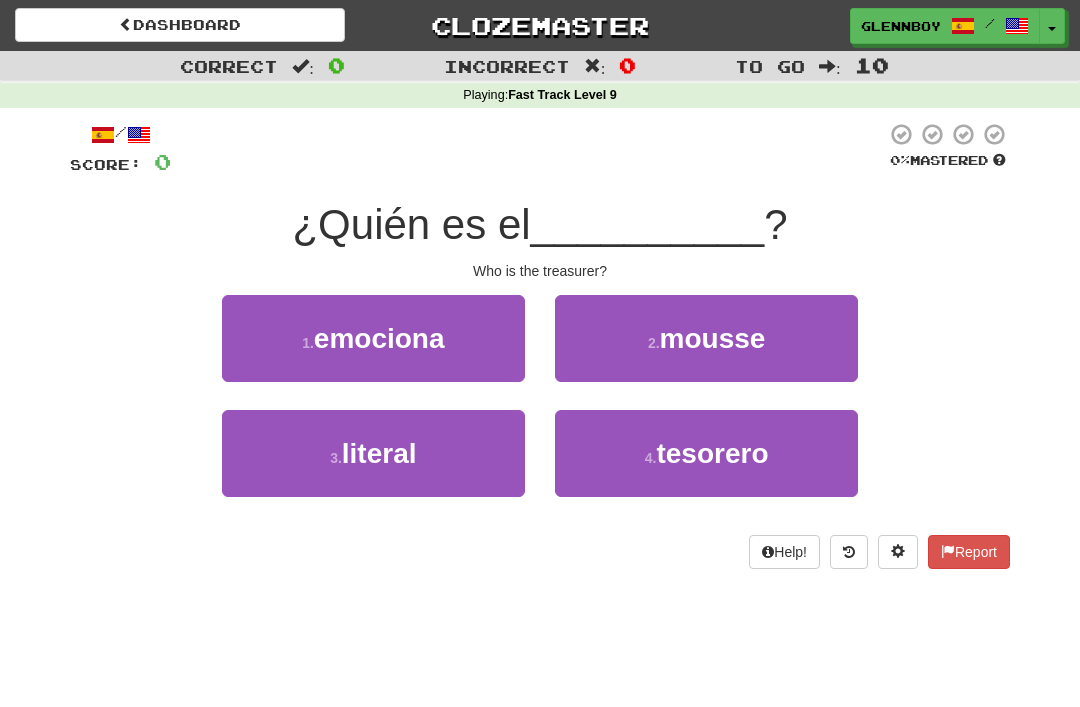 click on "tesorero" at bounding box center [712, 453] 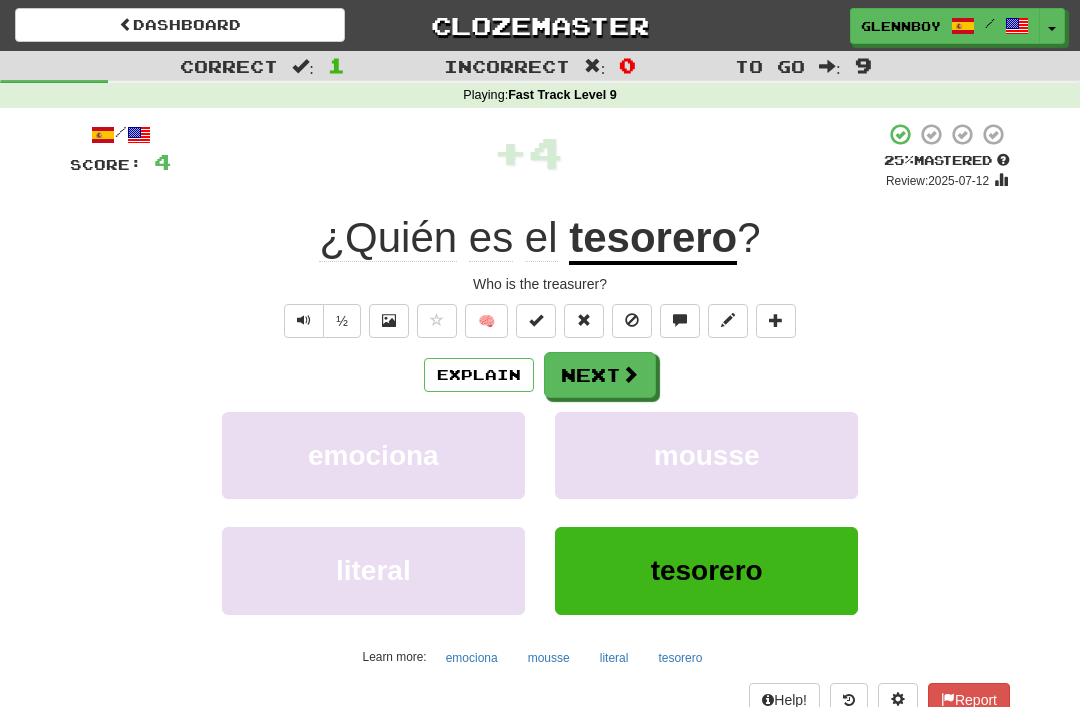 click at bounding box center [632, 320] 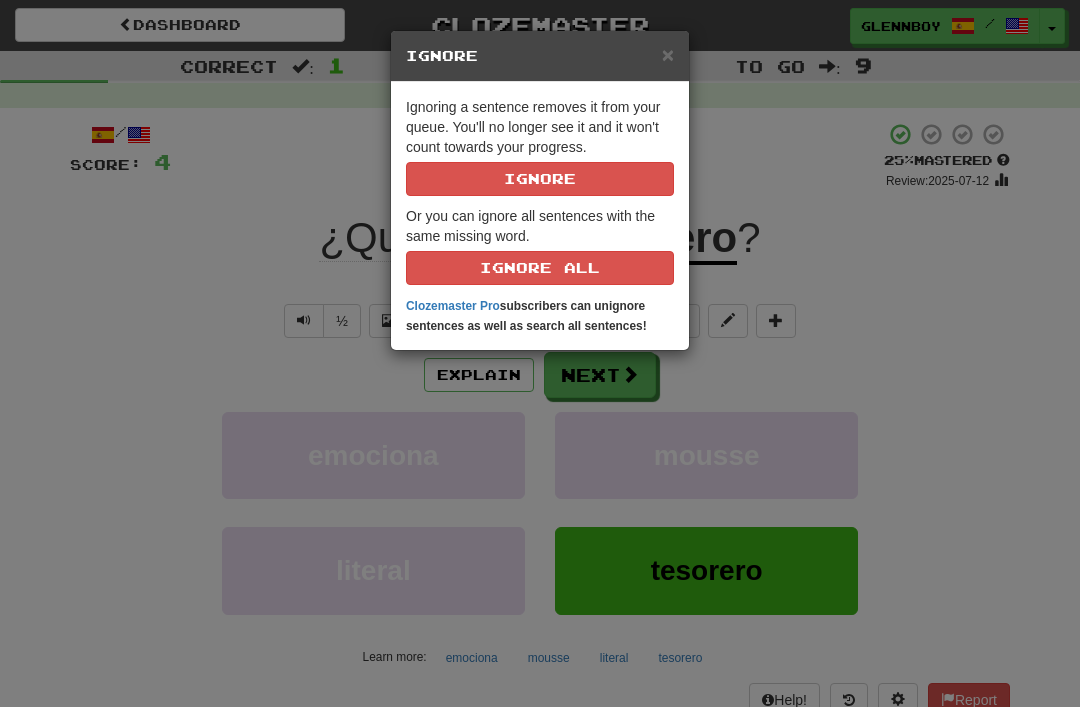 click on "Ignore" at bounding box center (540, 179) 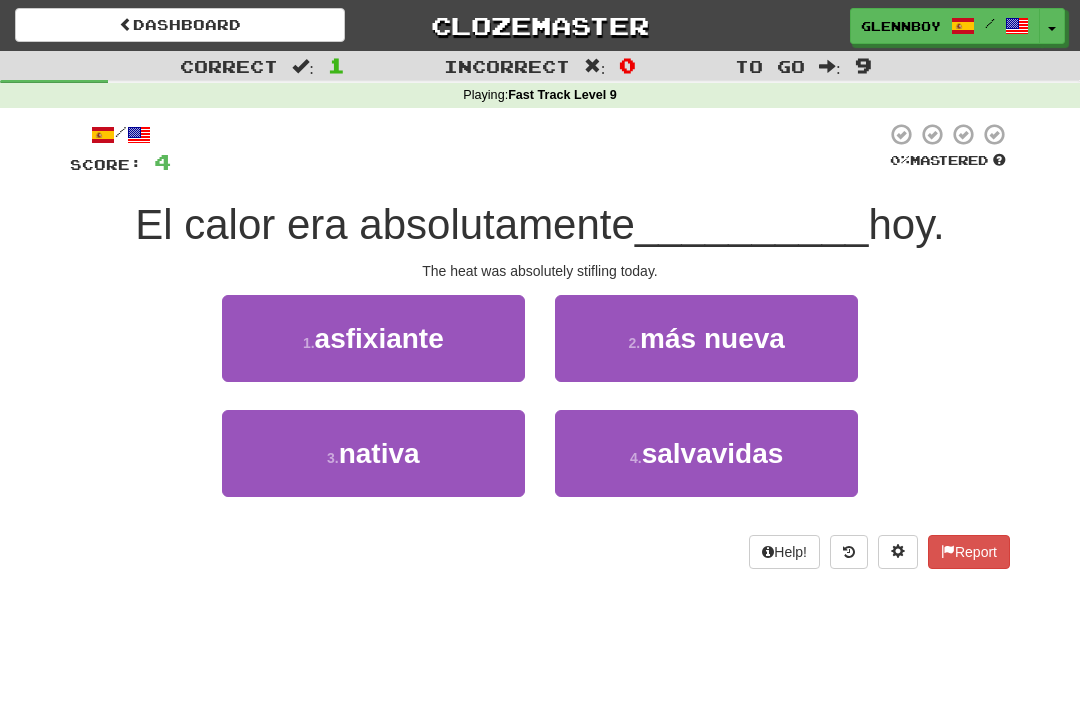 click on "asfixiante" at bounding box center (379, 338) 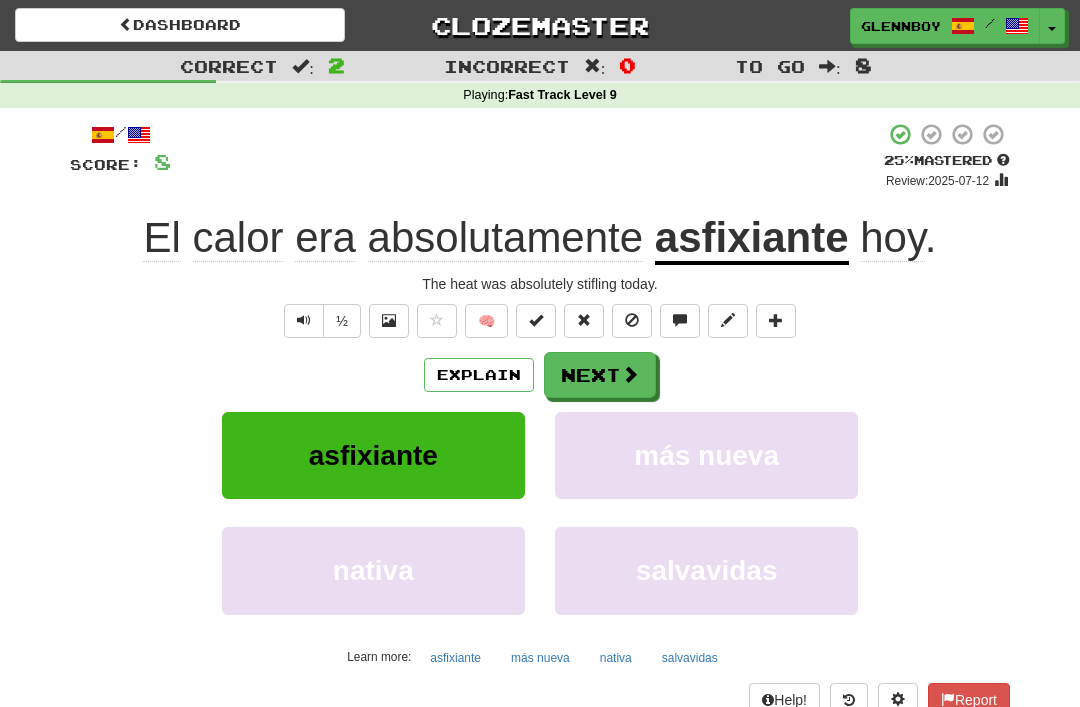 click at bounding box center (632, 321) 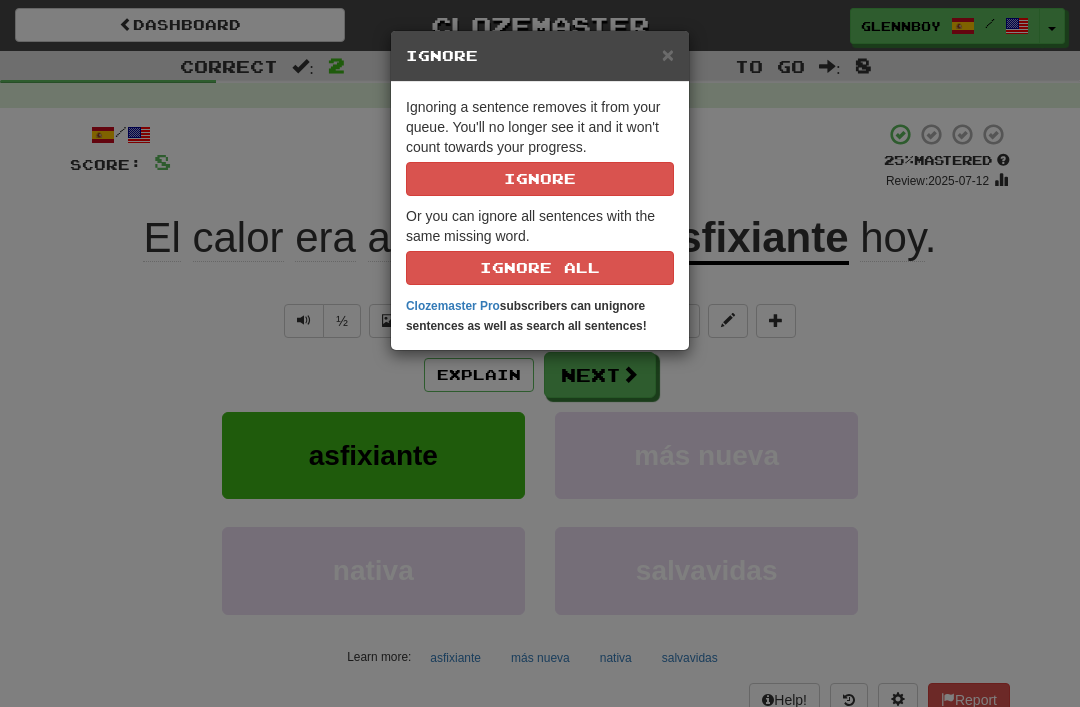 click on "Ignore" at bounding box center (540, 179) 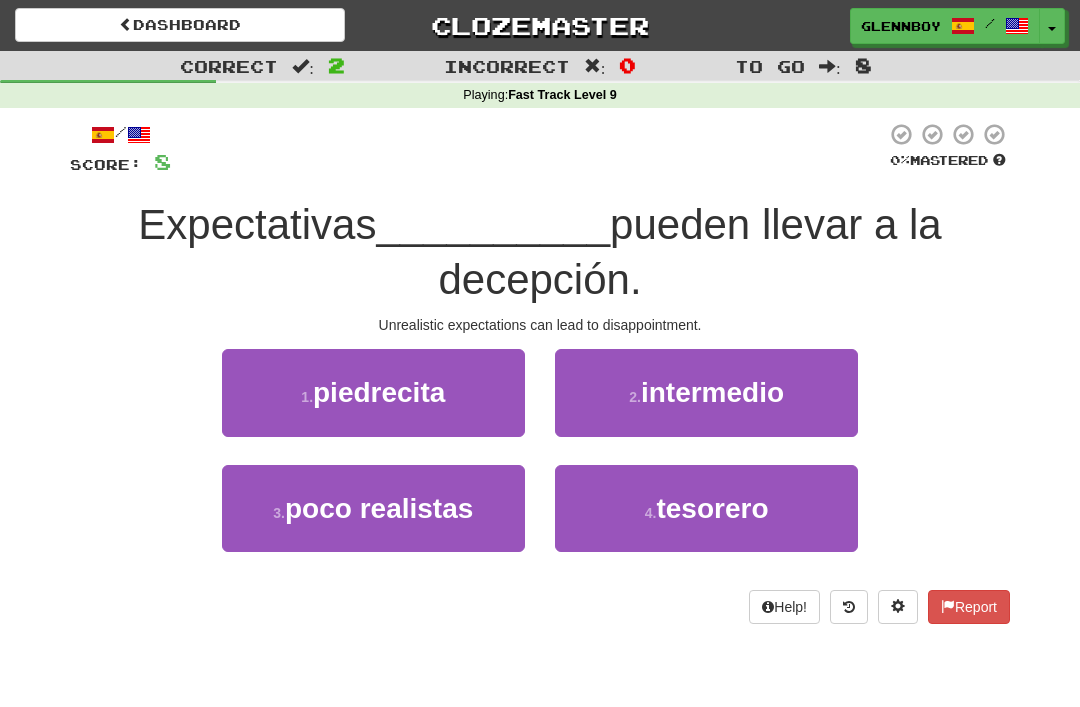 click on "poco realistas" at bounding box center [379, 508] 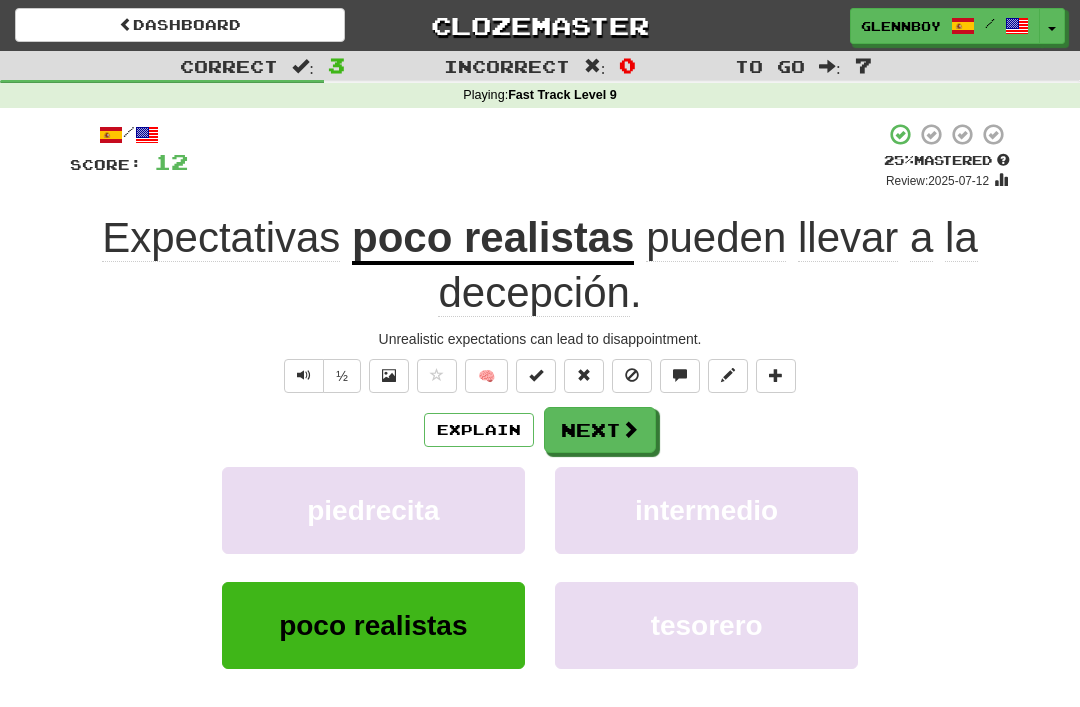 click at bounding box center (632, 376) 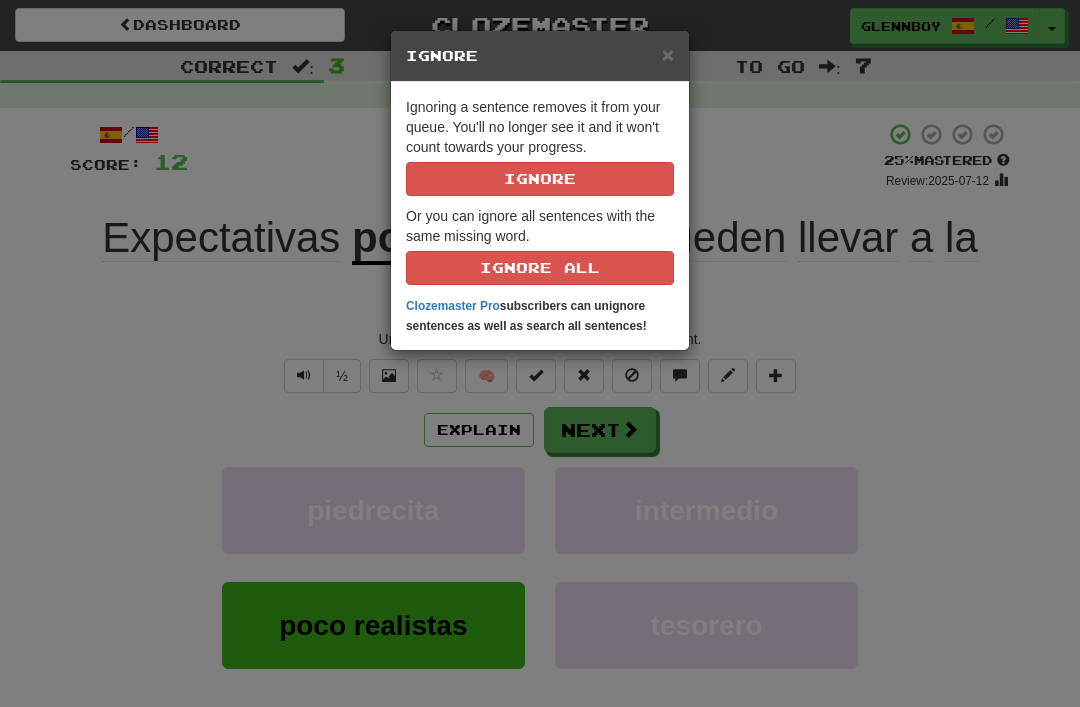 click on "Ignore" at bounding box center [540, 179] 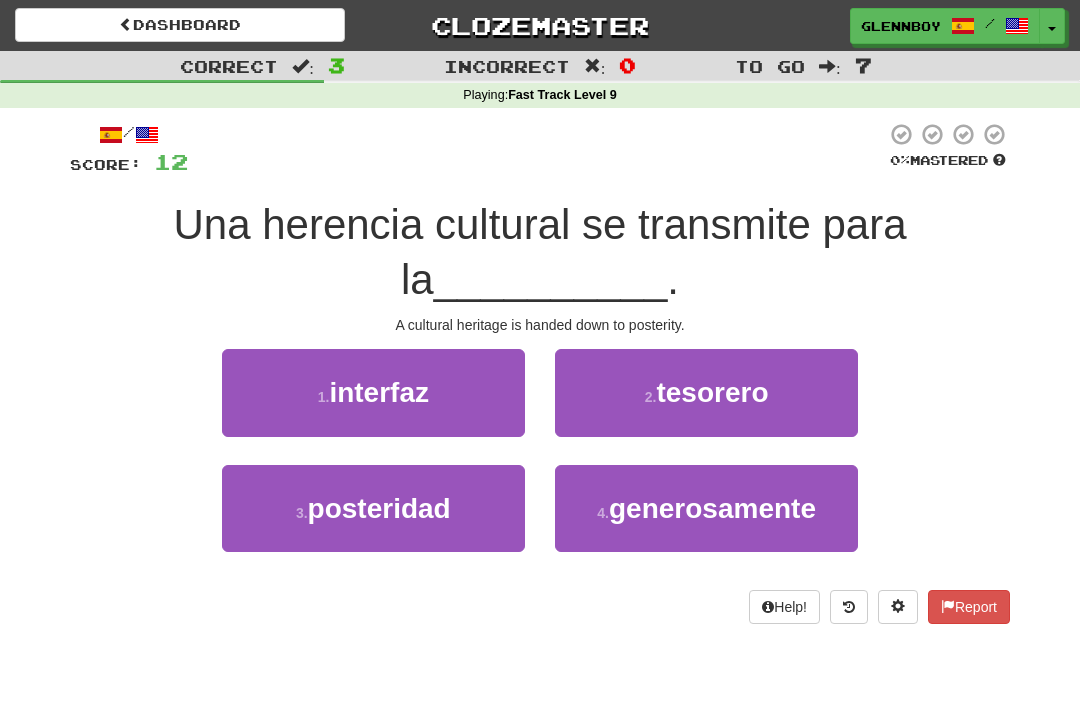 click on "posteridad" at bounding box center [379, 508] 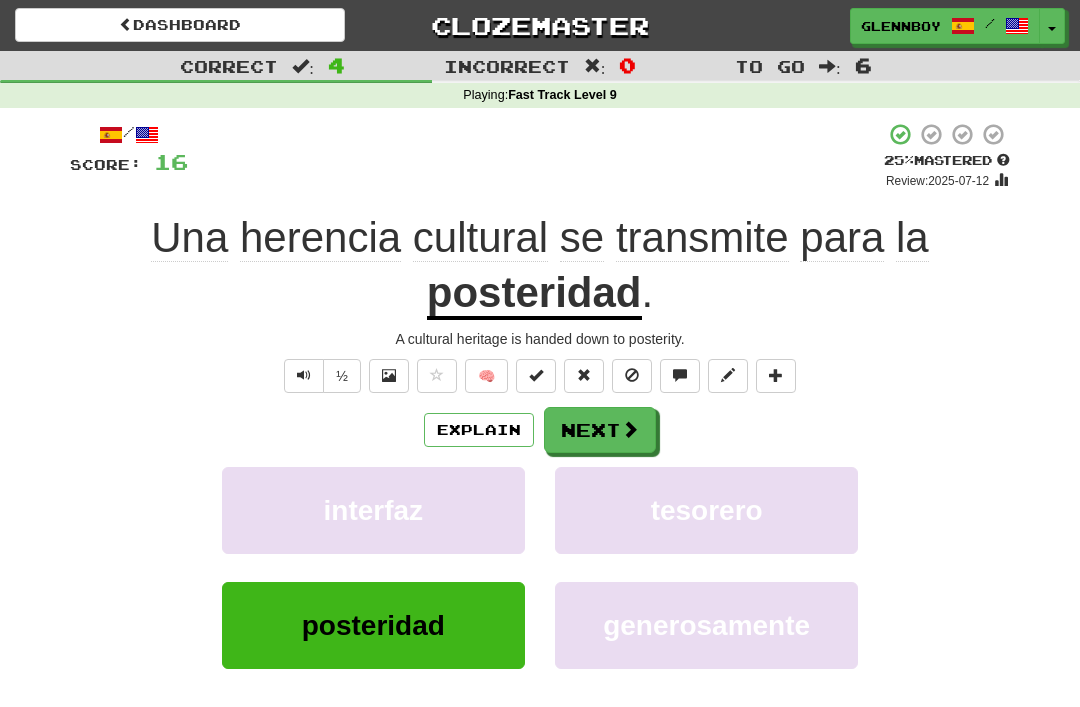 click at bounding box center (632, 376) 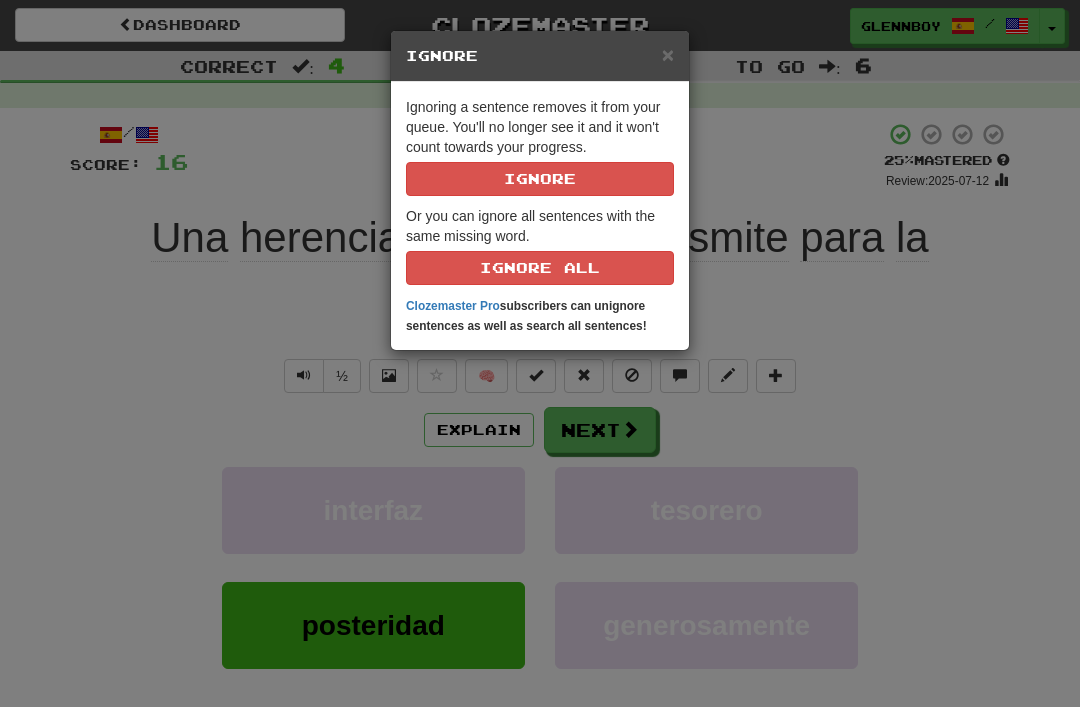click on "Ignore" at bounding box center (540, 179) 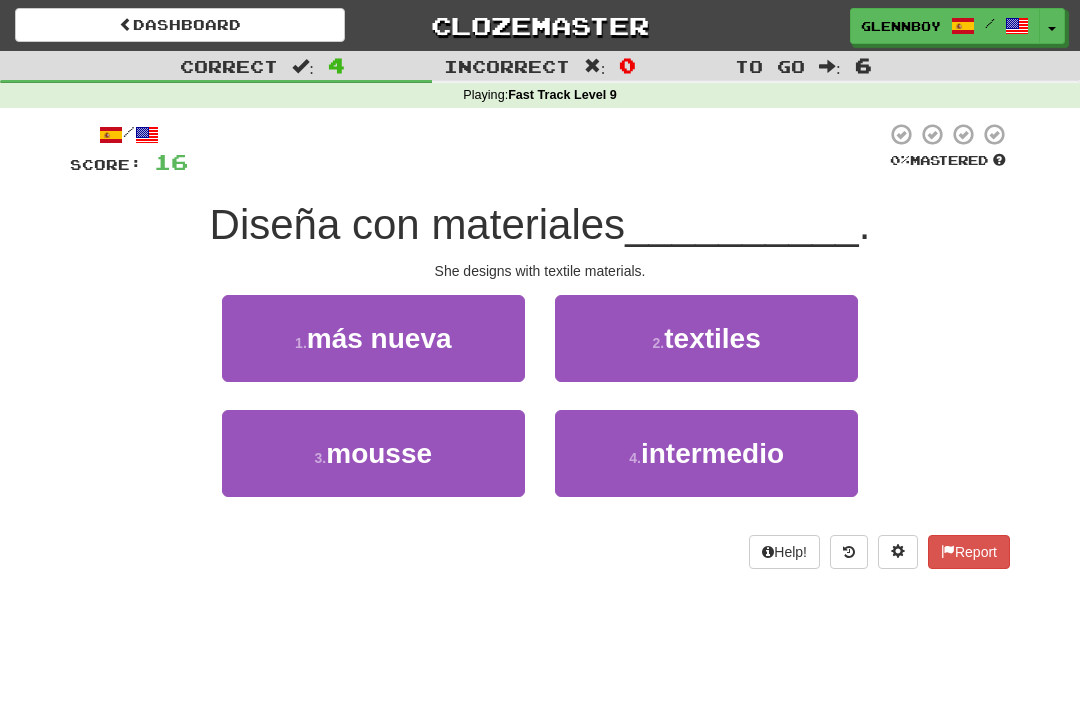 click on "textiles" at bounding box center (712, 338) 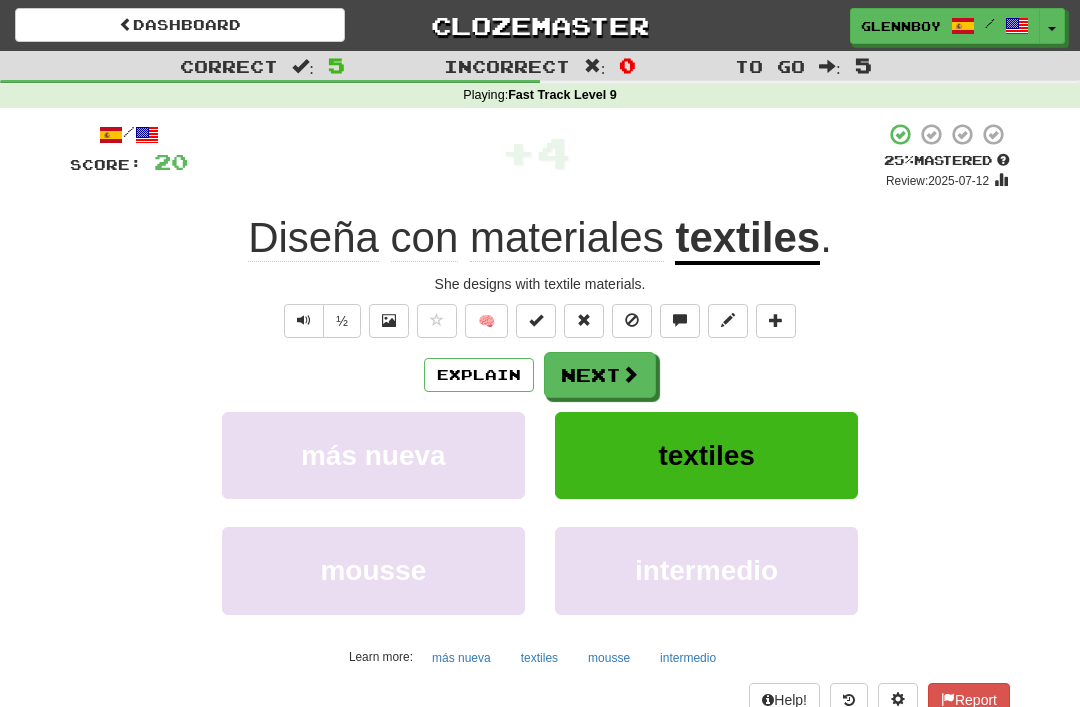 click at bounding box center (632, 321) 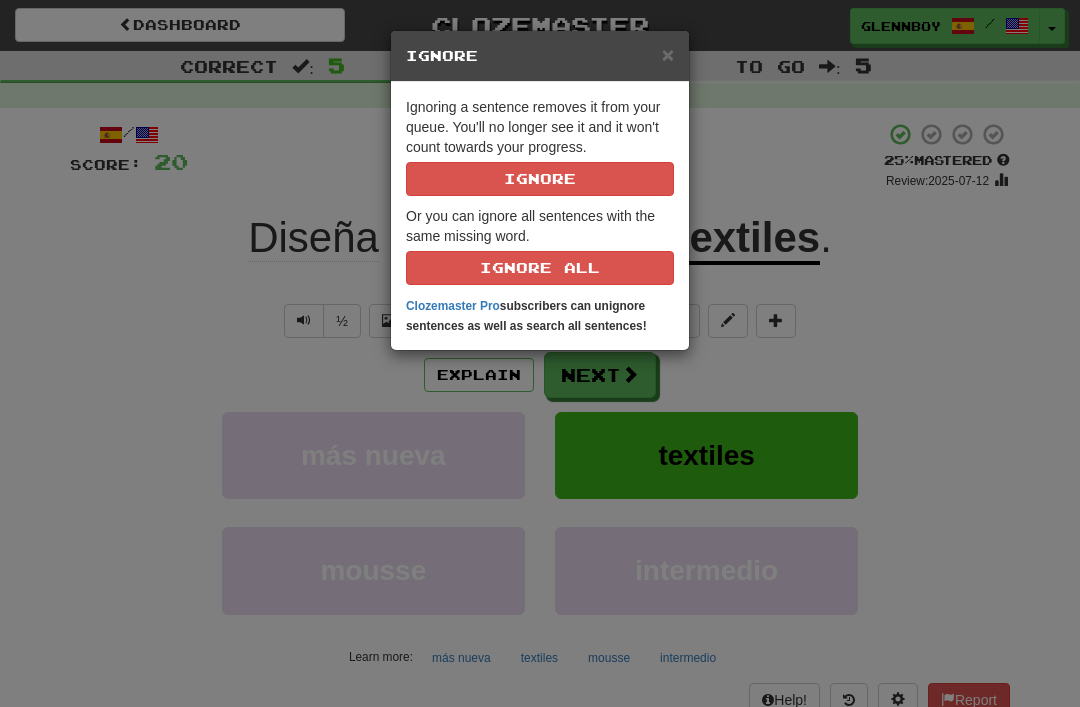 click on "Ignore" at bounding box center (540, 179) 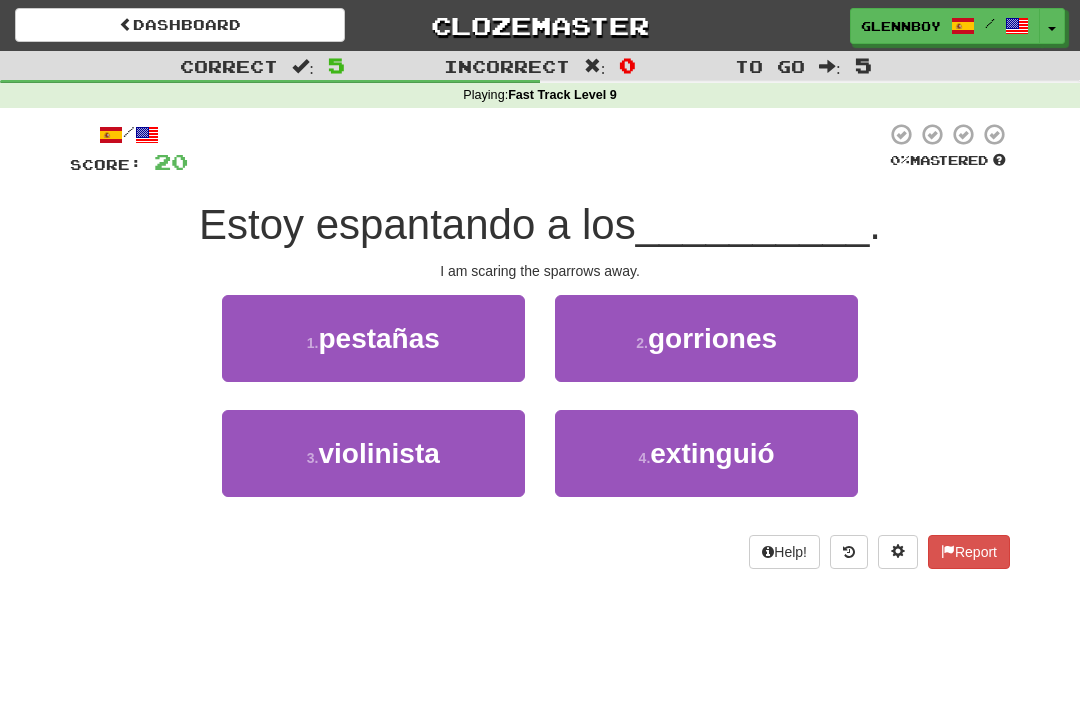 click on "gorriones" at bounding box center (712, 338) 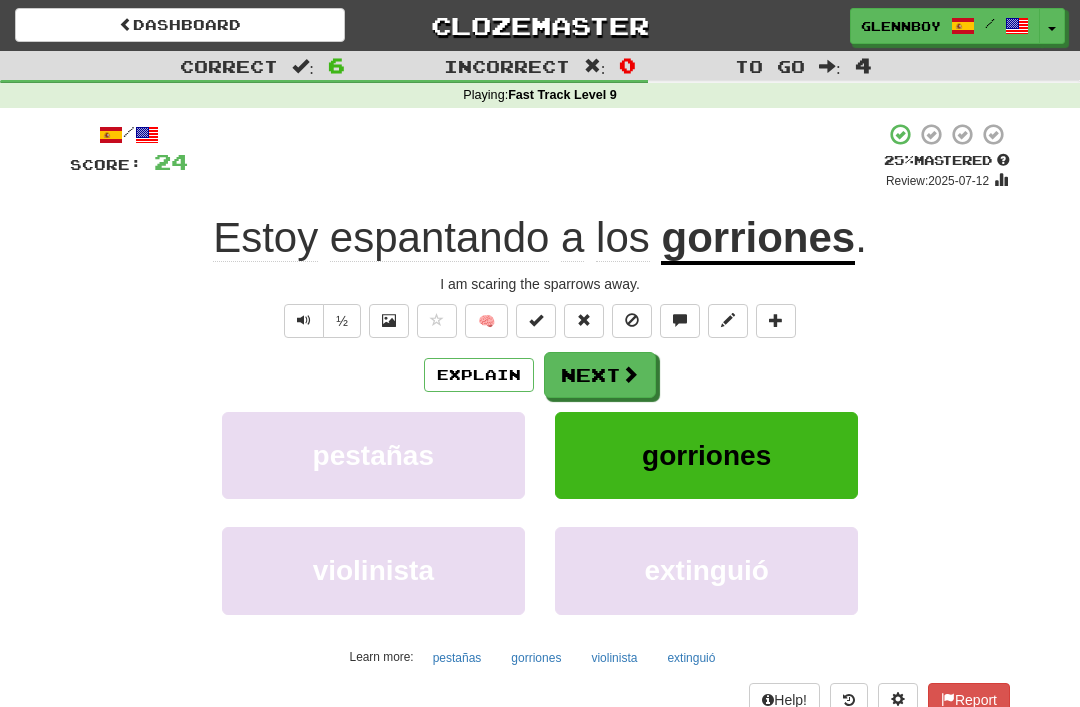click at bounding box center (632, 320) 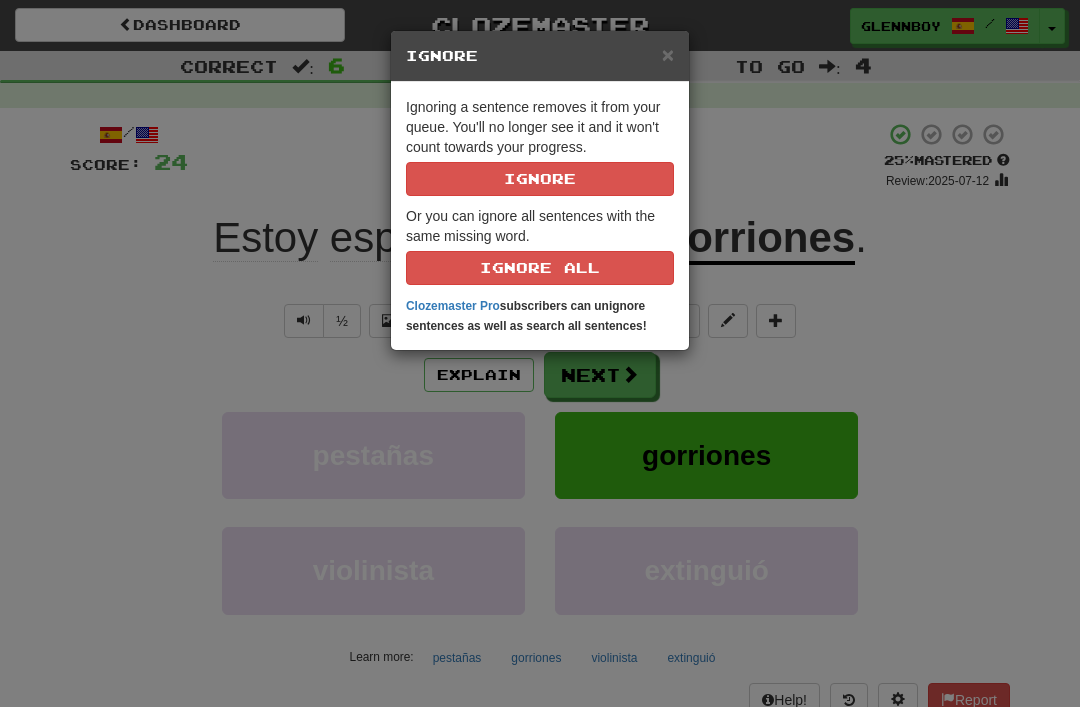 click on "Ignore" at bounding box center [540, 179] 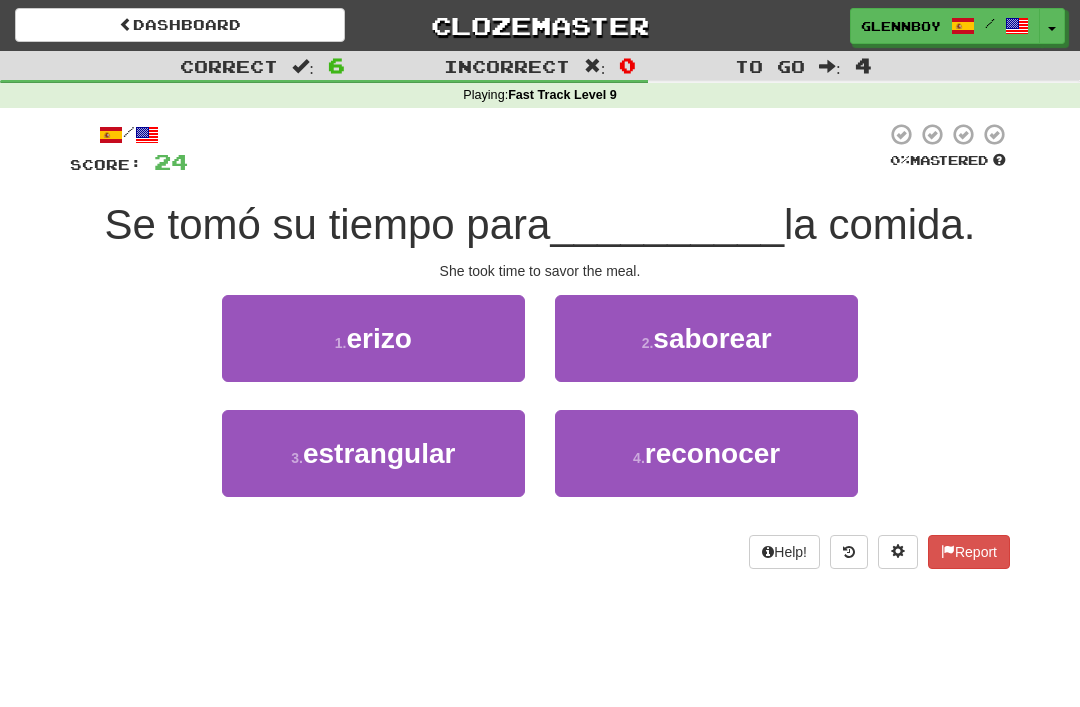 click on "saborear" at bounding box center (712, 338) 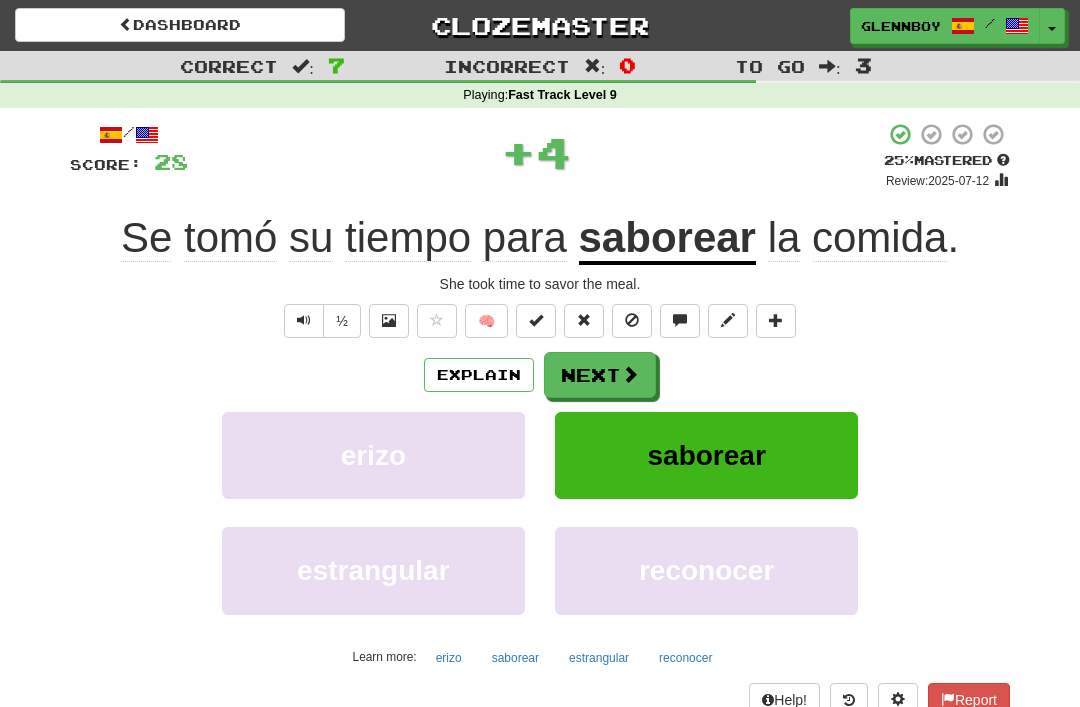 click at bounding box center [632, 321] 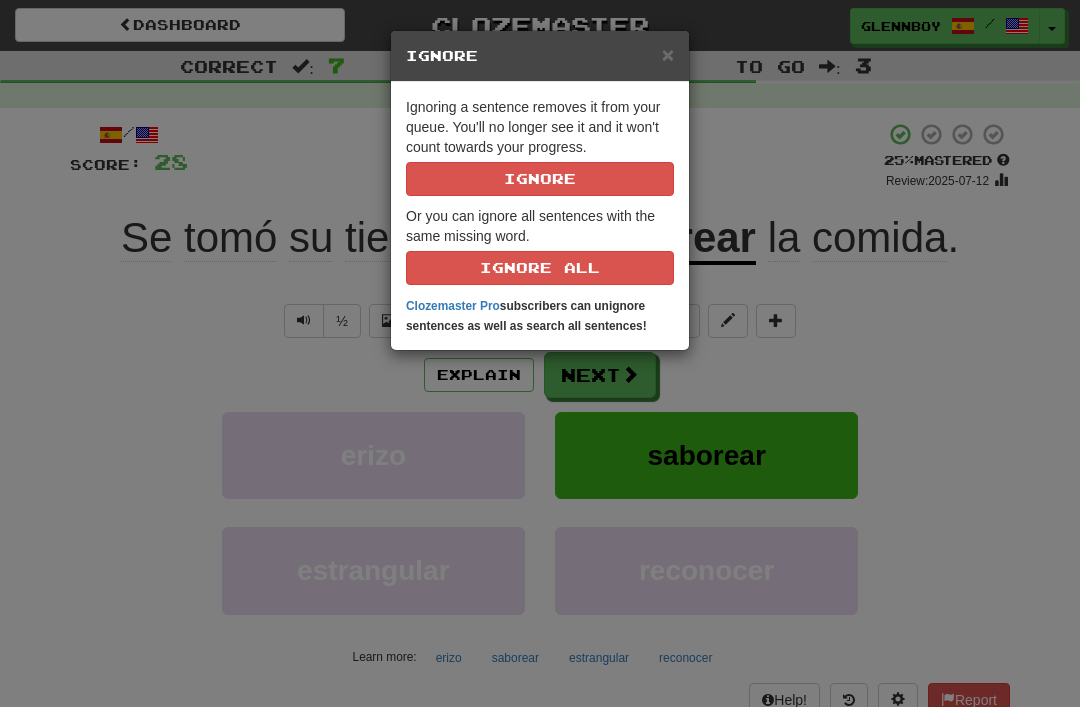 click on "Ignore" at bounding box center (540, 179) 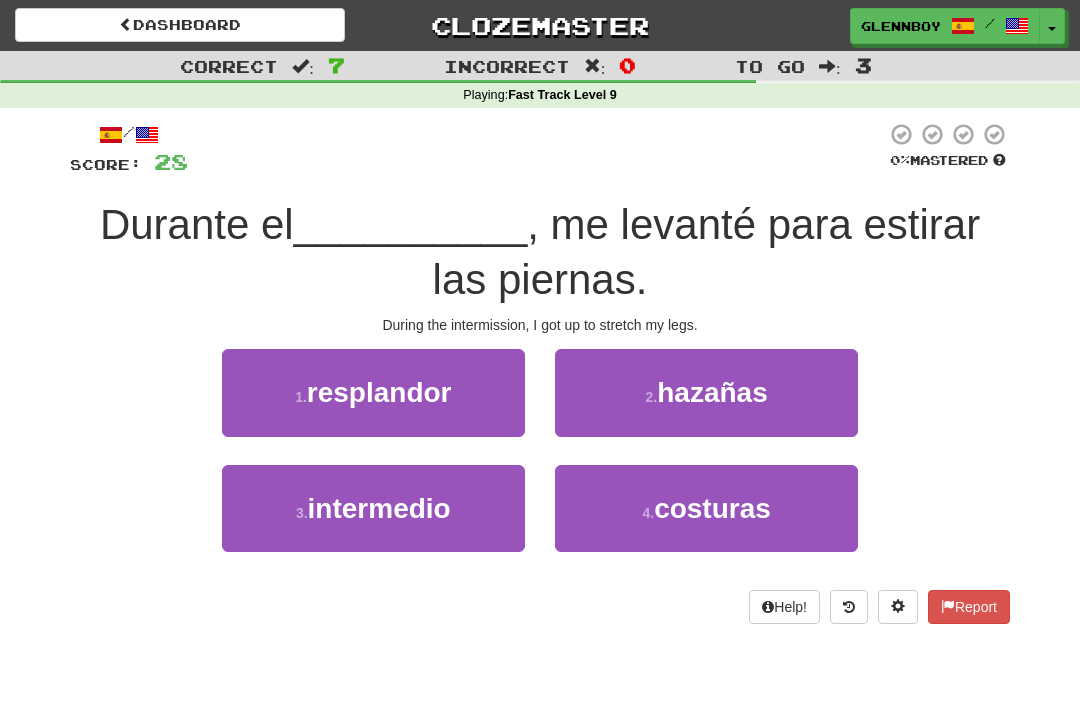 click on "3 .  intermedio" at bounding box center [373, 508] 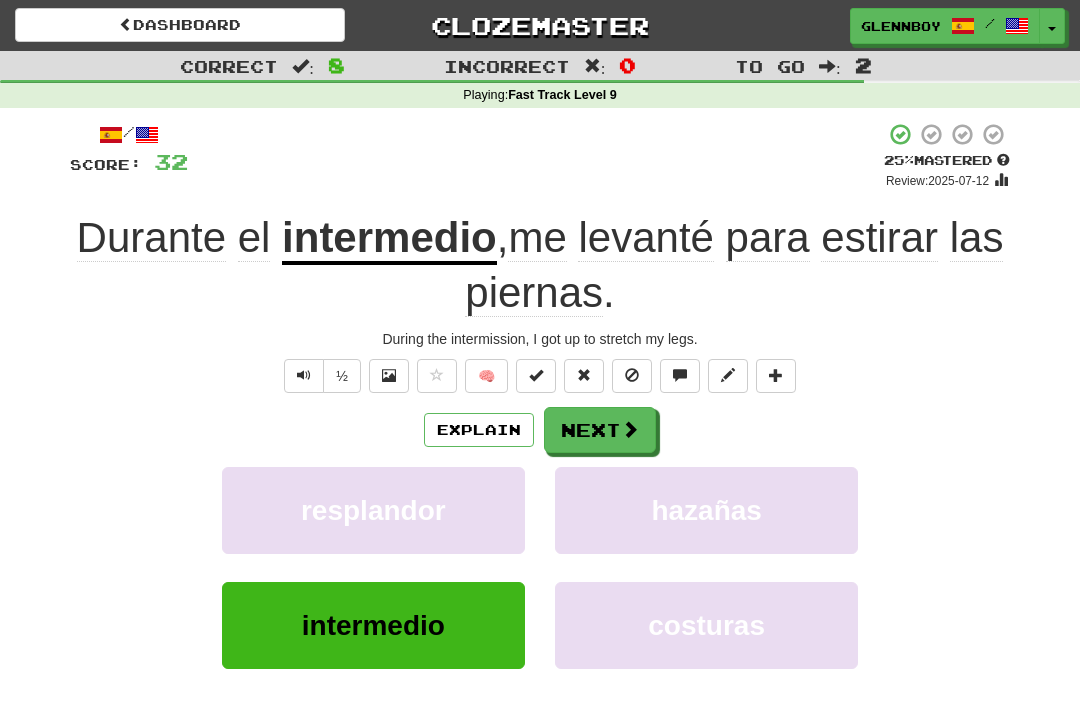 click at bounding box center (632, 376) 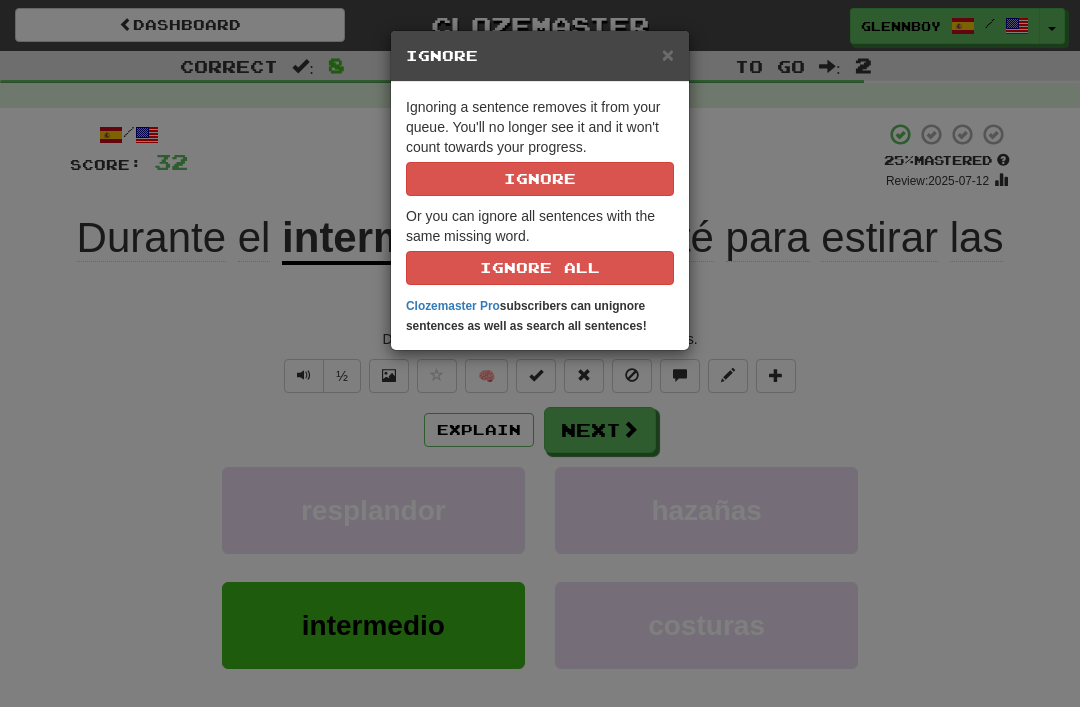 click on "Ignore" at bounding box center [540, 179] 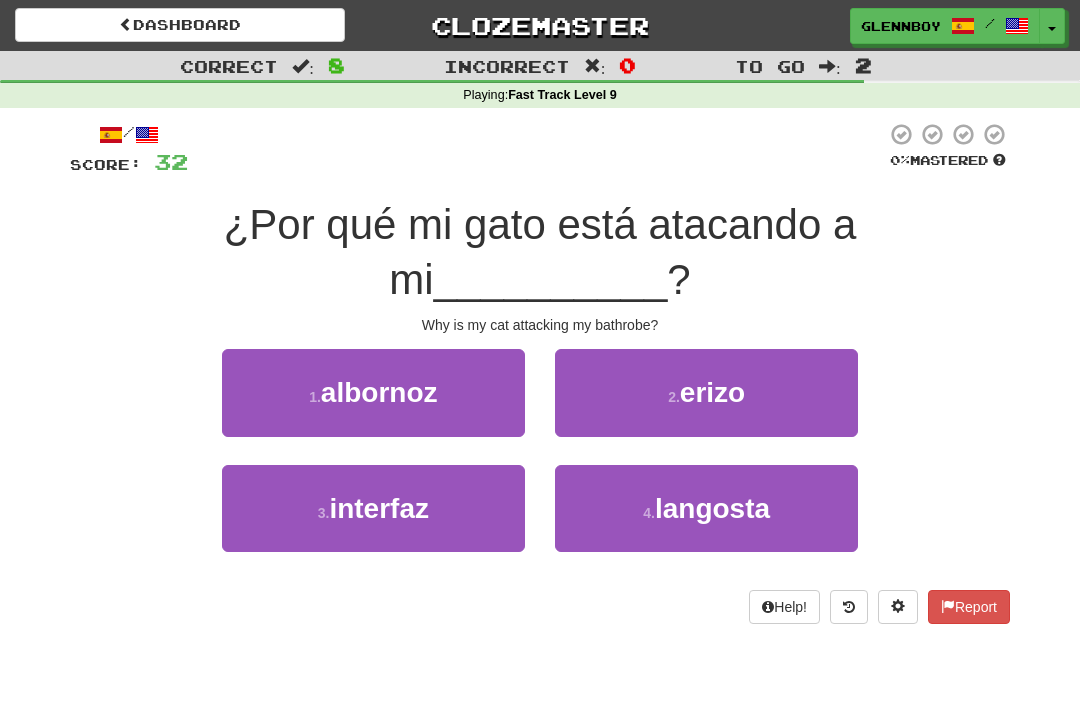 click on "1 .  albornoz" at bounding box center (373, 392) 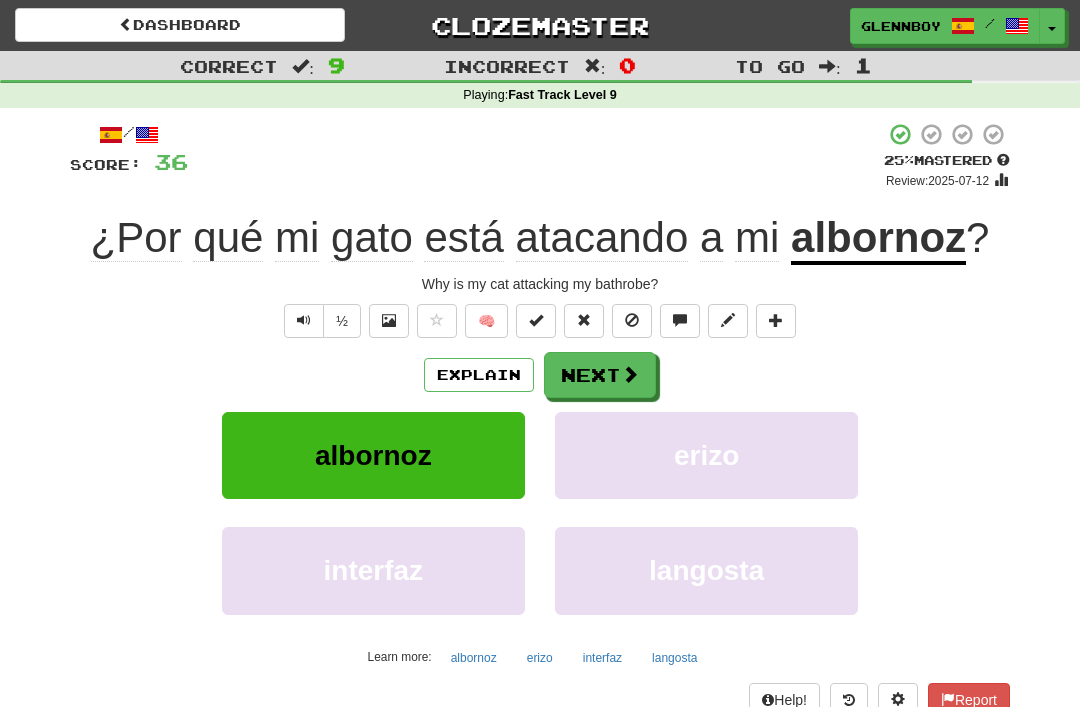 click on "Explain" at bounding box center [479, 375] 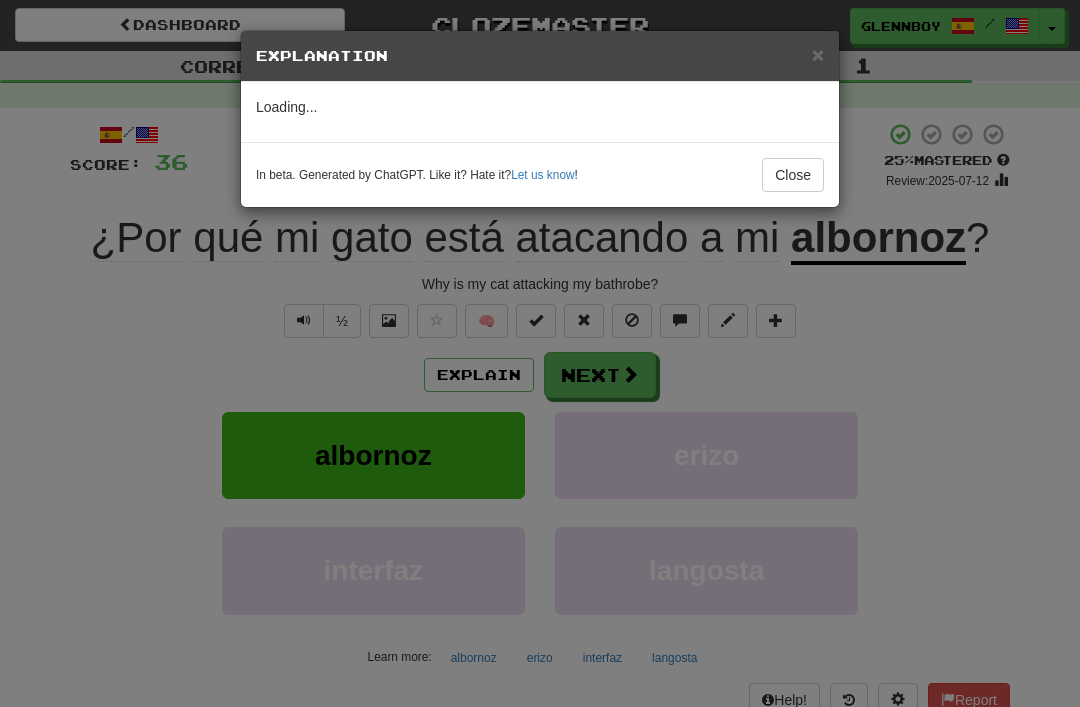 click on "× Explanation Loading... In beta. Generated by ChatGPT. Like it? Hate it?  Let us know ! Close" at bounding box center [540, 353] 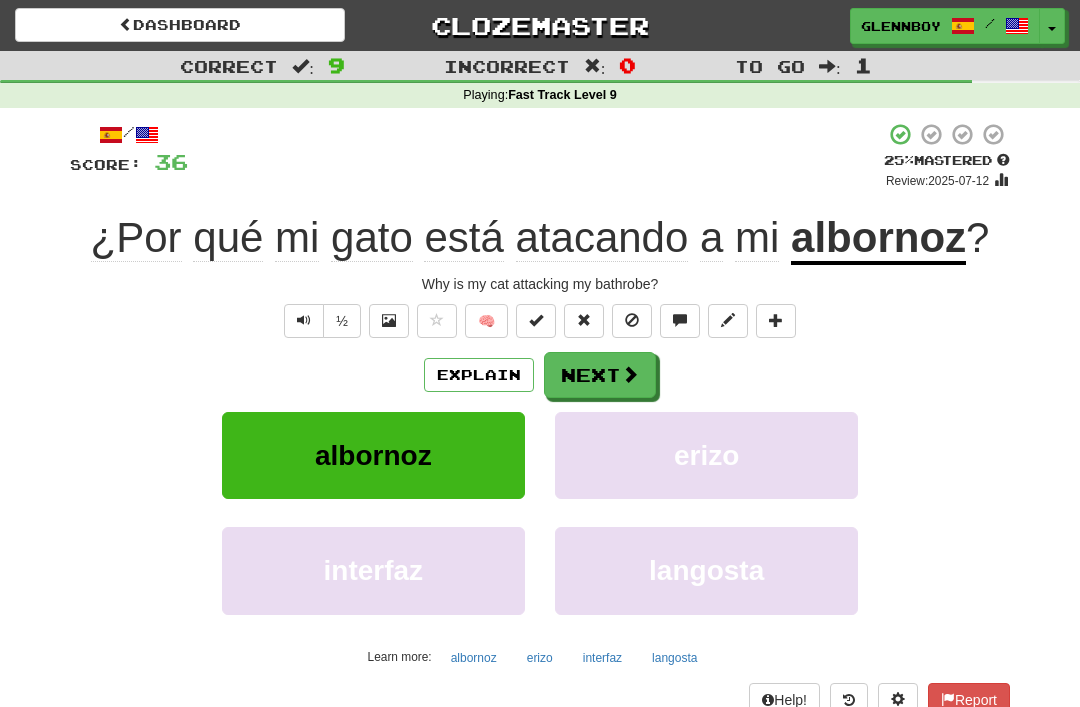 click on "Explain" at bounding box center (479, 375) 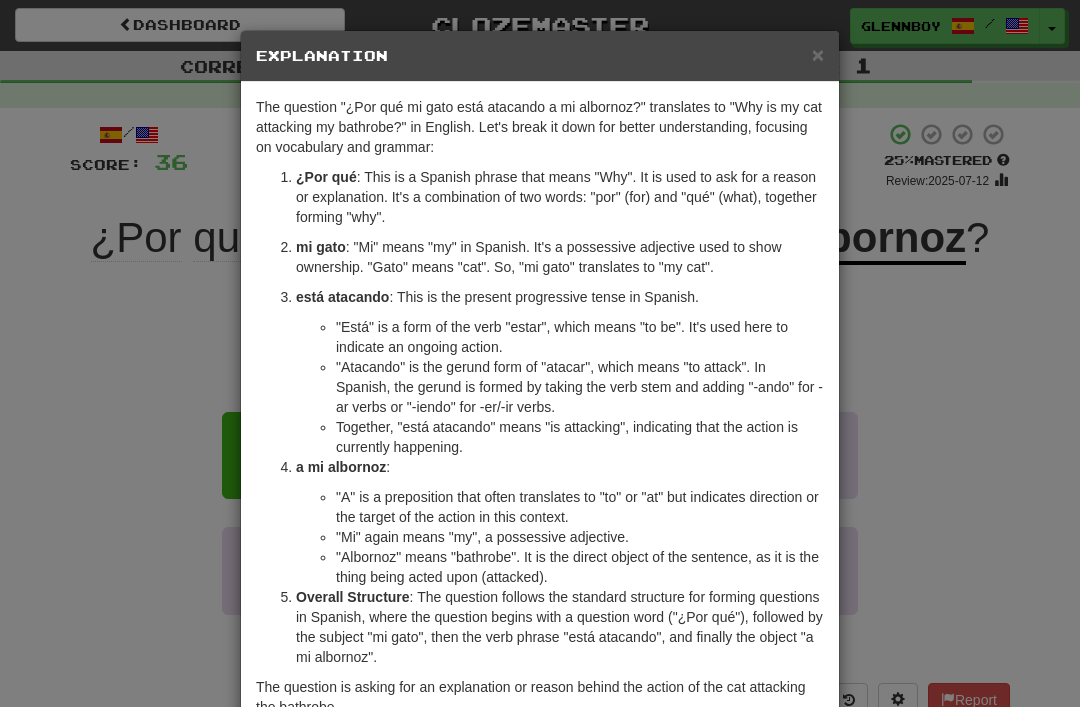 click on "×" at bounding box center (818, 54) 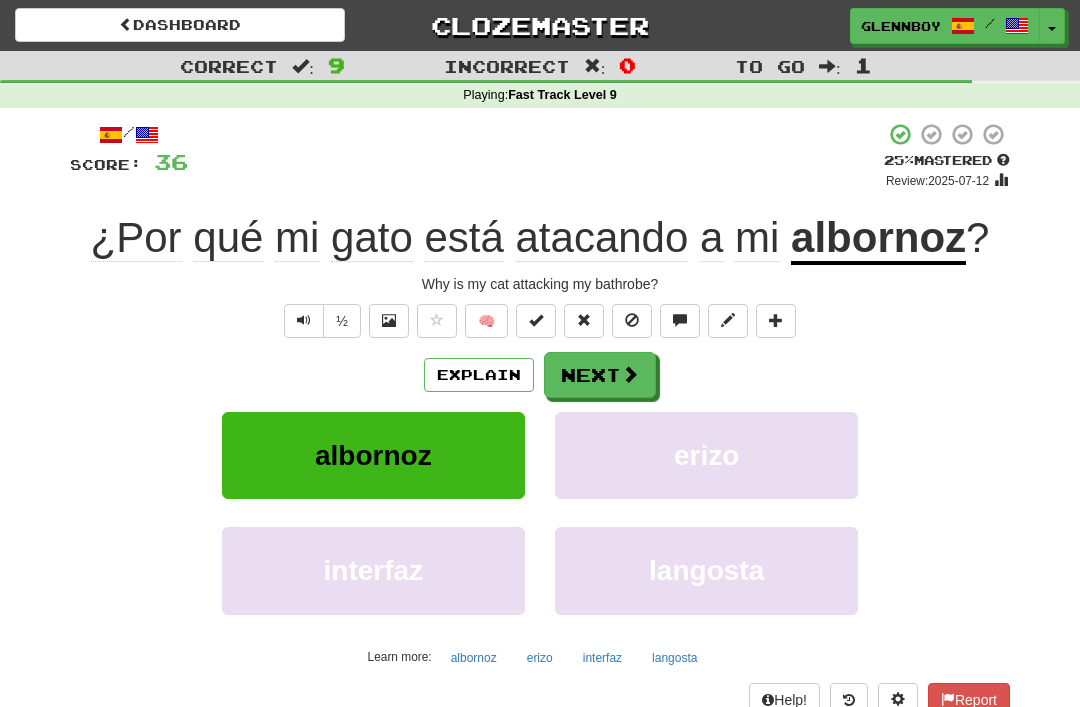 click at bounding box center (632, 321) 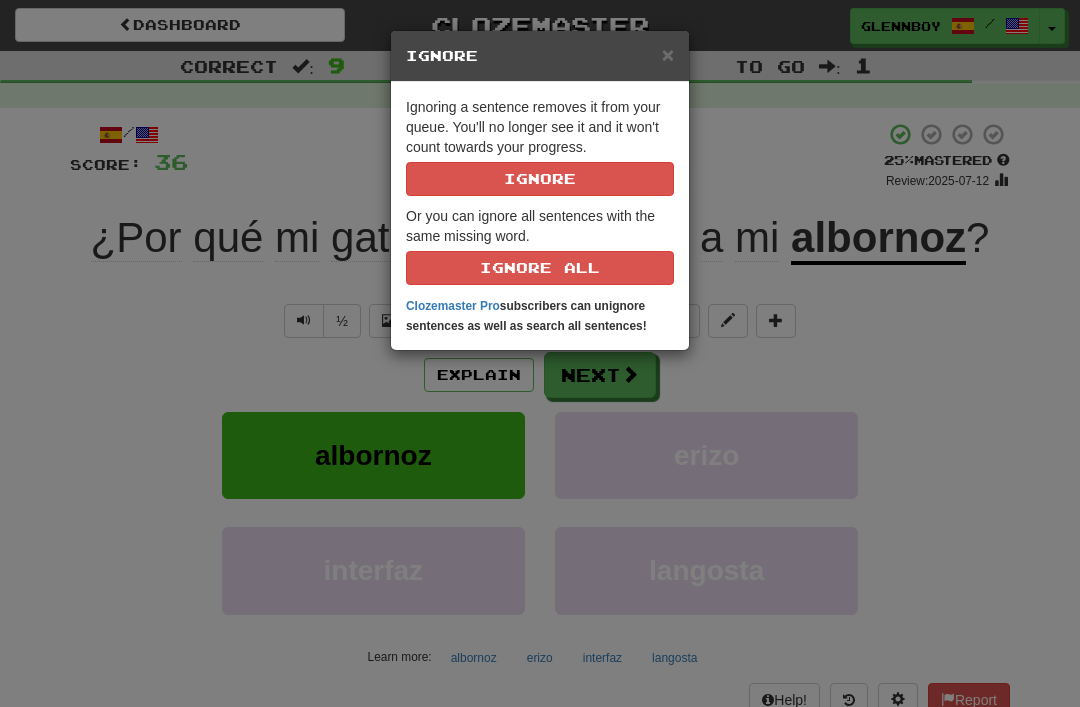 click on "Ignore" at bounding box center (540, 179) 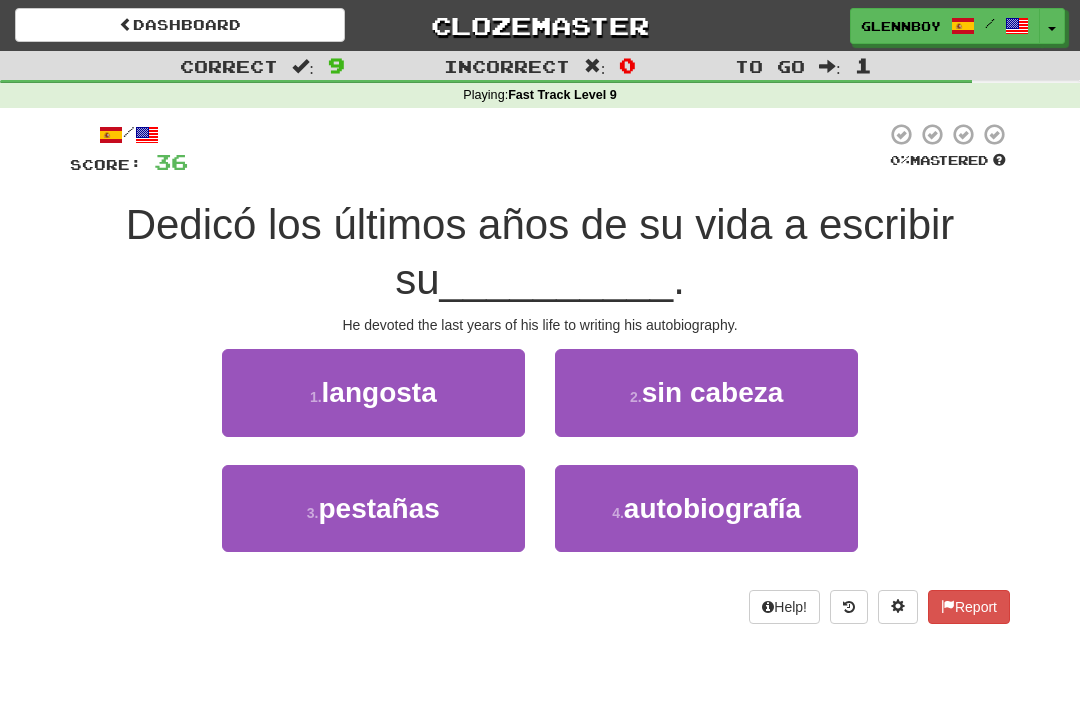 click on "autobiografía" at bounding box center (712, 508) 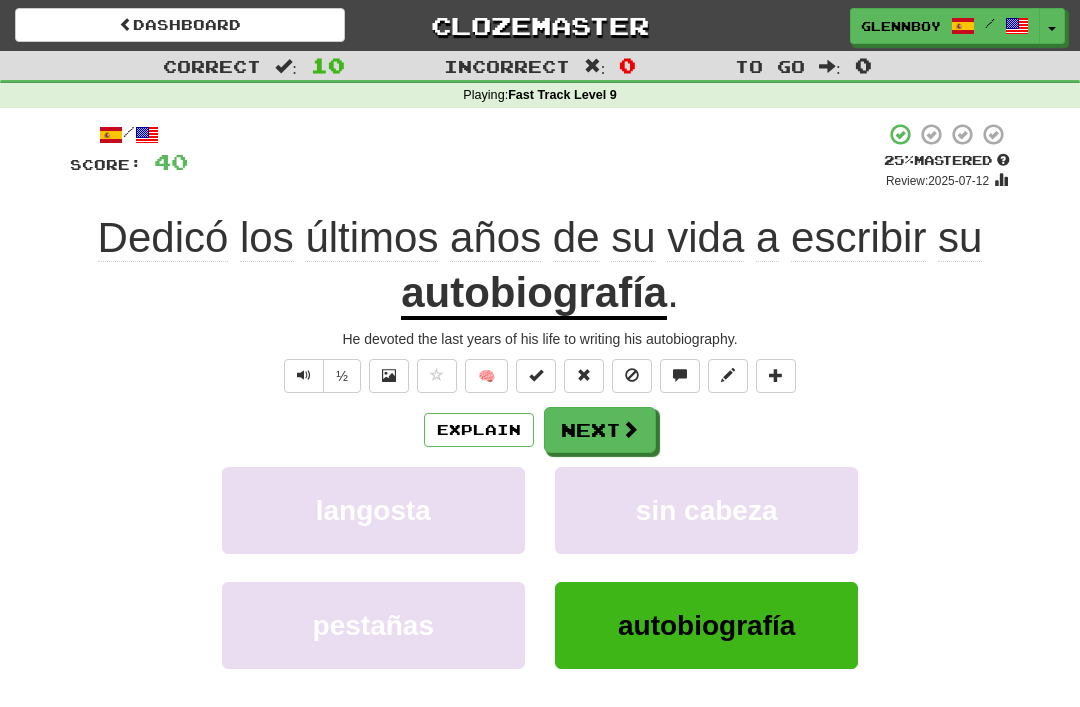 click at bounding box center [632, 376] 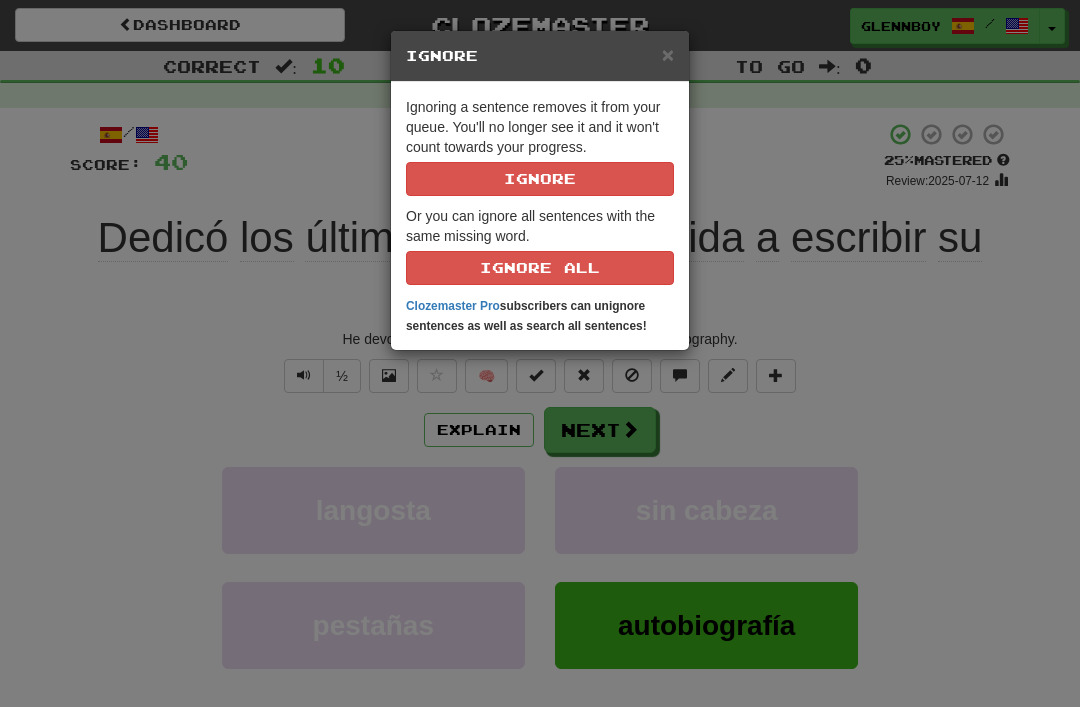 click on "Ignore" at bounding box center (540, 179) 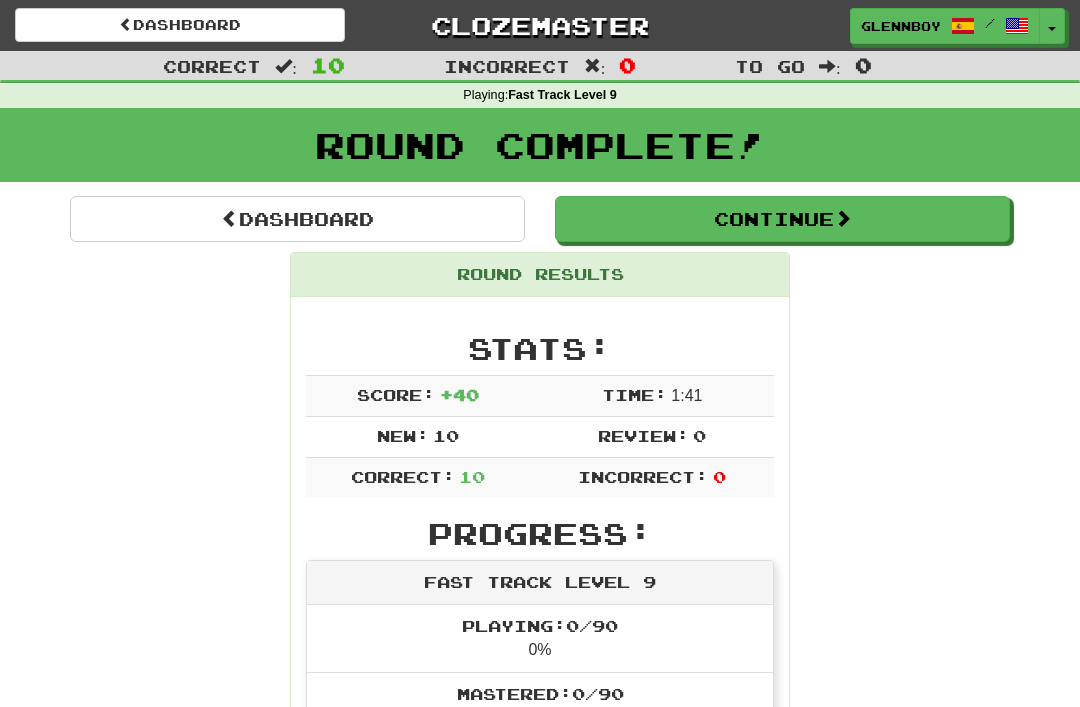 click on "Continue" at bounding box center [782, 219] 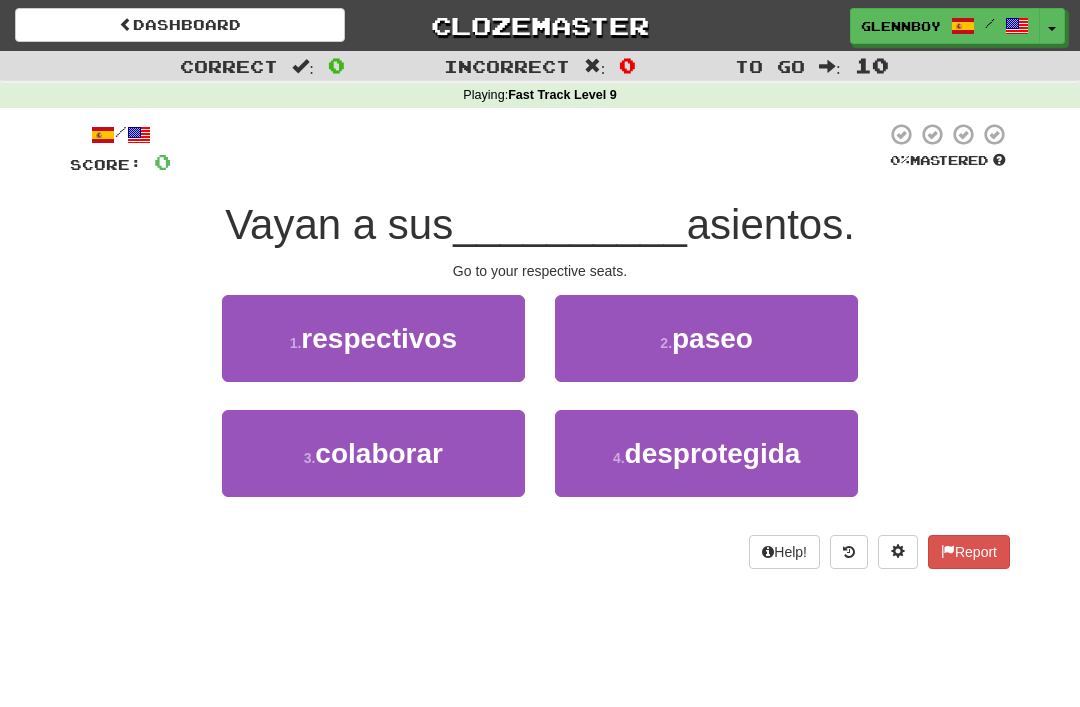 click on "respectivos" at bounding box center (379, 338) 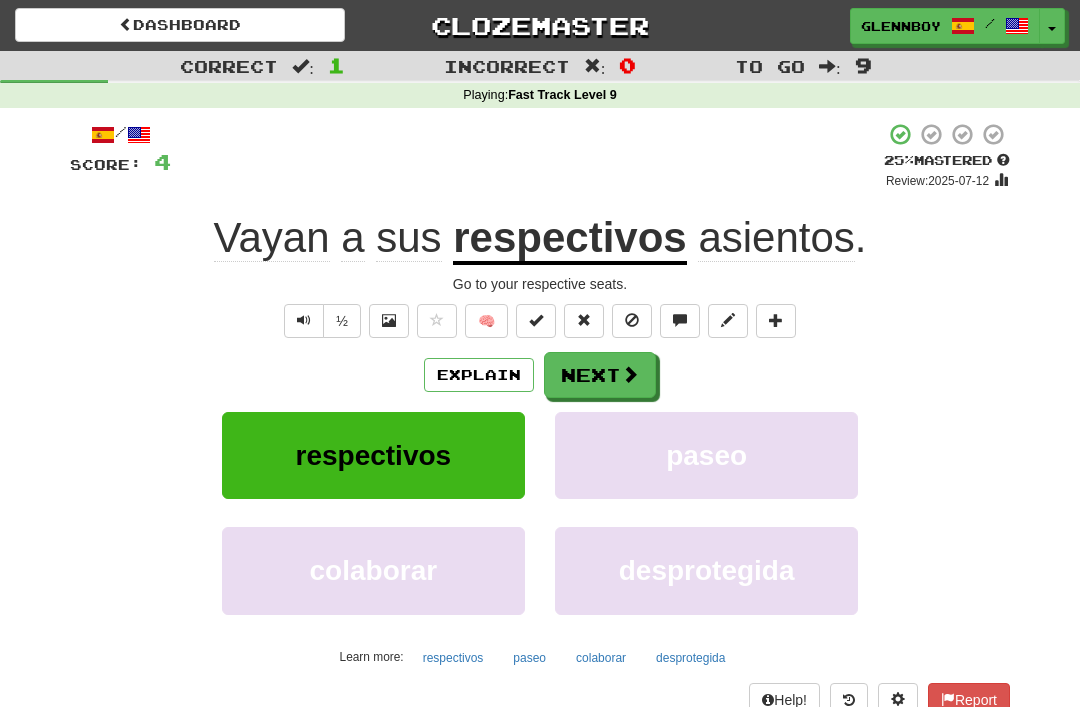 click at bounding box center (632, 321) 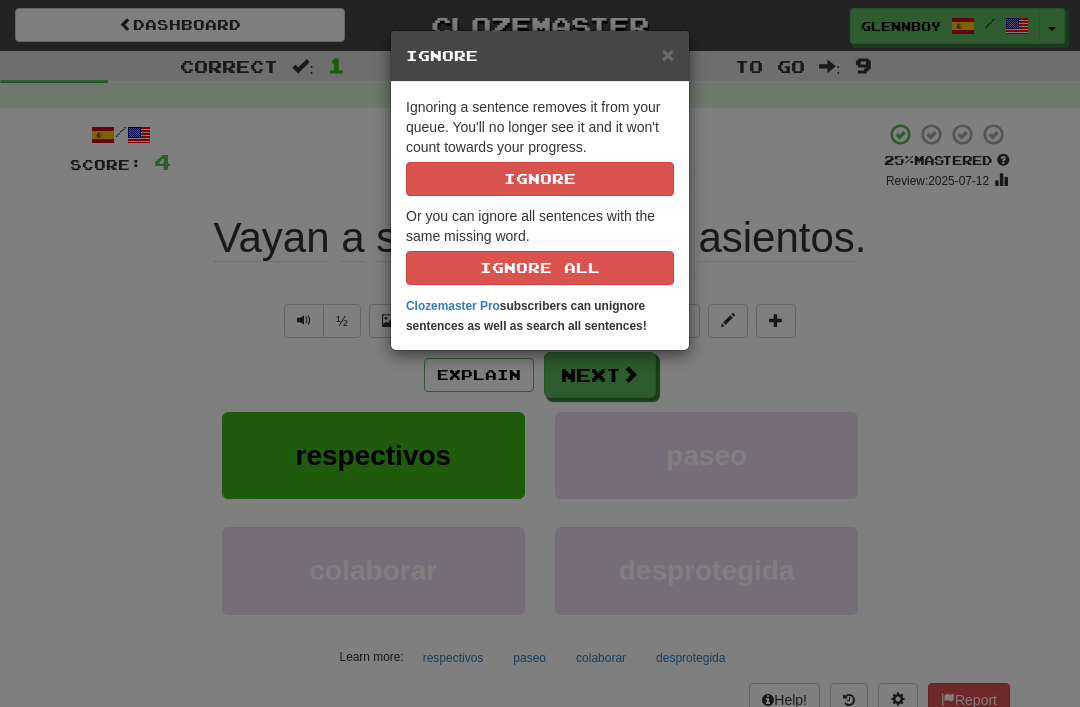 click on "Ignore" at bounding box center (540, 179) 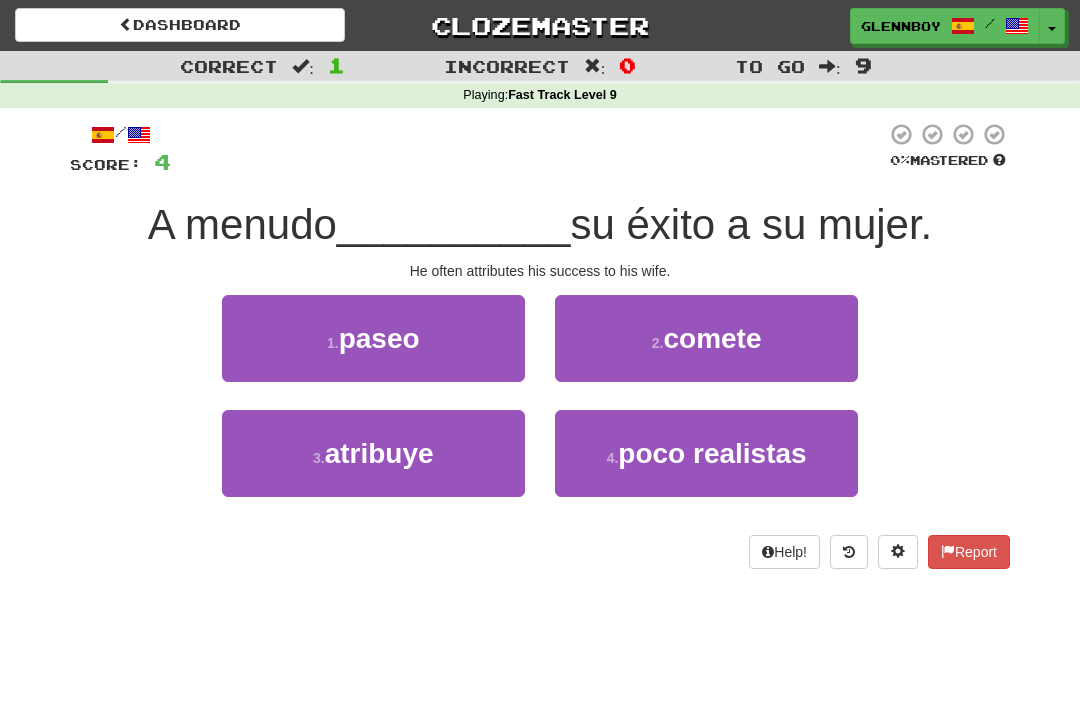click on "3 . atribuye" at bounding box center (373, 453) 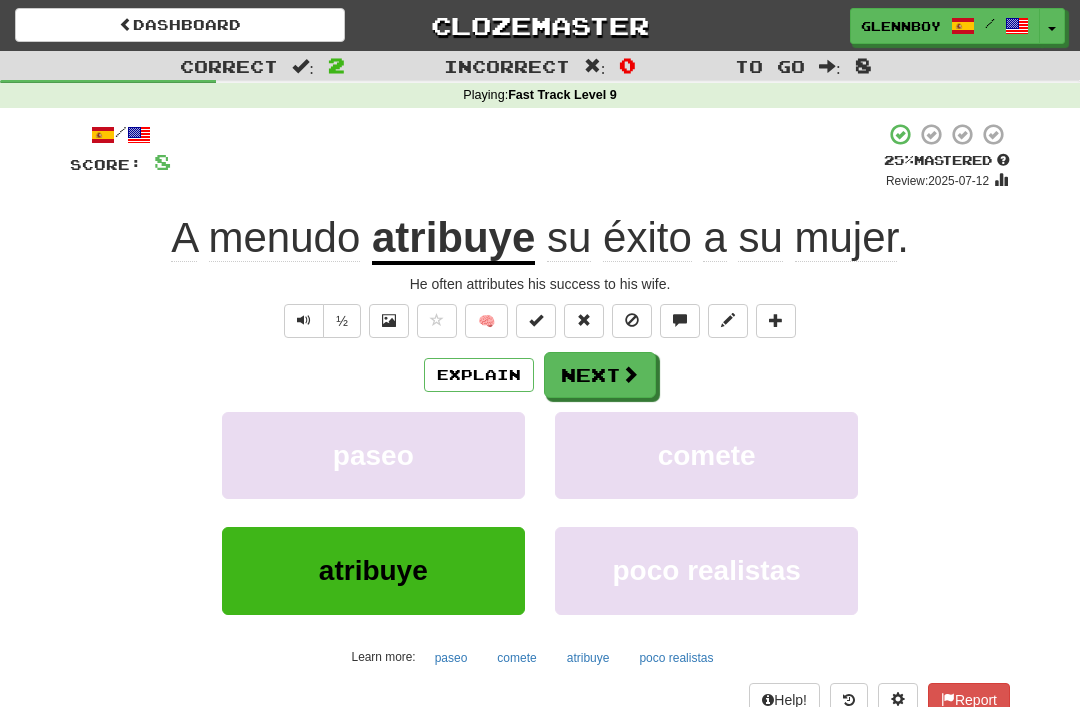 click at bounding box center [632, 321] 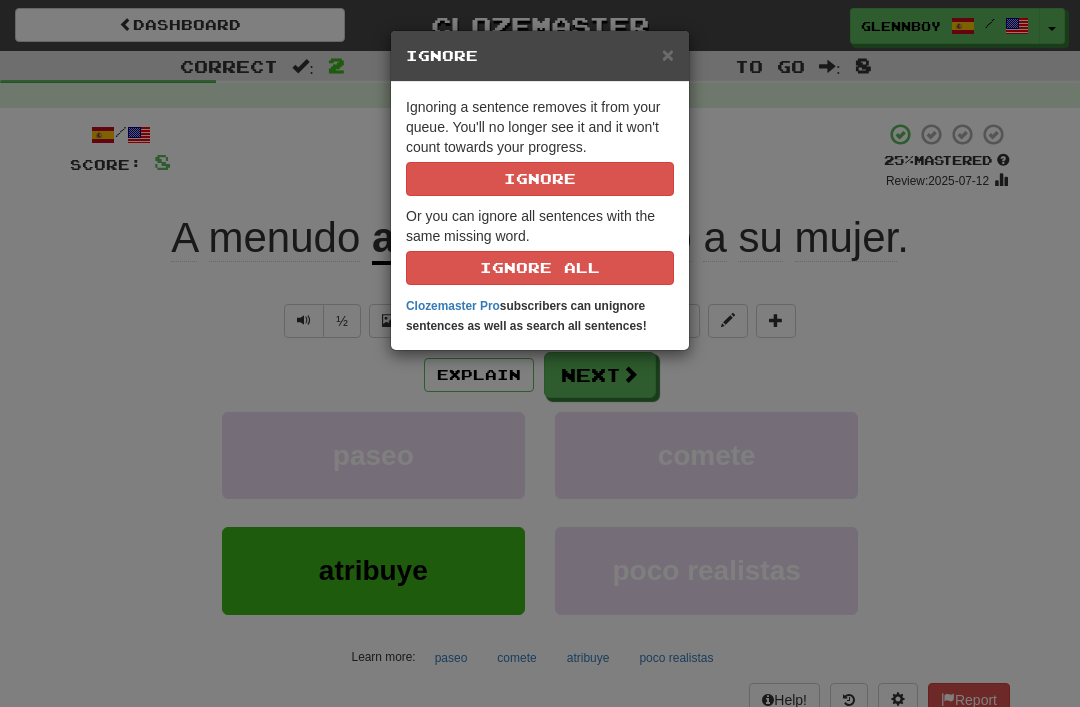 click on "Ignore" at bounding box center (540, 179) 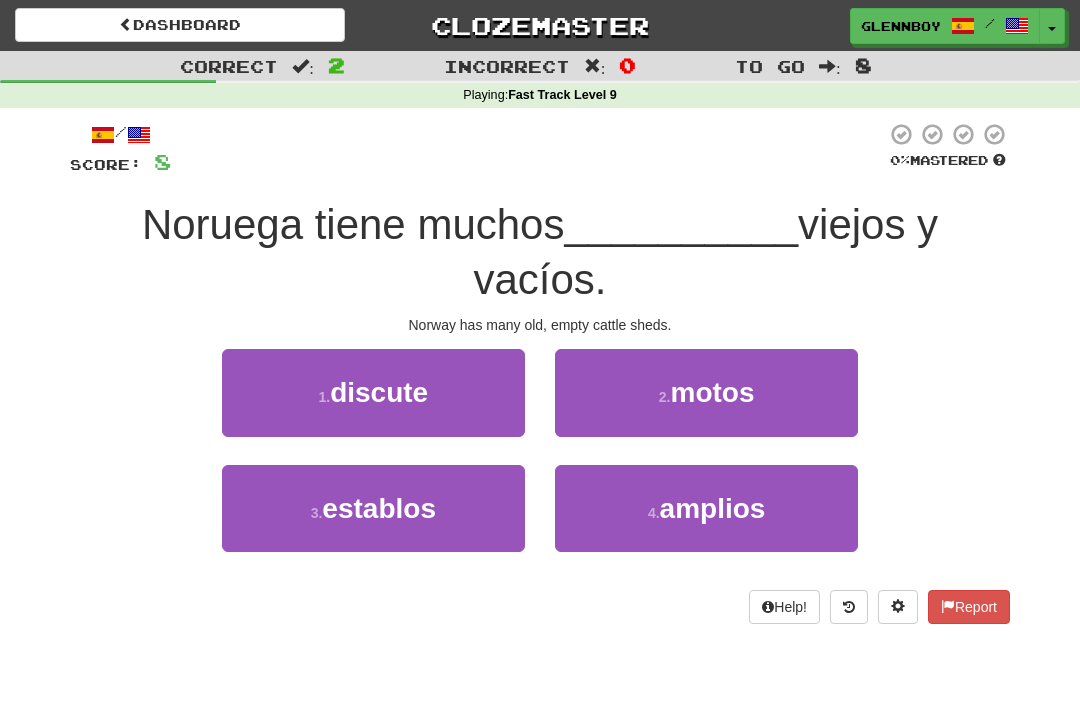 click on "3 . establos" at bounding box center (373, 508) 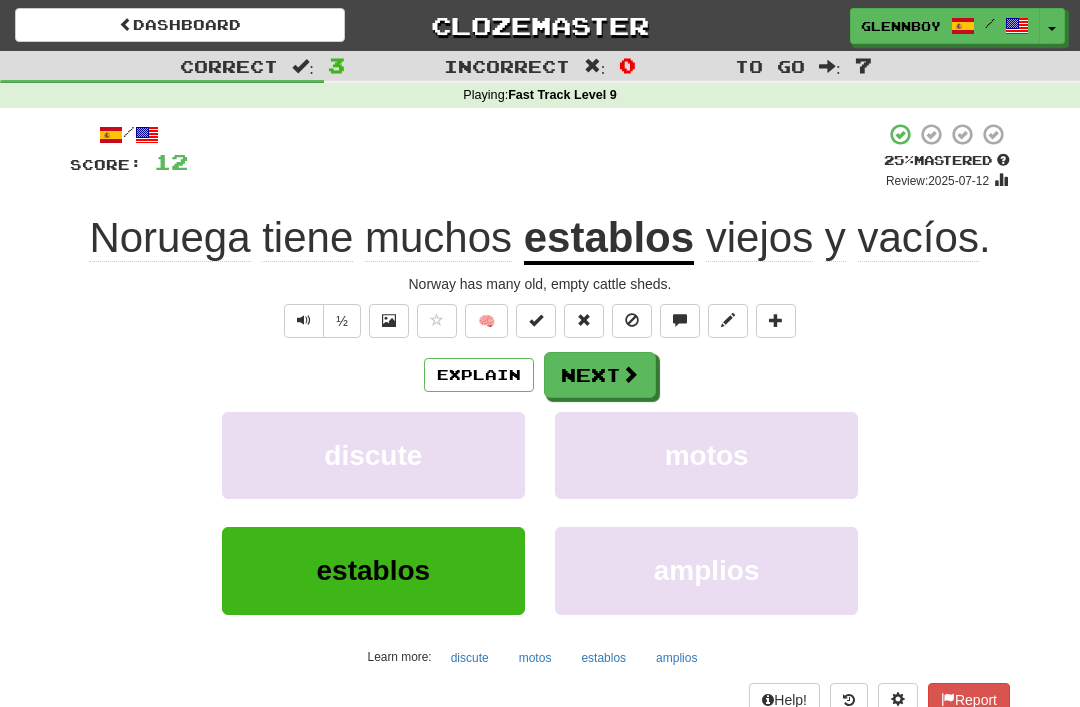 click at bounding box center [632, 321] 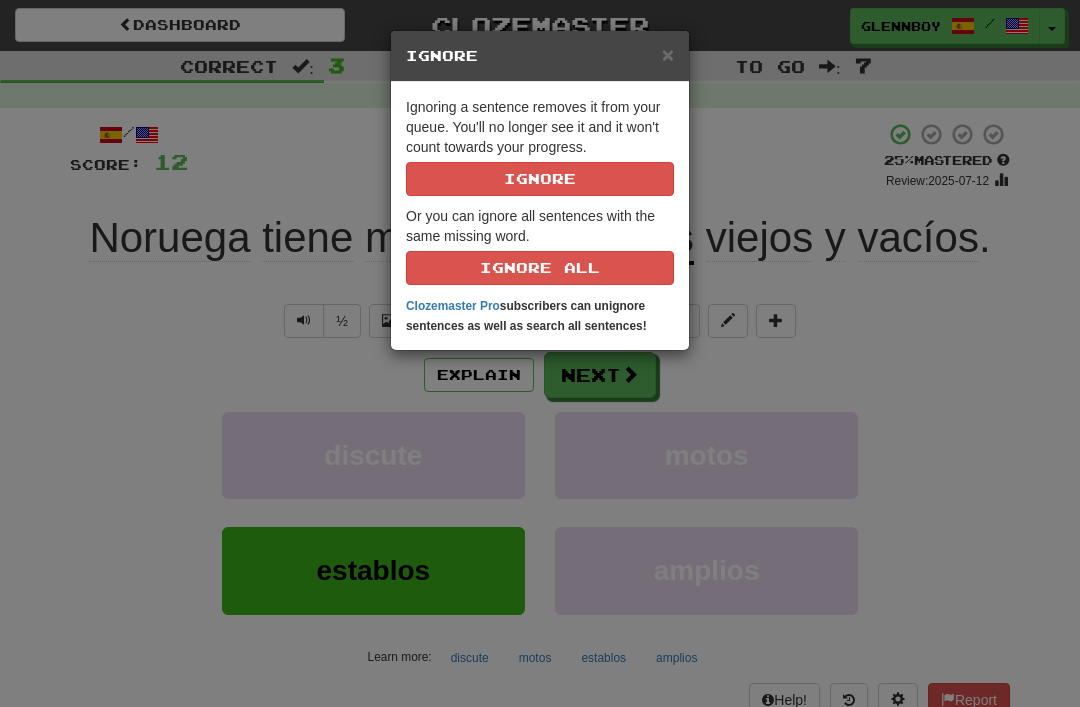 click on "Ignore" at bounding box center (540, 179) 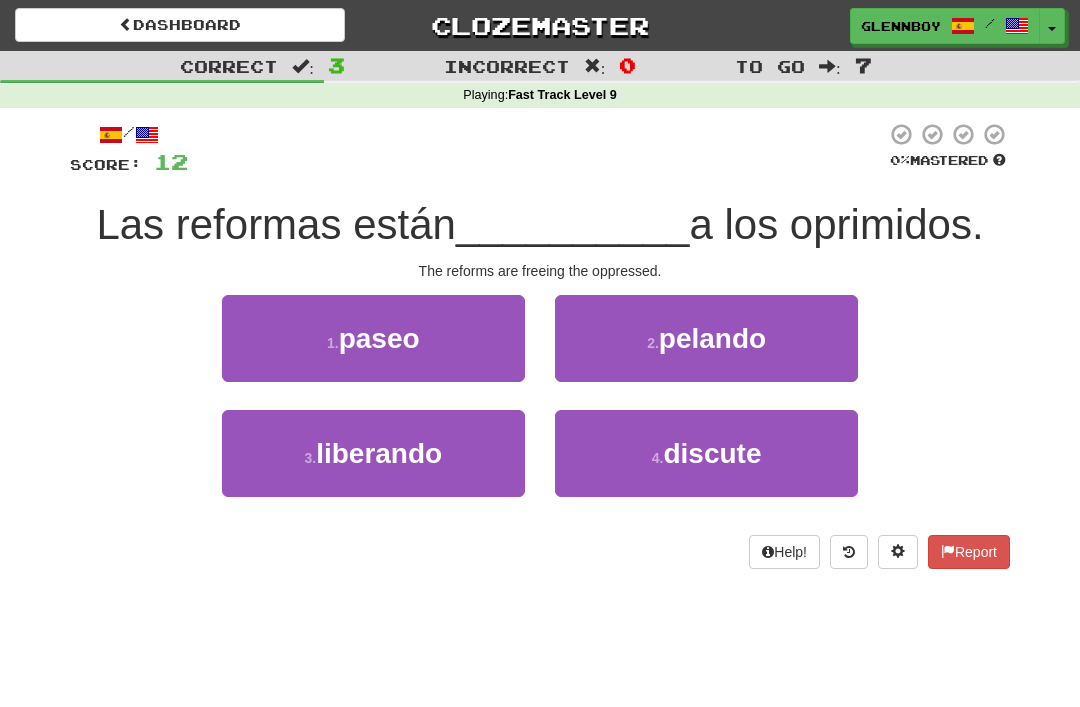 click on "liberando" at bounding box center [379, 453] 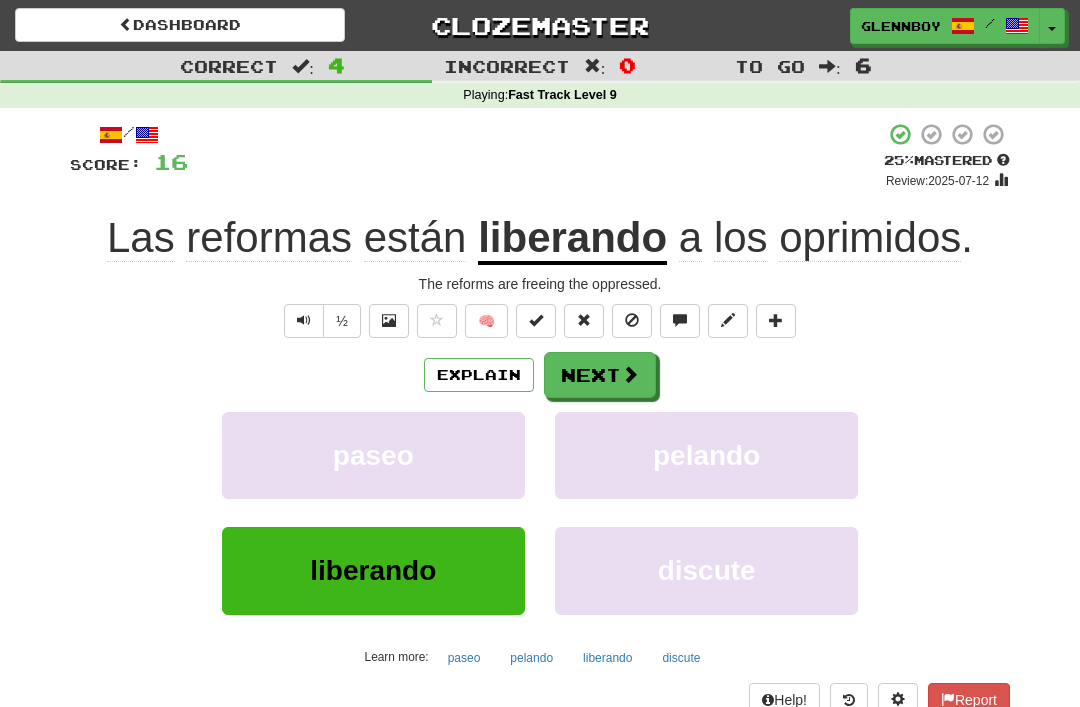 click at bounding box center [632, 320] 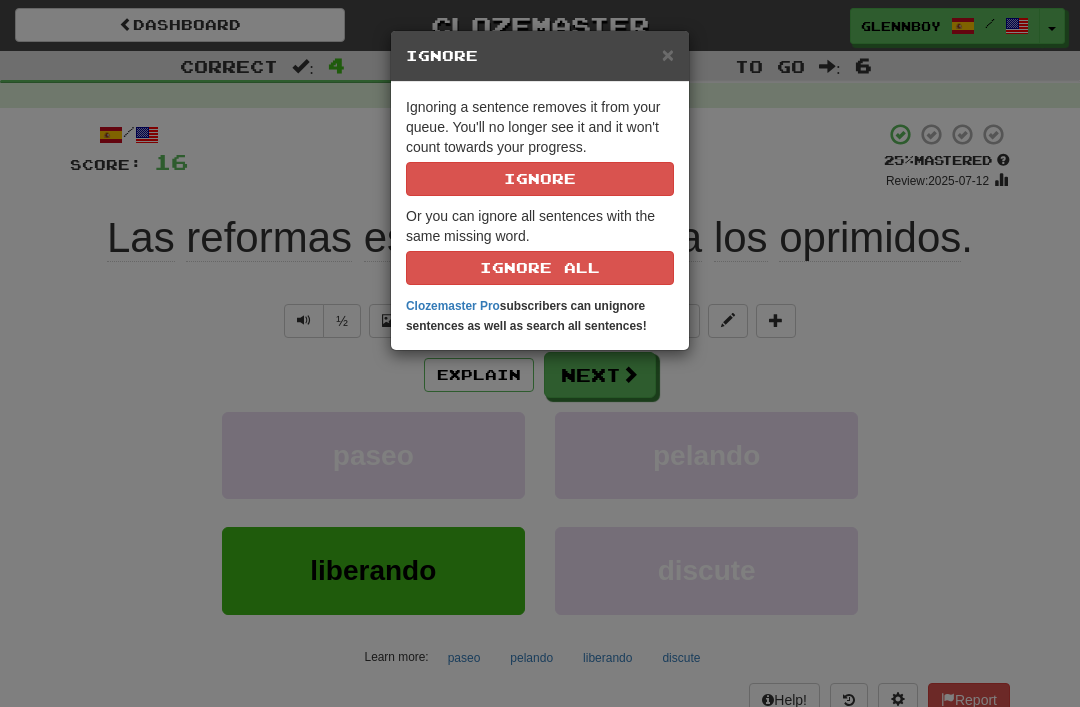 click on "Ignore" at bounding box center (540, 179) 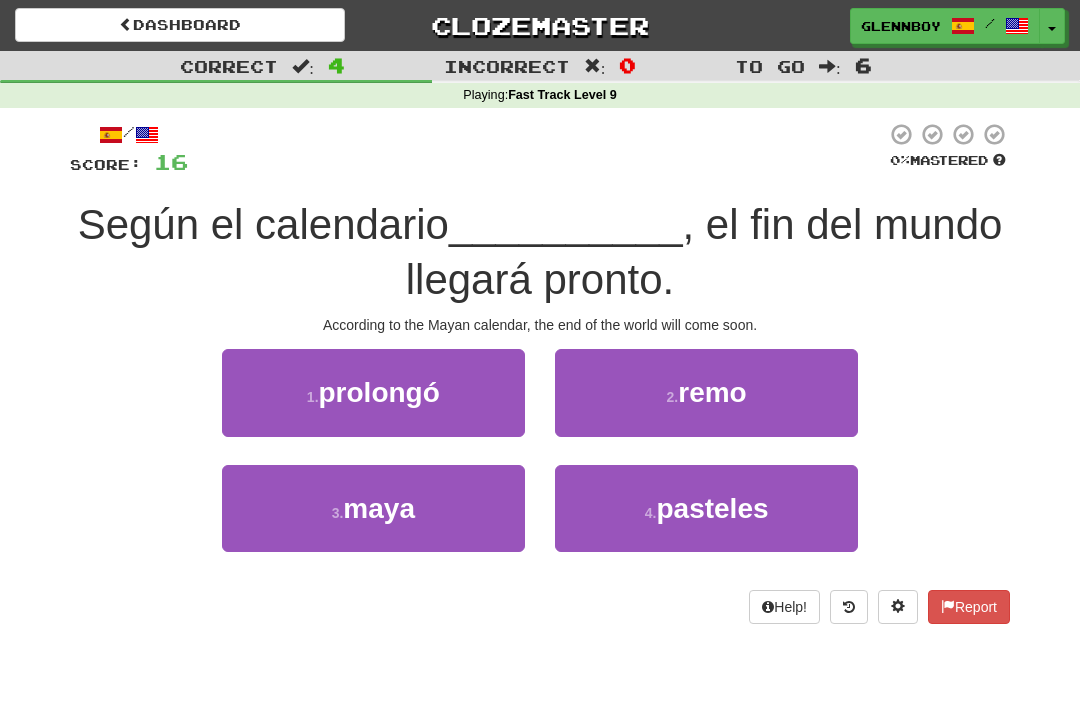click on "maya" at bounding box center [379, 508] 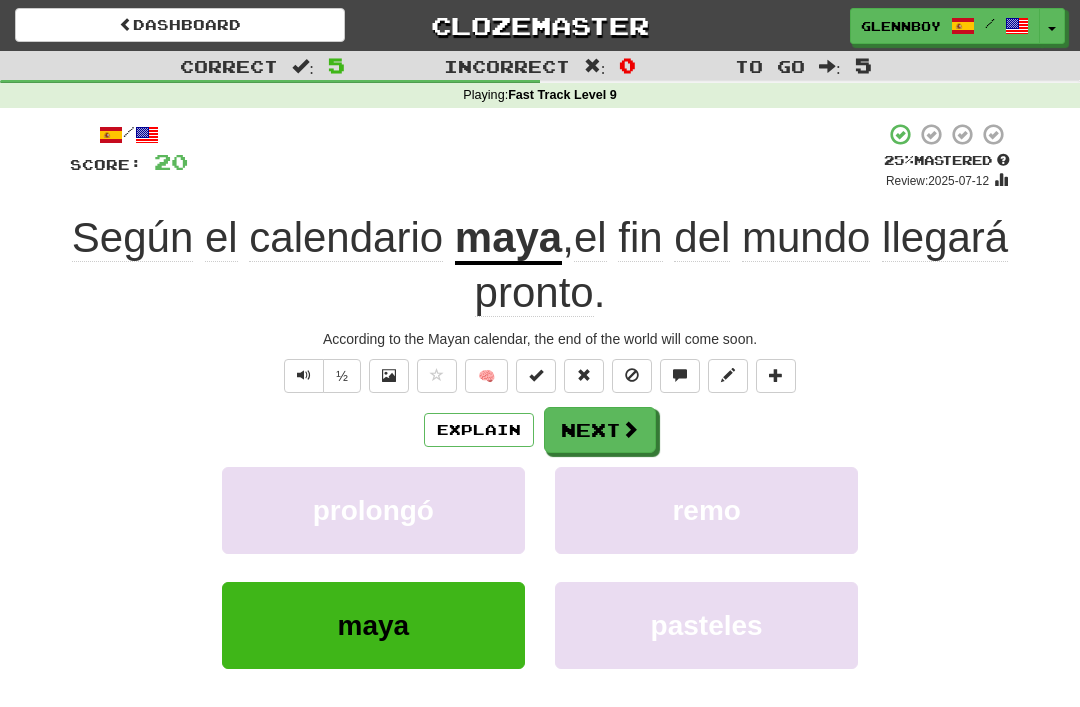click at bounding box center [632, 375] 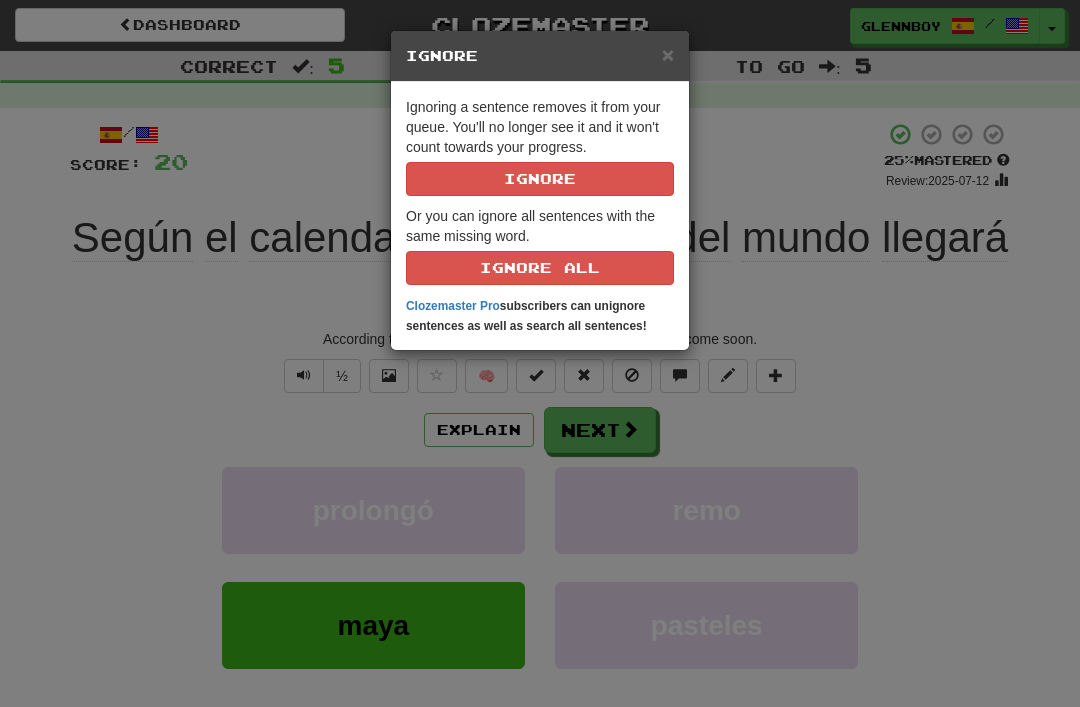 click on "Ignore" at bounding box center (540, 179) 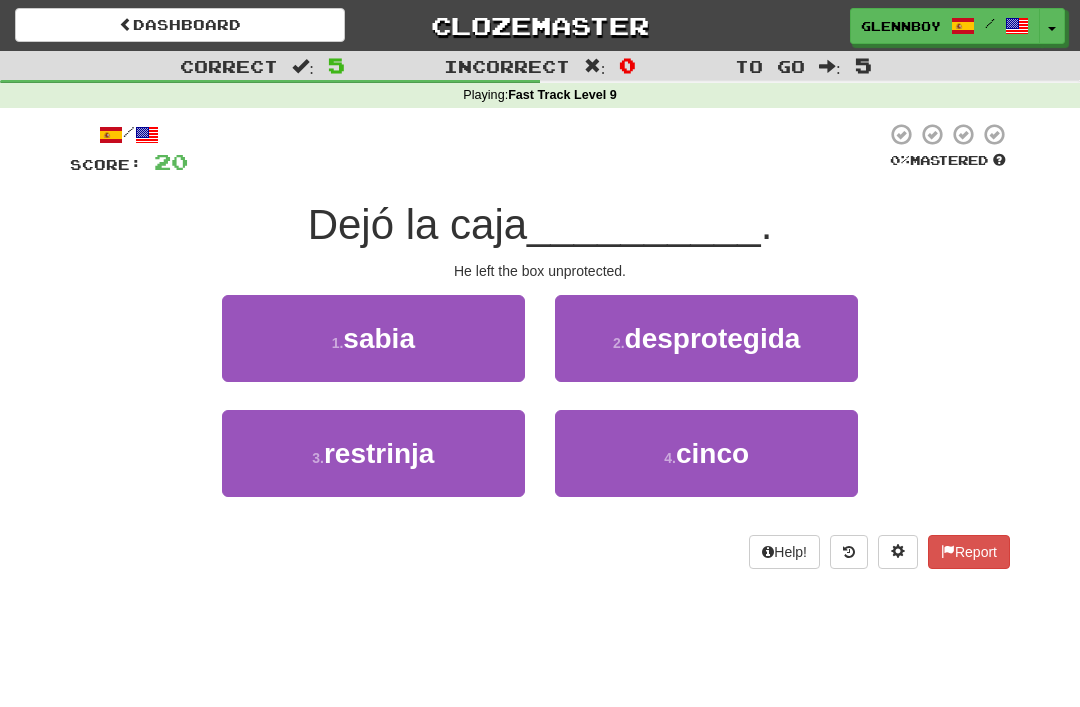 click on "2 .  desprotegida" at bounding box center [706, 338] 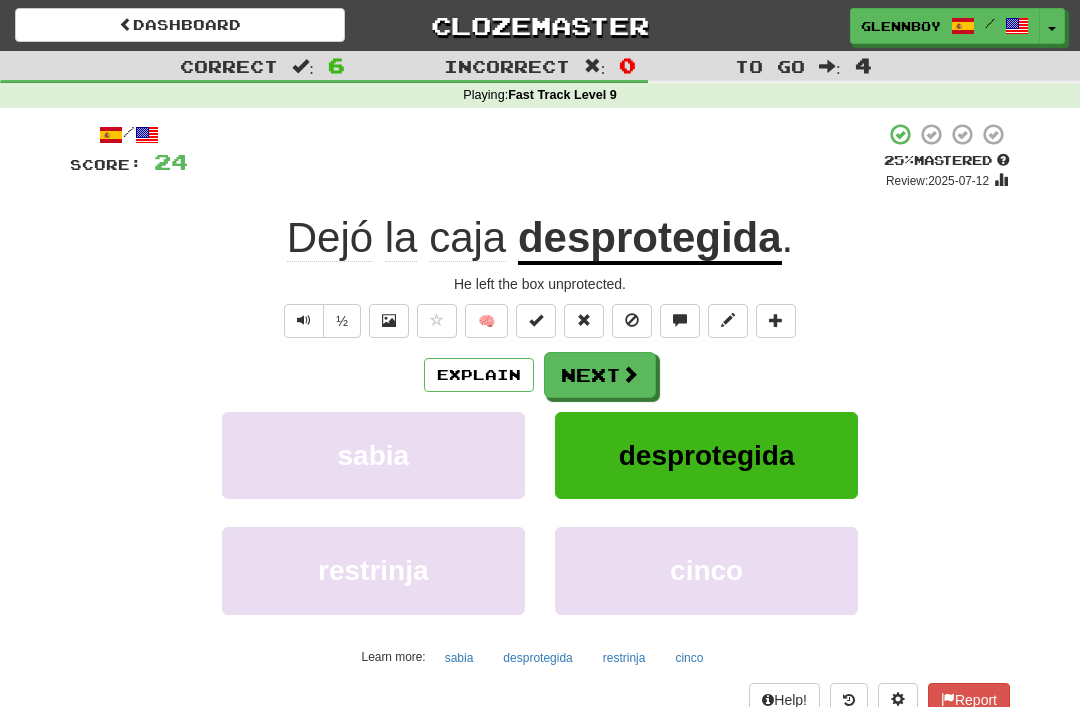 click at bounding box center (632, 321) 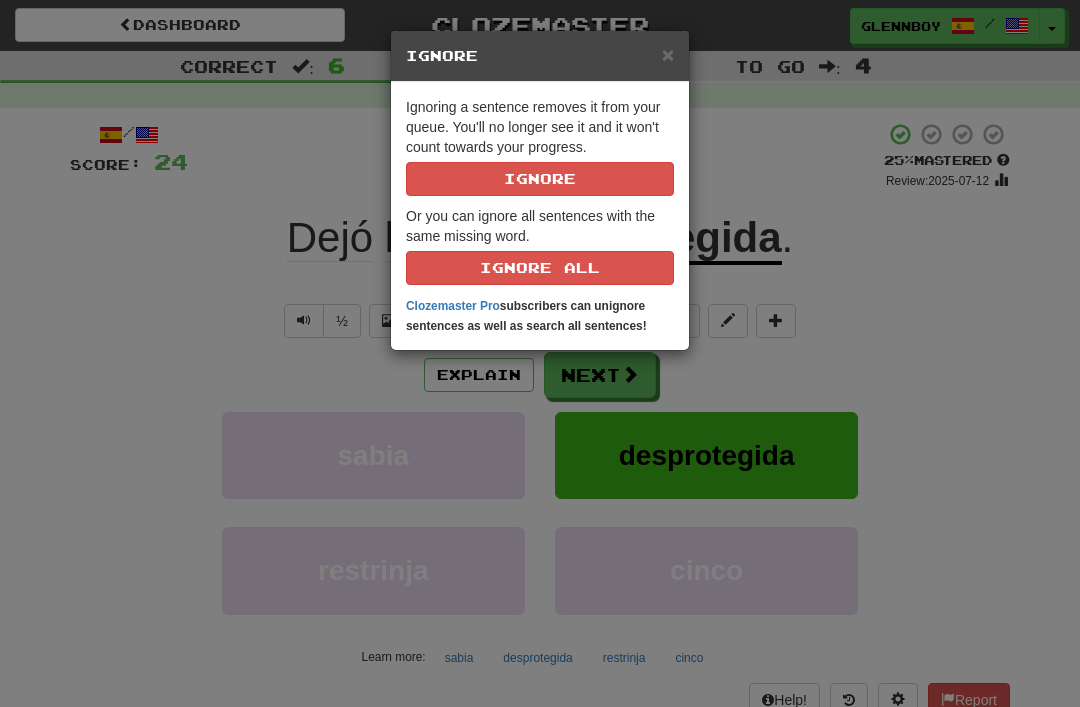 click on "Ignore" at bounding box center [540, 179] 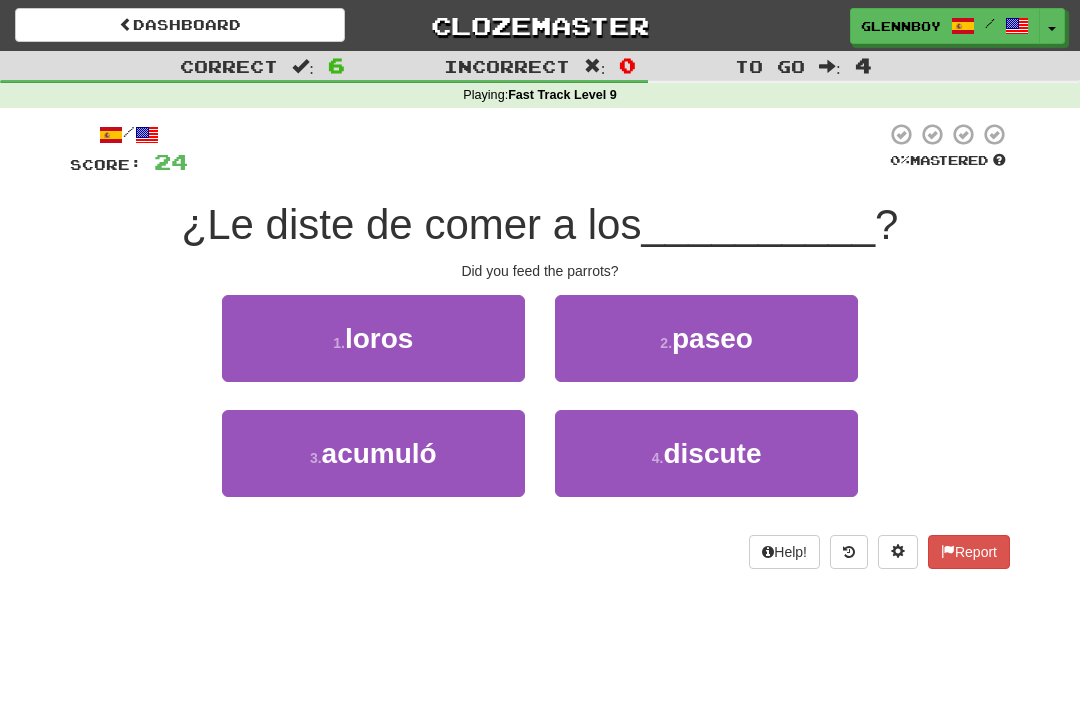 click on "1 .  loros" at bounding box center (373, 338) 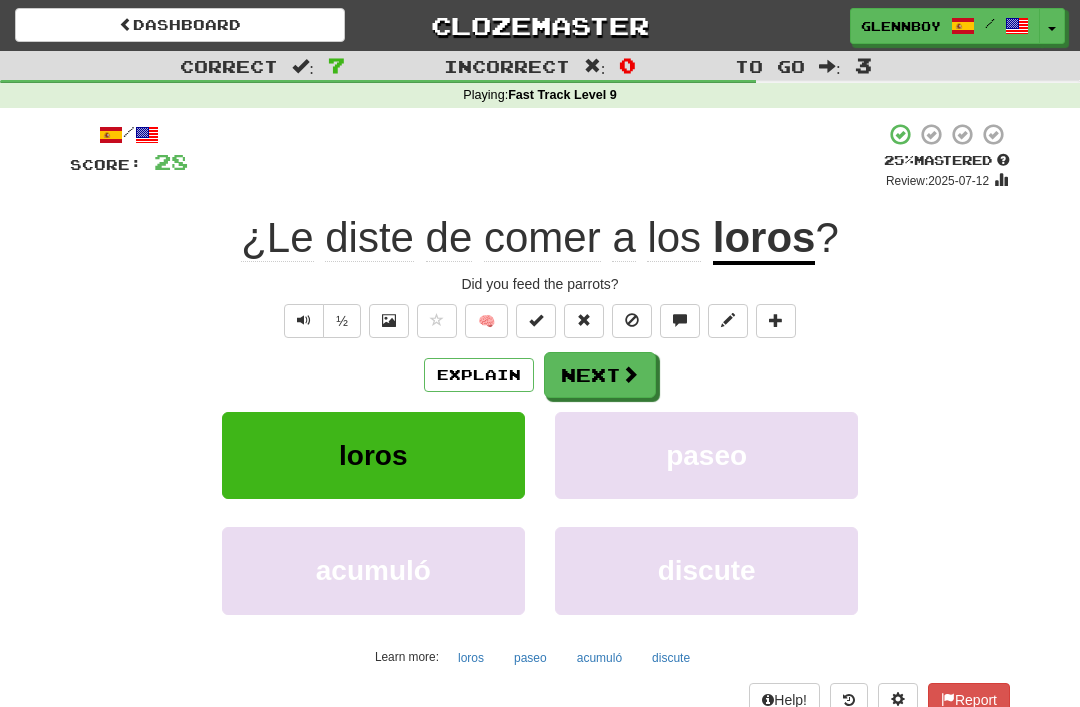 click at bounding box center [632, 321] 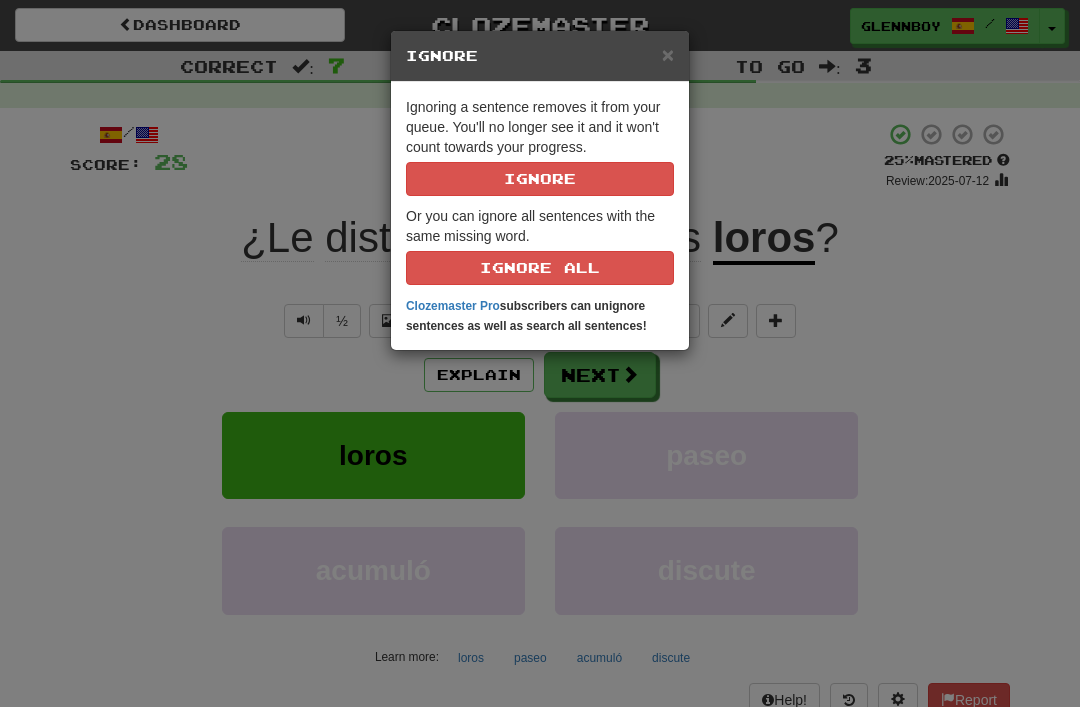 click on "Ignore" at bounding box center [540, 179] 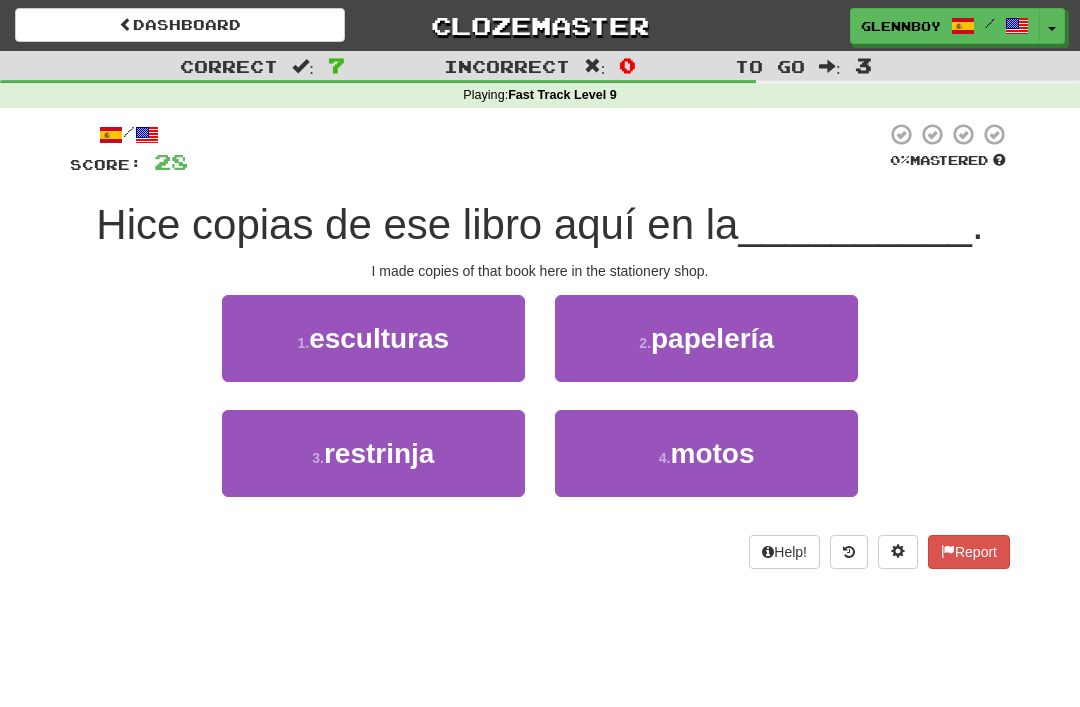click on "papelería" at bounding box center [712, 338] 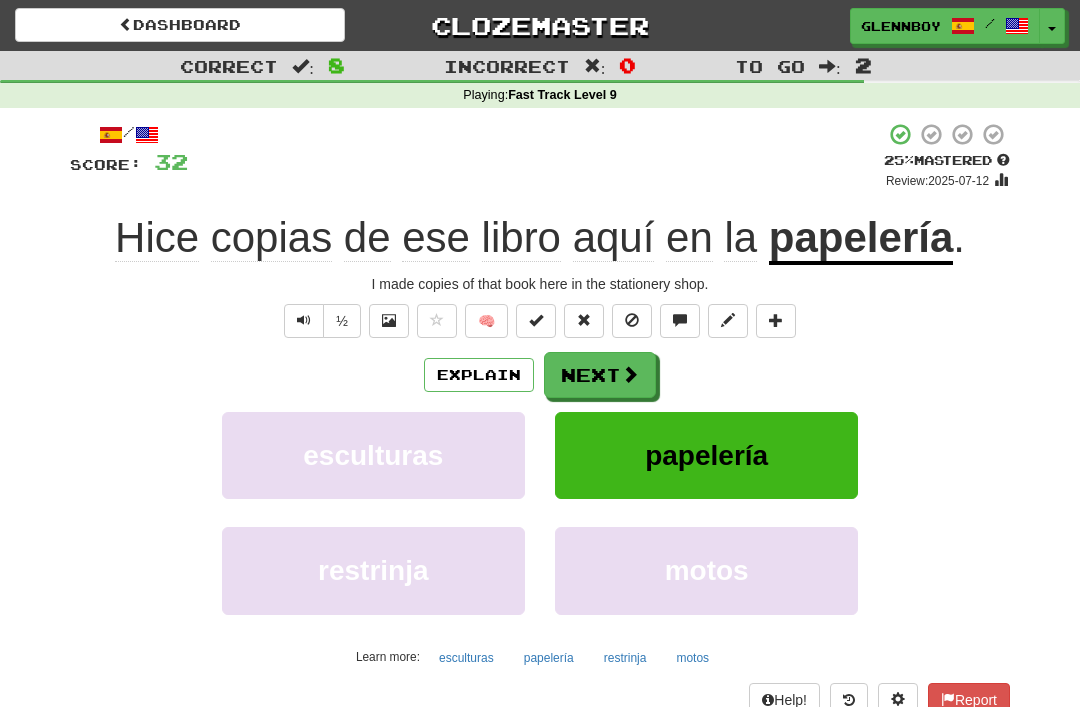click at bounding box center (632, 321) 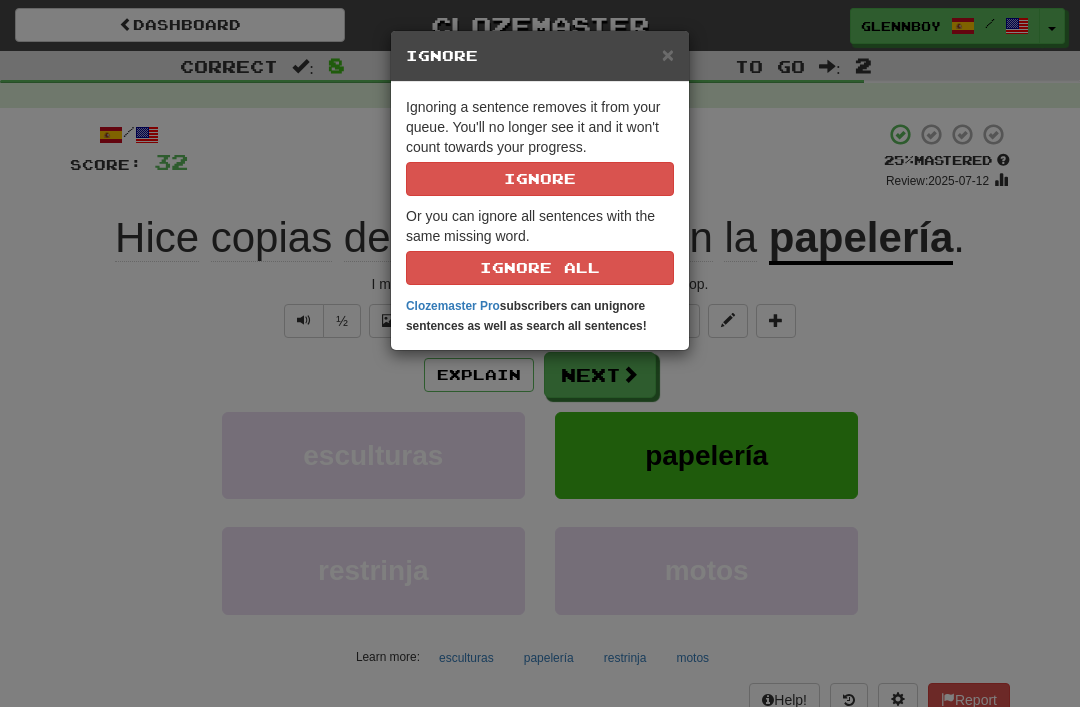 click on "Ignore" at bounding box center [540, 179] 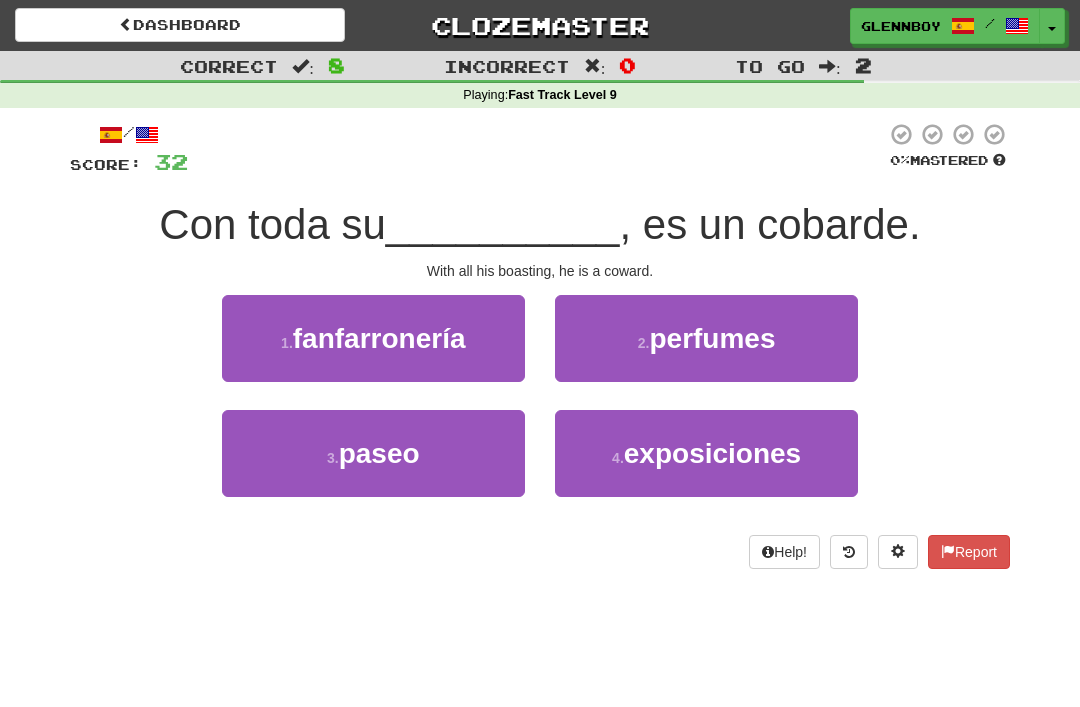 click on "fanfarronería" at bounding box center (379, 338) 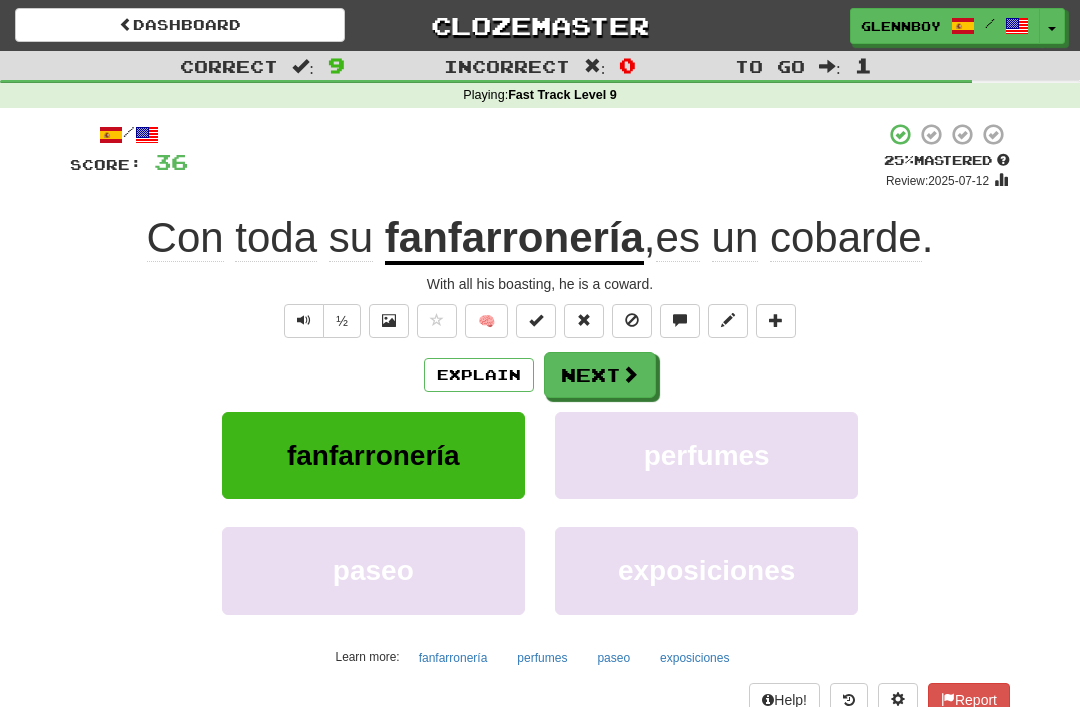 click at bounding box center (304, 320) 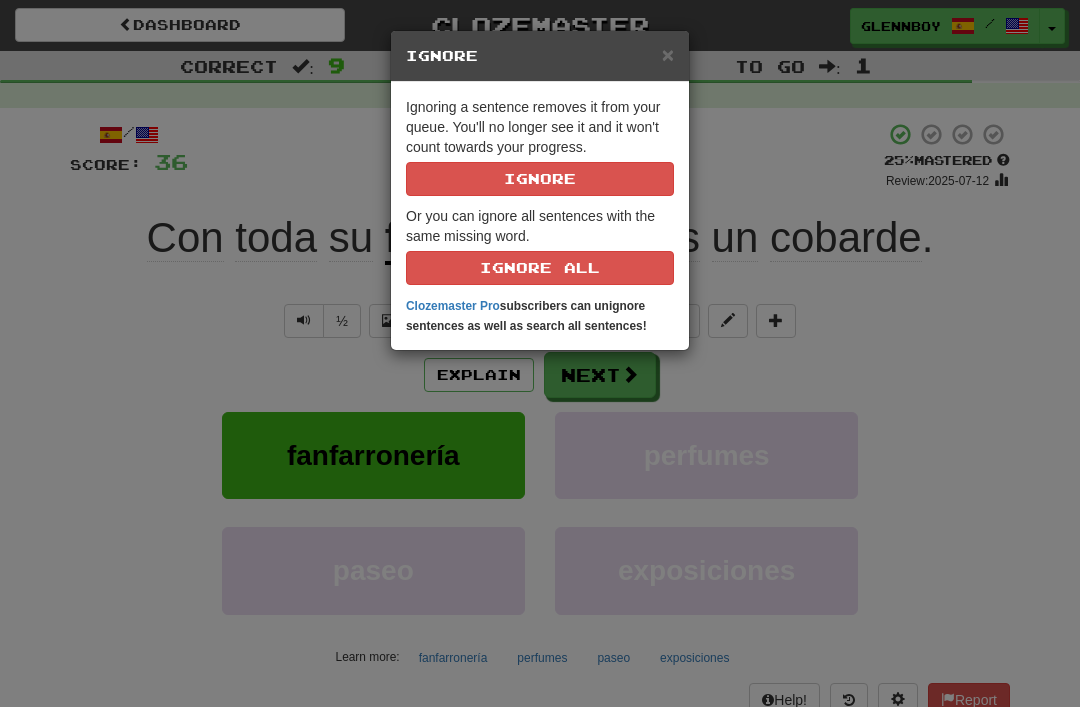 click on "Ignore" at bounding box center (540, 179) 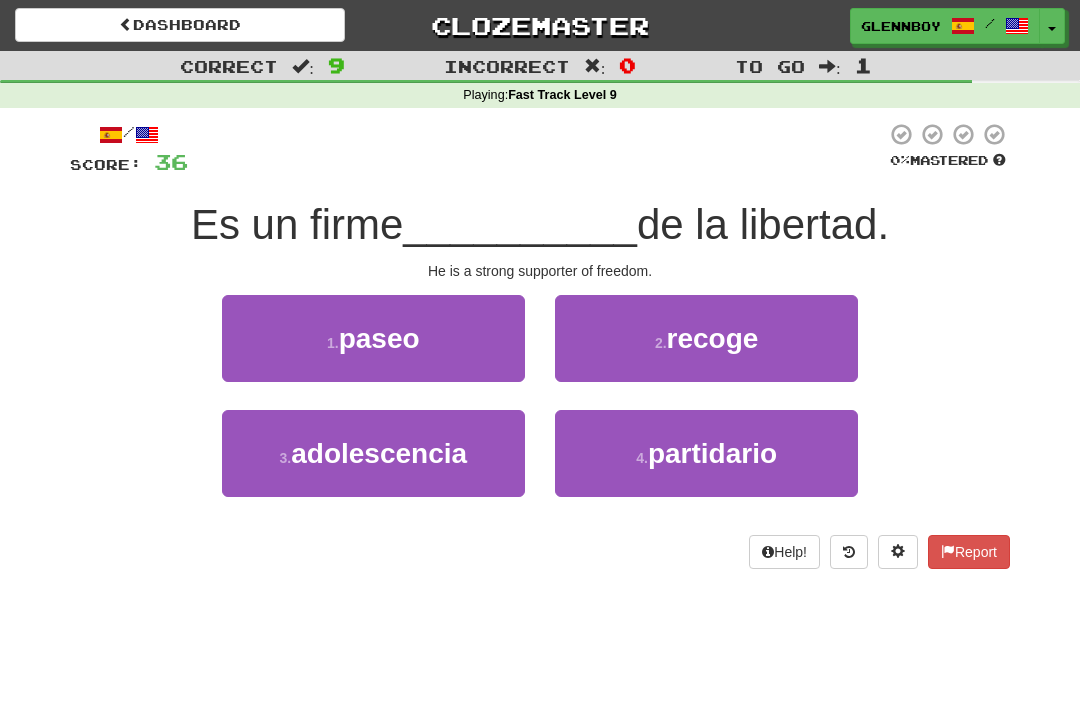 click on "partidario" at bounding box center (712, 453) 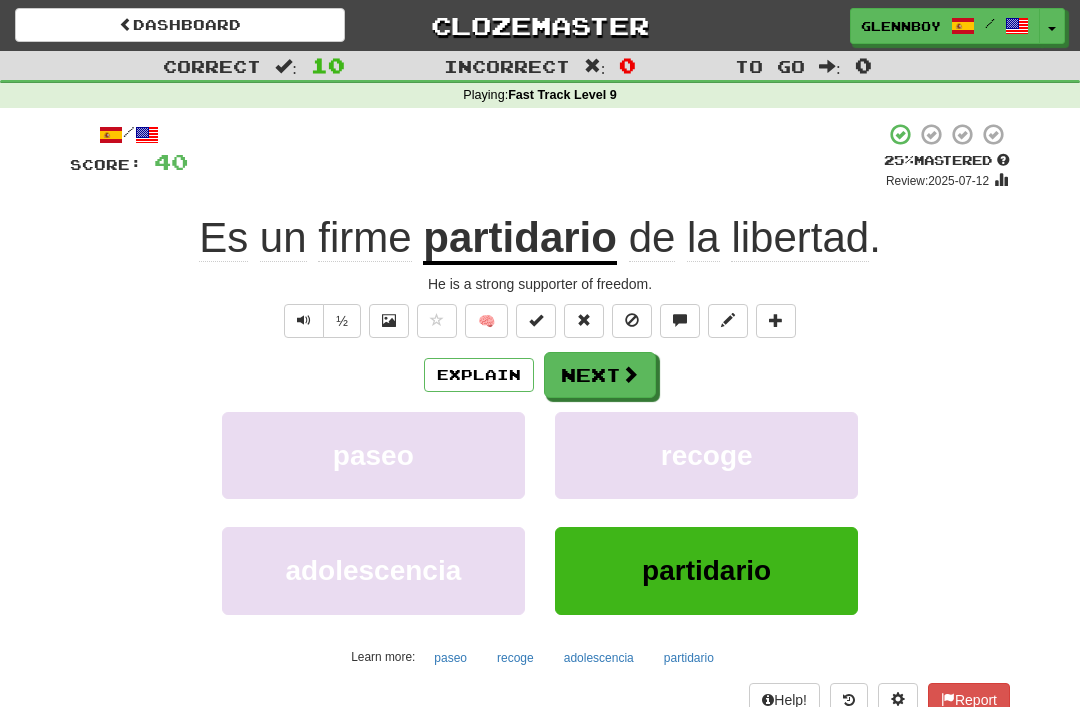 click at bounding box center (632, 321) 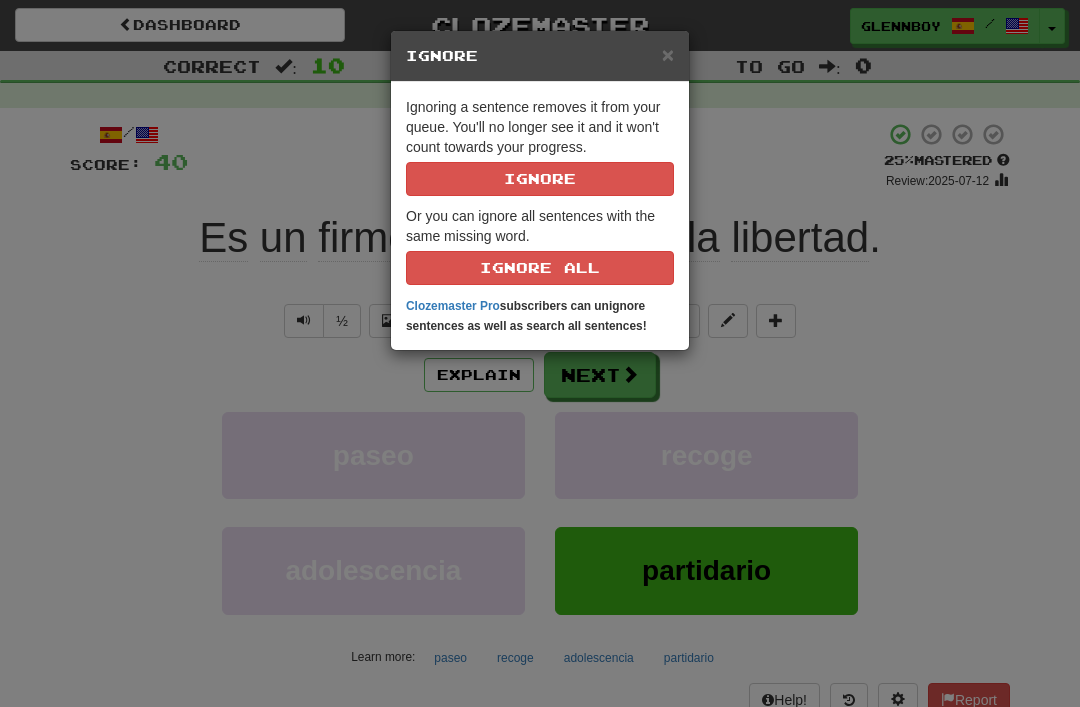 click on "Ignore" at bounding box center [540, 179] 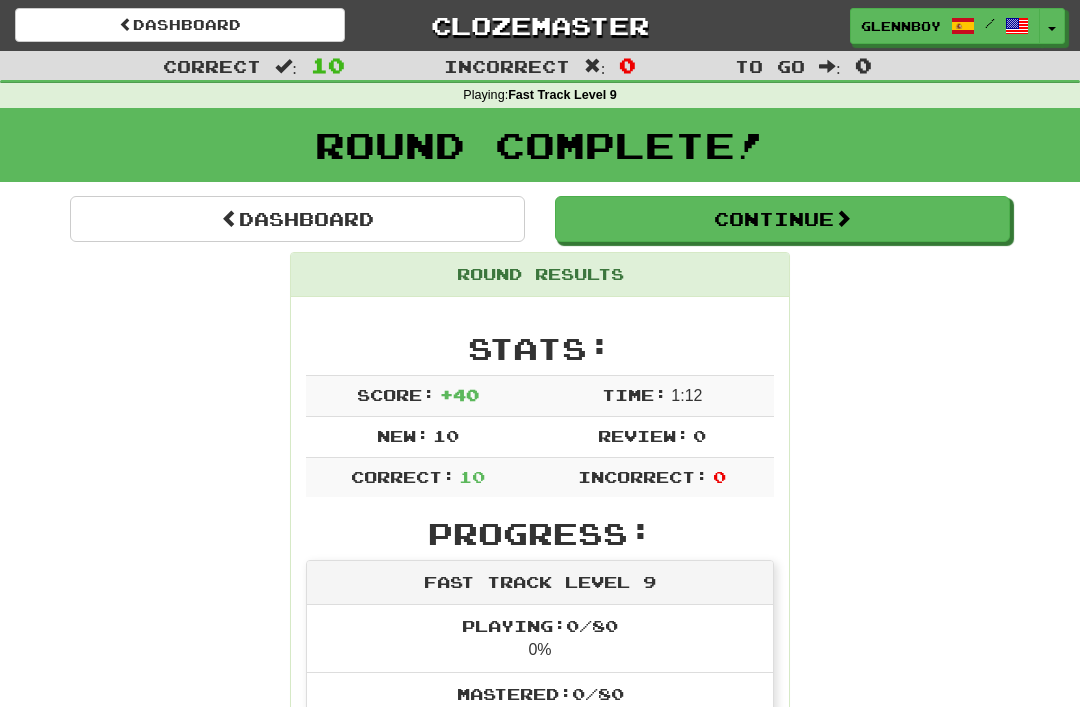 click on "Continue" at bounding box center (782, 219) 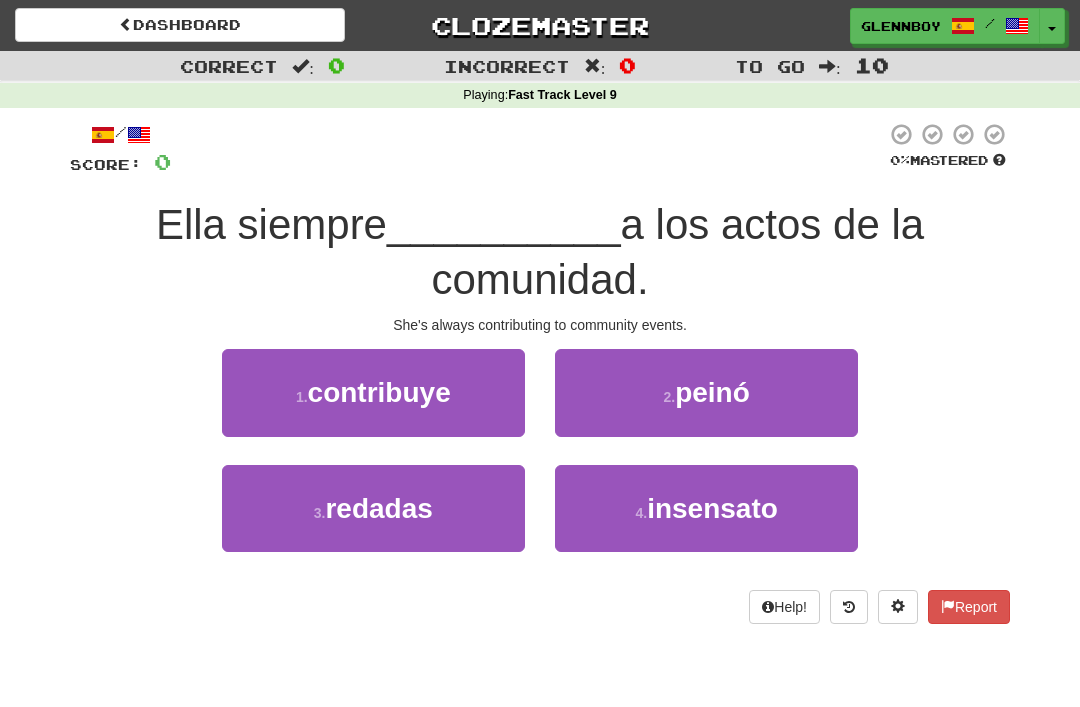click on "contribuye" at bounding box center (379, 392) 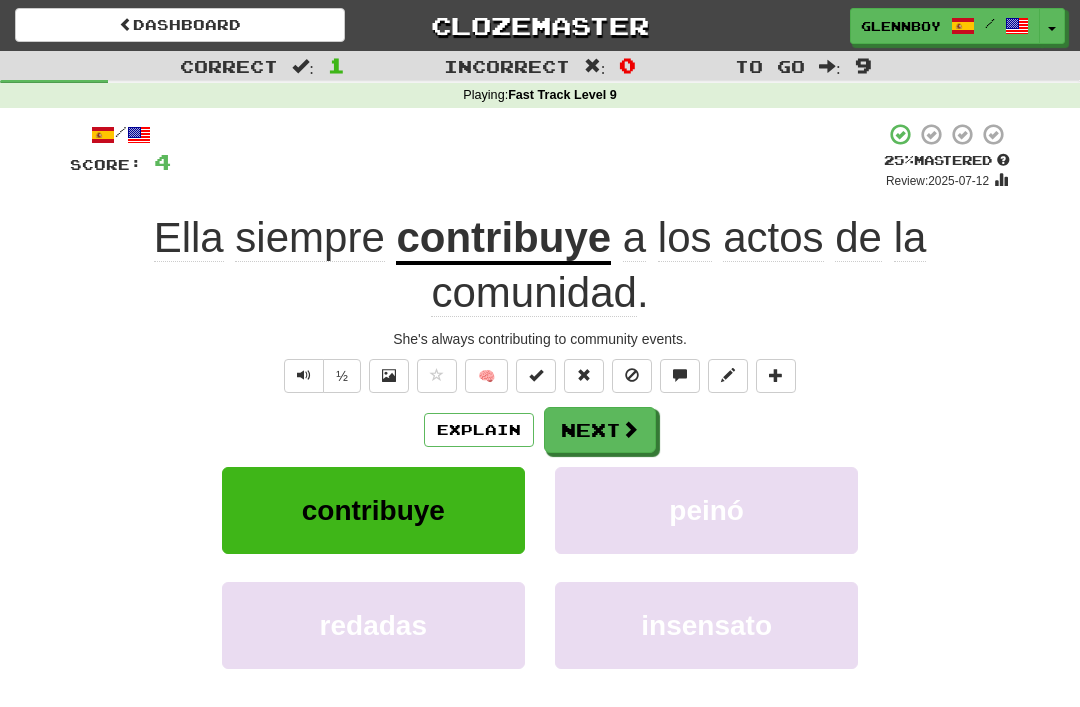 click at bounding box center [632, 375] 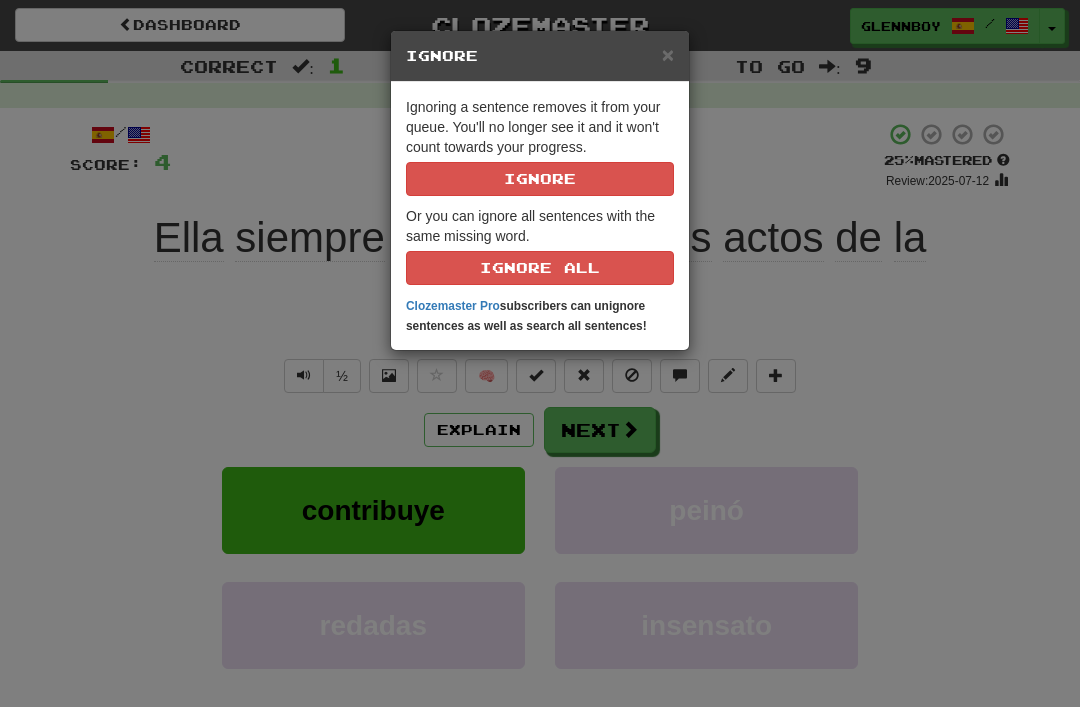 click on "Ignore" at bounding box center [540, 179] 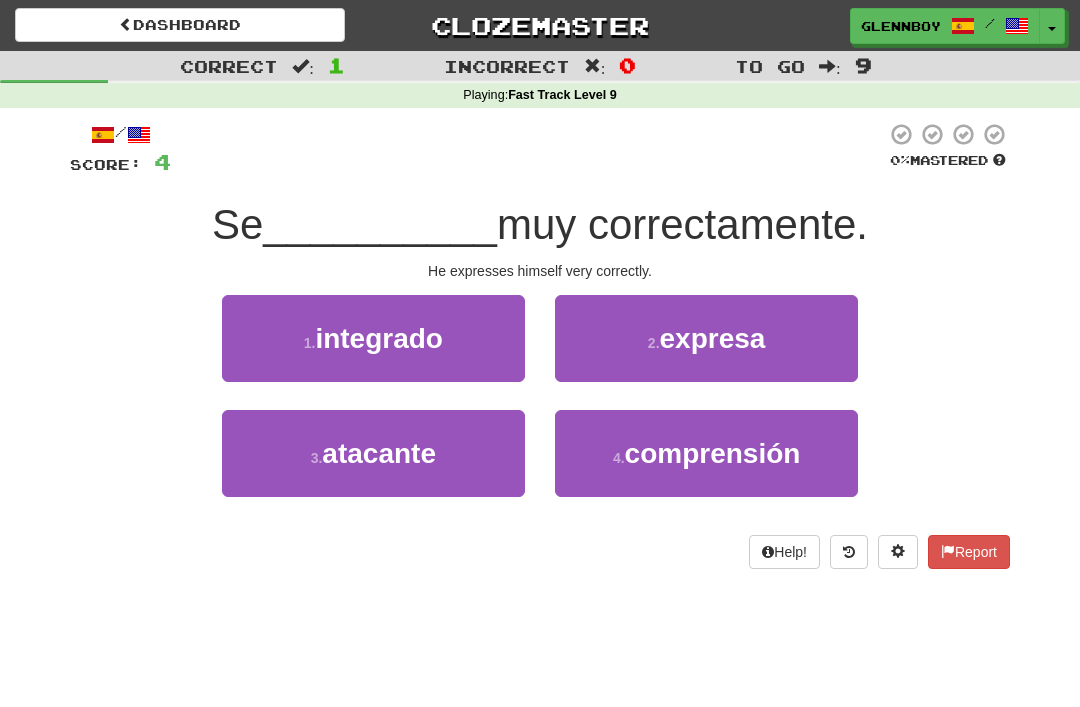 click on "expresa" at bounding box center (713, 338) 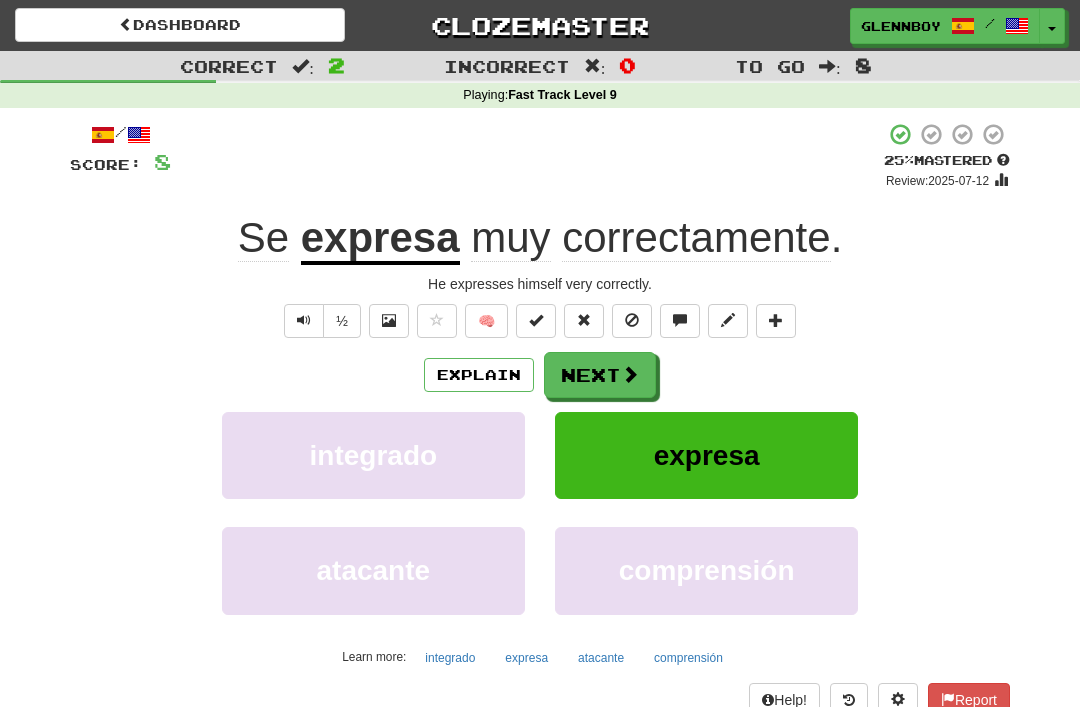 click at bounding box center (632, 320) 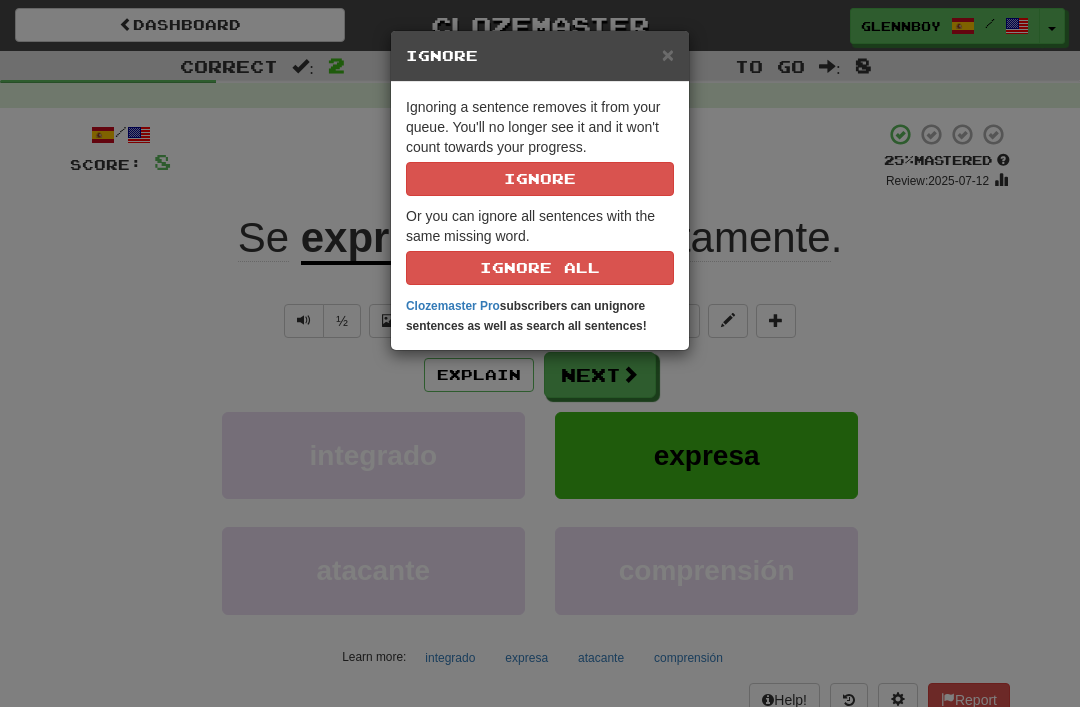 click on "Ignore" at bounding box center [540, 179] 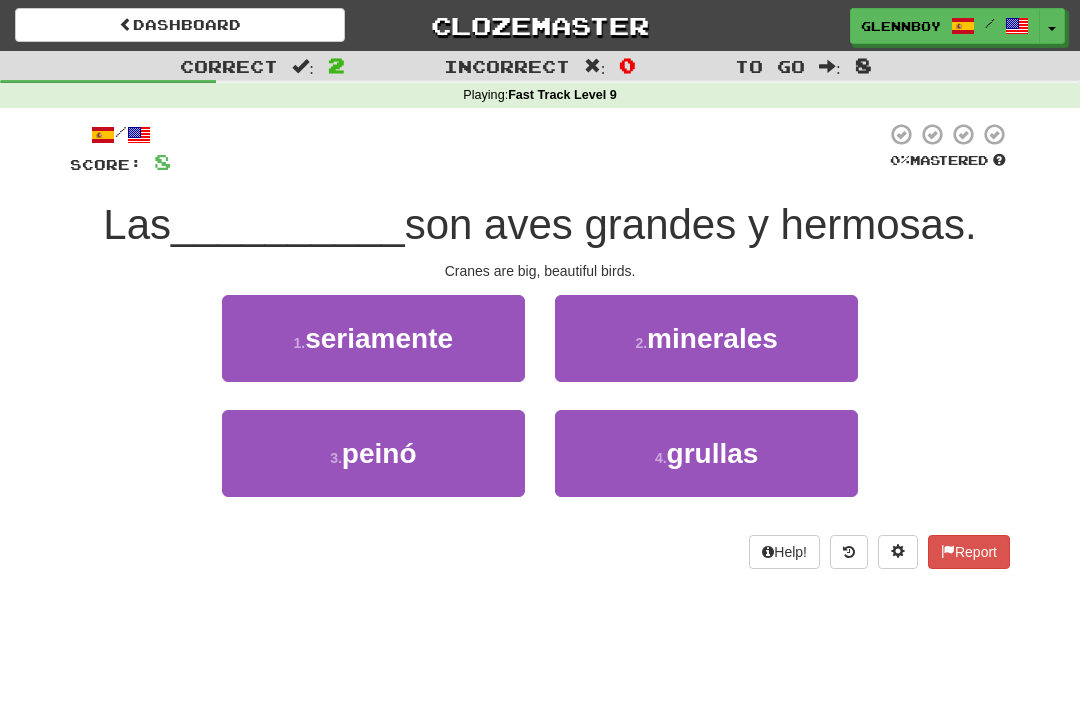 click on "grullas" at bounding box center (713, 453) 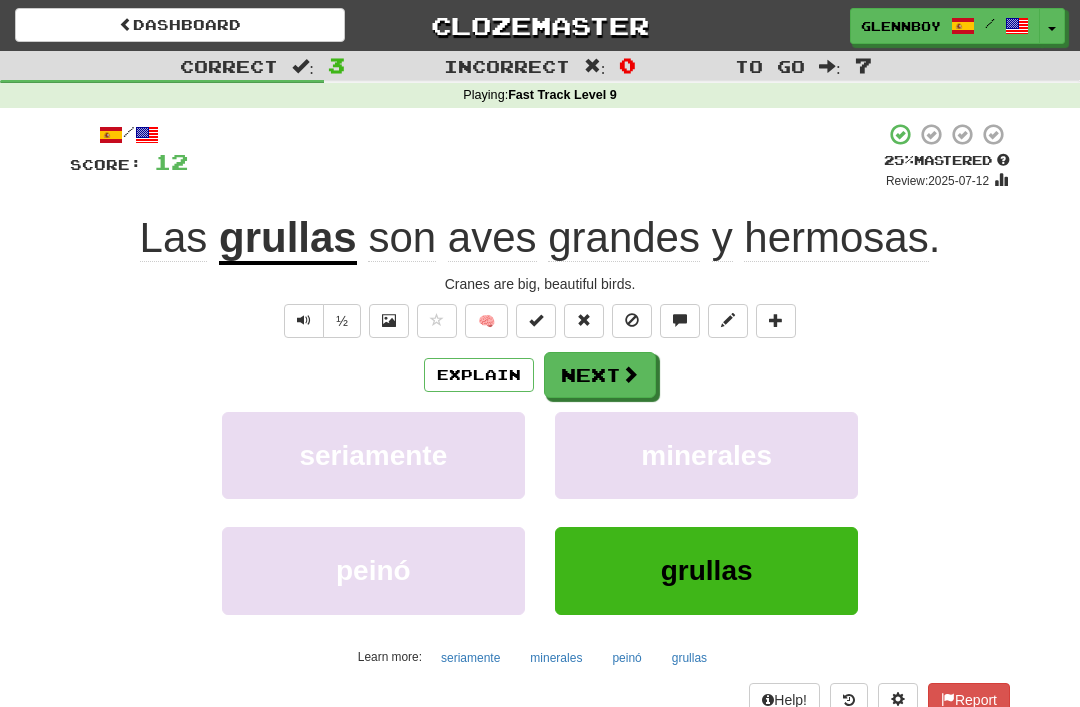 click at bounding box center [632, 321] 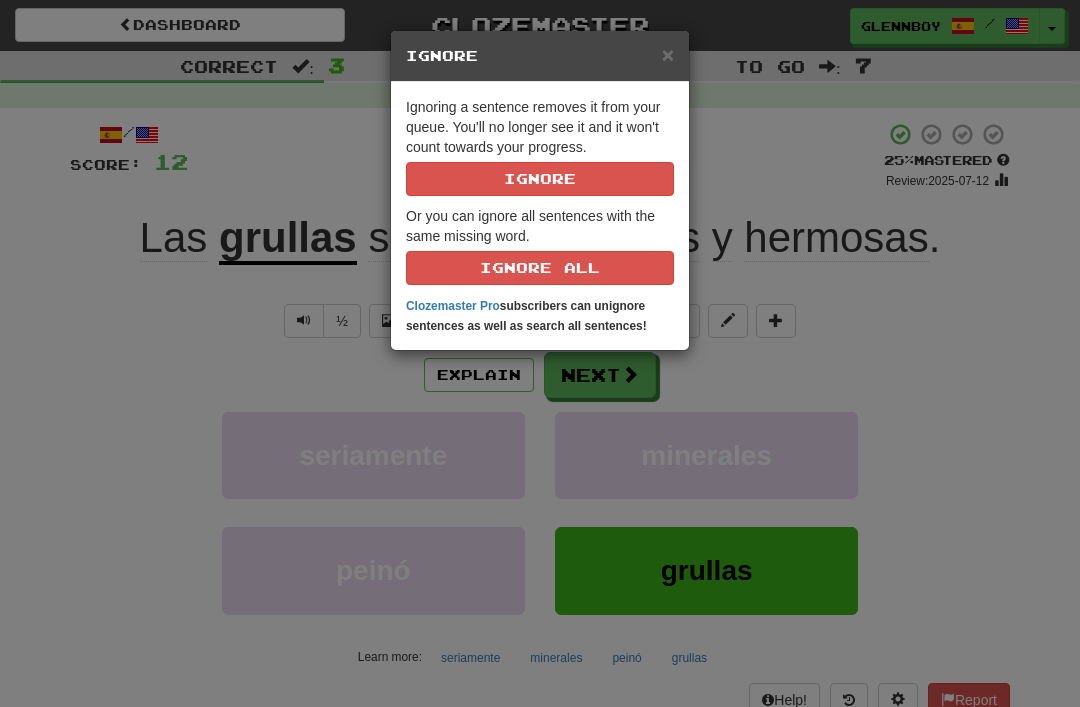 click on "Ignore" at bounding box center (540, 179) 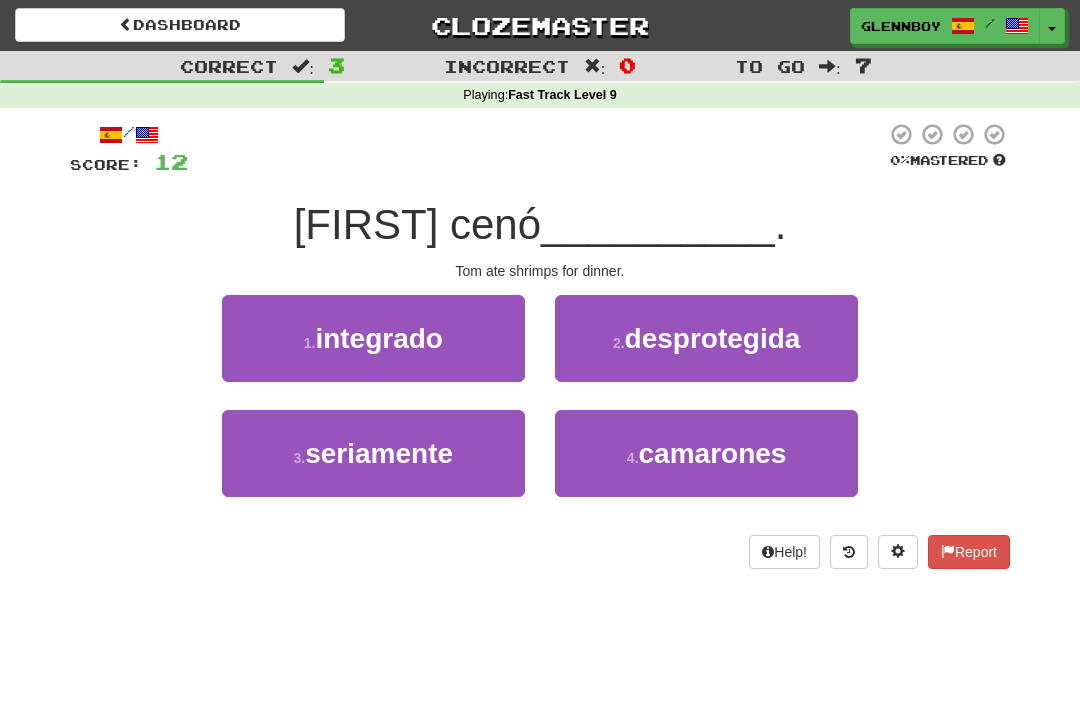 click on "camarones" at bounding box center [713, 453] 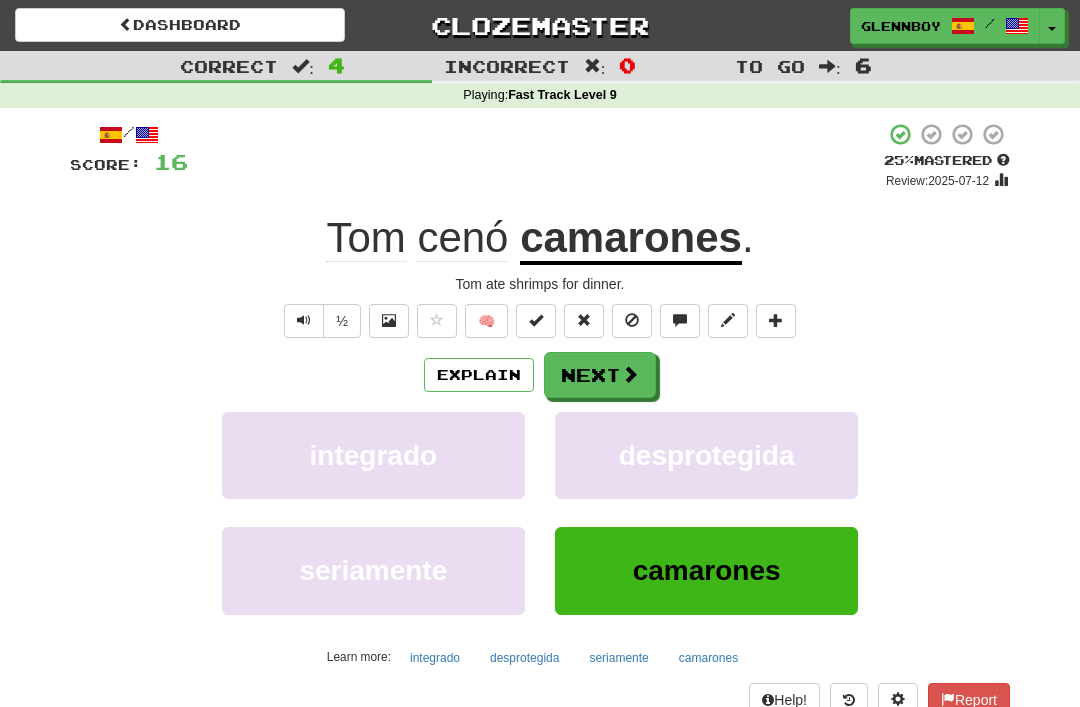 click at bounding box center [632, 321] 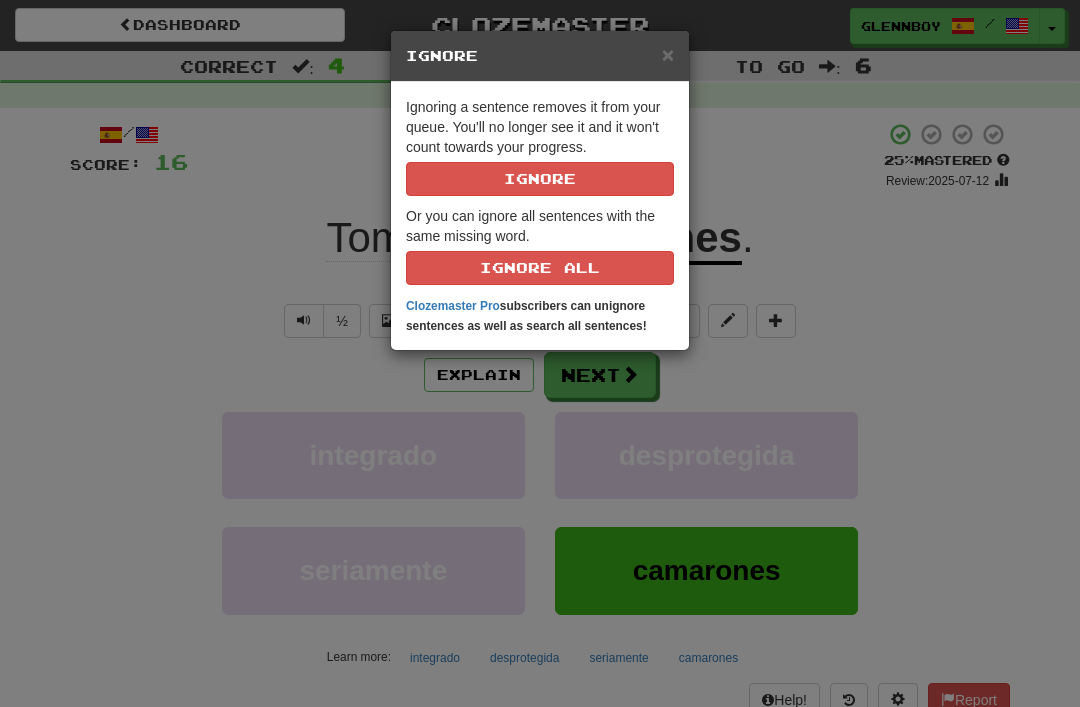 click on "Ignore" at bounding box center [540, 179] 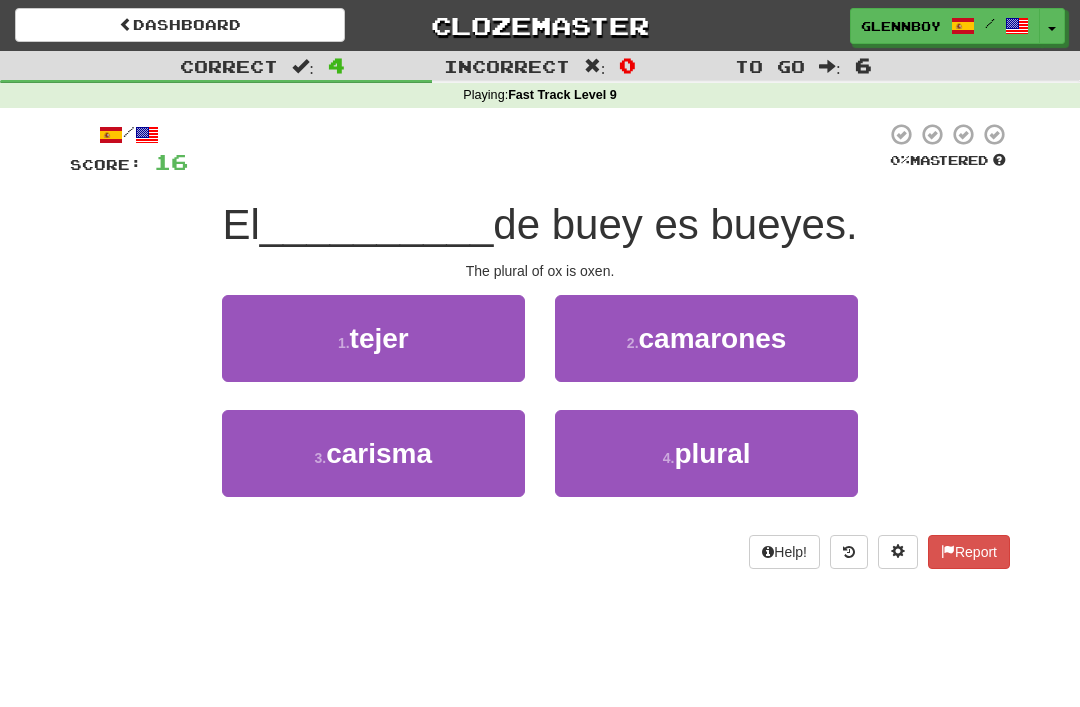 click on "plural" at bounding box center [712, 453] 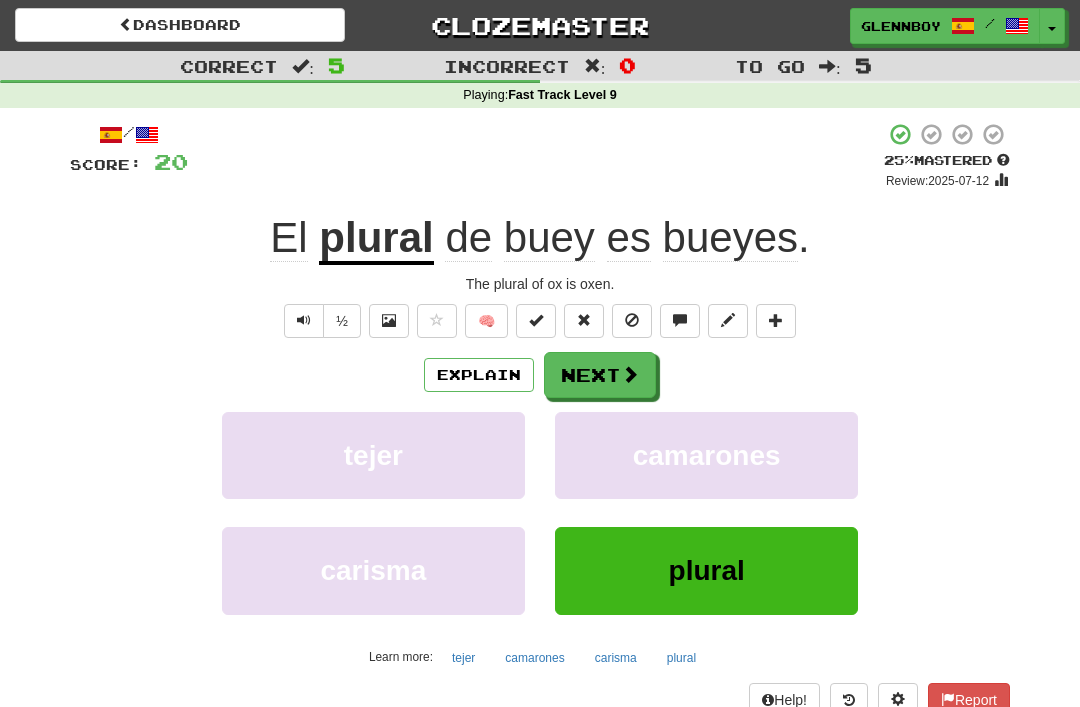 click at bounding box center (632, 321) 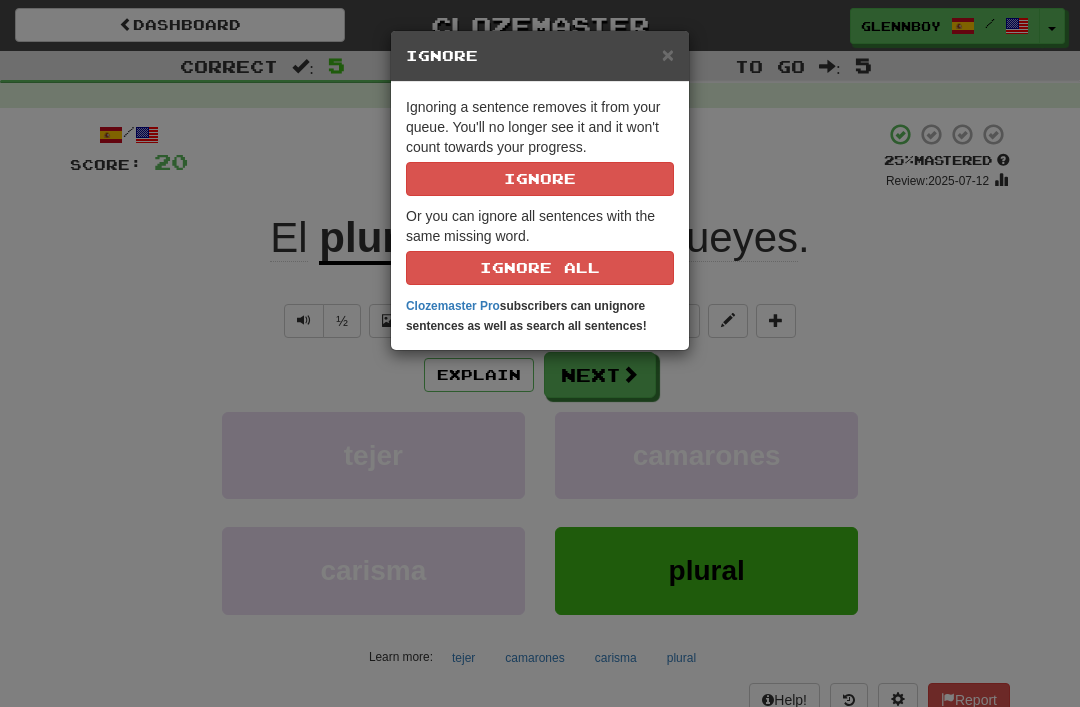 click on "Ignore" at bounding box center (540, 179) 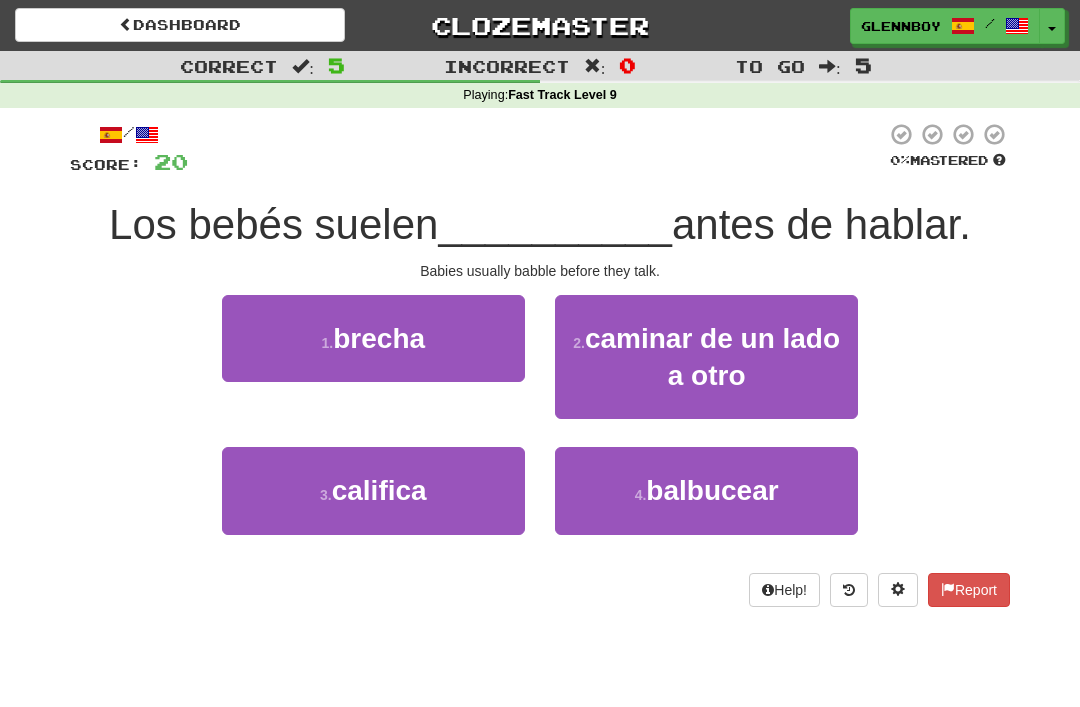 click on "balbucear" at bounding box center [712, 490] 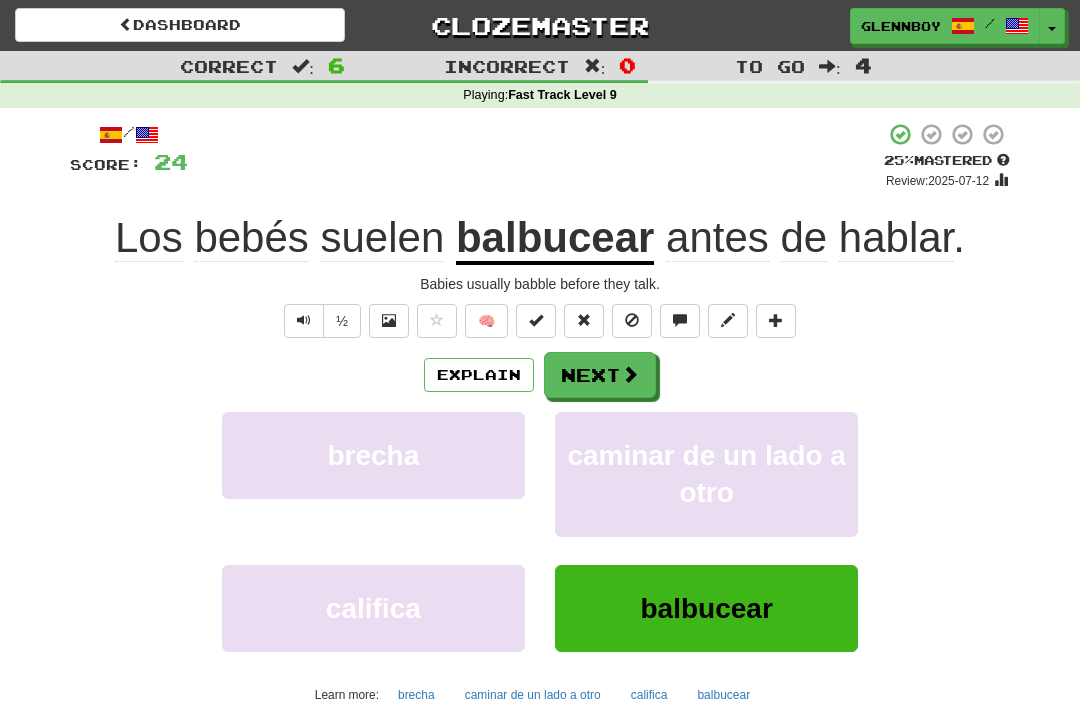 click at bounding box center [632, 320] 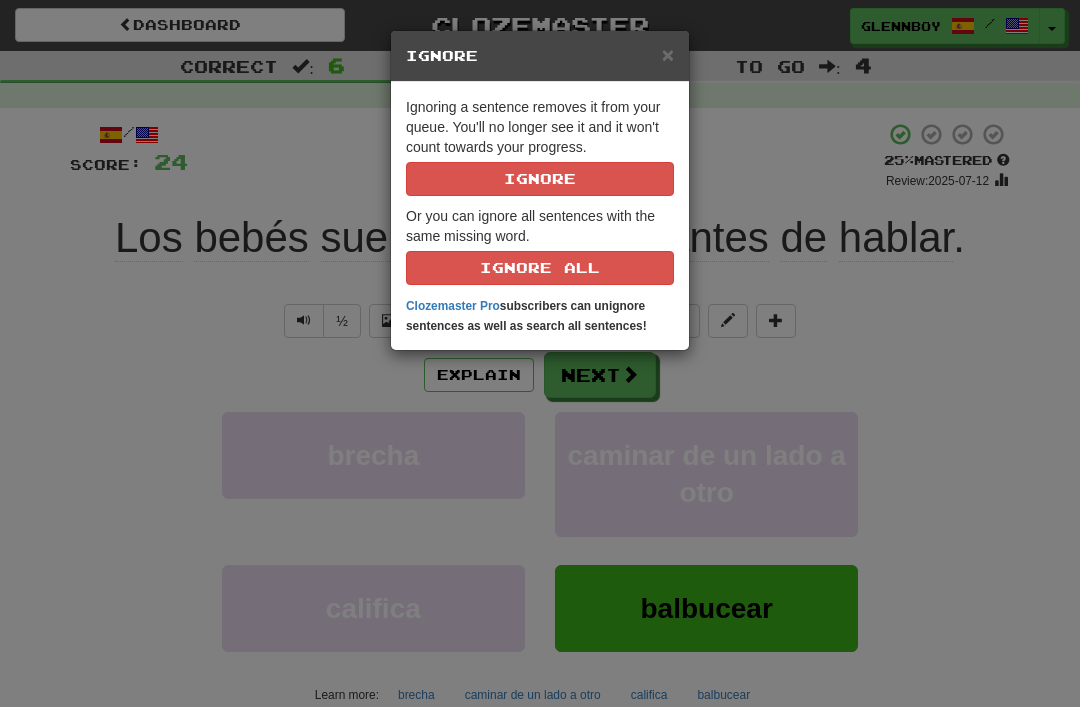 click on "Ignore" at bounding box center (540, 179) 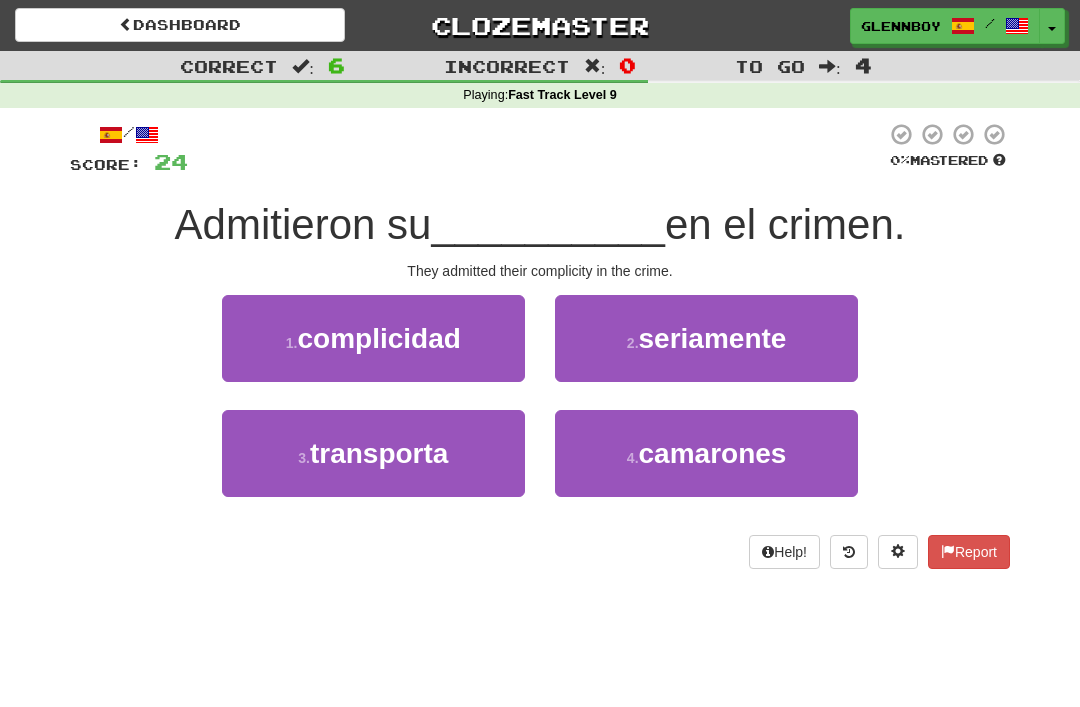 click on "complicidad" at bounding box center [378, 338] 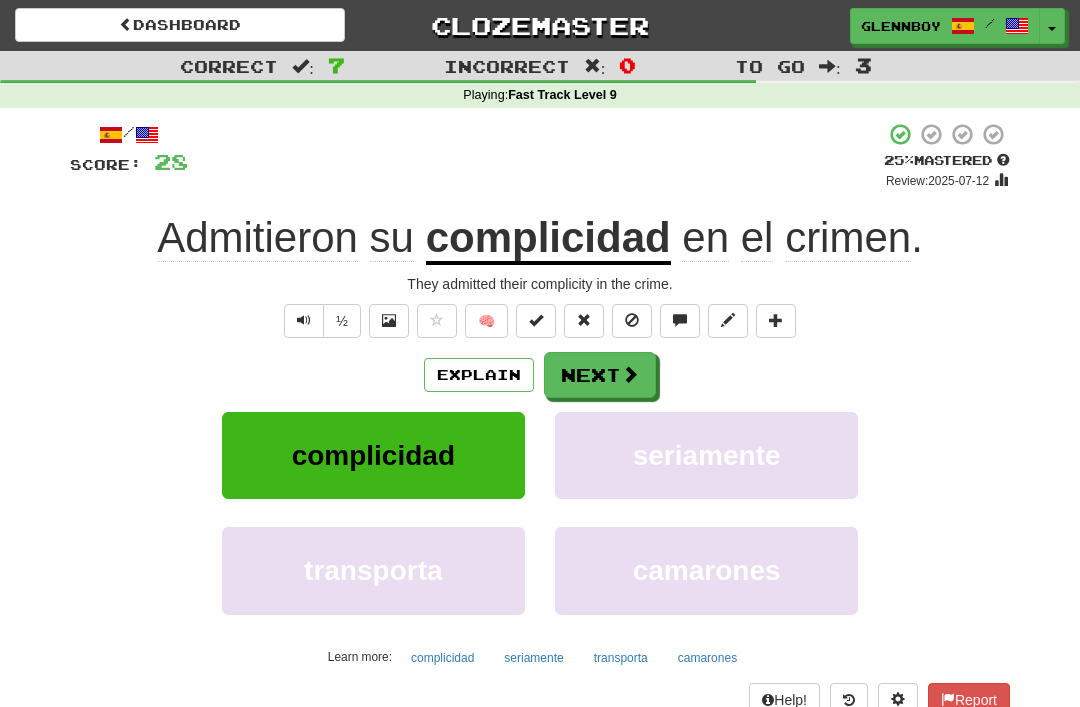 click at bounding box center [632, 320] 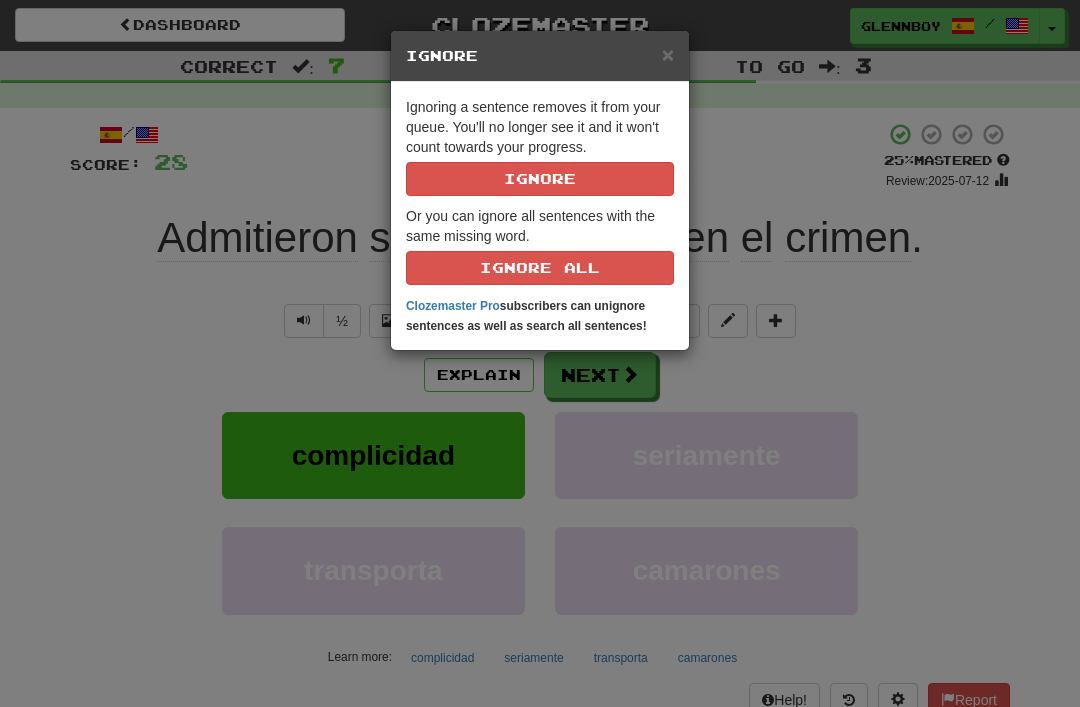 click on "Ignore" at bounding box center [540, 179] 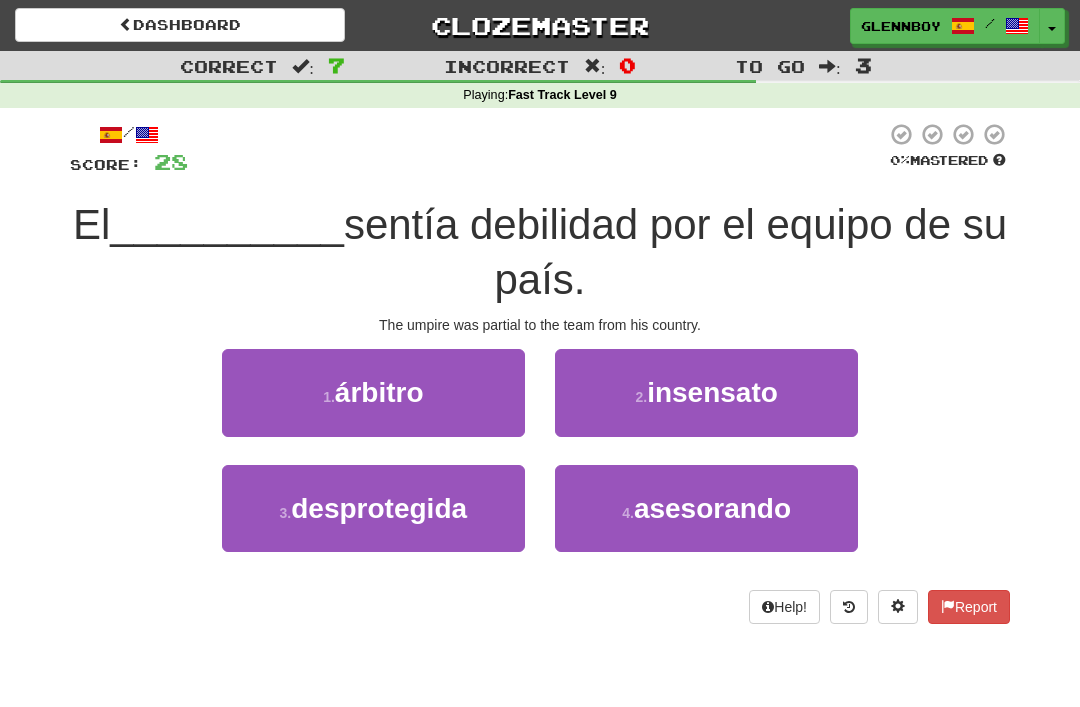 click on "1 . árbitro" at bounding box center (373, 392) 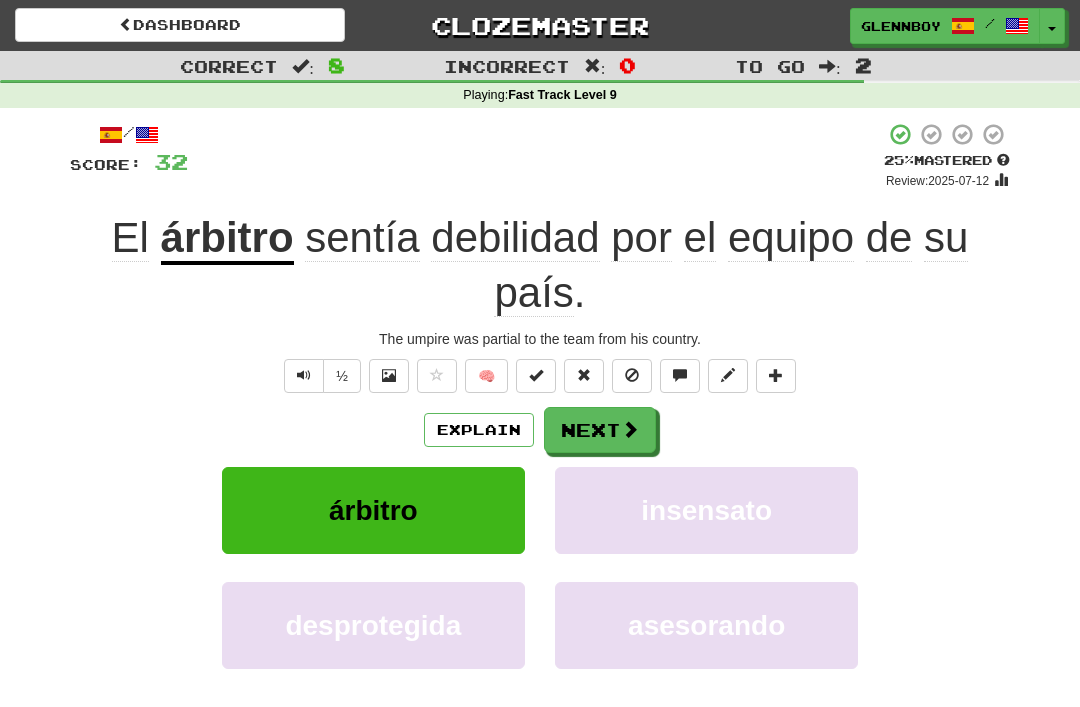 click on "Explain" at bounding box center [479, 430] 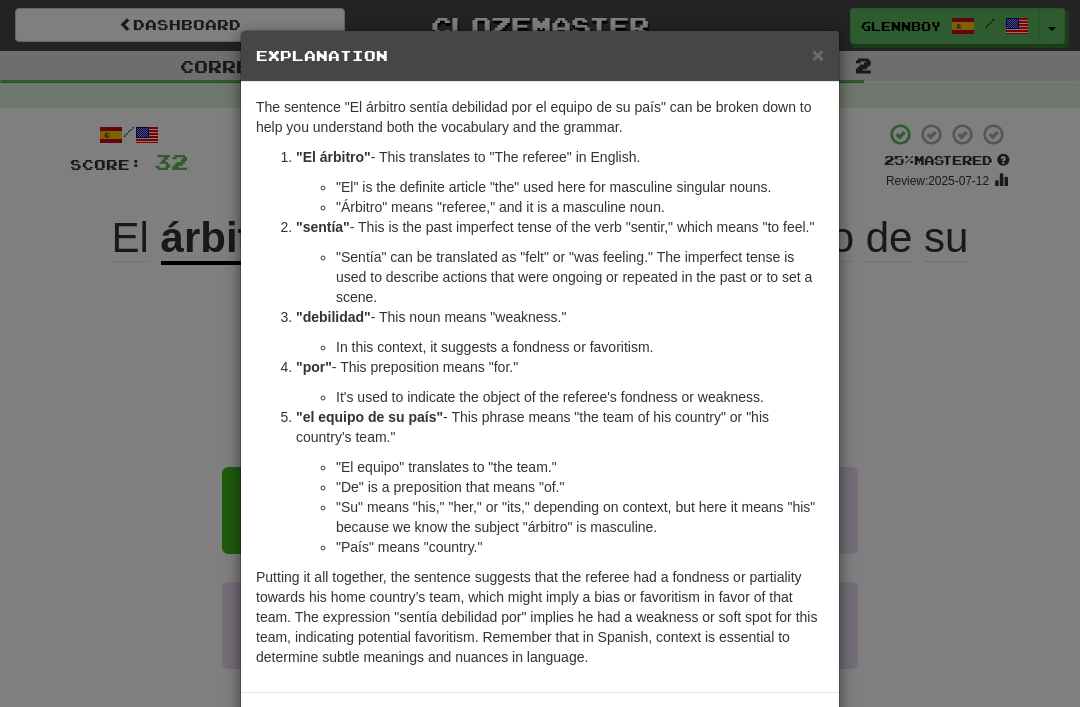 click on "×" at bounding box center (818, 54) 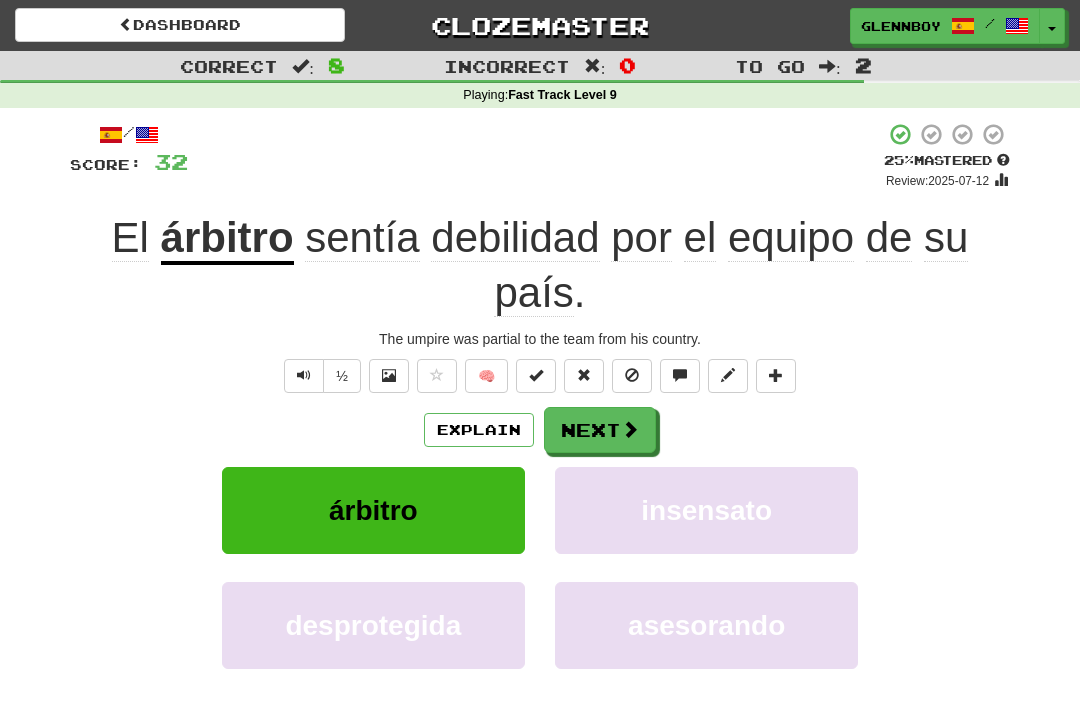 click at bounding box center [632, 376] 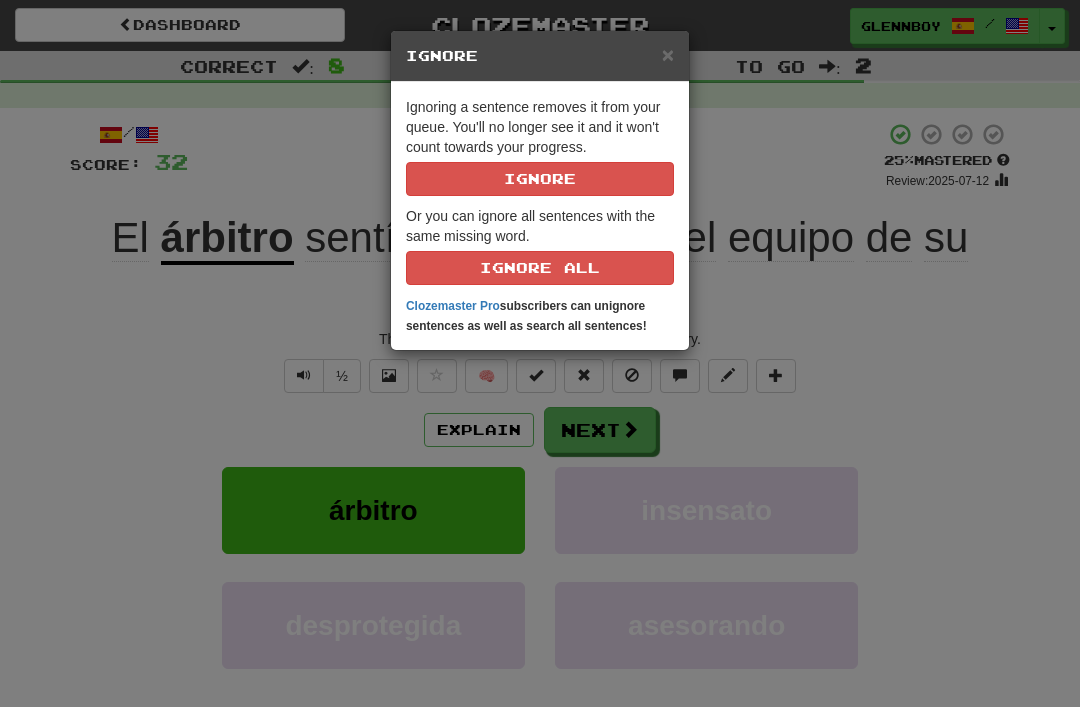 click on "Ignore" at bounding box center (540, 179) 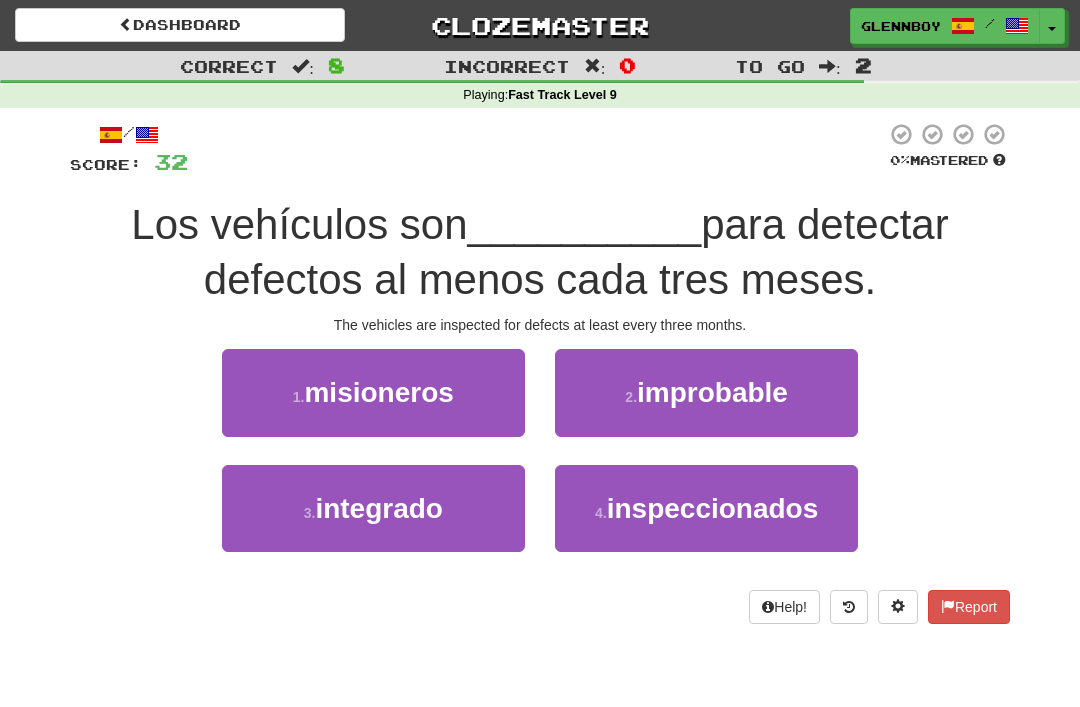 click on "inspeccionados" at bounding box center [713, 508] 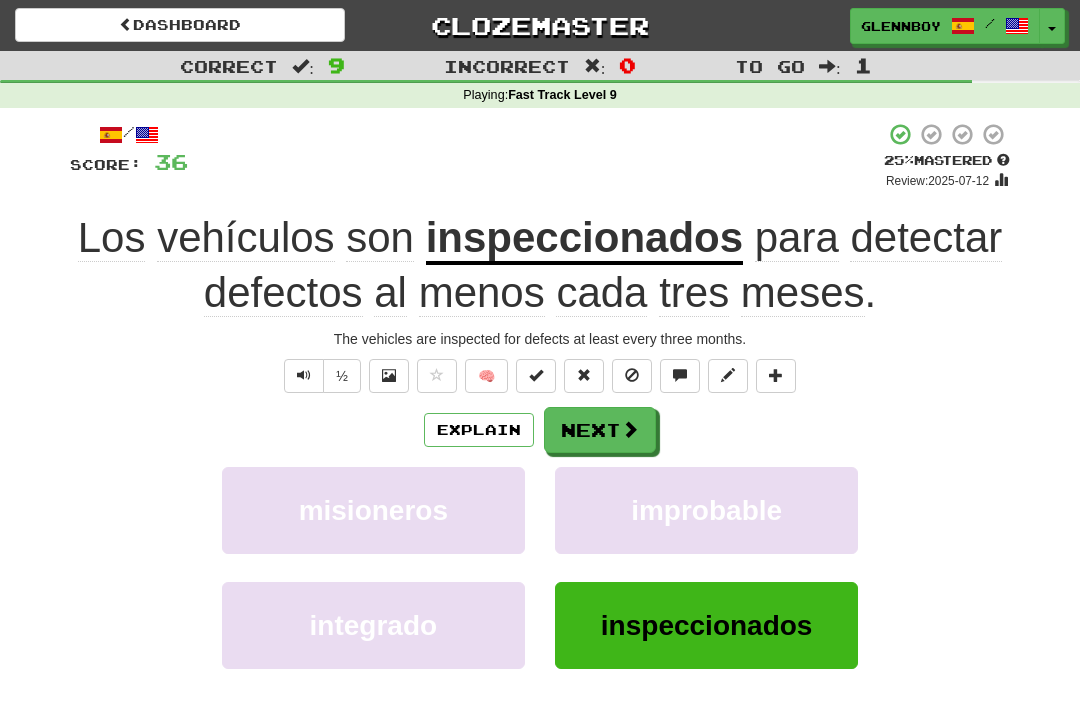 click at bounding box center (632, 375) 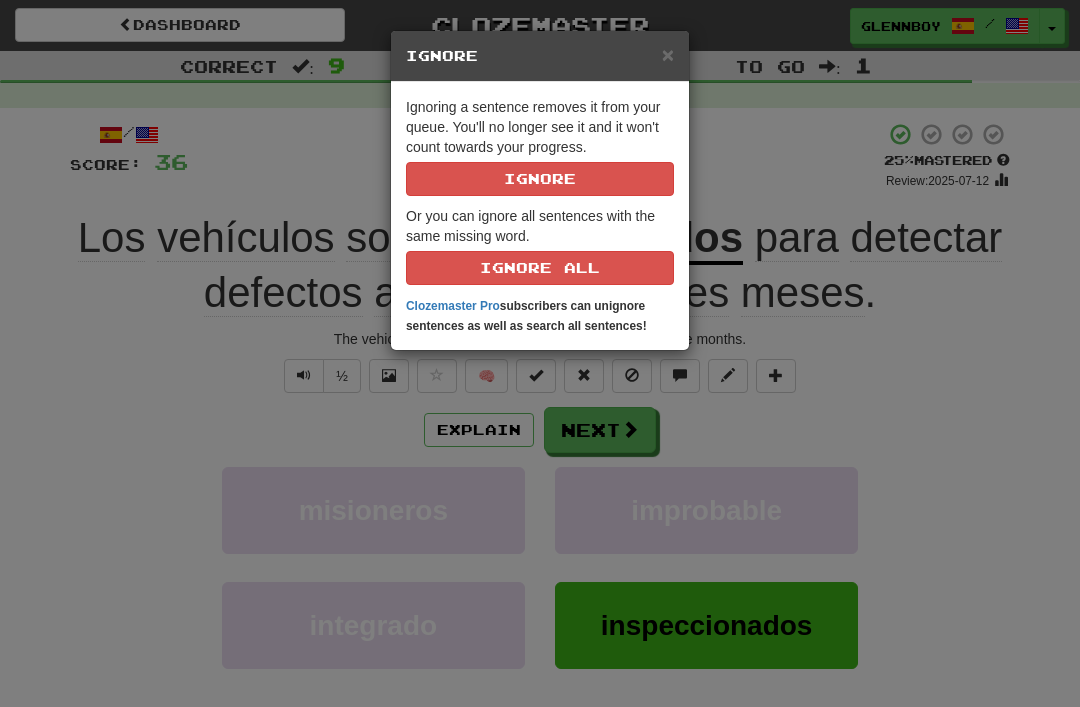 click on "Ignore" at bounding box center [540, 179] 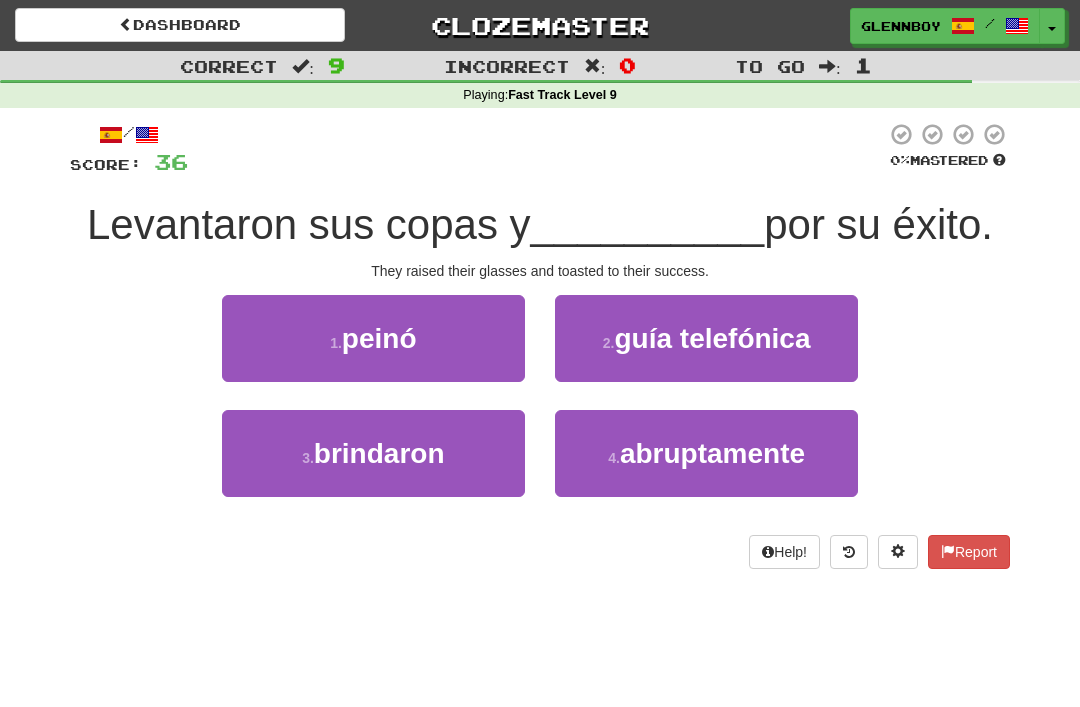 click on "3 .  brindaron" at bounding box center [373, 453] 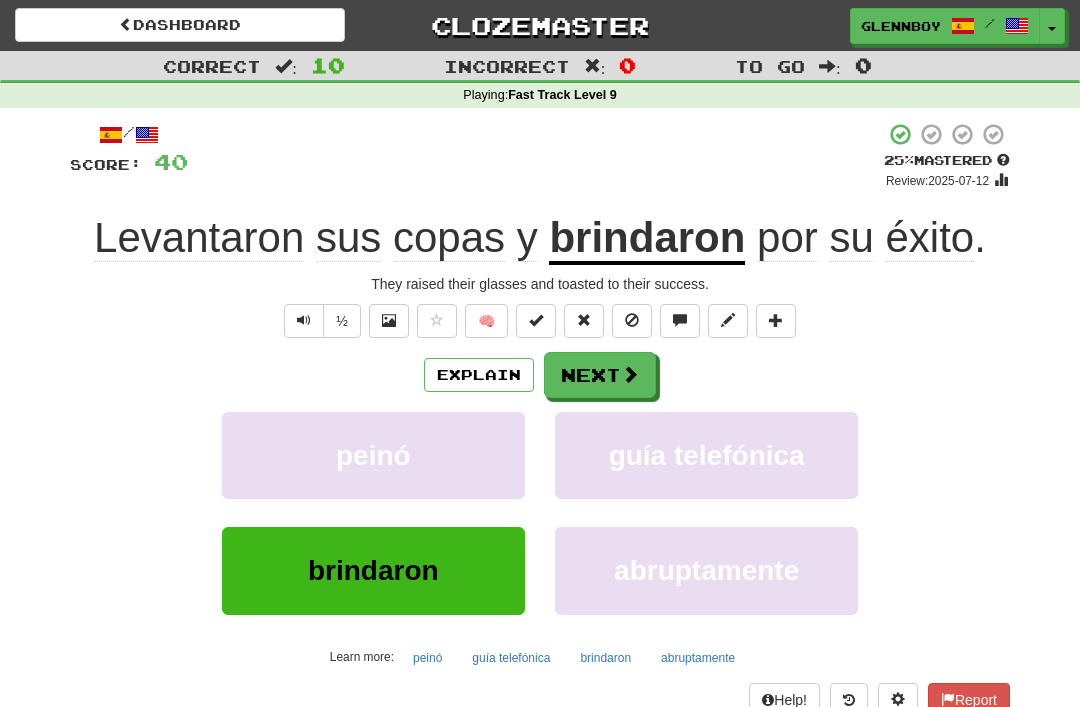 click at bounding box center (632, 320) 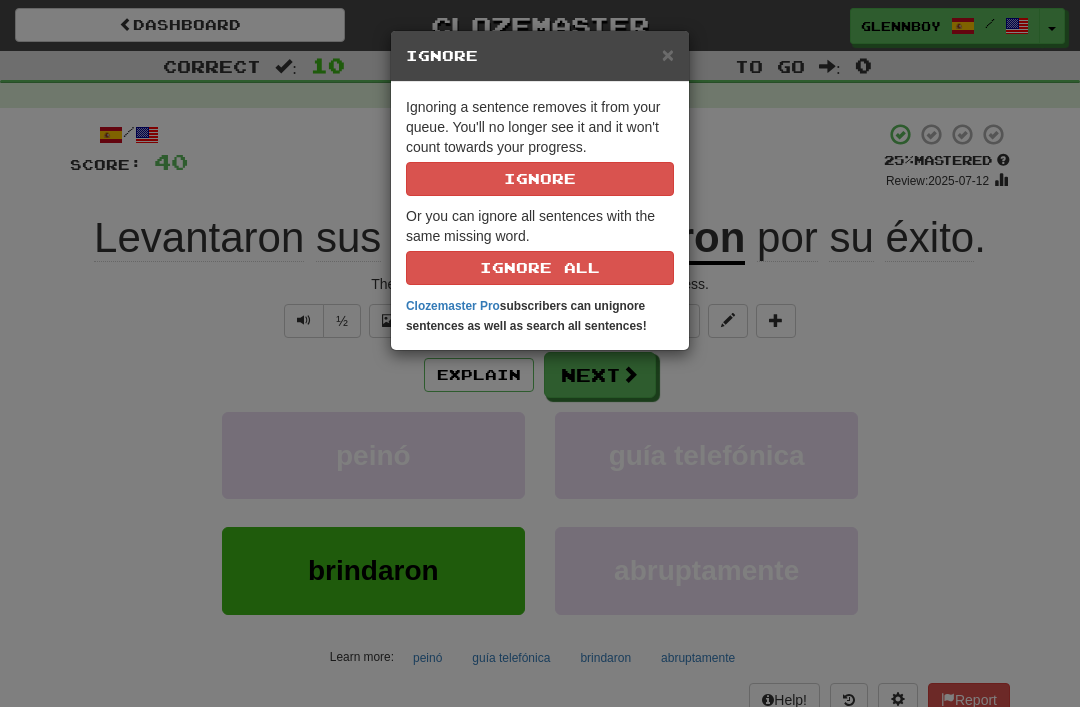 click on "Ignore" at bounding box center (540, 179) 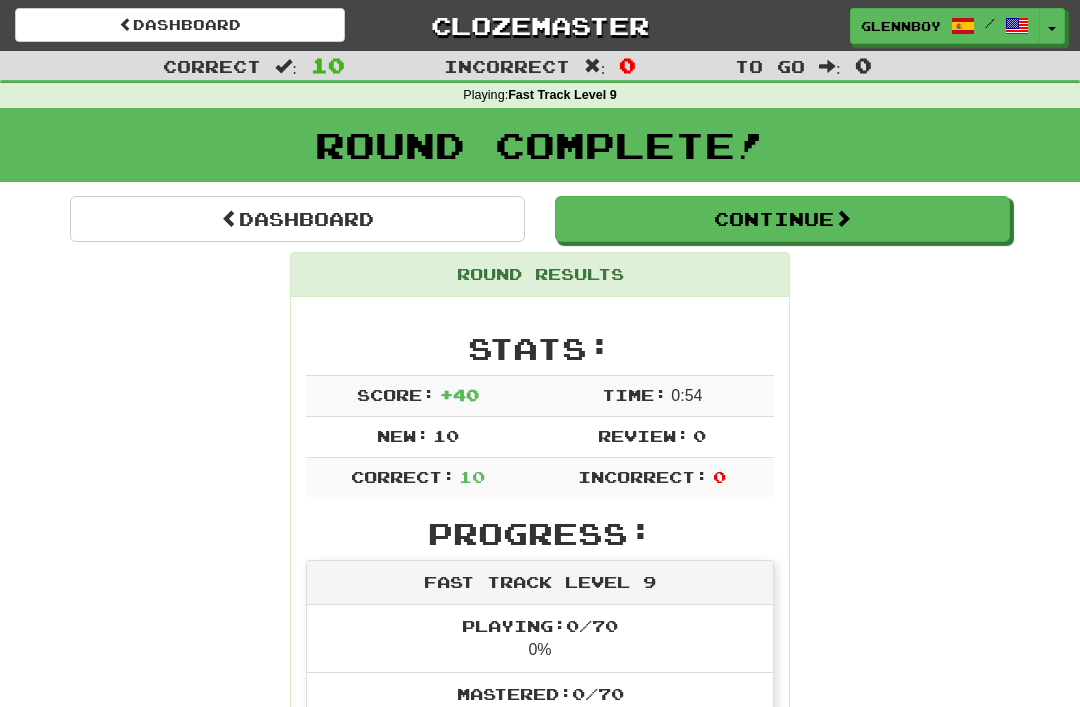 click on "Continue" at bounding box center [782, 219] 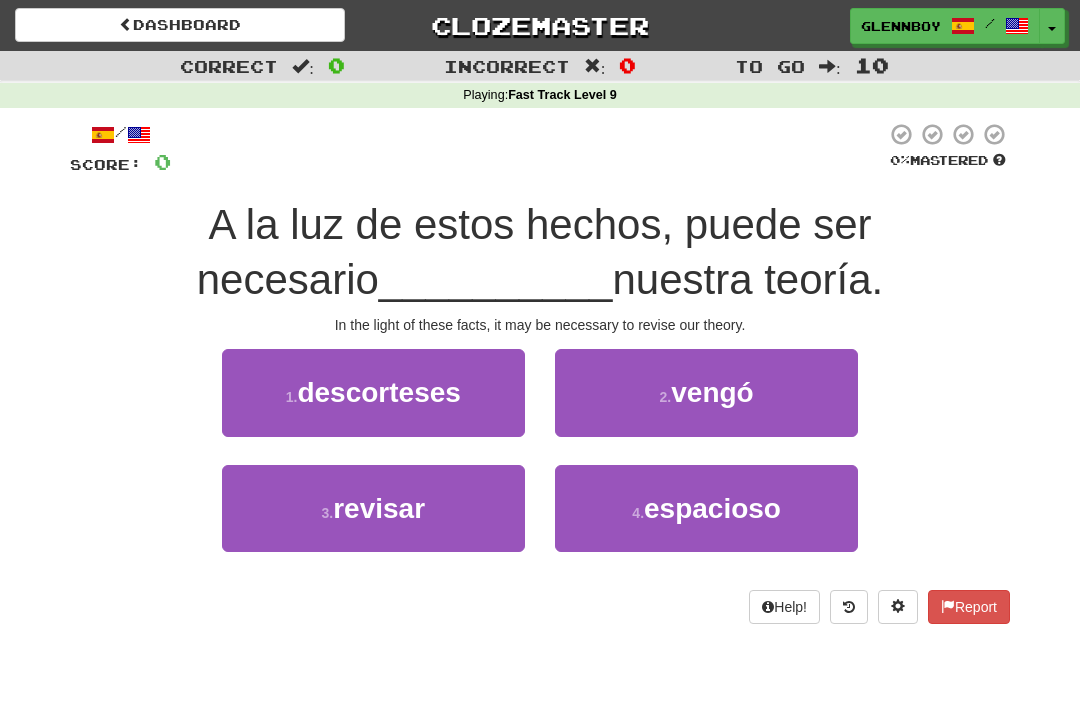 click on "revisar" at bounding box center [379, 508] 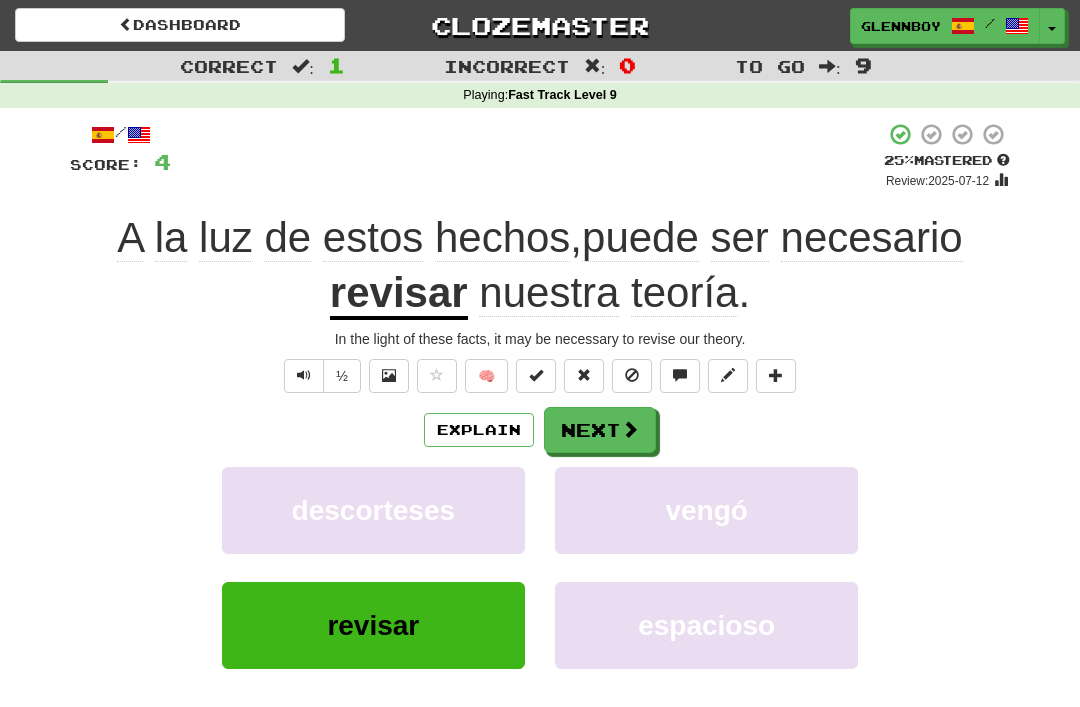 click at bounding box center [632, 376] 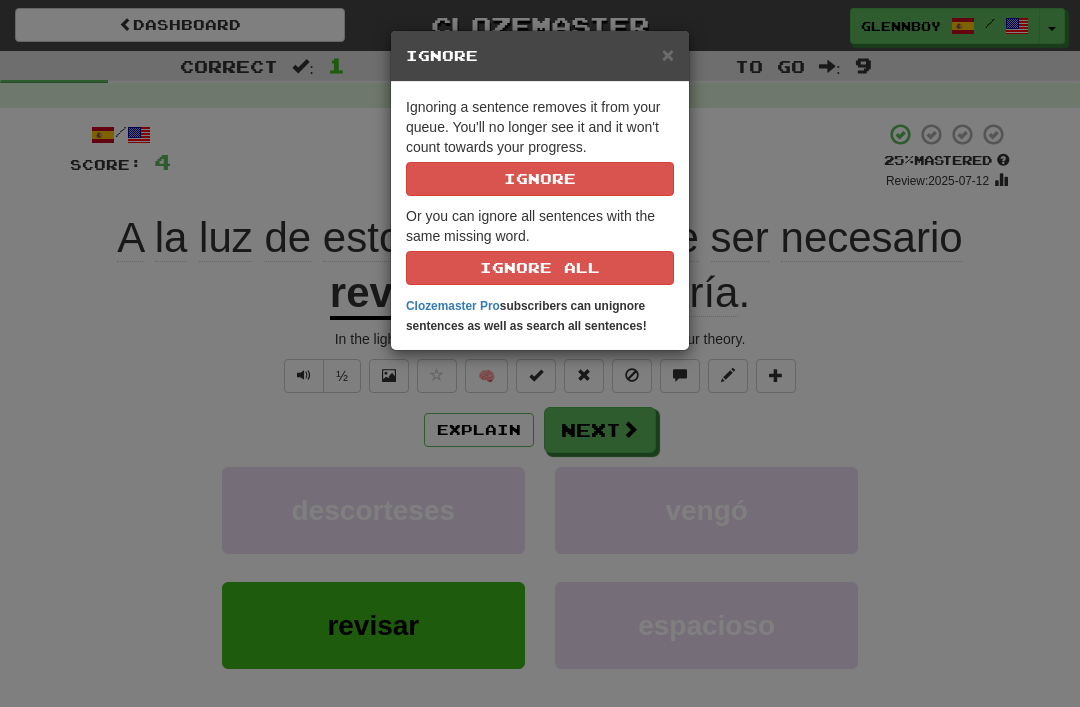 click on "Ignore" at bounding box center (540, 179) 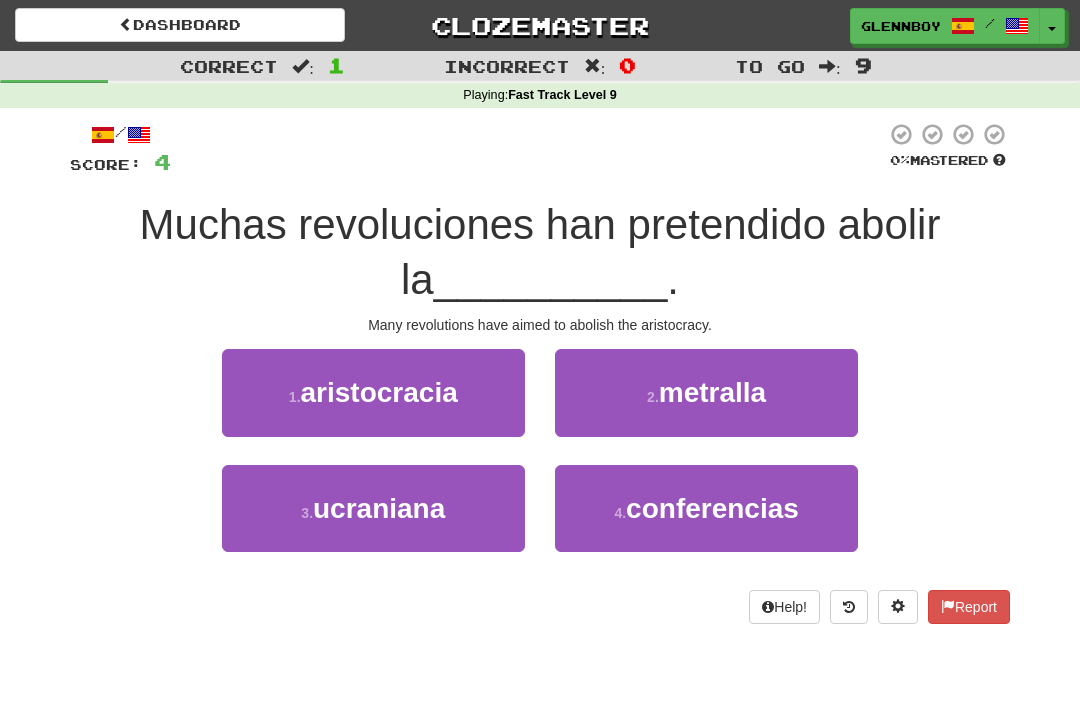 click on "aristocracia" at bounding box center [379, 392] 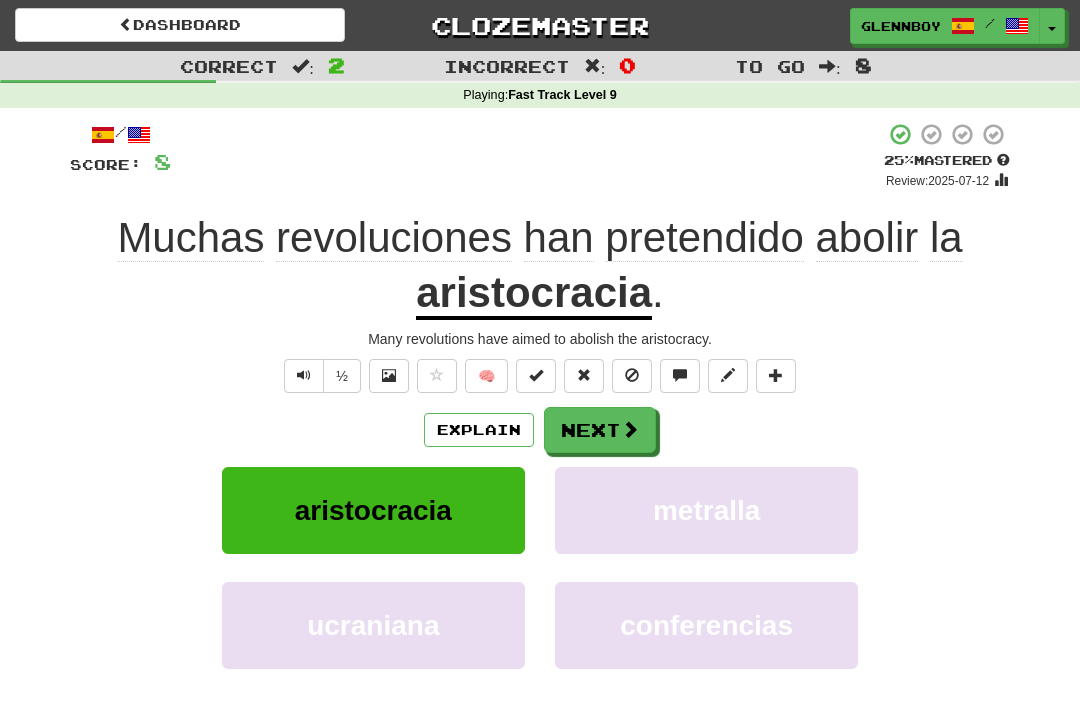 click on "Explain" at bounding box center (479, 430) 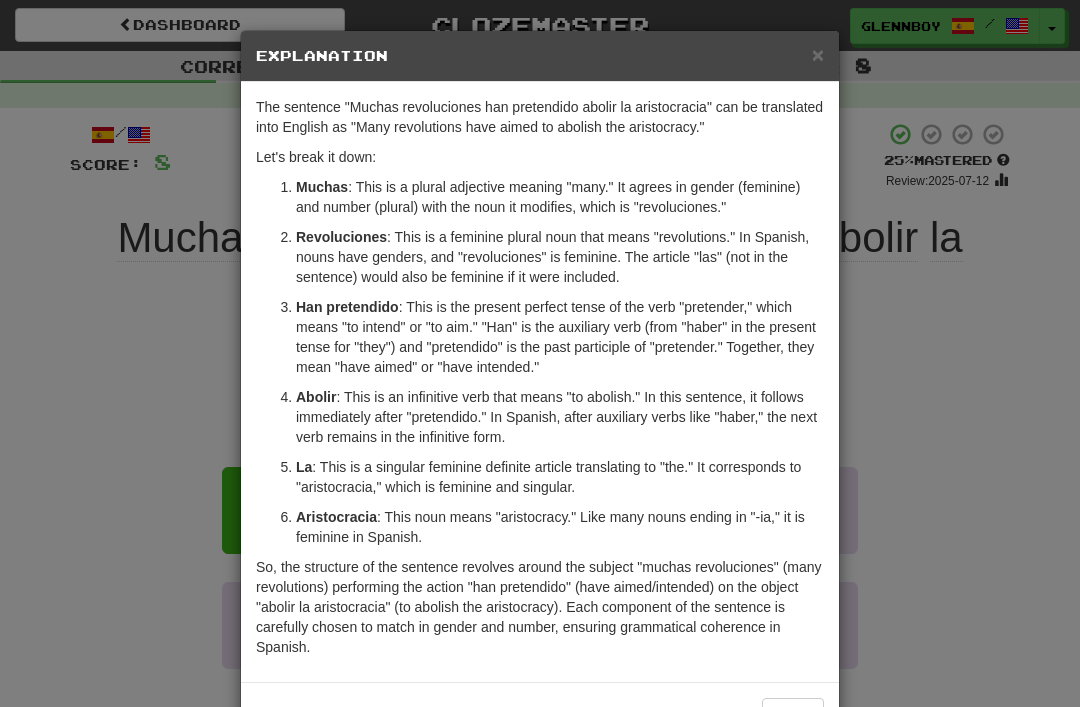 click on "×" at bounding box center (818, 54) 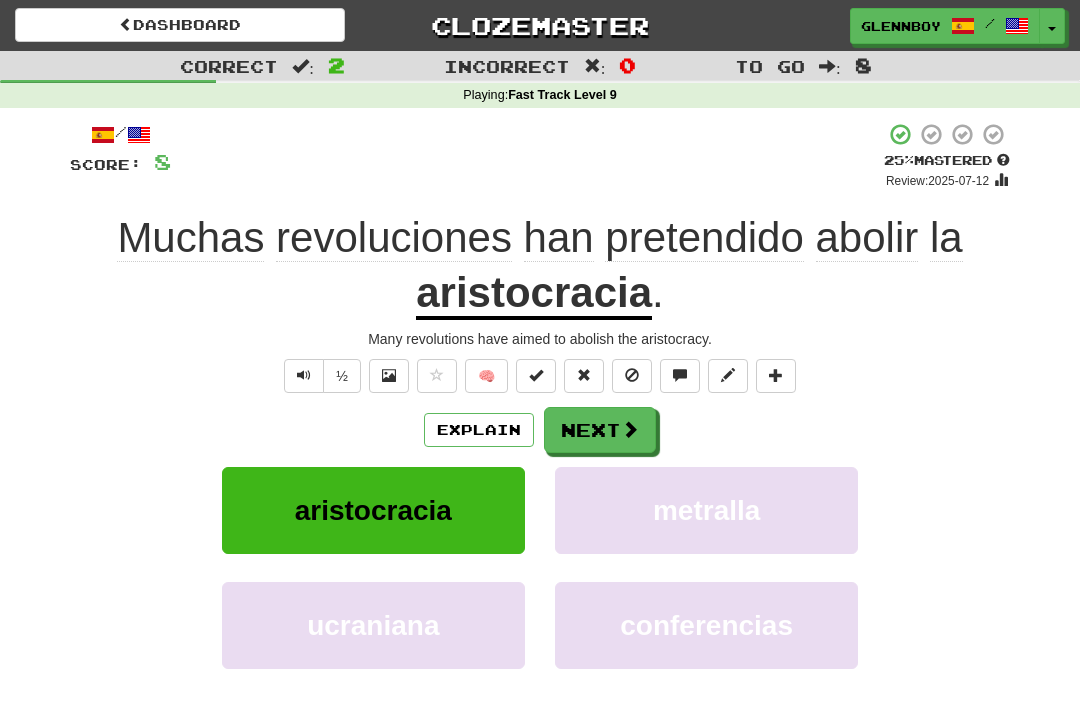 click at bounding box center (632, 376) 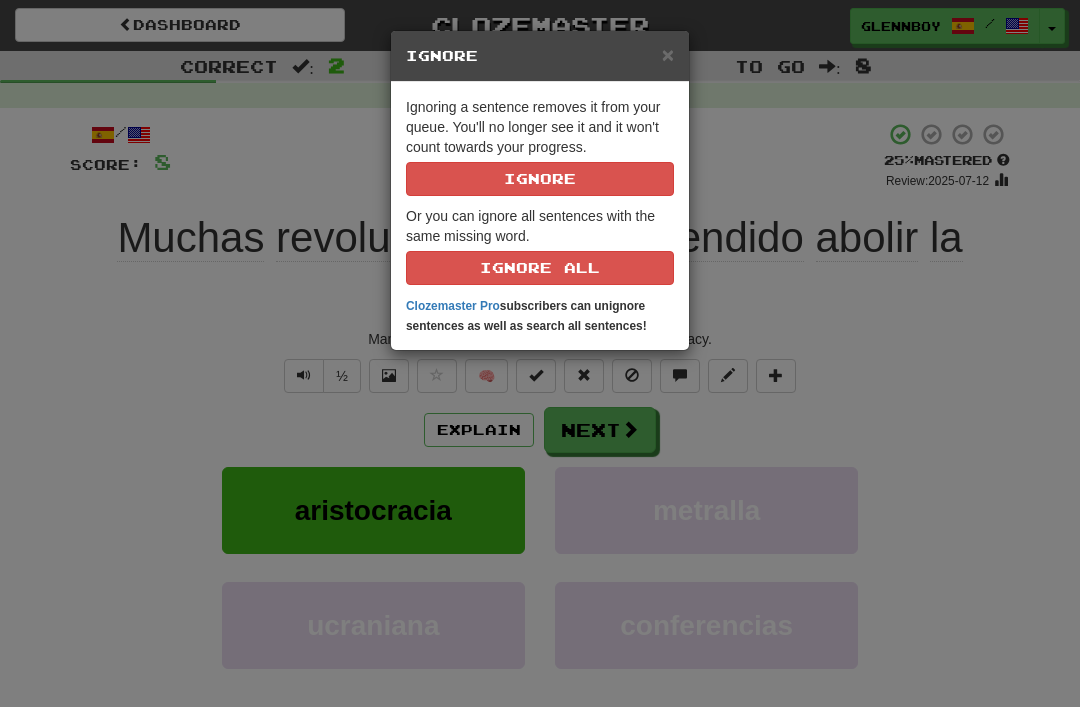 click on "Ignore" at bounding box center [540, 179] 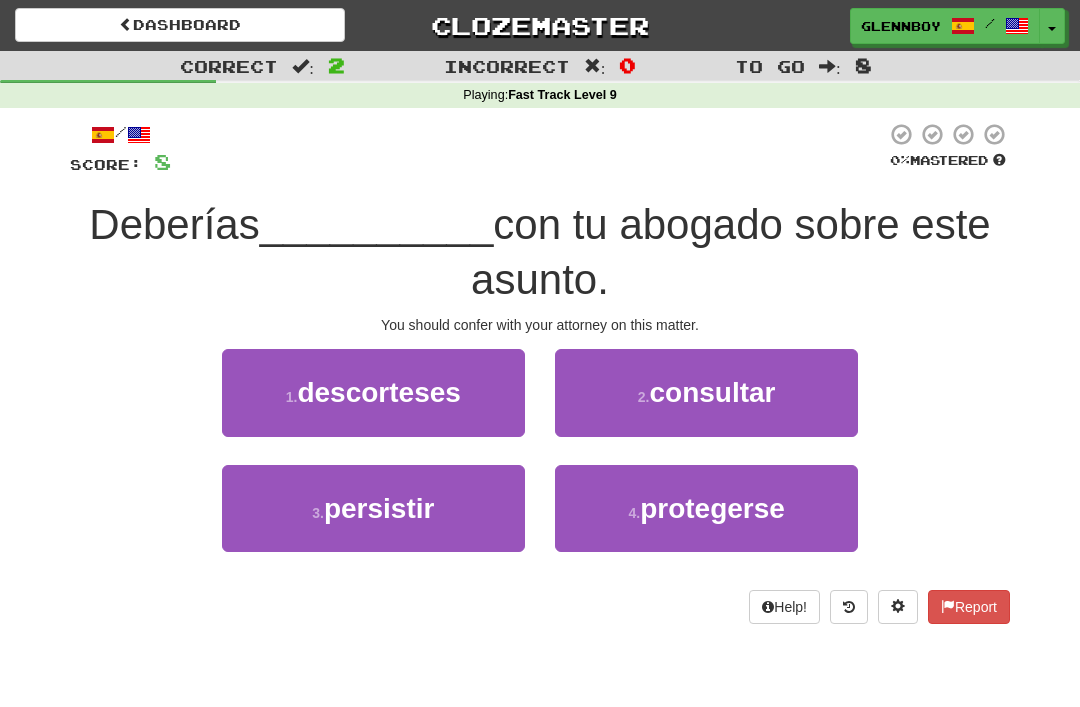 click on "consultar" at bounding box center [712, 392] 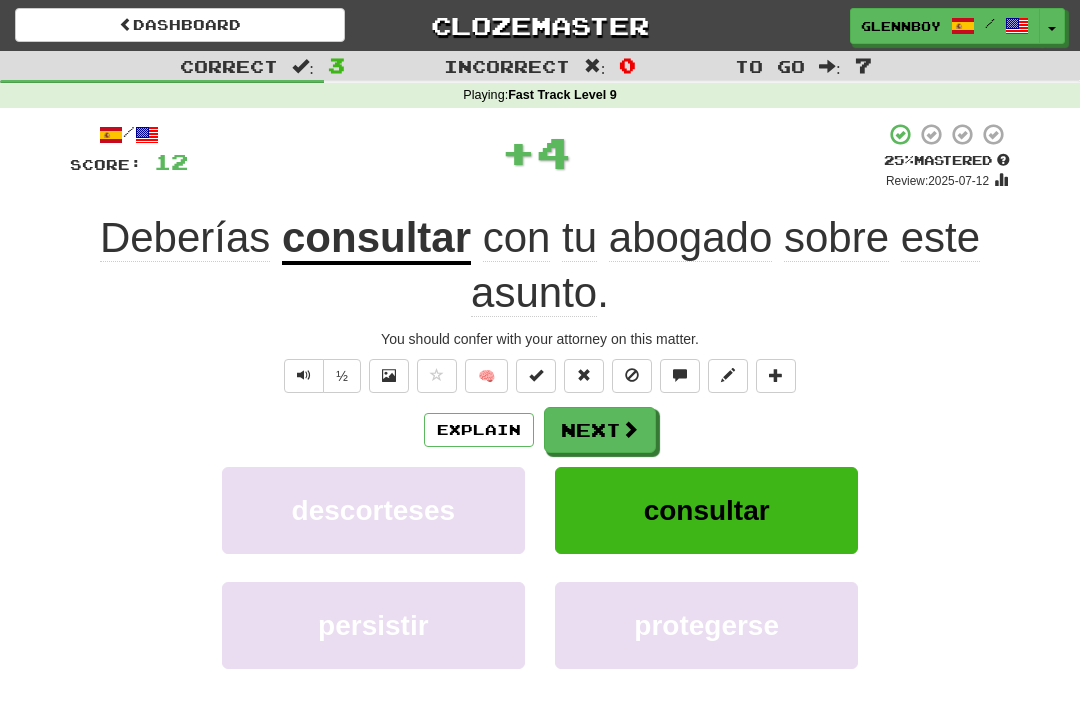 click at bounding box center (632, 376) 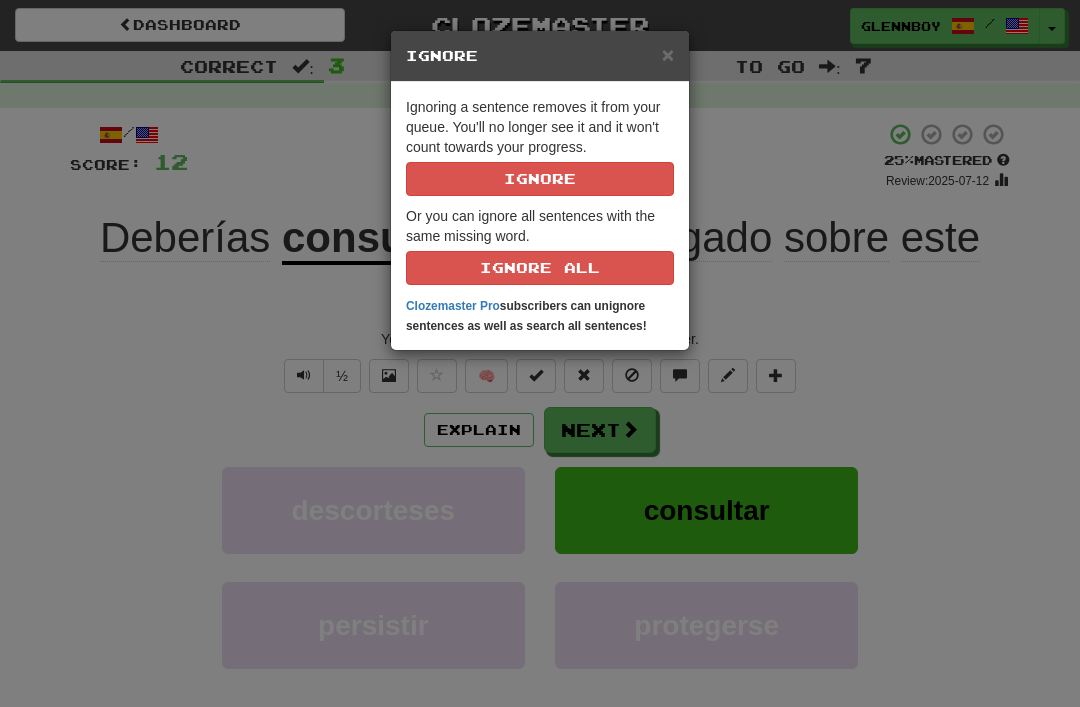 click on "Ignore" at bounding box center (540, 179) 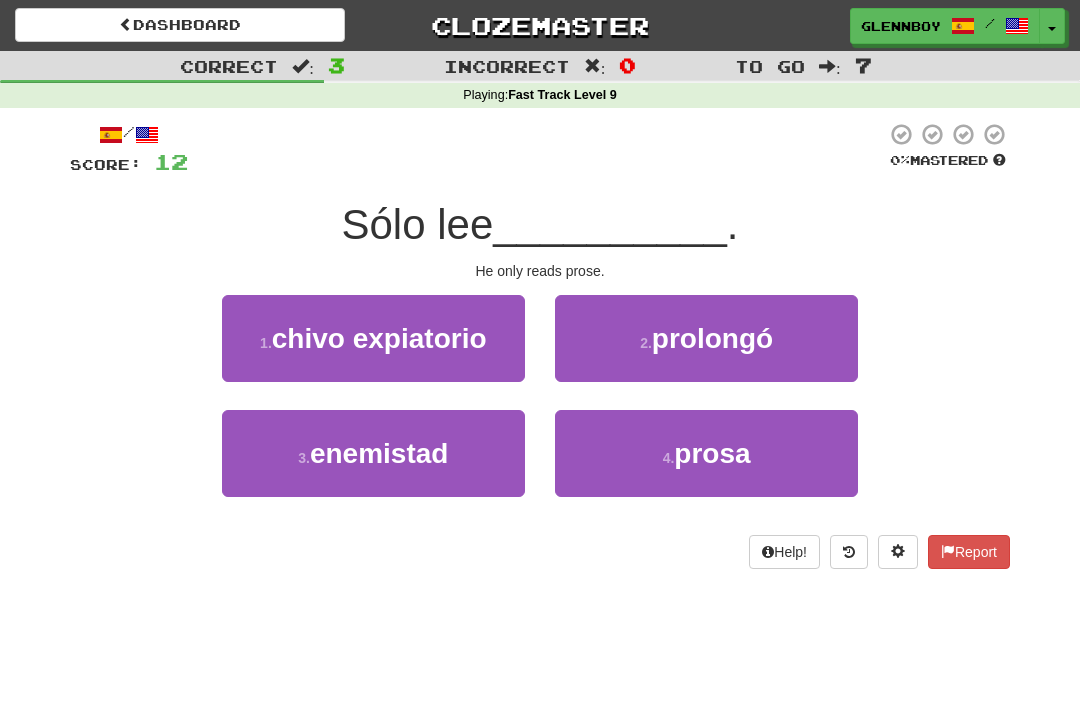 click on "prosa" at bounding box center [712, 453] 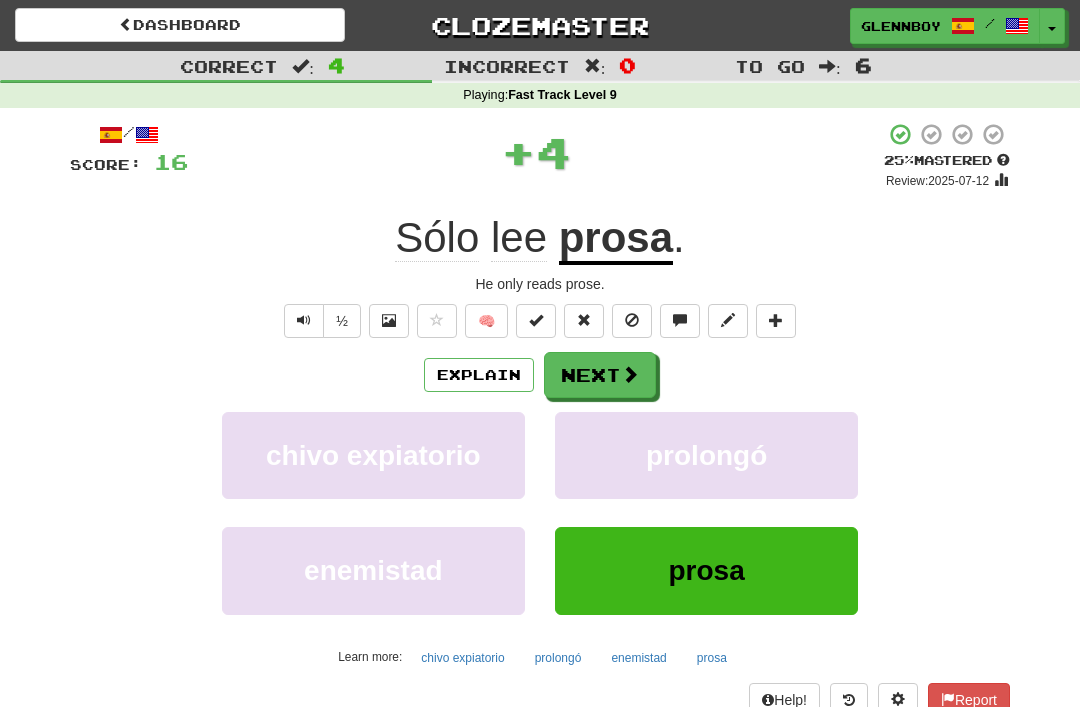 click at bounding box center (632, 321) 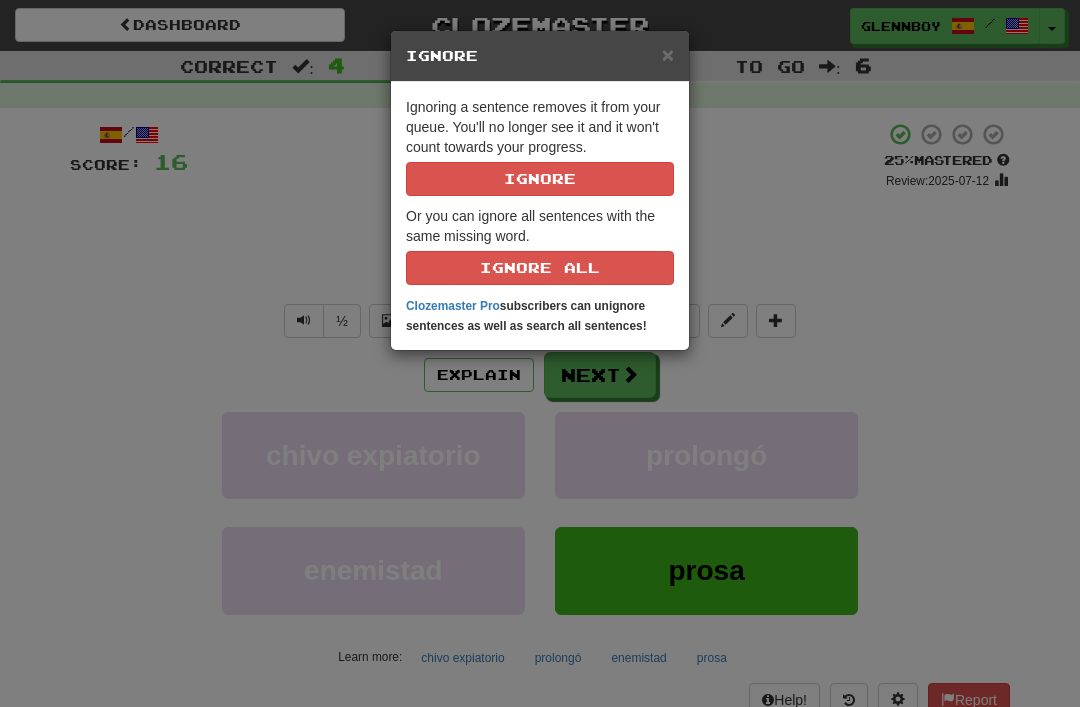 click on "Ignore" at bounding box center [540, 179] 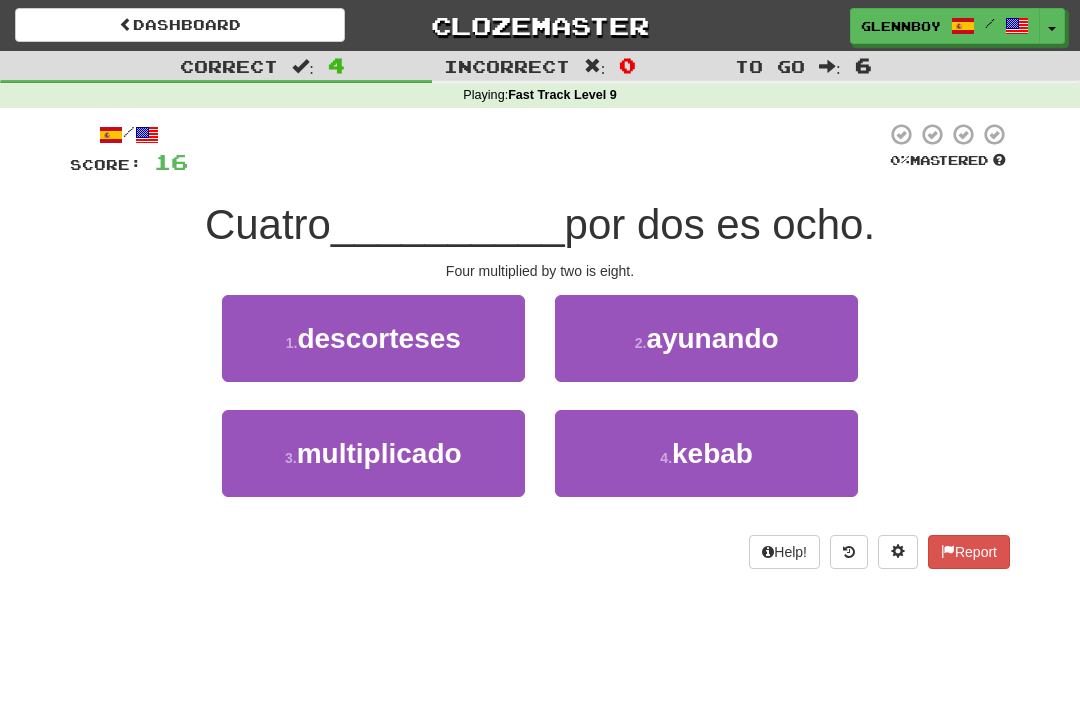 click on "multiplicado" at bounding box center [379, 453] 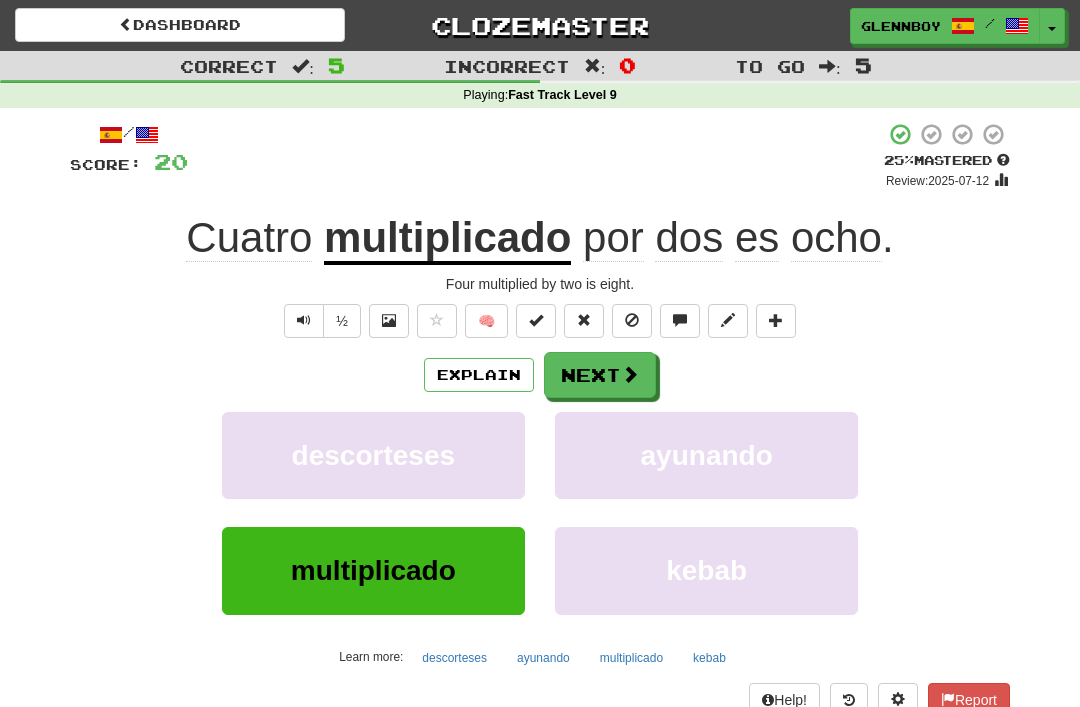 click at bounding box center [632, 321] 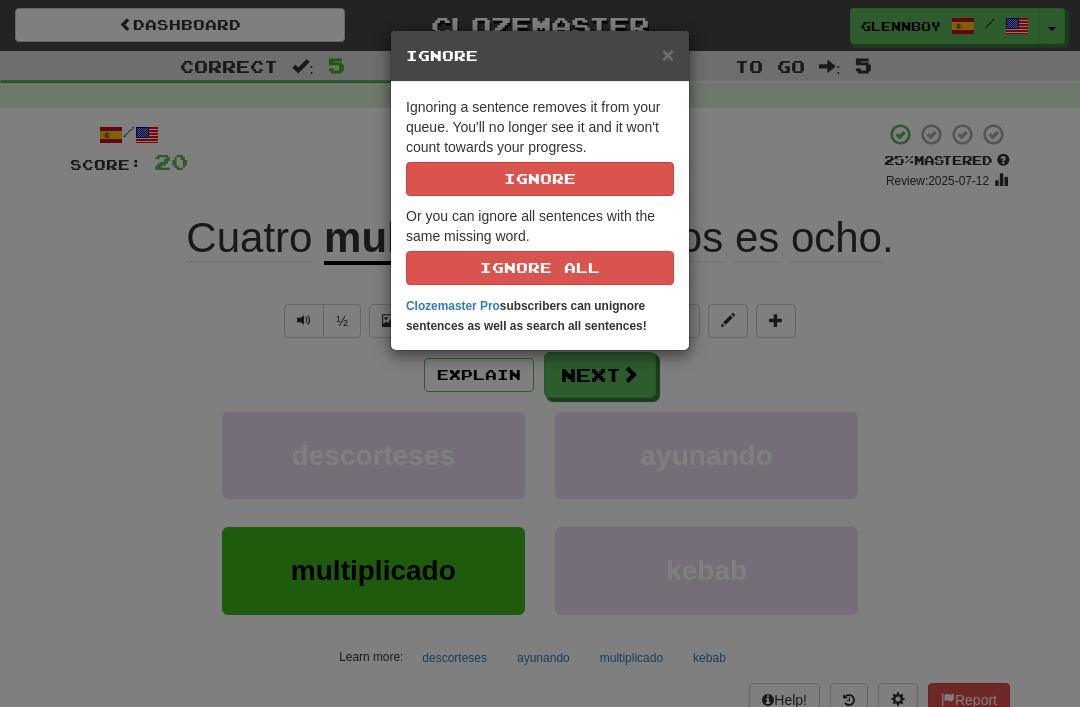 click on "Ignore" at bounding box center (540, 179) 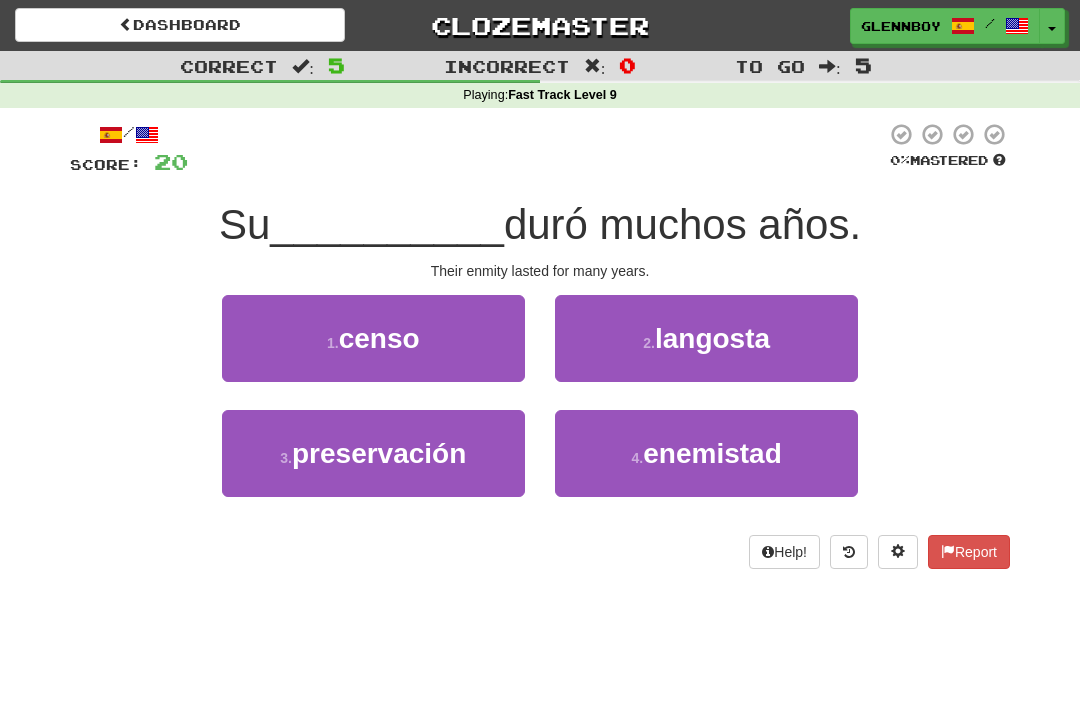 click on "enemistad" at bounding box center (712, 453) 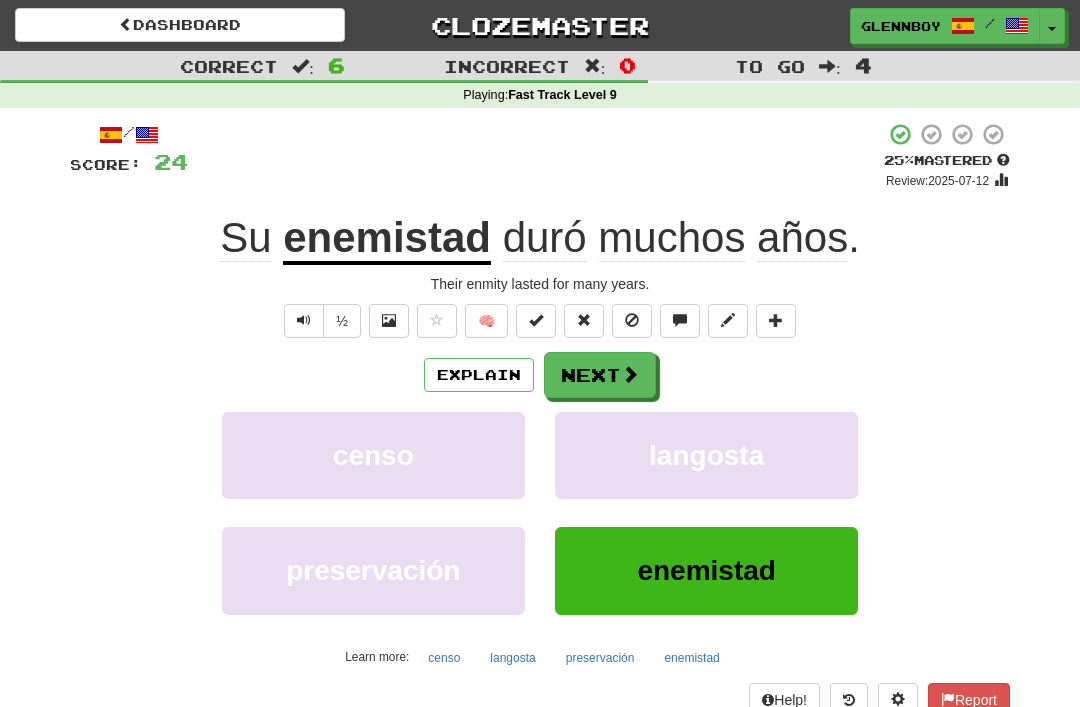 click at bounding box center [632, 321] 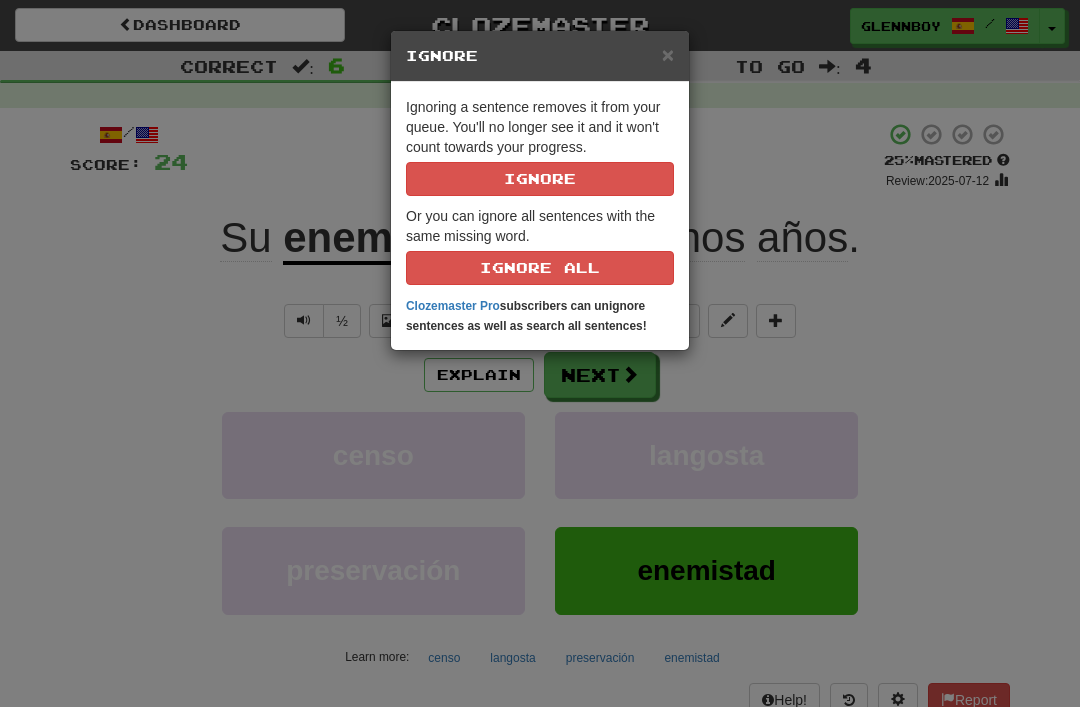 click on "Ignore" at bounding box center [540, 179] 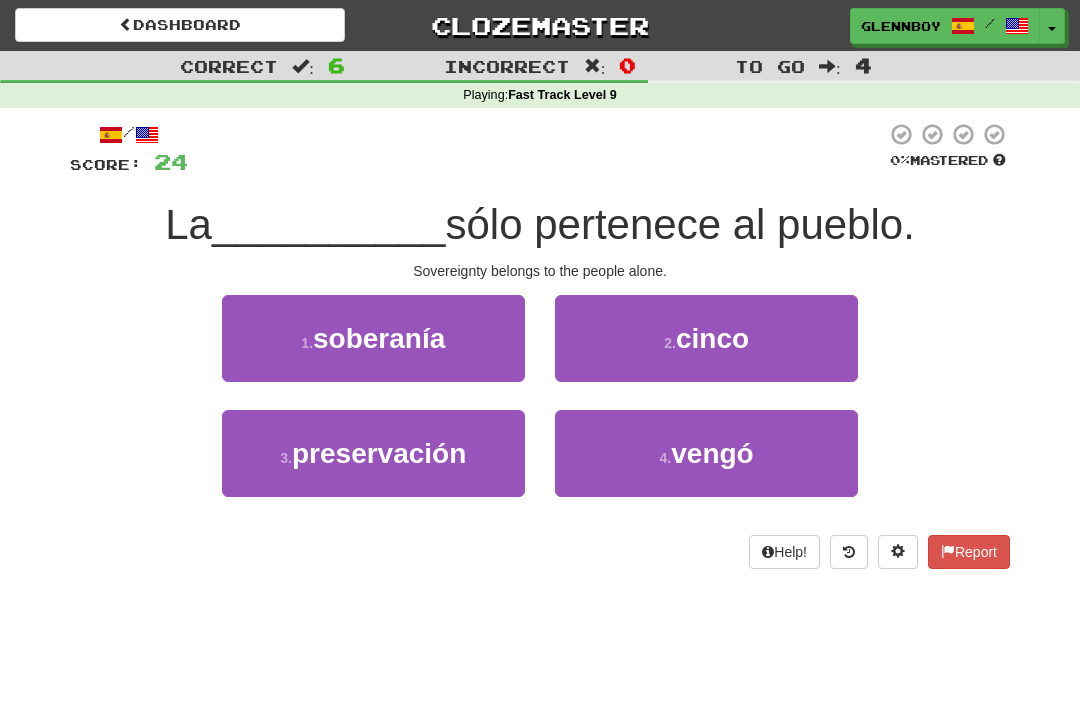 click on "soberanía" at bounding box center (379, 338) 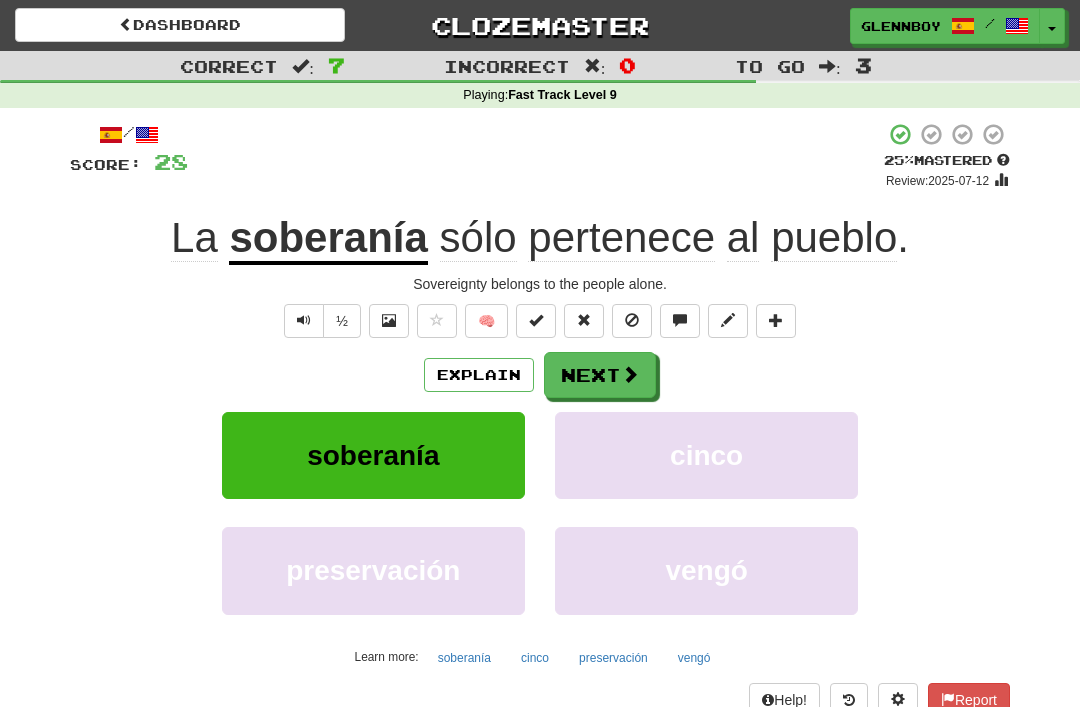 click at bounding box center [632, 321] 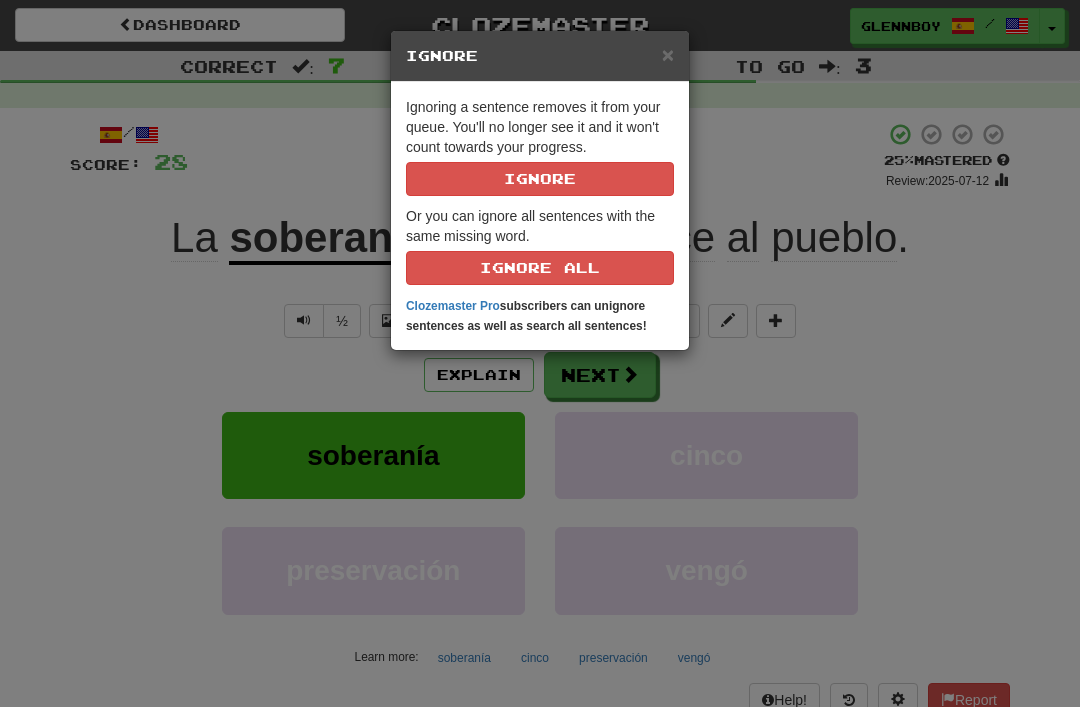click on "Ignore" at bounding box center (540, 179) 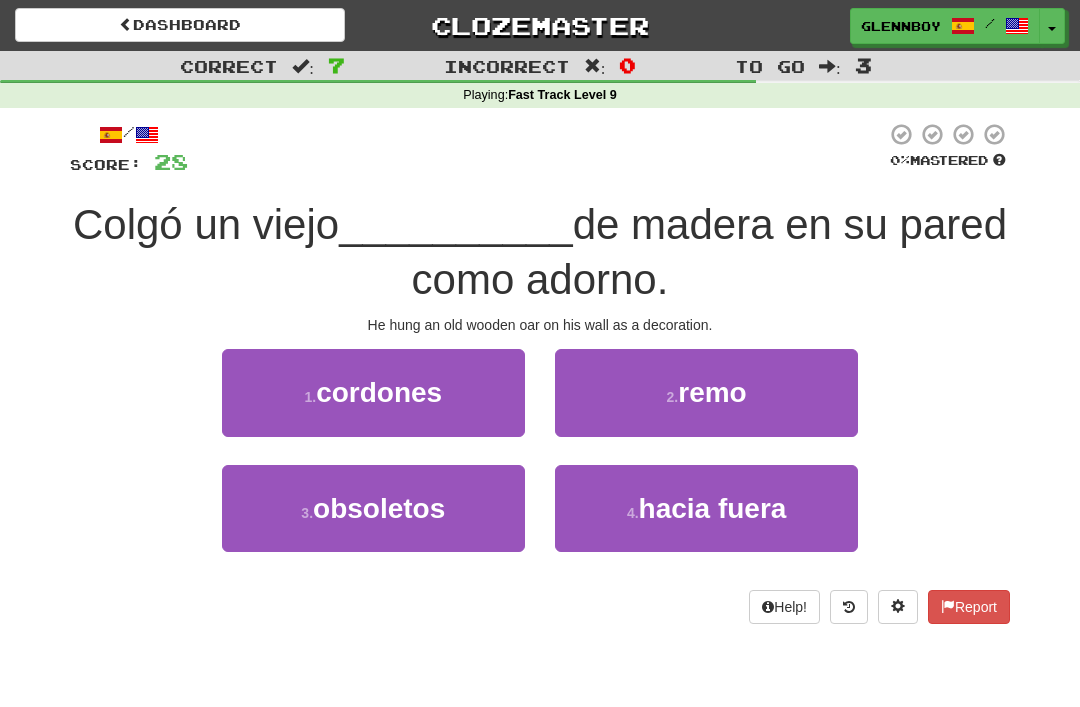 click on "remo" at bounding box center (712, 392) 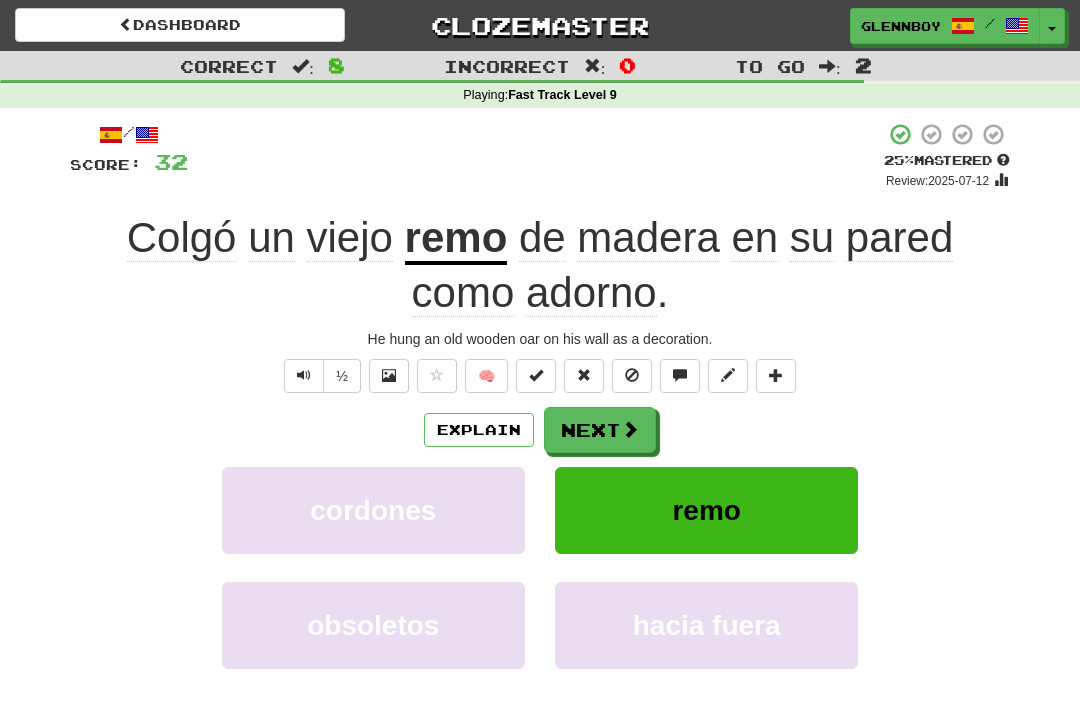 click at bounding box center (632, 376) 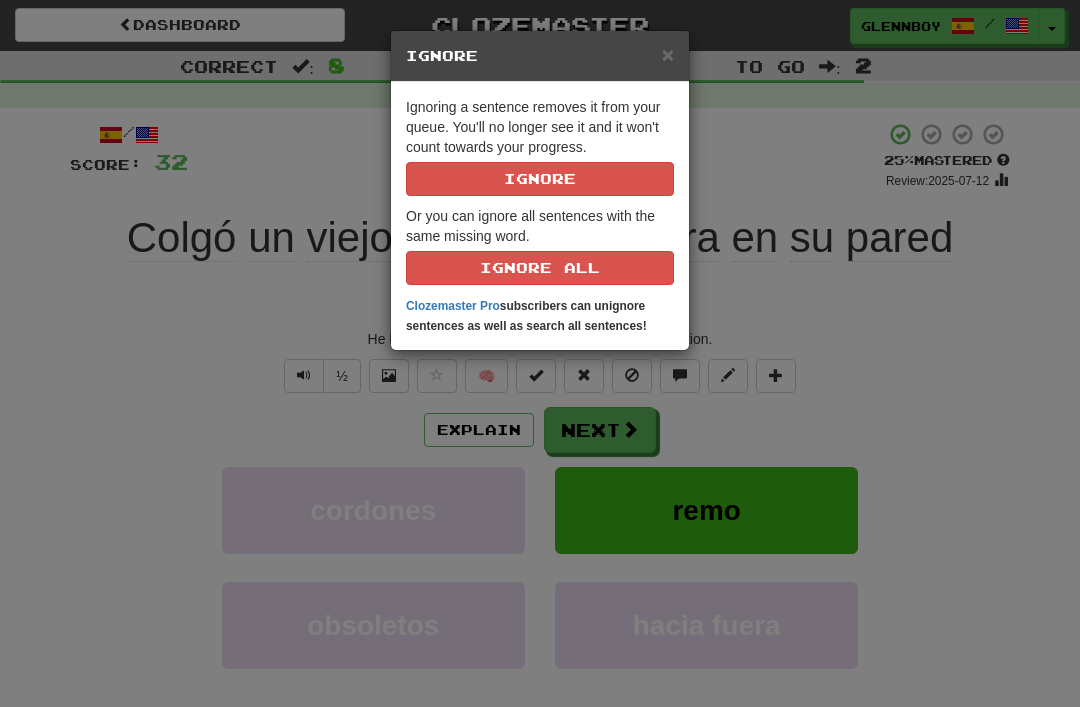 click on "Ignore" at bounding box center (540, 179) 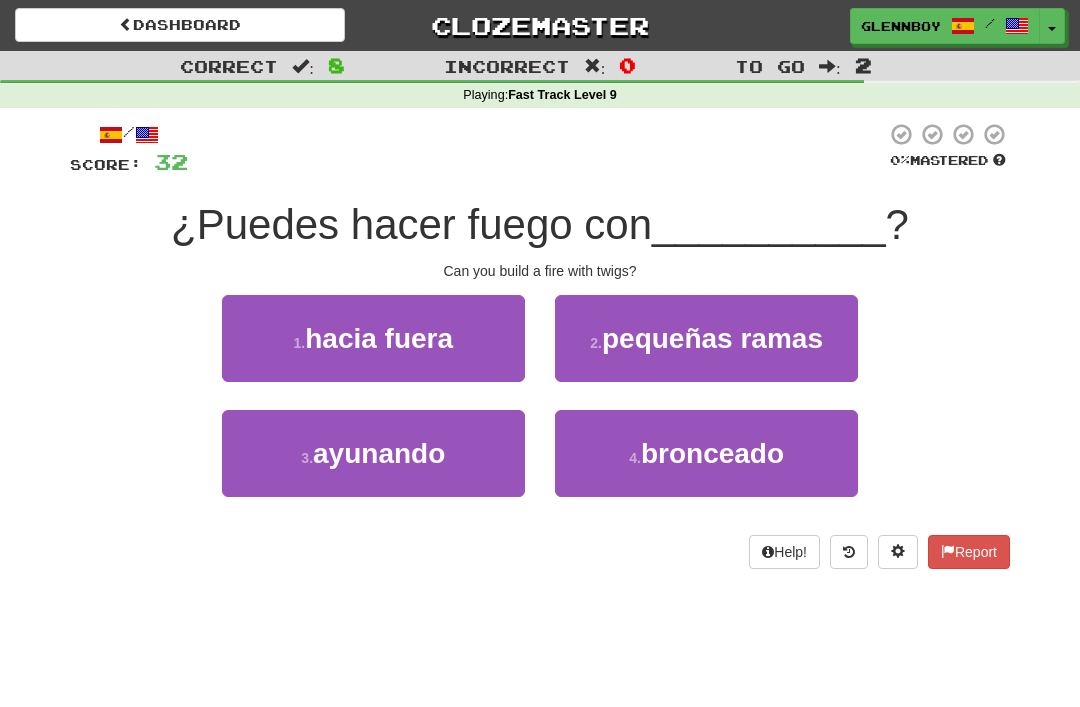 click on "pequeñas ramas" at bounding box center [712, 338] 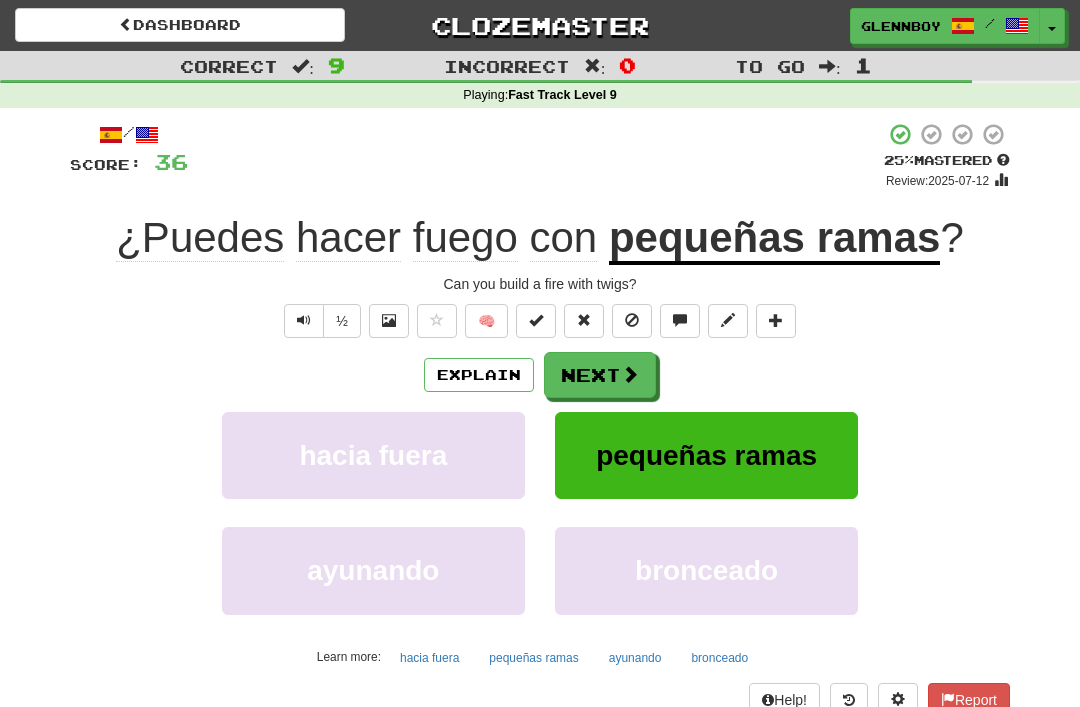 click at bounding box center [632, 321] 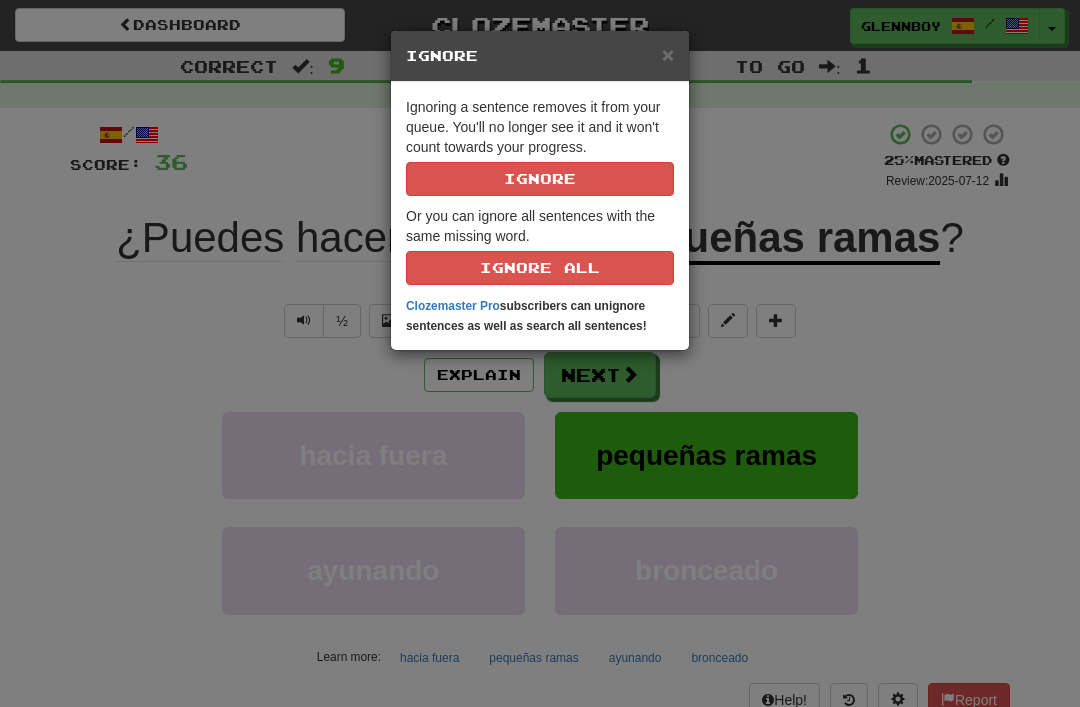 click on "Ignore" at bounding box center [540, 179] 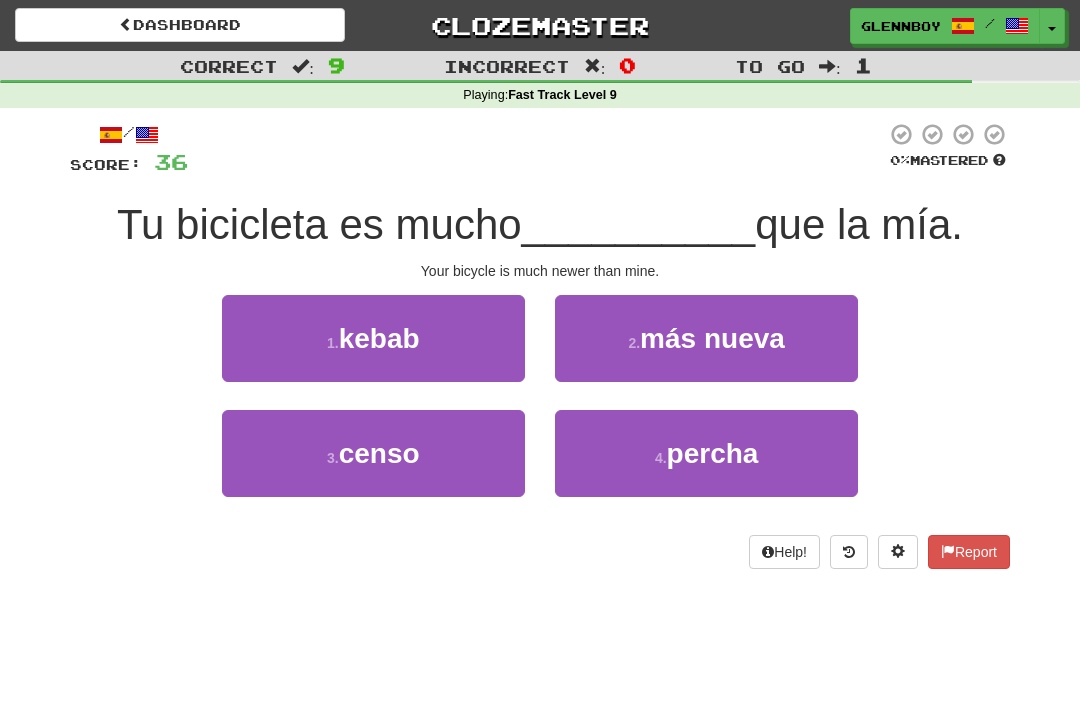 click on "2 .  más nueva" at bounding box center (706, 338) 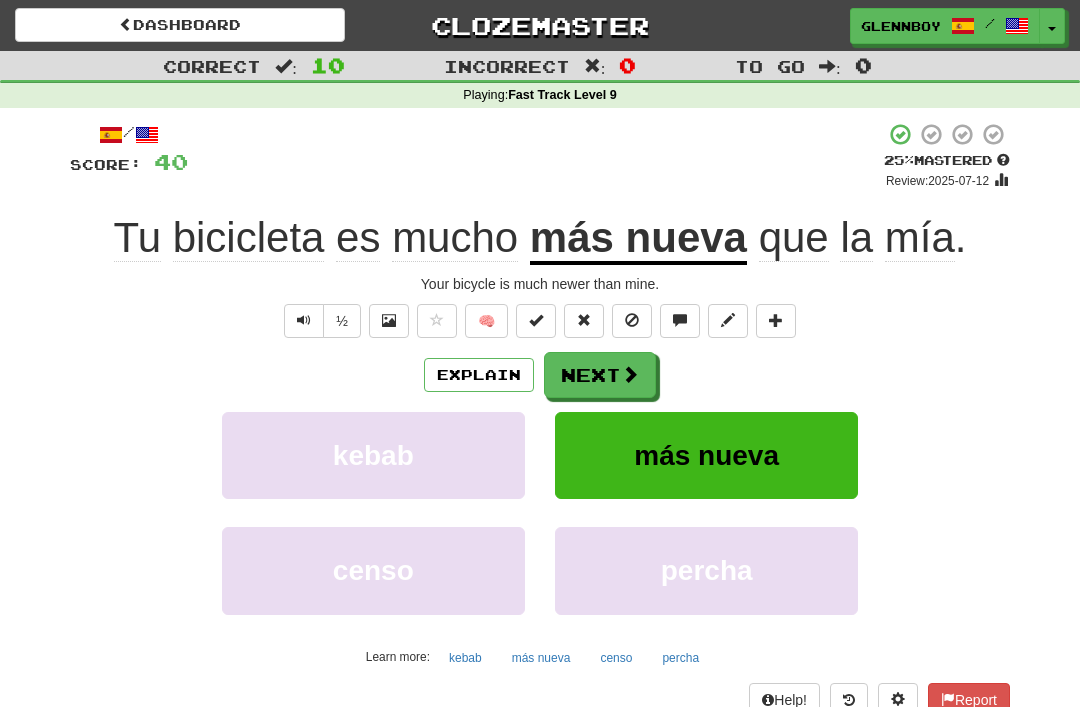 click at bounding box center [632, 321] 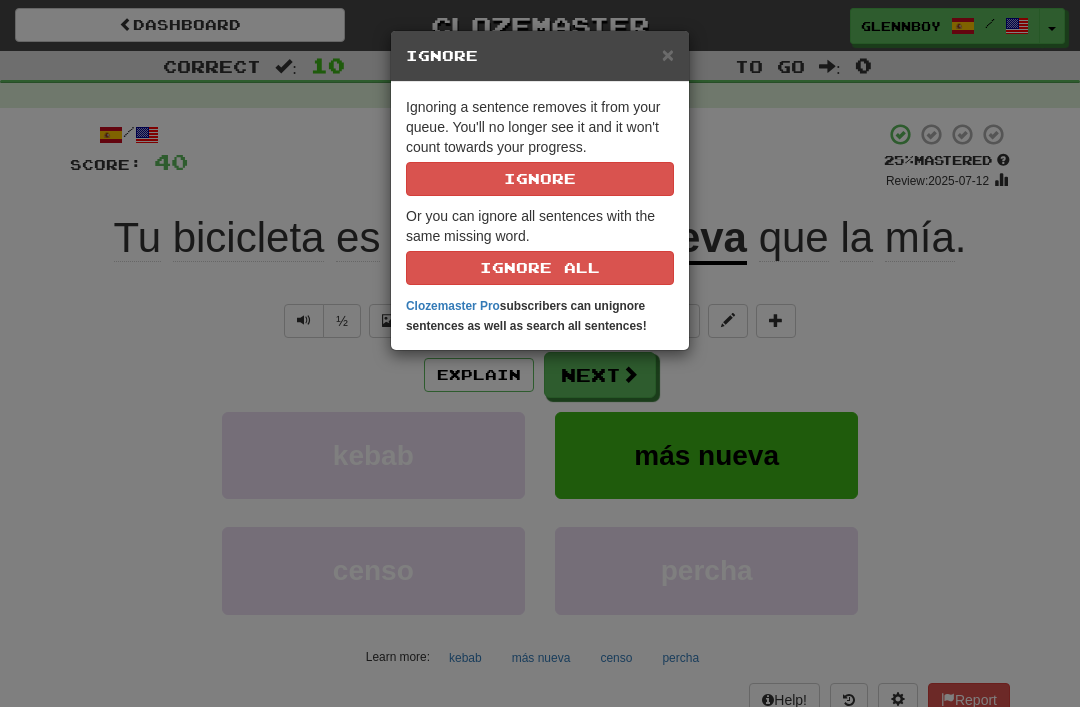 click on "Ignore" at bounding box center (540, 179) 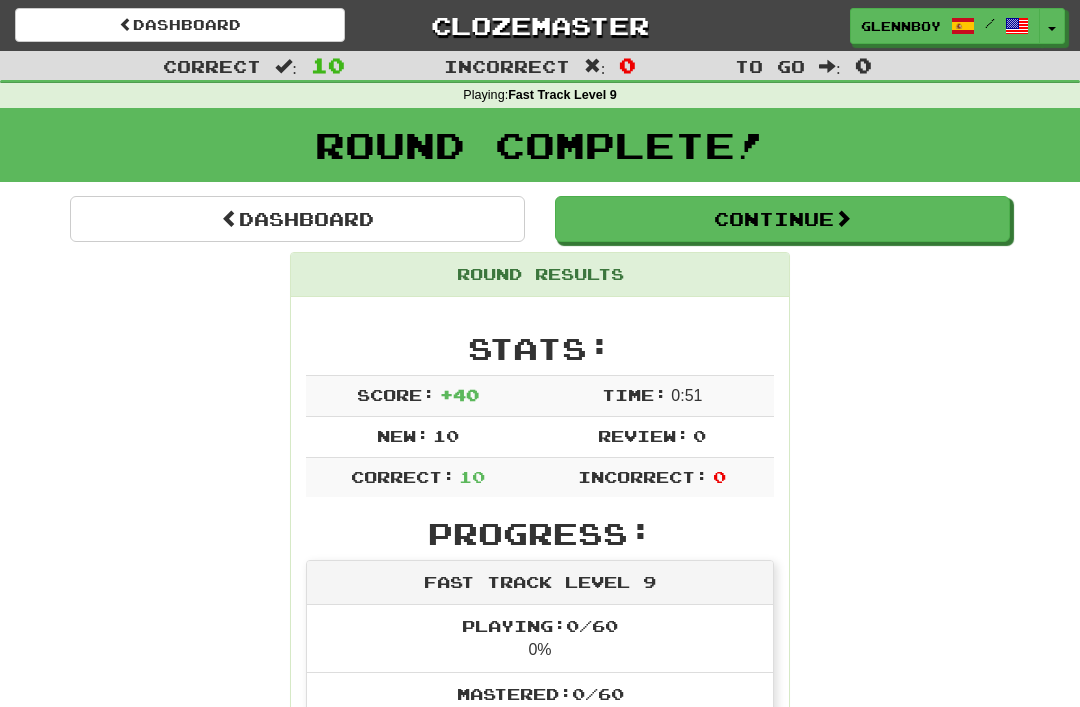 click on "Continue" at bounding box center (782, 219) 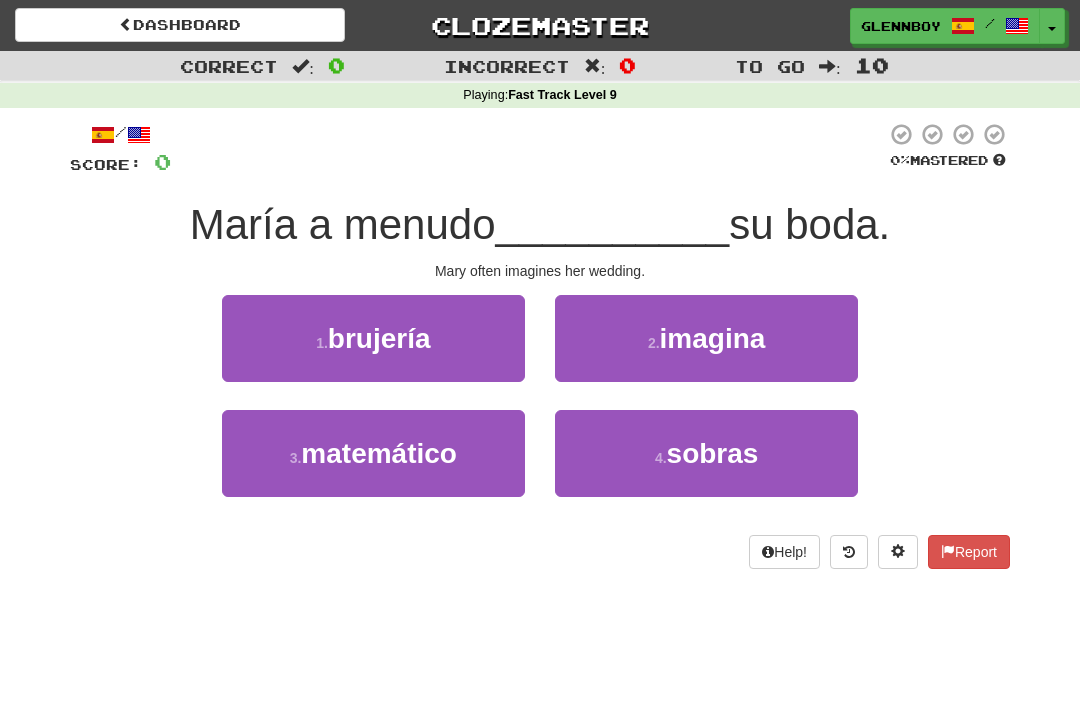 click on "imagina" at bounding box center [713, 338] 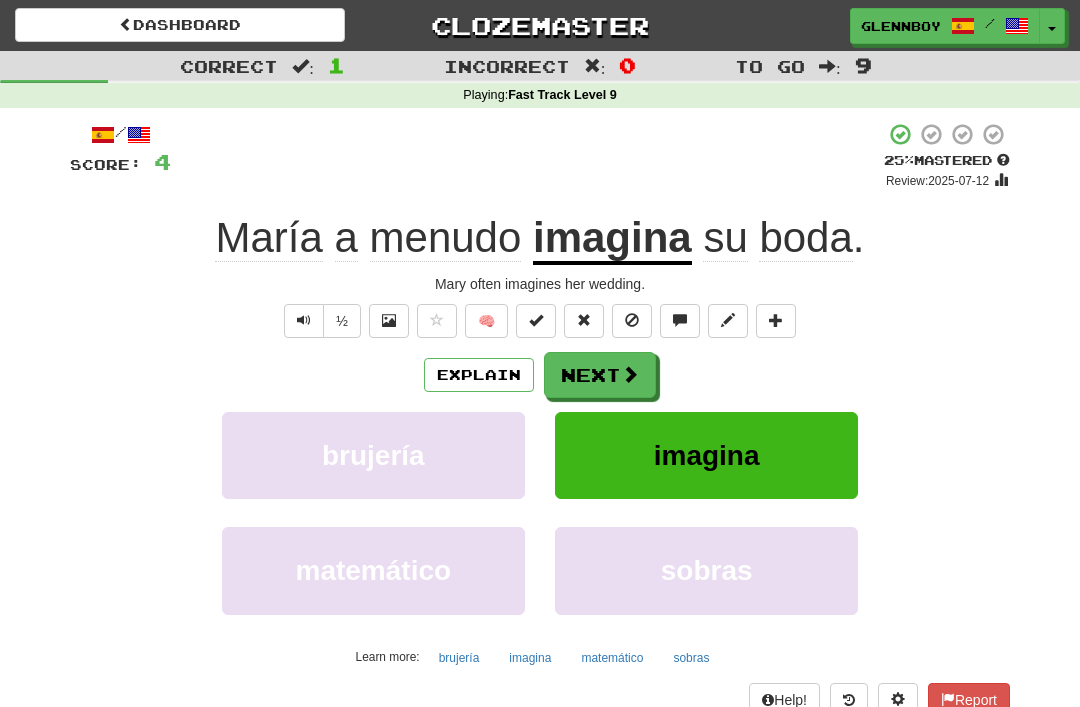 click at bounding box center [632, 321] 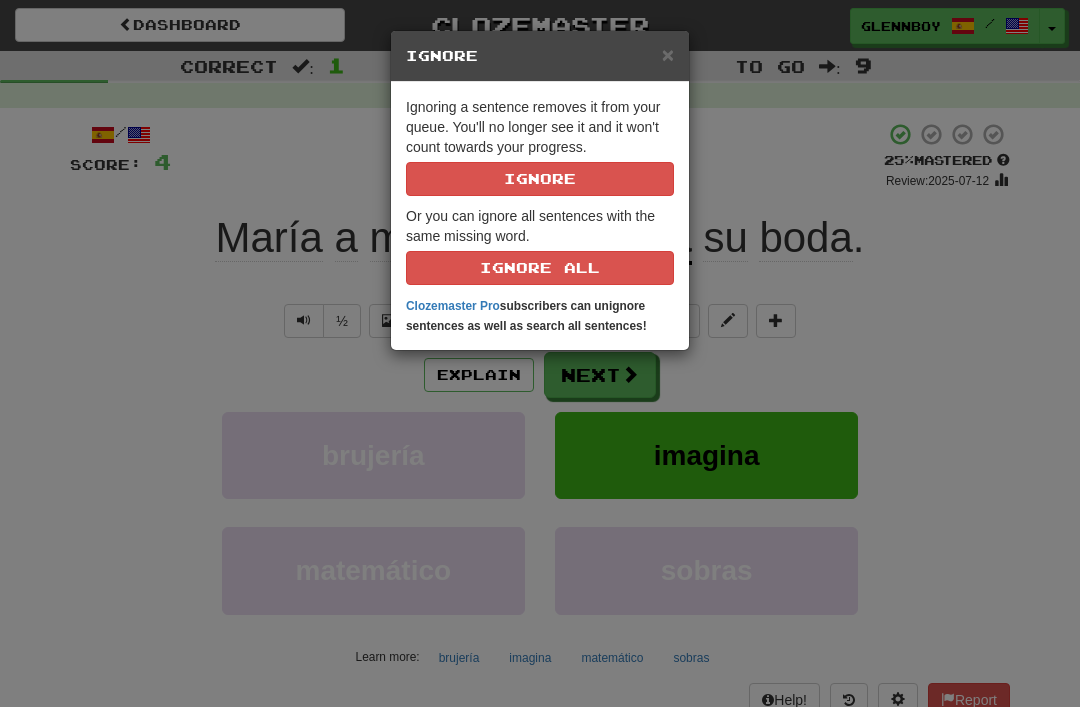 click on "Ignore" at bounding box center [540, 179] 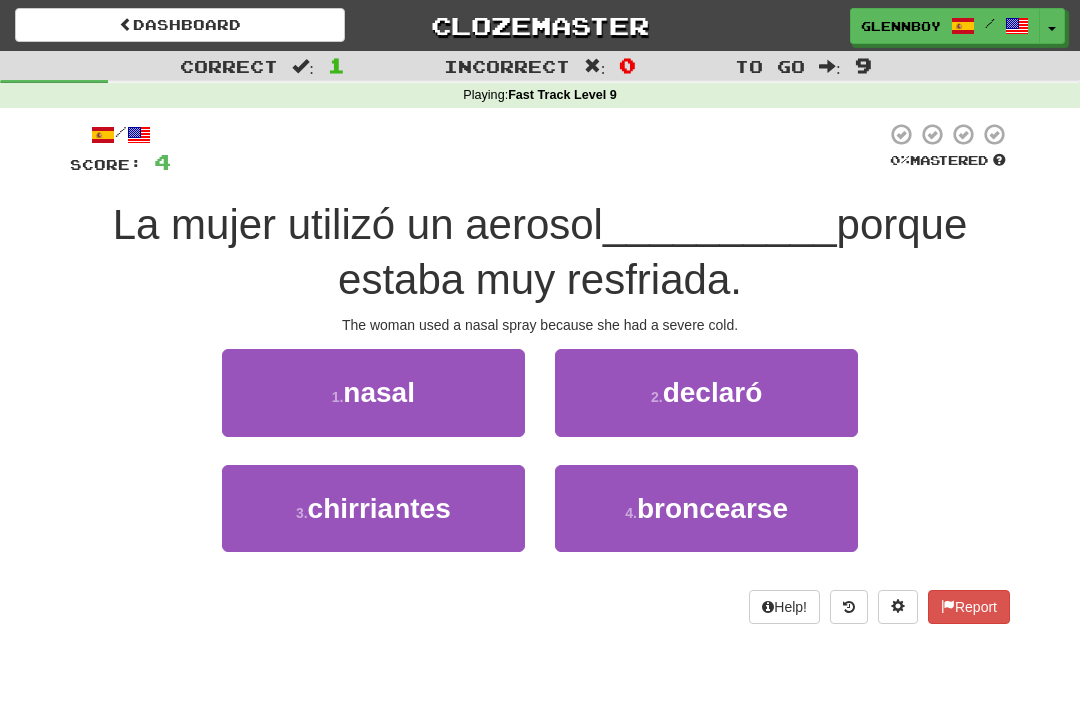 click on "1 . nasal" at bounding box center [373, 406] 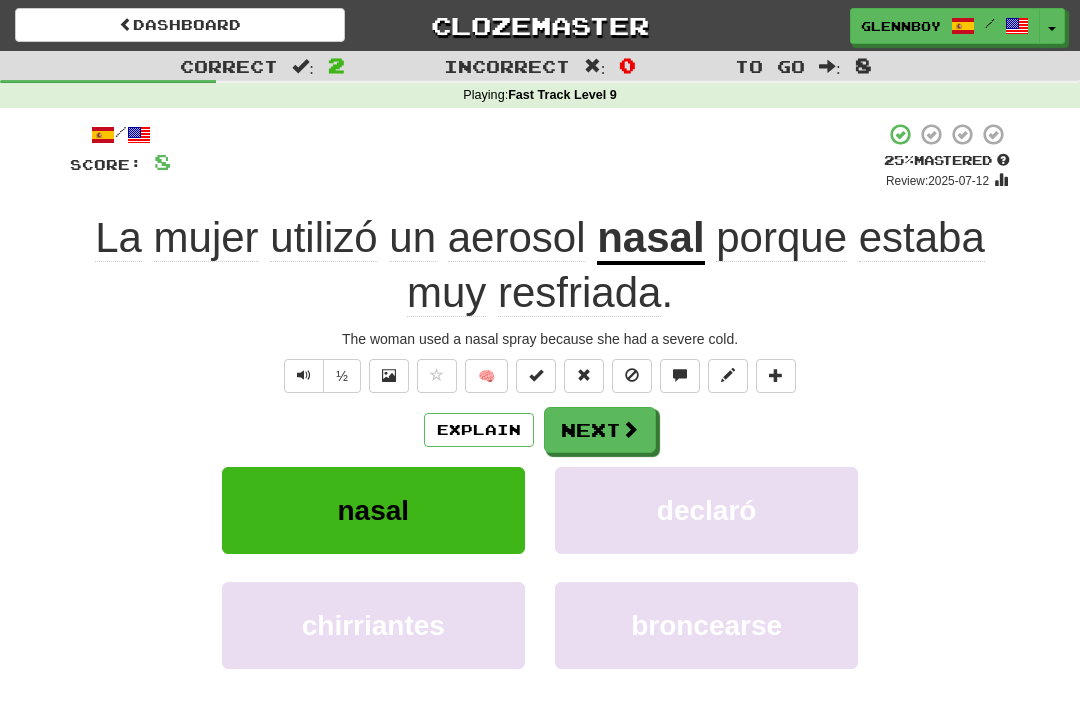 click on "La mujer utilizó un aerosol nasal porque estaba muy resfriada." at bounding box center (540, 265) 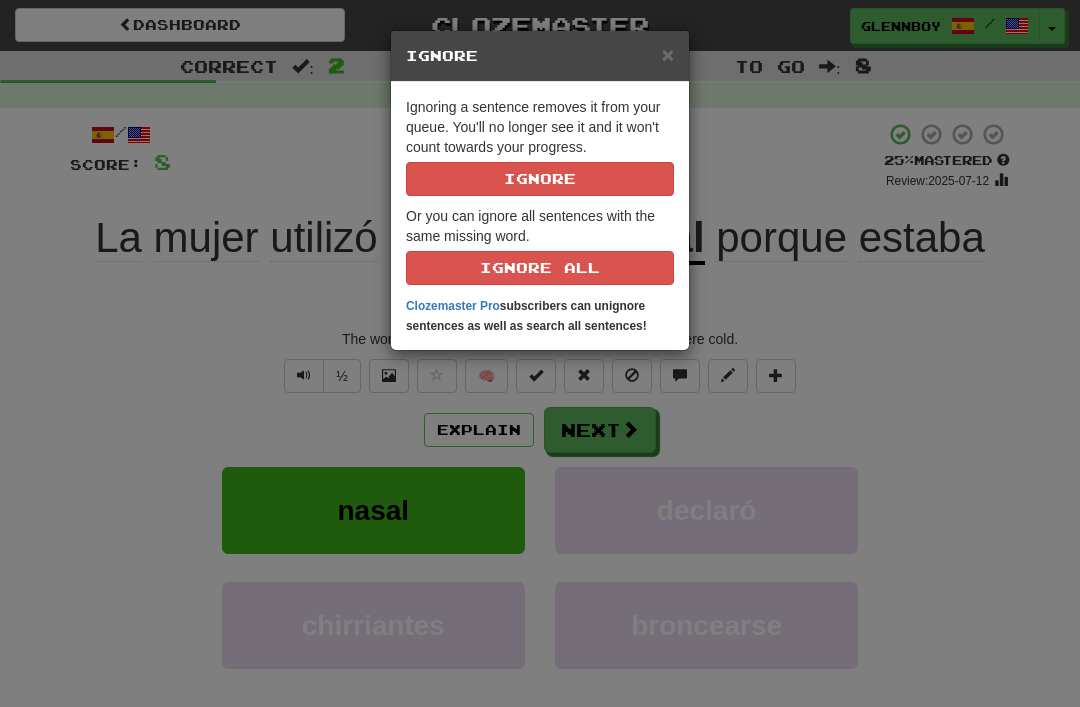 click on "Ignore" at bounding box center (540, 179) 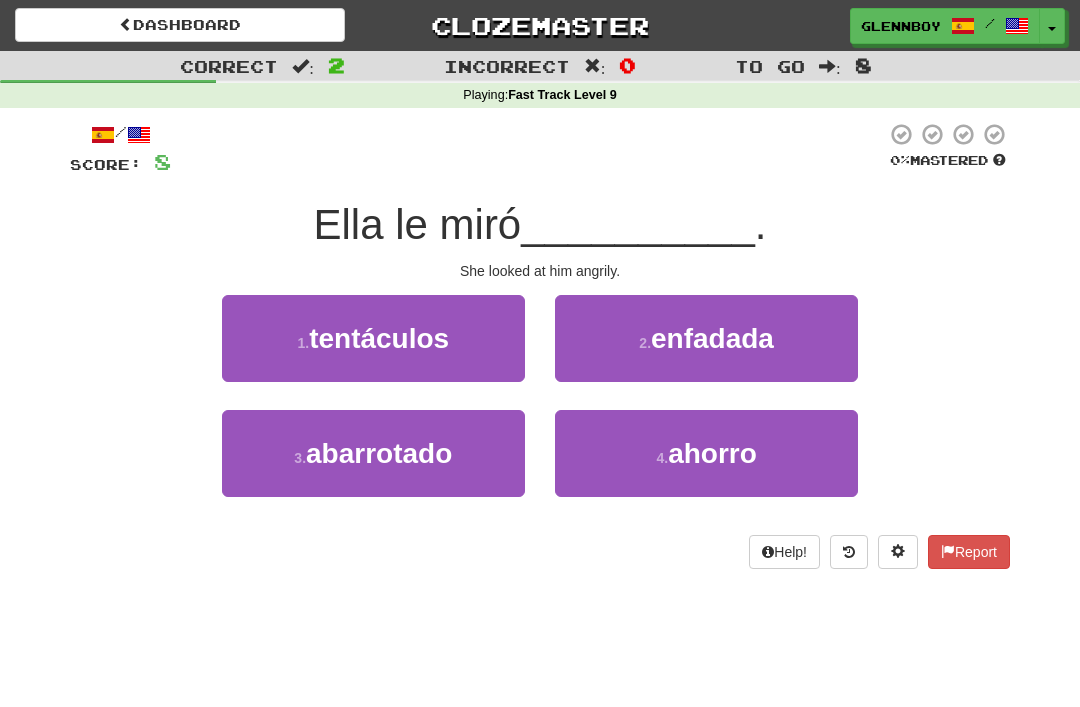 click on "enfadada" at bounding box center (712, 338) 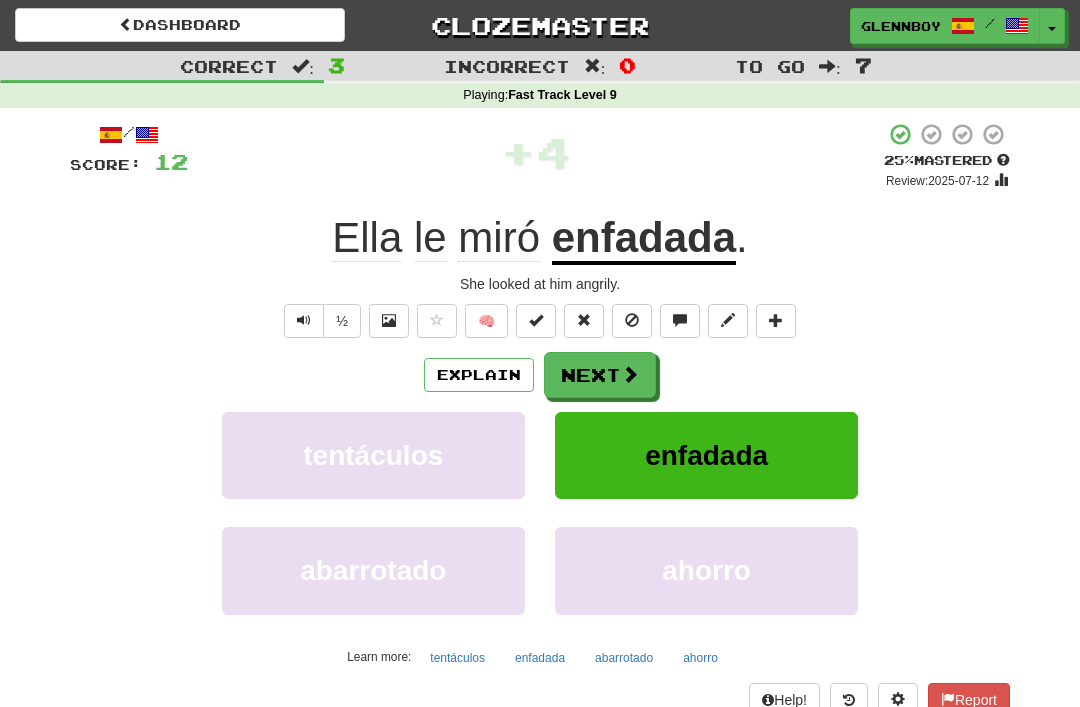 click at bounding box center [632, 321] 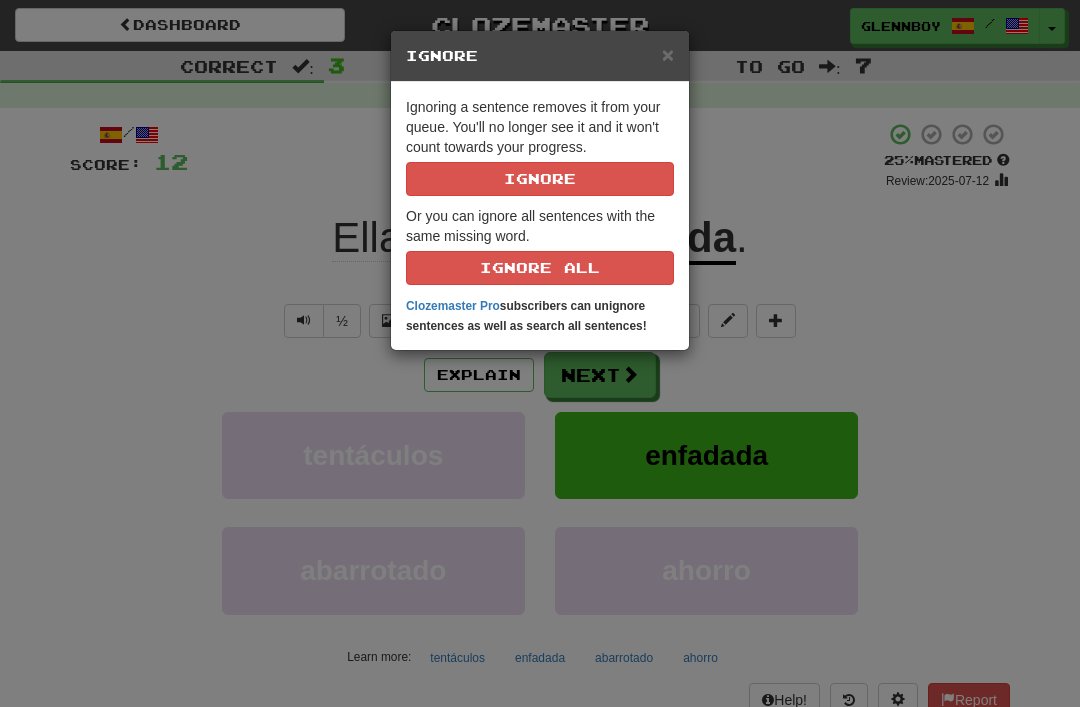 click on "Ignore" at bounding box center [540, 179] 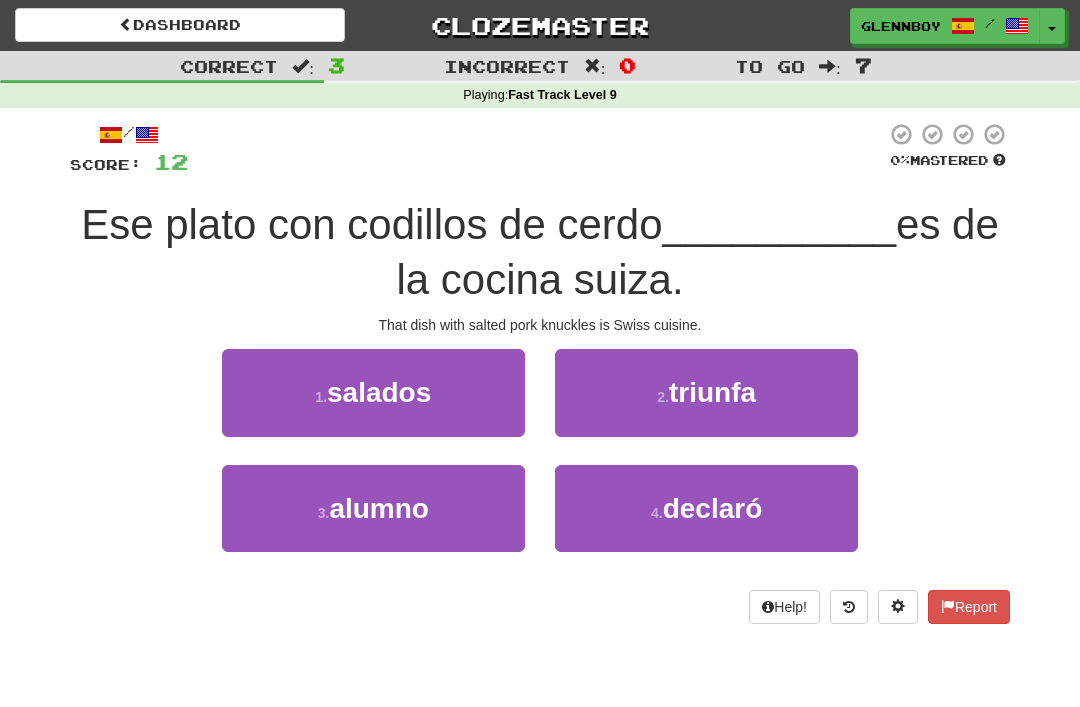 click on "1 .  salados" at bounding box center [373, 392] 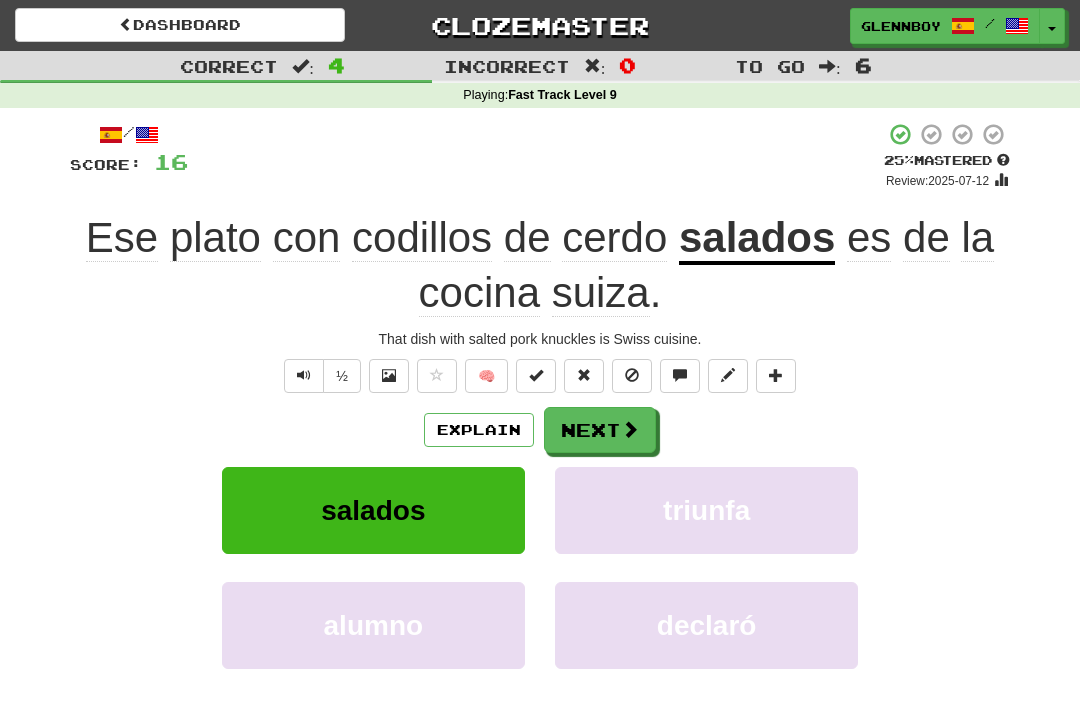 click at bounding box center [632, 375] 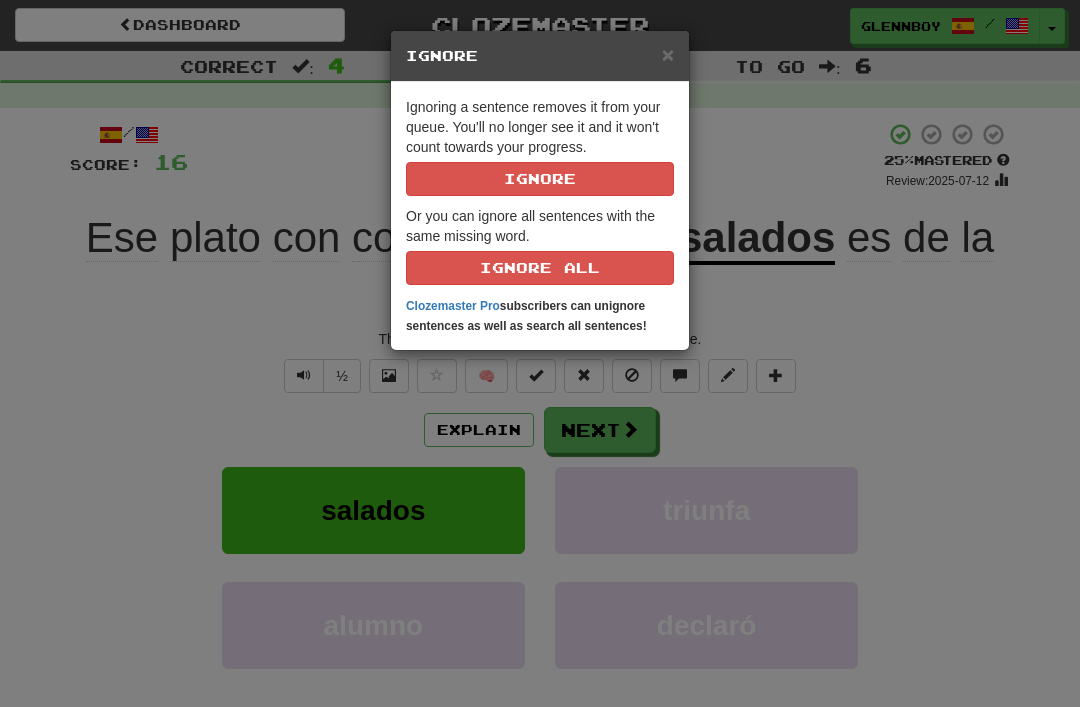 click on "Ignore" at bounding box center [540, 179] 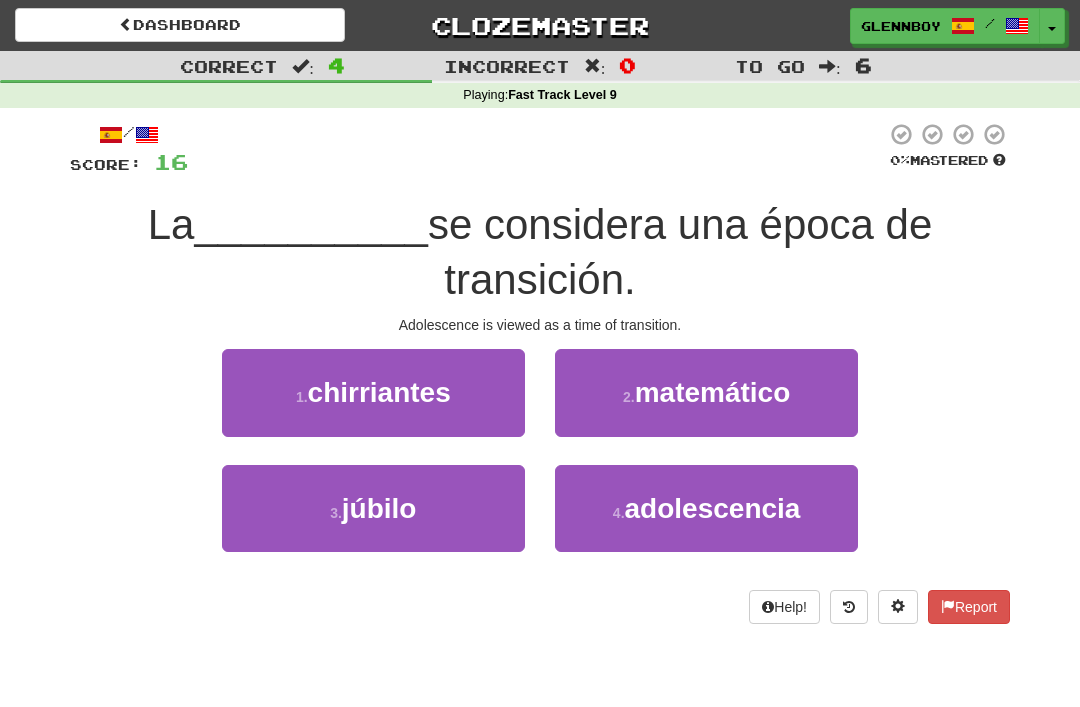 click on "adolescencia" at bounding box center (713, 508) 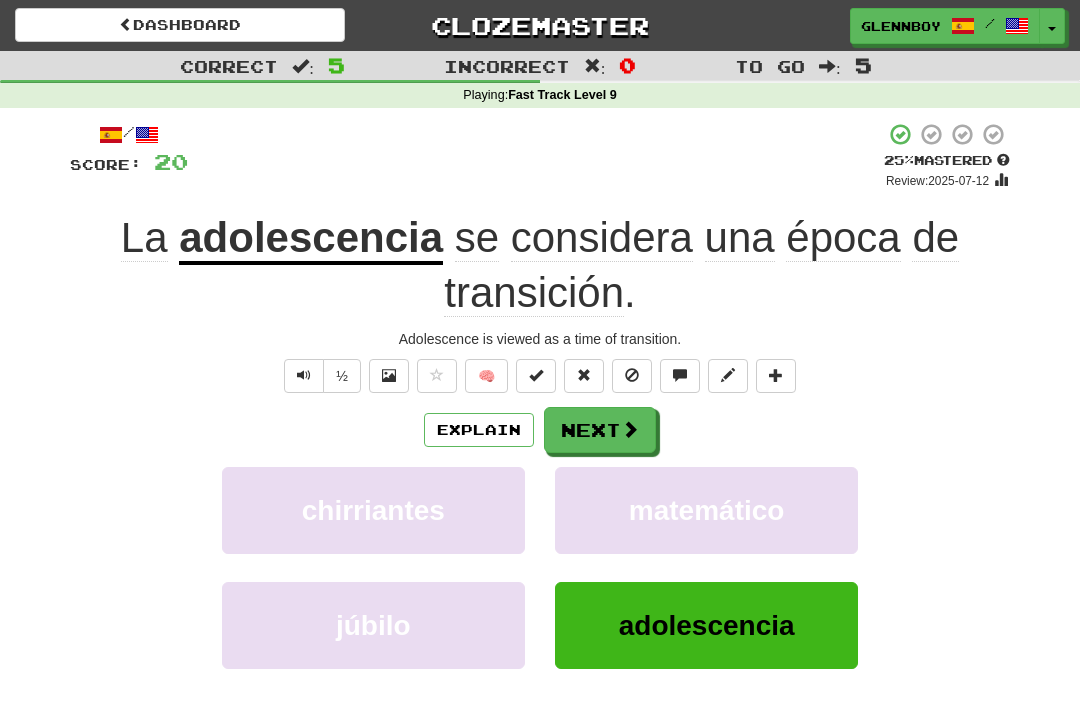 click at bounding box center [632, 376] 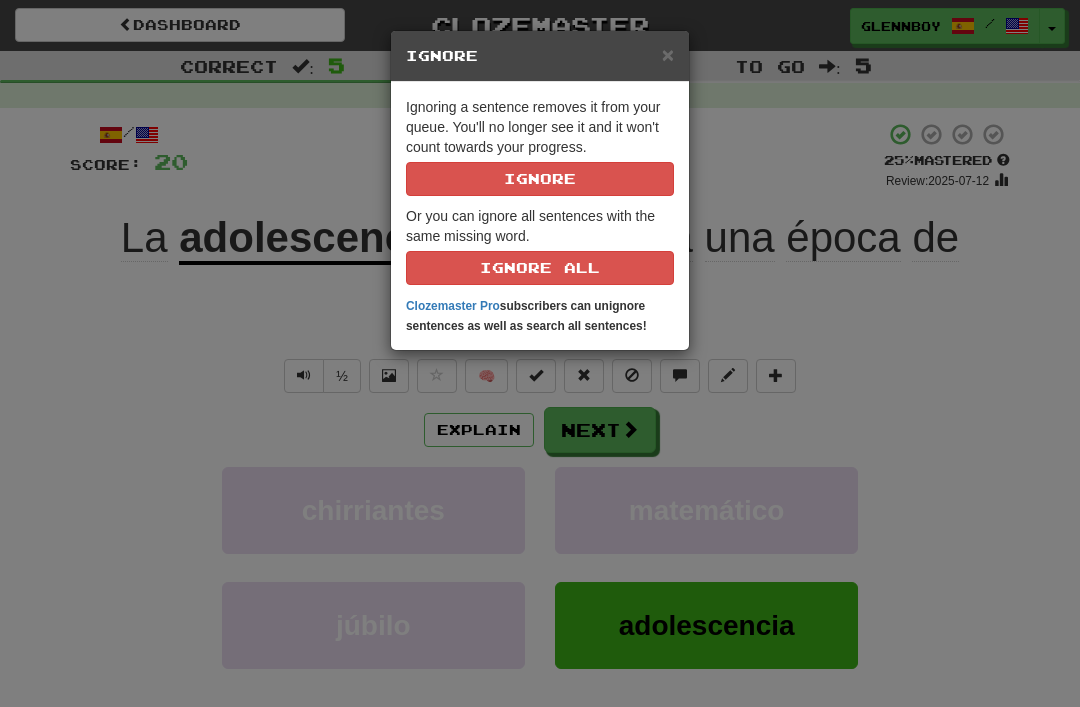 click on "Ignore" at bounding box center (540, 179) 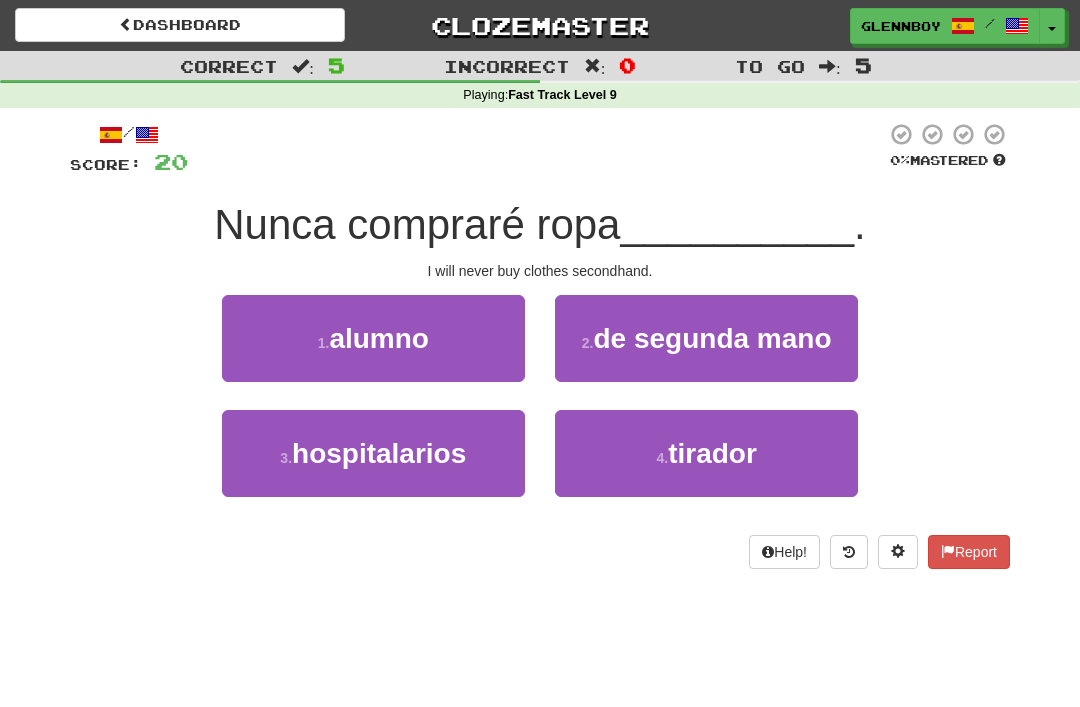 click on "de segunda mano" at bounding box center [712, 338] 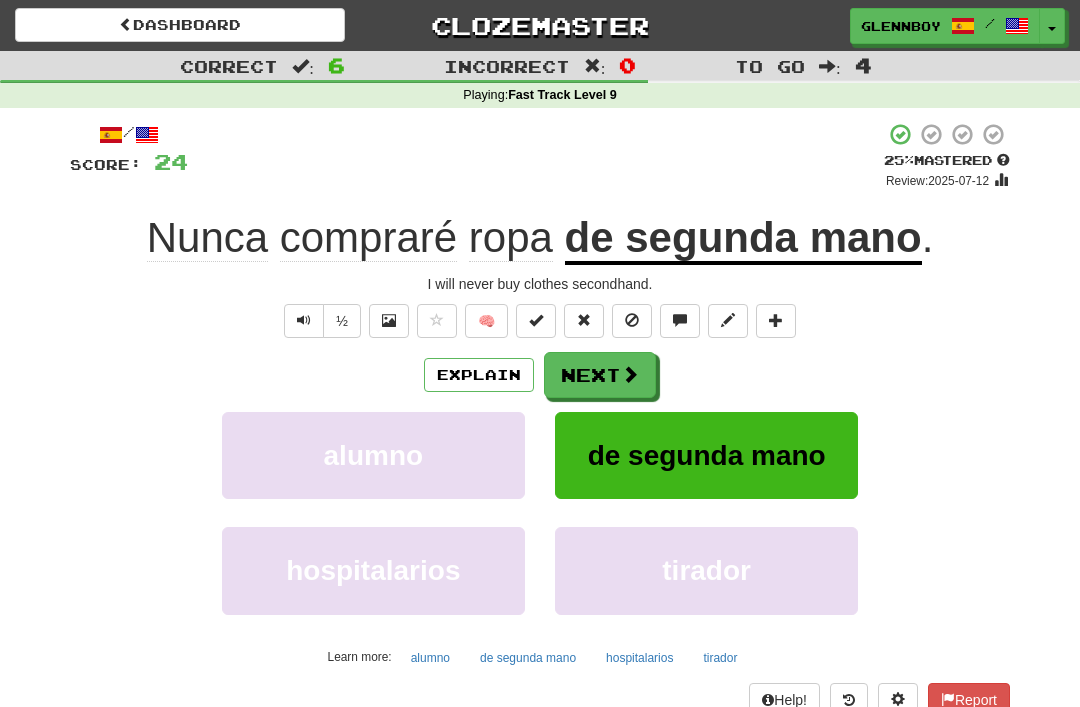 click at bounding box center [632, 321] 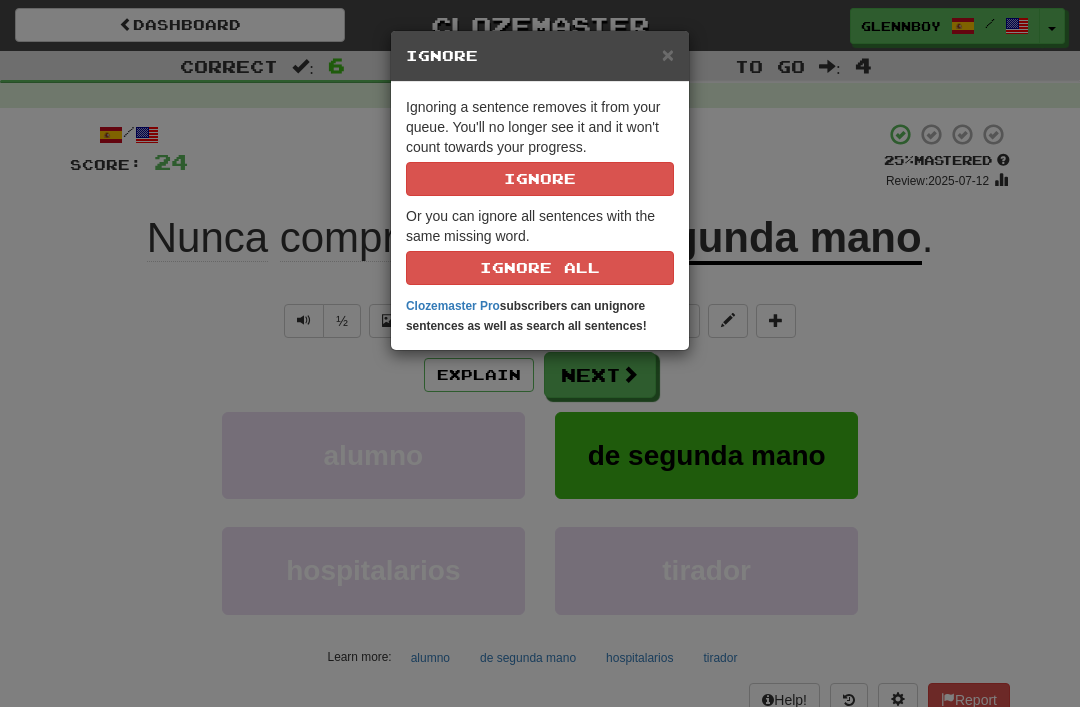 click on "Ignore" at bounding box center [540, 179] 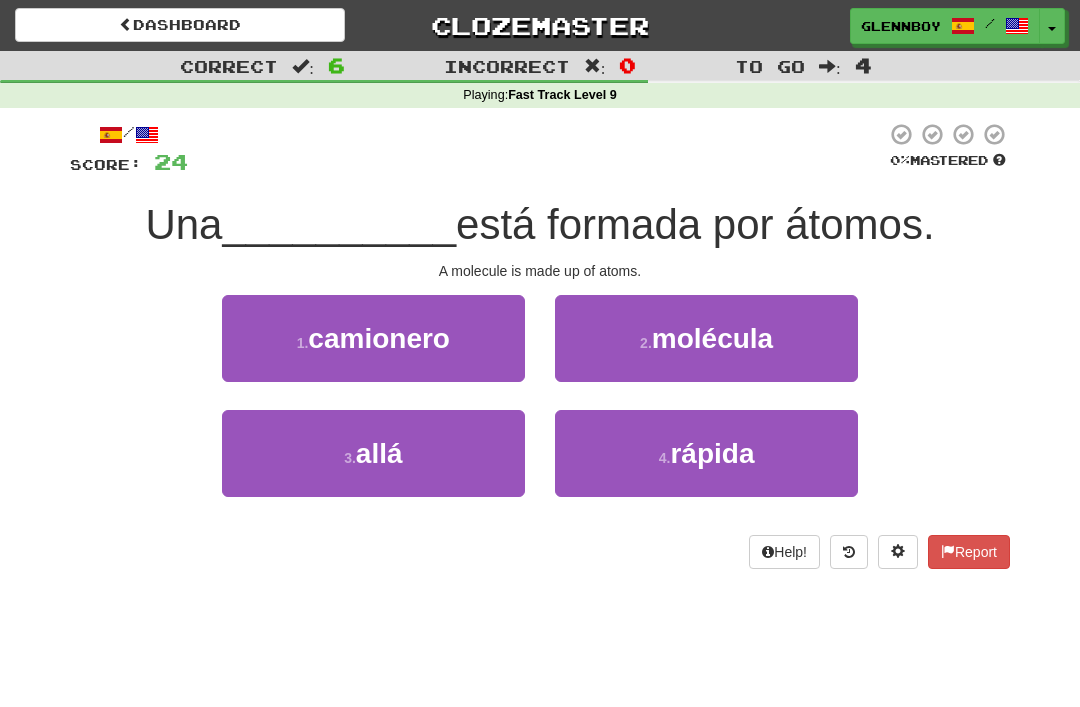 click on "molécula" at bounding box center [712, 338] 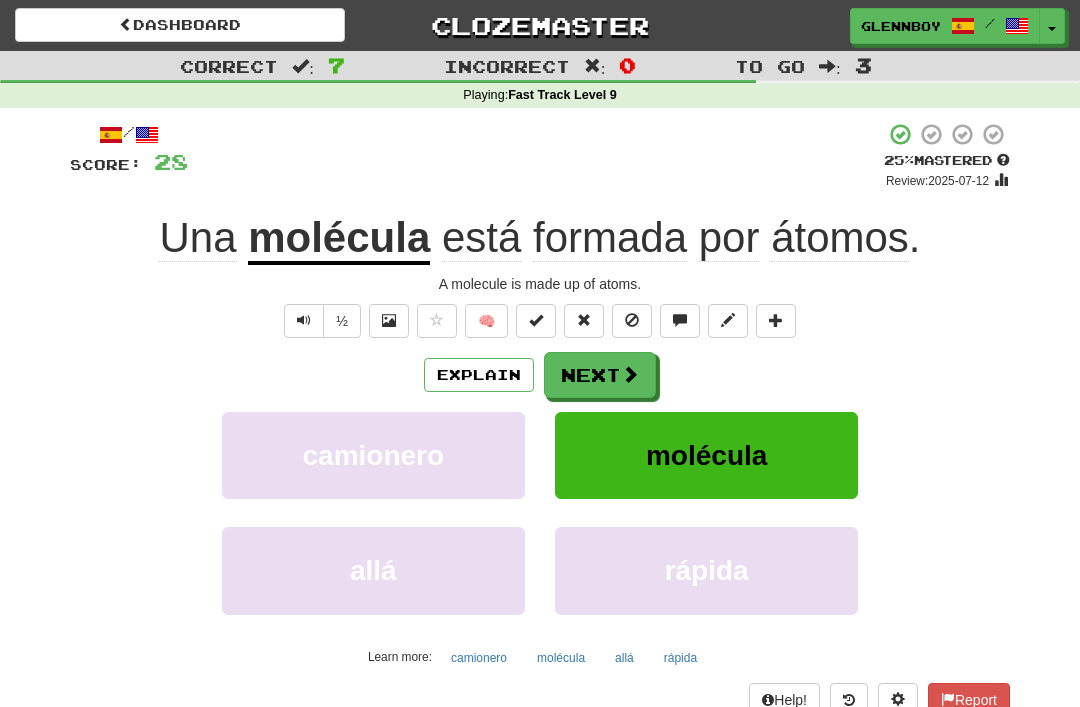click at bounding box center [632, 321] 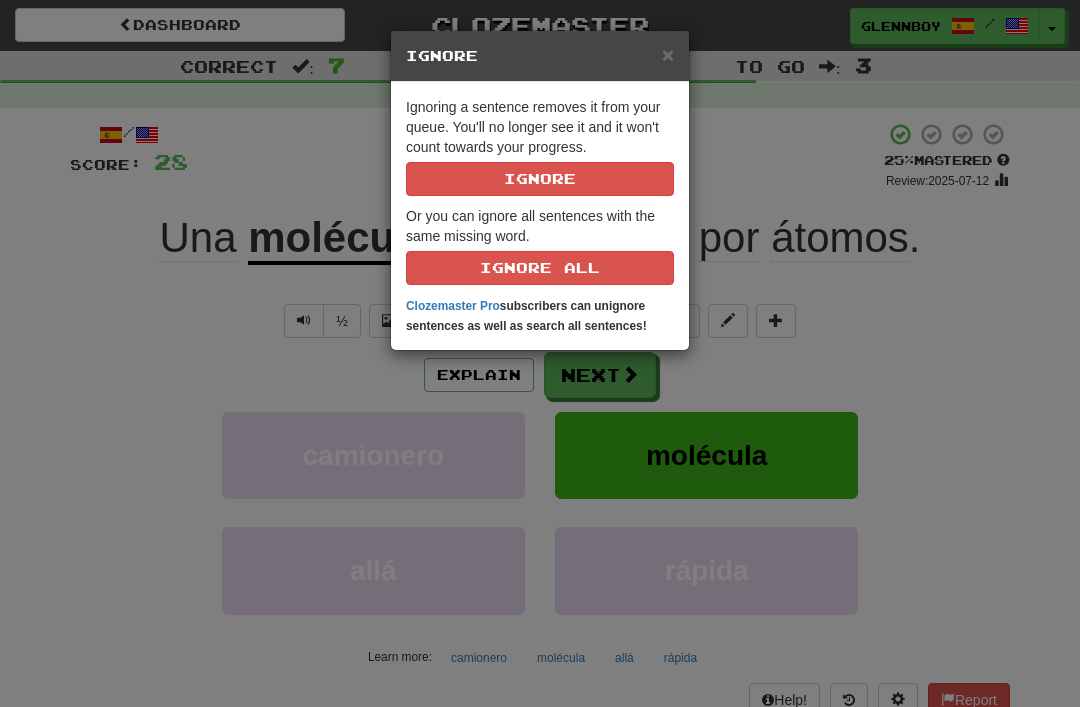 click on "Ignore" at bounding box center [540, 179] 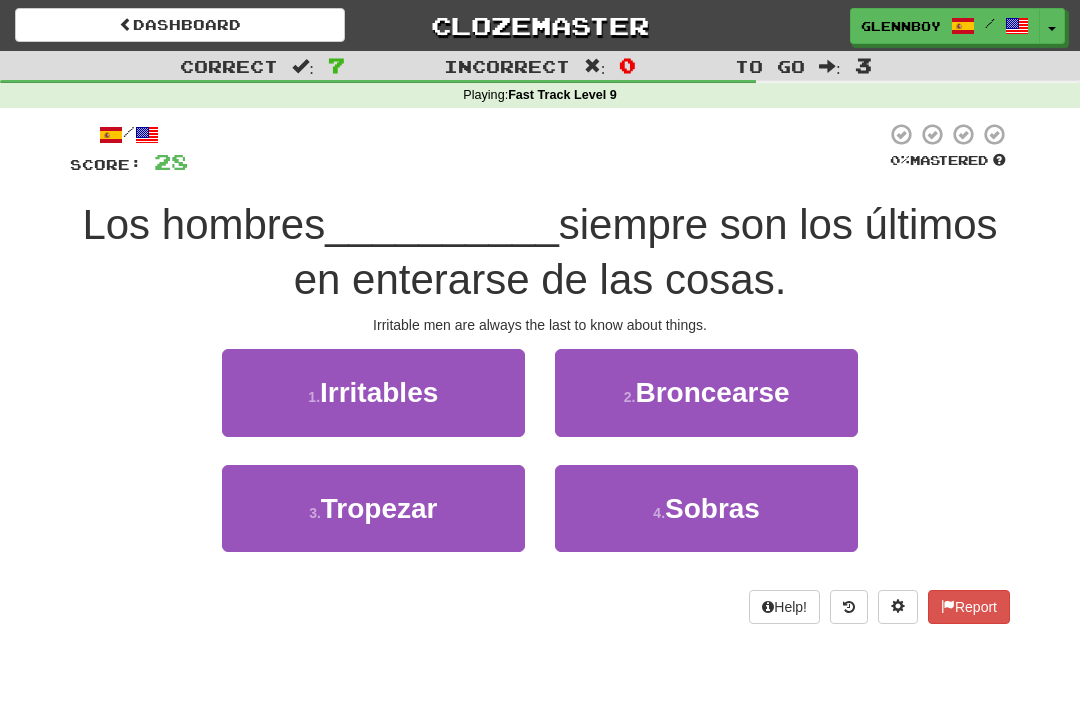 click on "1 .  Irritables" at bounding box center [373, 392] 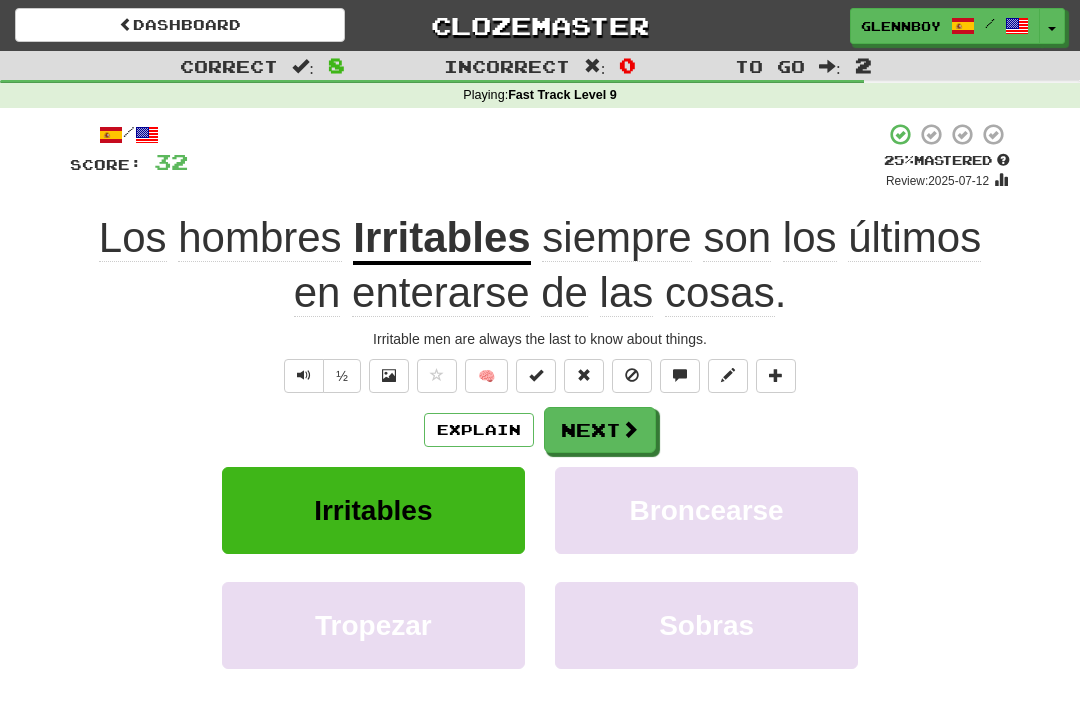 click on "Explain" at bounding box center [479, 430] 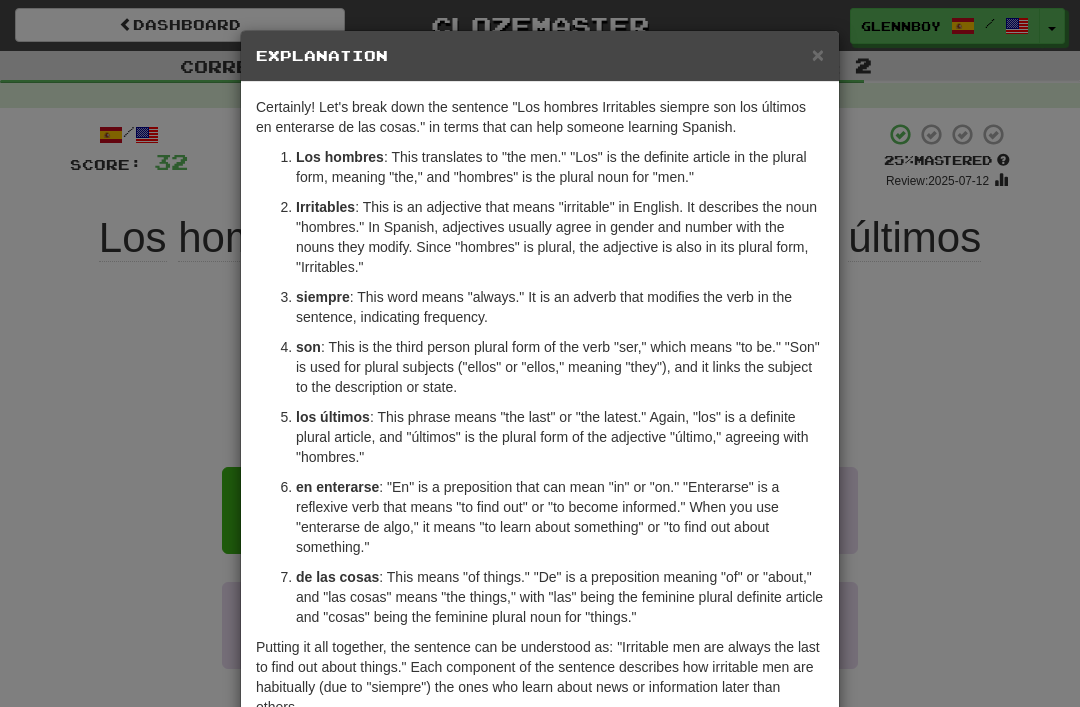 click on "×" at bounding box center [818, 54] 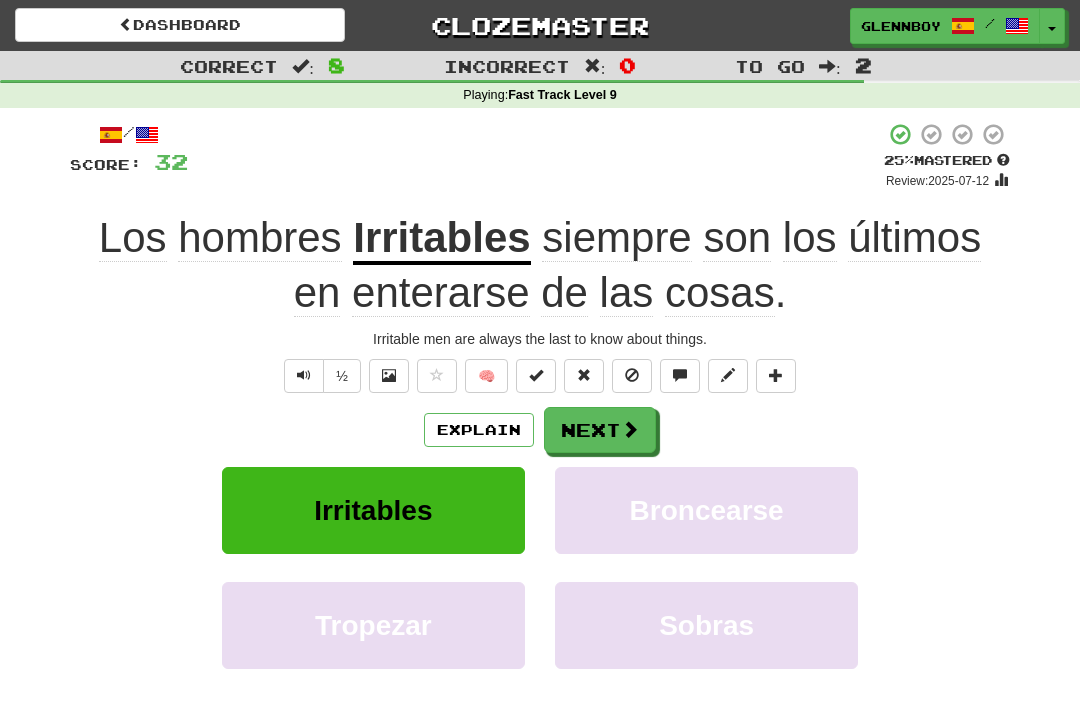 click at bounding box center (632, 376) 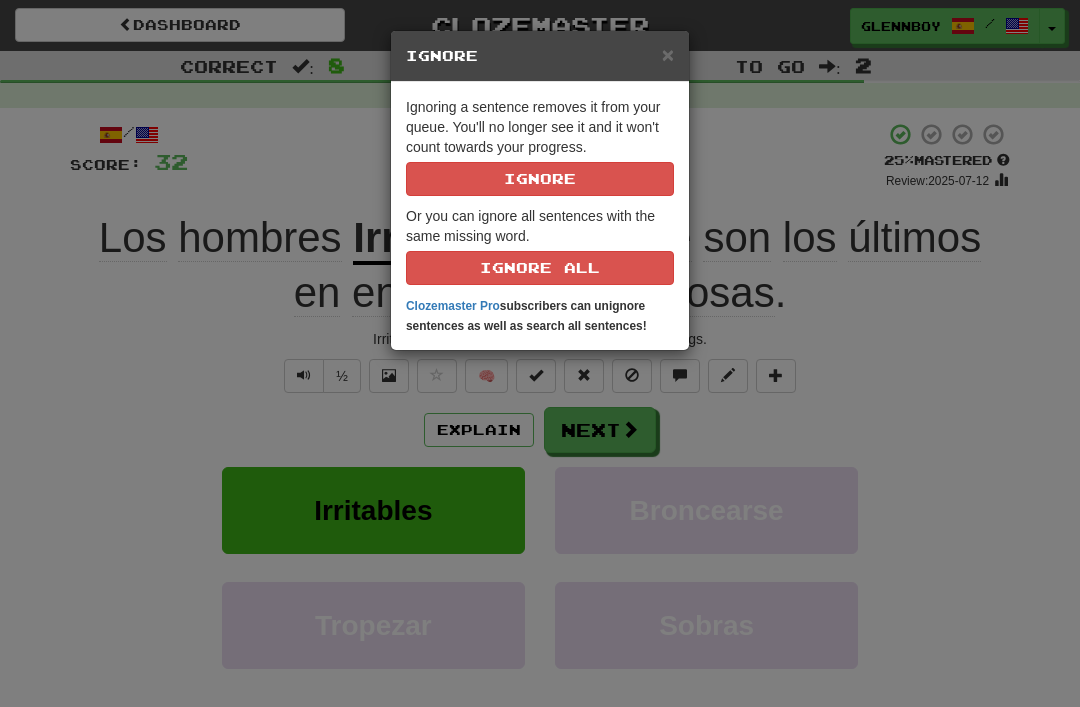 click on "Ignore" at bounding box center [540, 179] 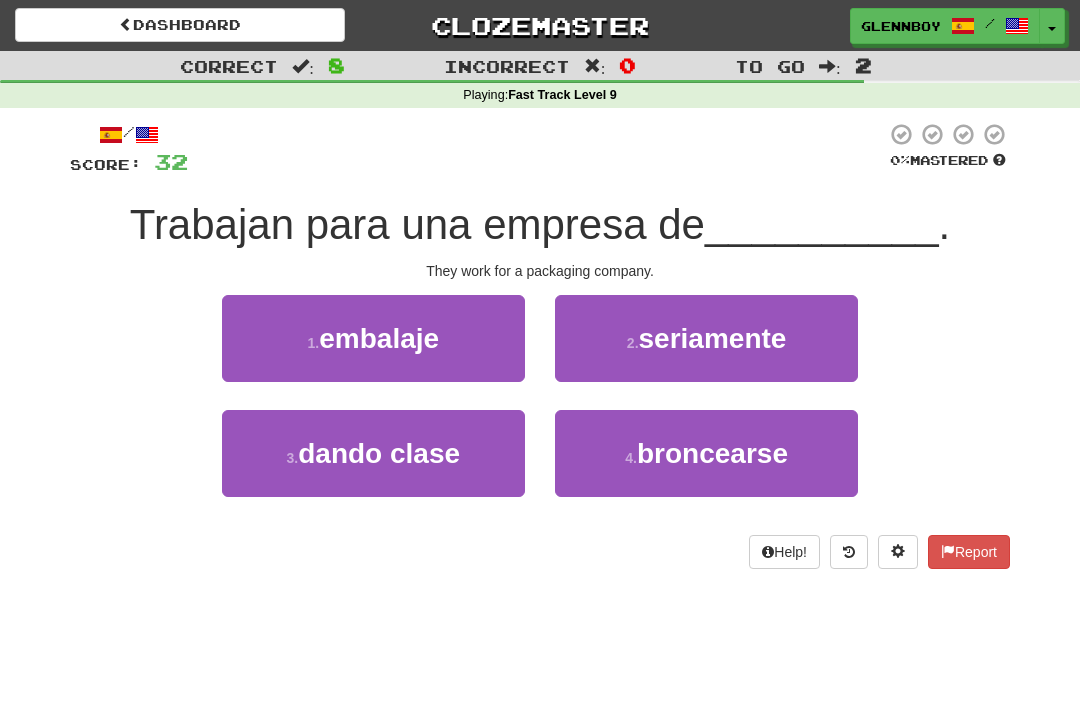 click on "embalaje" at bounding box center [379, 338] 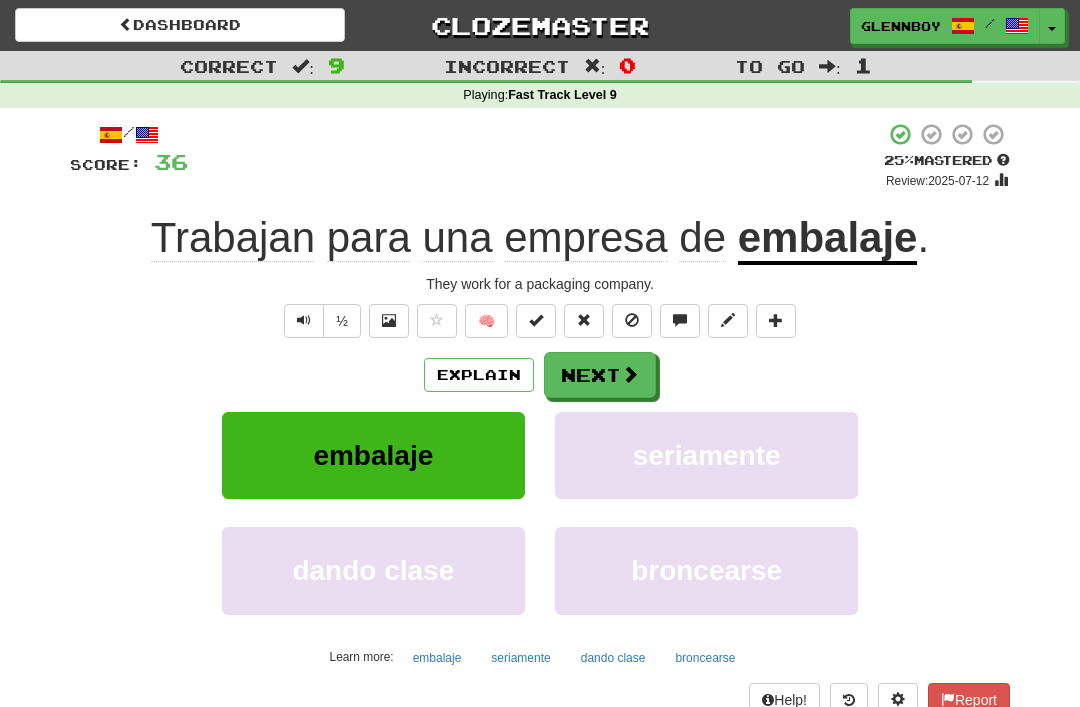 click at bounding box center (632, 321) 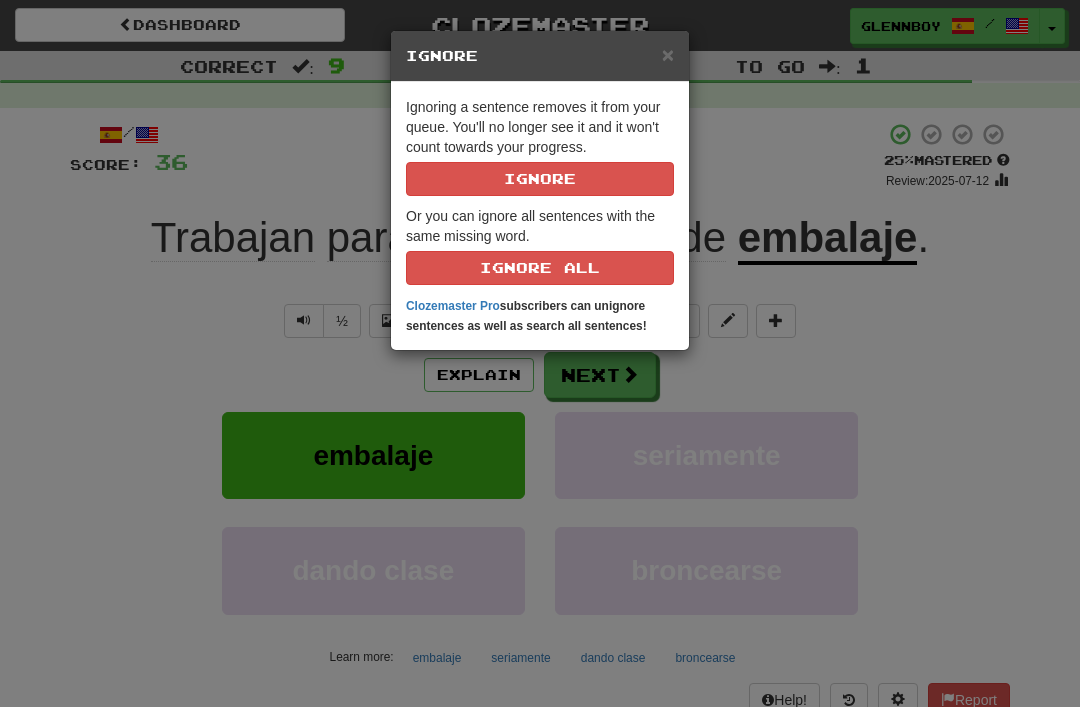 click on "Ignore" at bounding box center [540, 179] 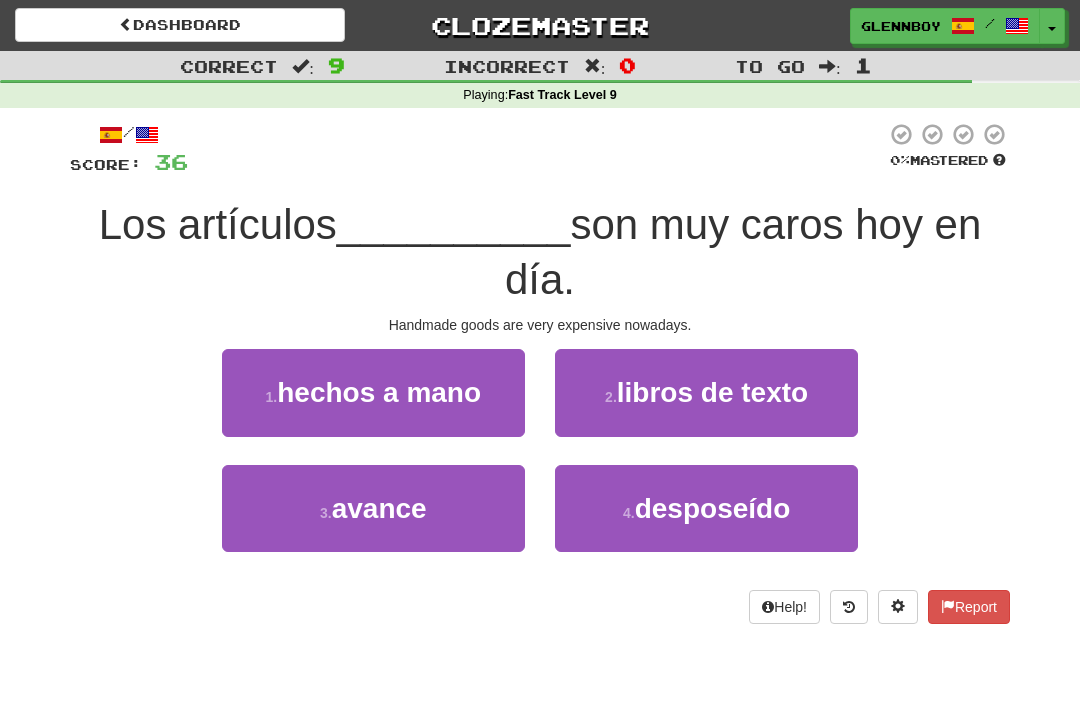 click on "1 . hechos a mano" at bounding box center (373, 392) 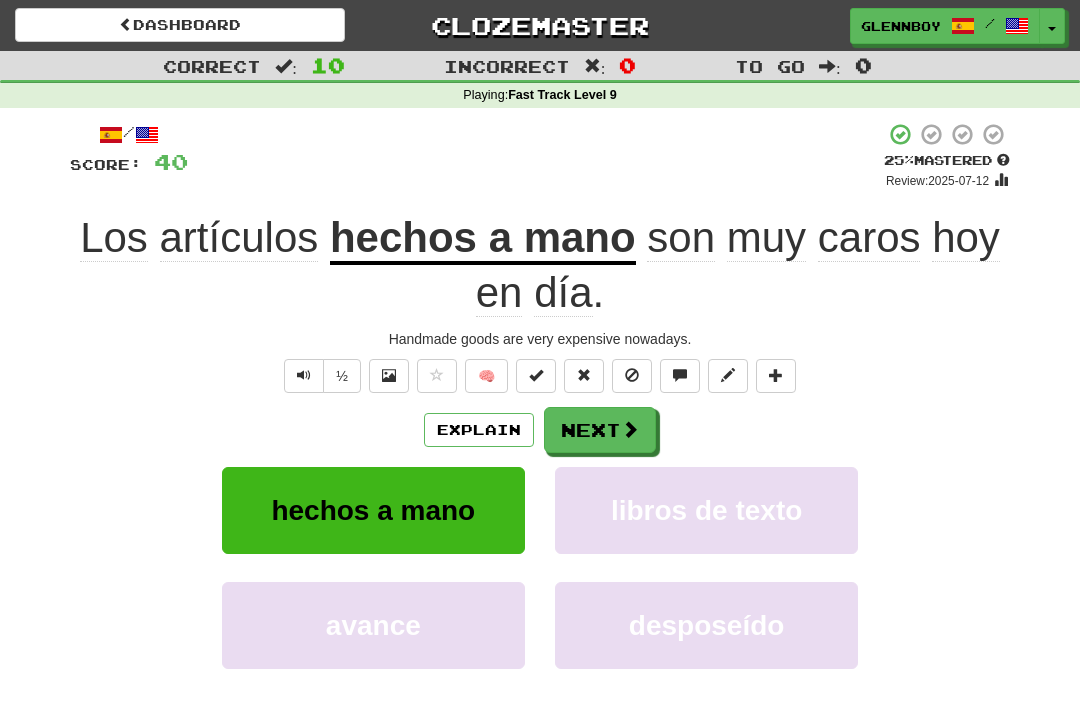 click at bounding box center (632, 376) 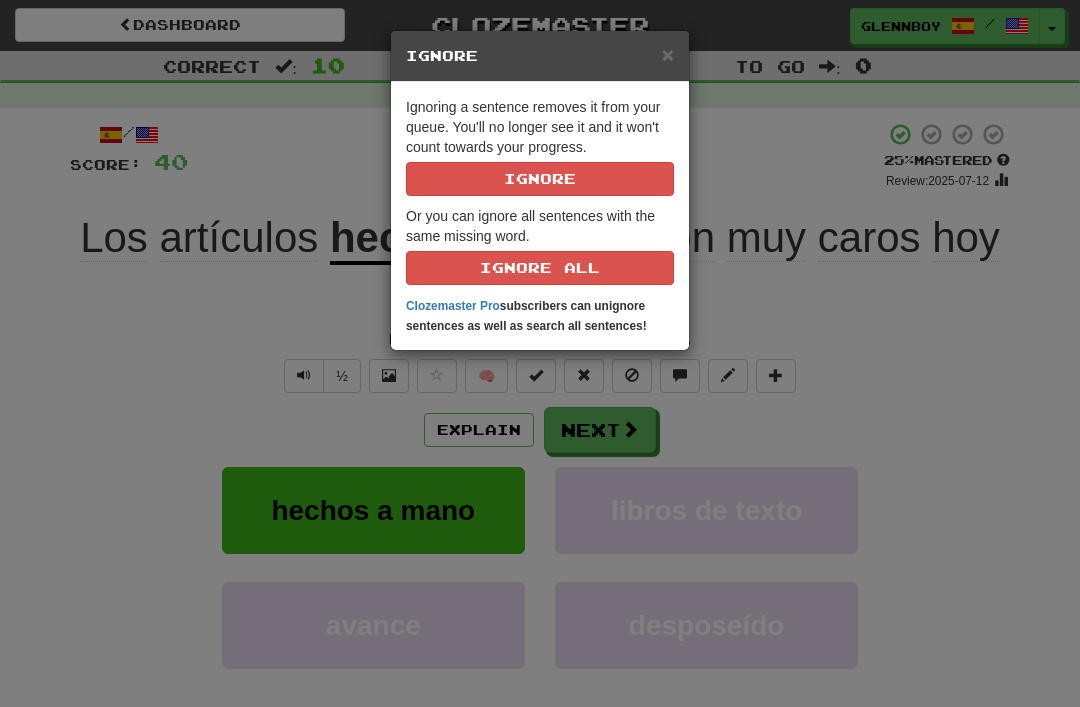 click on "Ignore" at bounding box center [540, 179] 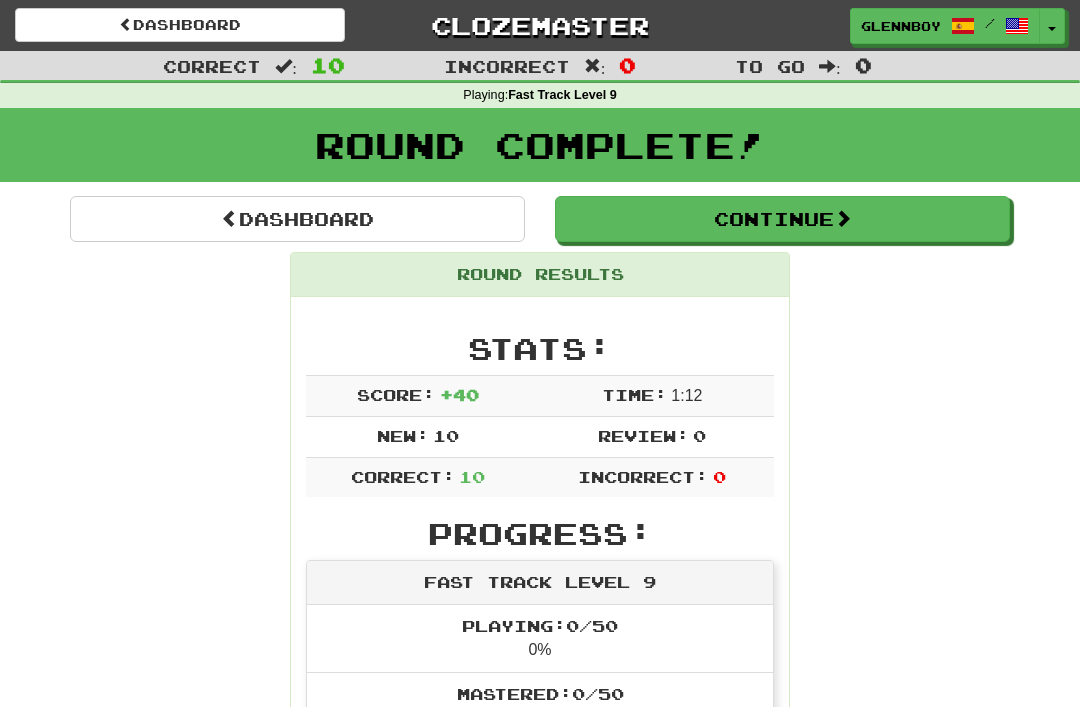 click on "Continue" at bounding box center [782, 219] 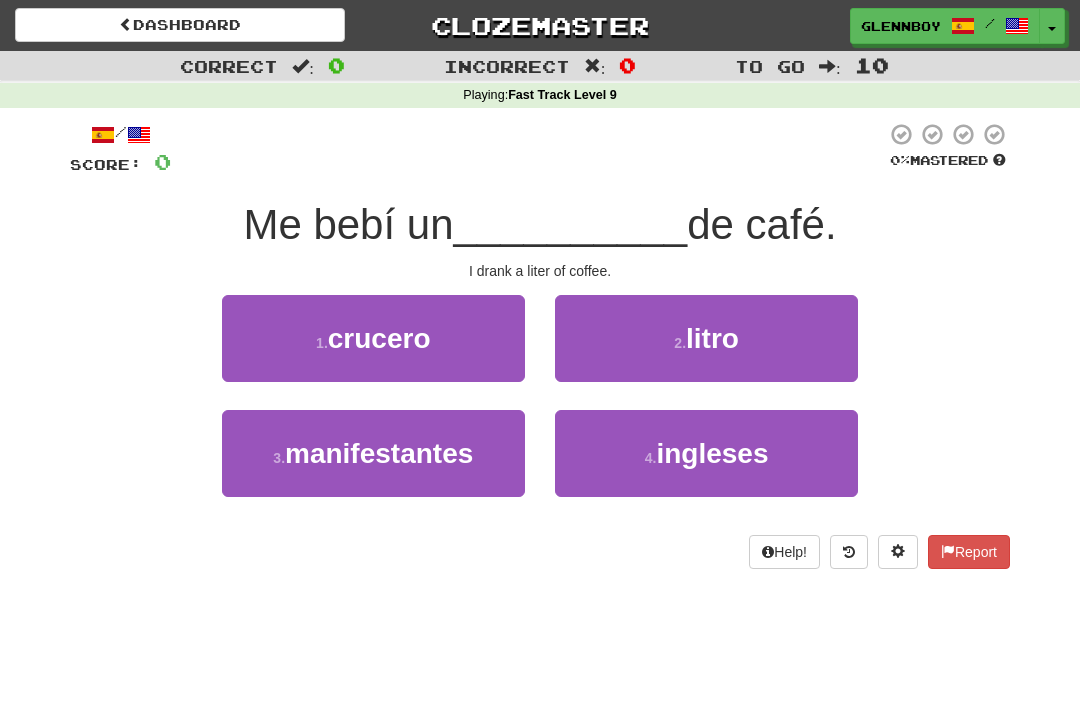 click on "litro" at bounding box center (712, 338) 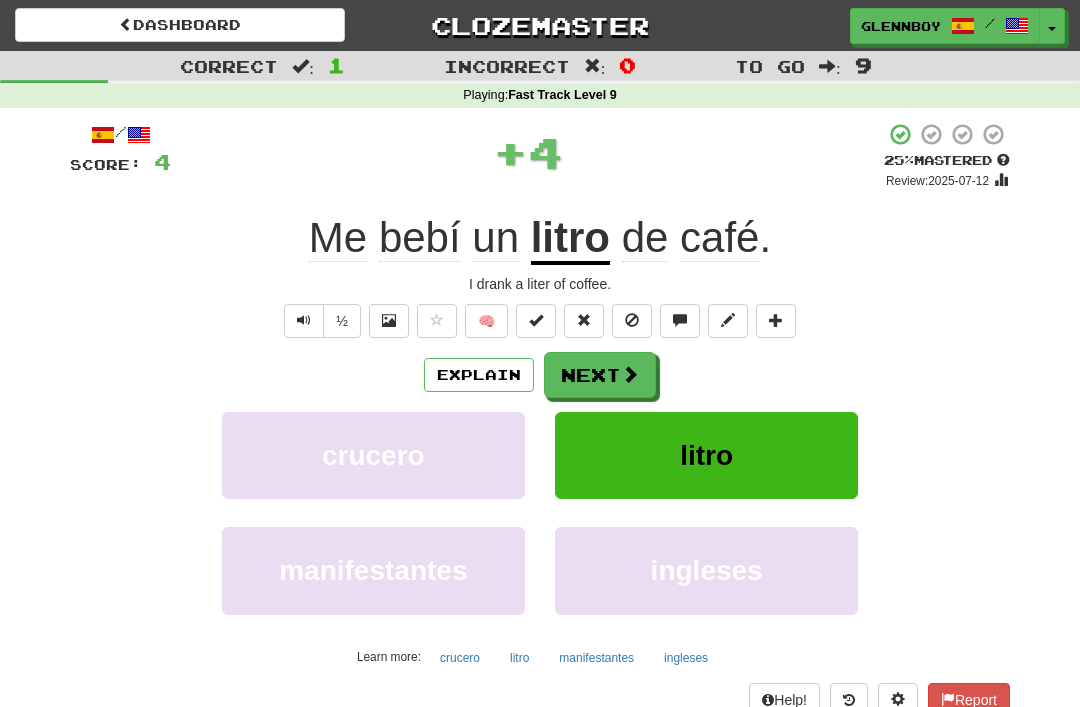 click at bounding box center (632, 321) 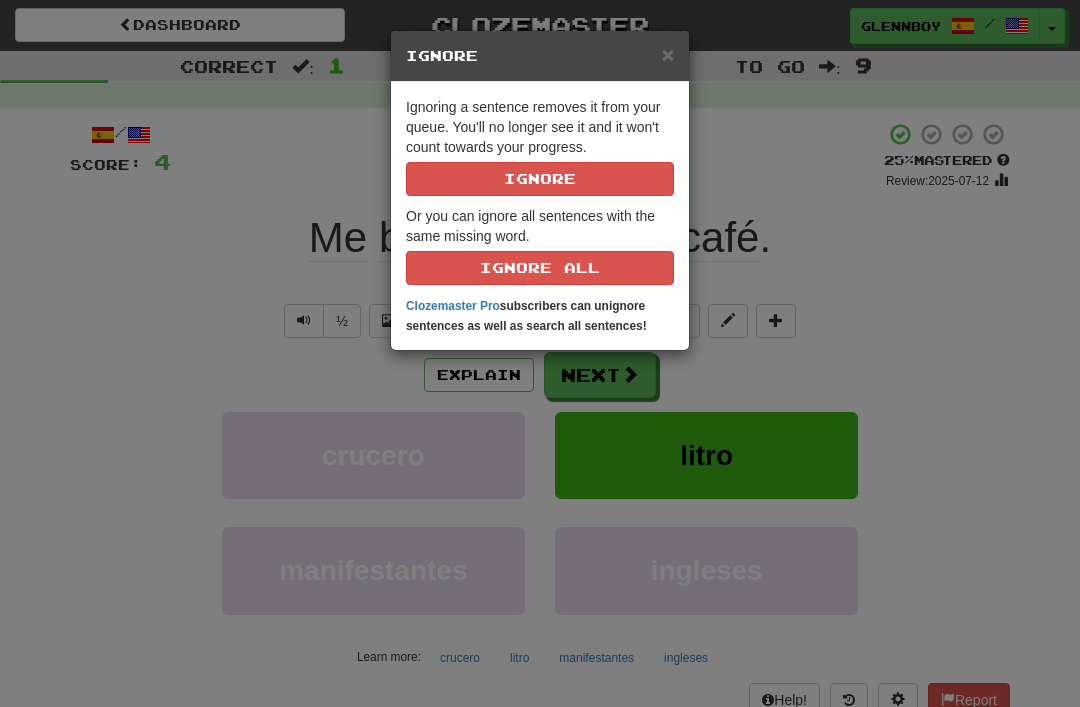 click on "Ignore" at bounding box center [540, 179] 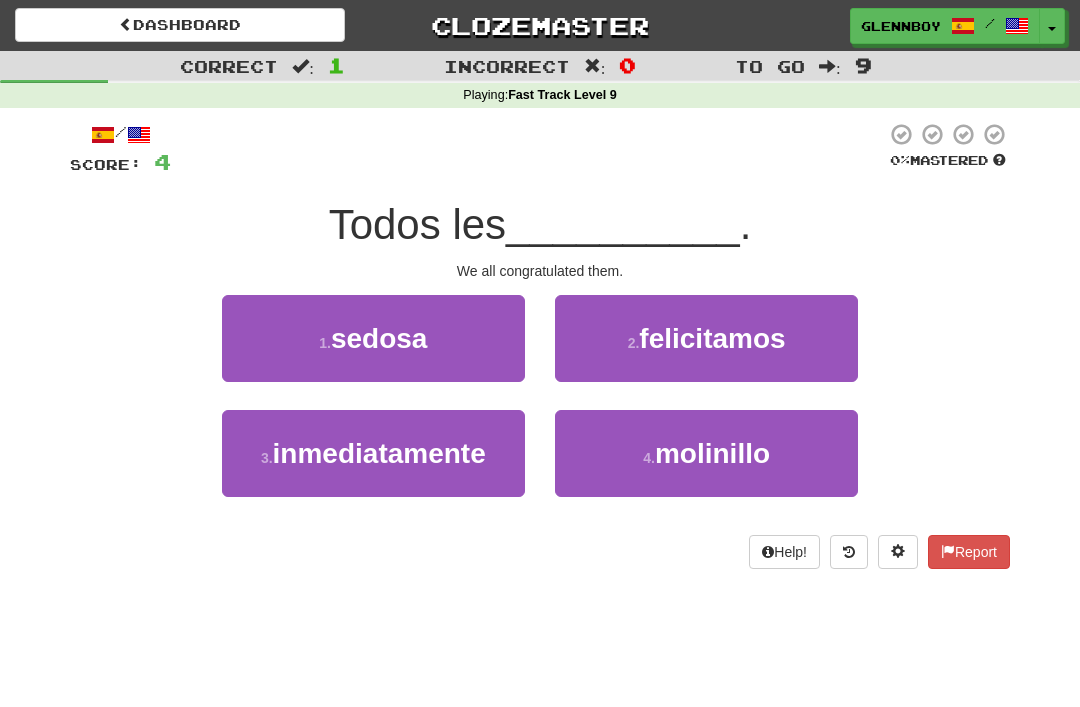 click on "felicitamos" at bounding box center (712, 338) 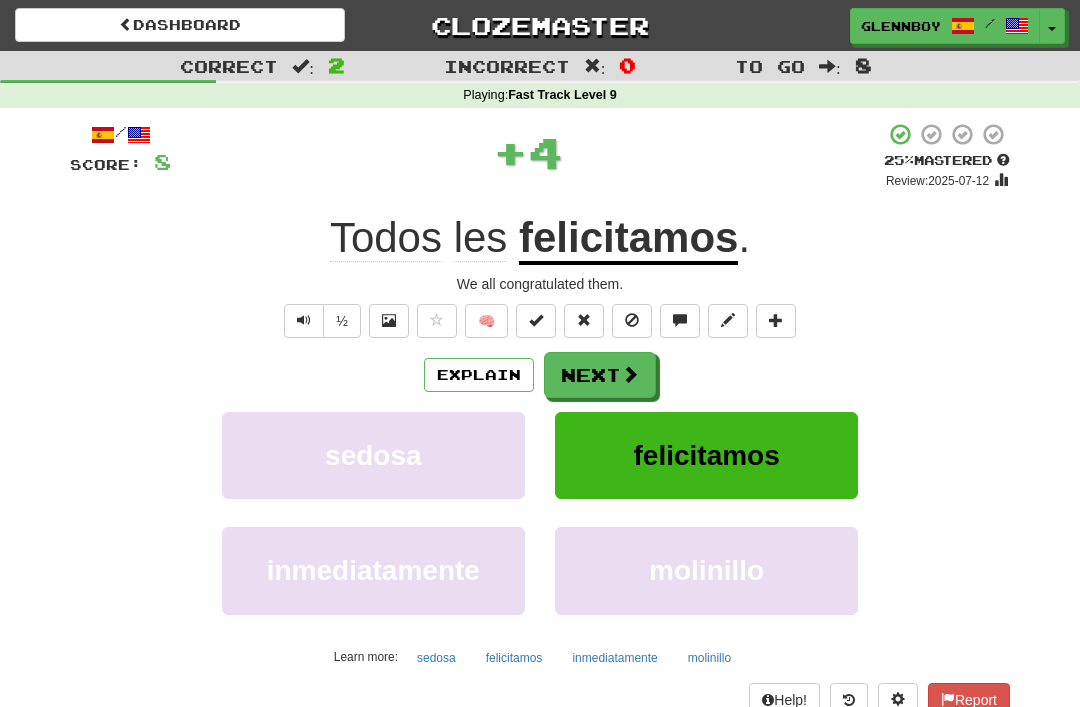 click at bounding box center (632, 321) 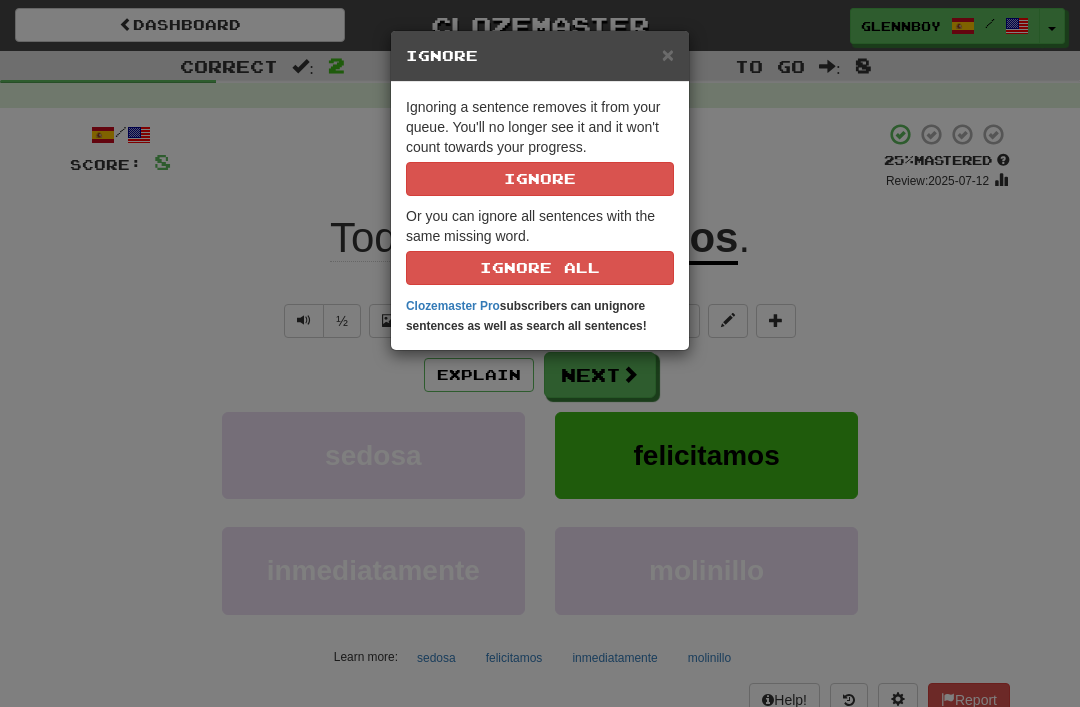 click on "Ignore" at bounding box center [540, 179] 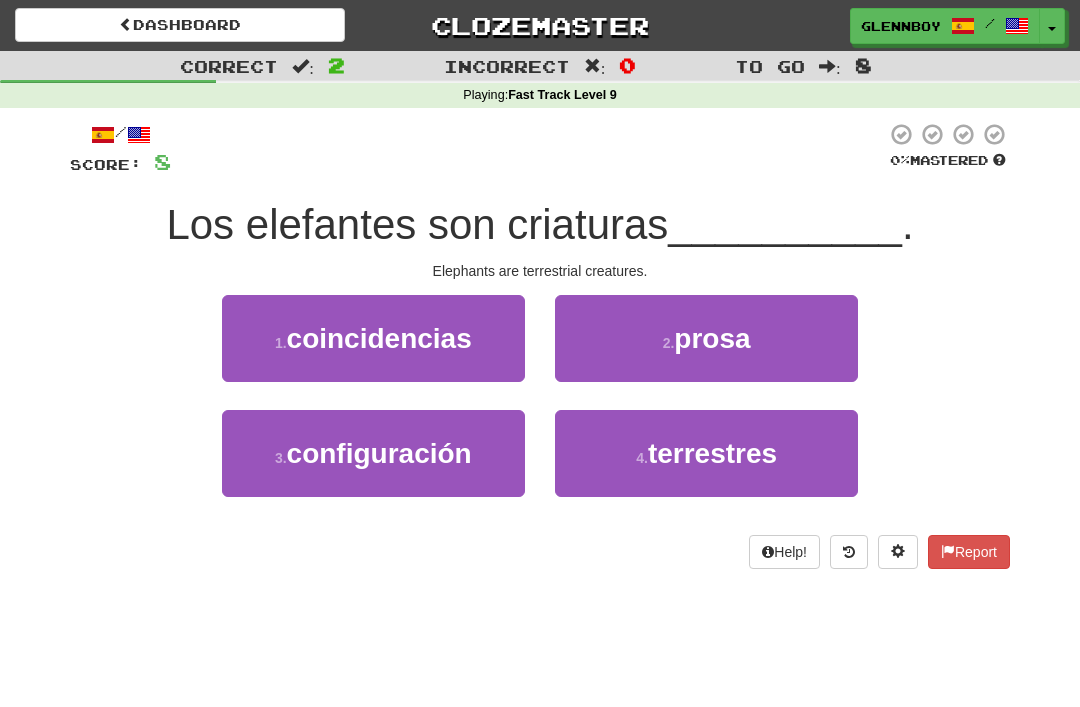 click on "terrestres" at bounding box center (712, 453) 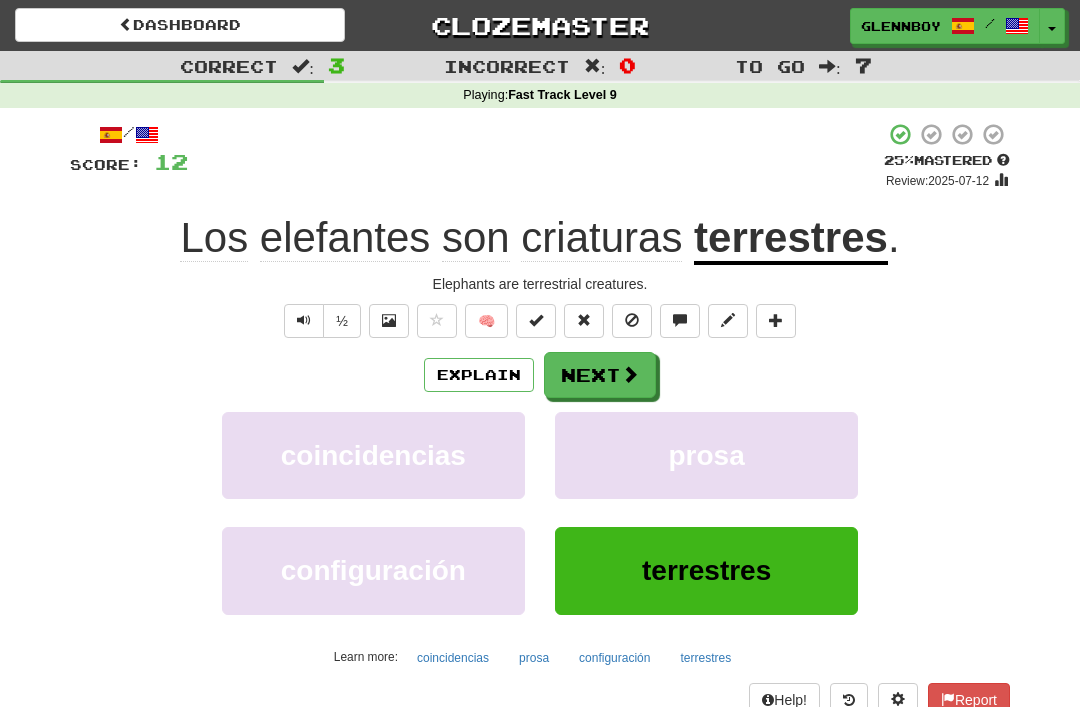 click at bounding box center (632, 321) 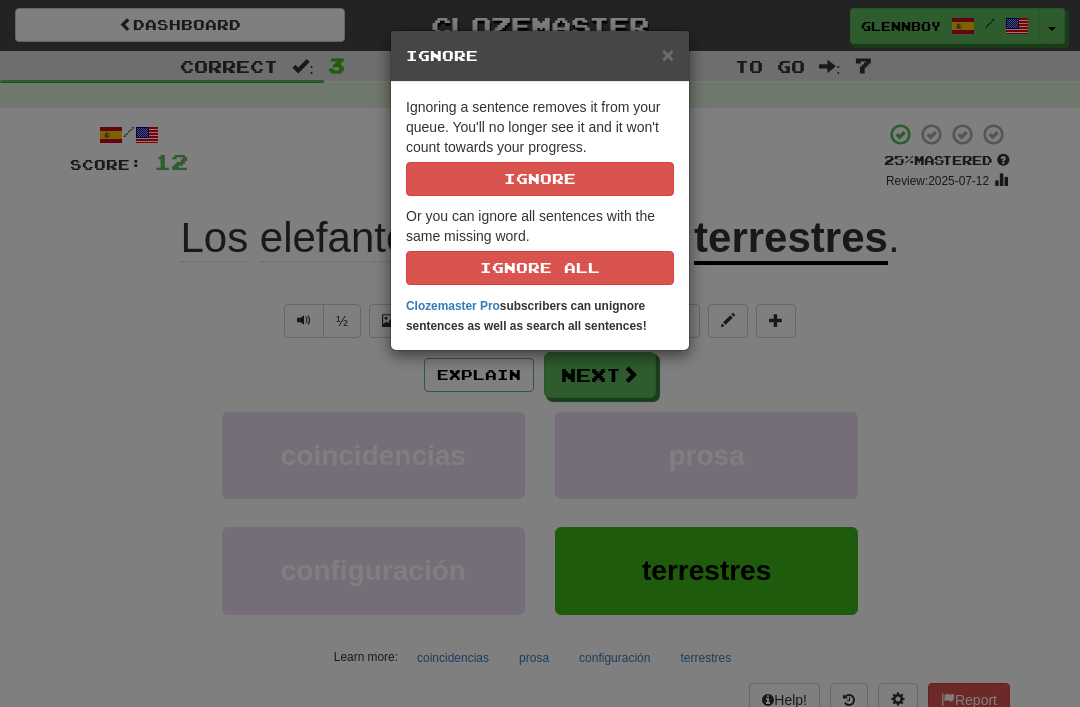 click on "Ignore" at bounding box center [540, 179] 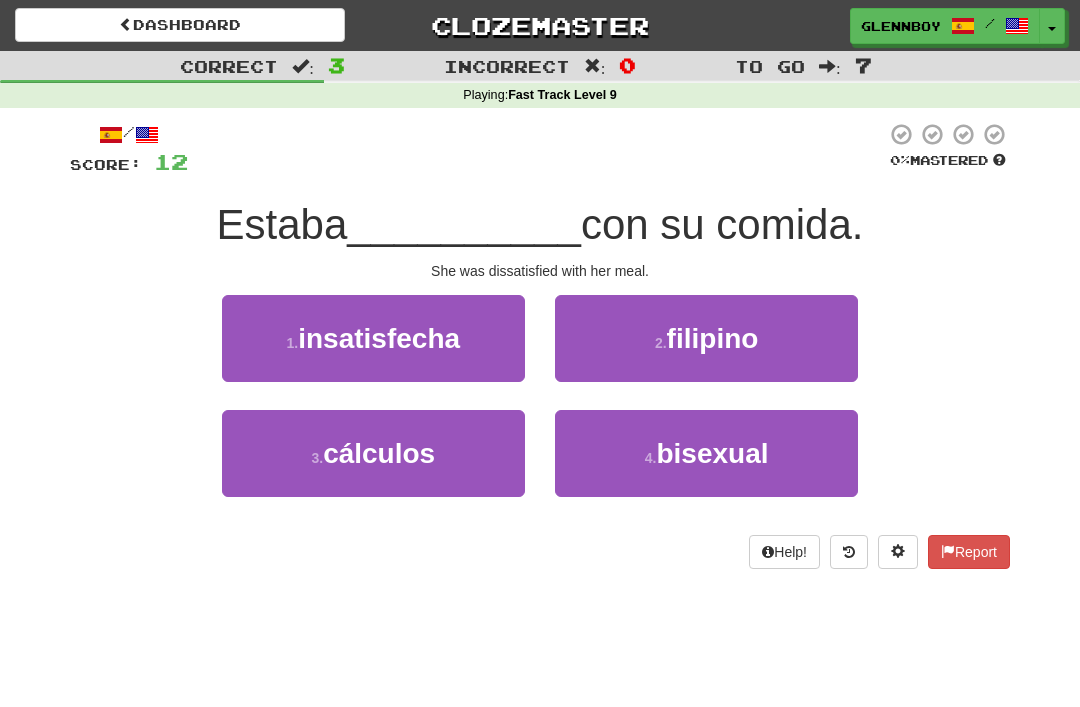 click on "insatisfecha" at bounding box center [379, 338] 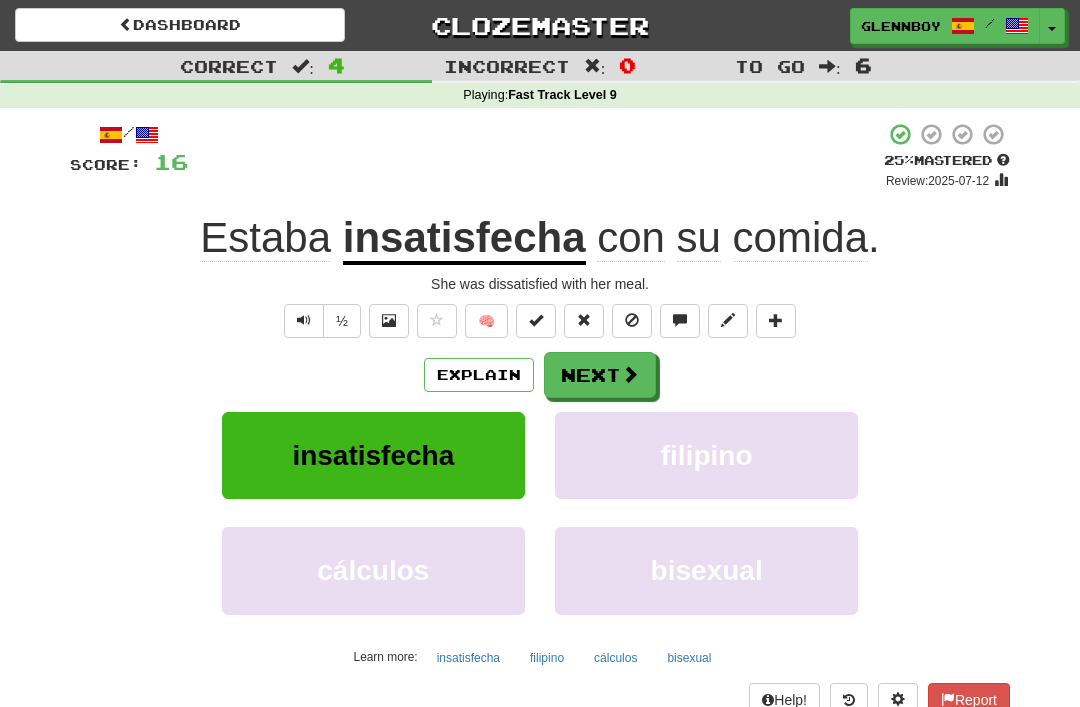 click at bounding box center (632, 321) 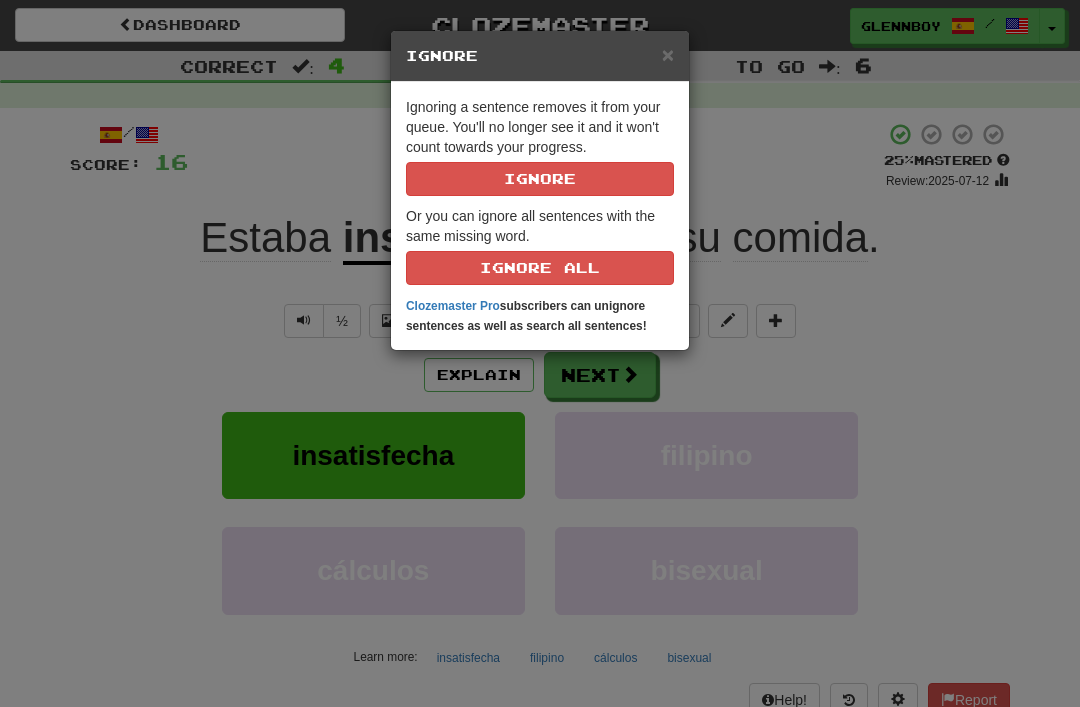 click on "Ignore" at bounding box center [540, 179] 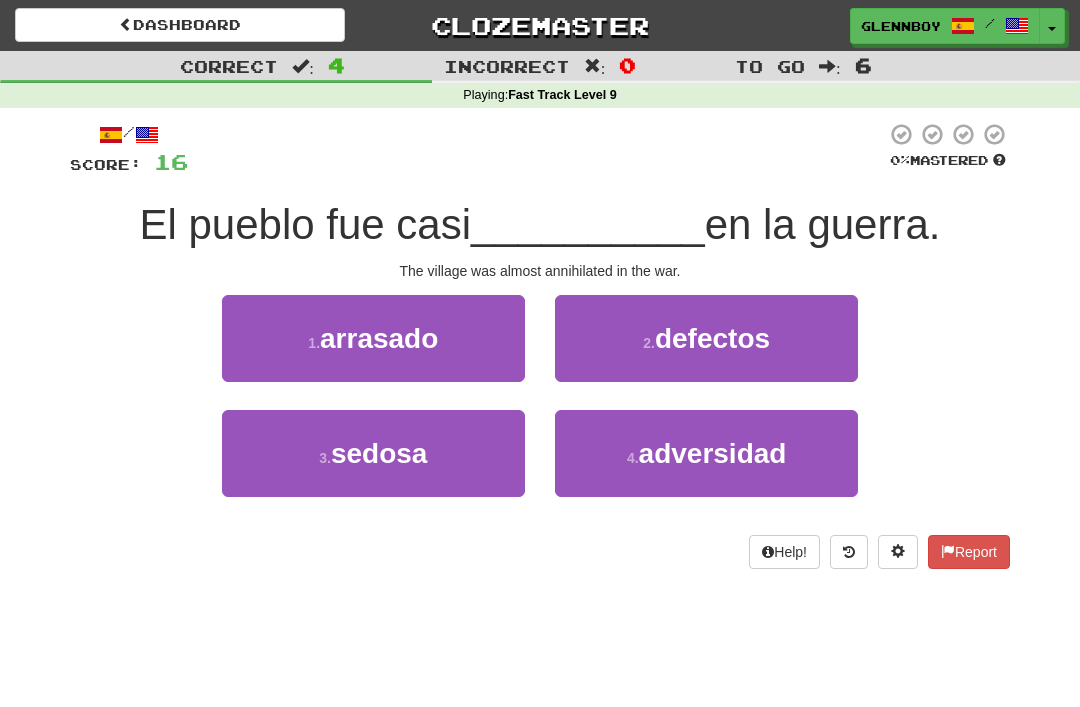 click on "arrasado" at bounding box center [379, 338] 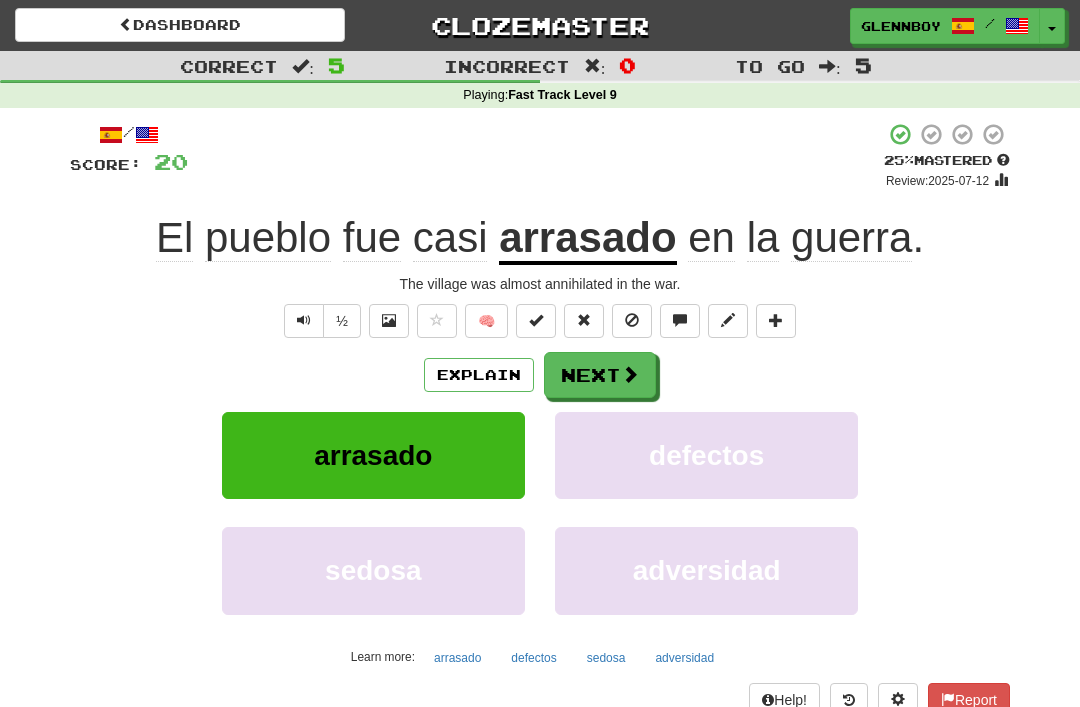 click on "Explain" at bounding box center (479, 375) 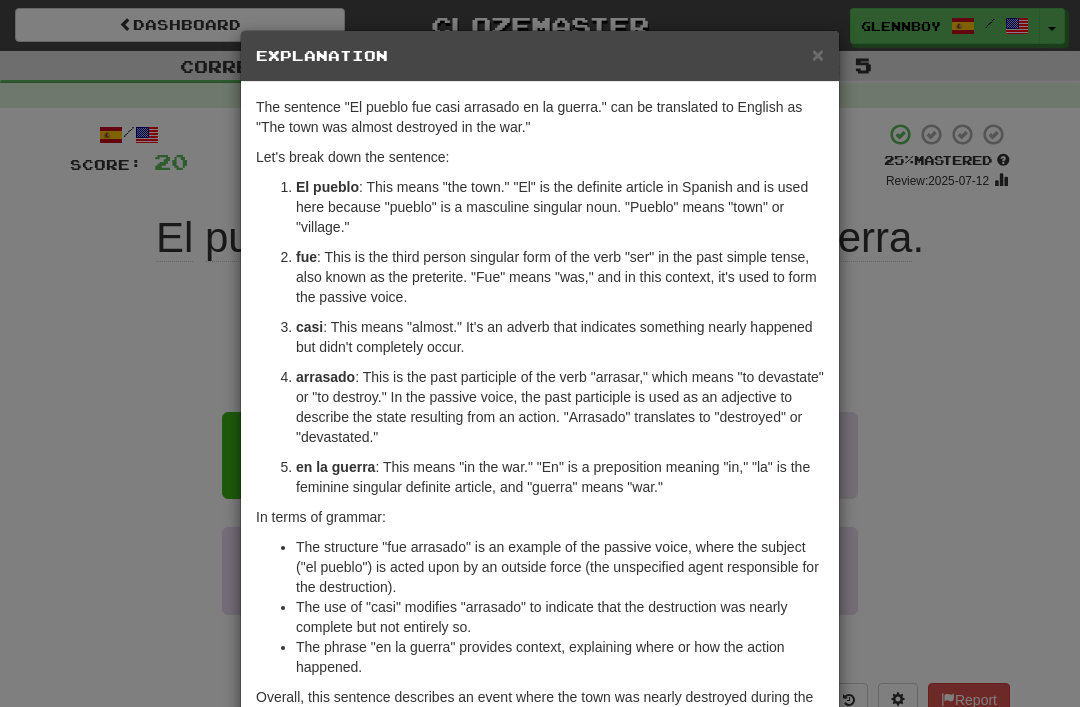 click on "× Explanation" at bounding box center (540, 56) 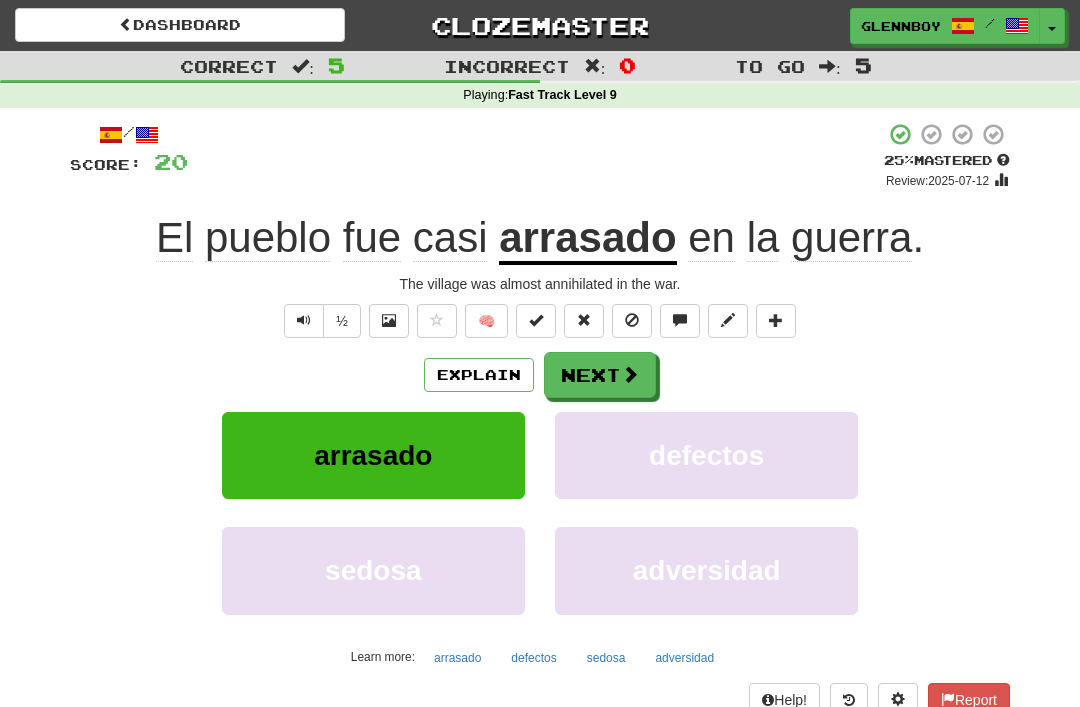 click at bounding box center (632, 321) 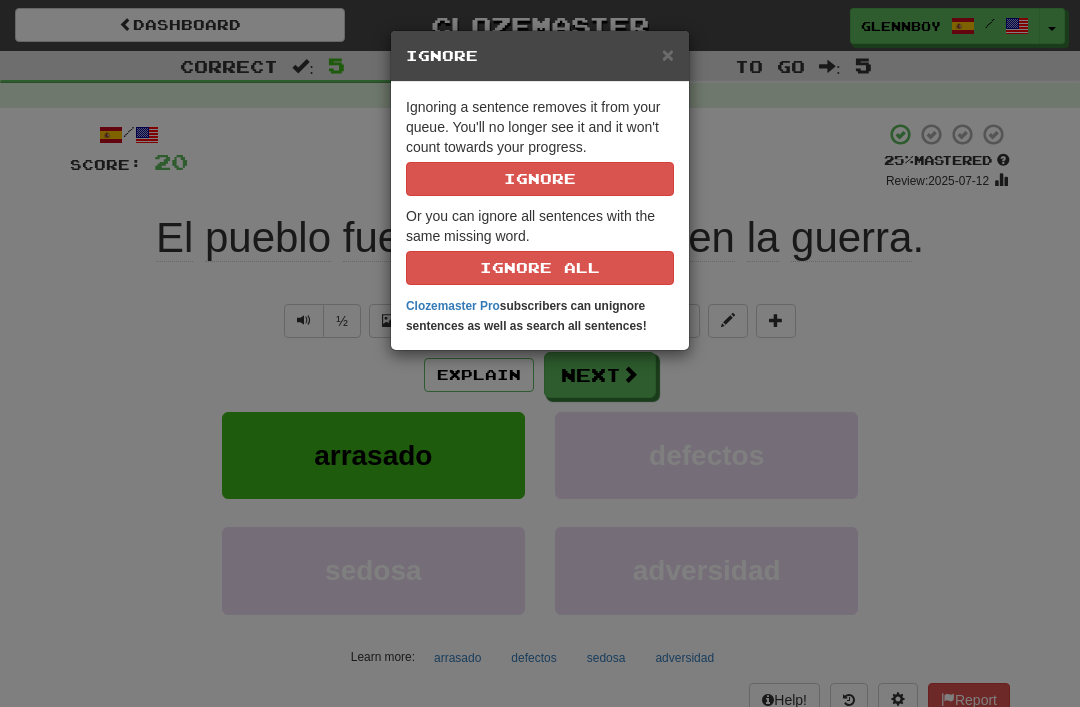 click on "Ignore" at bounding box center [540, 179] 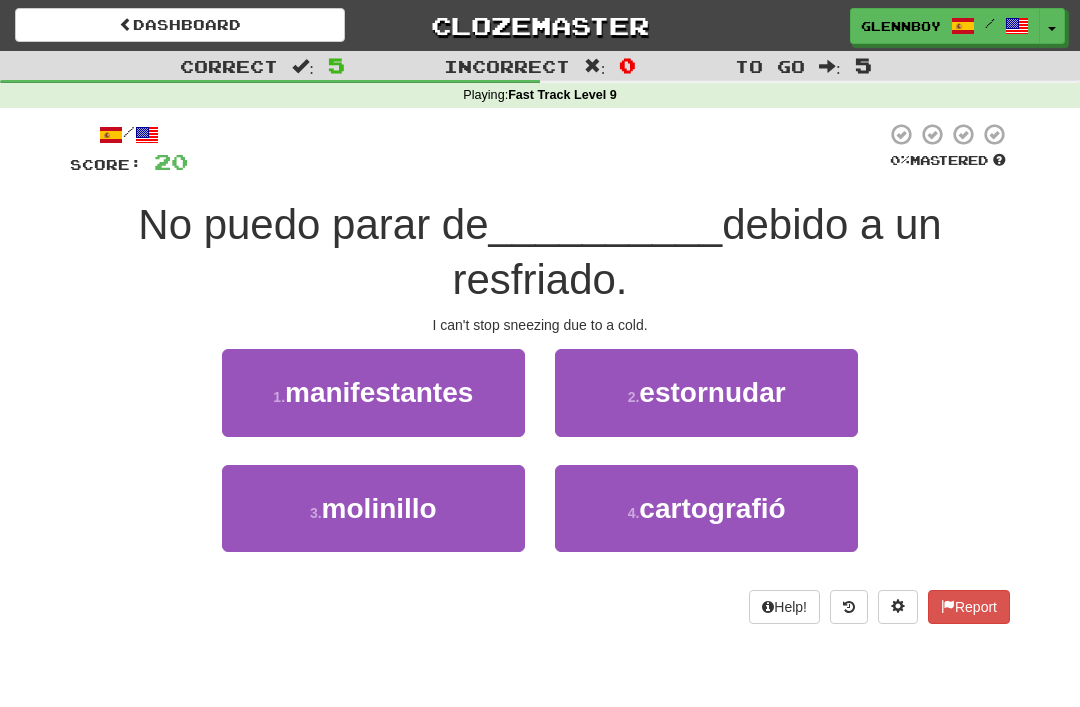 click on "estornudar" at bounding box center [712, 392] 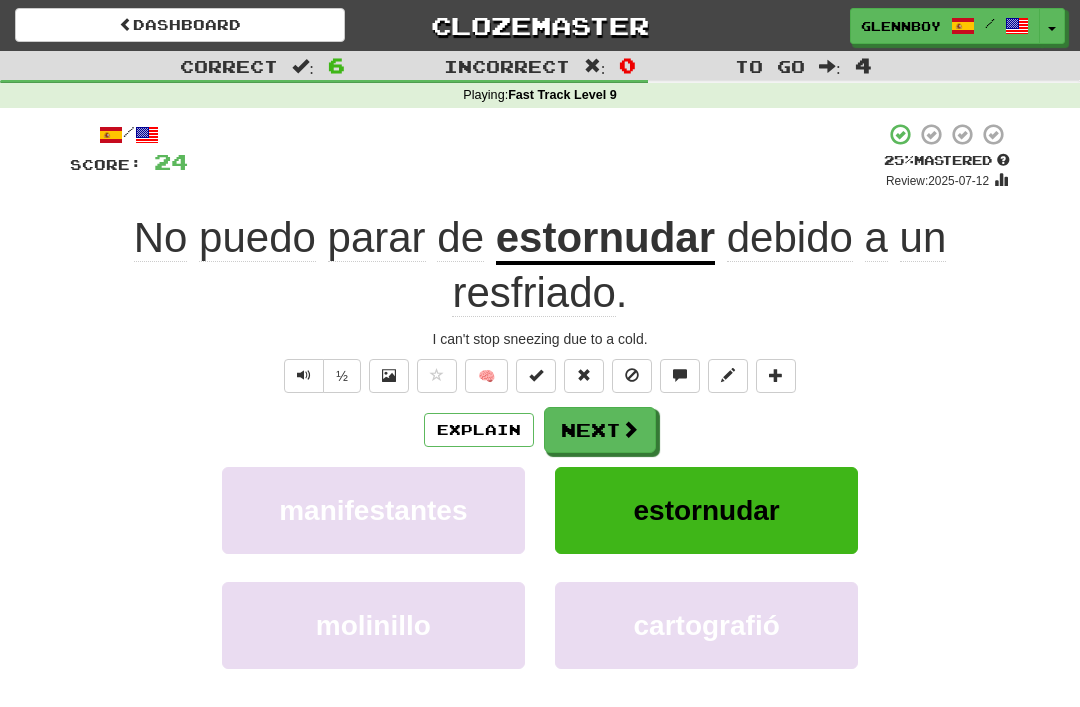 click at bounding box center (632, 376) 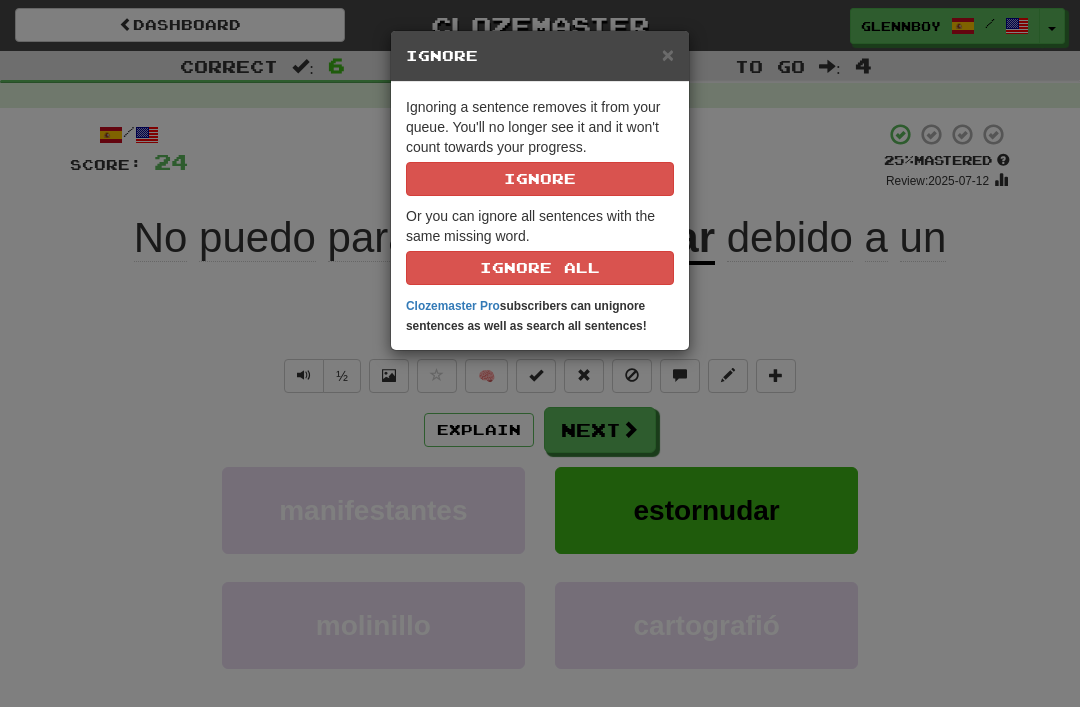 click on "Ignore" at bounding box center (540, 179) 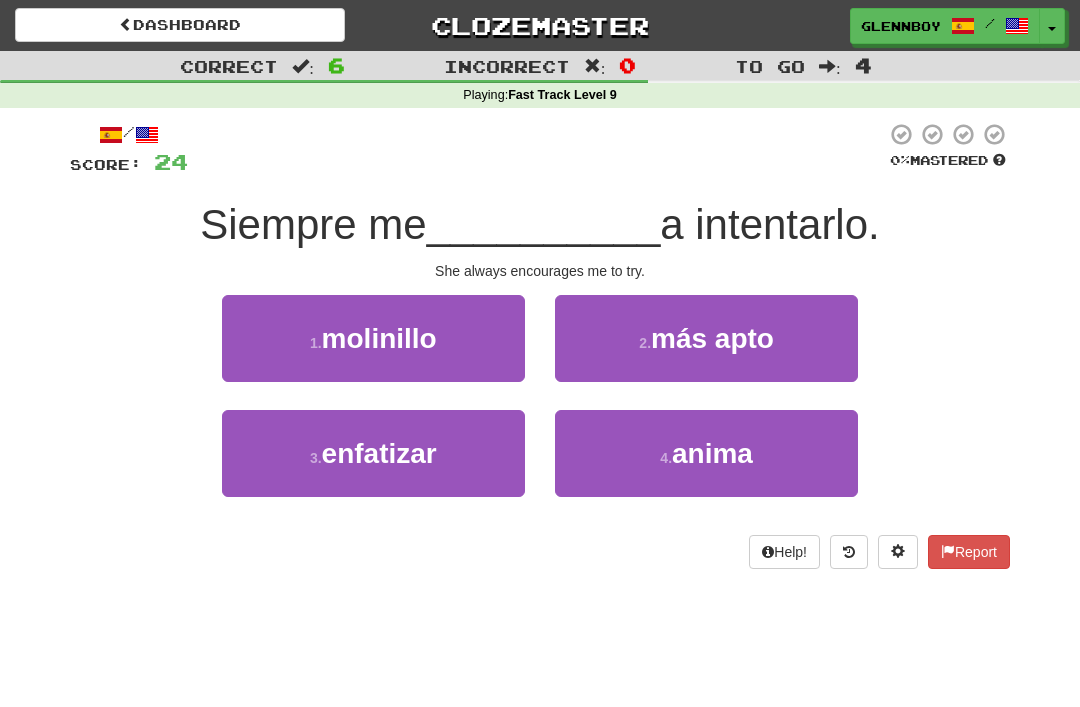 click on "4 .  anima" at bounding box center (706, 453) 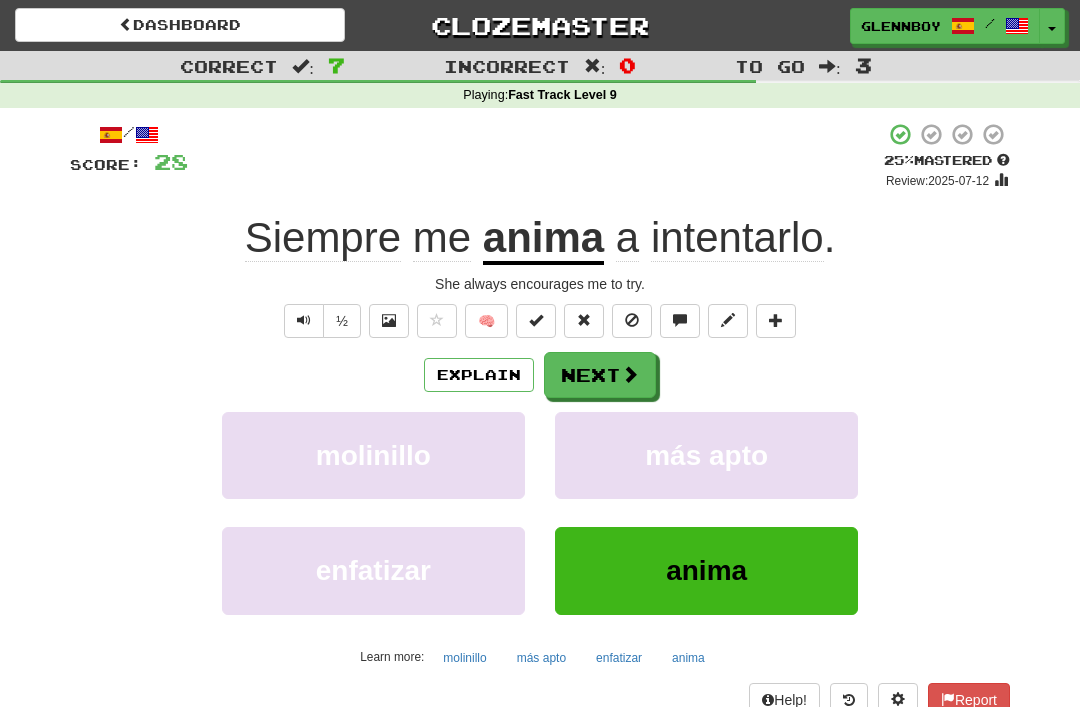click at bounding box center (632, 320) 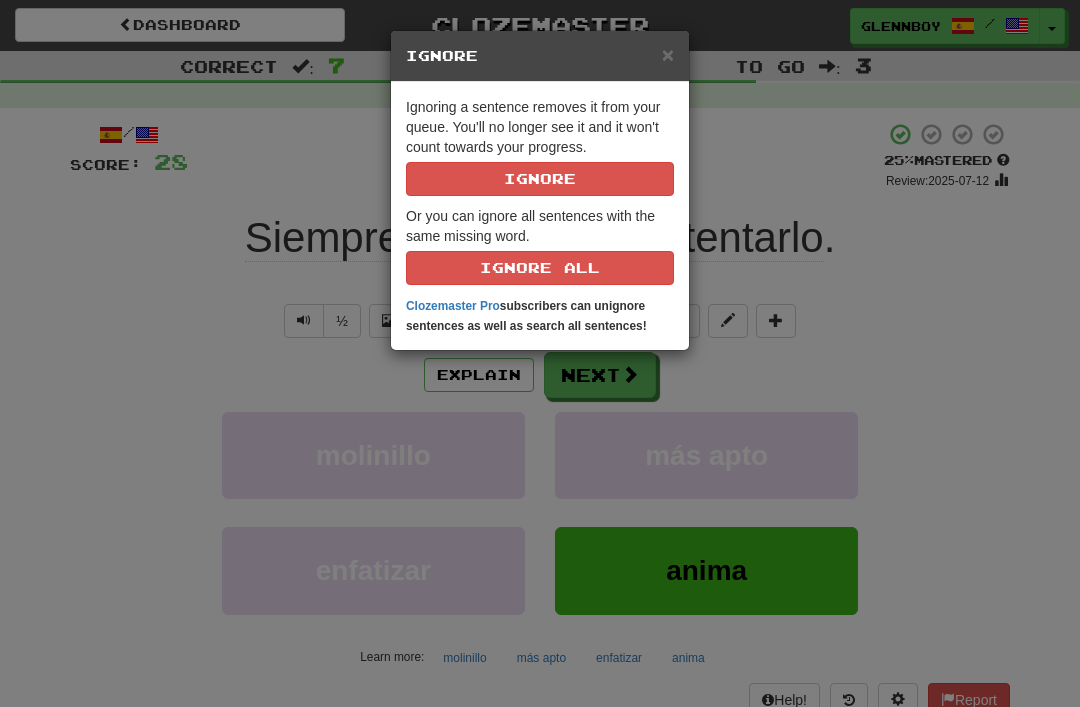 click on "Ignore" at bounding box center (540, 179) 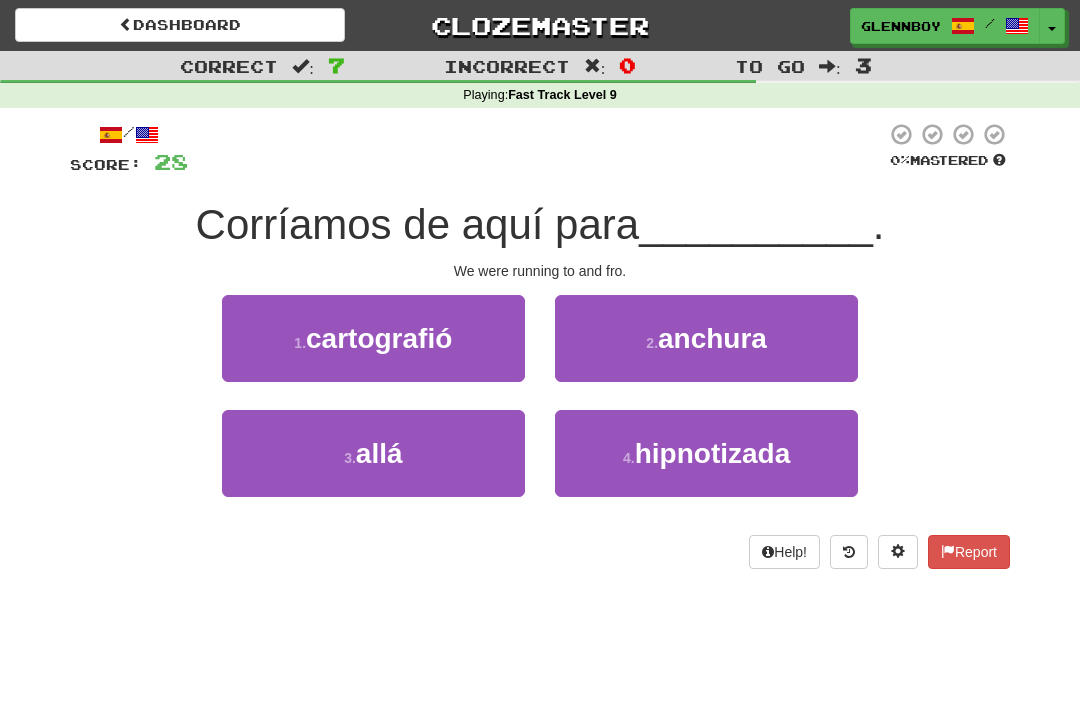 click on "allá" at bounding box center (379, 453) 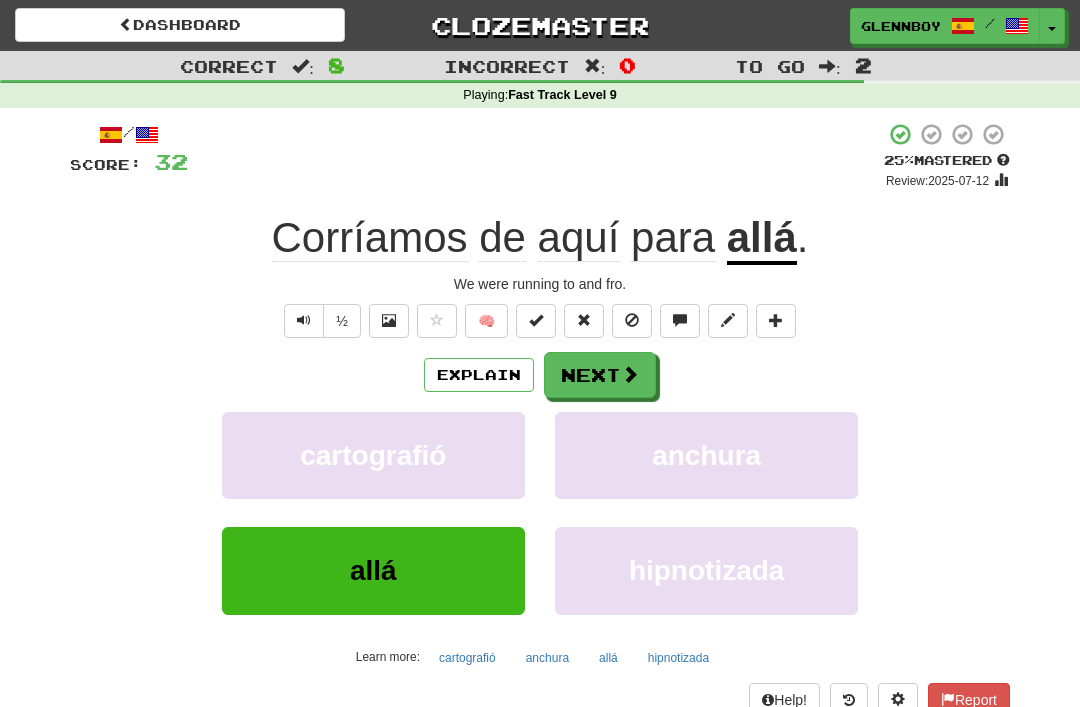 click at bounding box center (632, 321) 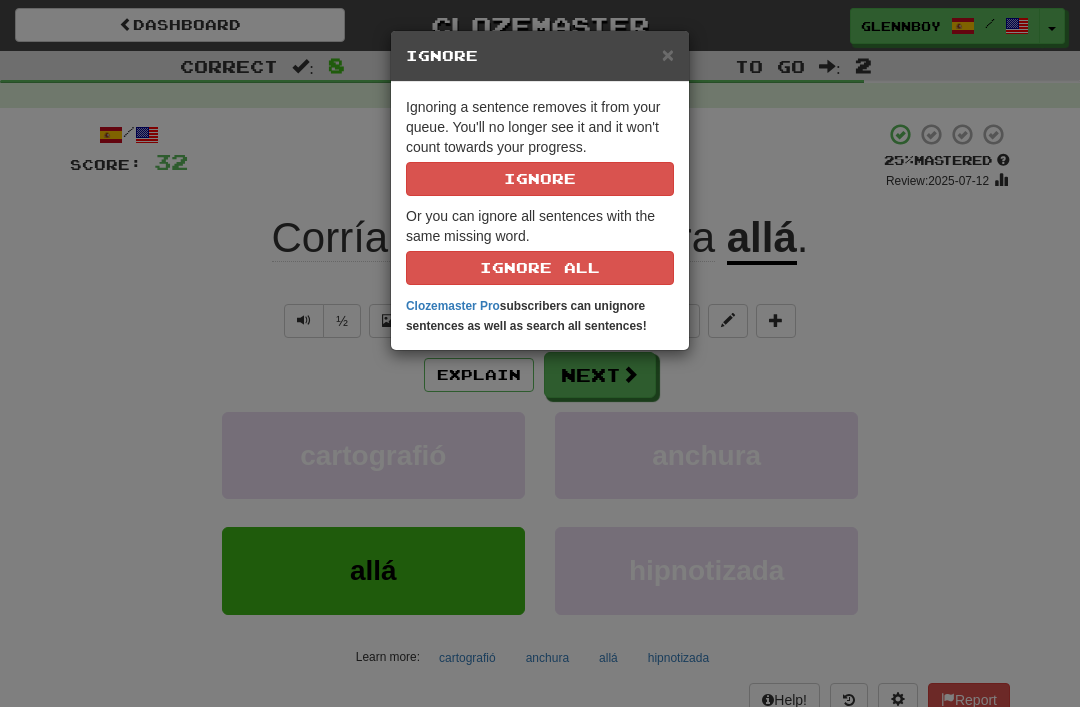 click on "Ignore" at bounding box center [540, 179] 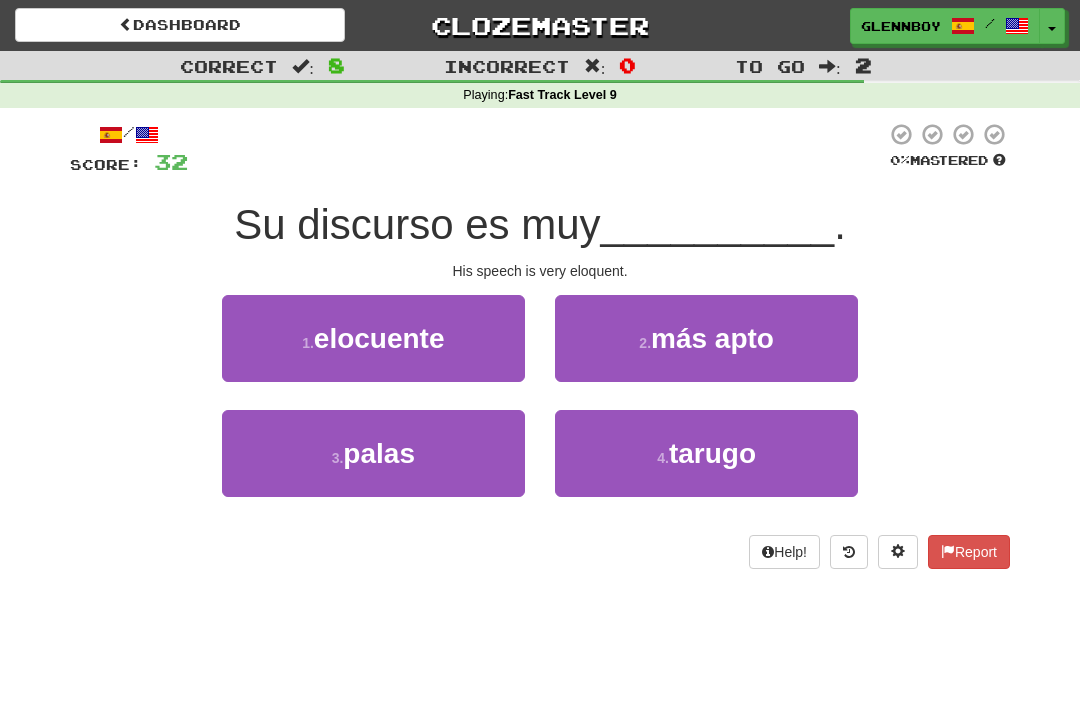 click on "elocuente" at bounding box center (379, 338) 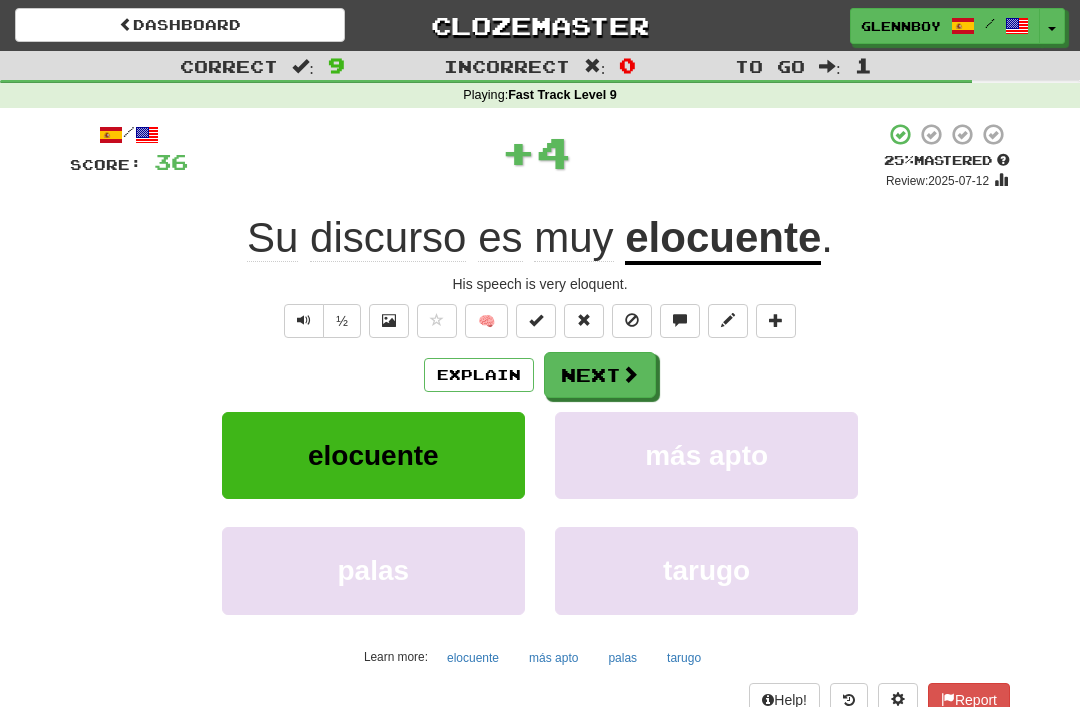 click at bounding box center [632, 320] 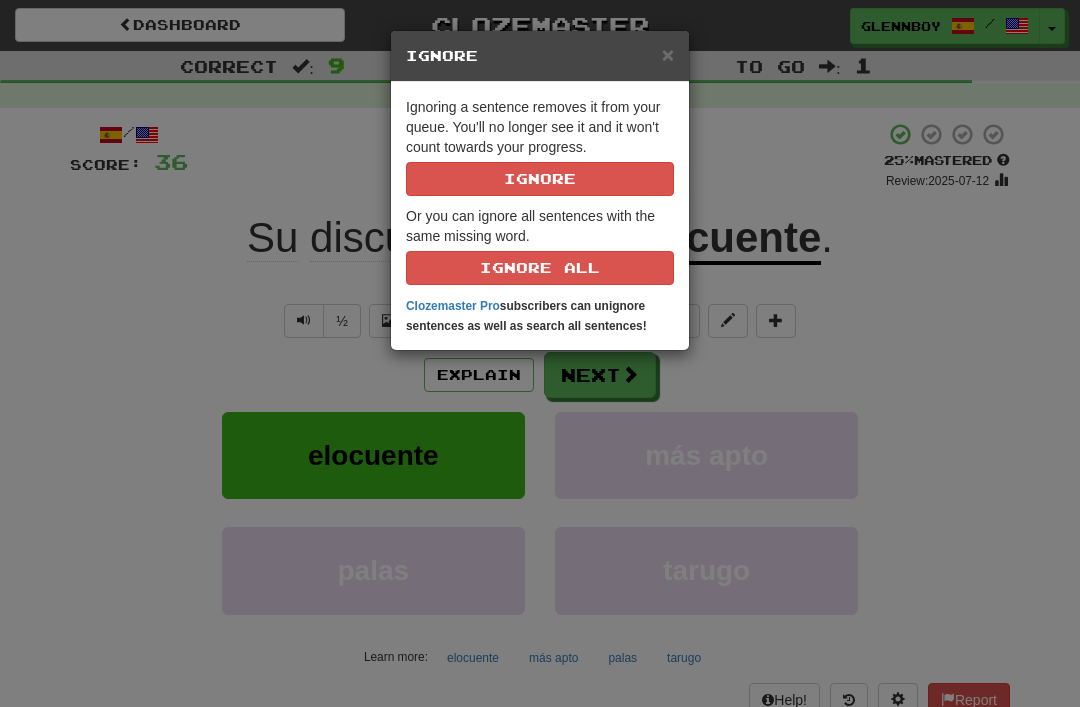 click on "Ignore" at bounding box center [540, 179] 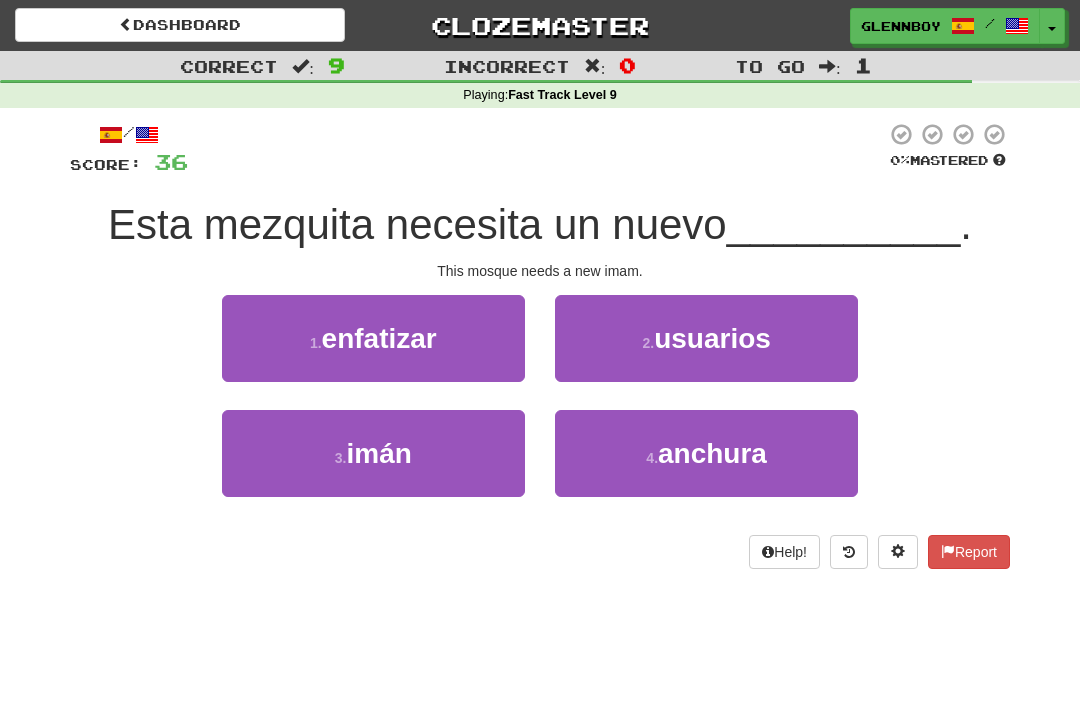 click on "imán" at bounding box center (378, 453) 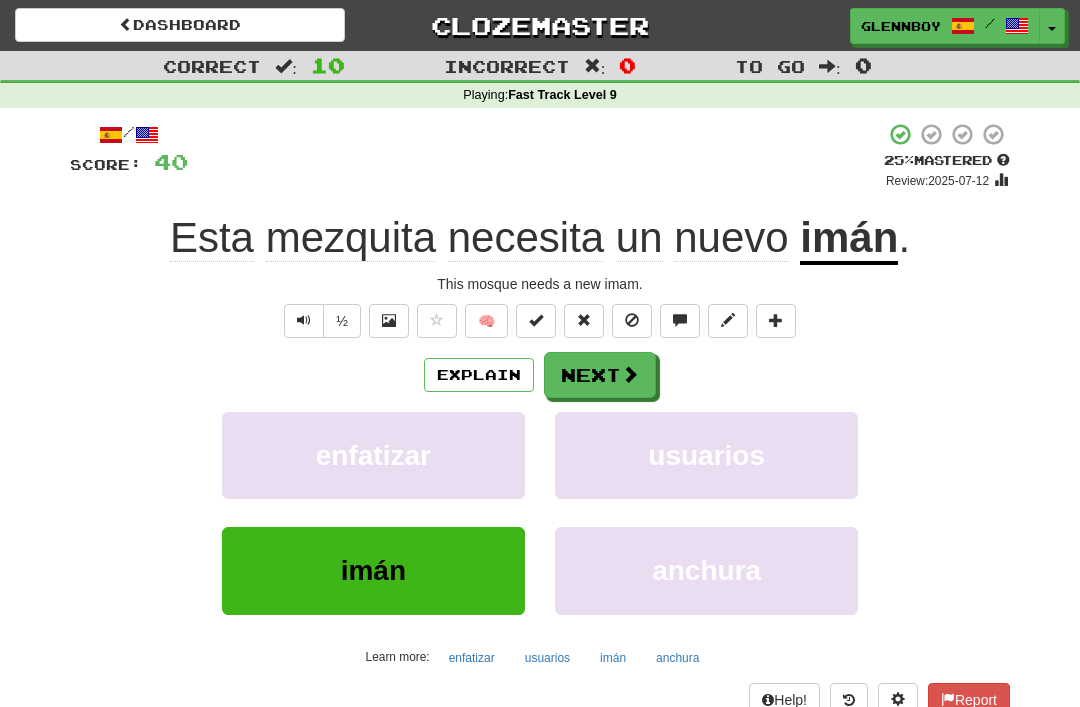 click at bounding box center [632, 320] 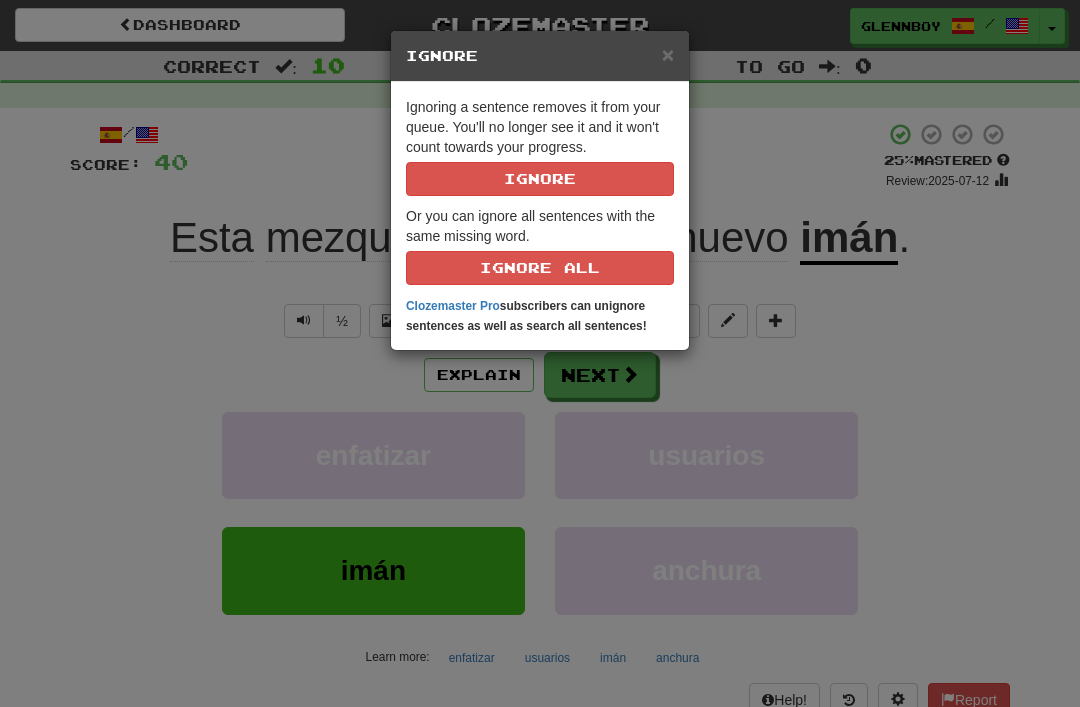 click on "Ignore" at bounding box center [540, 179] 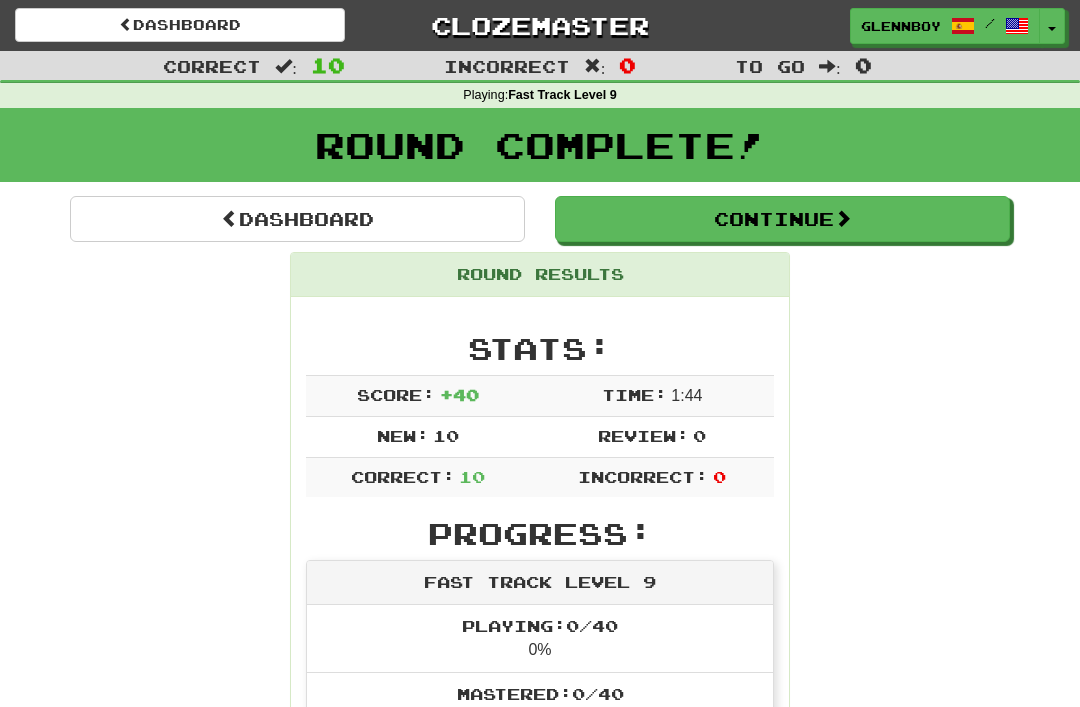 click on "Continue" at bounding box center [782, 219] 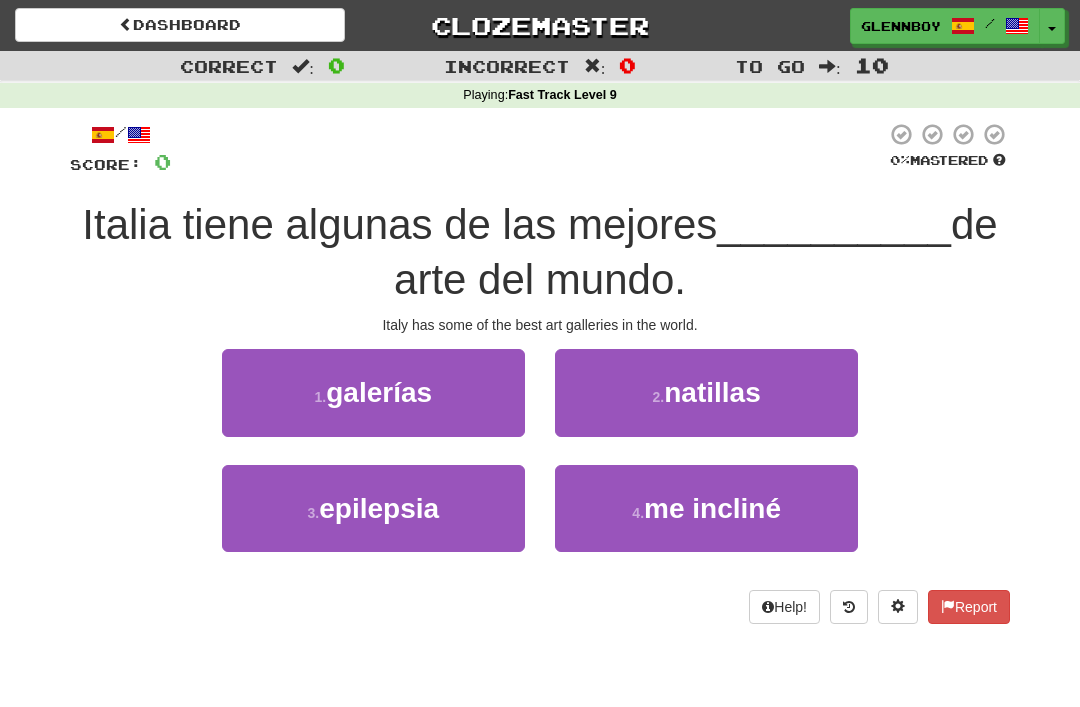click on "galerías" at bounding box center [379, 392] 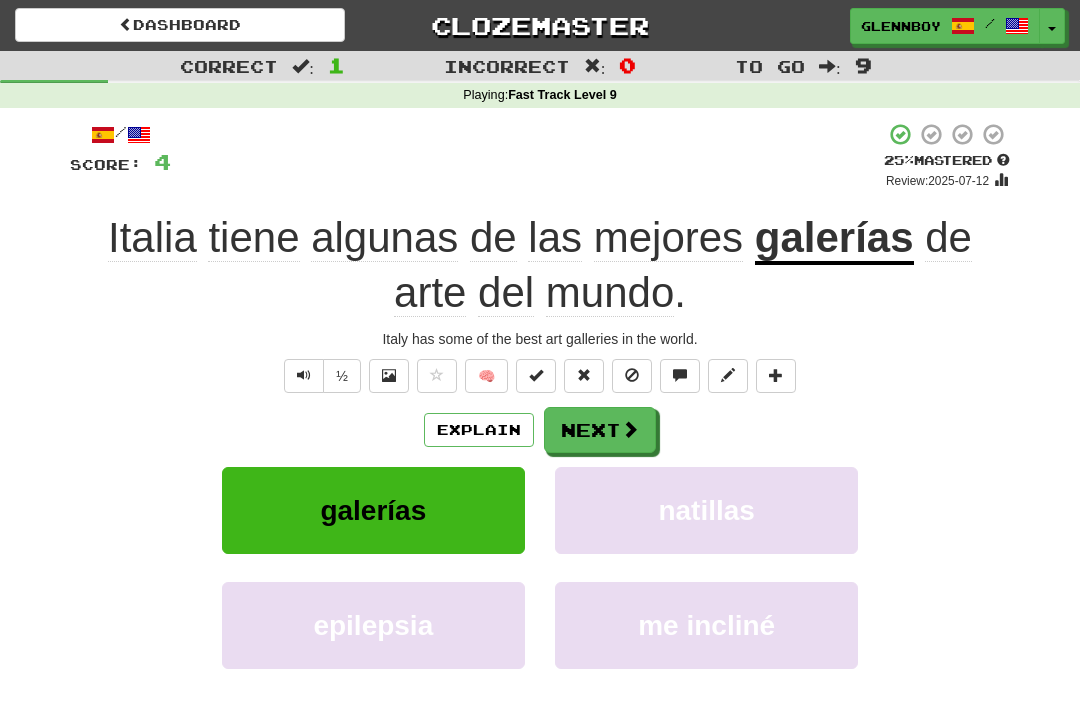 click at bounding box center (632, 376) 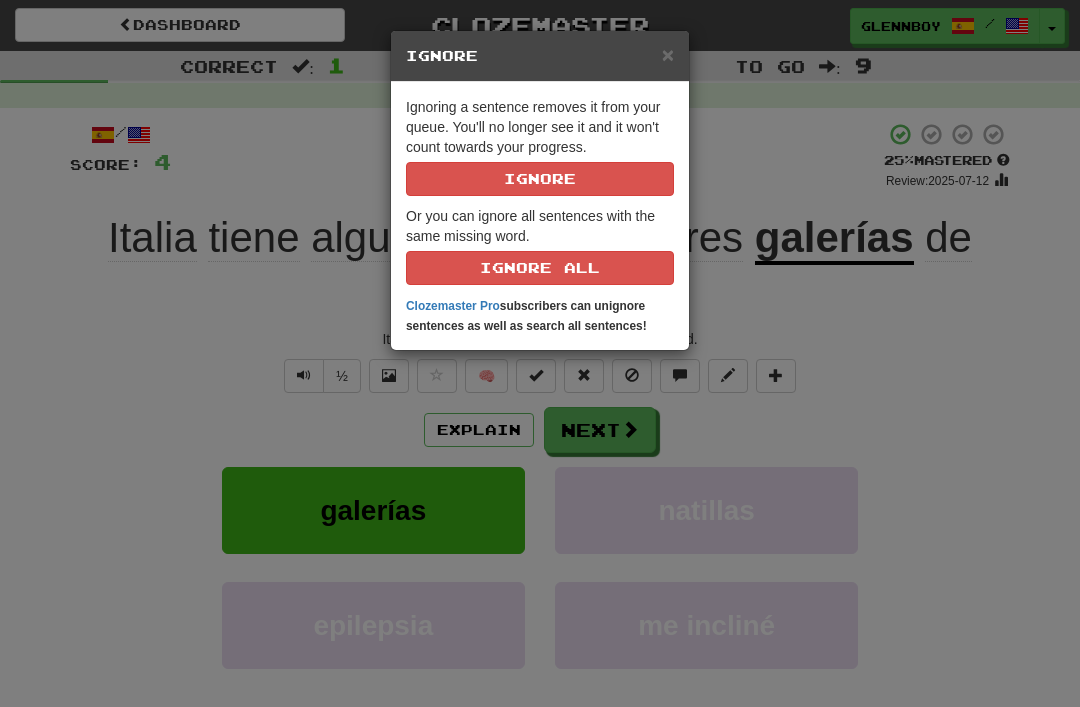 click on "Ignore" at bounding box center (540, 179) 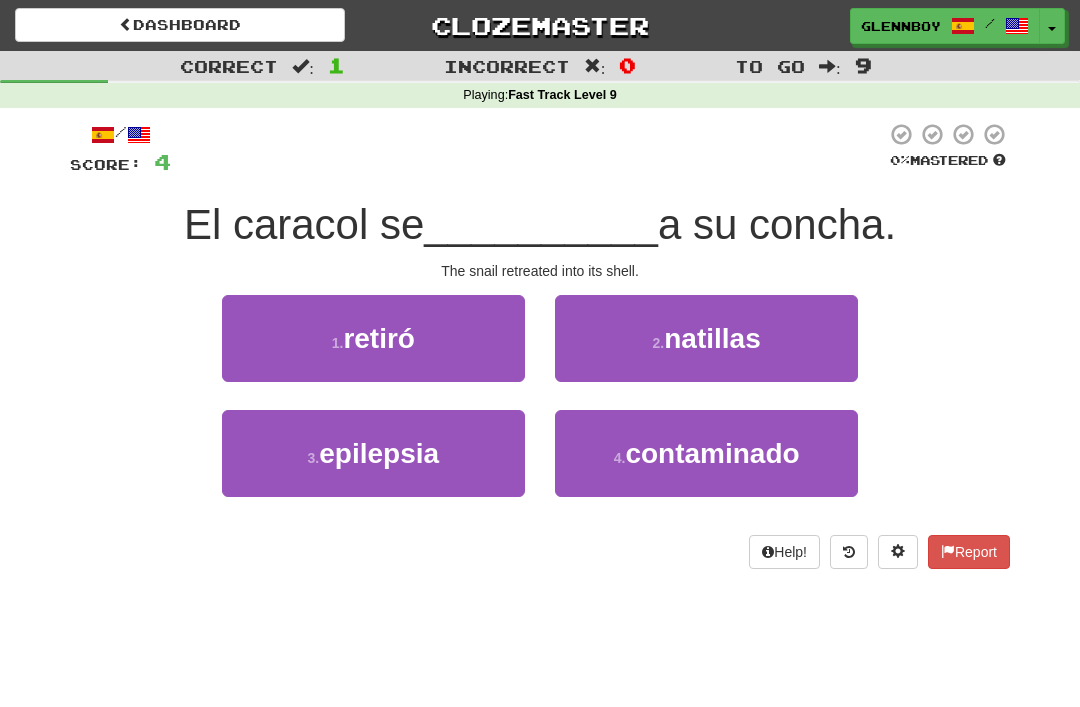 click on "retiró" at bounding box center (379, 338) 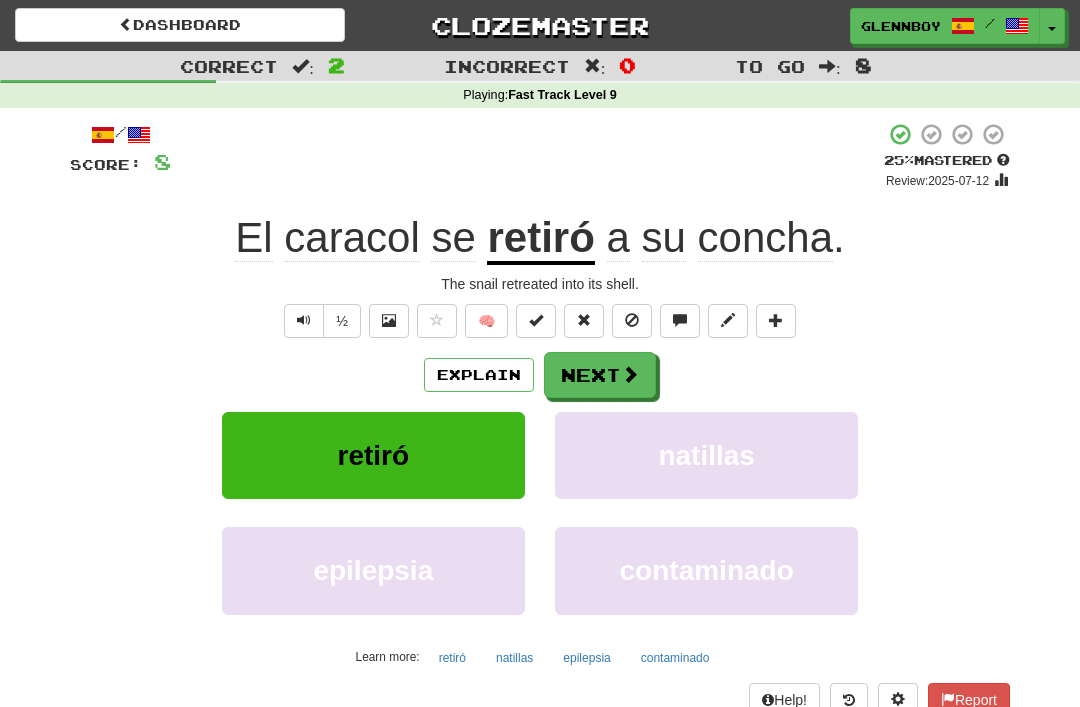 click at bounding box center [632, 320] 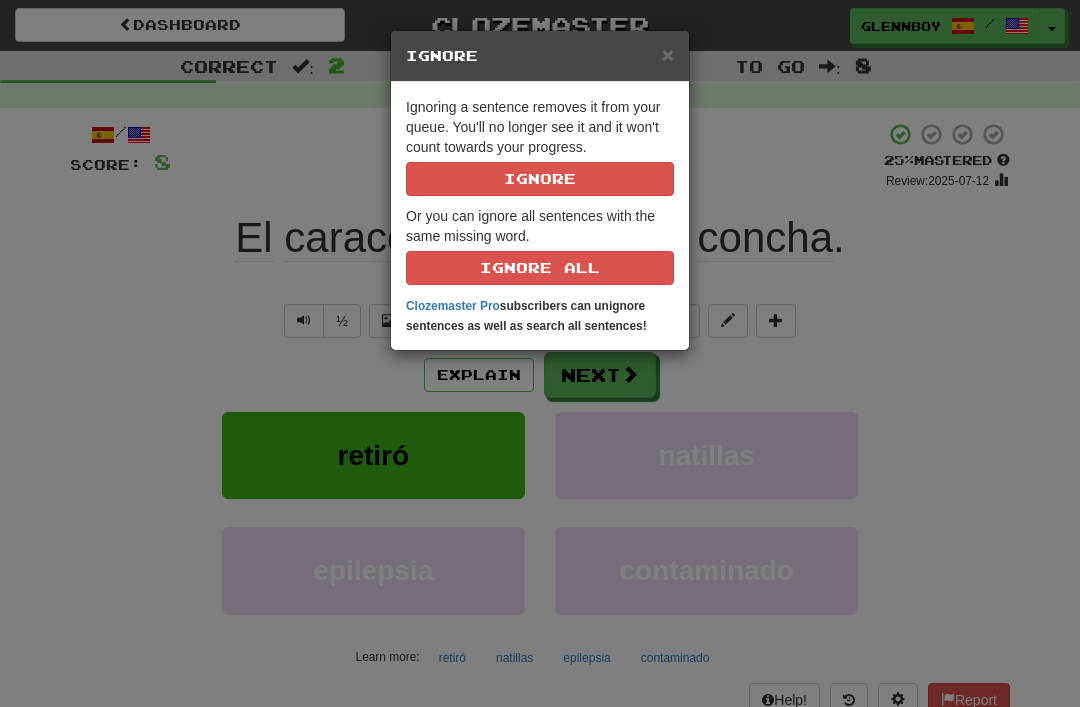 click on "Ignore" at bounding box center [540, 179] 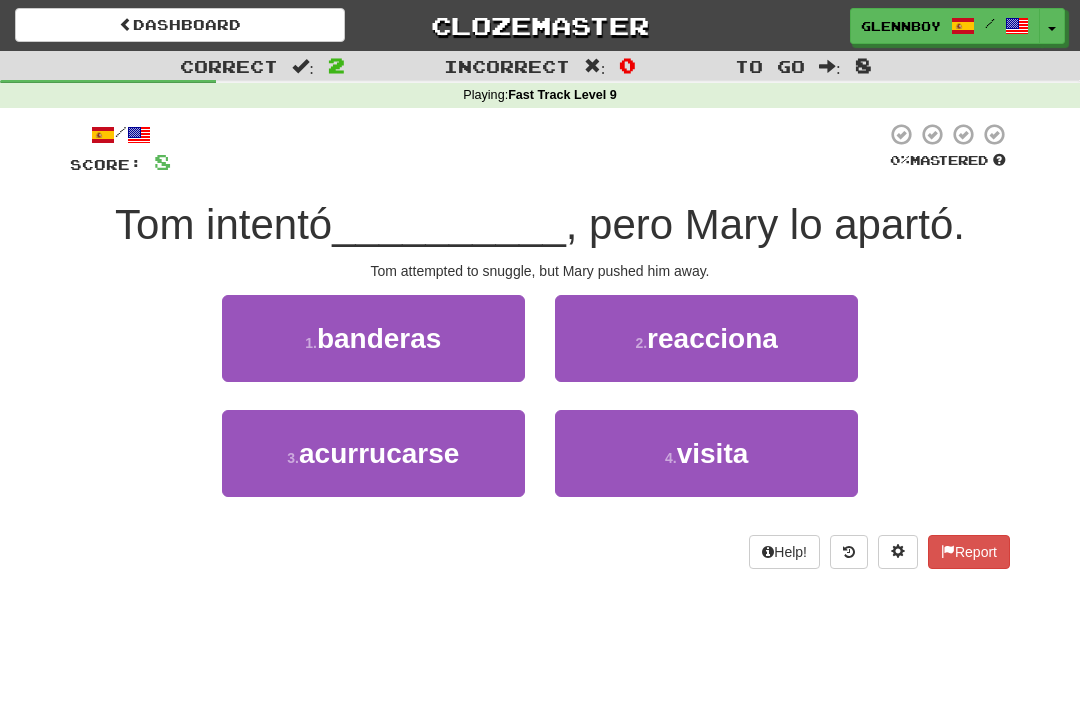 click on "acurrucarse" at bounding box center (379, 453) 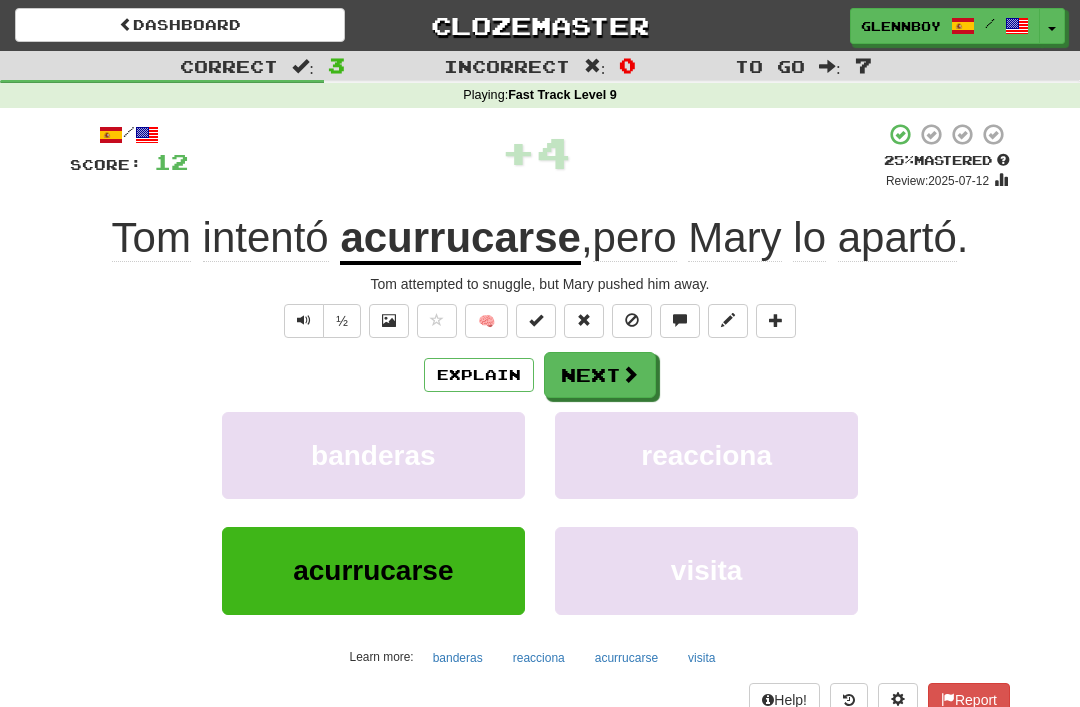 click on "Explain" at bounding box center (479, 375) 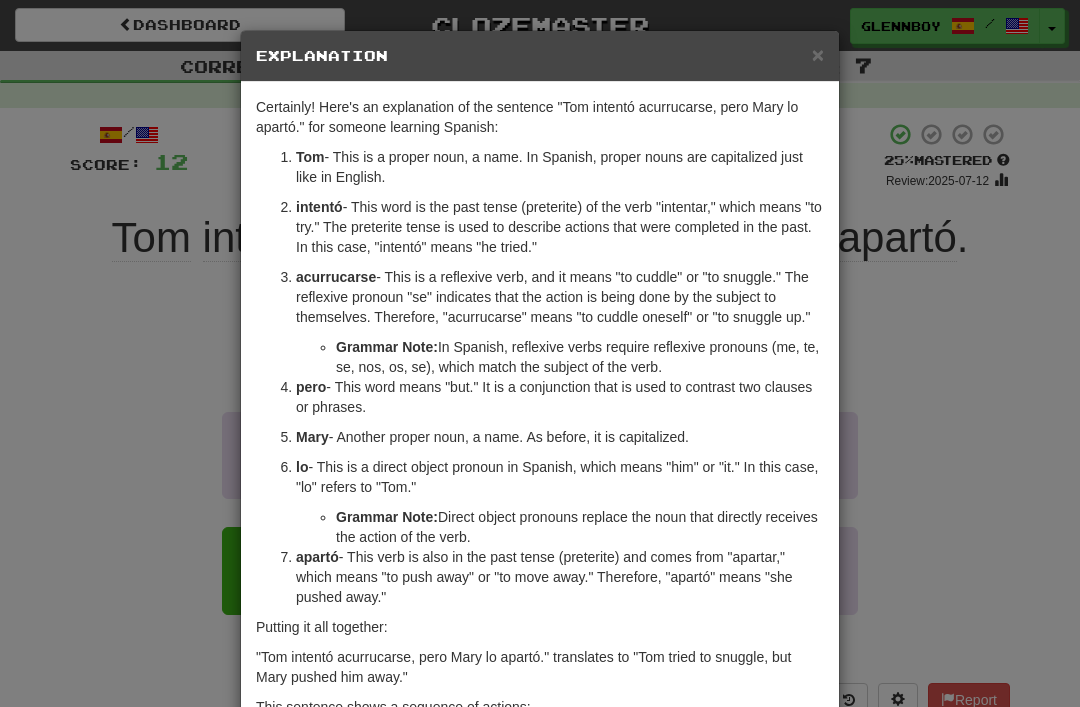 click on "×" at bounding box center [818, 54] 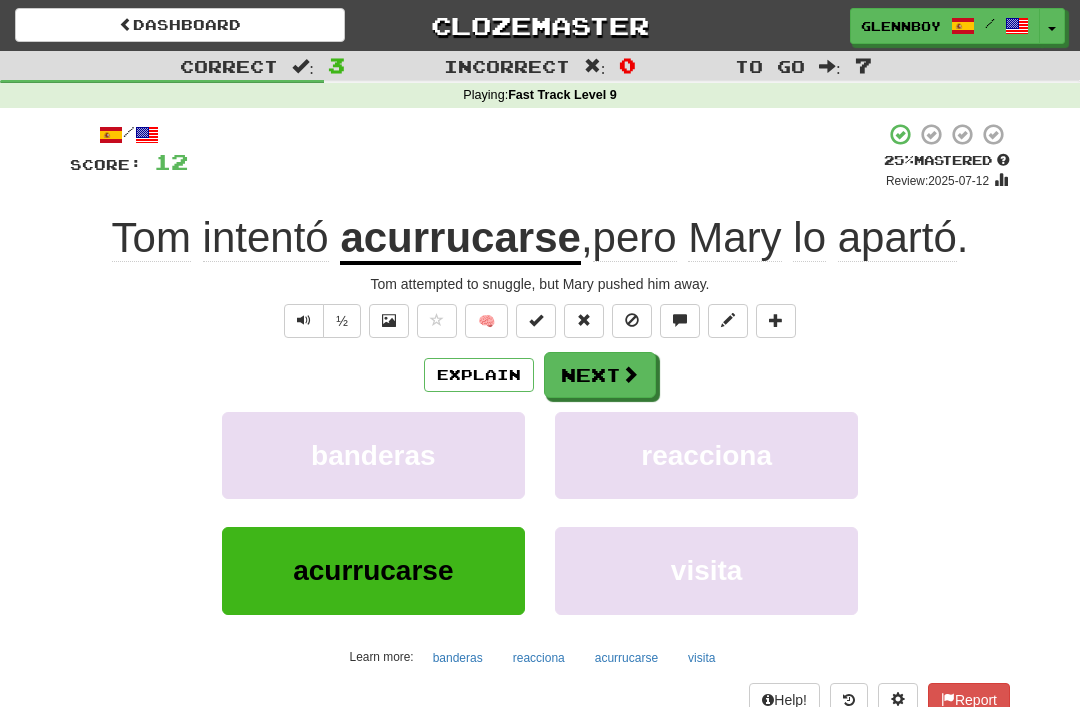 click at bounding box center [632, 321] 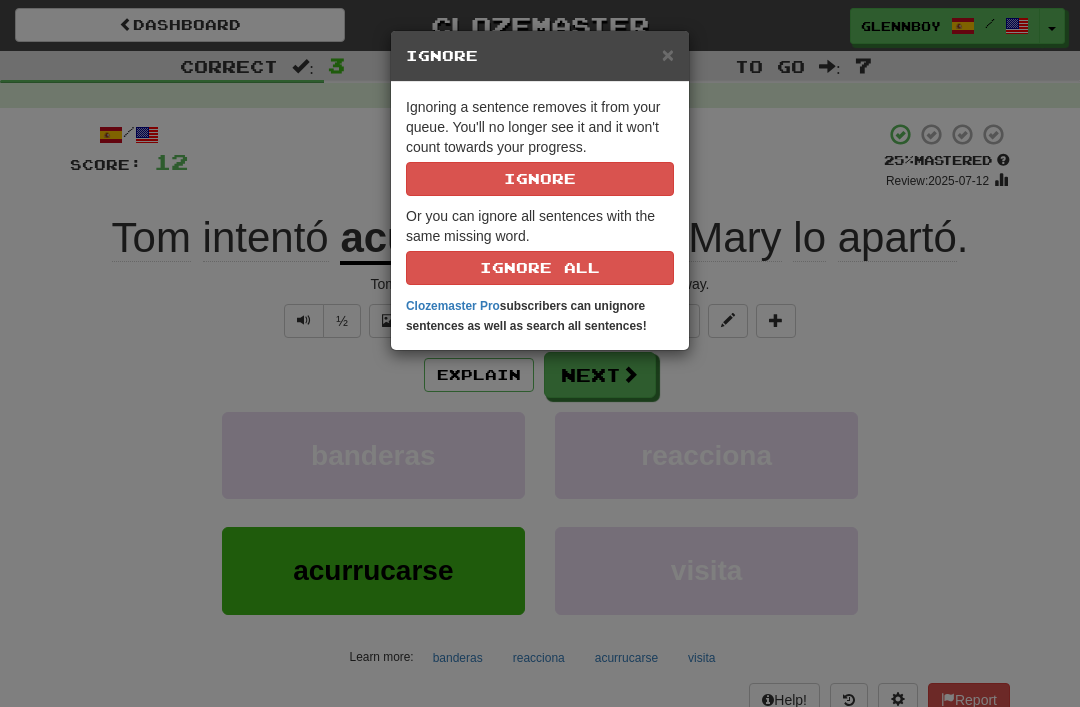 click on "Ignore" at bounding box center [540, 179] 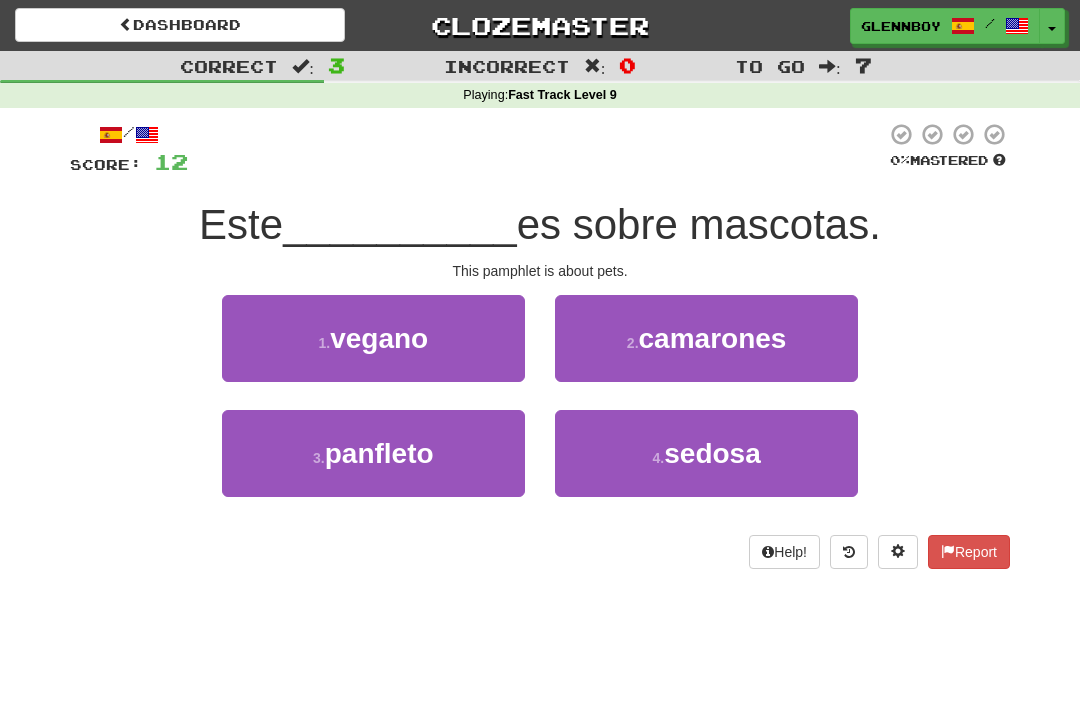 click on "3 .  panfleto" at bounding box center (373, 453) 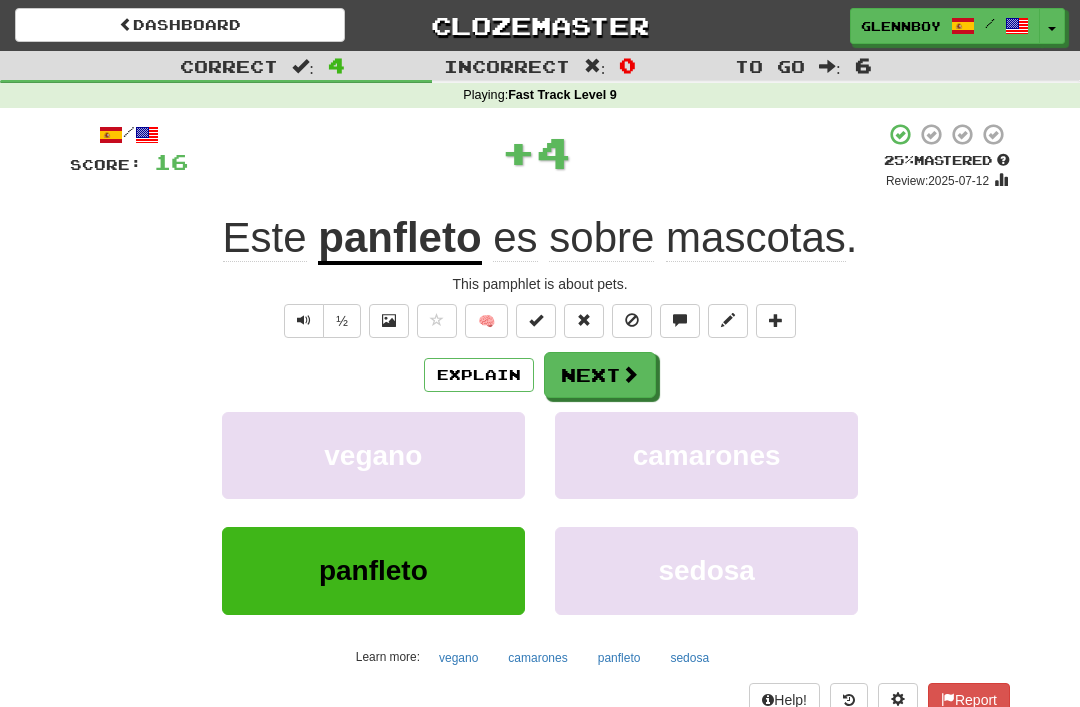 click at bounding box center [632, 321] 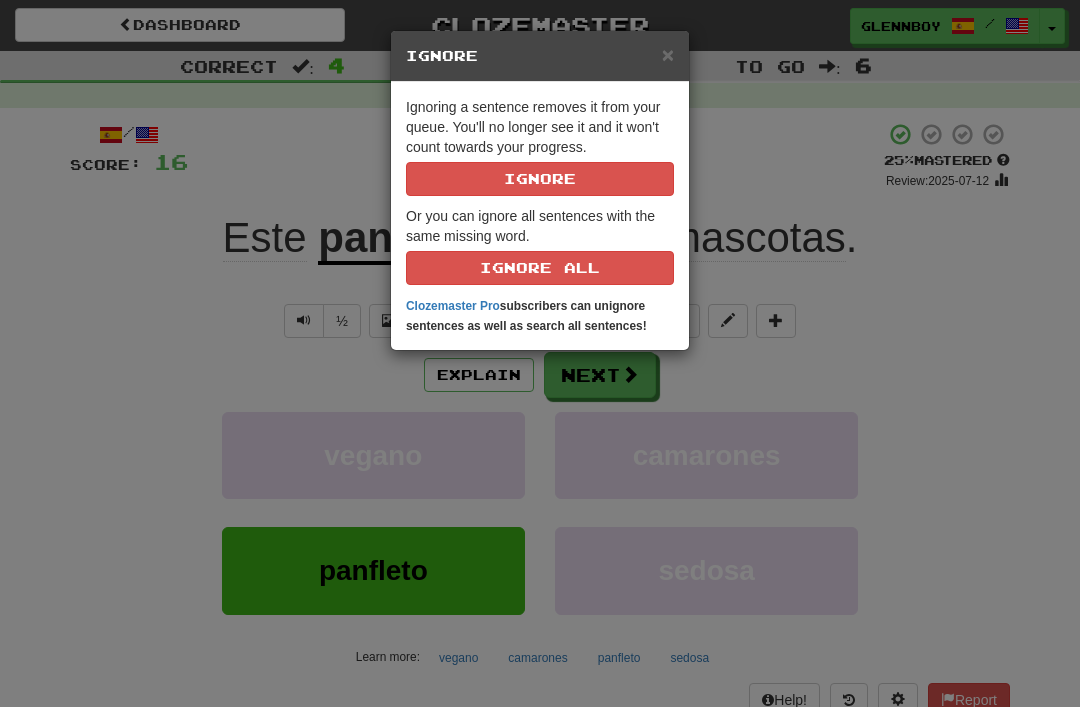 click on "Ignore" at bounding box center [540, 179] 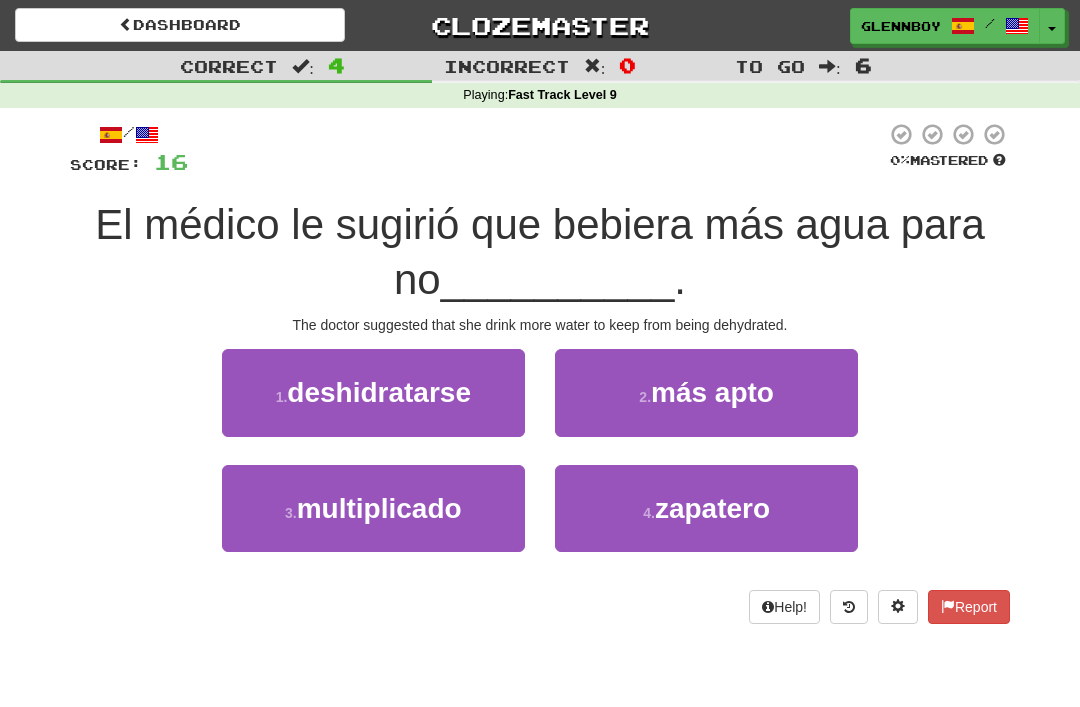 click on "deshidratarse" at bounding box center [379, 392] 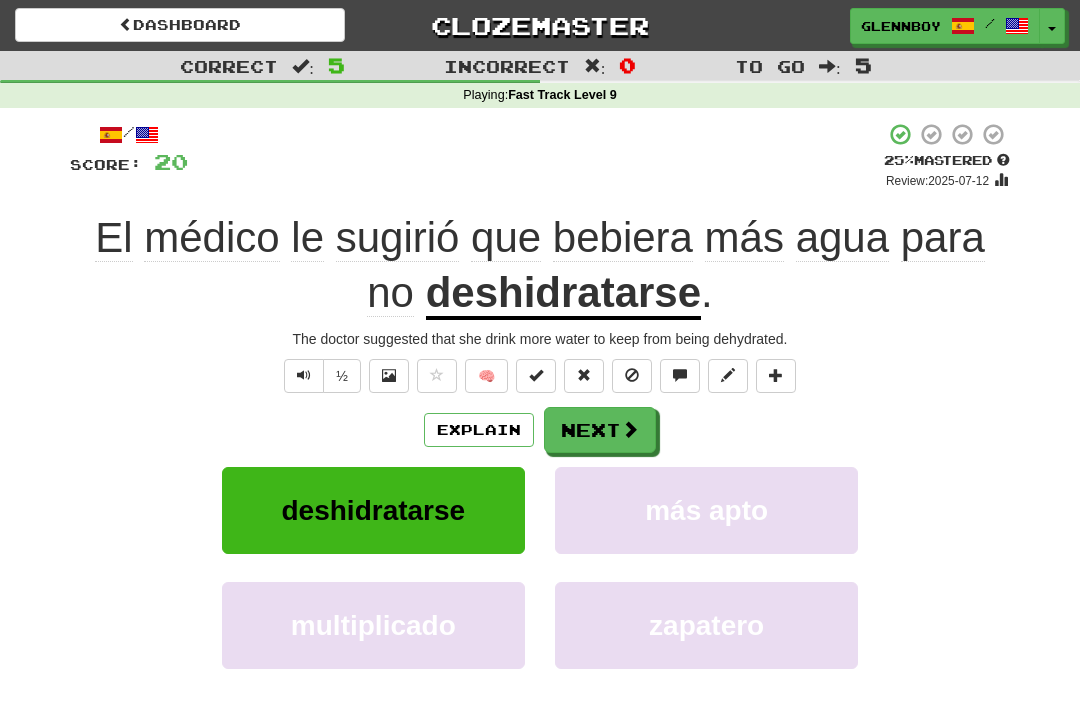 click at bounding box center (632, 375) 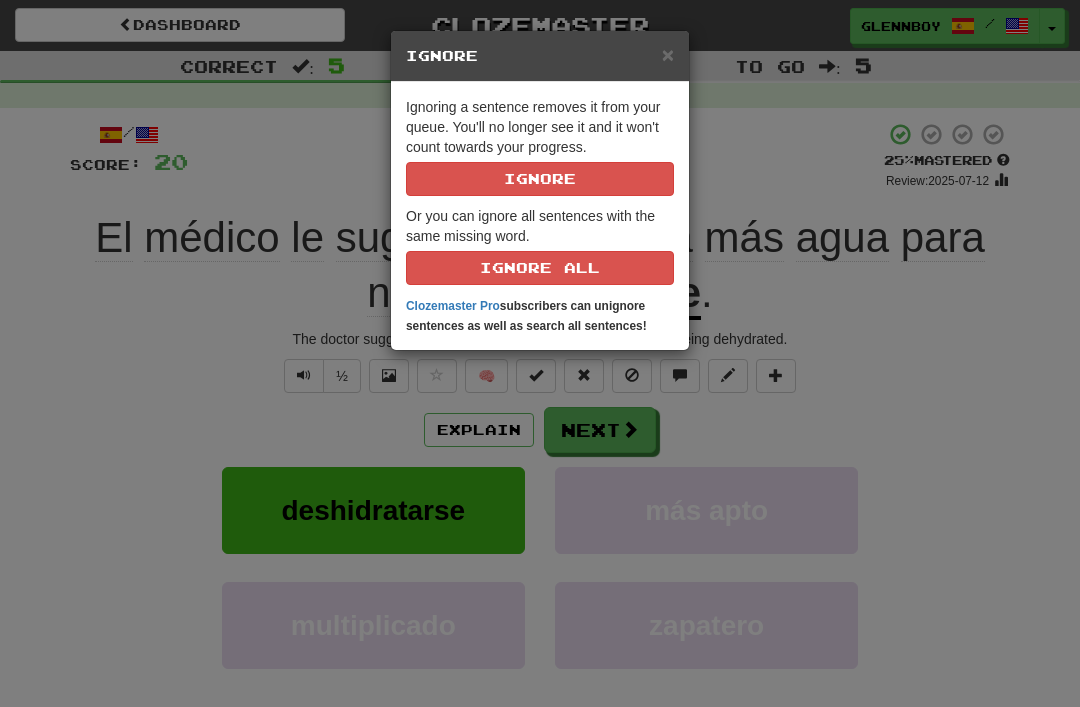 click on "Ignore" at bounding box center (540, 179) 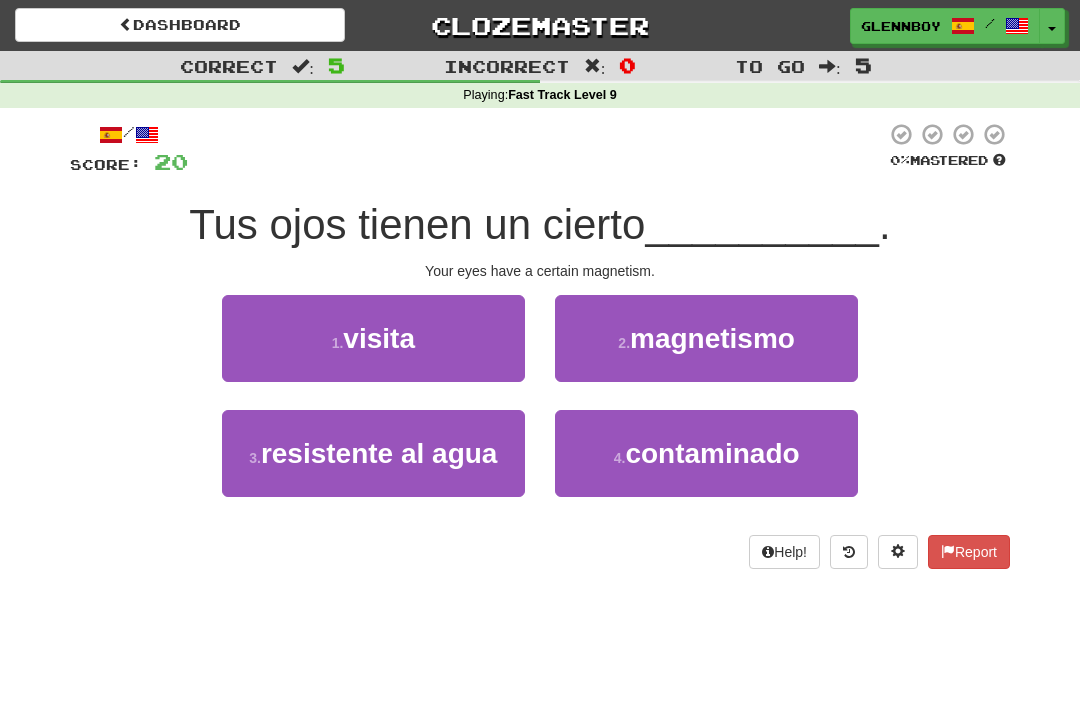click on "magnetismo" at bounding box center [712, 338] 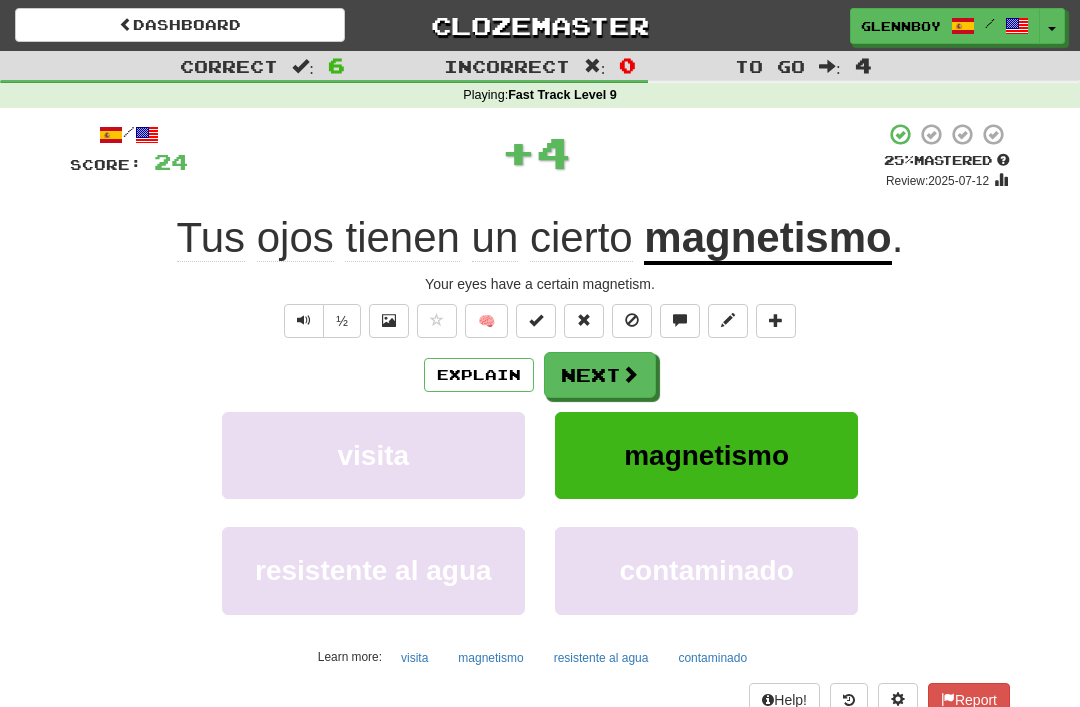 click at bounding box center [632, 321] 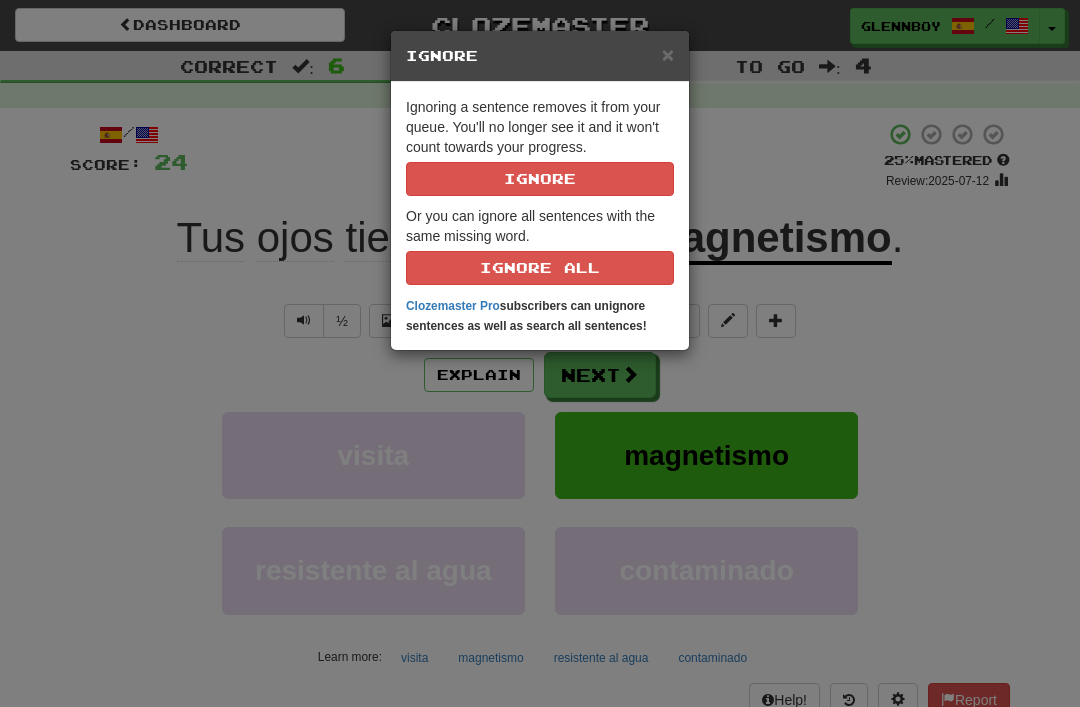 click on "Ignore" at bounding box center [540, 179] 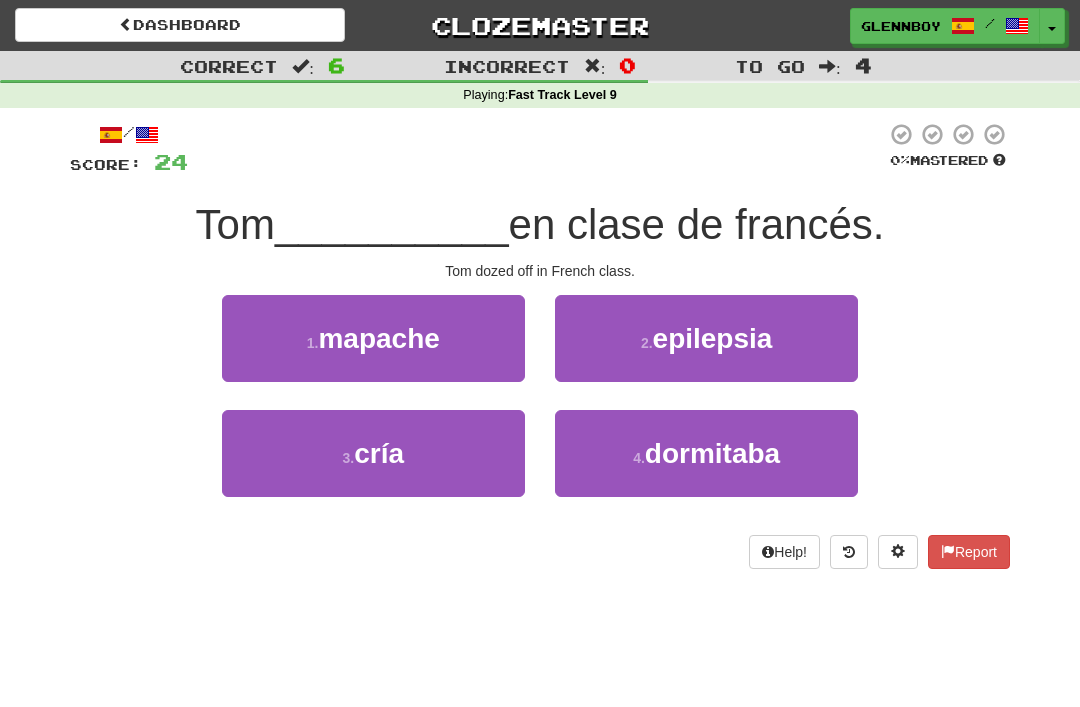 click on "dormitaba" at bounding box center [712, 453] 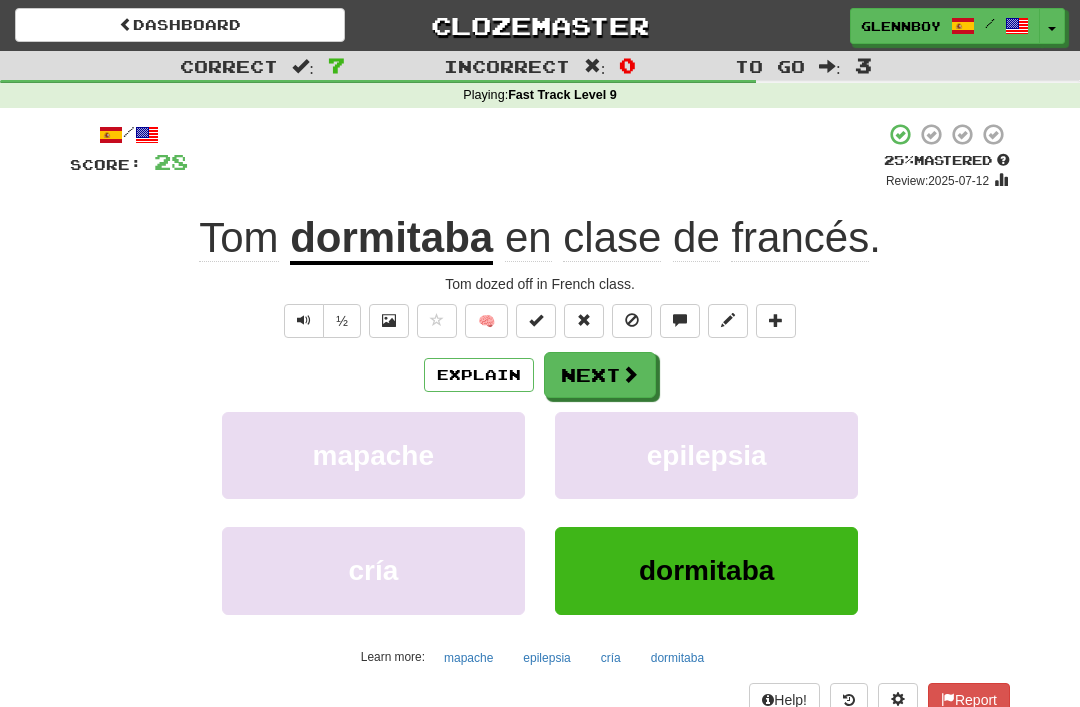 click at bounding box center (632, 321) 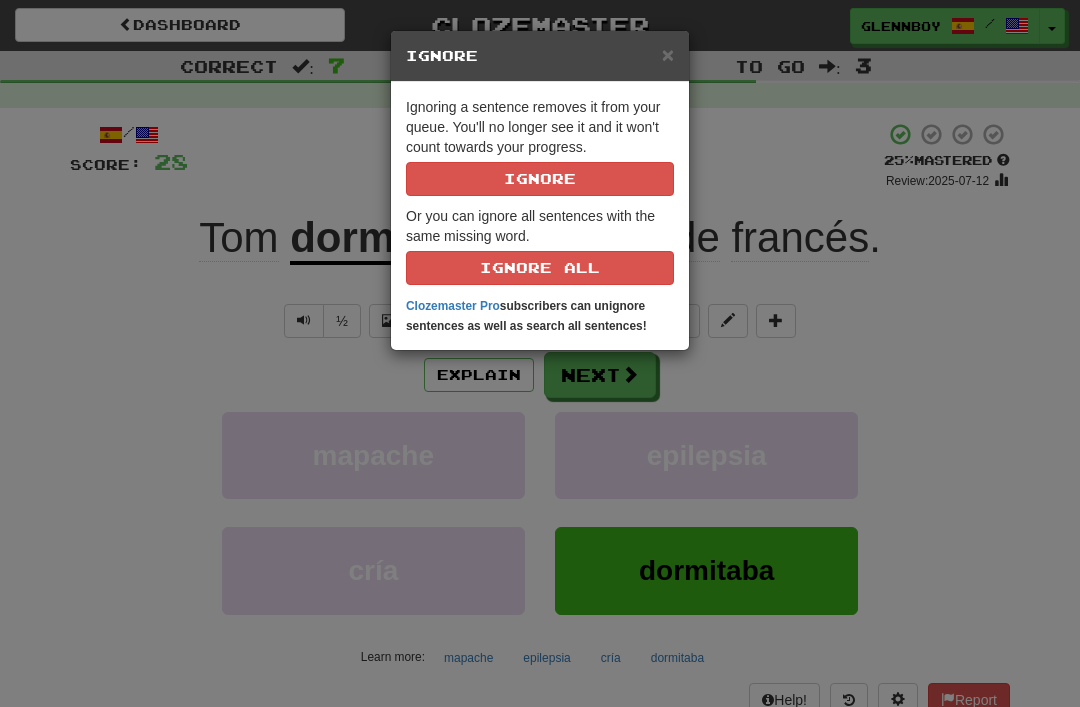 click on "Ignore" at bounding box center [540, 179] 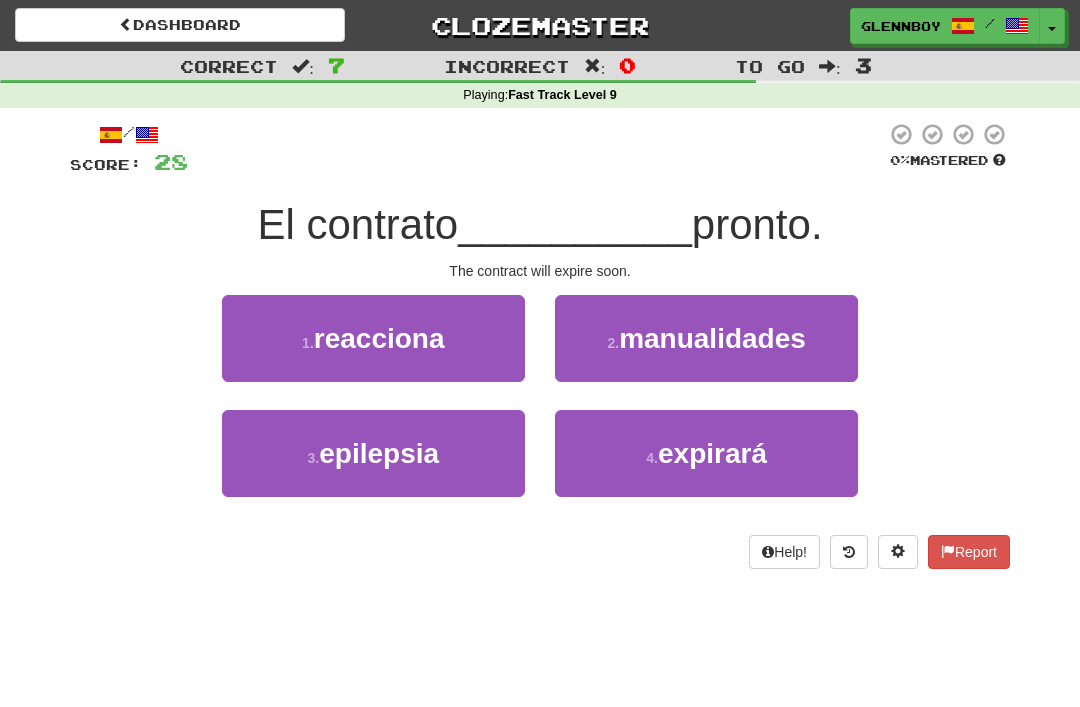click on "4 .  expirará" at bounding box center [706, 453] 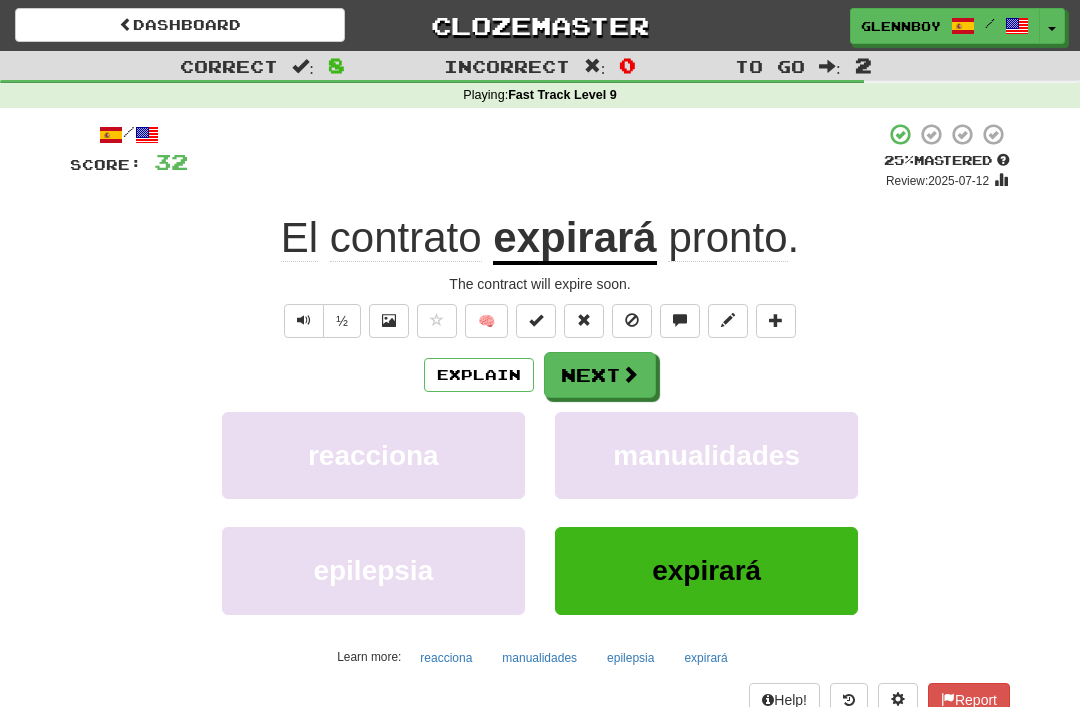 click at bounding box center [632, 321] 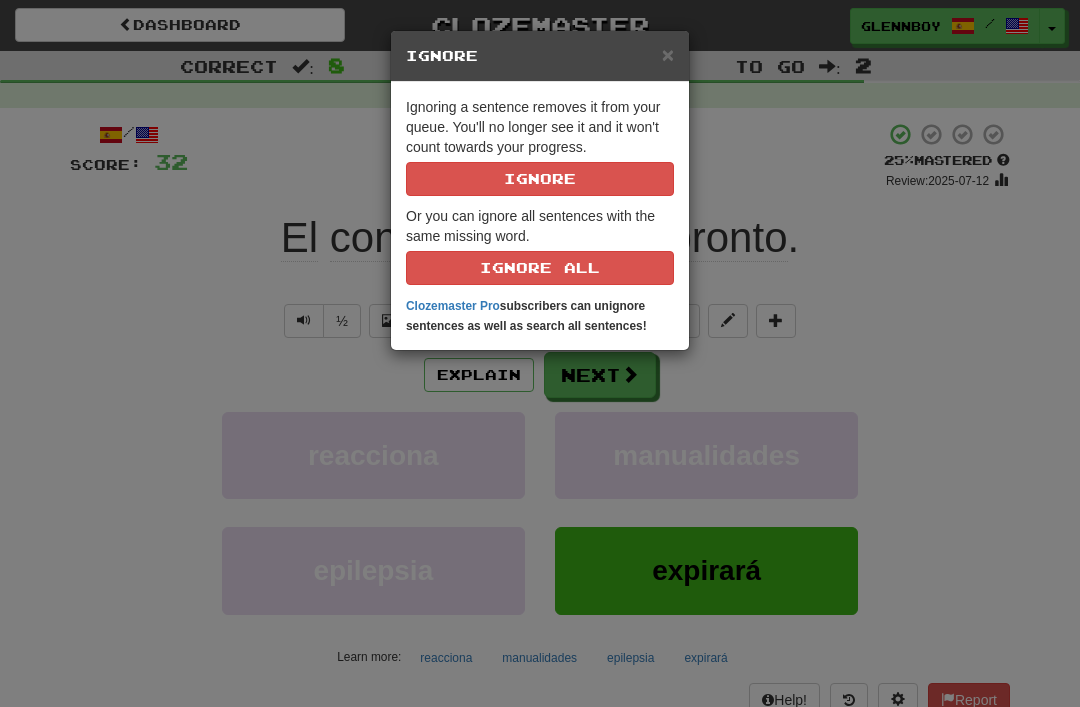 click on "Ignore" at bounding box center [540, 179] 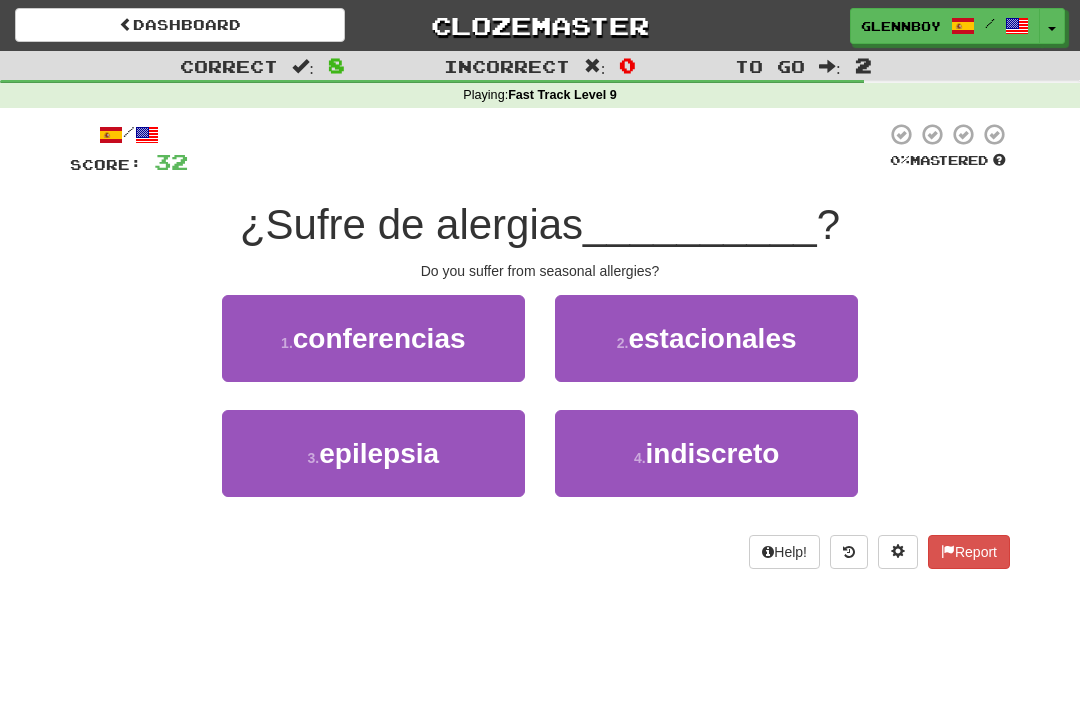 click on "estacionales" at bounding box center (712, 338) 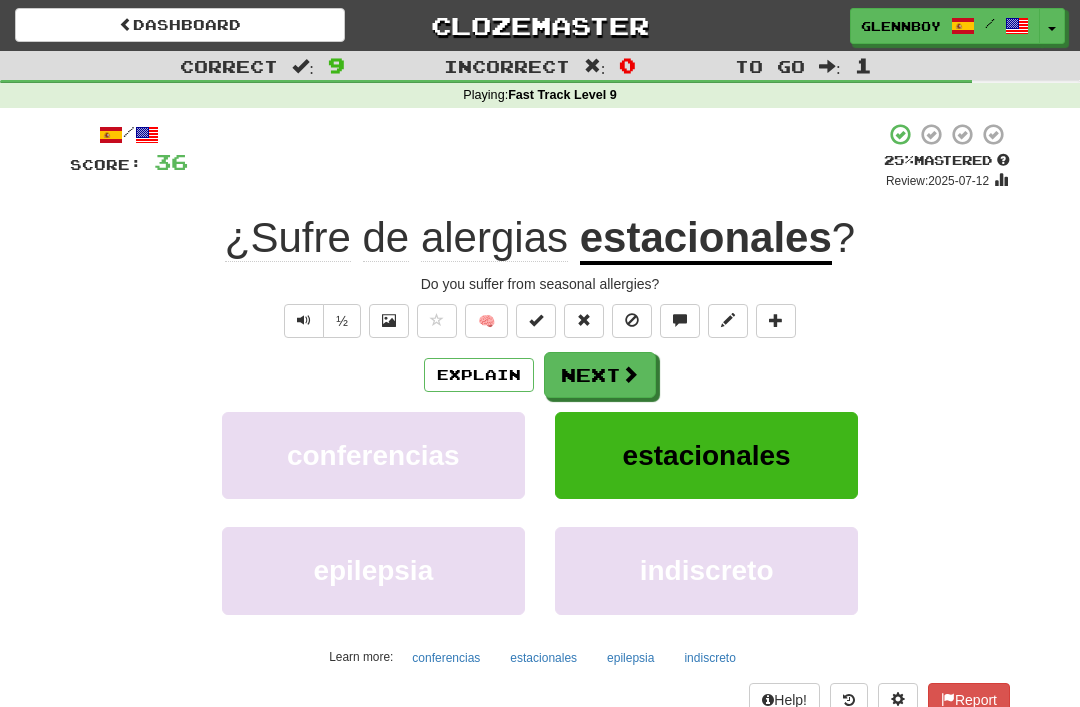 click at bounding box center [632, 321] 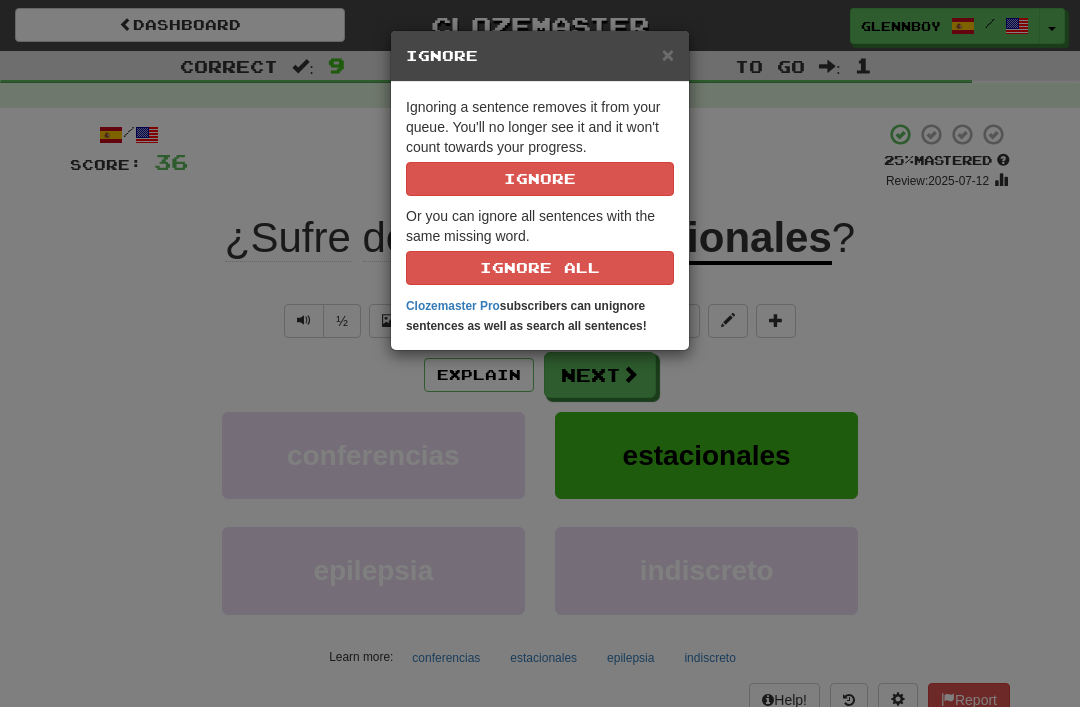 click on "Ignore" at bounding box center [540, 179] 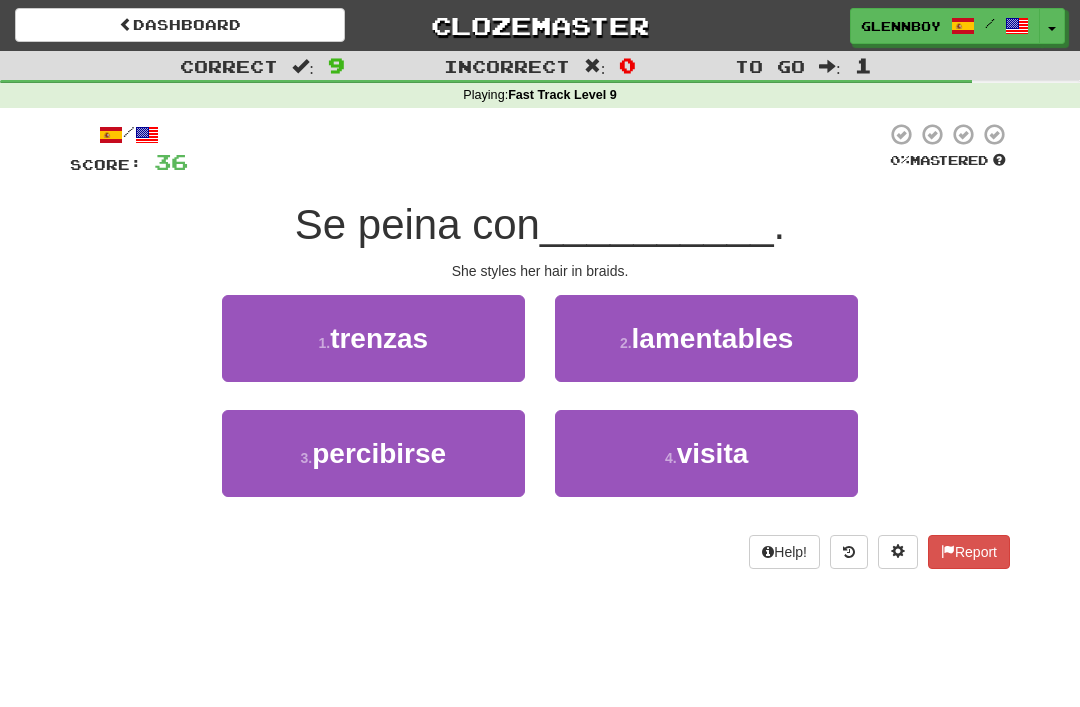 click on "trenzas" at bounding box center [379, 338] 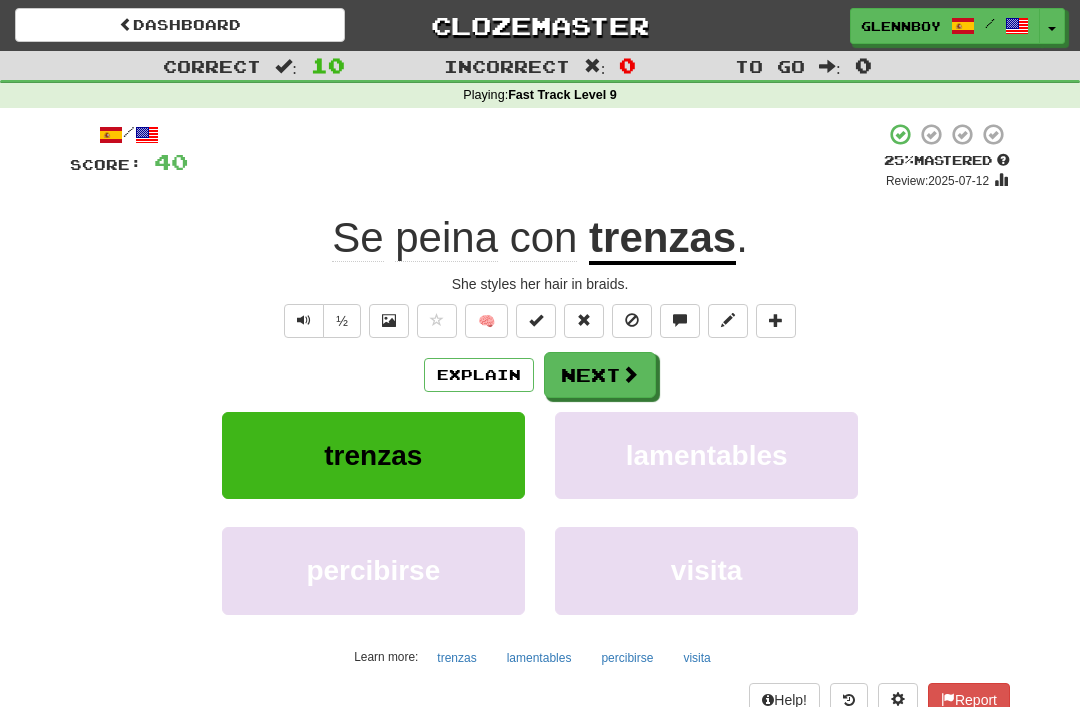 click at bounding box center (632, 320) 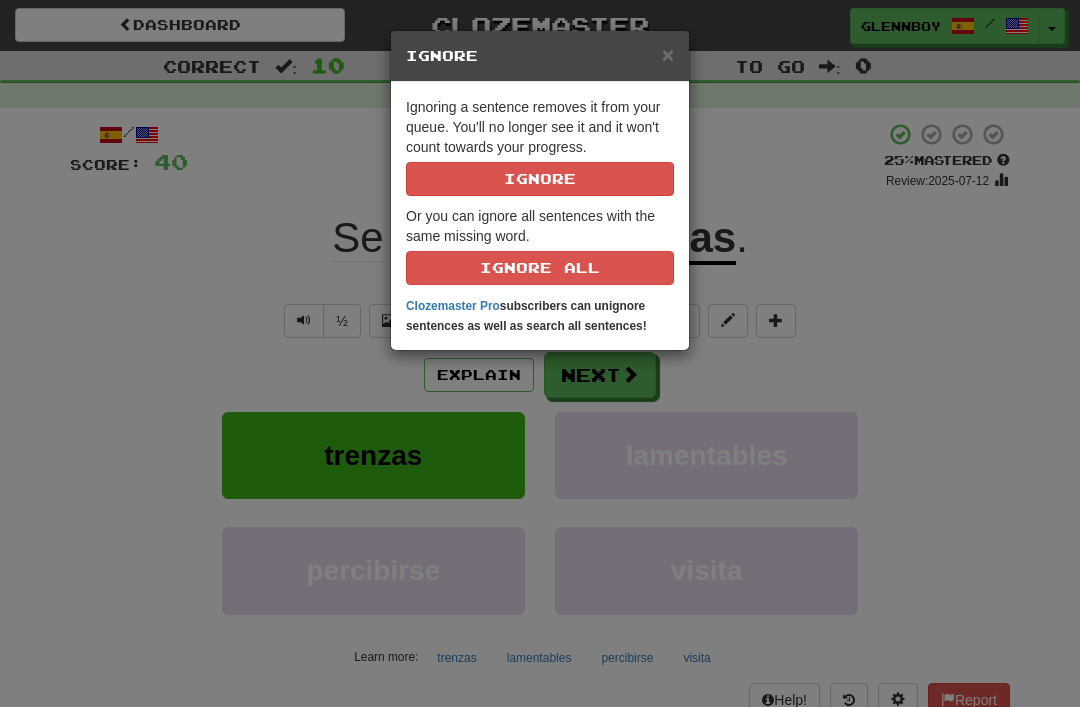 click on "Ignore" at bounding box center (540, 179) 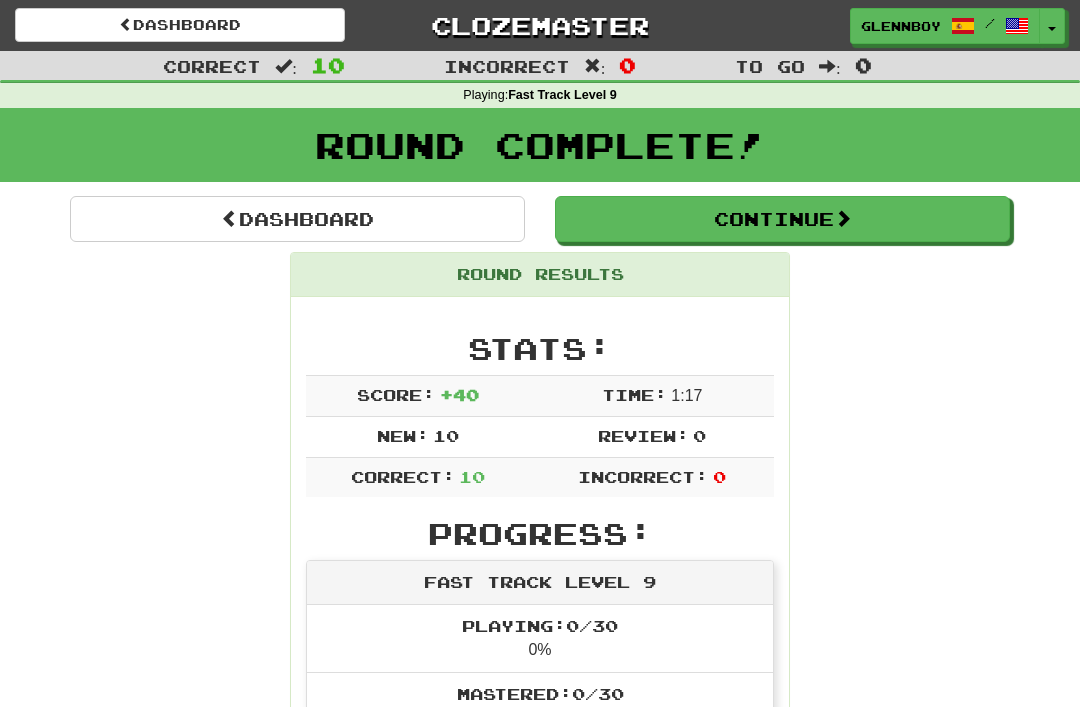 click on "Continue" at bounding box center [782, 219] 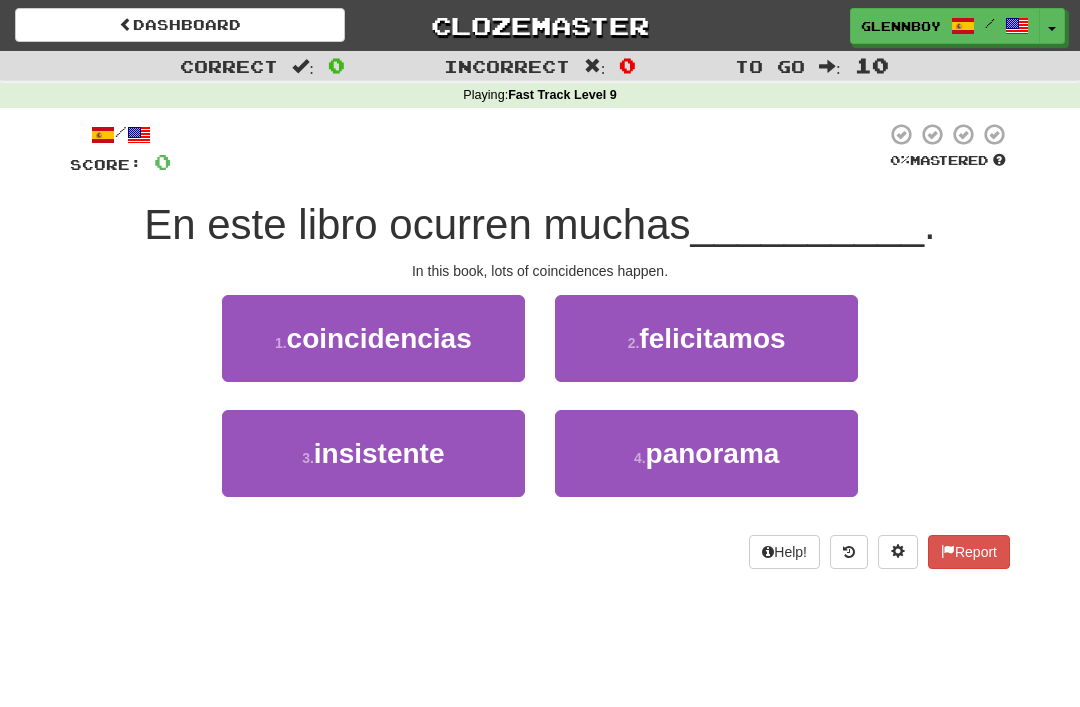 click on "coincidencias" at bounding box center [379, 338] 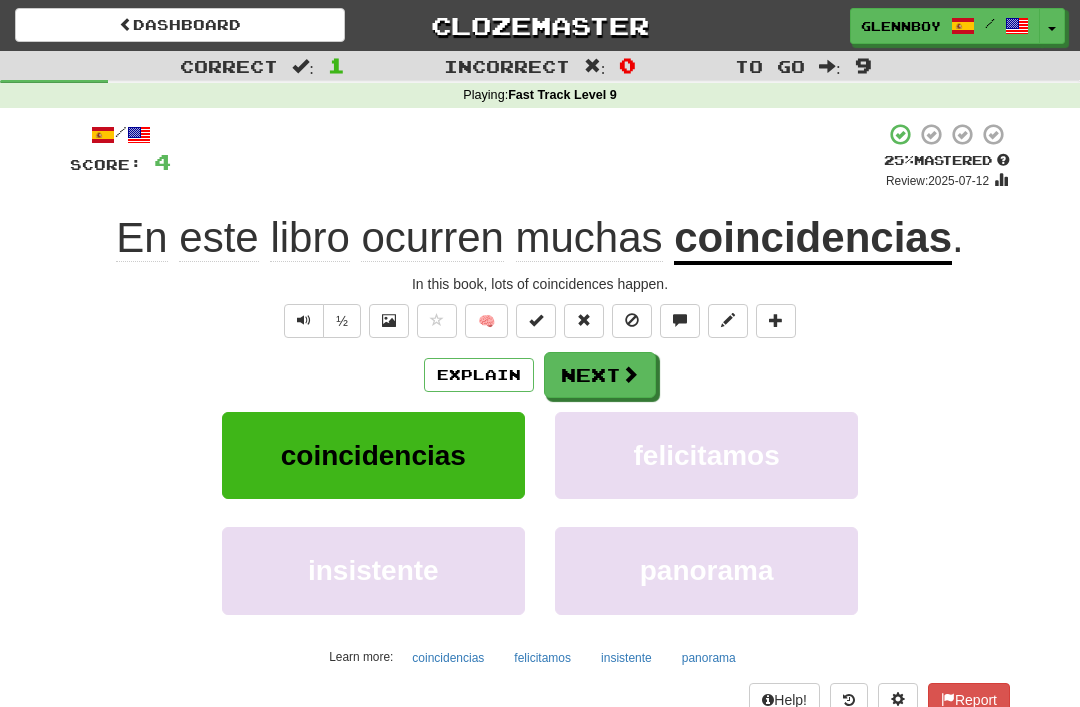 click at bounding box center (632, 320) 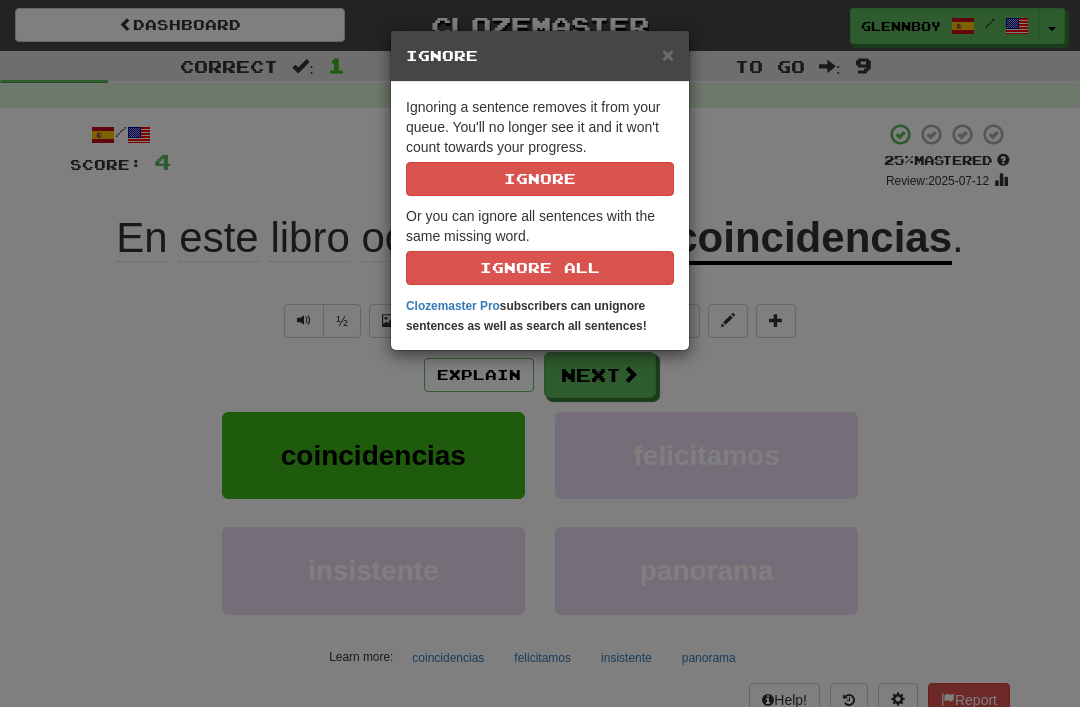 click on "Ignore" at bounding box center [540, 179] 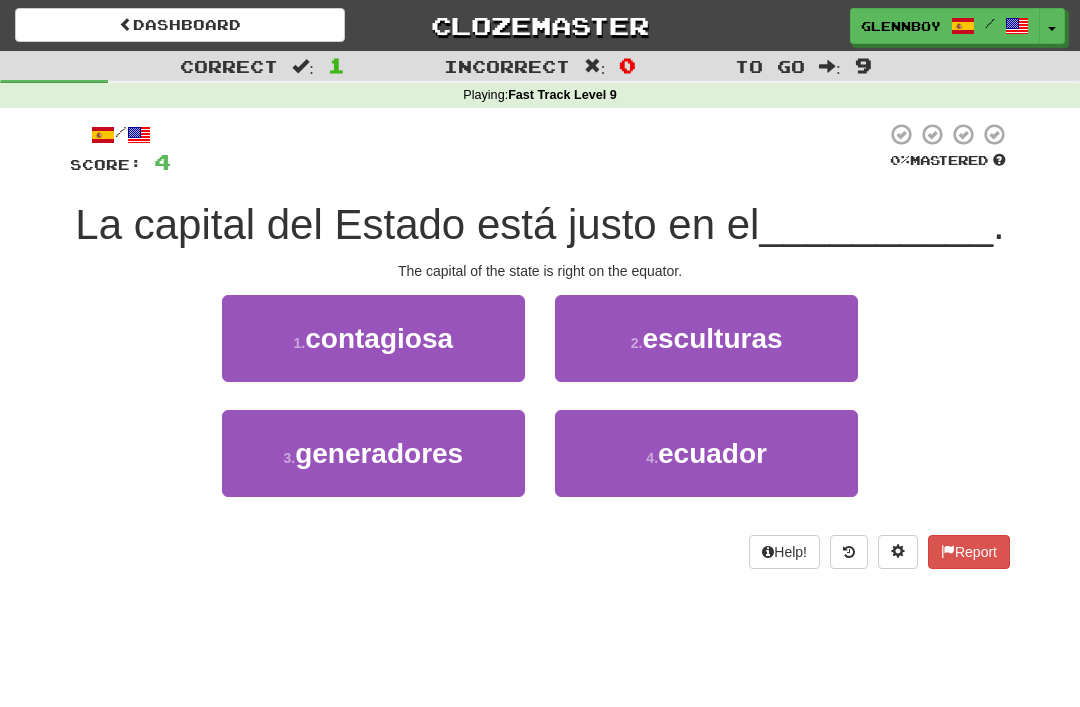 click on "ecuador" at bounding box center (712, 453) 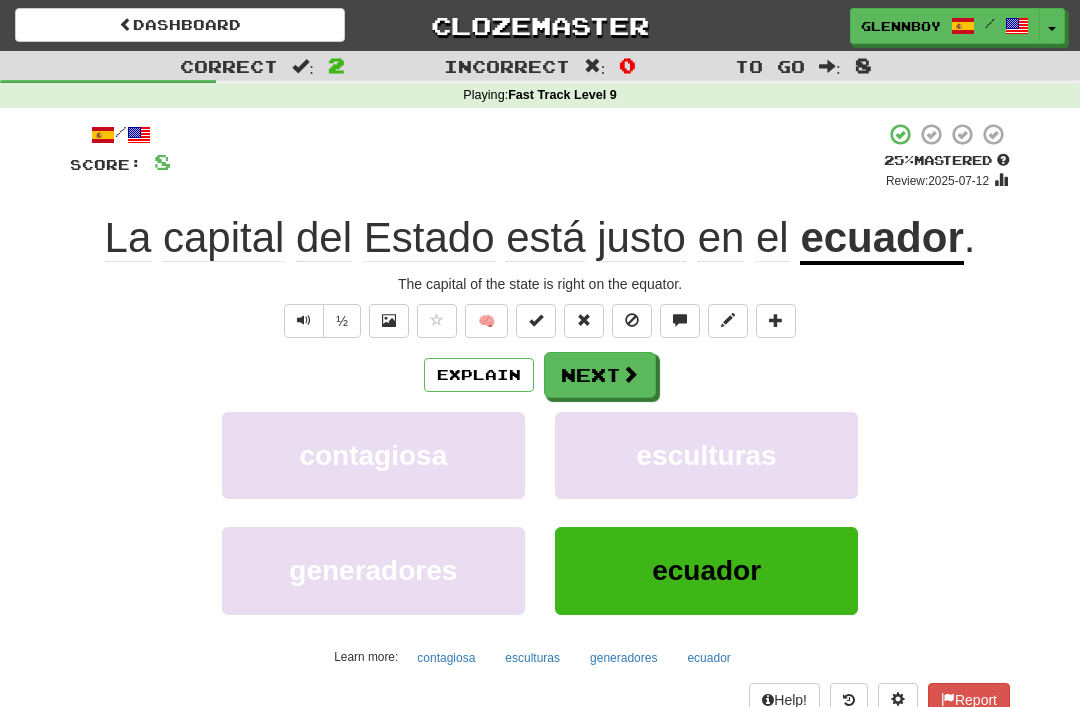 click at bounding box center [632, 321] 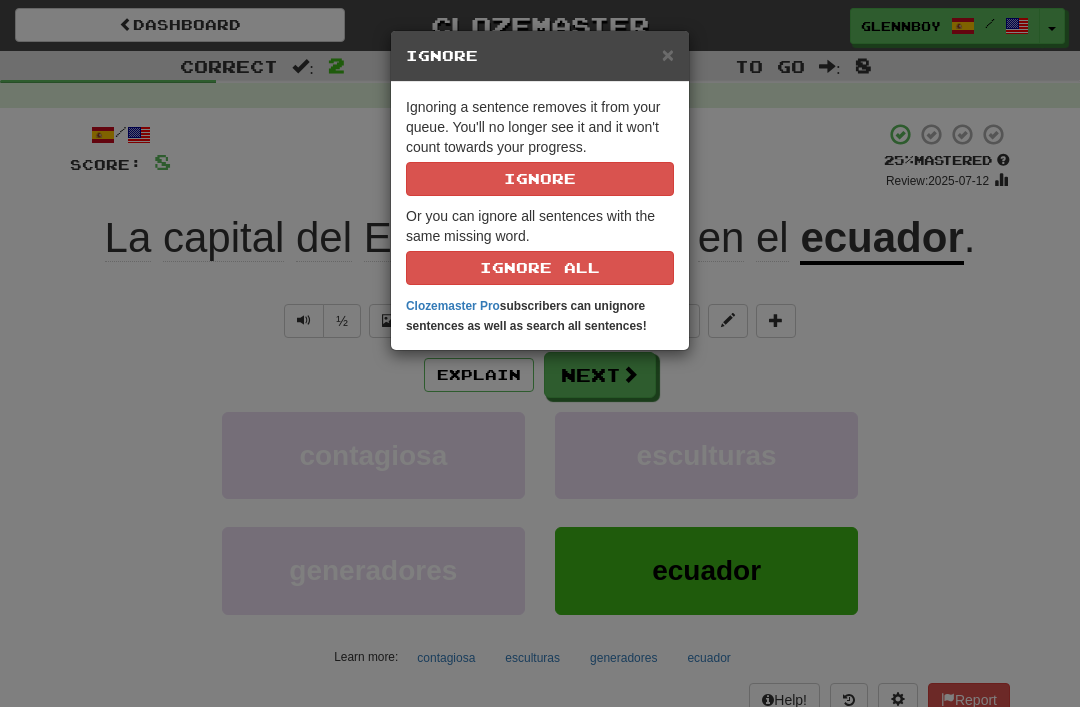 click on "Ignore" at bounding box center [540, 179] 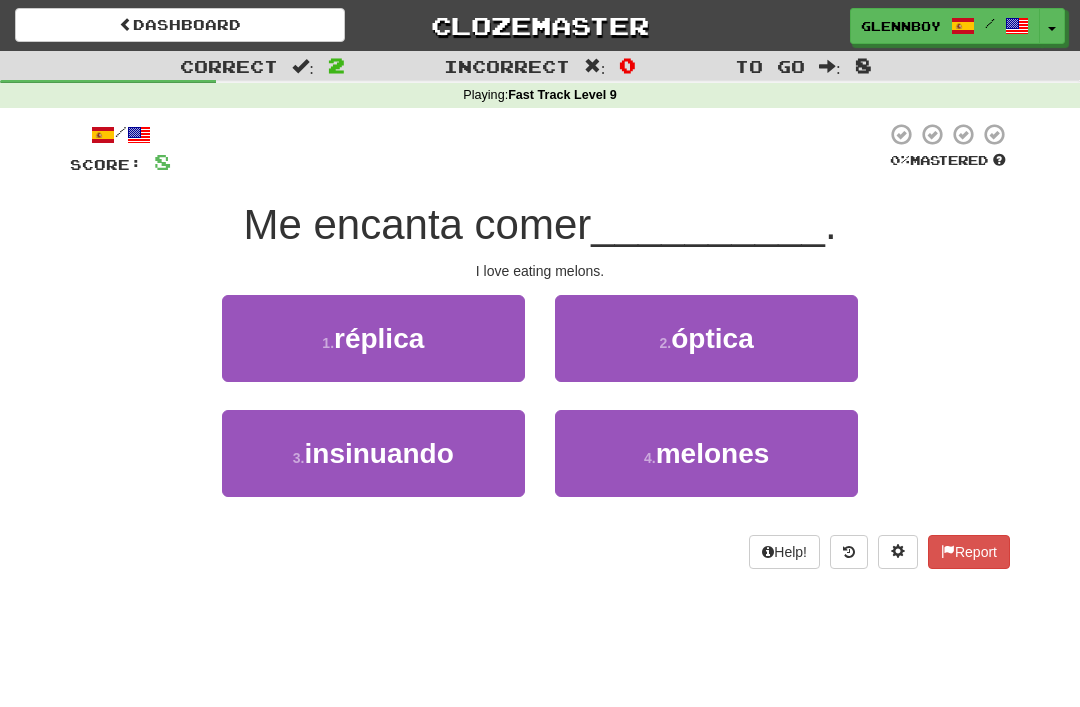 click on "melones" at bounding box center [713, 453] 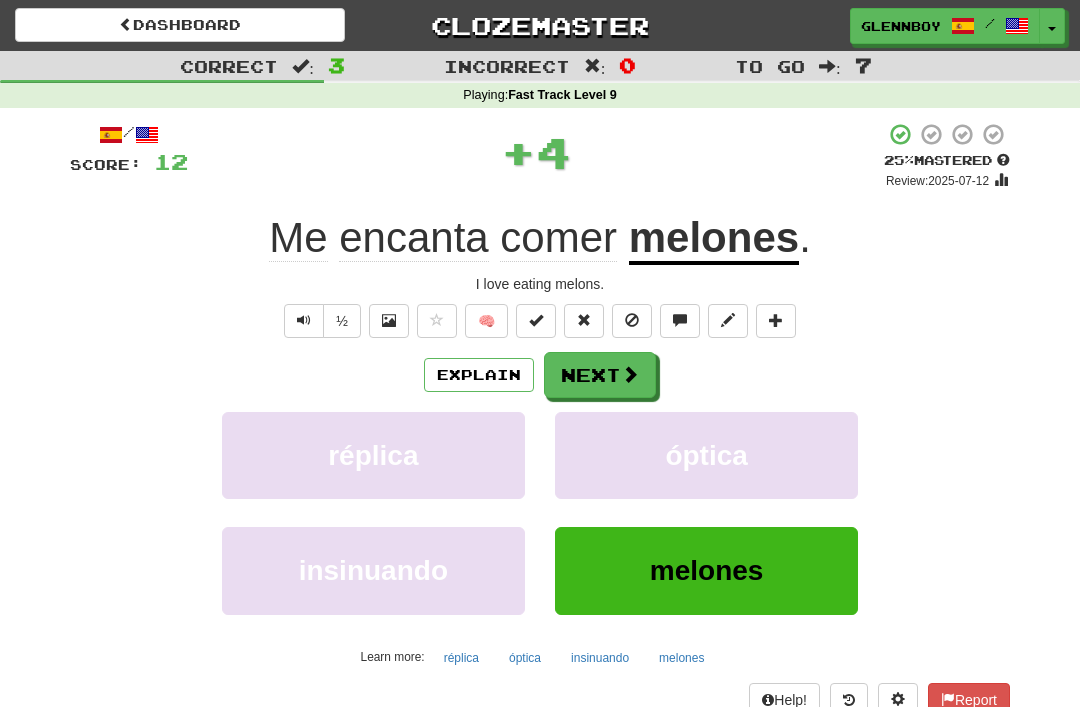 click at bounding box center [632, 321] 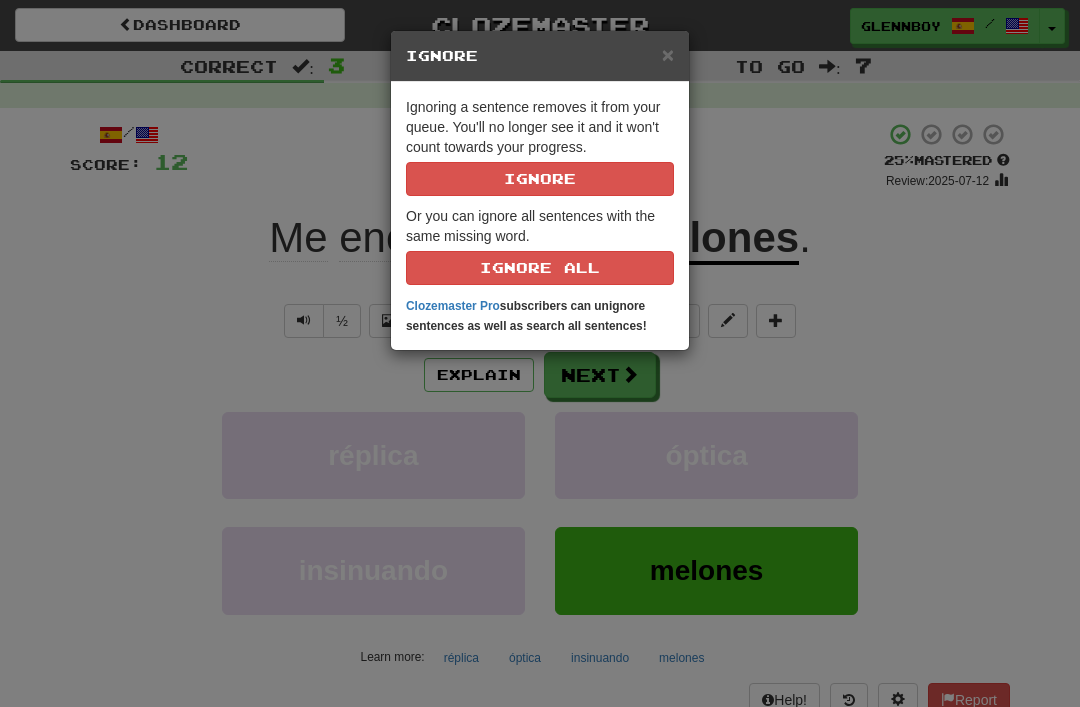 click on "Ignore" at bounding box center [540, 179] 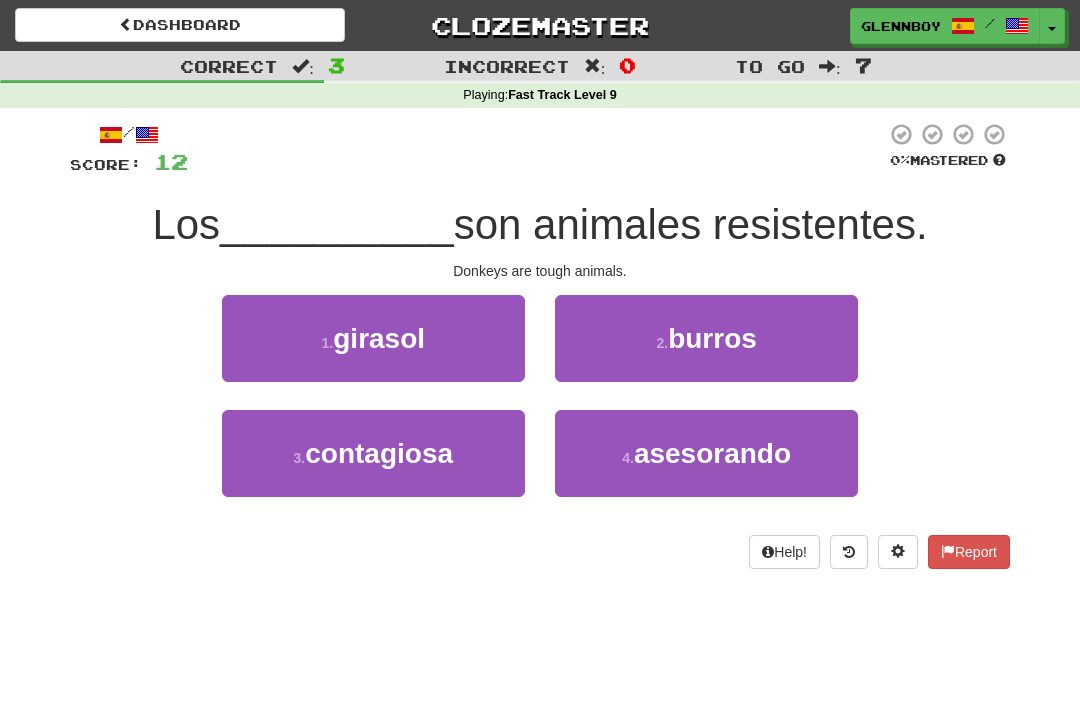 click on "burros" at bounding box center [712, 338] 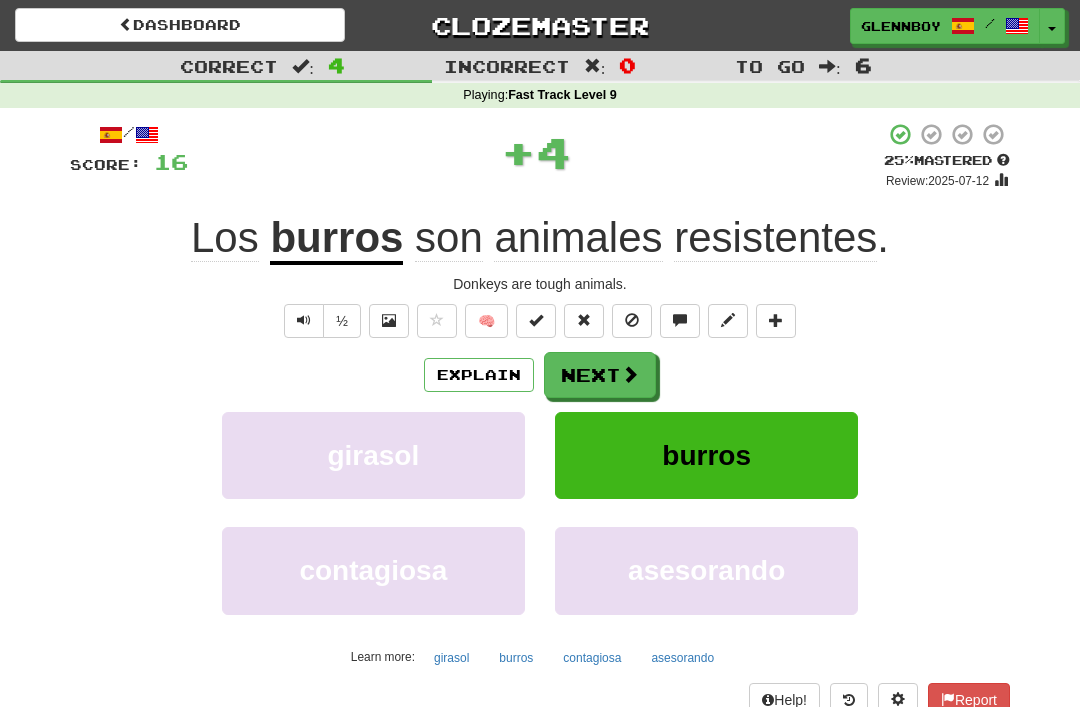 click at bounding box center (632, 321) 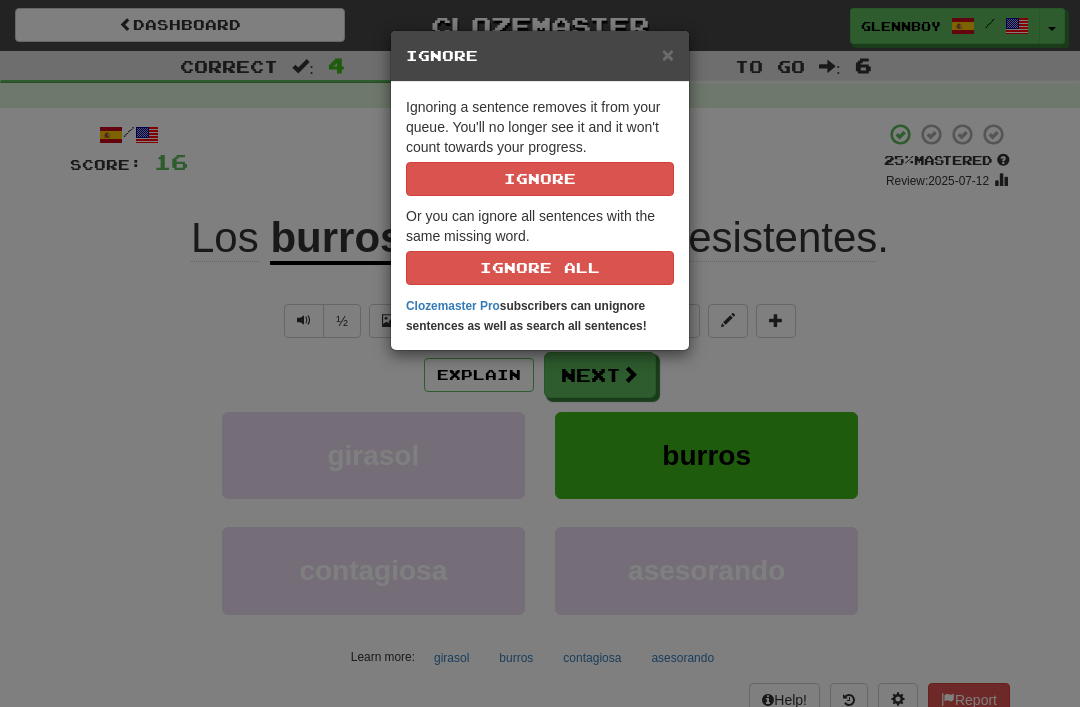 click on "Ignore" at bounding box center (540, 179) 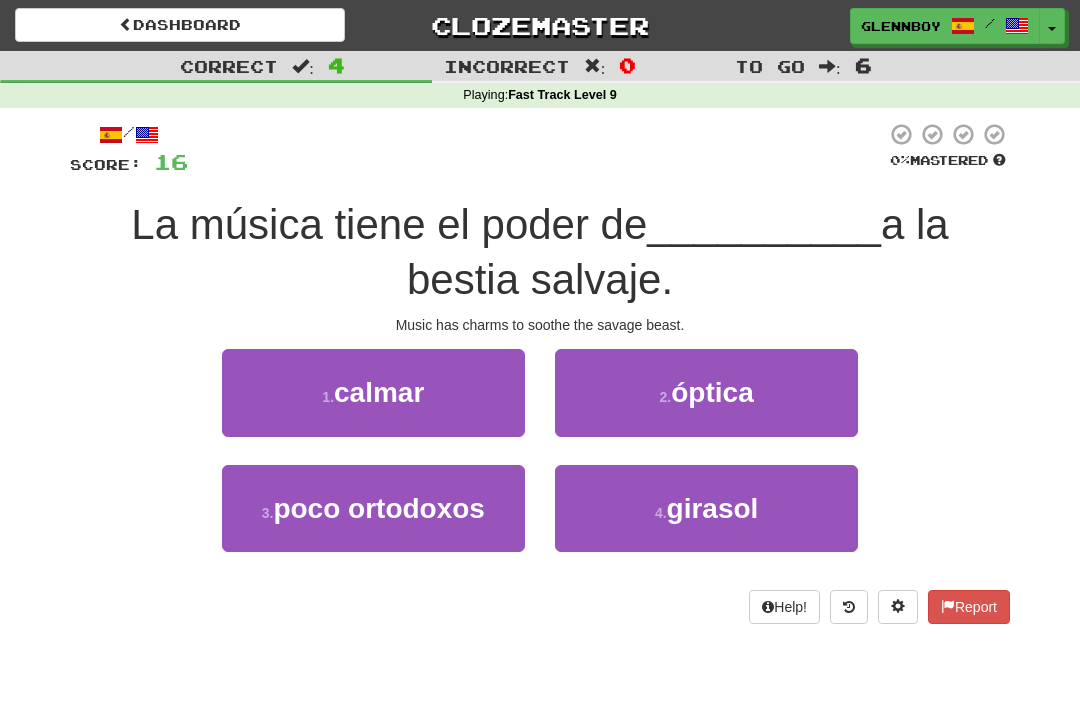 click on "1 . calmar" at bounding box center [373, 392] 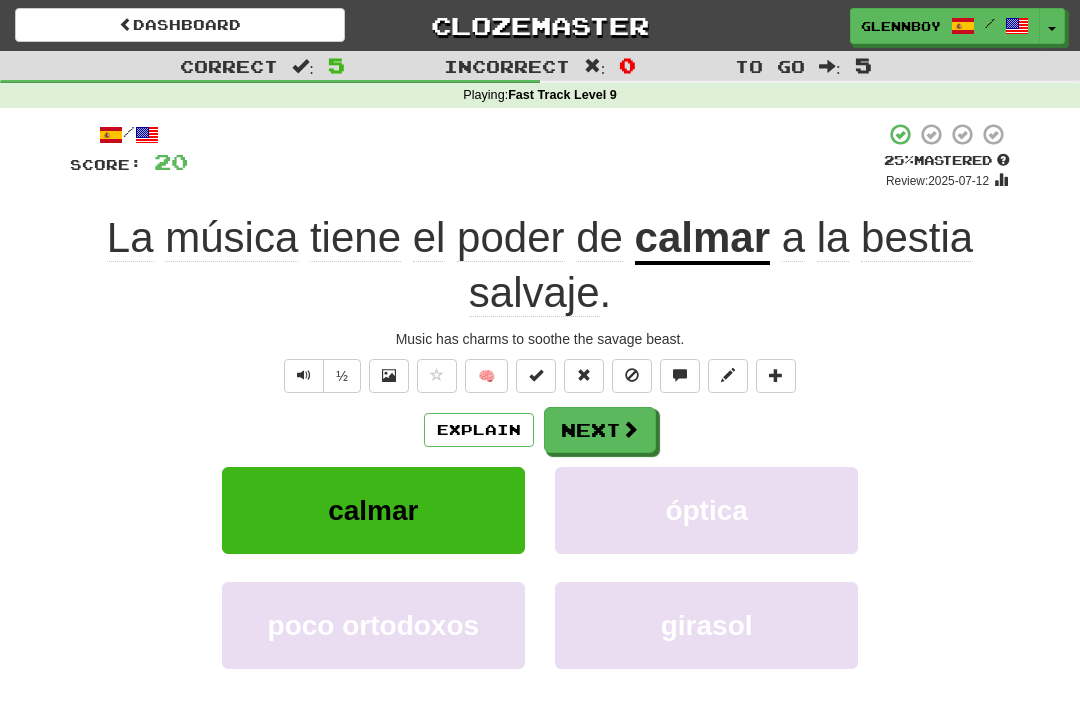 click at bounding box center (632, 375) 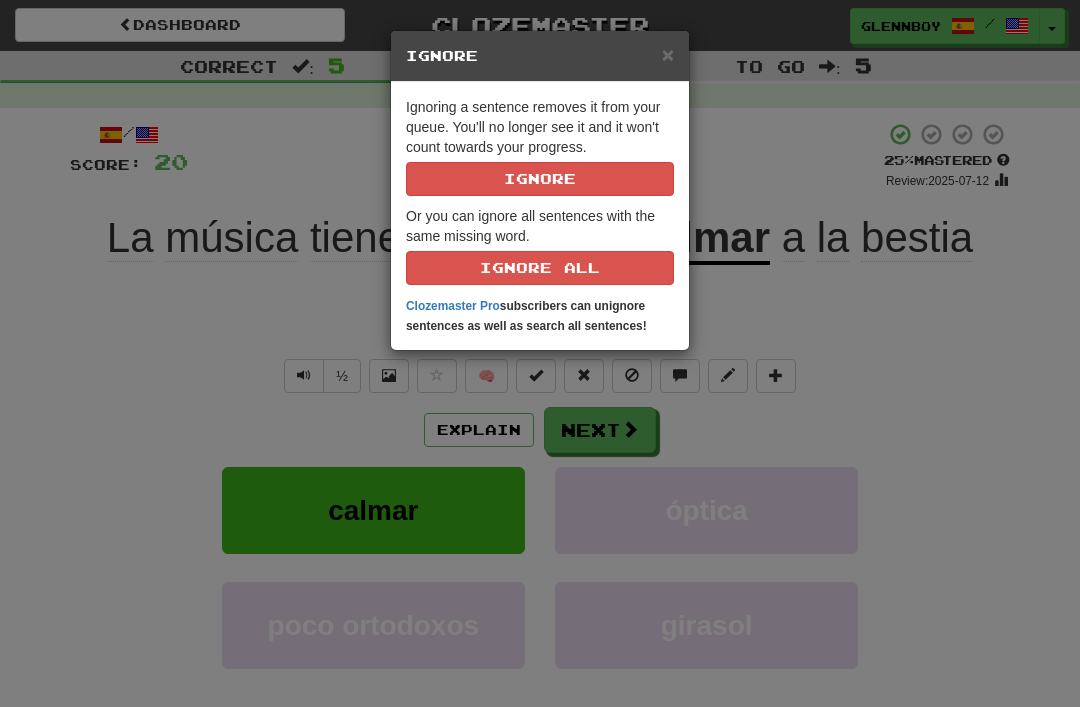 click on "Ignore" at bounding box center [540, 179] 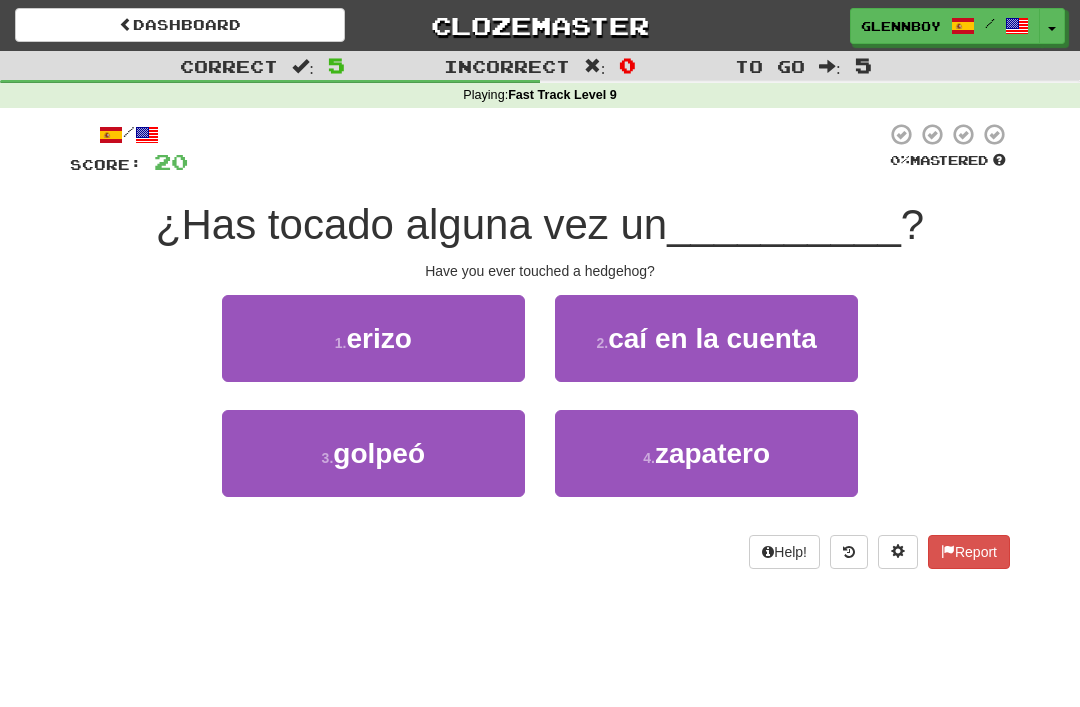 click on "1 .  erizo" at bounding box center (373, 338) 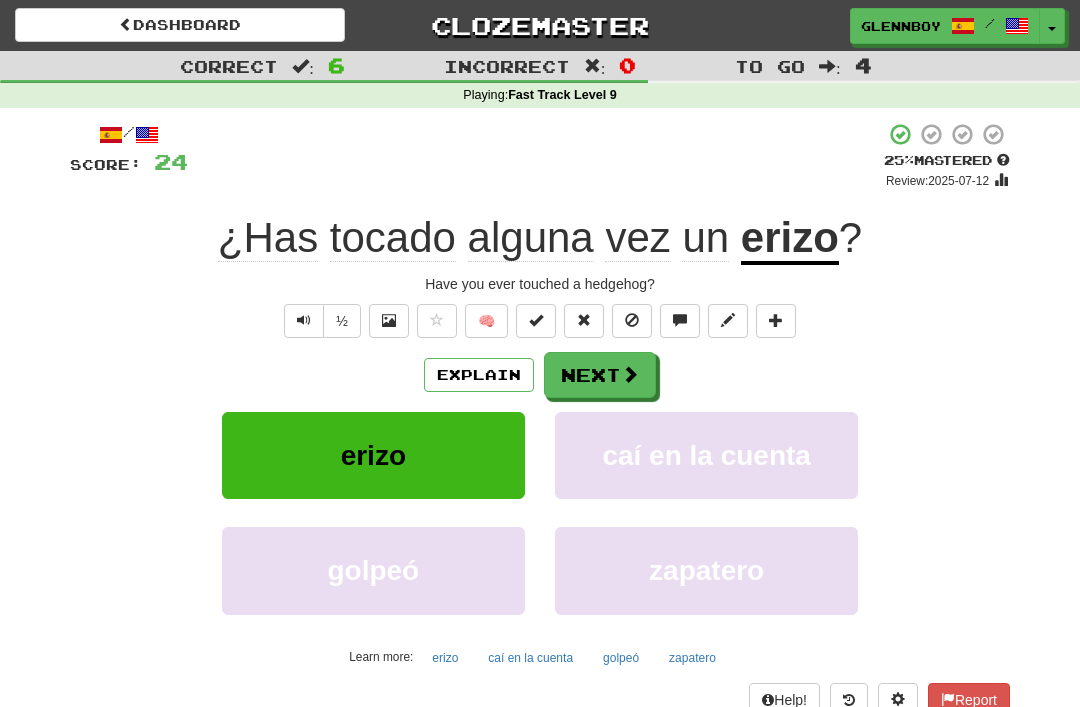 click at bounding box center [632, 321] 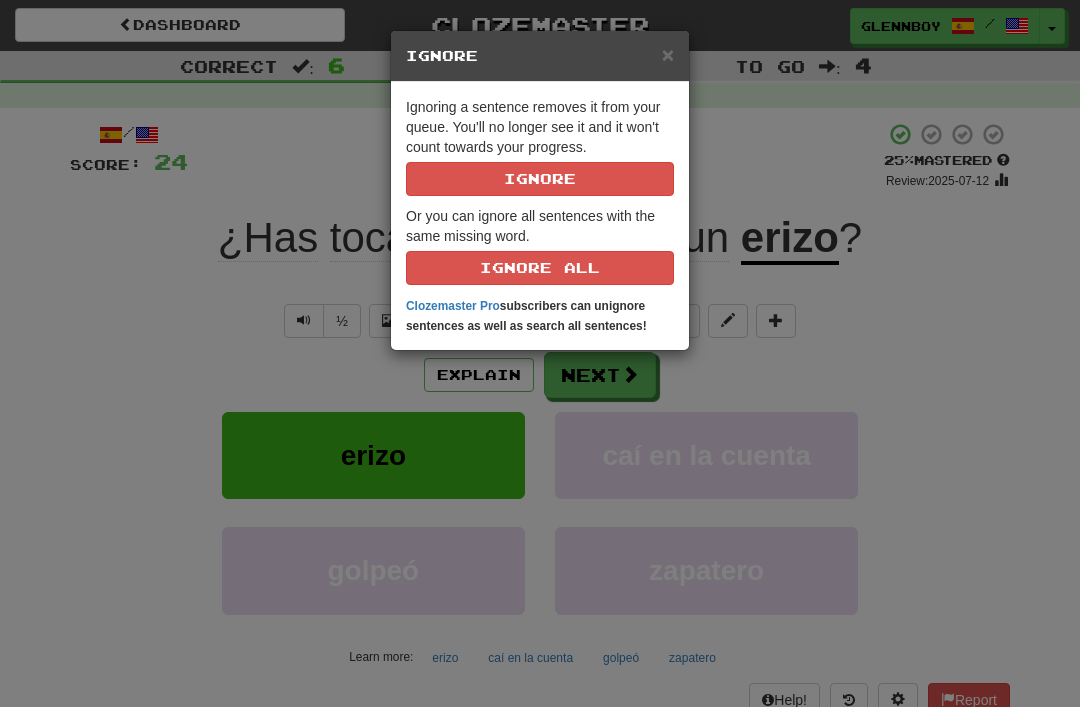 click on "Ignore" at bounding box center [540, 179] 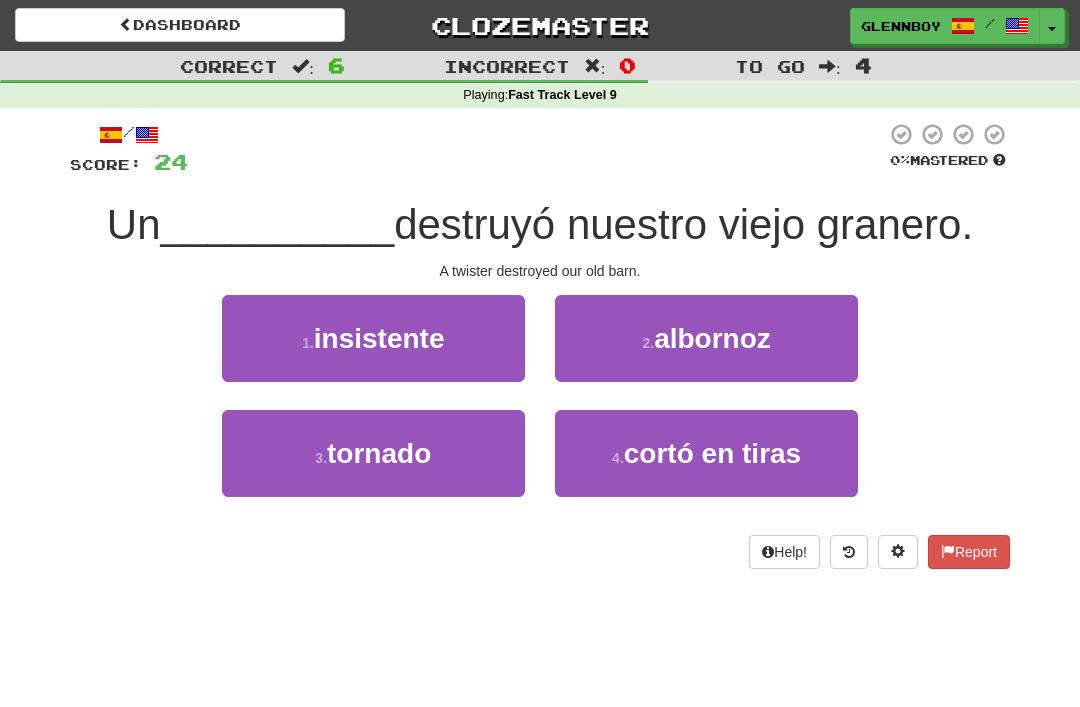 click on "tornado" at bounding box center (379, 453) 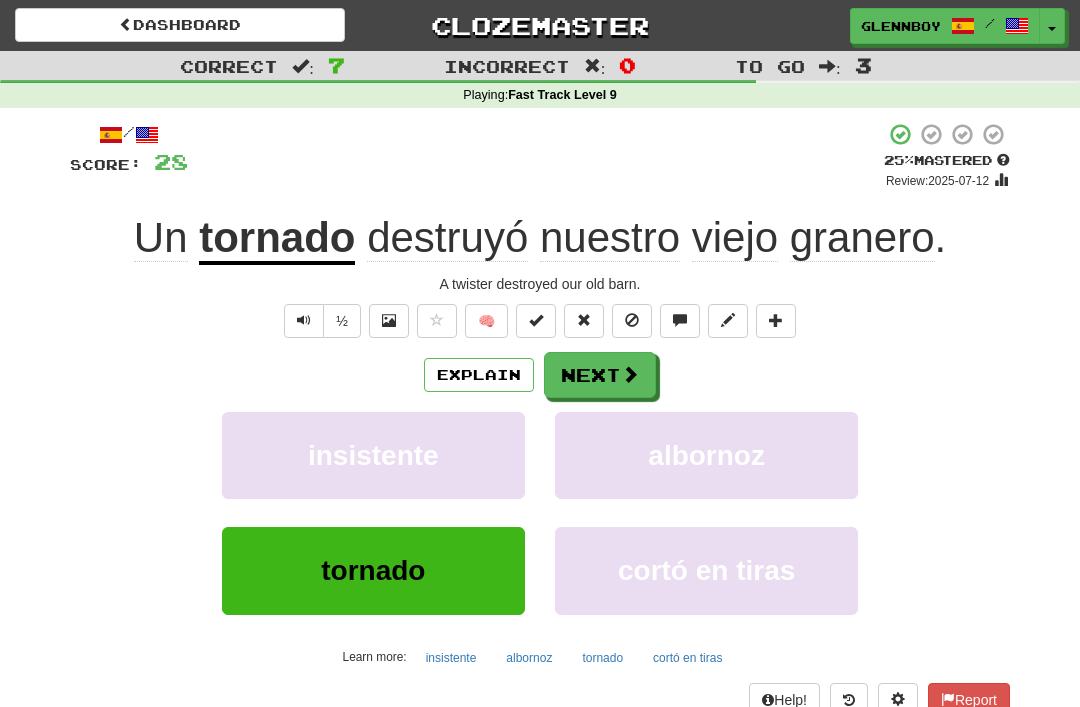 click at bounding box center [632, 320] 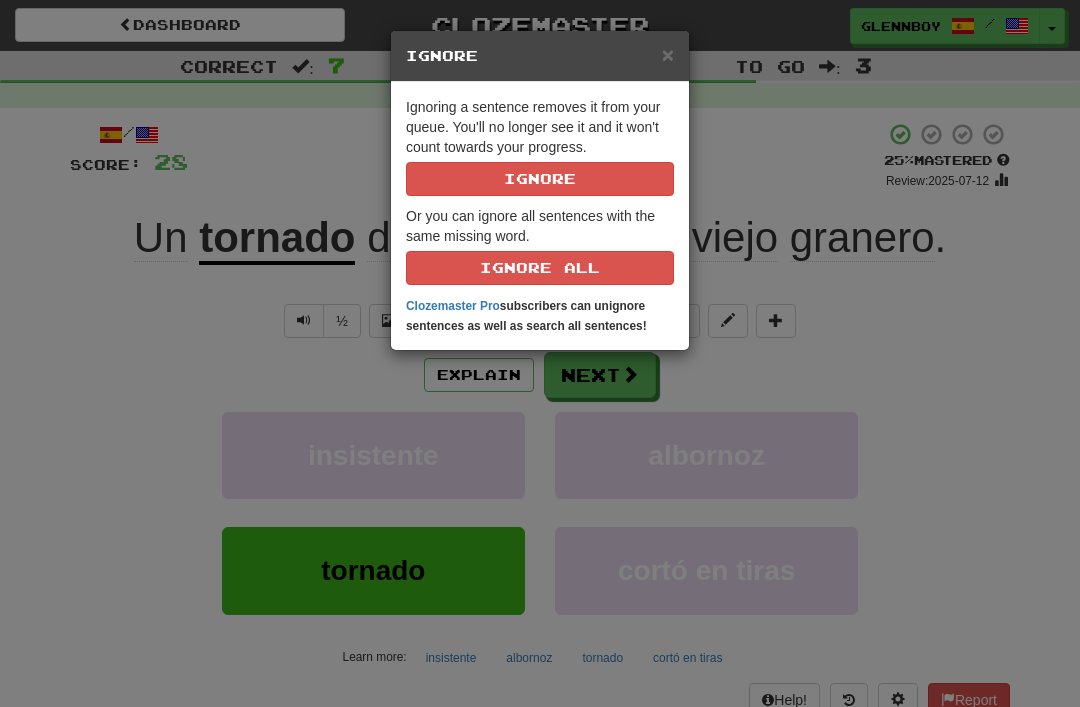 click on "Ignore" at bounding box center (540, 179) 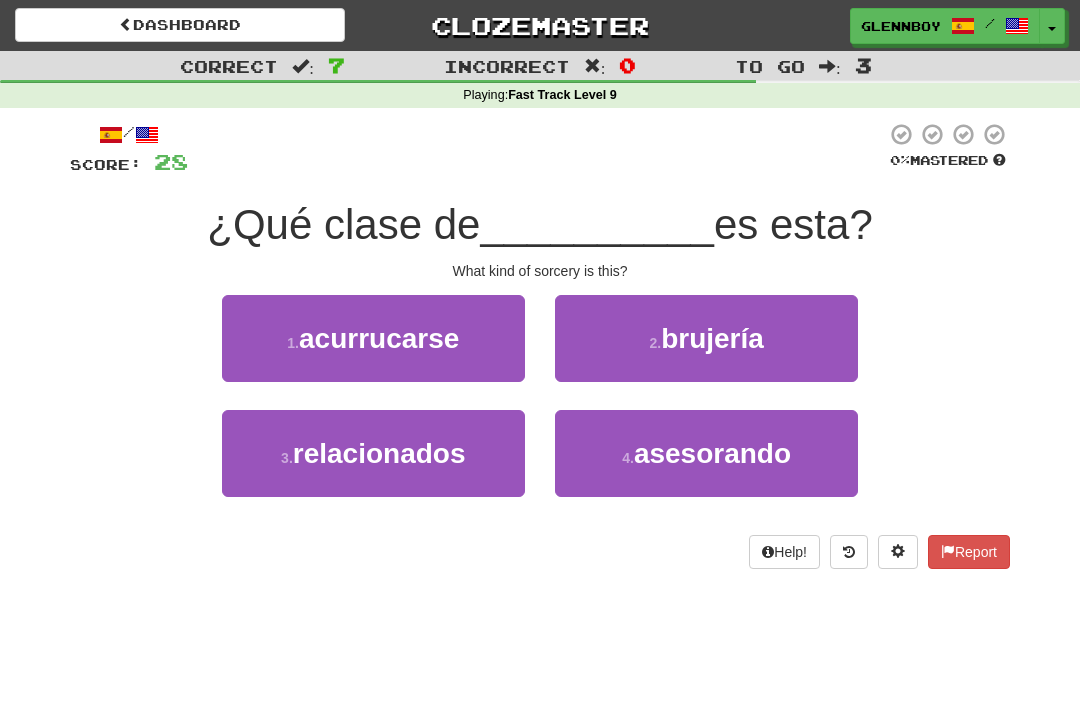 click on "brujería" at bounding box center [712, 338] 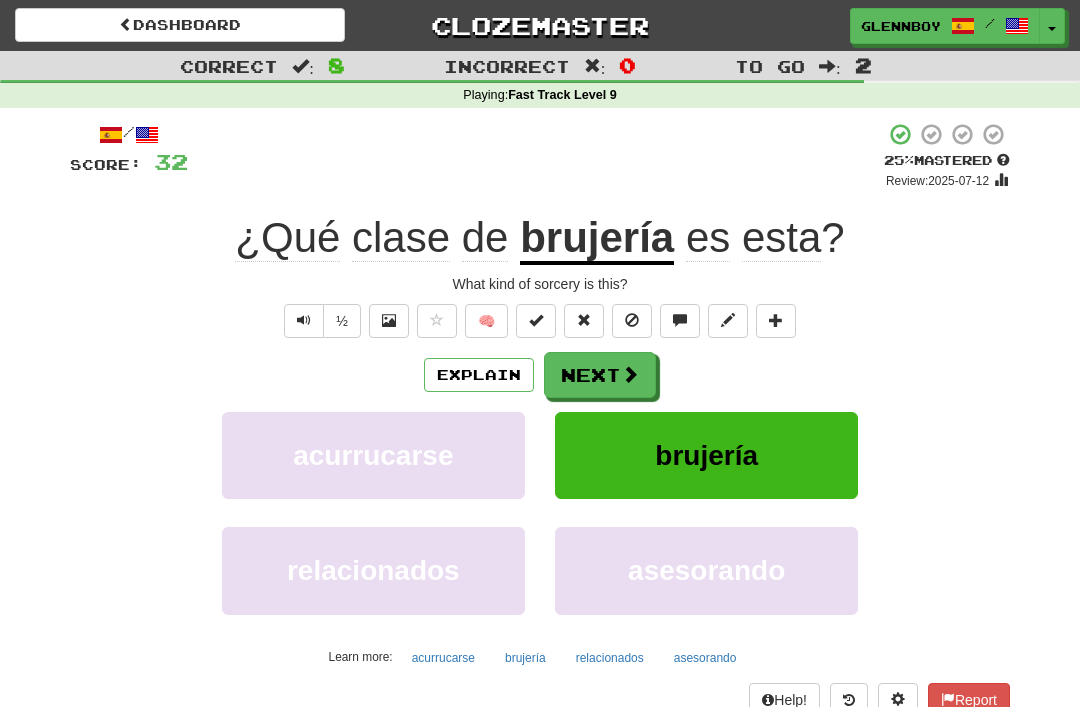click at bounding box center (632, 321) 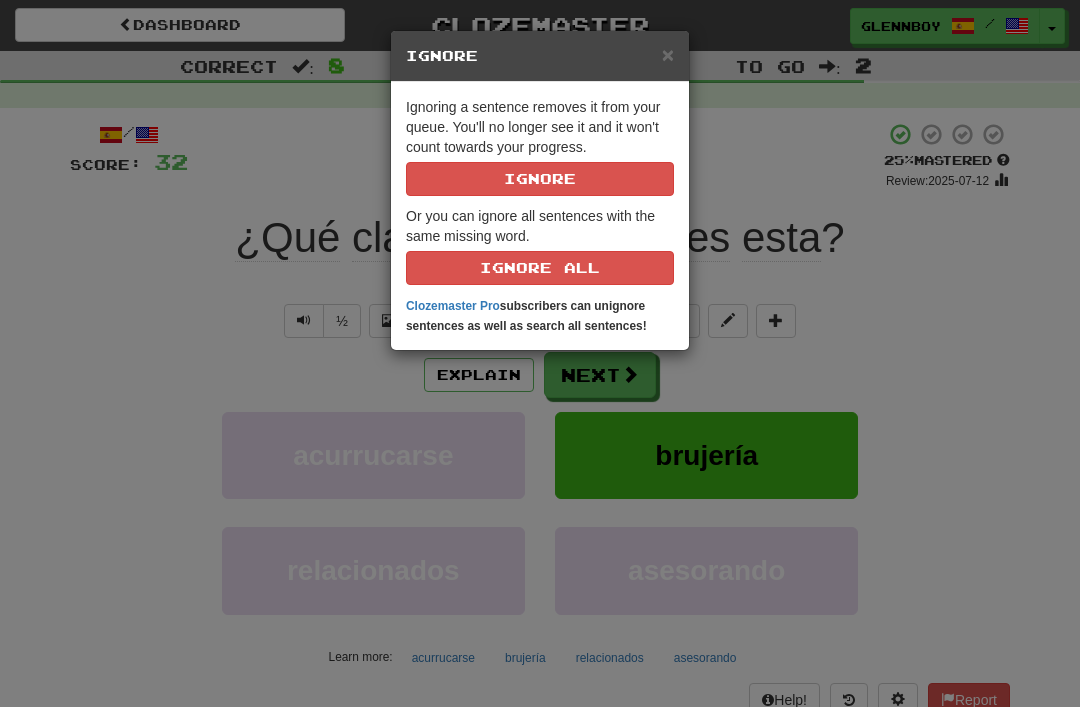 click on "Ignore" at bounding box center [540, 179] 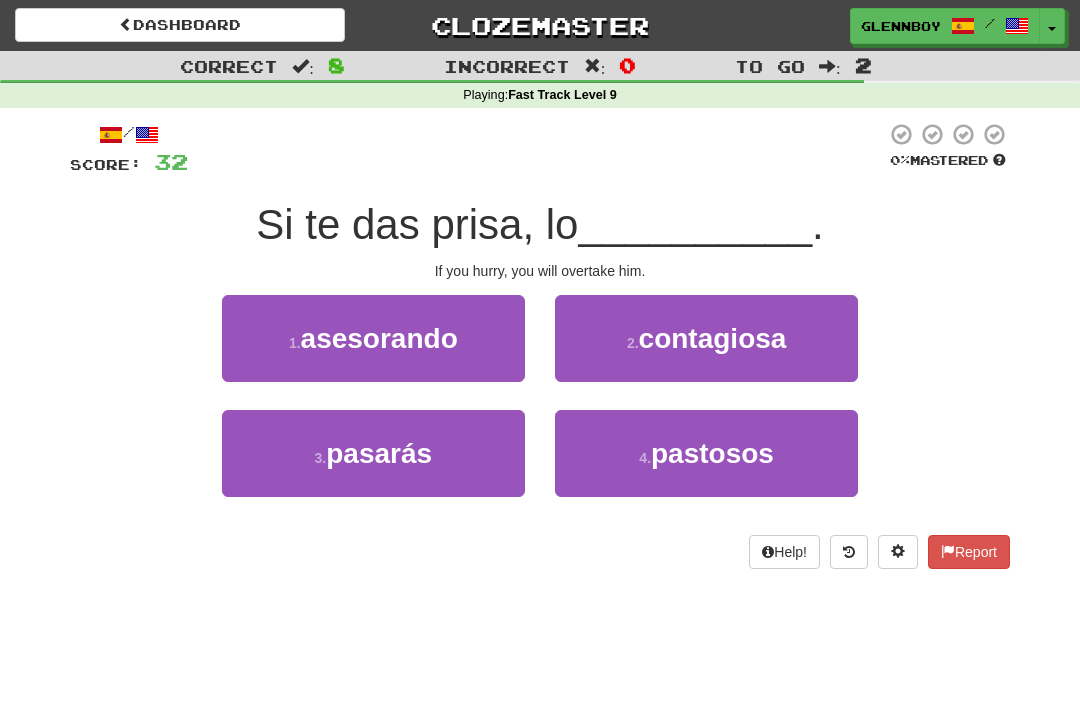 click on "3 .  pasarás" at bounding box center [373, 453] 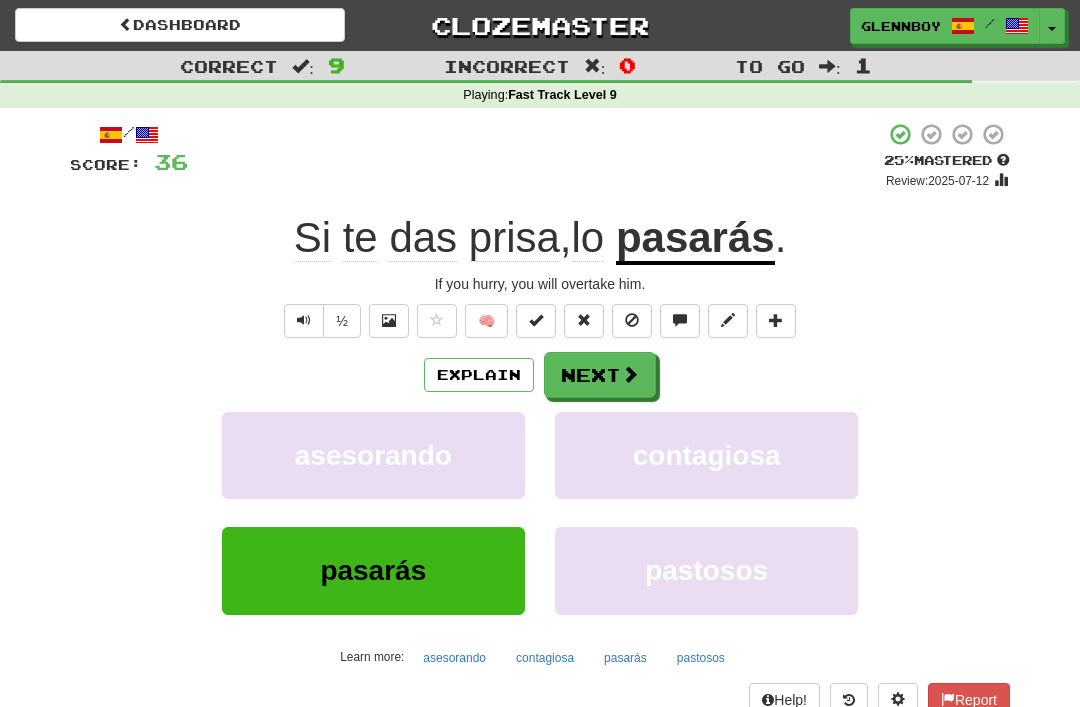 click at bounding box center [304, 321] 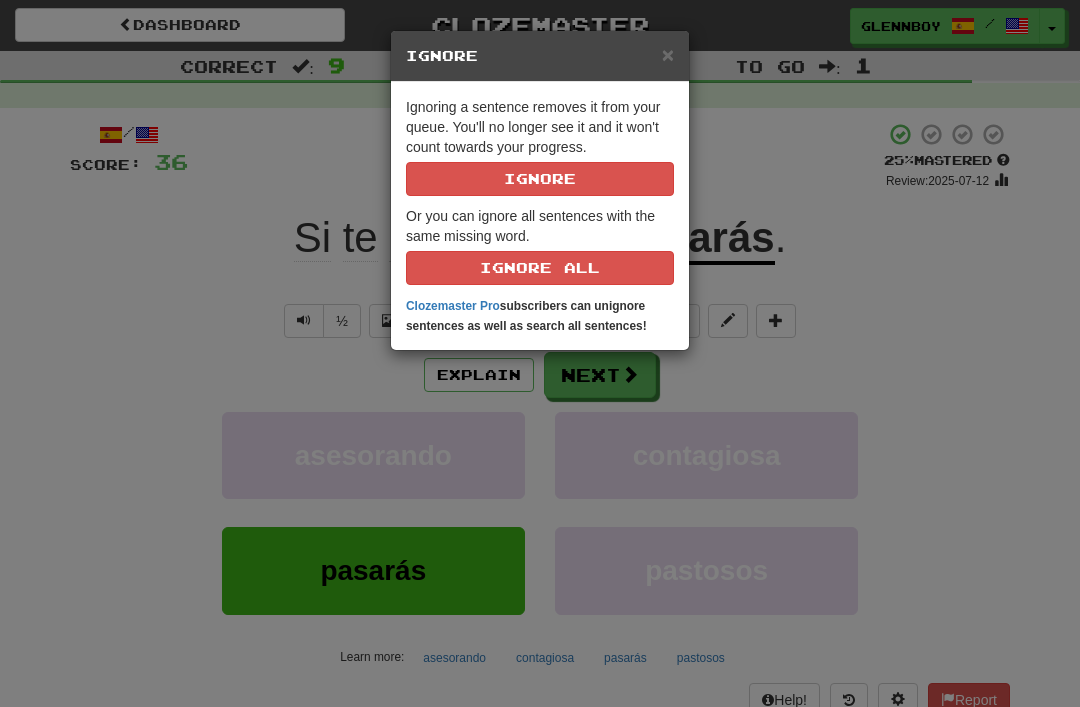 click on "Ignore" at bounding box center (540, 179) 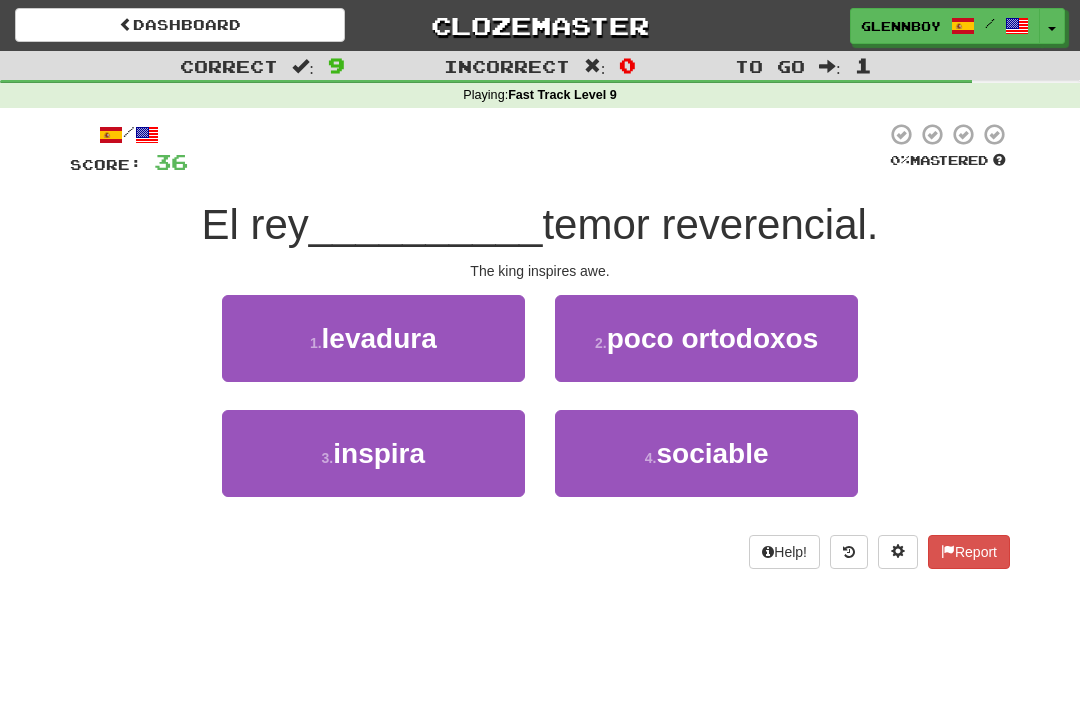 click on "inspira" at bounding box center [379, 453] 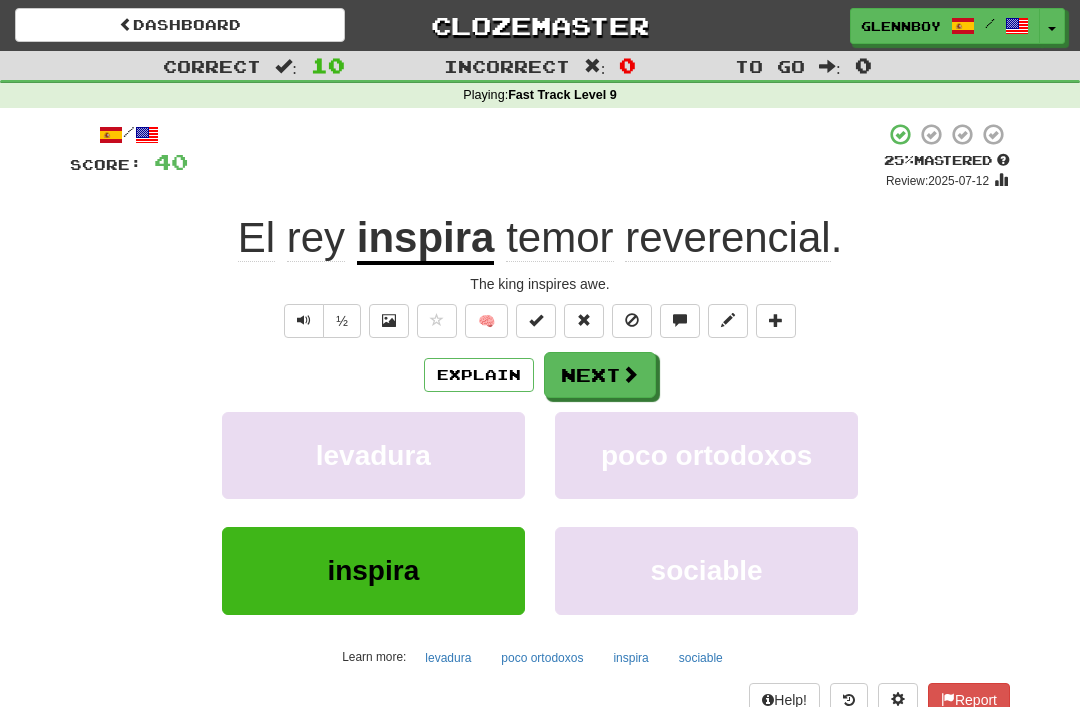 click on "Explain" at bounding box center [479, 375] 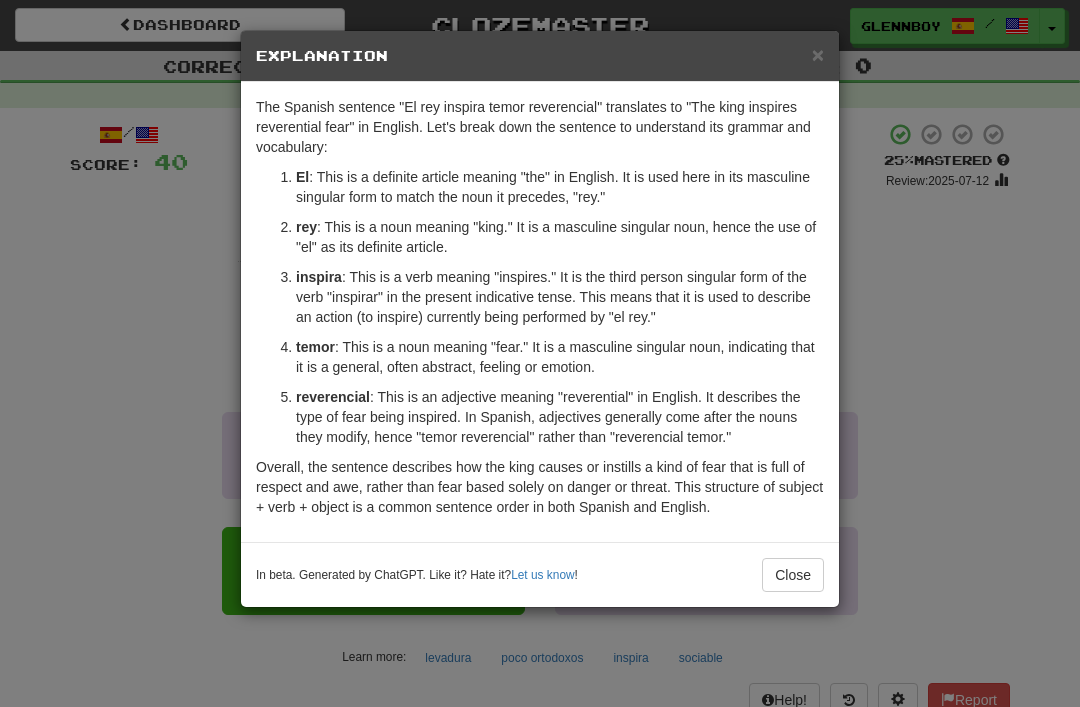 click on "×" at bounding box center [818, 54] 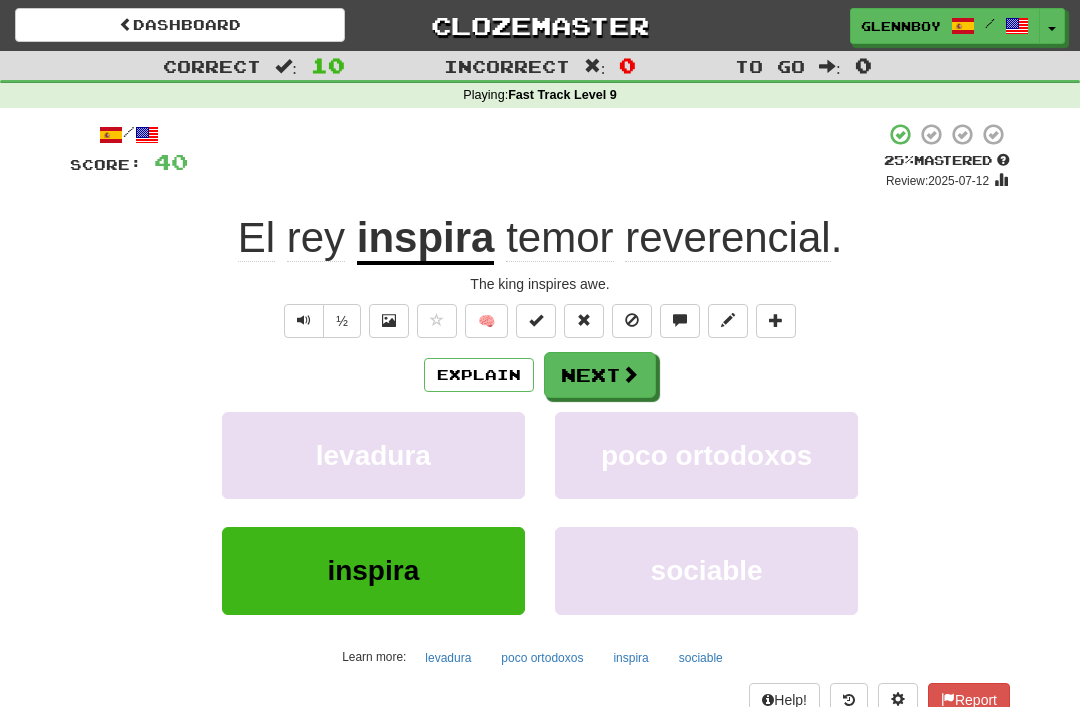 click at bounding box center [632, 321] 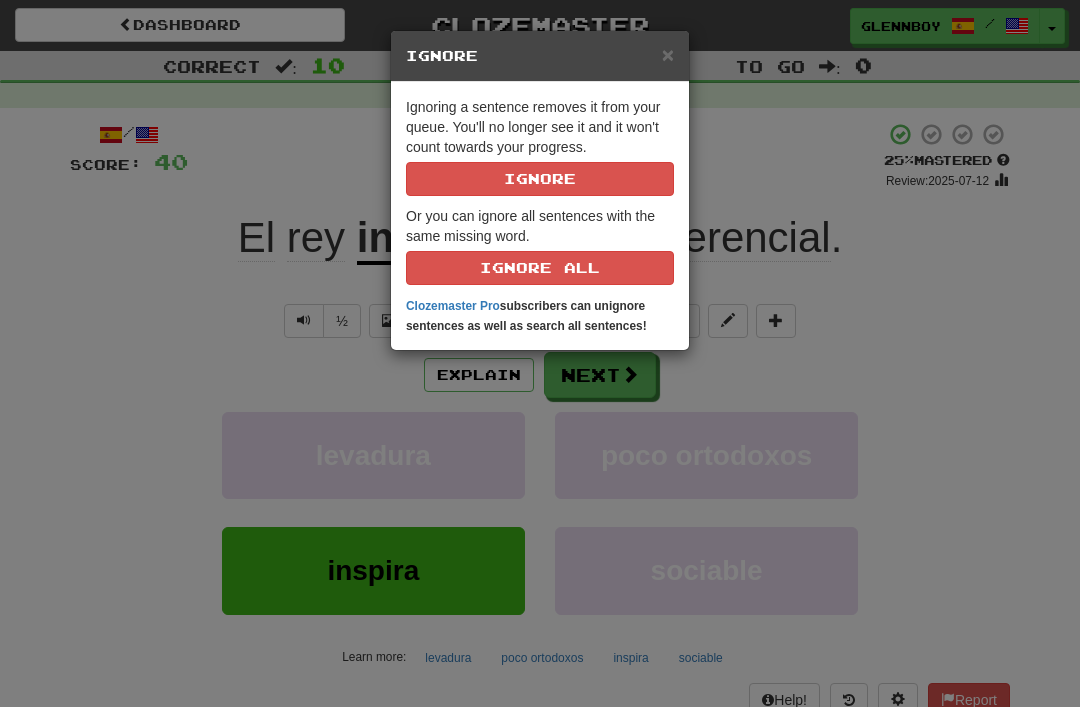 click on "Ignoring a sentence removes it from your queue. You'll no longer see it and it won't count towards your progress. Ignore" at bounding box center [540, 146] 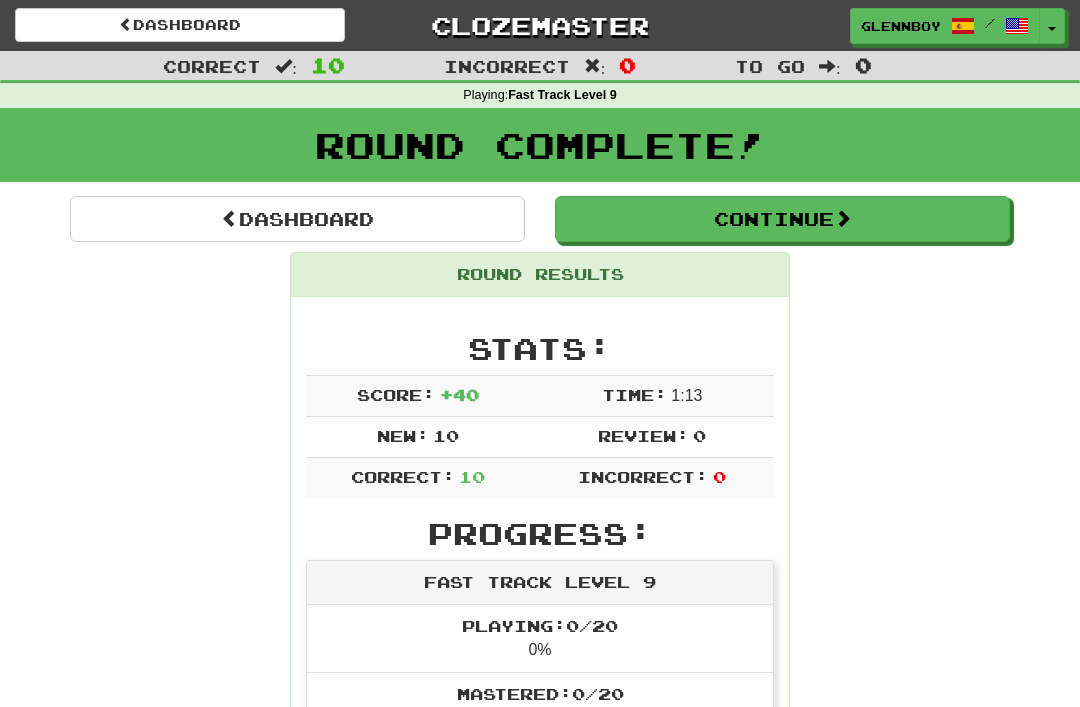 click on "Continue" at bounding box center [782, 219] 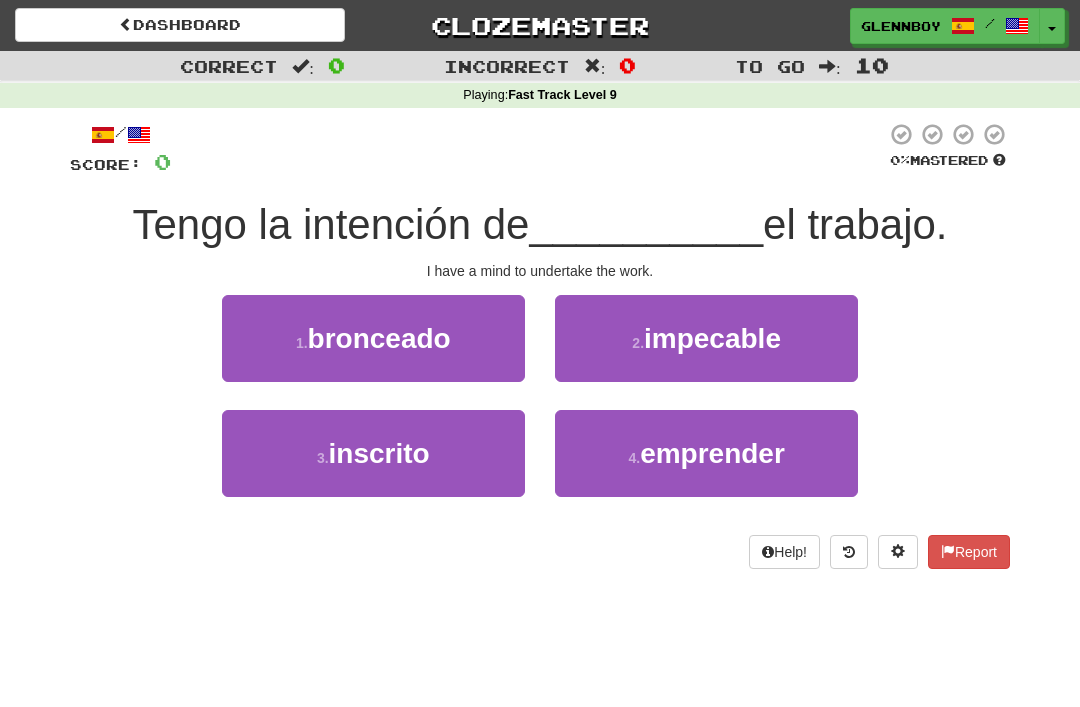 click on "inscrito" at bounding box center (379, 453) 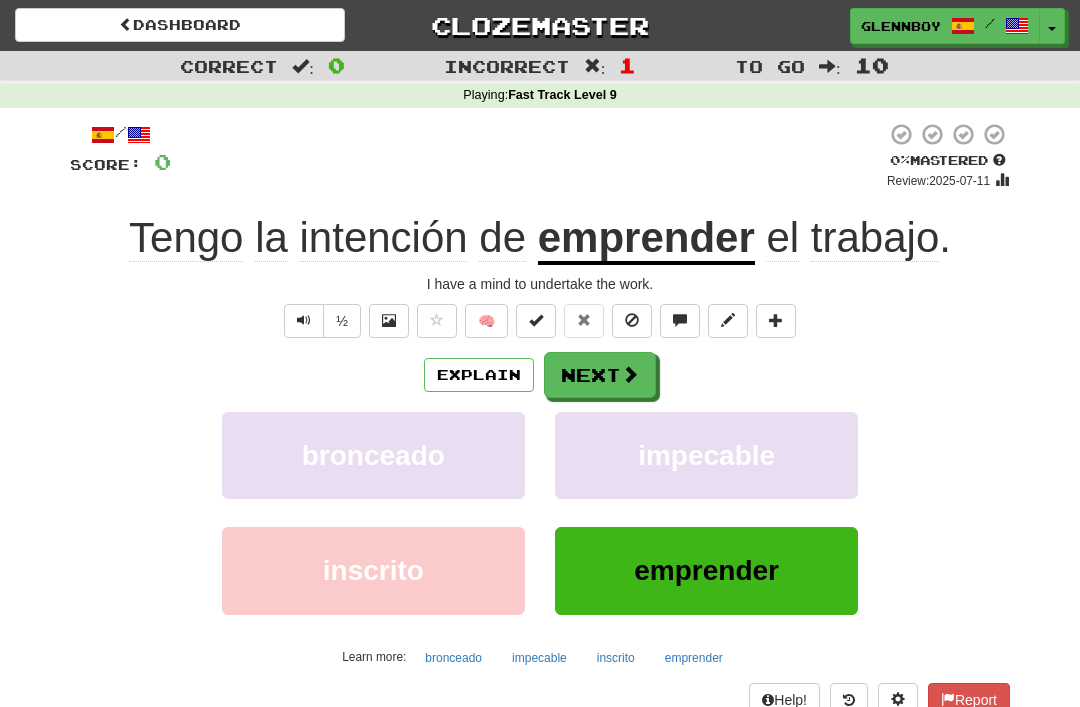 click on "Explain" at bounding box center (479, 375) 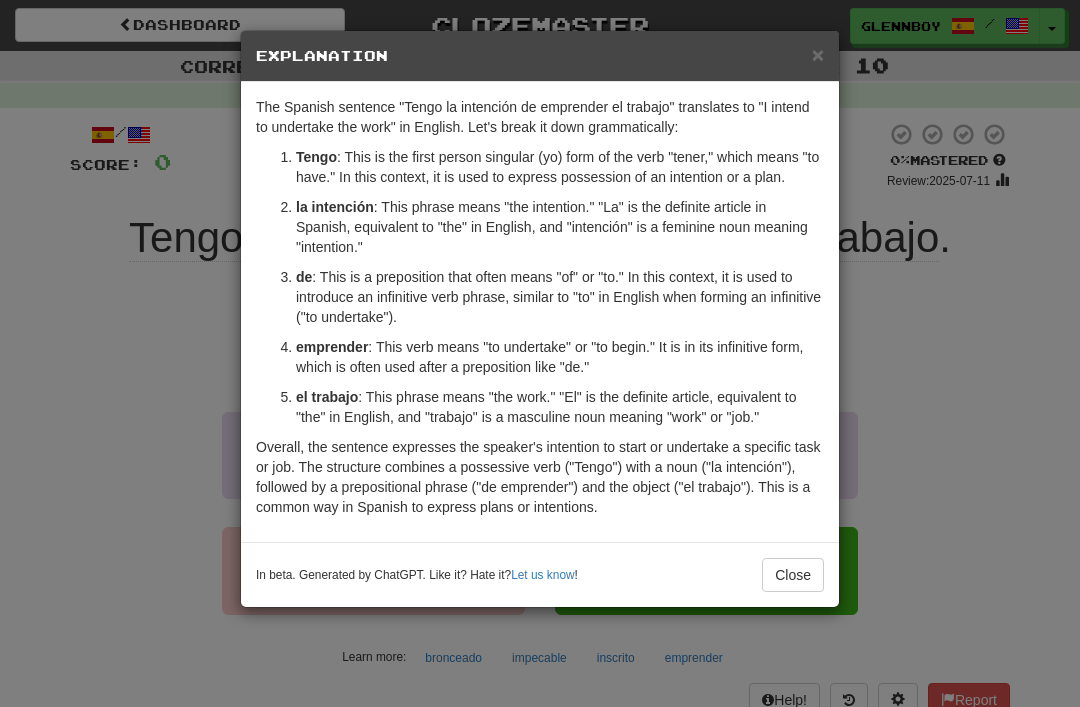 click on "Close" at bounding box center (793, 575) 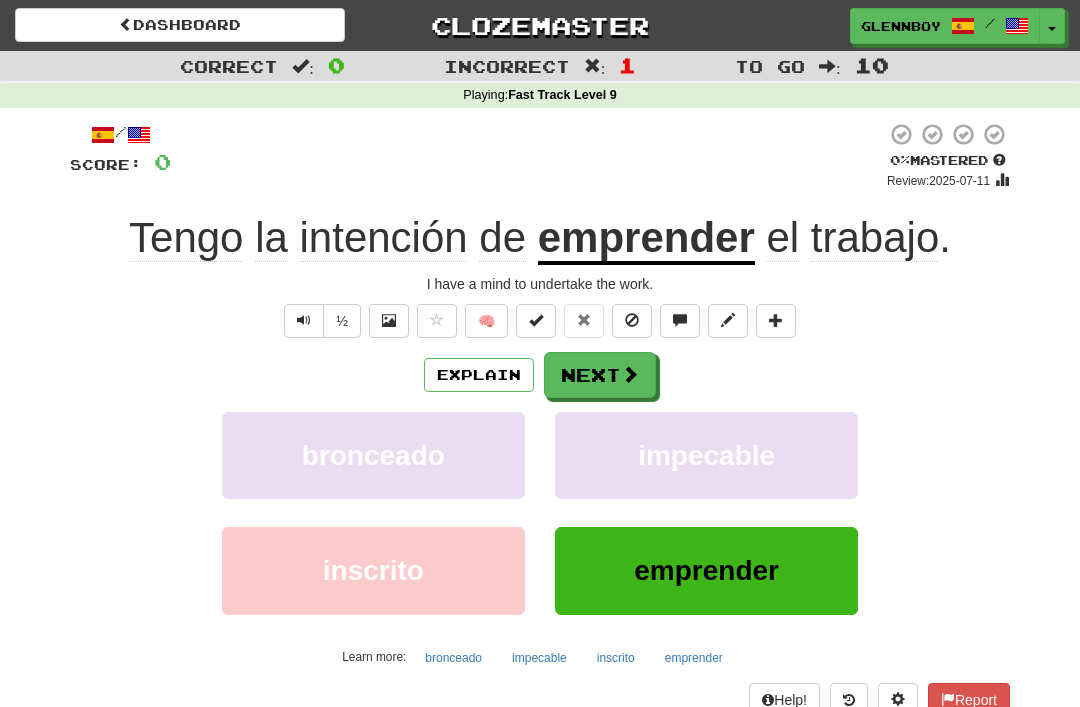 click on "Explain" at bounding box center [479, 375] 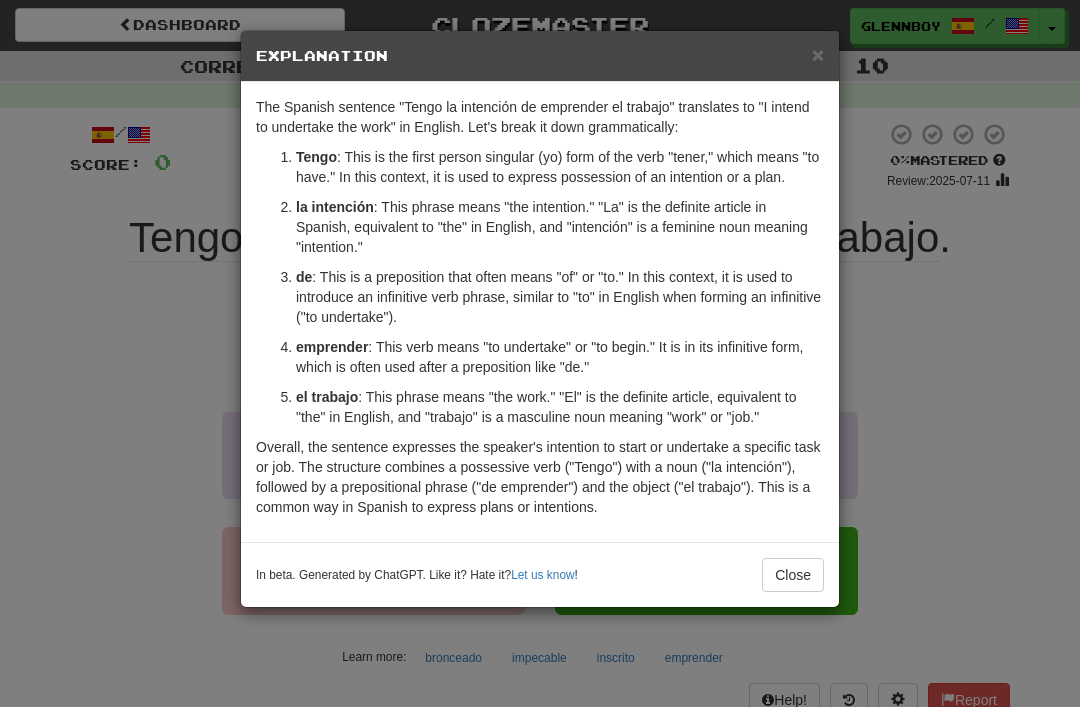 click on "×" at bounding box center (818, 54) 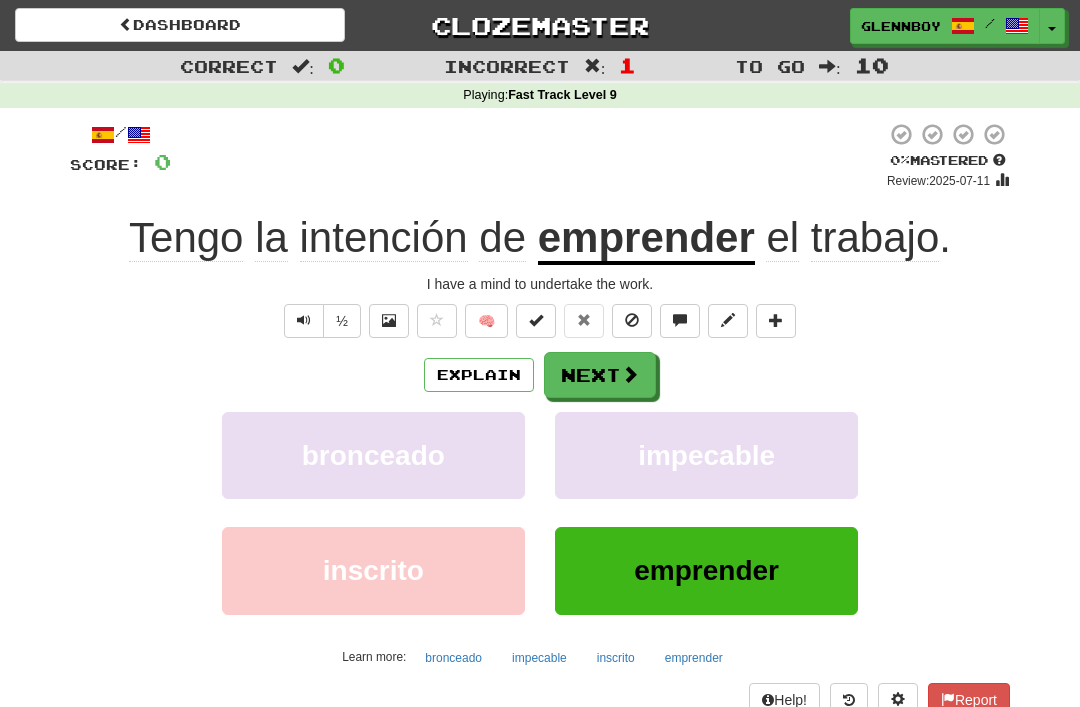 click on "Explain" at bounding box center [479, 375] 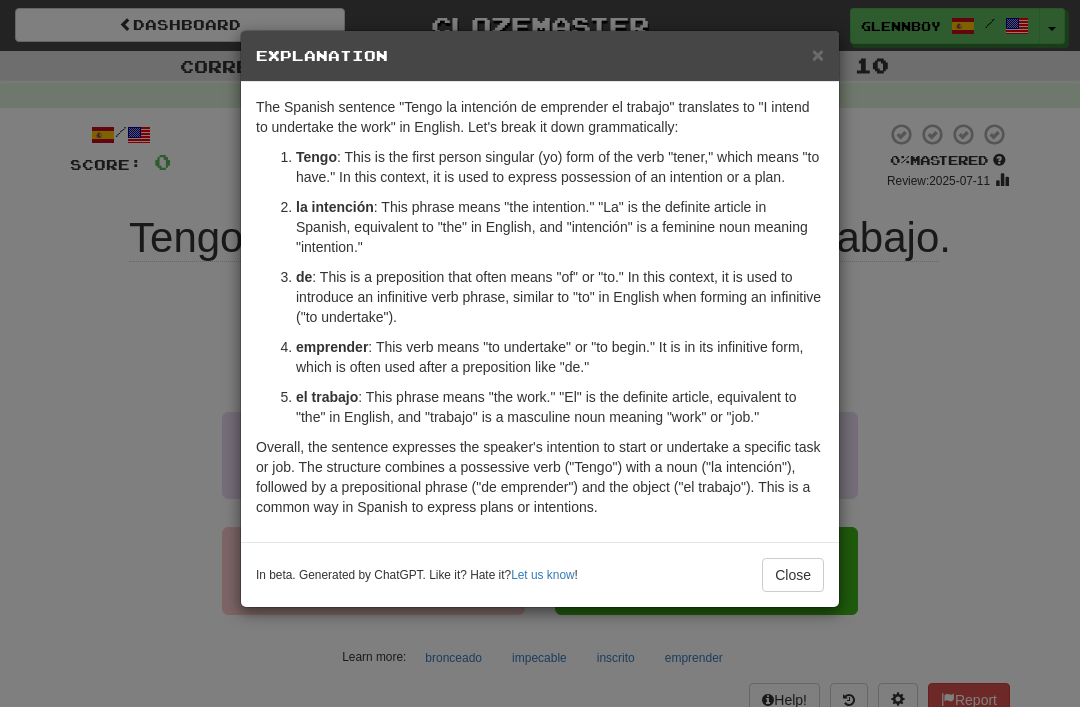 click on "Close" at bounding box center (793, 575) 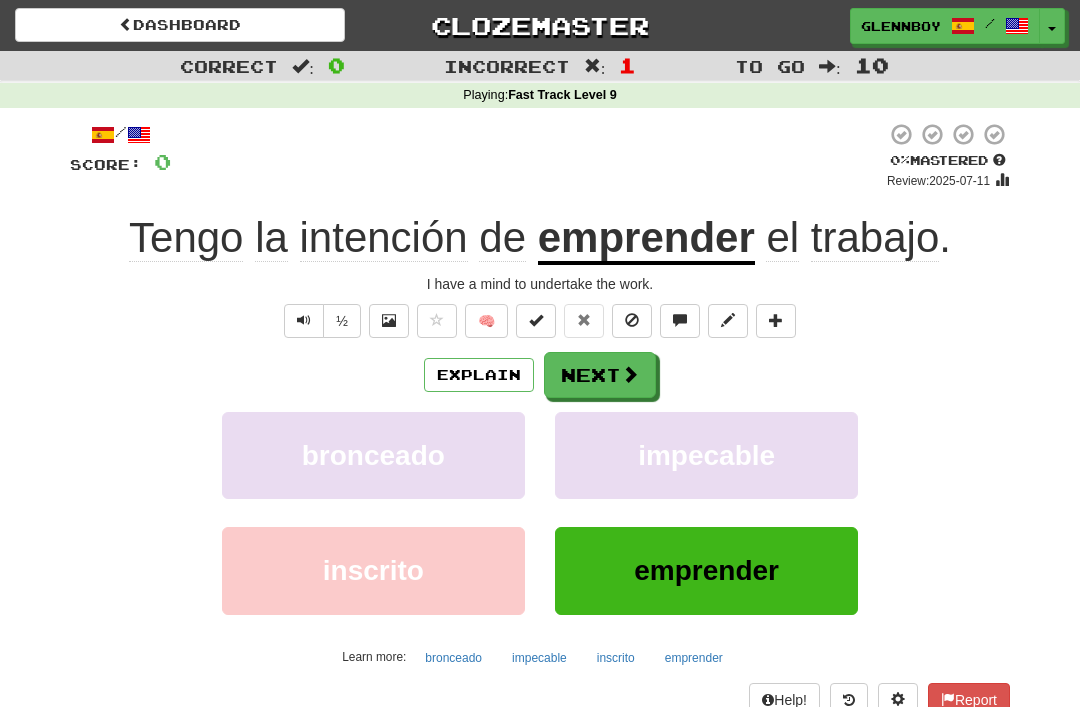 click at bounding box center [632, 321] 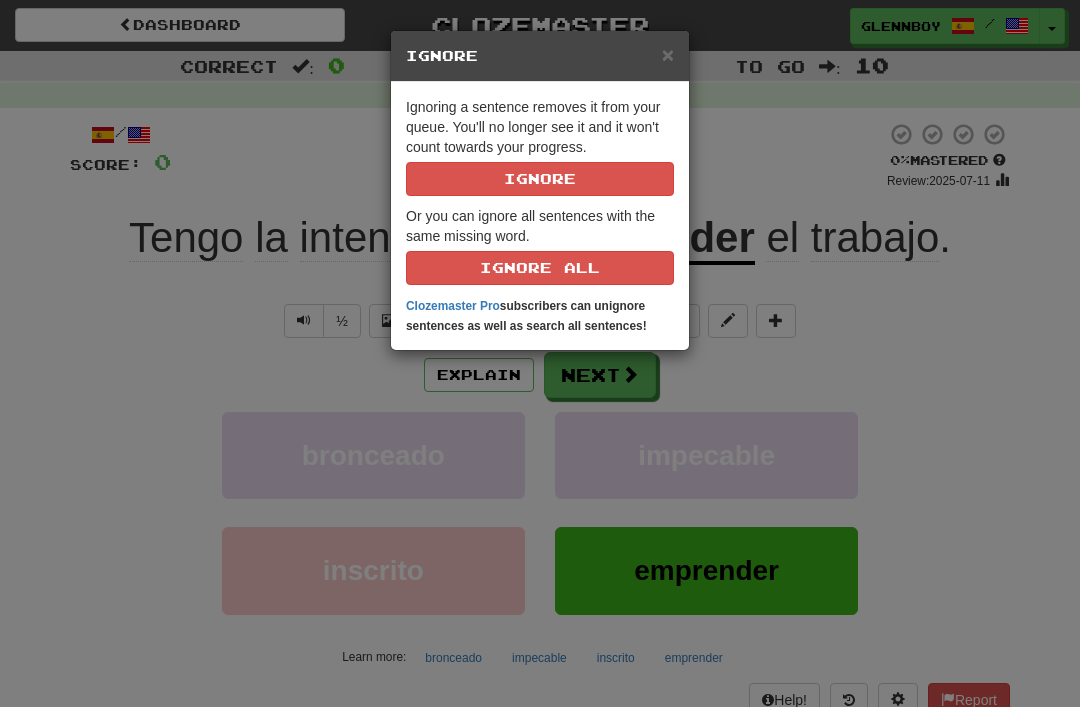 click on "Ignore" at bounding box center [540, 179] 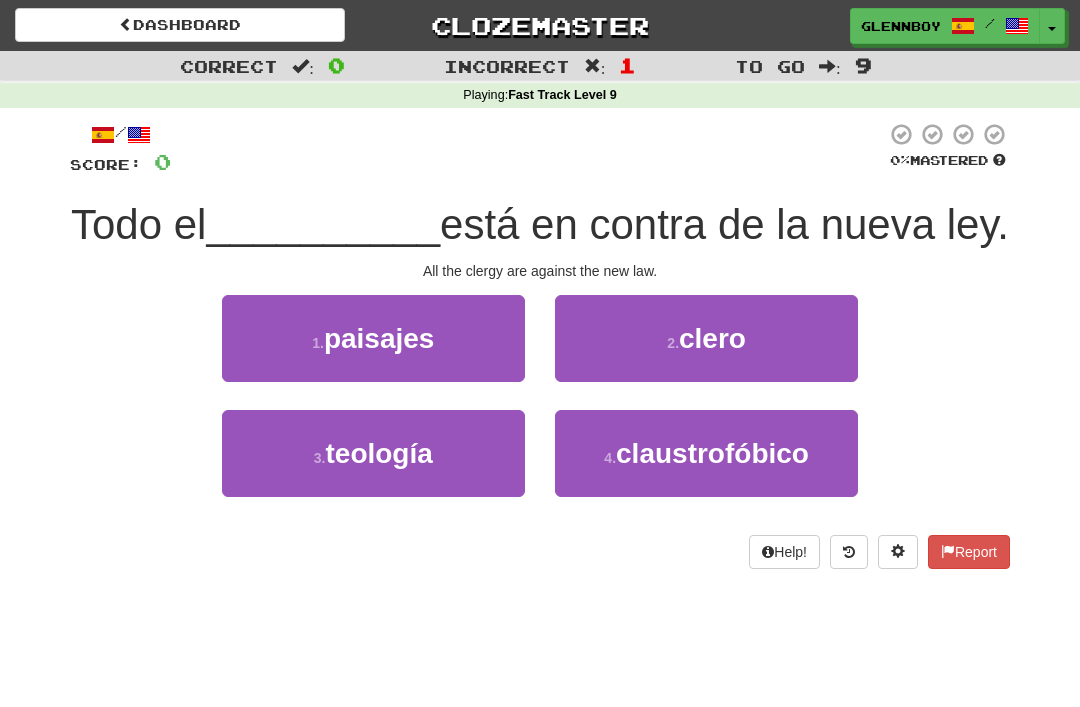 click on "2 . clero" at bounding box center [706, 338] 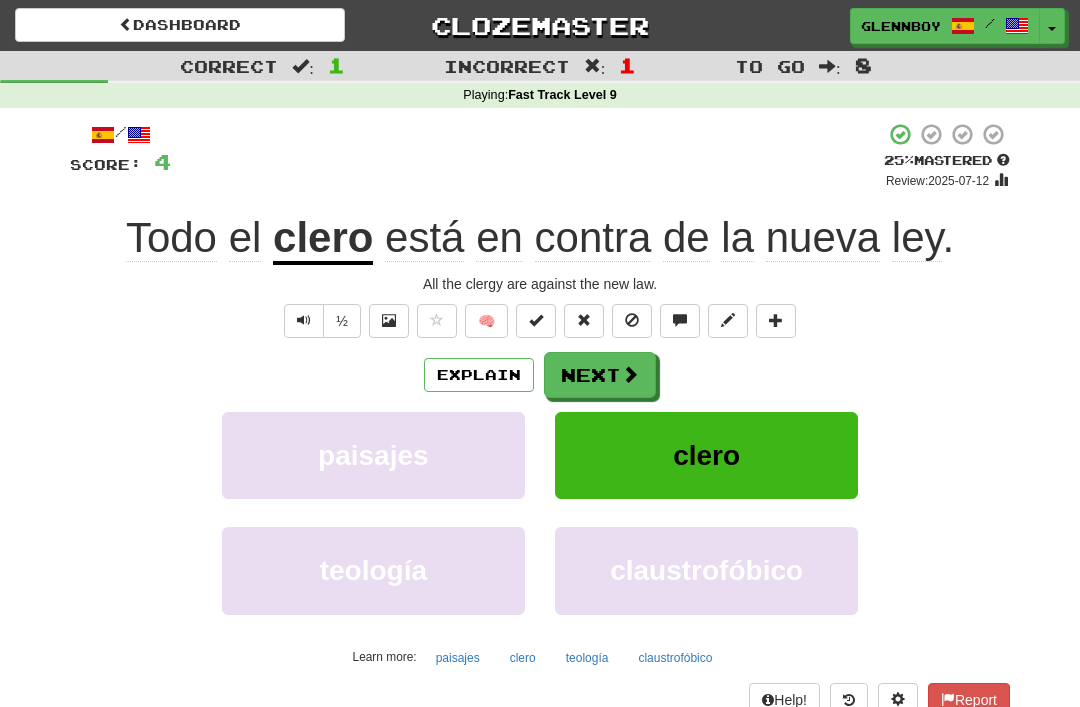 click at bounding box center (632, 321) 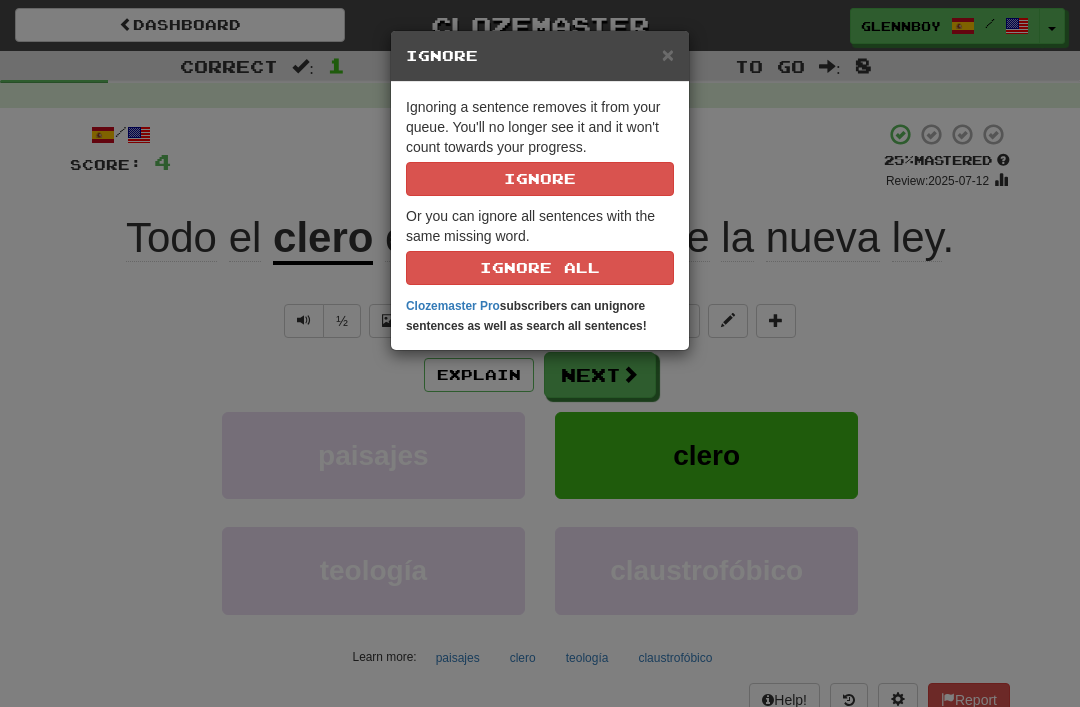 click on "Ignore" at bounding box center [540, 179] 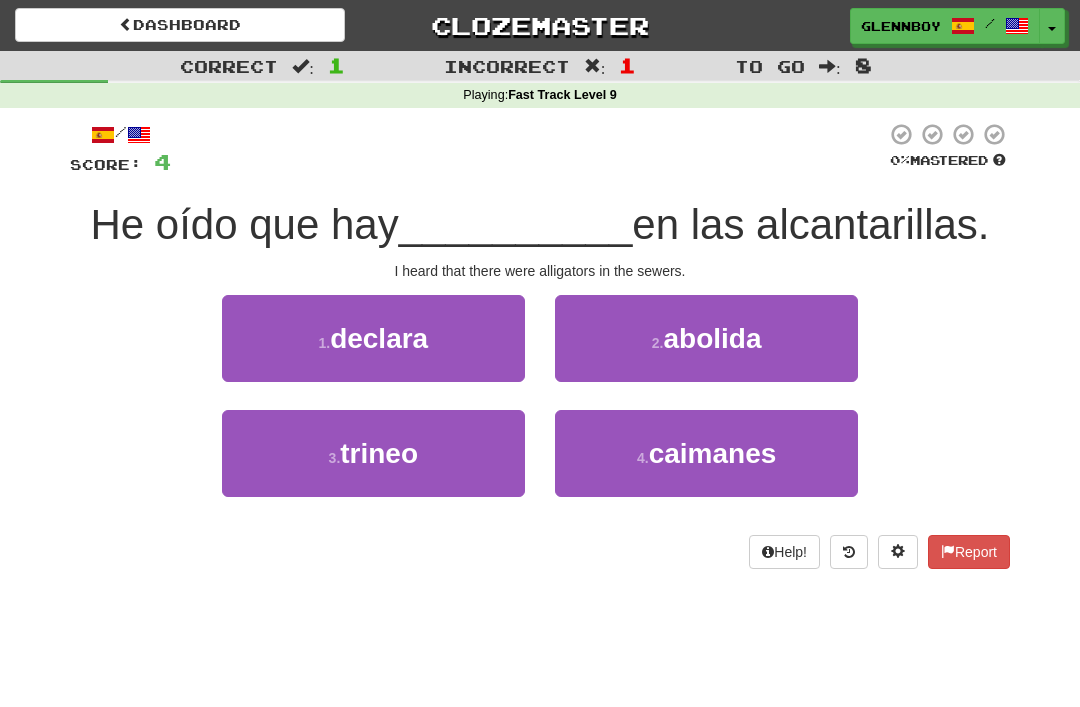 click on "caimanes" at bounding box center (713, 453) 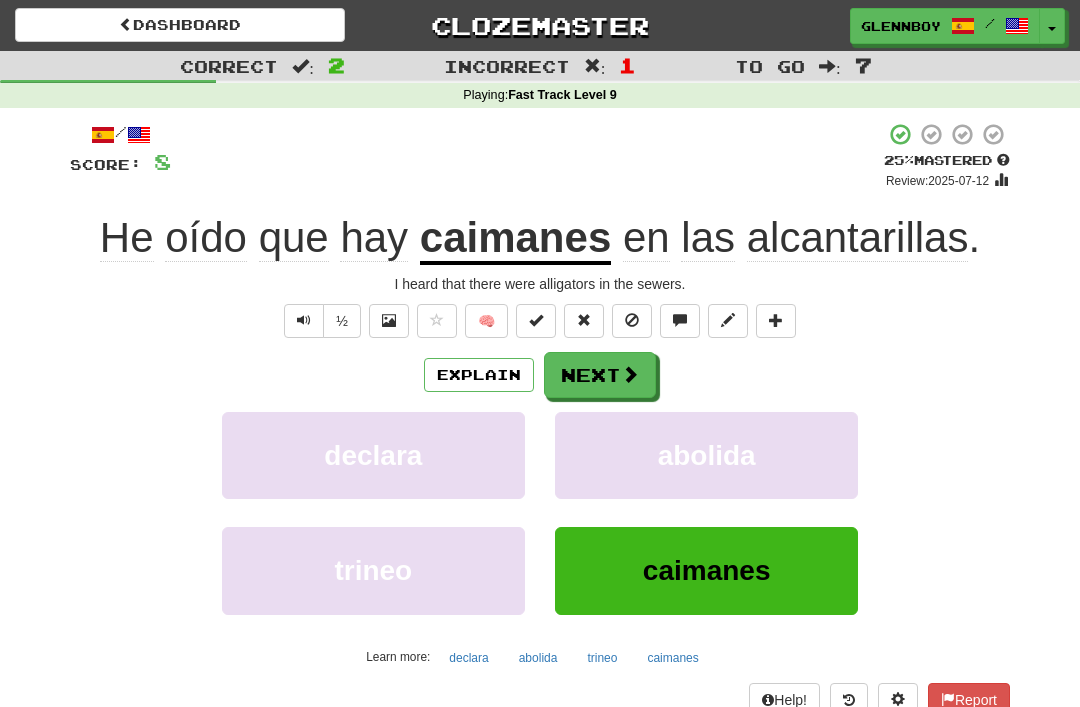 click at bounding box center (632, 321) 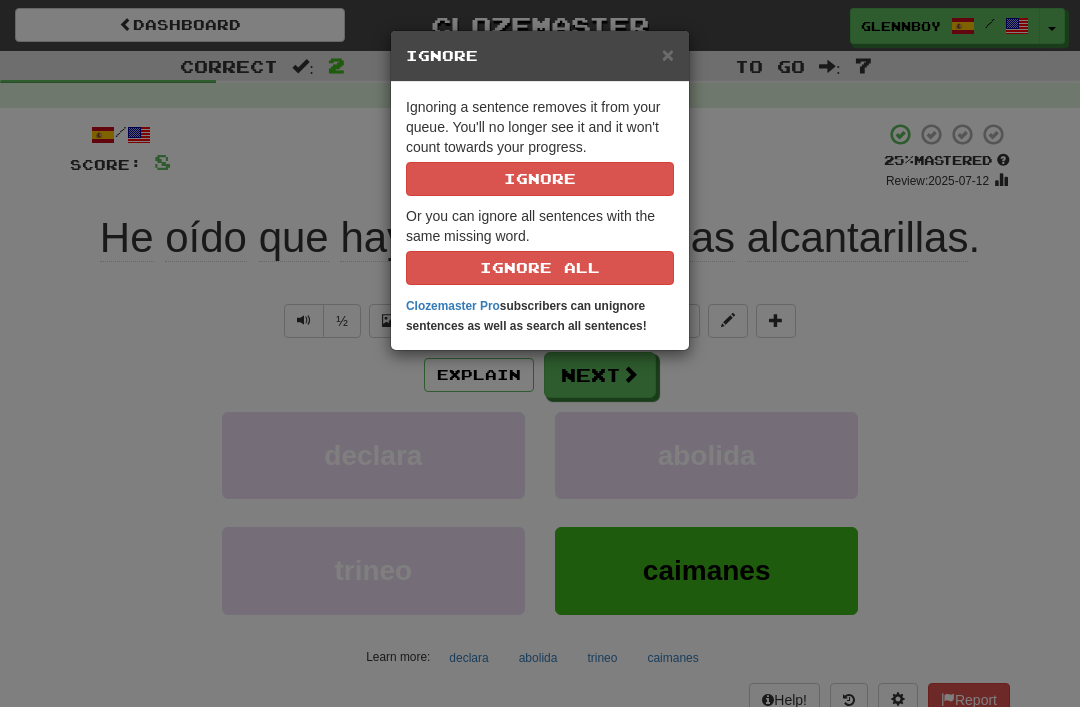 click on "Ignore" at bounding box center [540, 179] 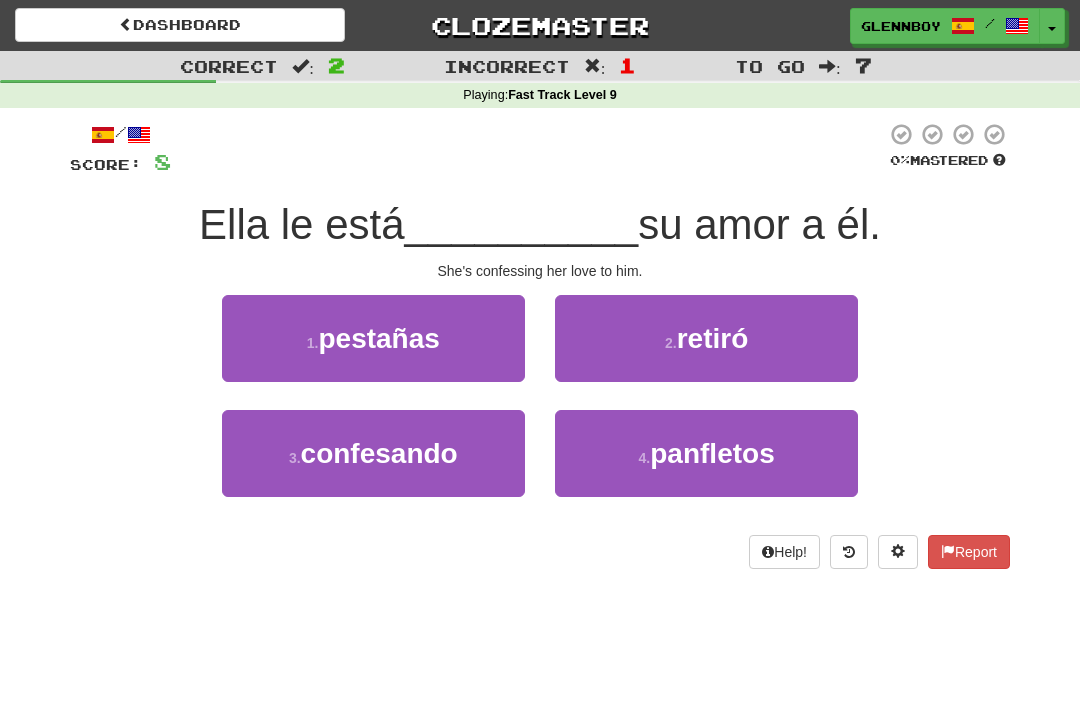 click on "3 . confesando" at bounding box center (373, 453) 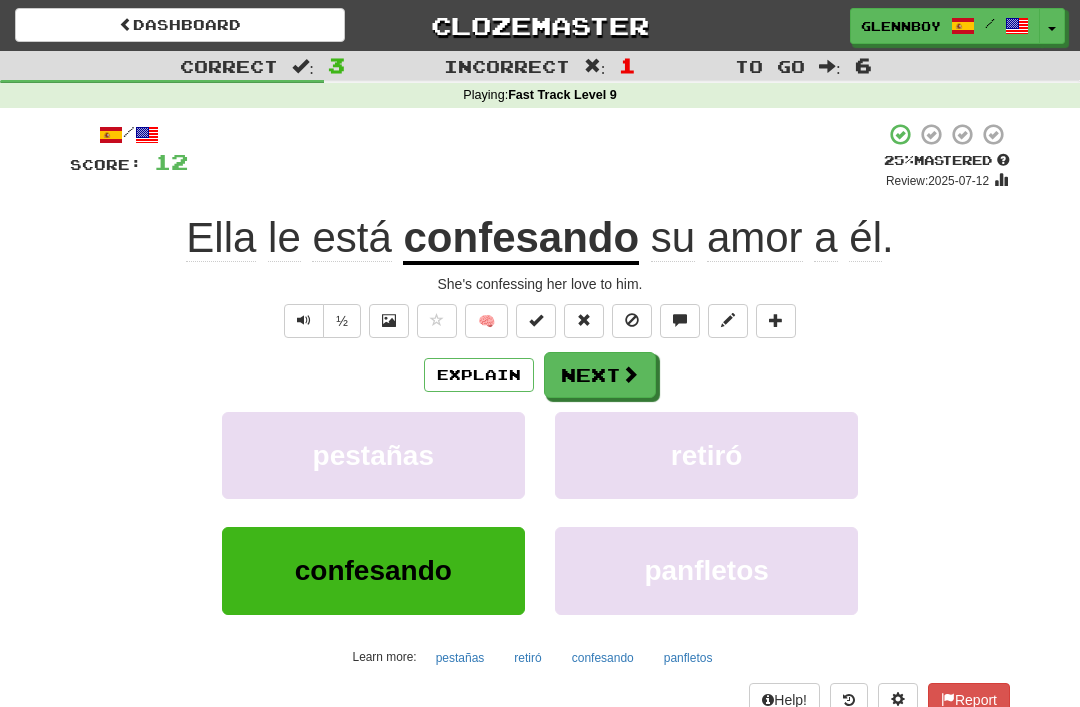 click at bounding box center (632, 321) 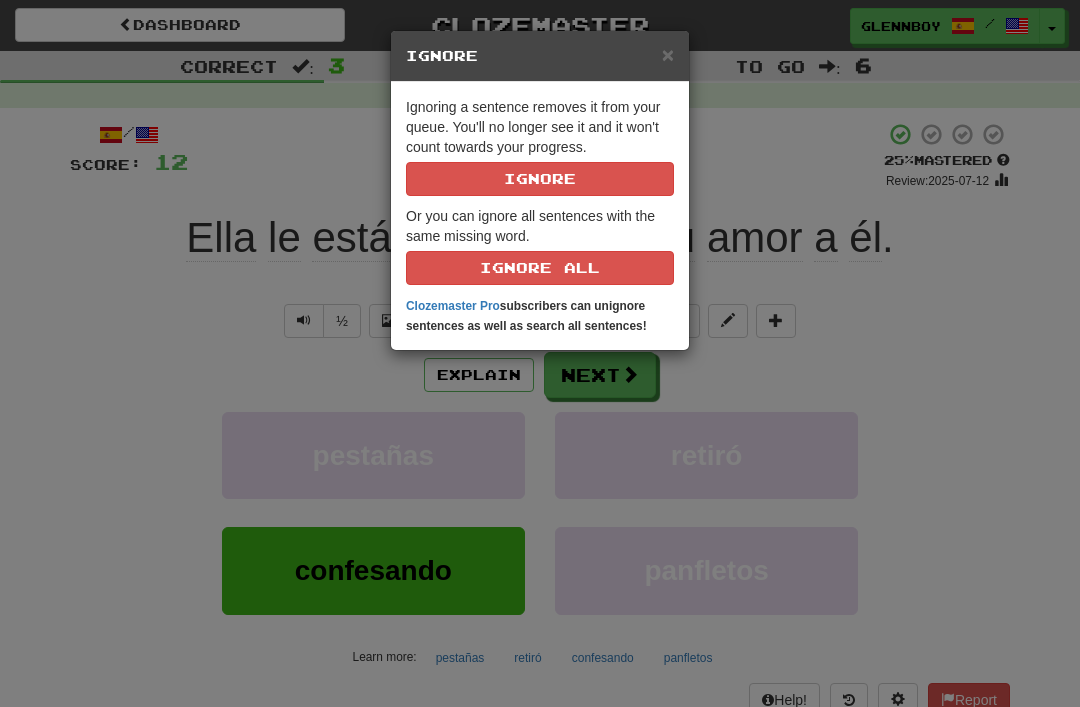 click on "Ignore" at bounding box center (540, 179) 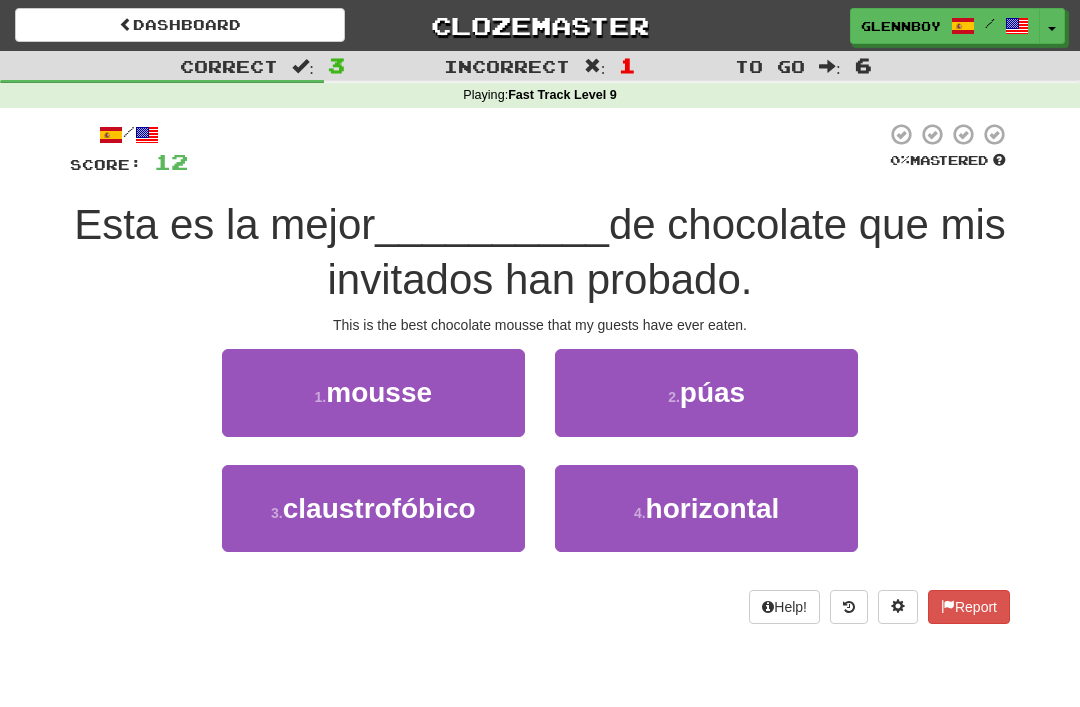click on "mousse" at bounding box center (379, 392) 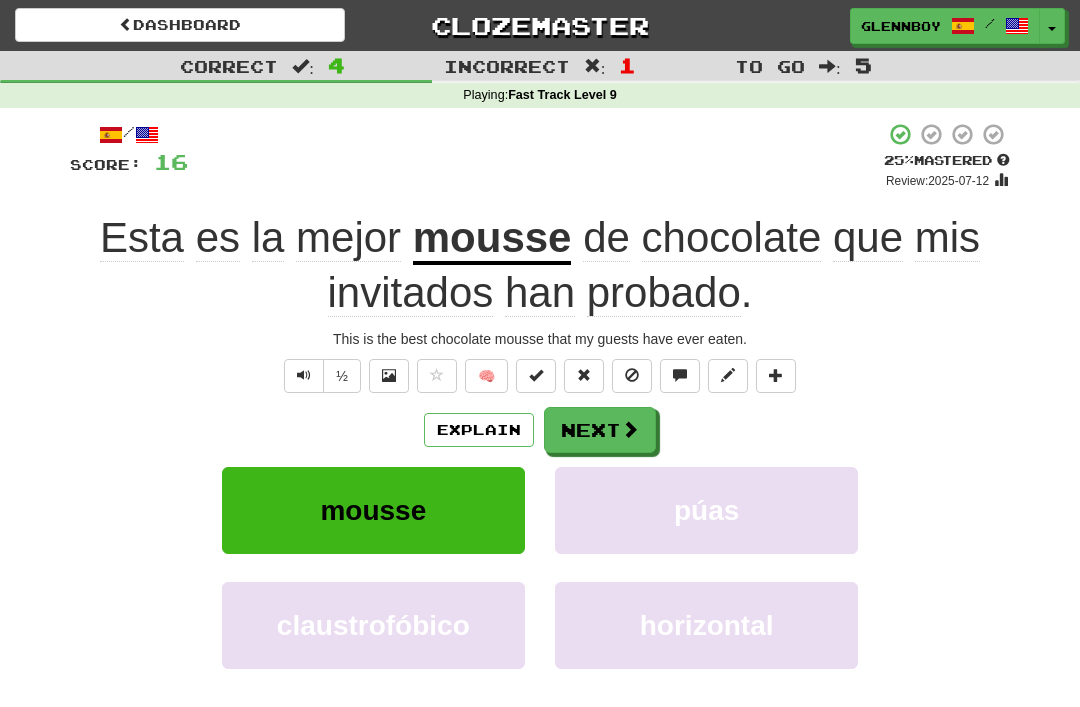 click at bounding box center (632, 376) 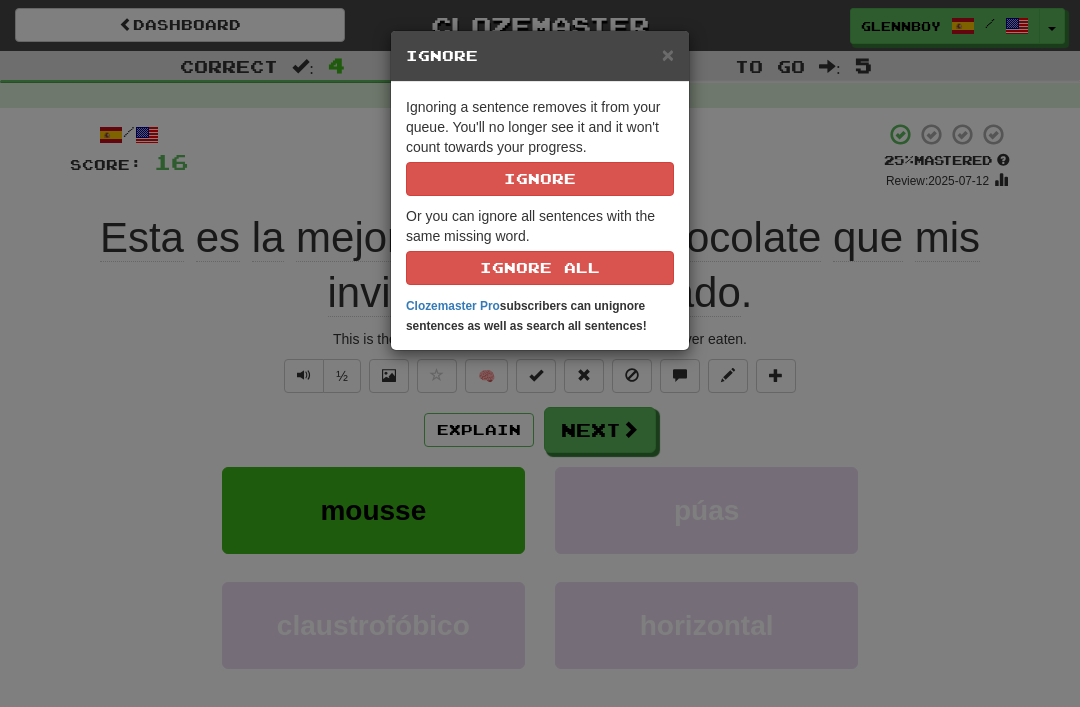 click on "Ignore" at bounding box center [540, 179] 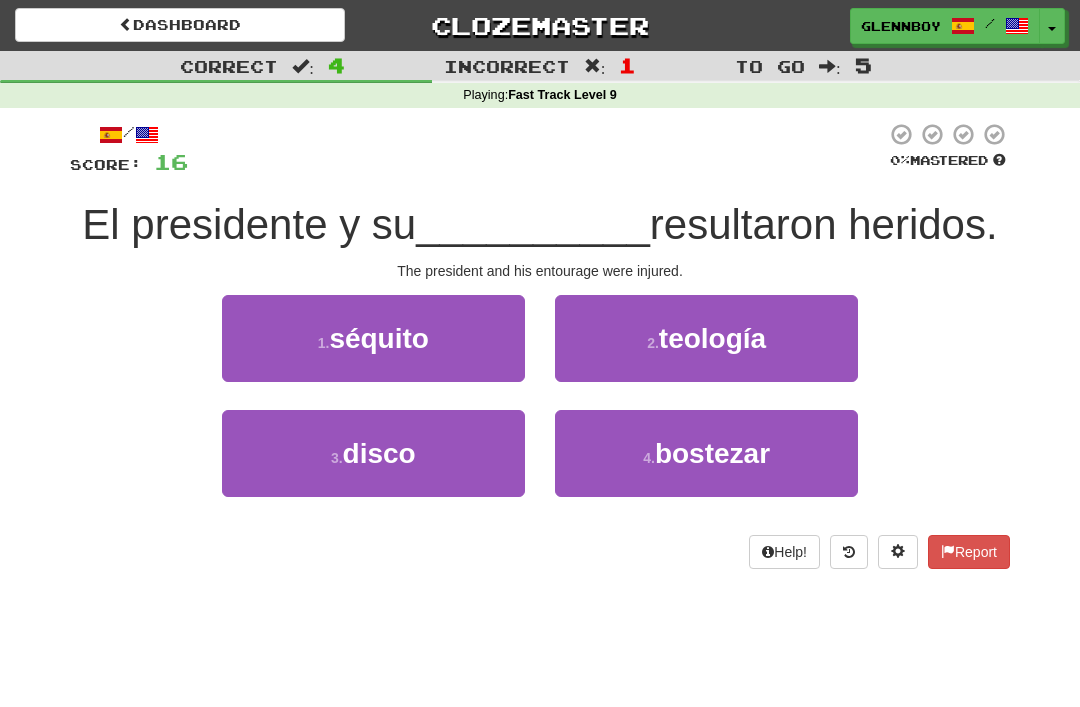 click on "séquito" at bounding box center [379, 338] 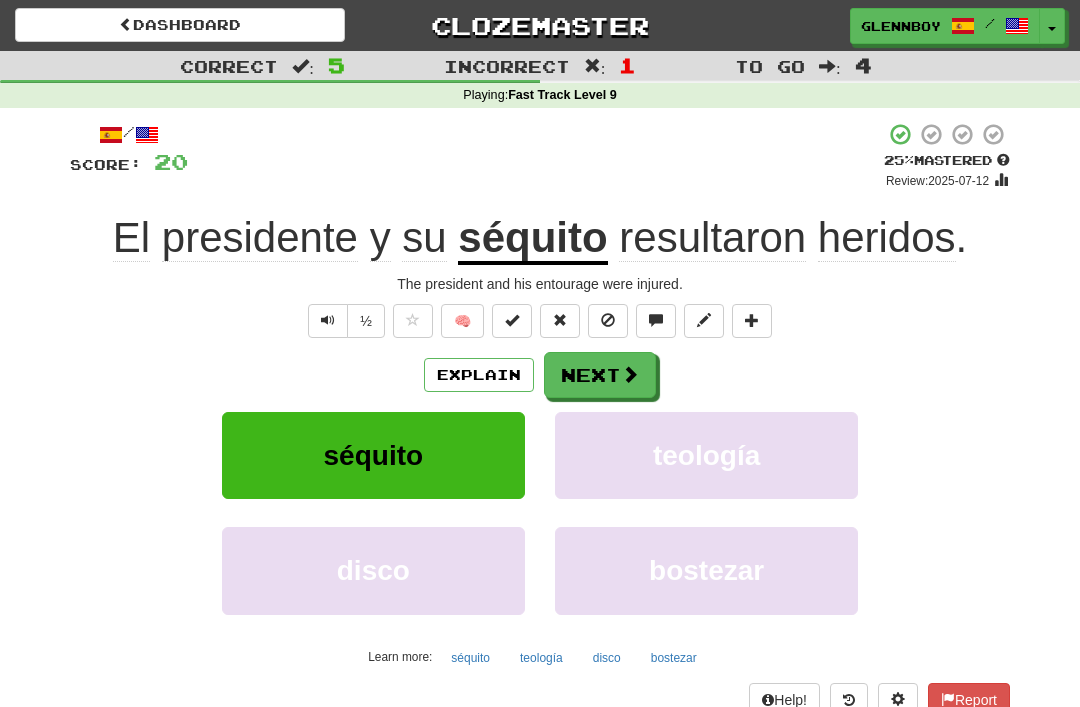click at bounding box center (608, 321) 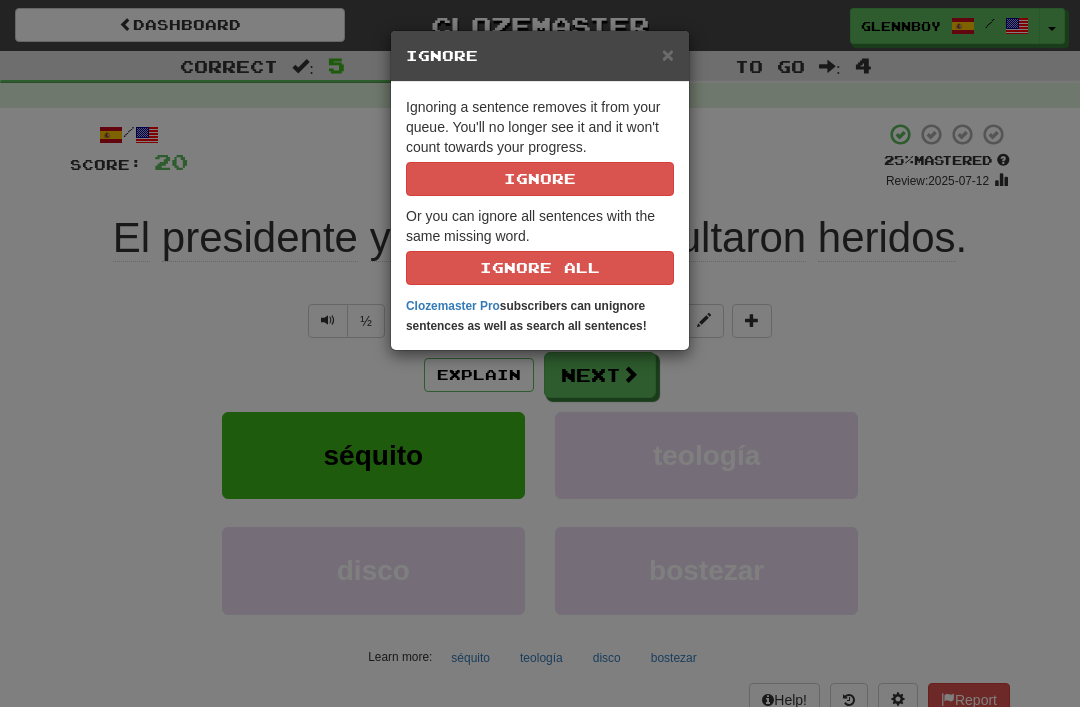 click on "Ignore" at bounding box center [540, 179] 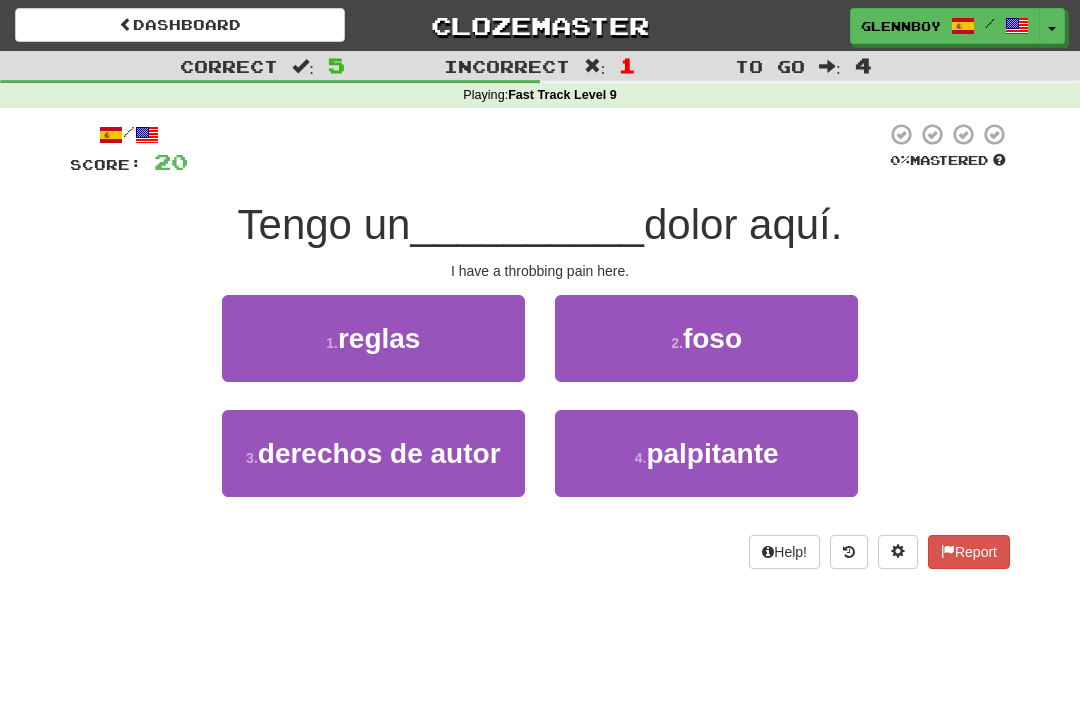 click on "palpitante" at bounding box center [712, 453] 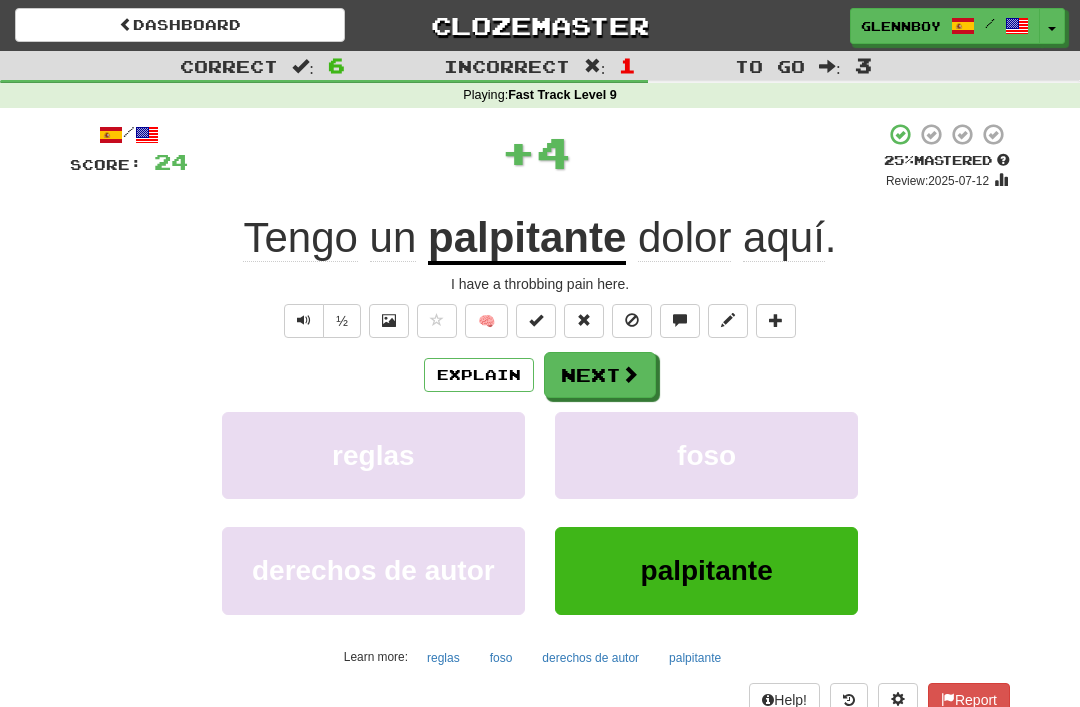 click at bounding box center [632, 320] 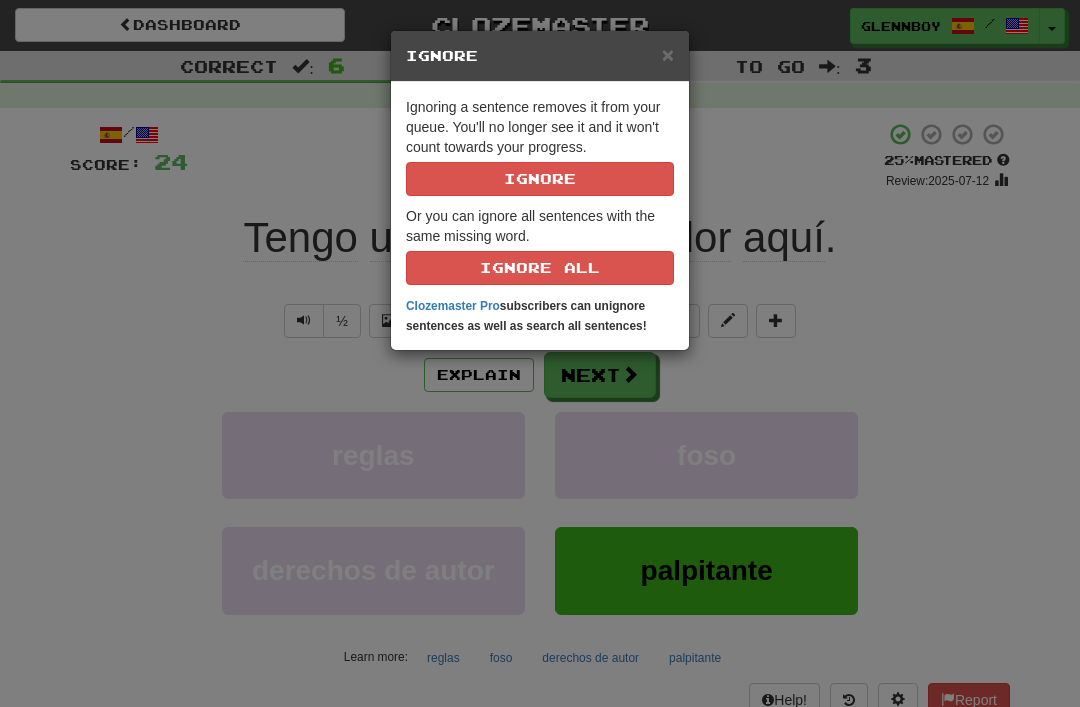 click on "Ignore" at bounding box center [540, 179] 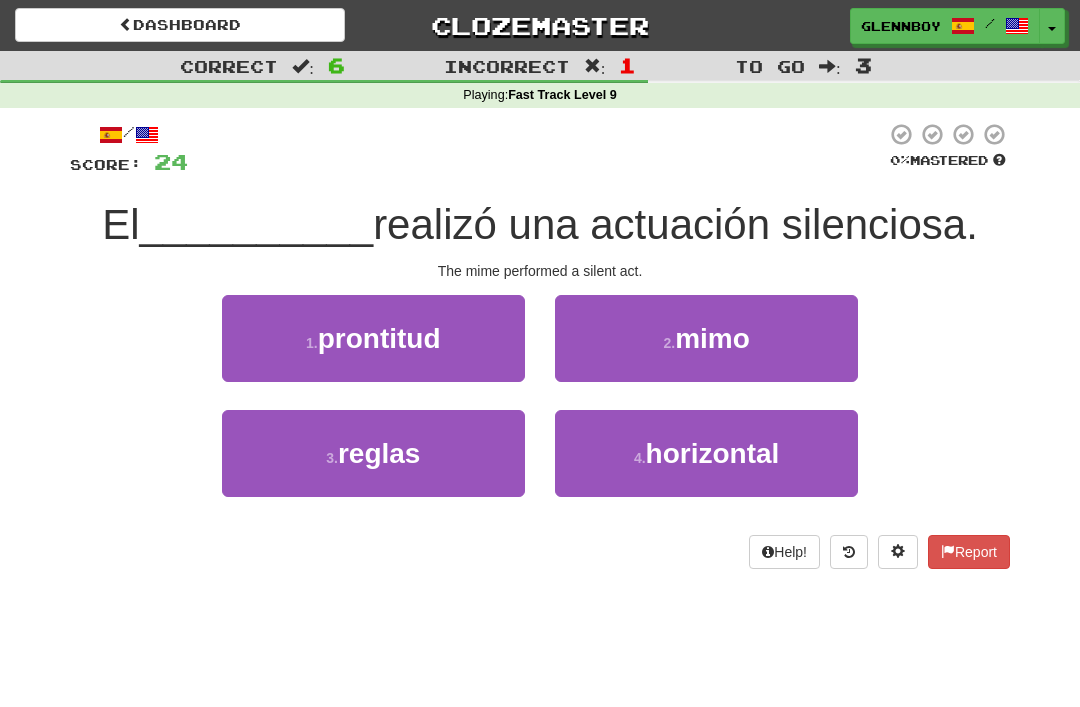 click on "2 .  mimo" at bounding box center (706, 338) 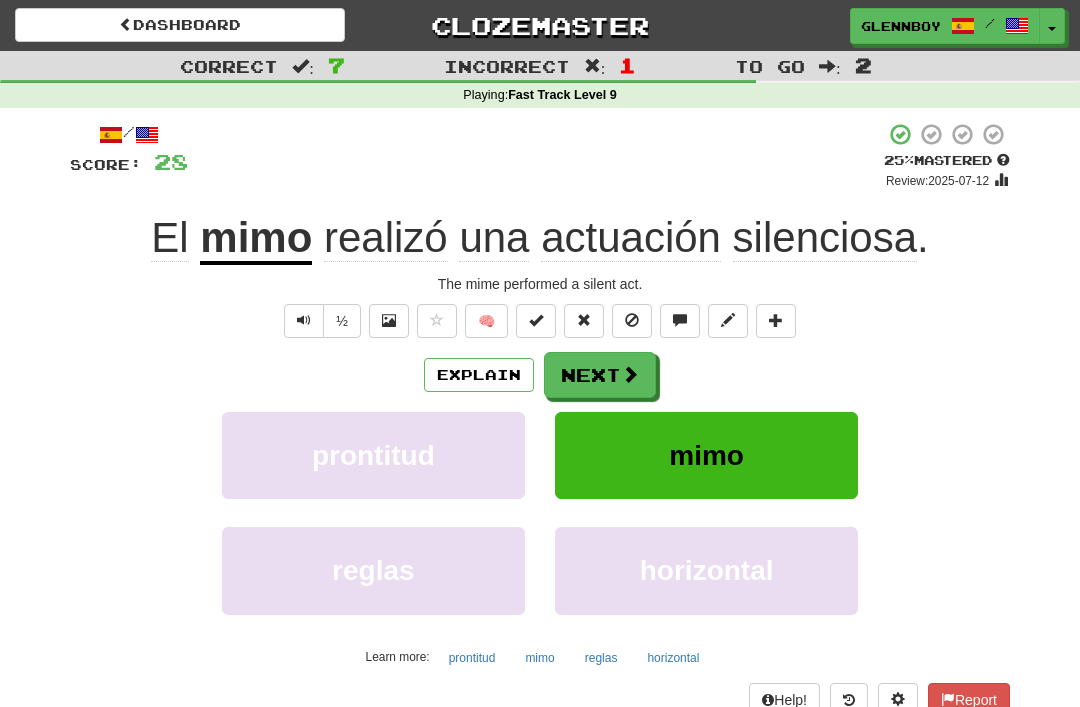 click at bounding box center (632, 320) 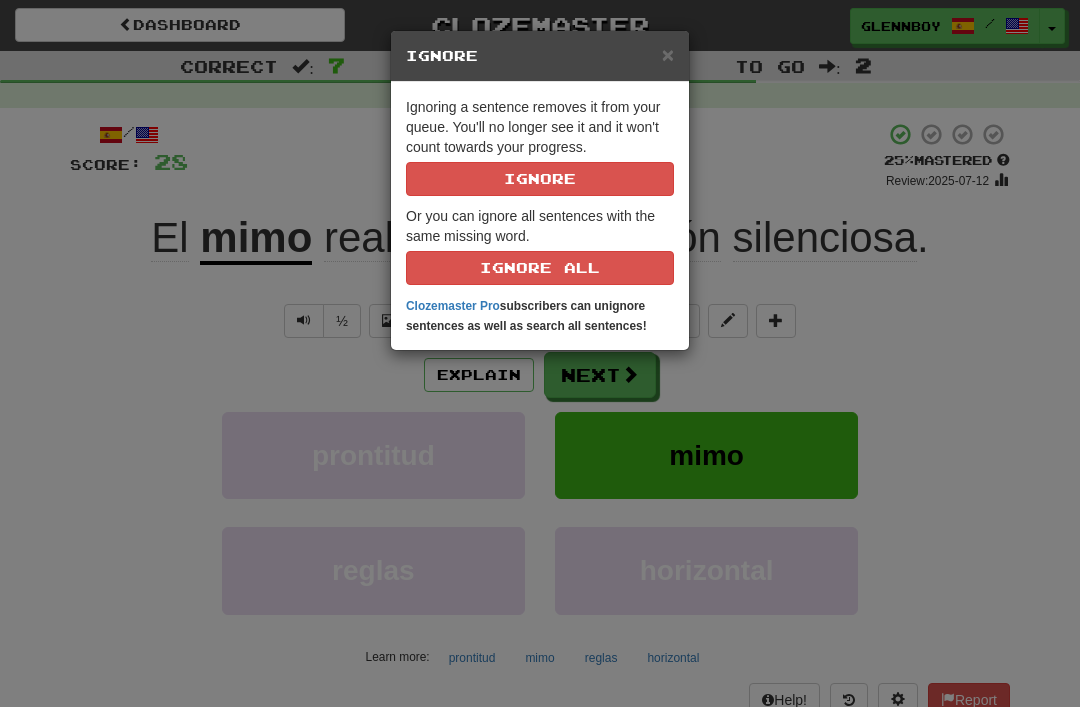 click on "Ignore" at bounding box center (540, 179) 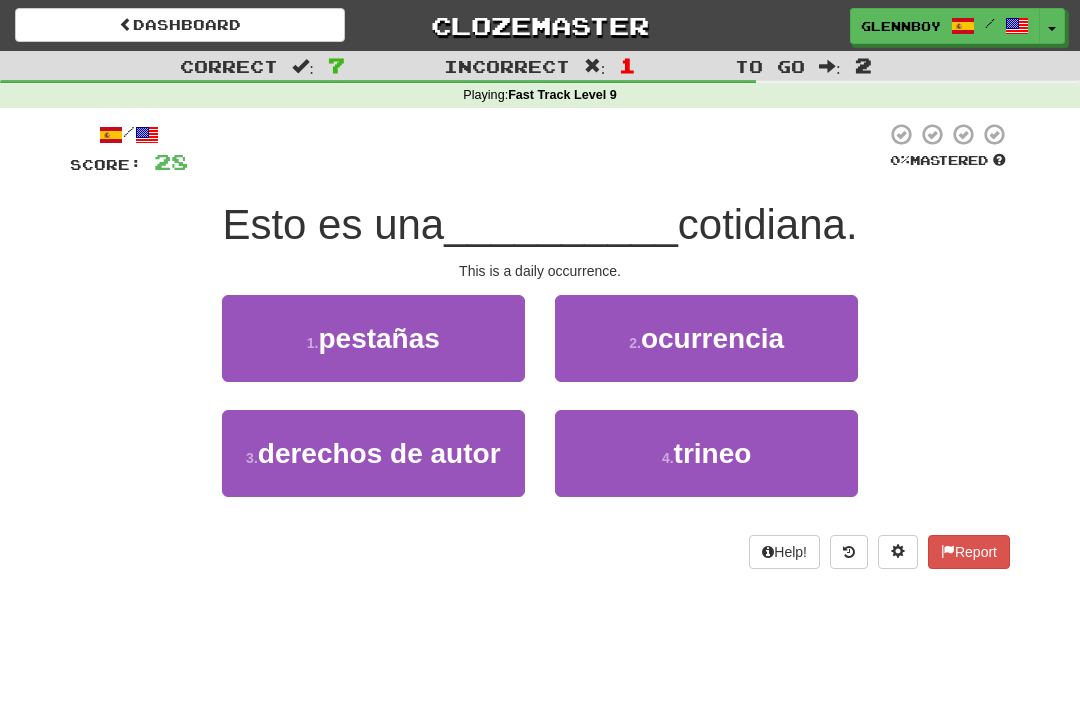 click on "ocurrencia" at bounding box center (712, 338) 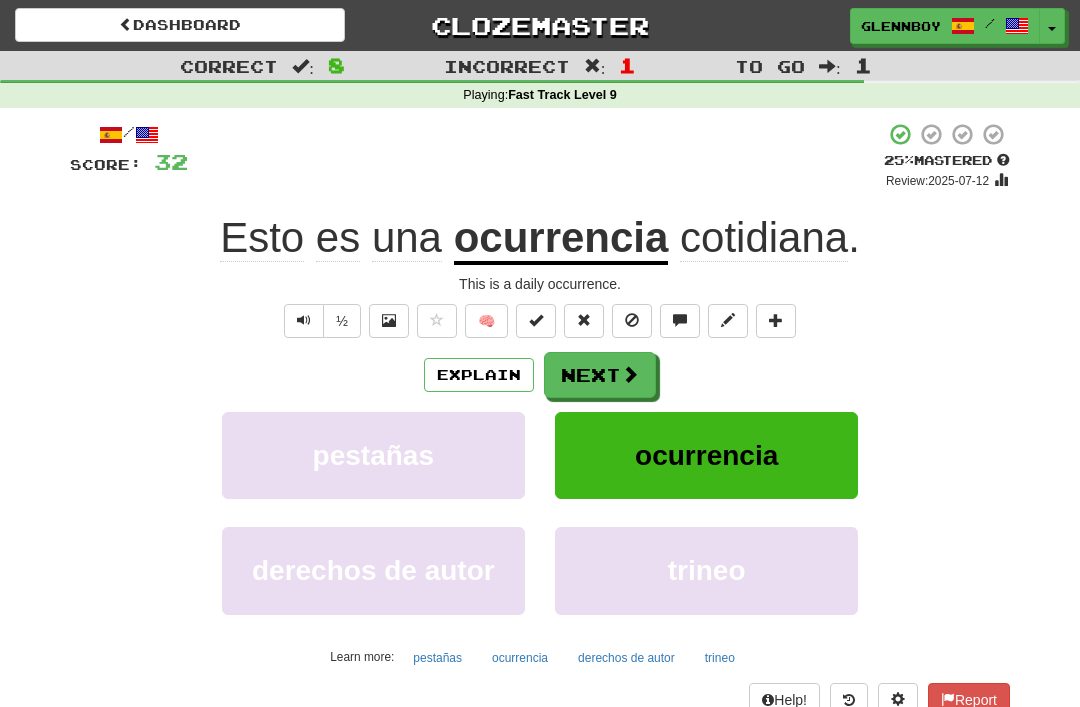 click at bounding box center (632, 321) 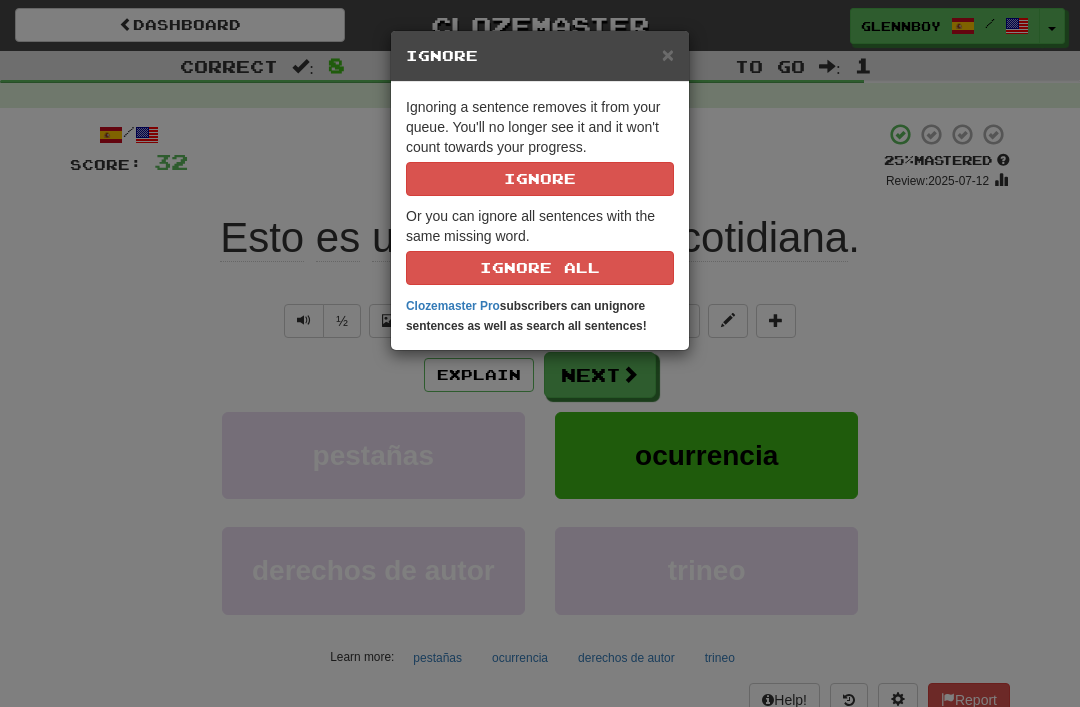 click on "Ignore" at bounding box center (540, 179) 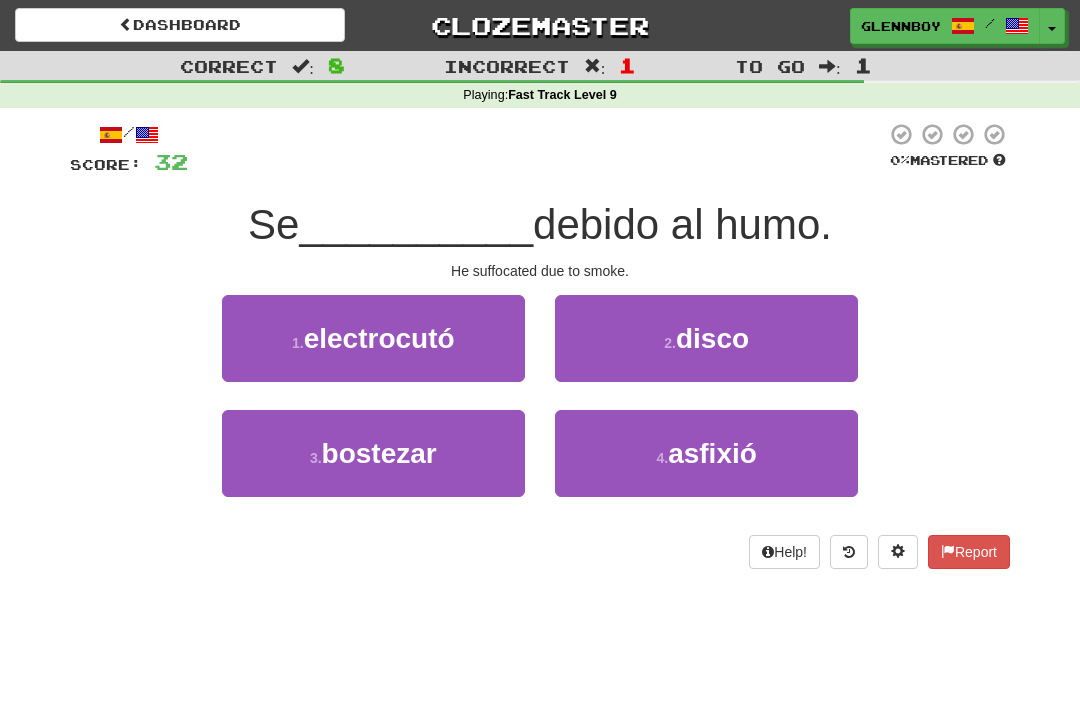 click on "asfixió" at bounding box center [712, 453] 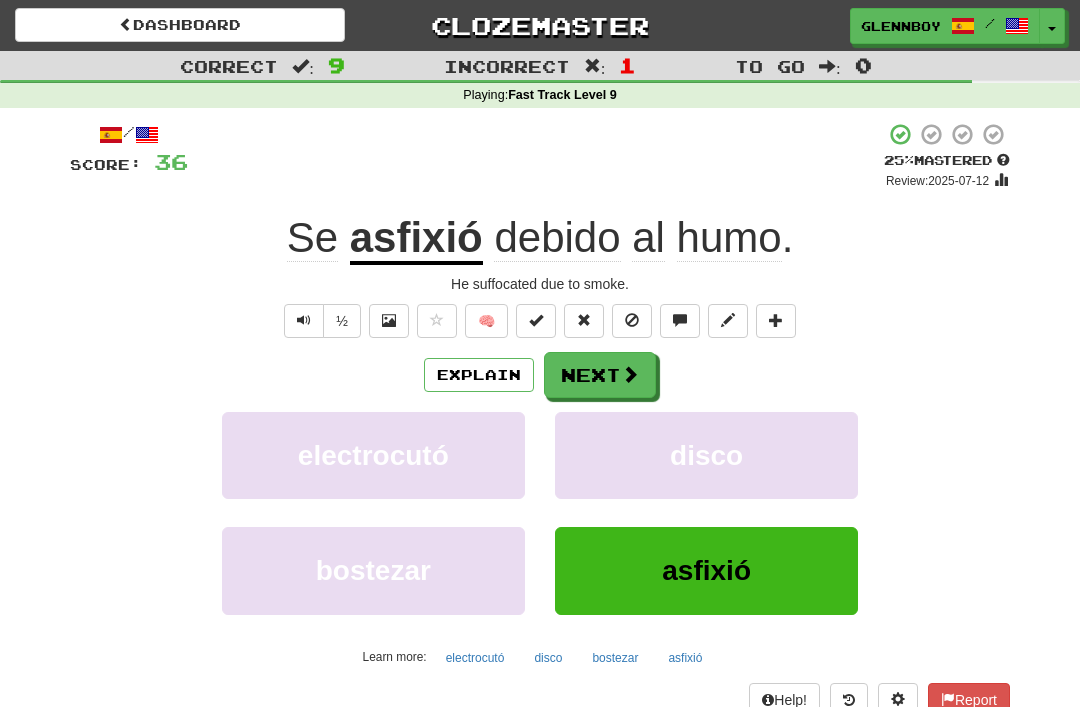 click at bounding box center (632, 321) 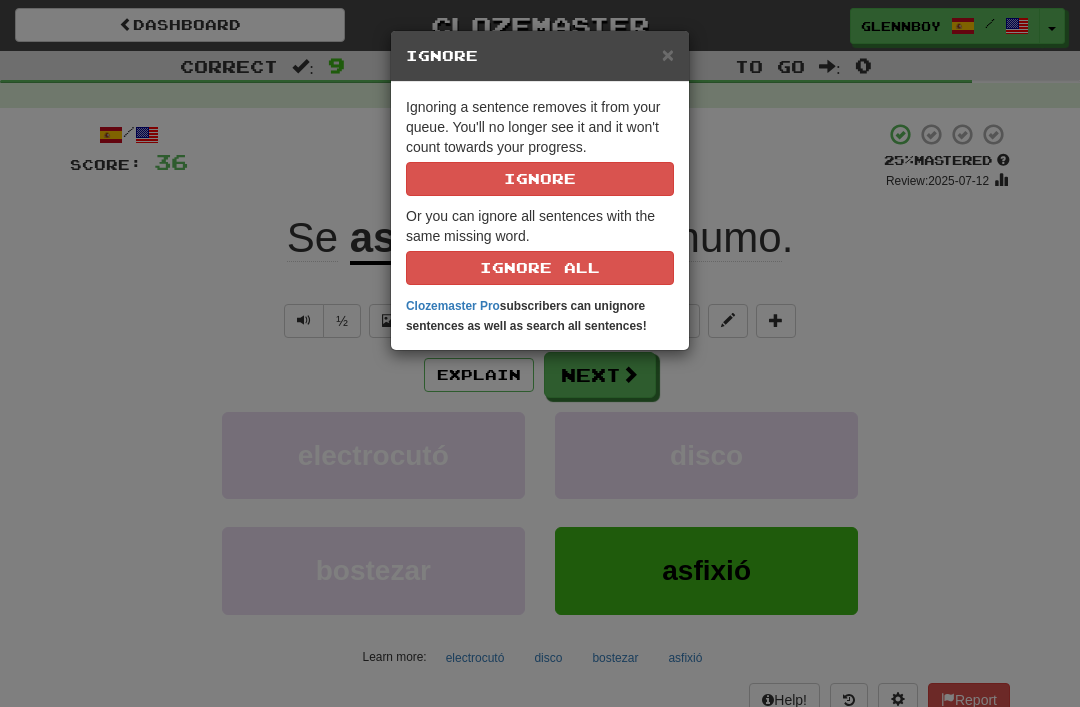 click on "Ignore" at bounding box center (540, 179) 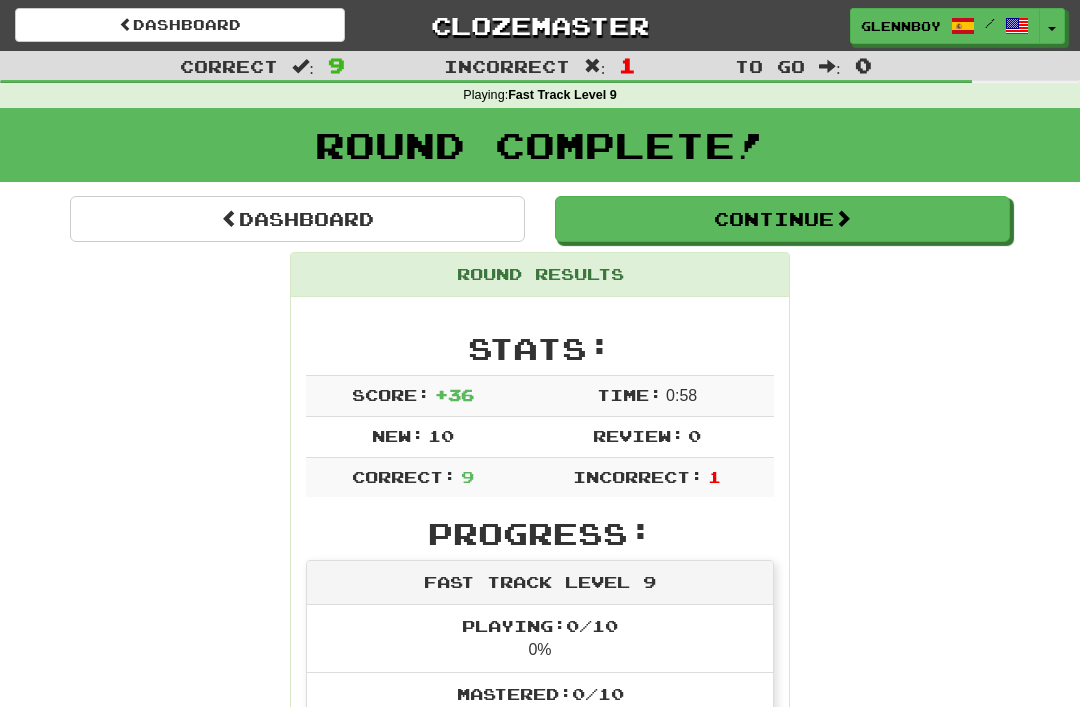 click on "Continue" at bounding box center (782, 219) 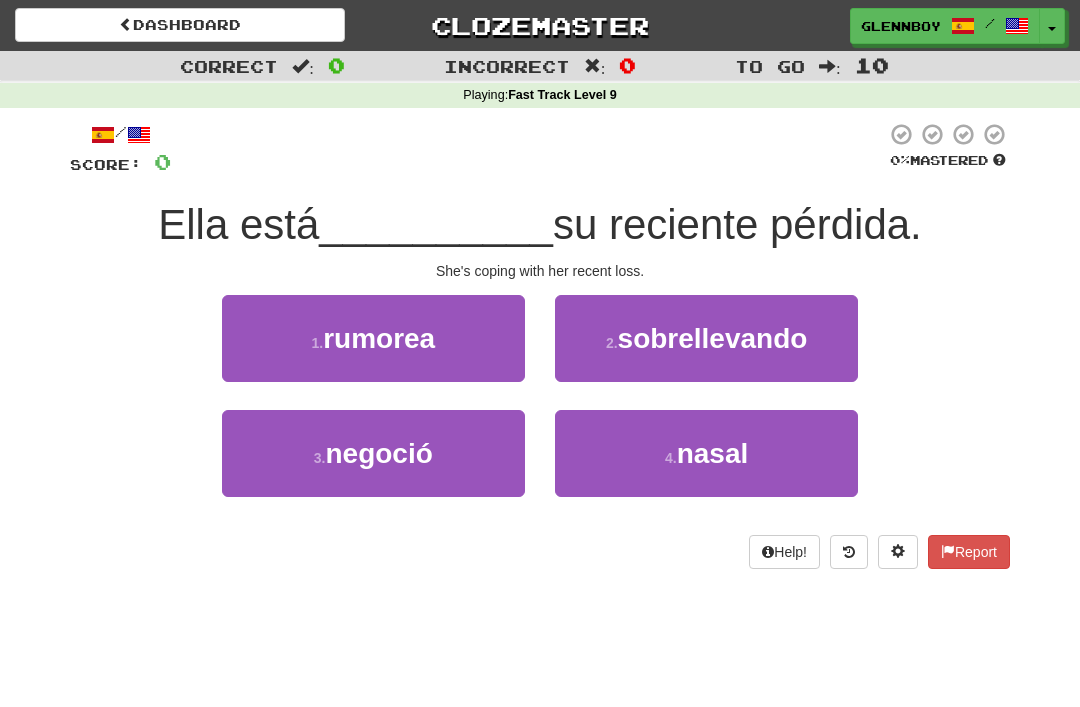click on "sobrellevando" at bounding box center (713, 338) 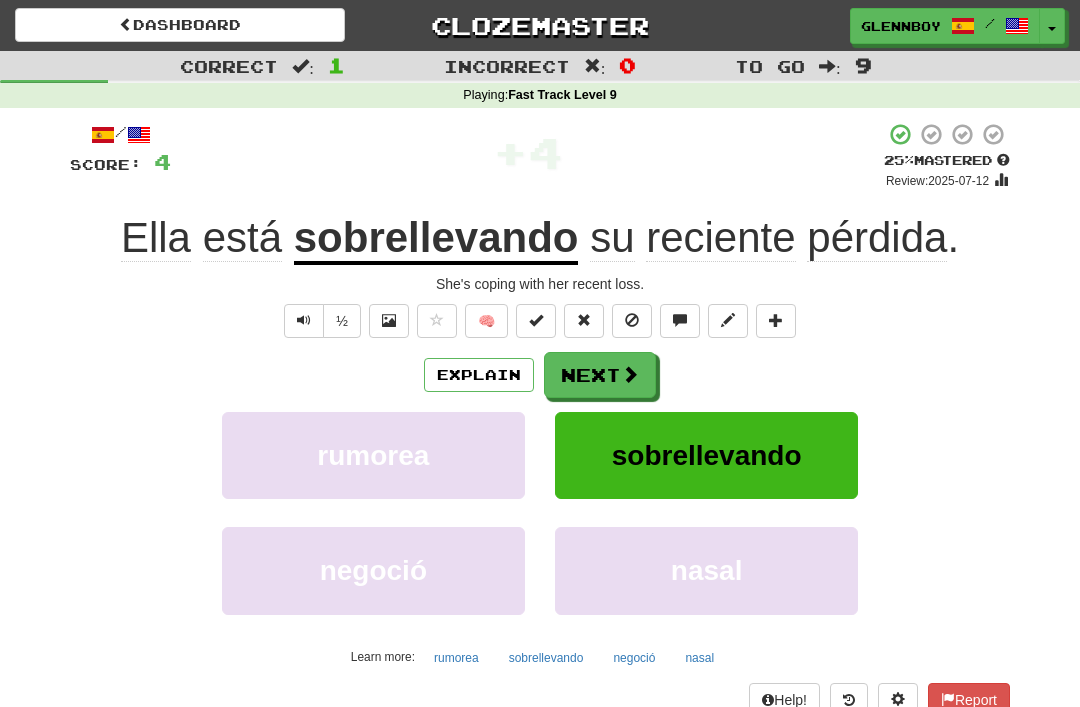 click on "Explain" at bounding box center (479, 375) 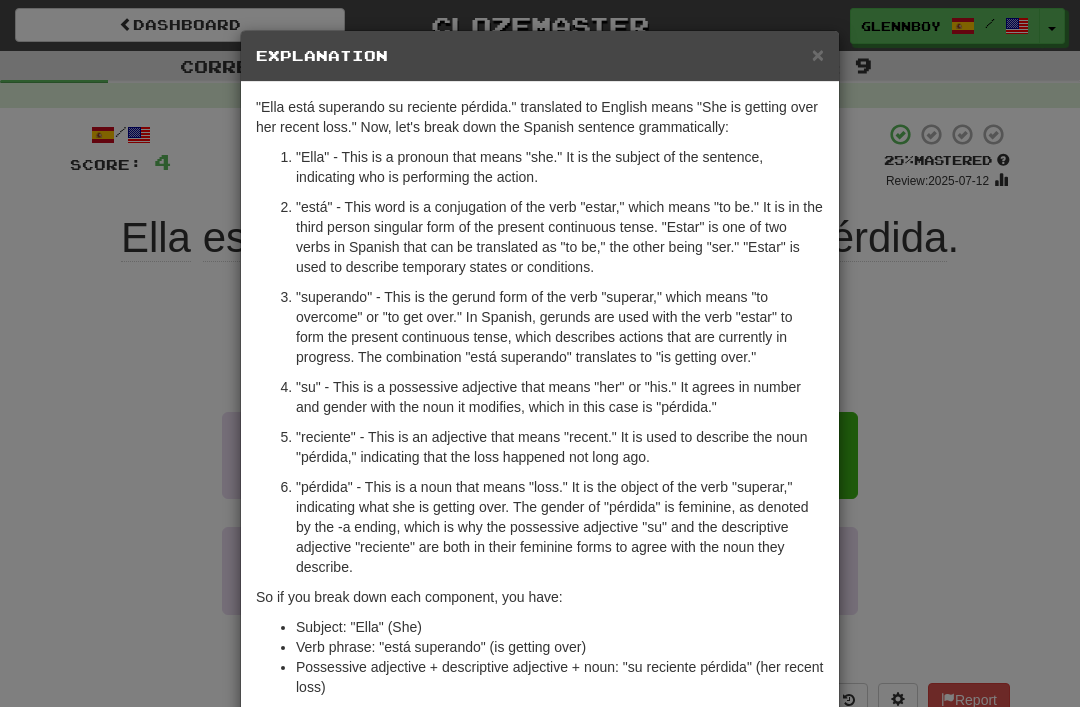 click on "×" at bounding box center [818, 54] 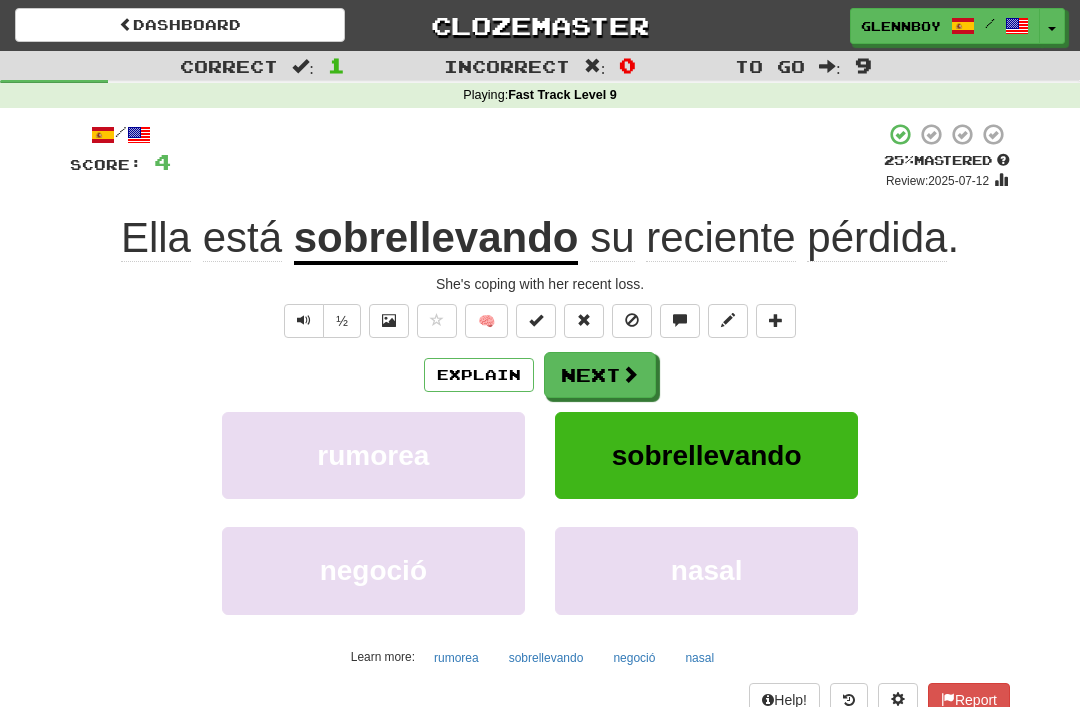 click at bounding box center (632, 321) 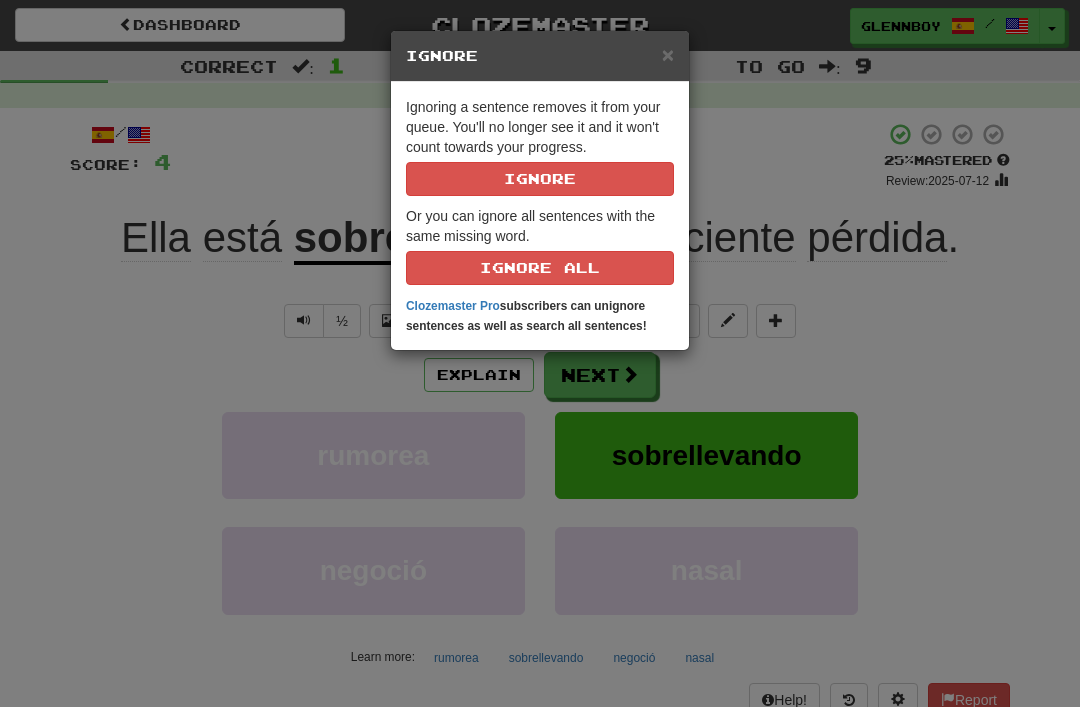 click on "× Ignore Ignoring a sentence removes it from your queue. You'll no longer see it and it won't count towards your progress. Ignore Or you can ignore all sentences with the same missing word. Ignore All Clozemaster Pro  subscribers can unignore sentences as well as search all sentences!" at bounding box center [540, 353] 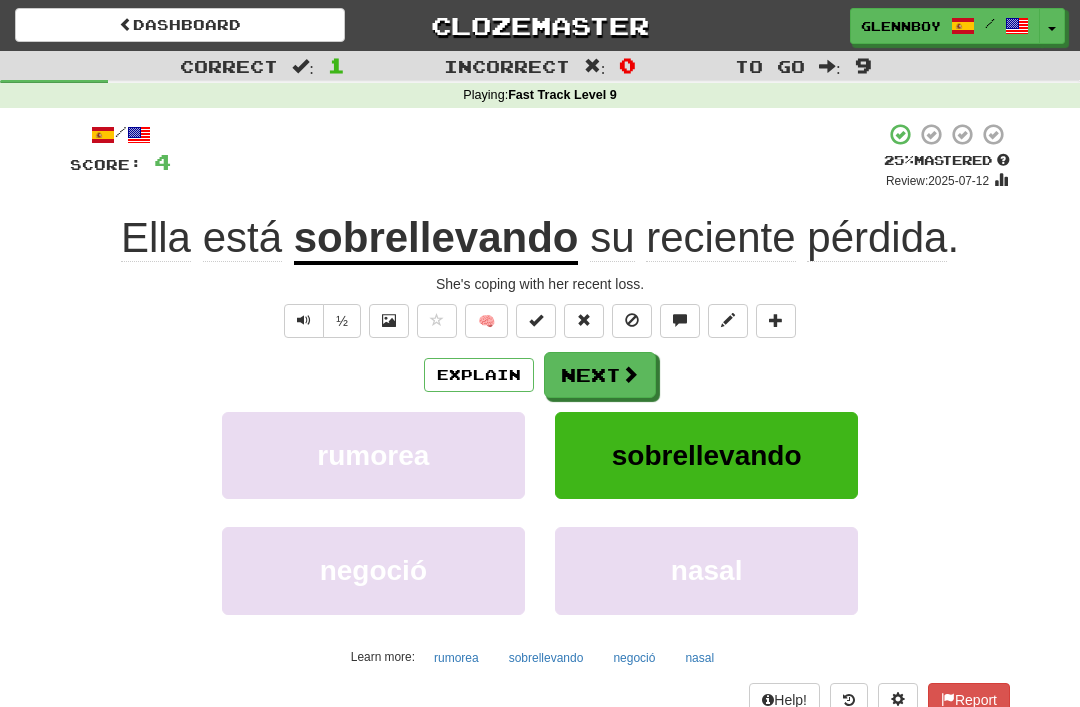 click on "Explain" at bounding box center [479, 375] 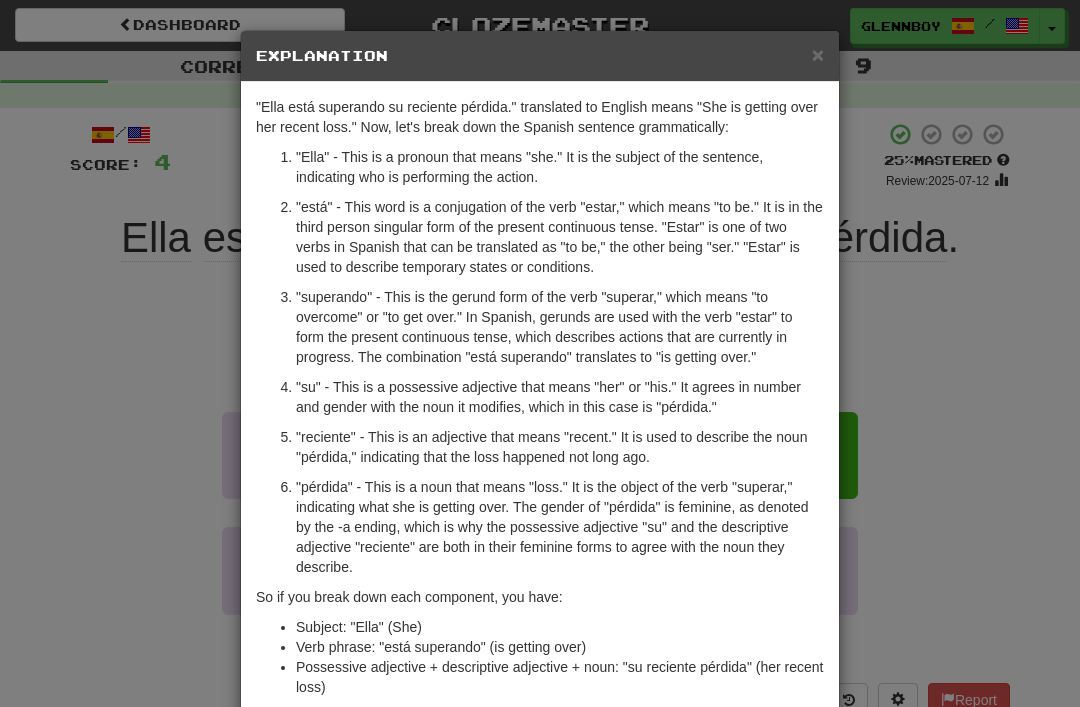 click on "× Explanation "Ella está superando su reciente pérdida." translated to English means "She is getting over her recent loss." Now, let's break down the Spanish sentence grammatically:
"Ella" - This is a pronoun that means "she." It is the subject of the sentence, indicating who is performing the action.
"está" - This word is a conjugation of the verb "estar," which means "to be." It is in the third person singular form of the present continuous tense. "Estar" is one of two verbs in Spanish that can be translated as "to be," the other being "ser." "Estar" is used to describe temporary states or conditions.
"superando" - This is the gerund form of the verb "superar," which means "to overcome" or "to get over." In Spanish, gerunds are used with the verb "estar" to form the present continuous tense, which describes actions that are currently in progress. The combination "está superando" translates to "is getting over."
So if you break down each component, you have:" at bounding box center [540, 353] 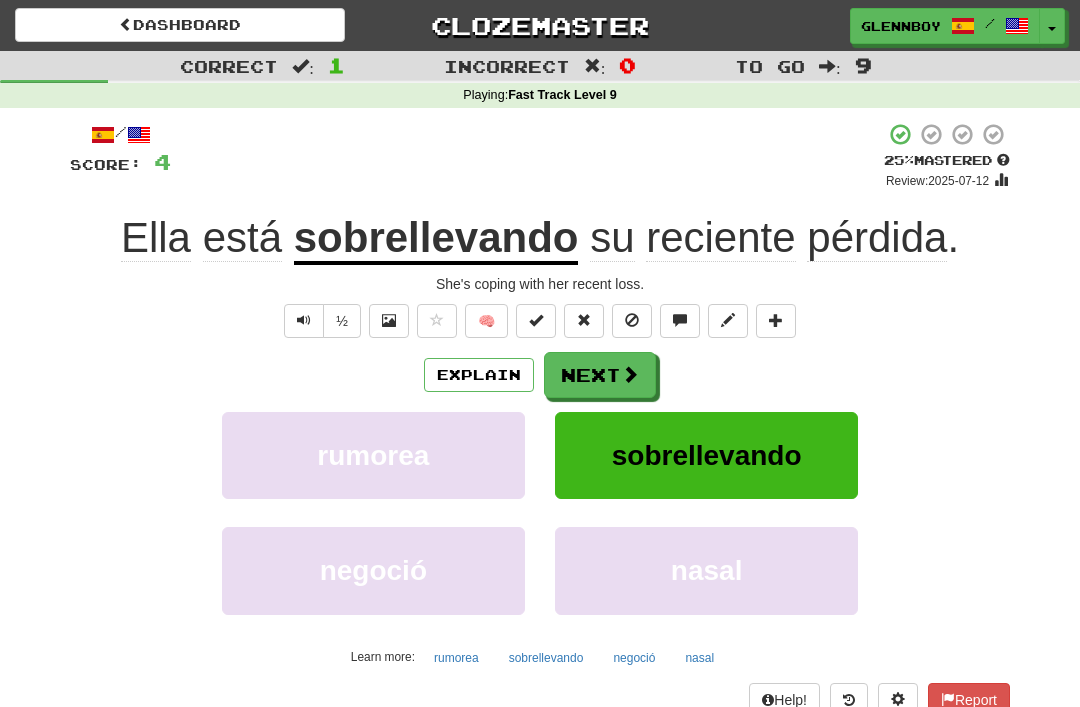 click on "Explain" at bounding box center (479, 375) 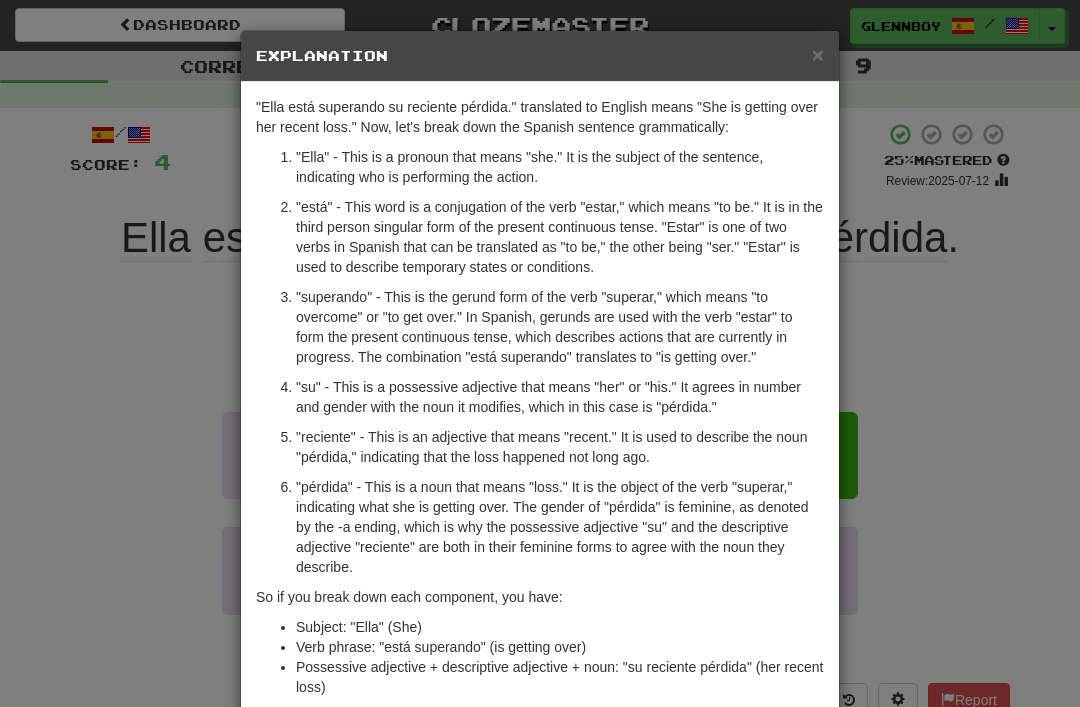 click on "×" at bounding box center [818, 54] 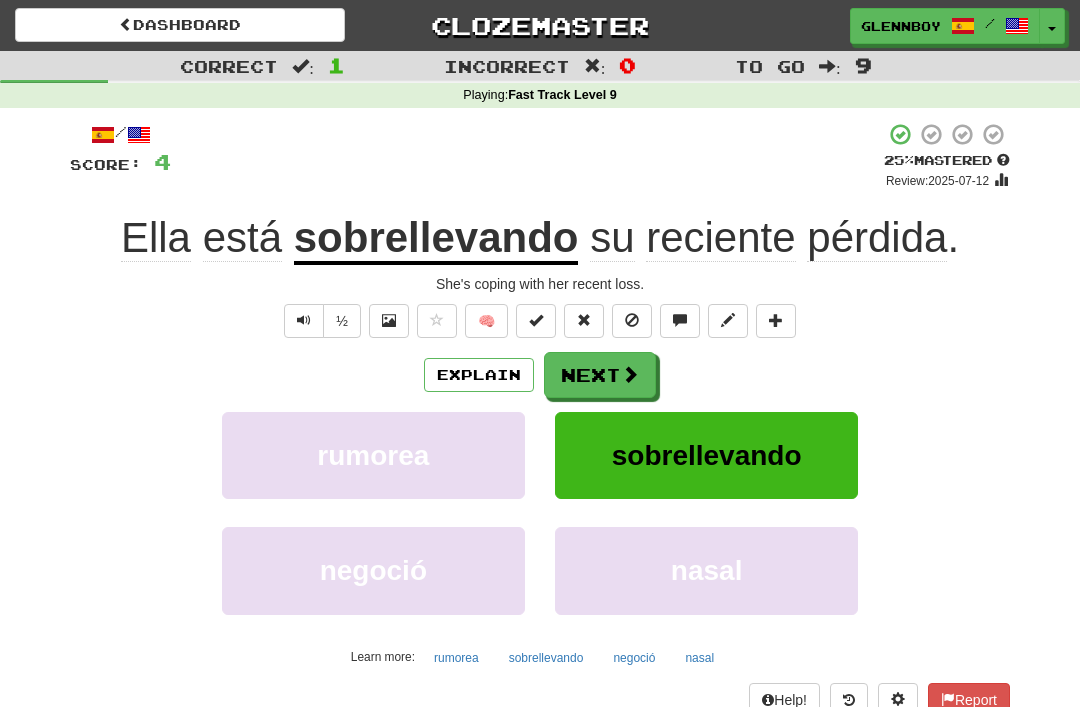 click at bounding box center [632, 320] 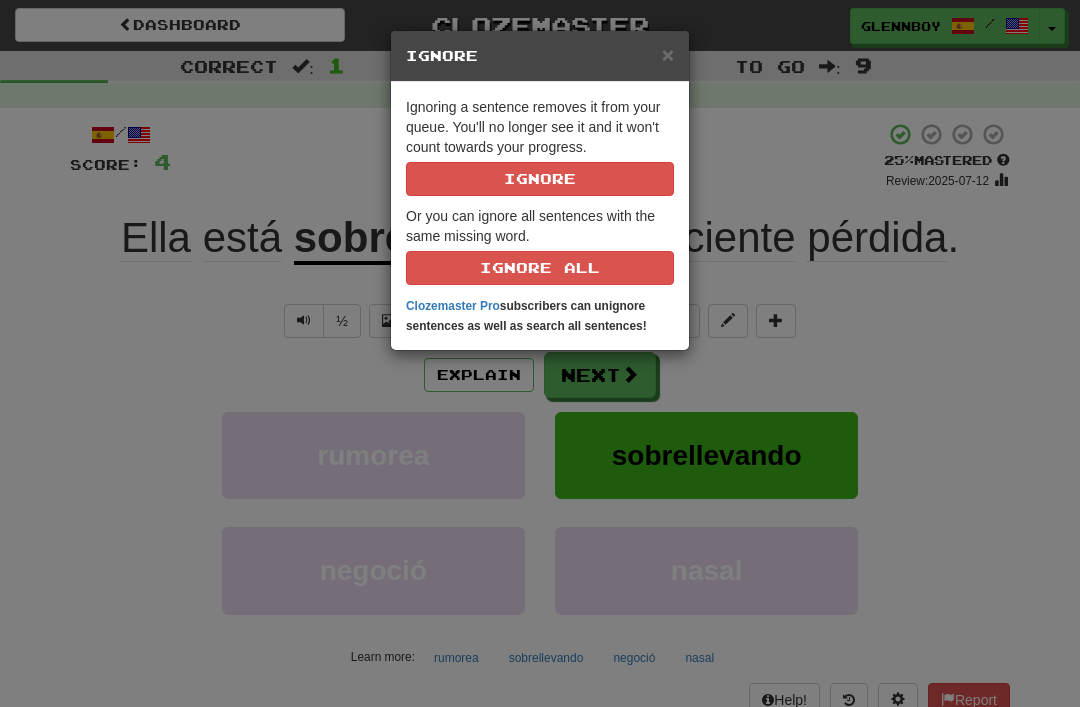 click on "Ignore" at bounding box center (540, 179) 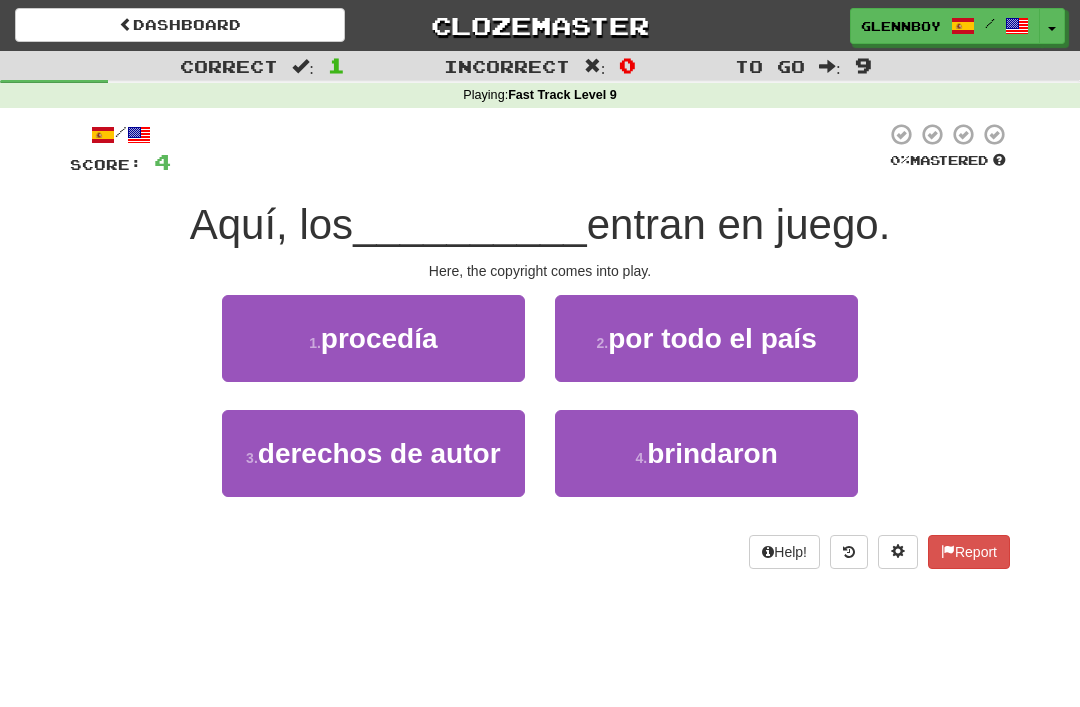 click on "derechos de autor" at bounding box center [379, 453] 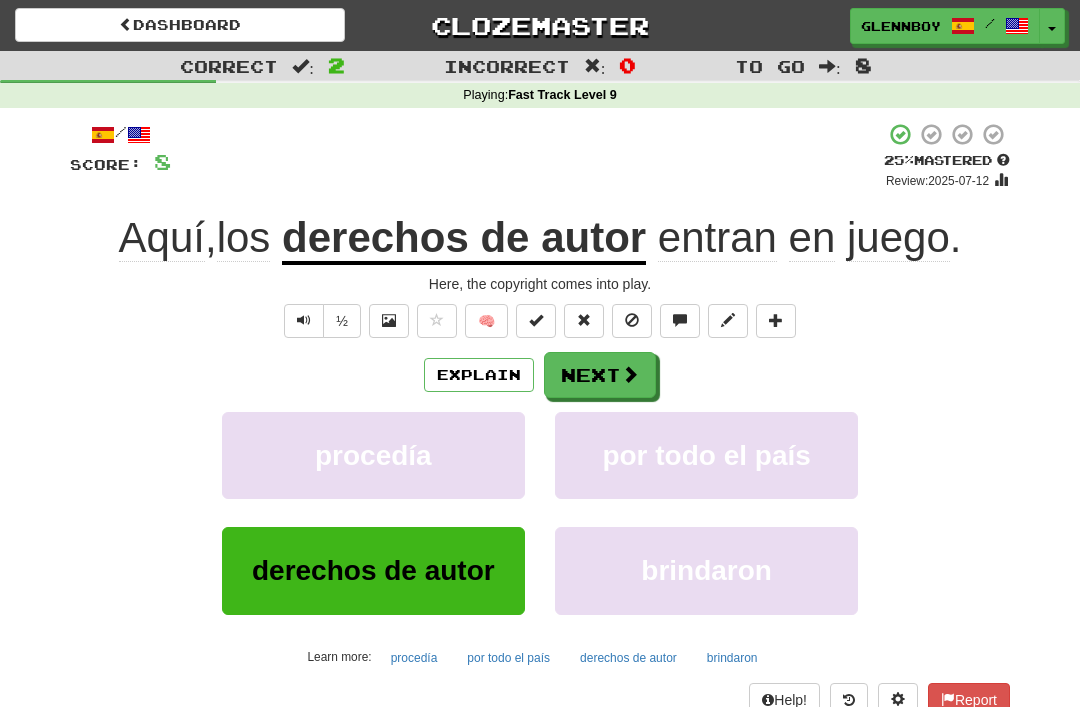 click at bounding box center (632, 320) 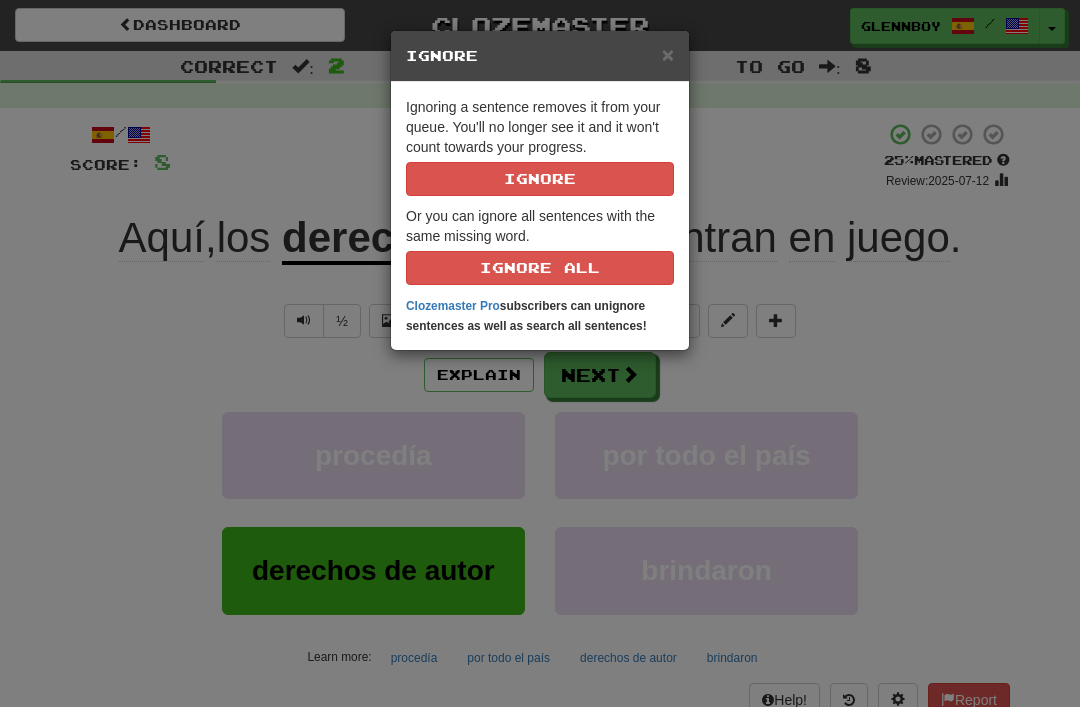 click on "Ignore" at bounding box center [540, 179] 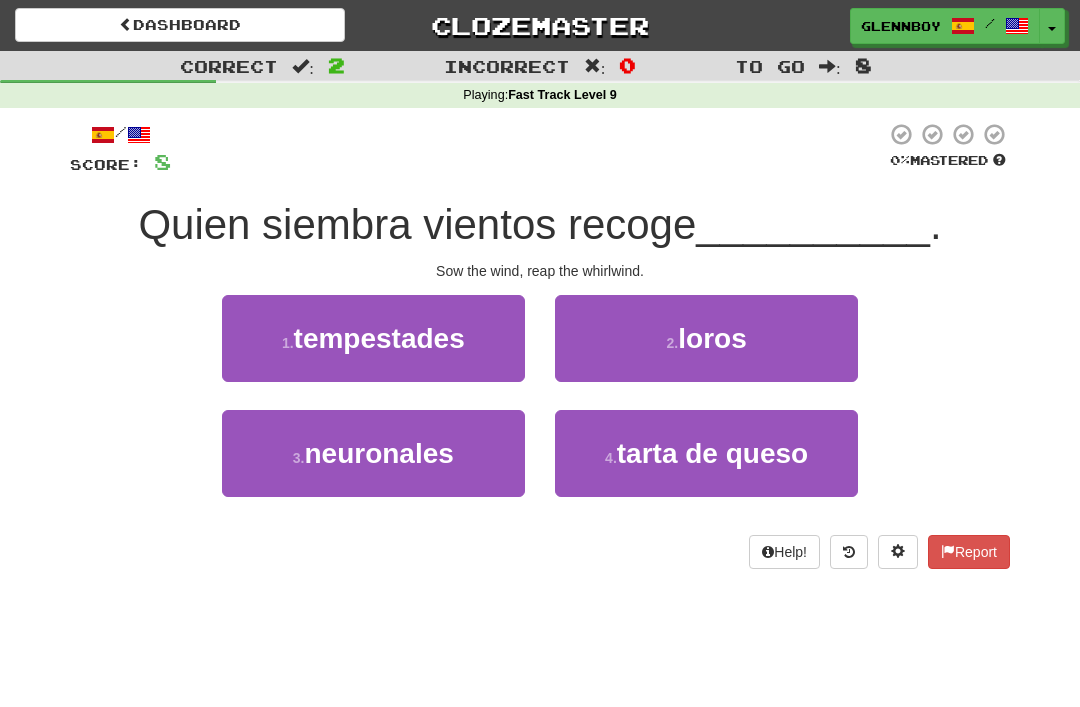 click on "tempestades" at bounding box center [379, 338] 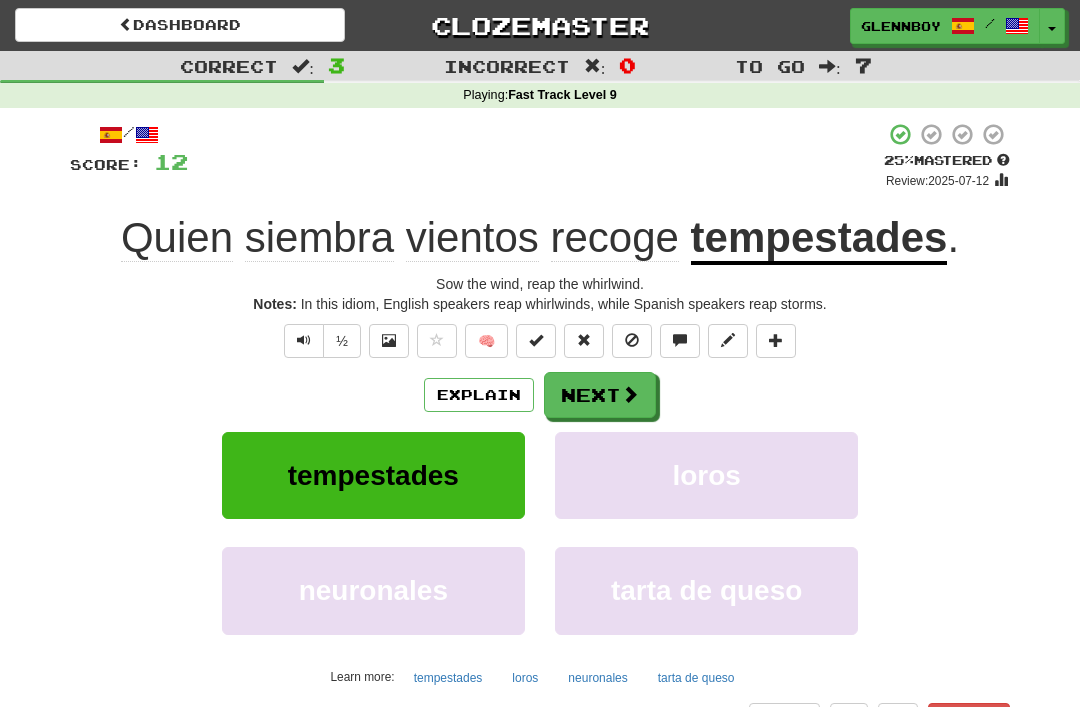 click at bounding box center [632, 341] 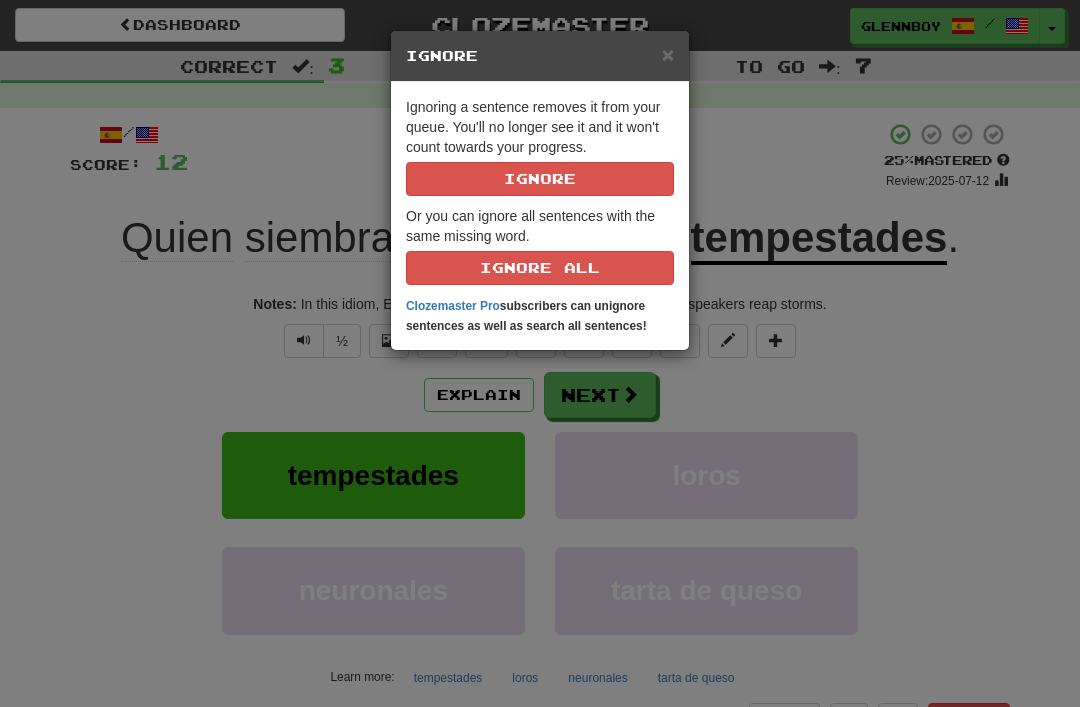 click on "Ignore" at bounding box center [540, 179] 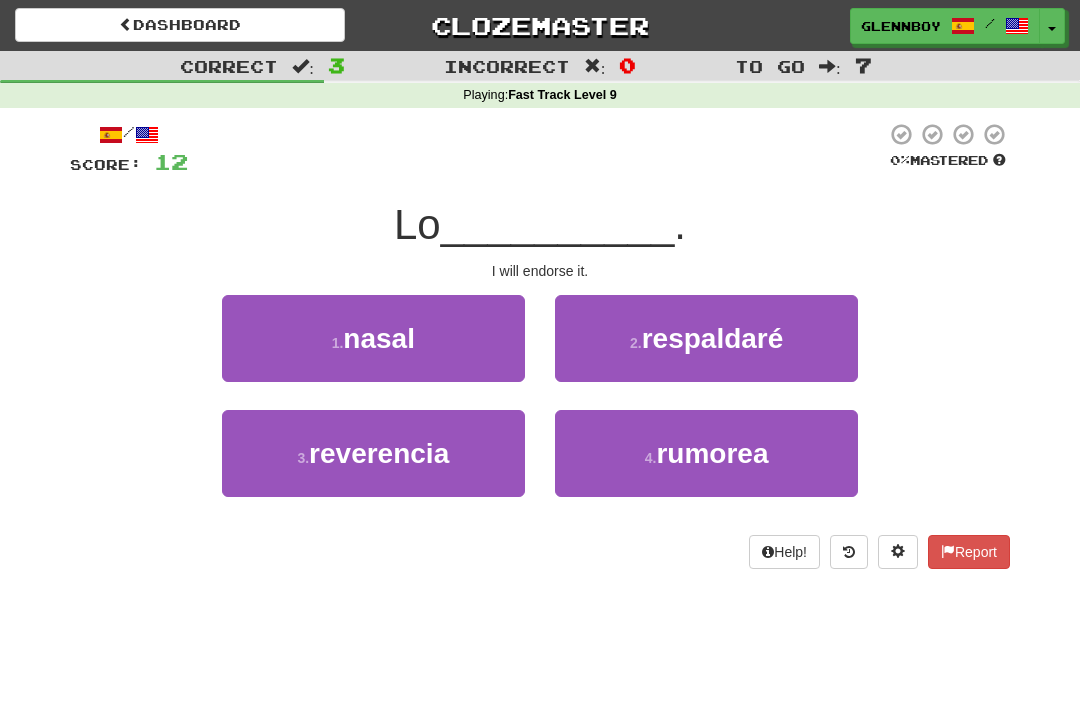 click on "2 ." at bounding box center [636, 343] 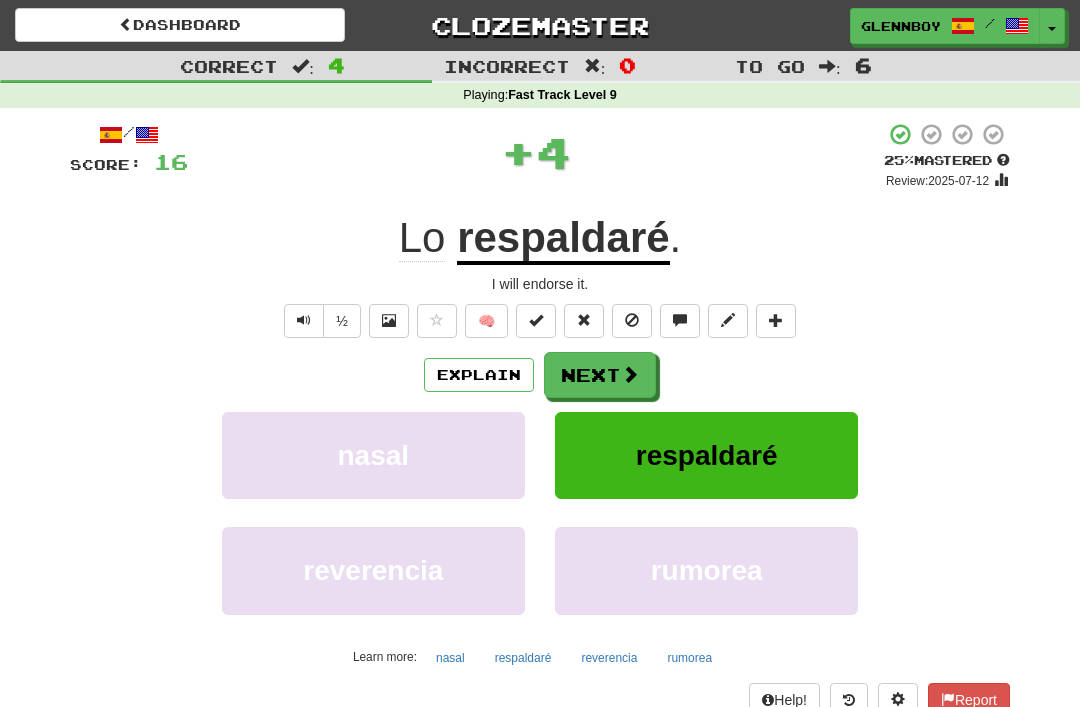 click at bounding box center (632, 320) 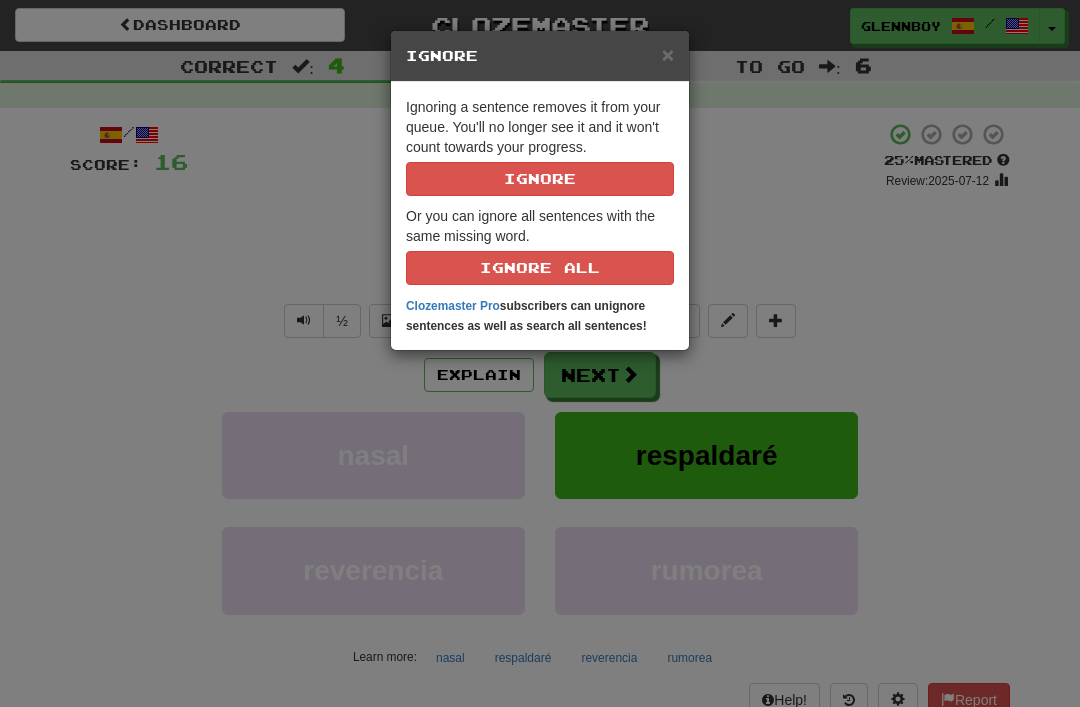 click on "Ignore" at bounding box center (540, 179) 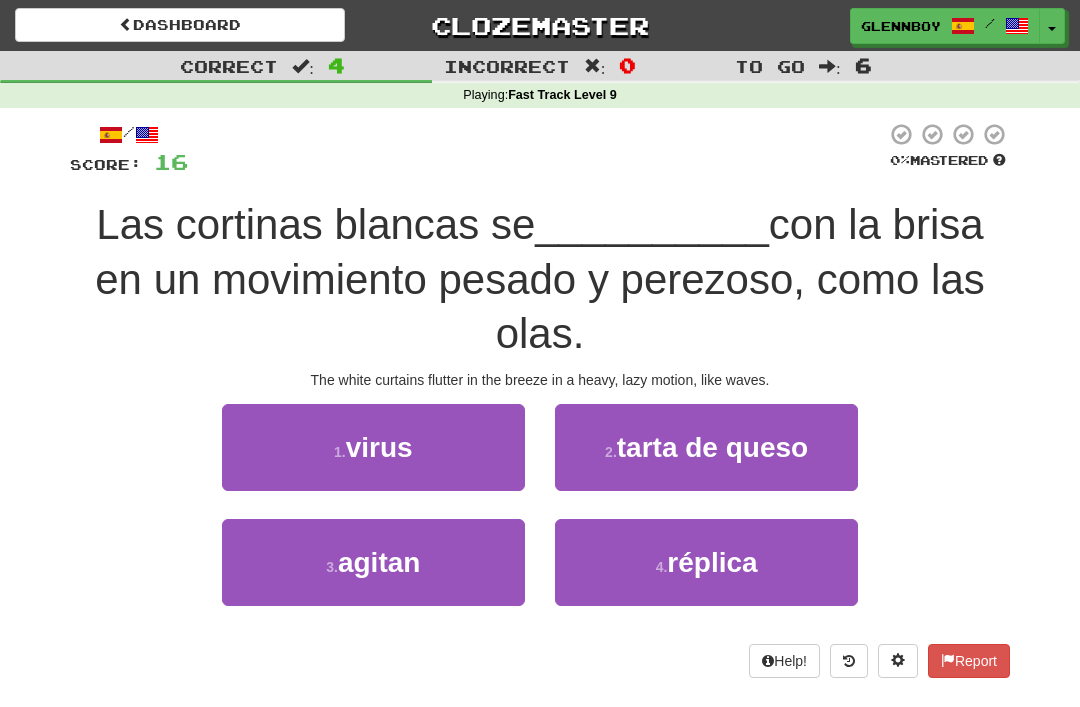 click on "agitan" at bounding box center [379, 562] 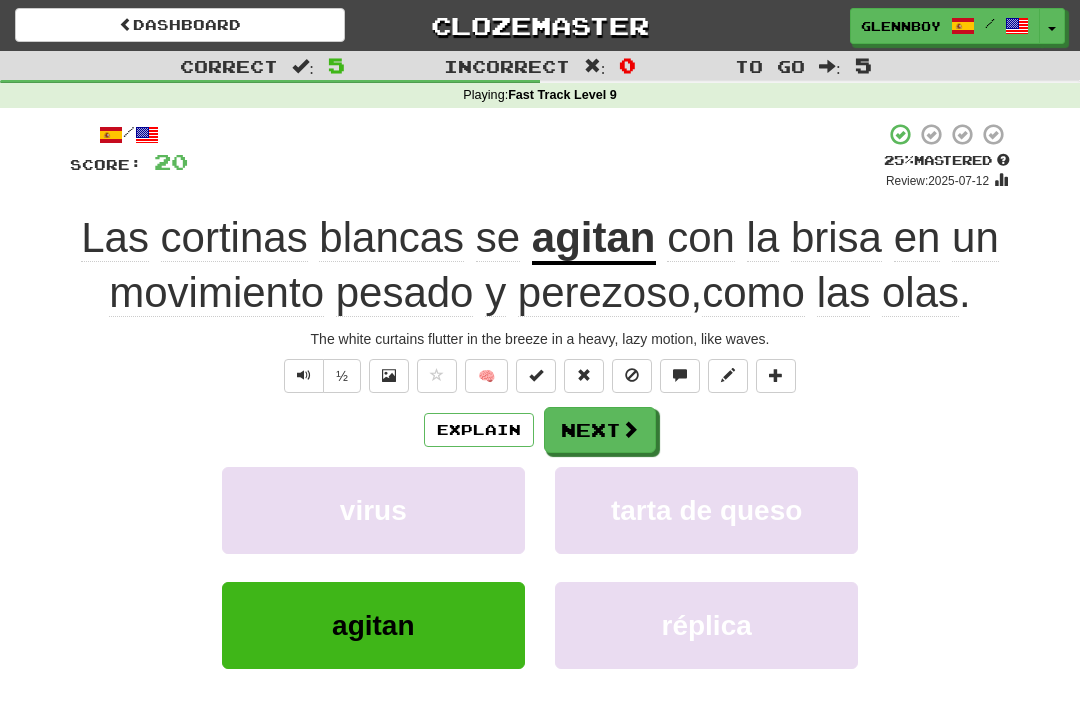 click at bounding box center [632, 376] 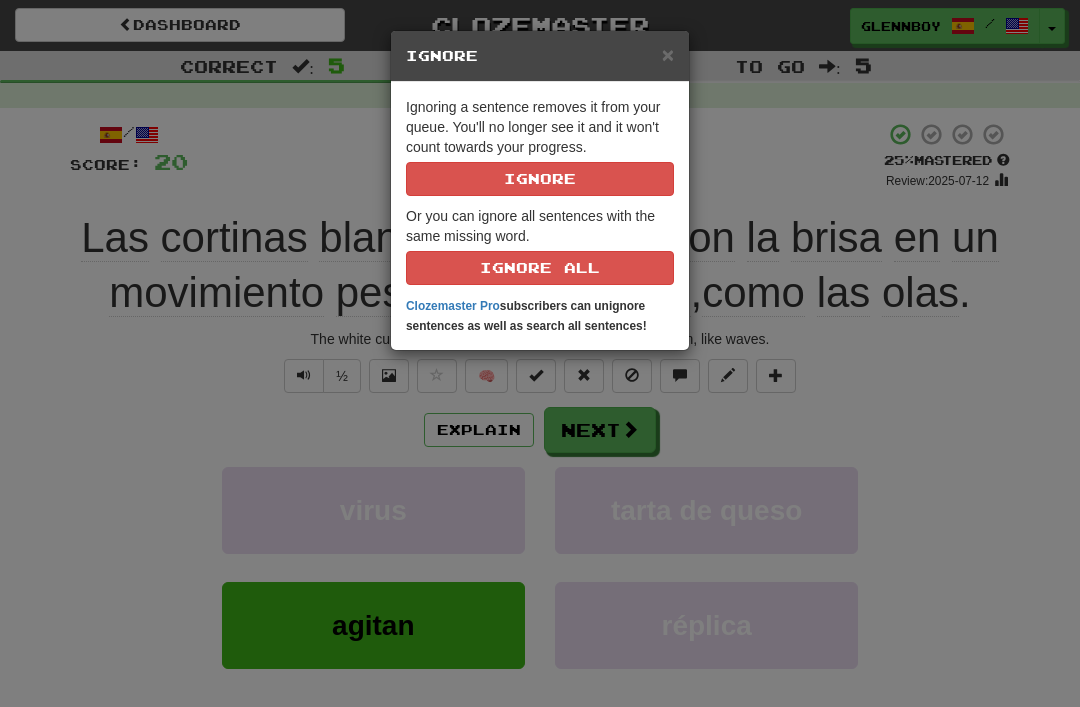 click on "Ignore" at bounding box center [540, 179] 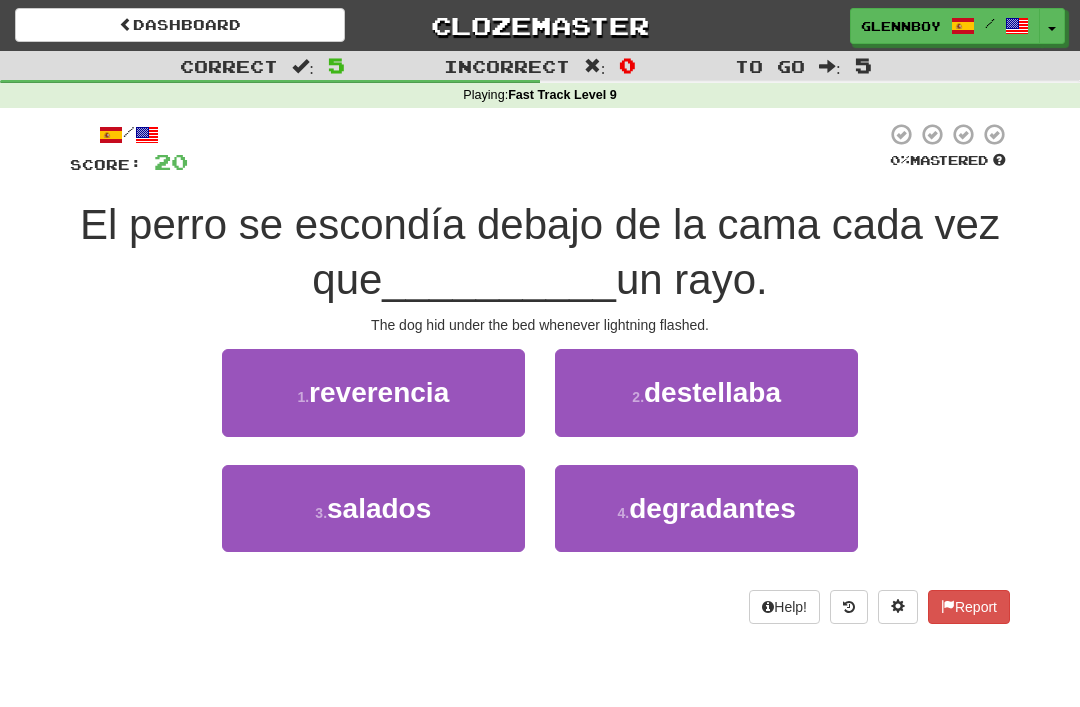 click on "destellaba" at bounding box center [712, 392] 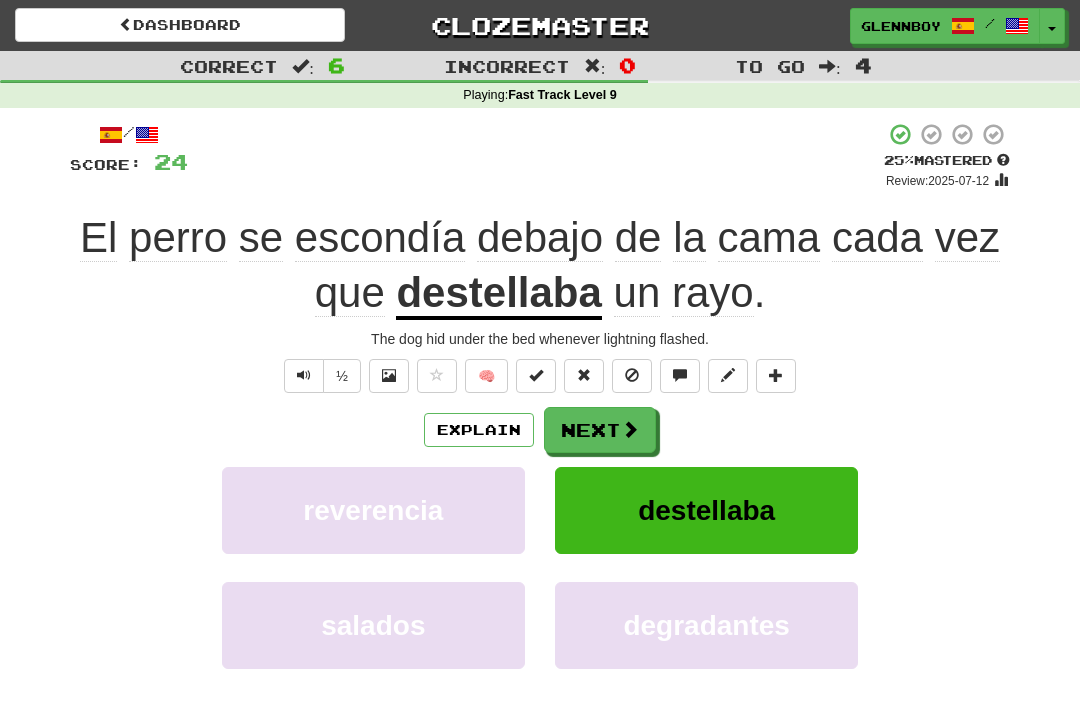 click at bounding box center (632, 376) 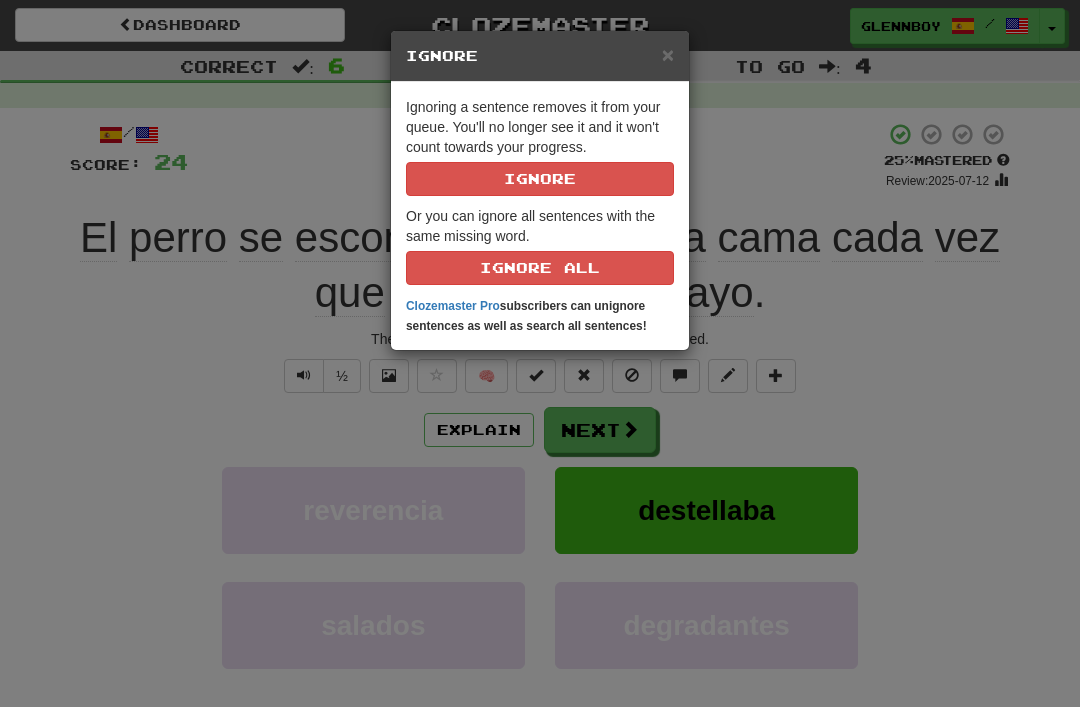 click on "Ignore" at bounding box center (540, 179) 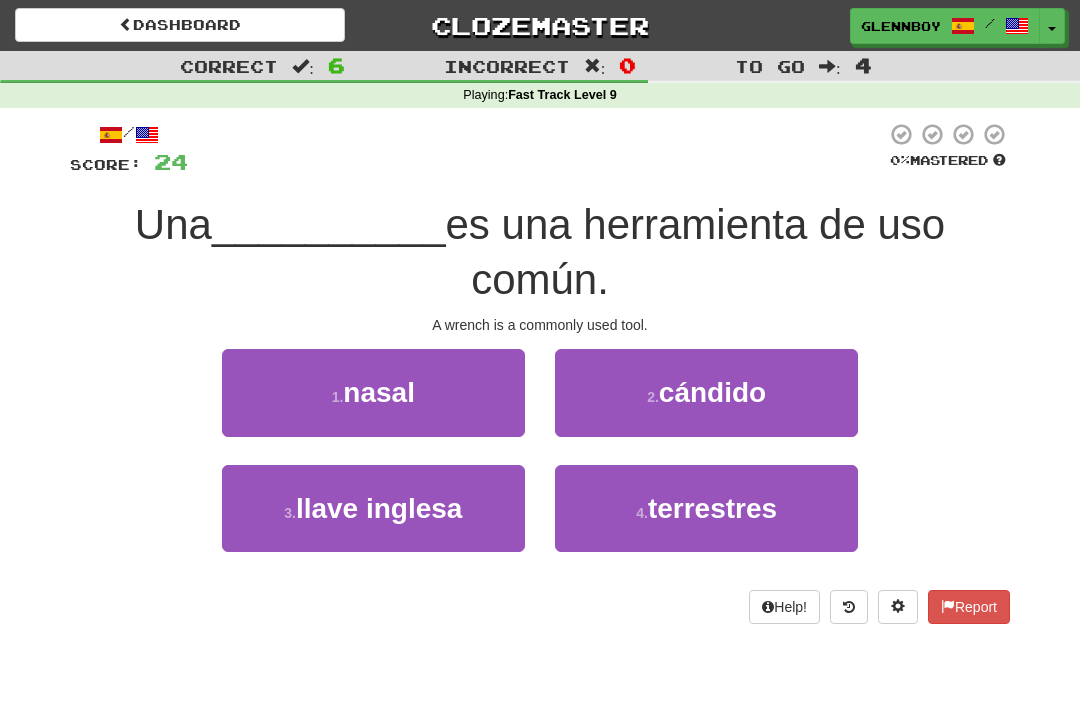 click on "llave inglesa" at bounding box center (379, 508) 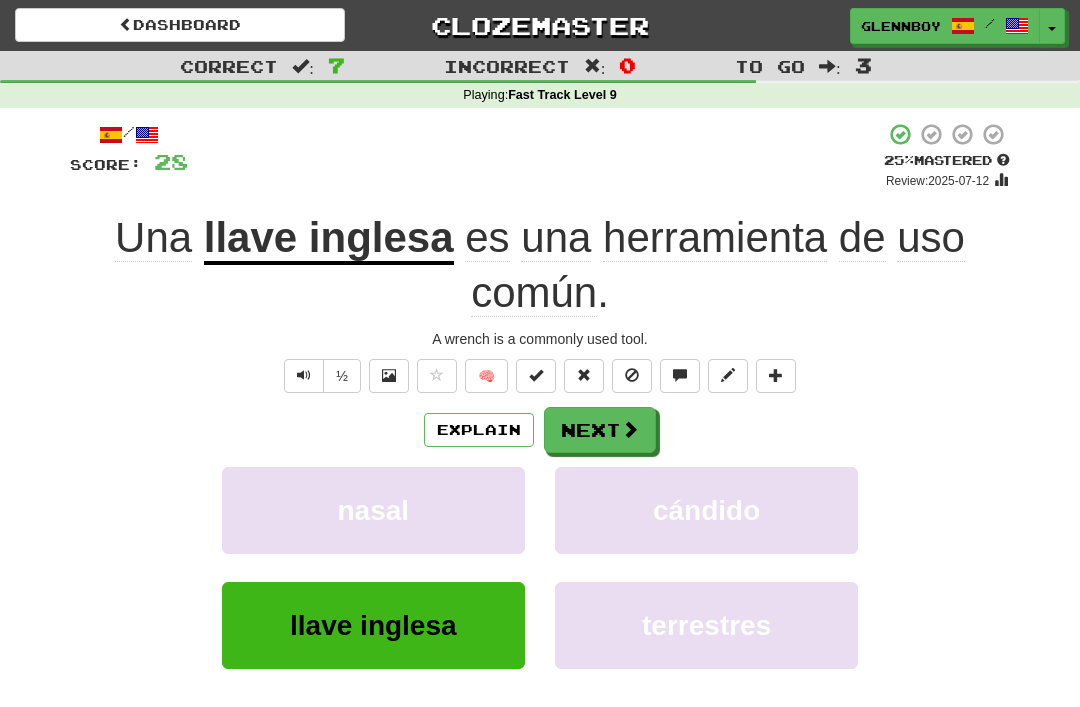 click at bounding box center (632, 375) 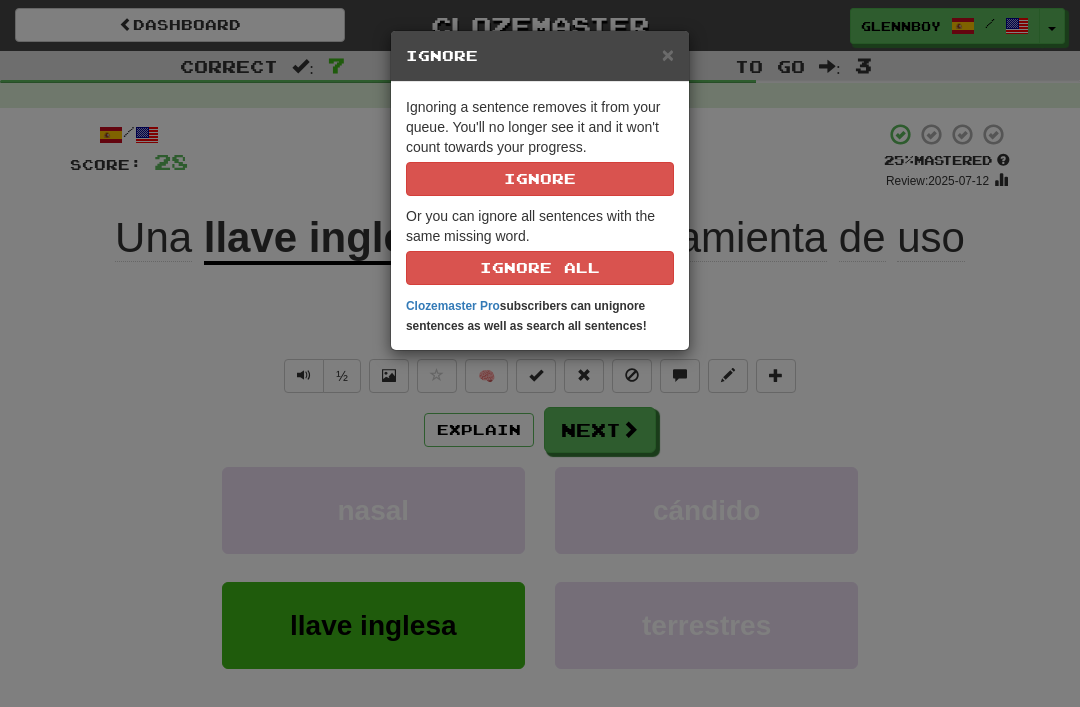 click on "Ignore" at bounding box center (540, 179) 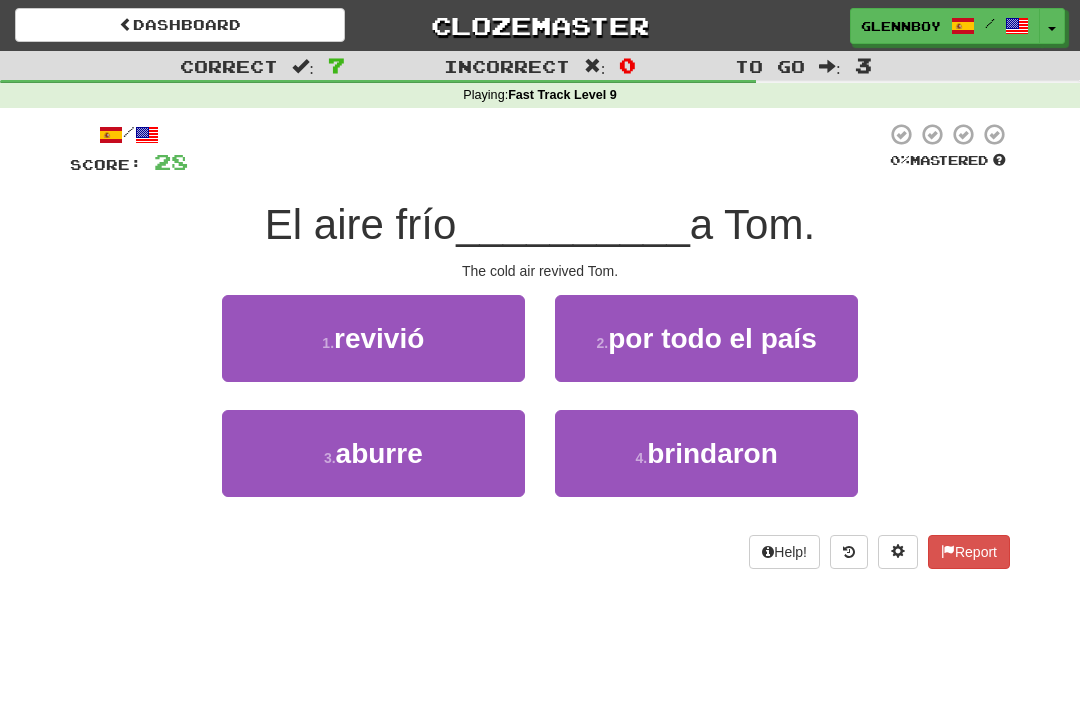 click on "revivió" at bounding box center (379, 338) 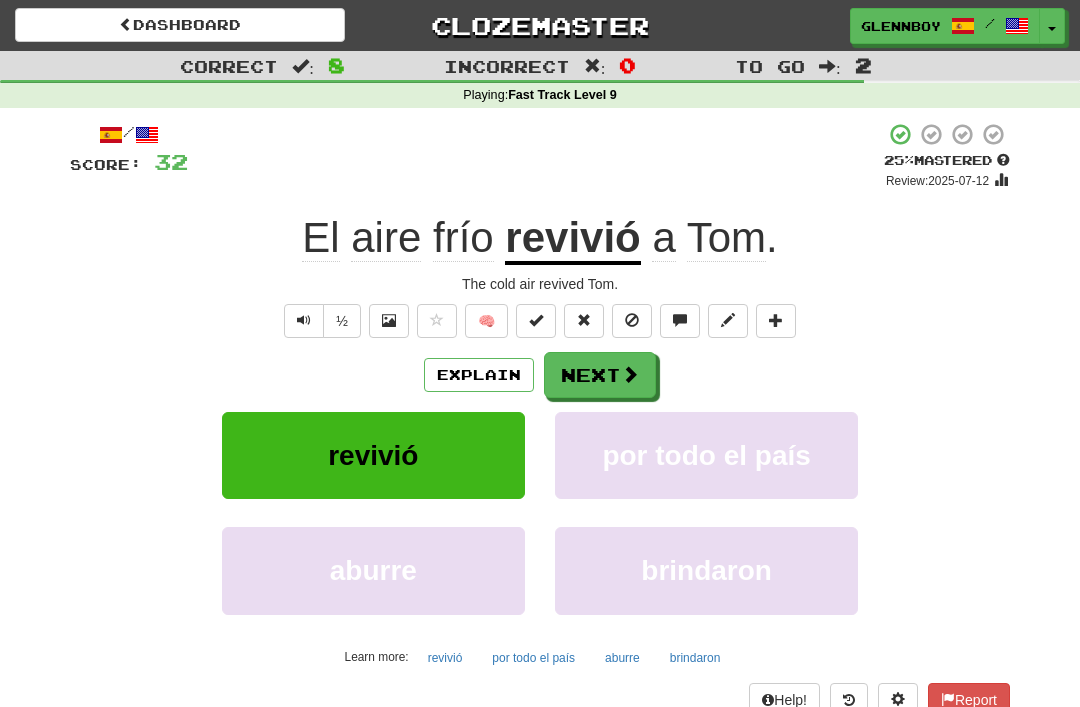 click at bounding box center [632, 320] 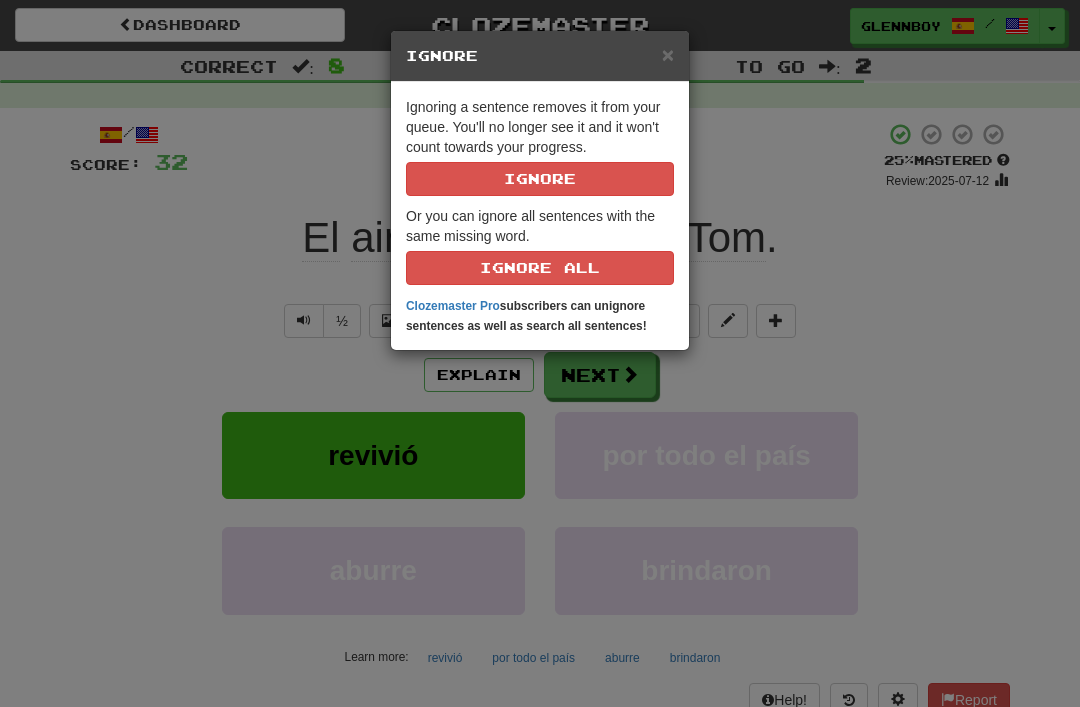 click on "Ignore" at bounding box center (540, 179) 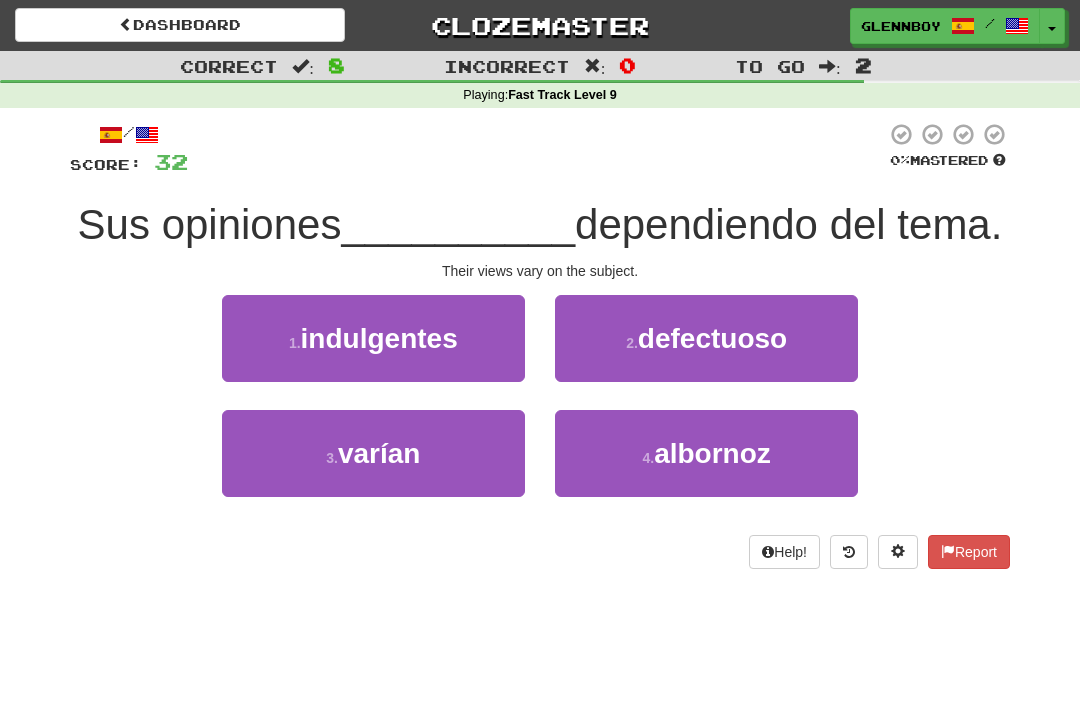 click on "varían" at bounding box center (379, 453) 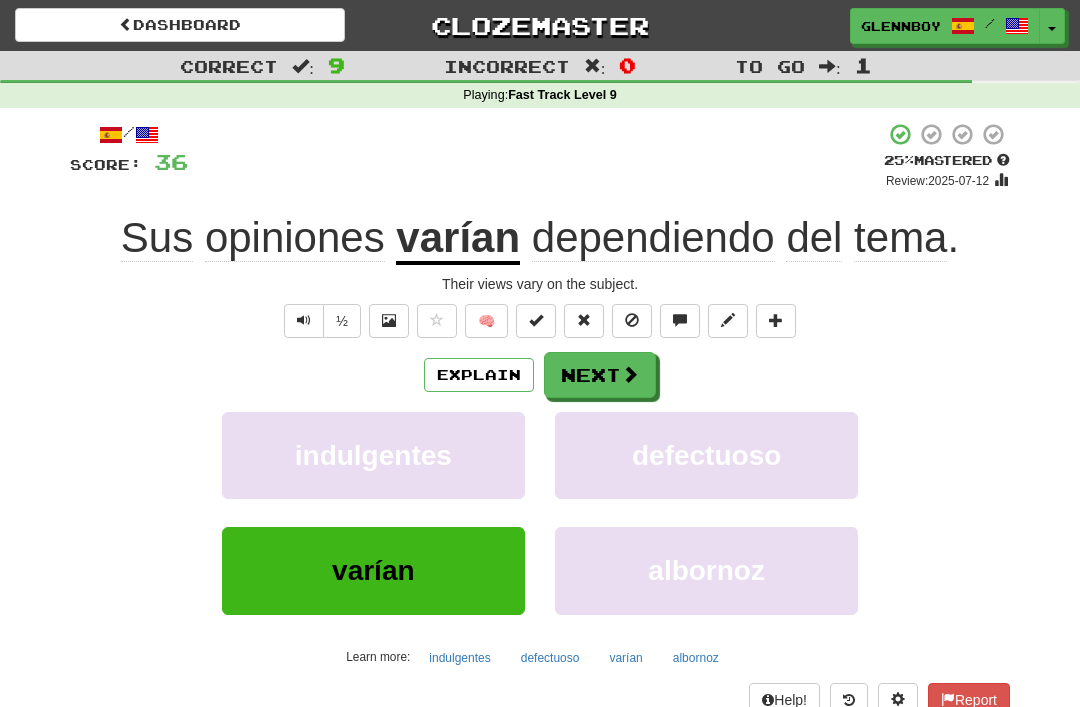 click at bounding box center [632, 320] 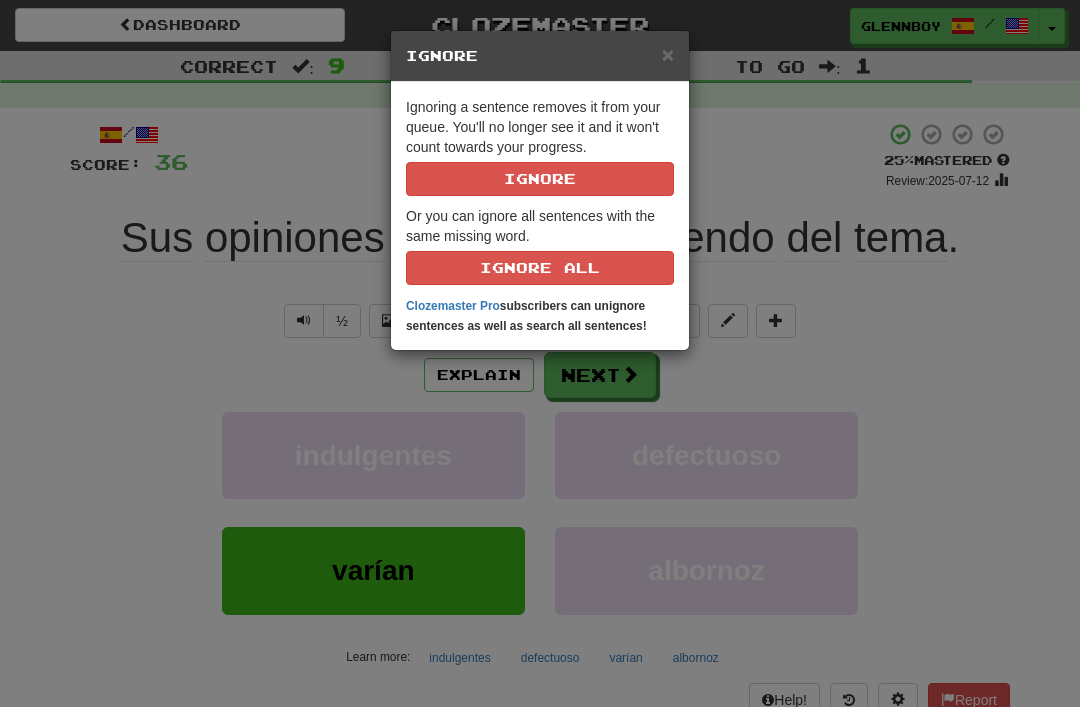 click on "Ignore" at bounding box center (540, 179) 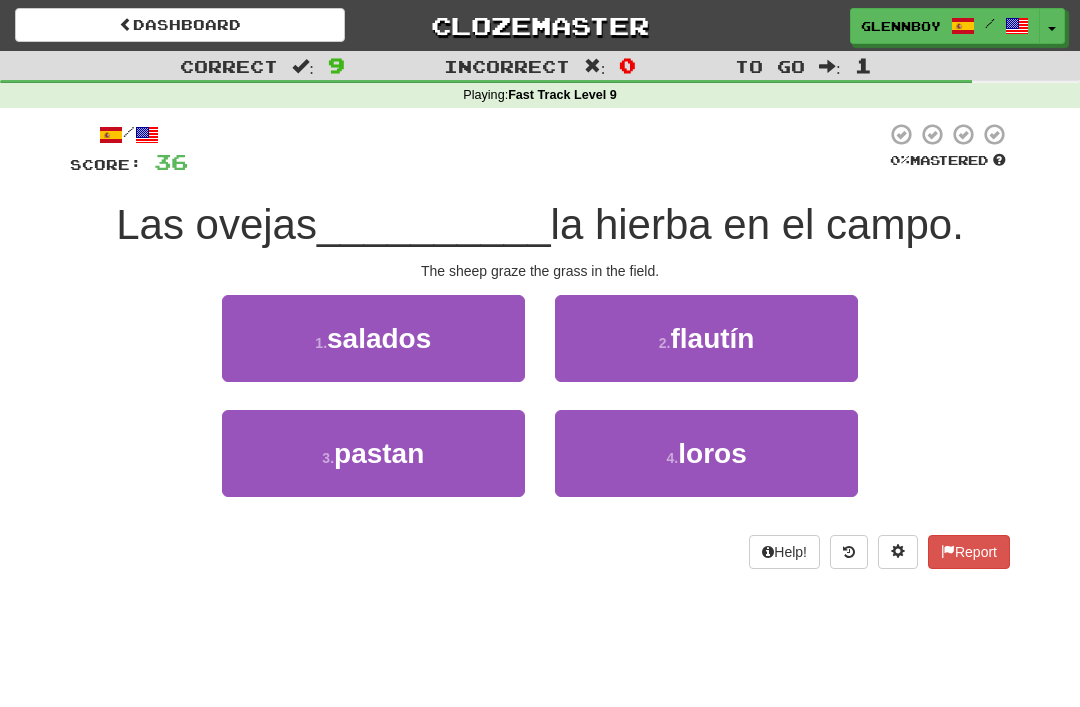 click on "pastan" at bounding box center (379, 453) 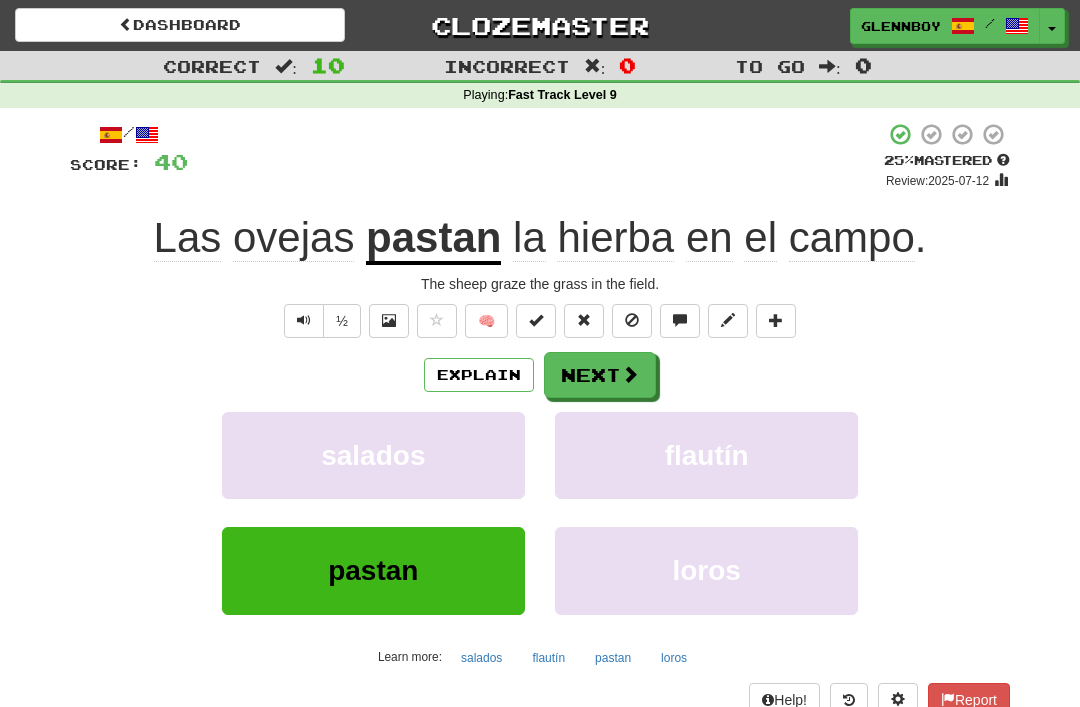 click at bounding box center (632, 320) 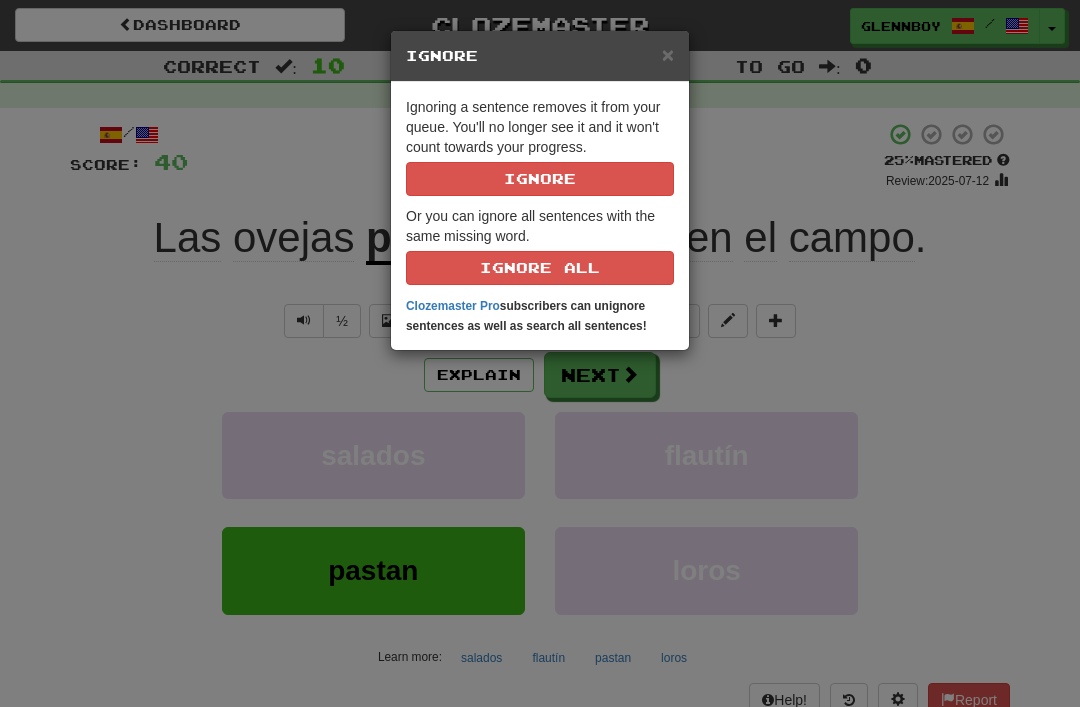 click on "Ignore" at bounding box center [540, 179] 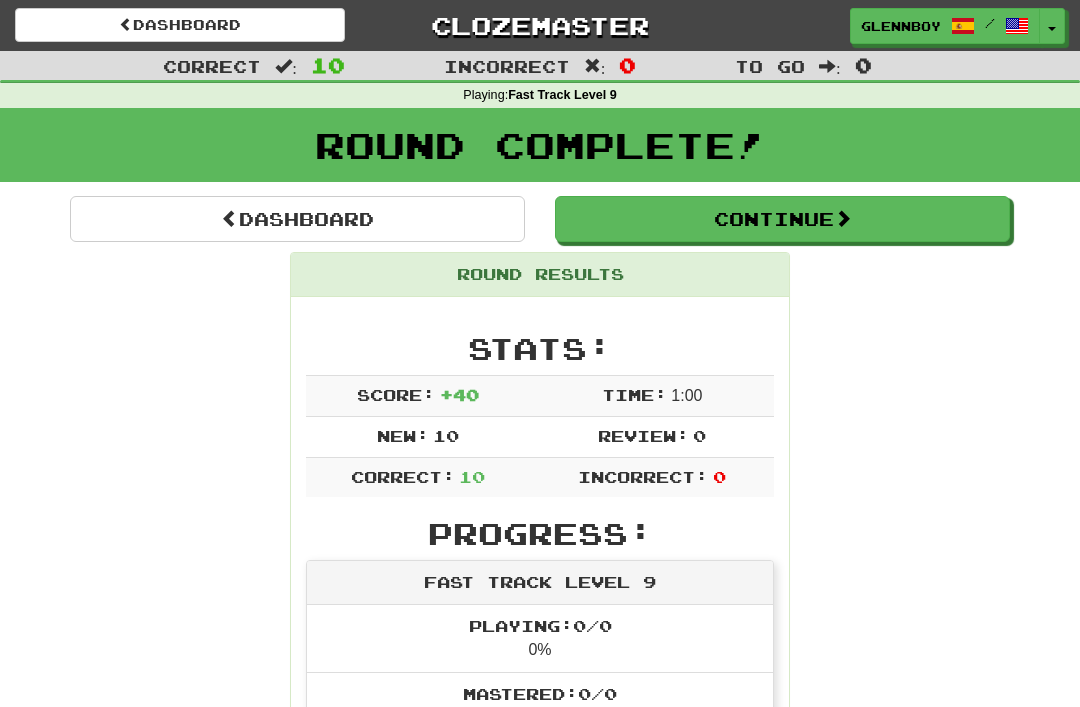 click on "Dashboard" at bounding box center [180, 25] 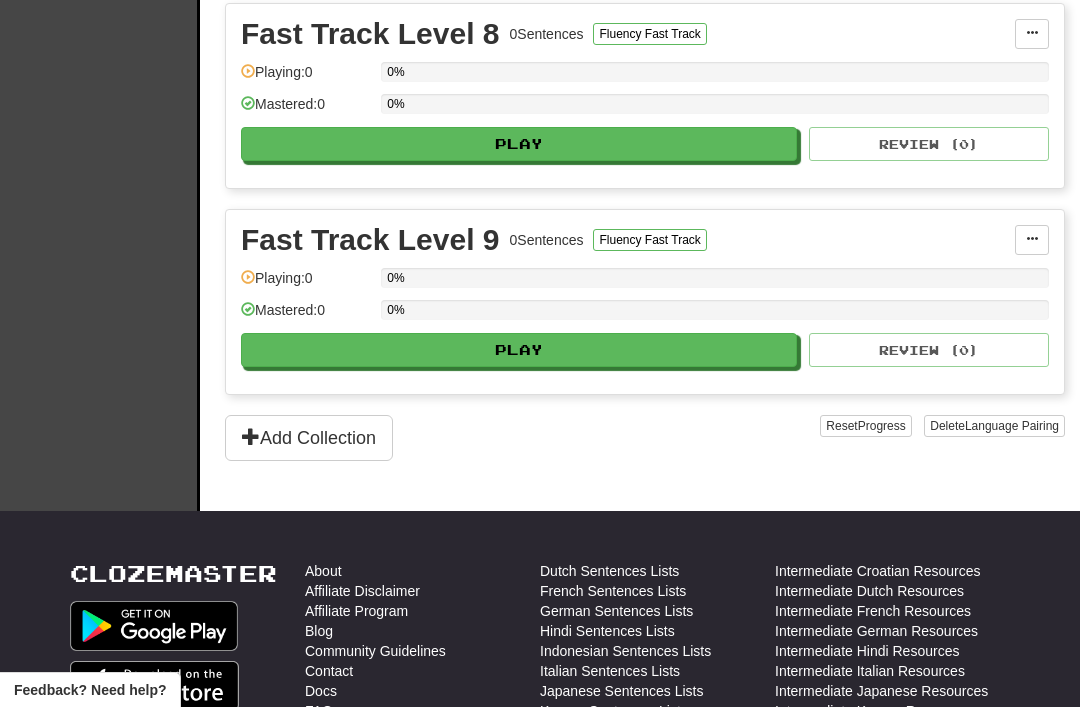 scroll, scrollTop: 1926, scrollLeft: 0, axis: vertical 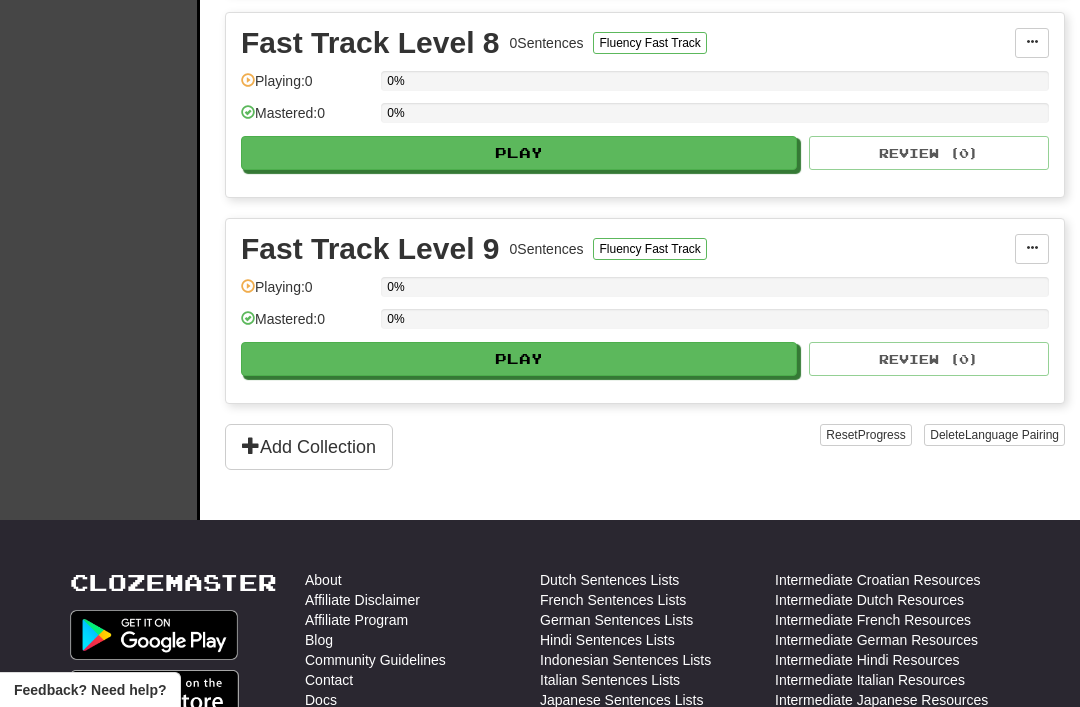 click on "Add Collection" at bounding box center (309, 447) 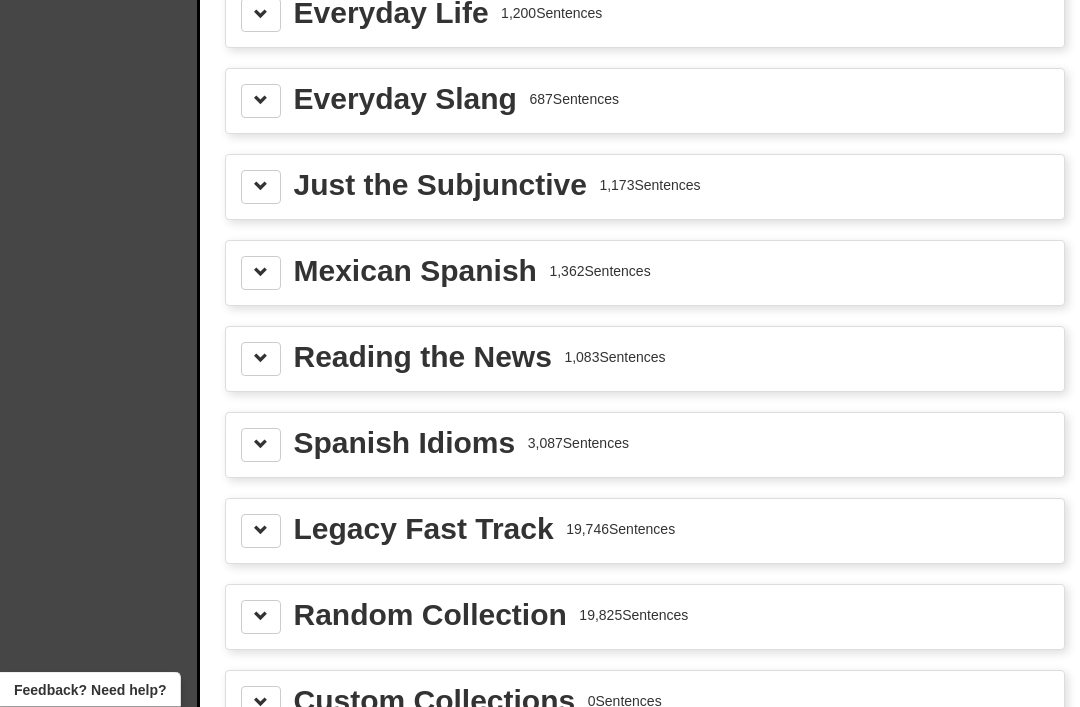 scroll, scrollTop: 2483, scrollLeft: 0, axis: vertical 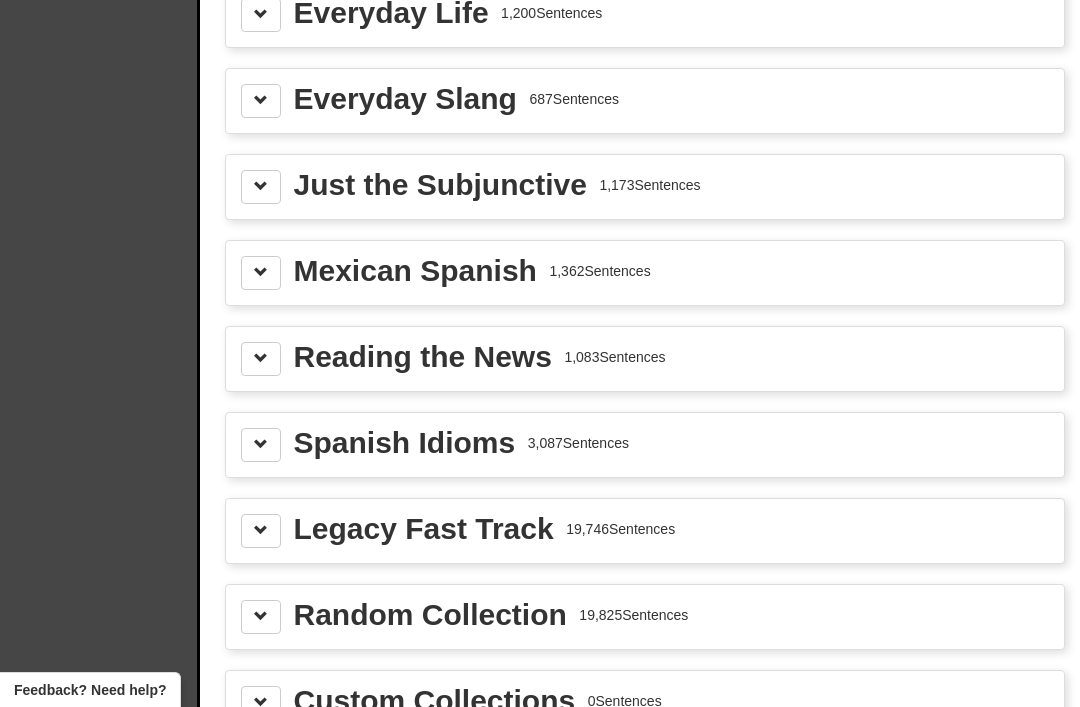 click on "Reading the News" at bounding box center (423, 357) 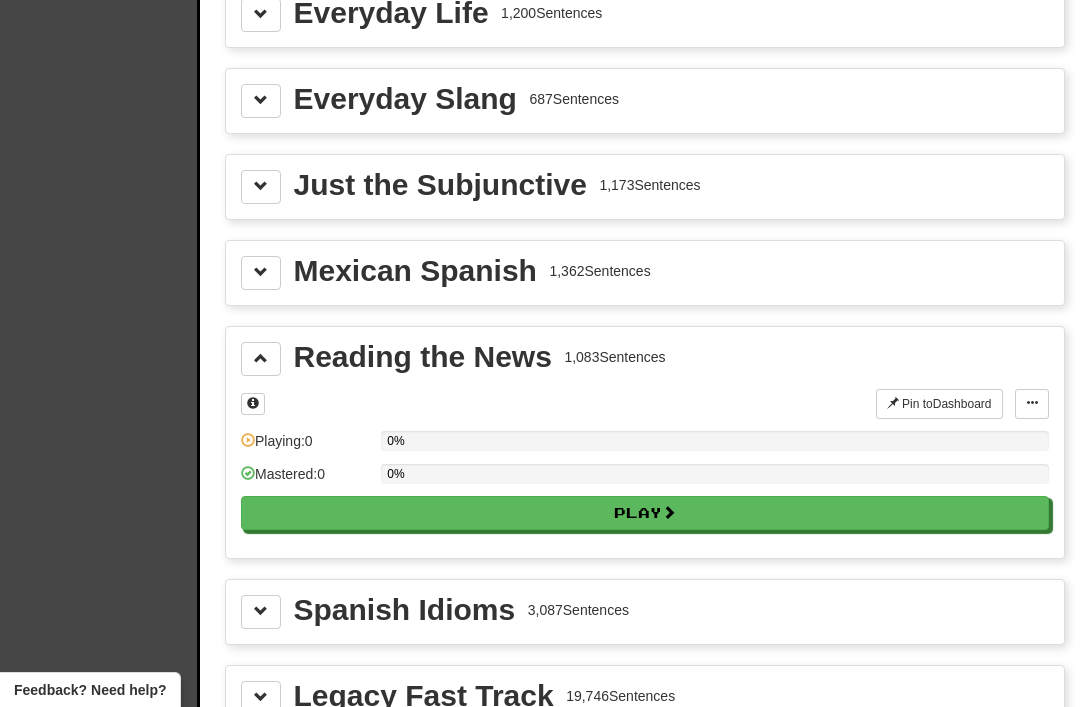 click on "Reading the News 1,083  Sentences   Pin to  Dashboard   Pin to  Dashboard Manage Sentences  Playing:  0 0%  Mastered:  0 0% Play" at bounding box center [645, 442] 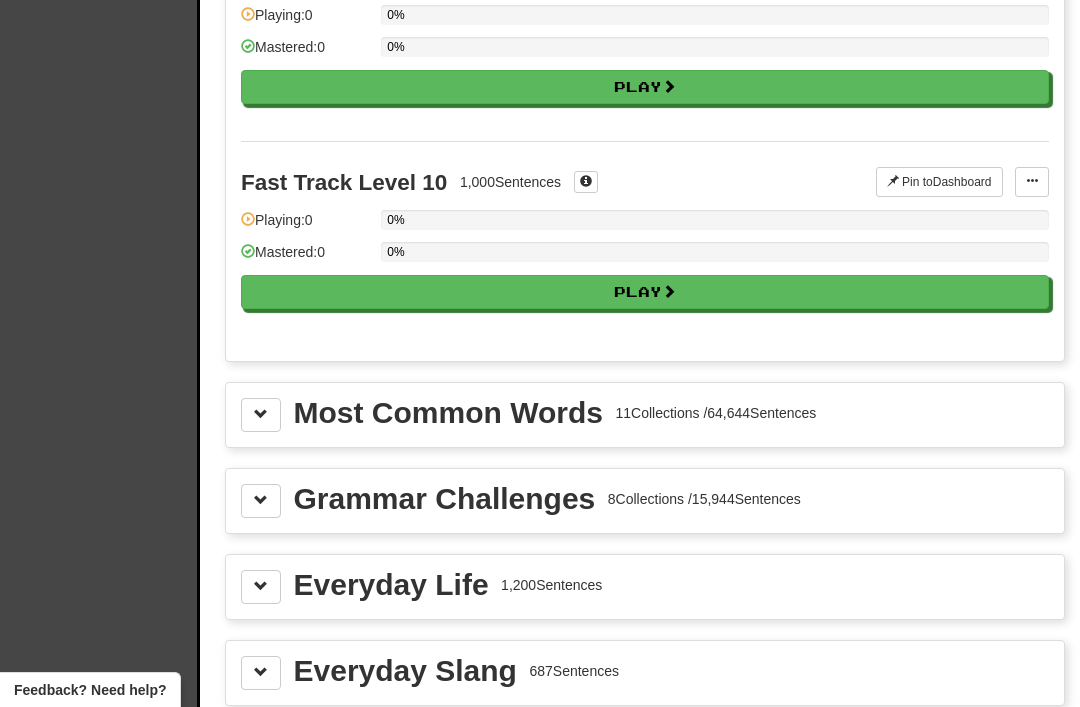 scroll, scrollTop: 1914, scrollLeft: 0, axis: vertical 